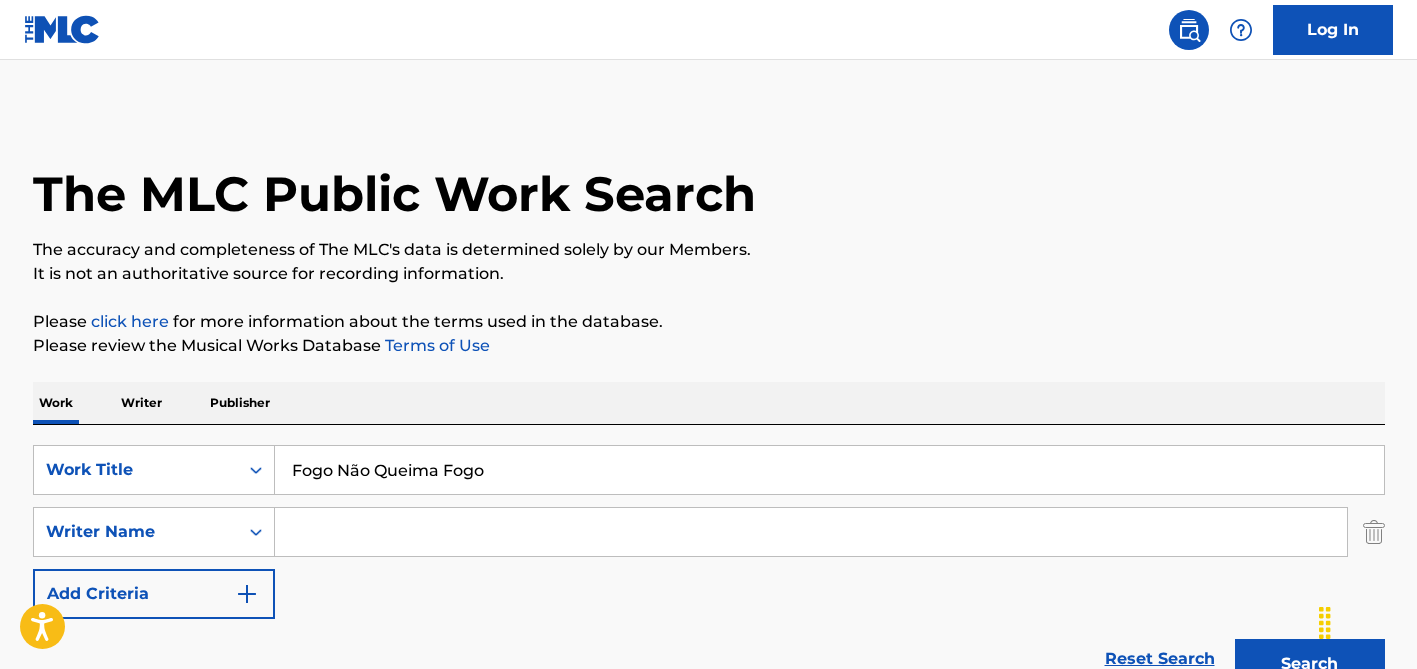 scroll, scrollTop: 120, scrollLeft: 0, axis: vertical 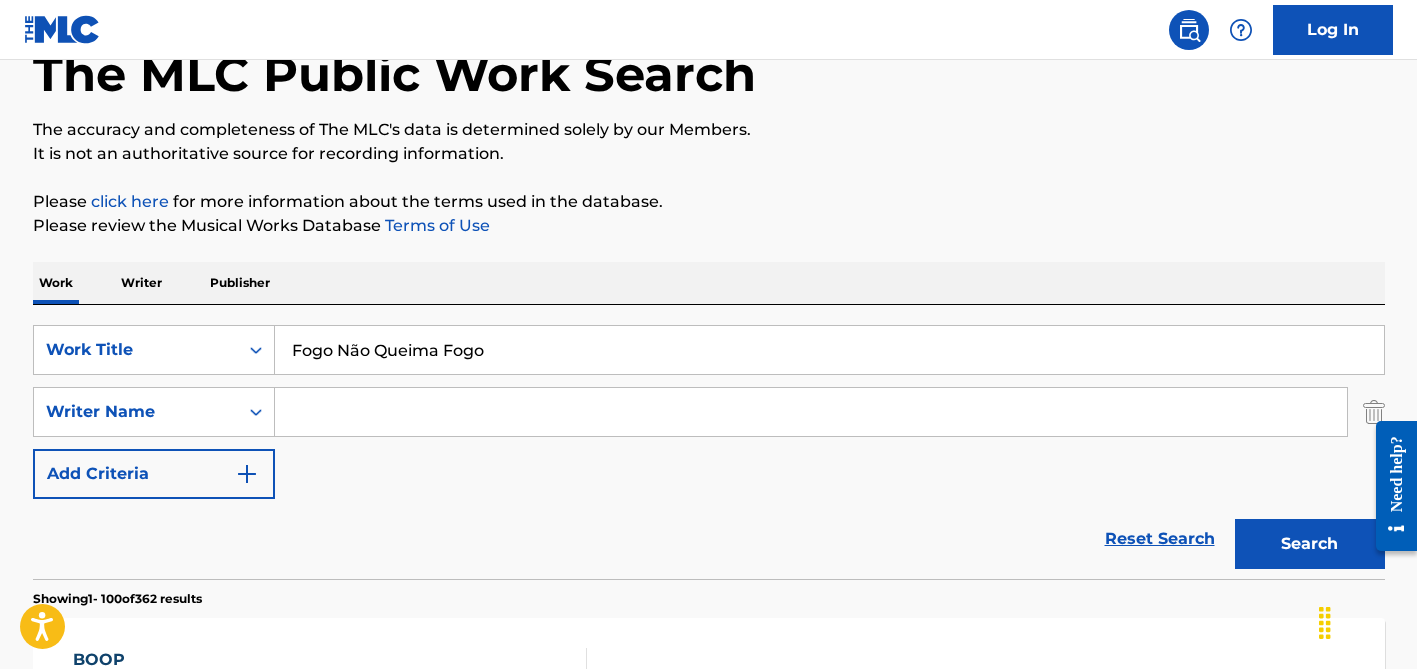 type on "Fogo Não Queima Fogo" 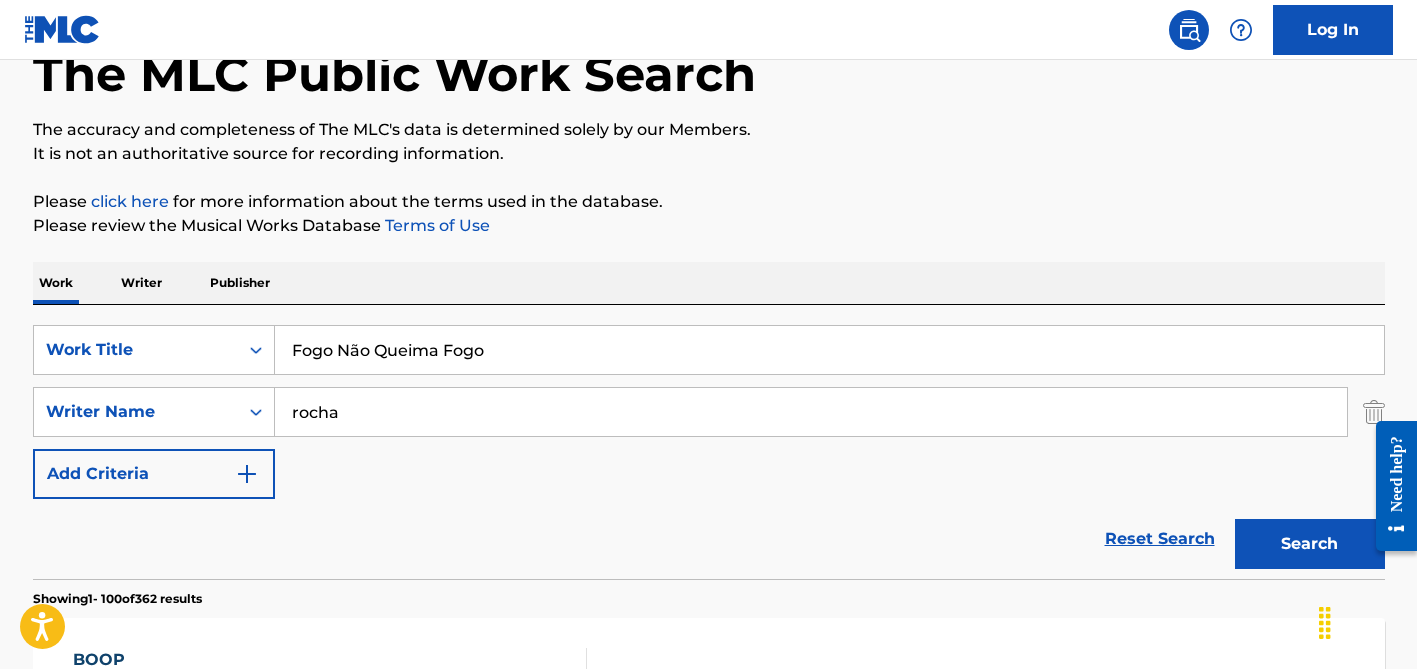 type on "rocha" 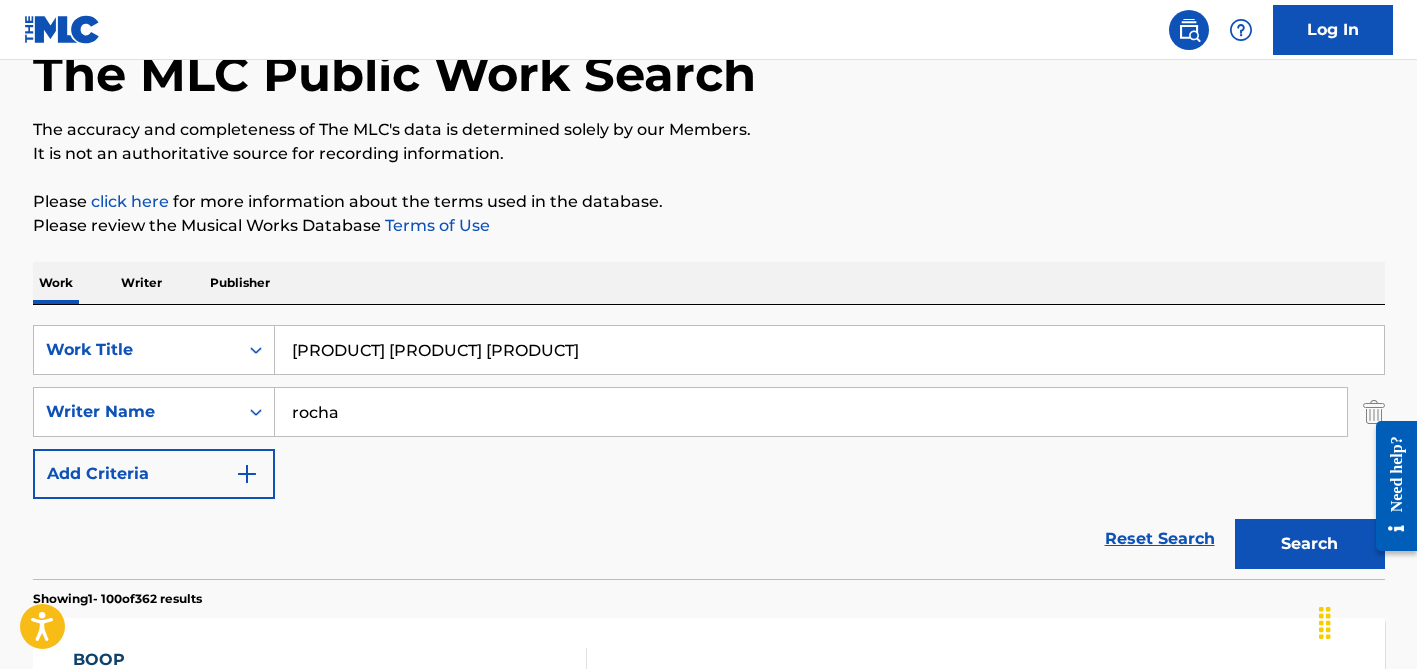 type on "[PRODUCT] [PRODUCT] [PRODUCT]" 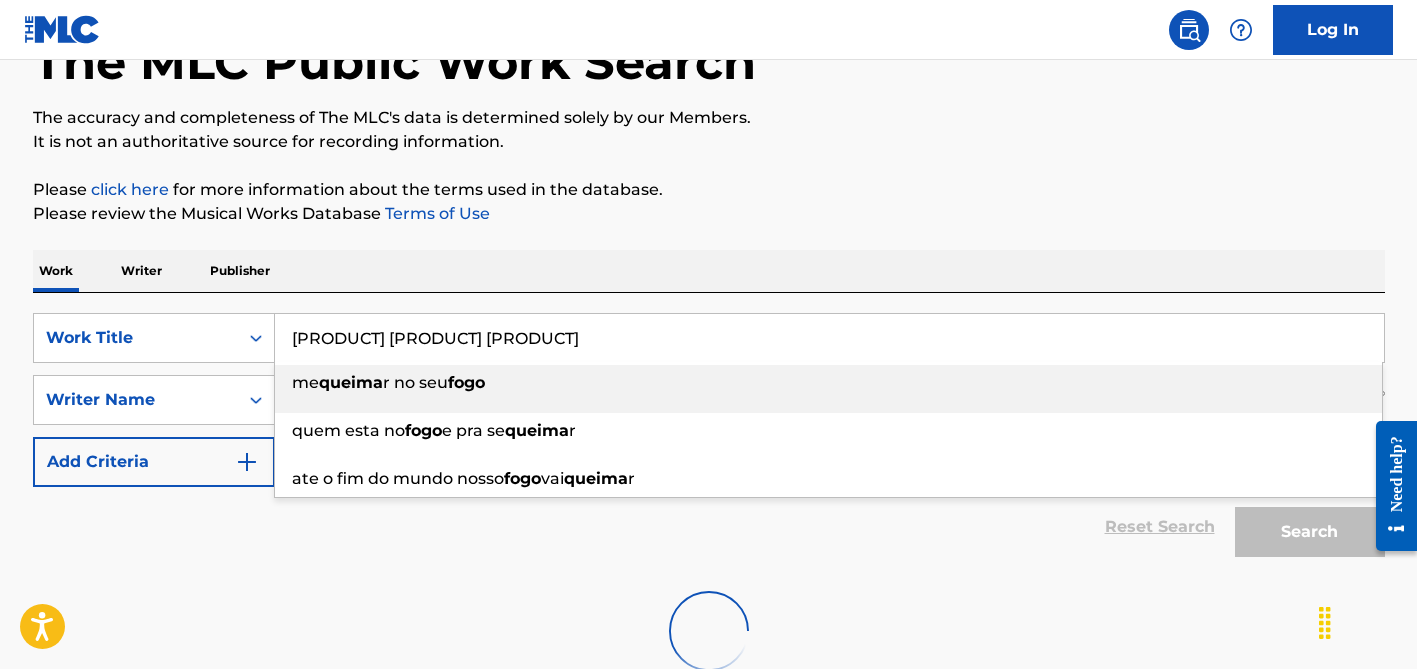 scroll, scrollTop: 264, scrollLeft: 0, axis: vertical 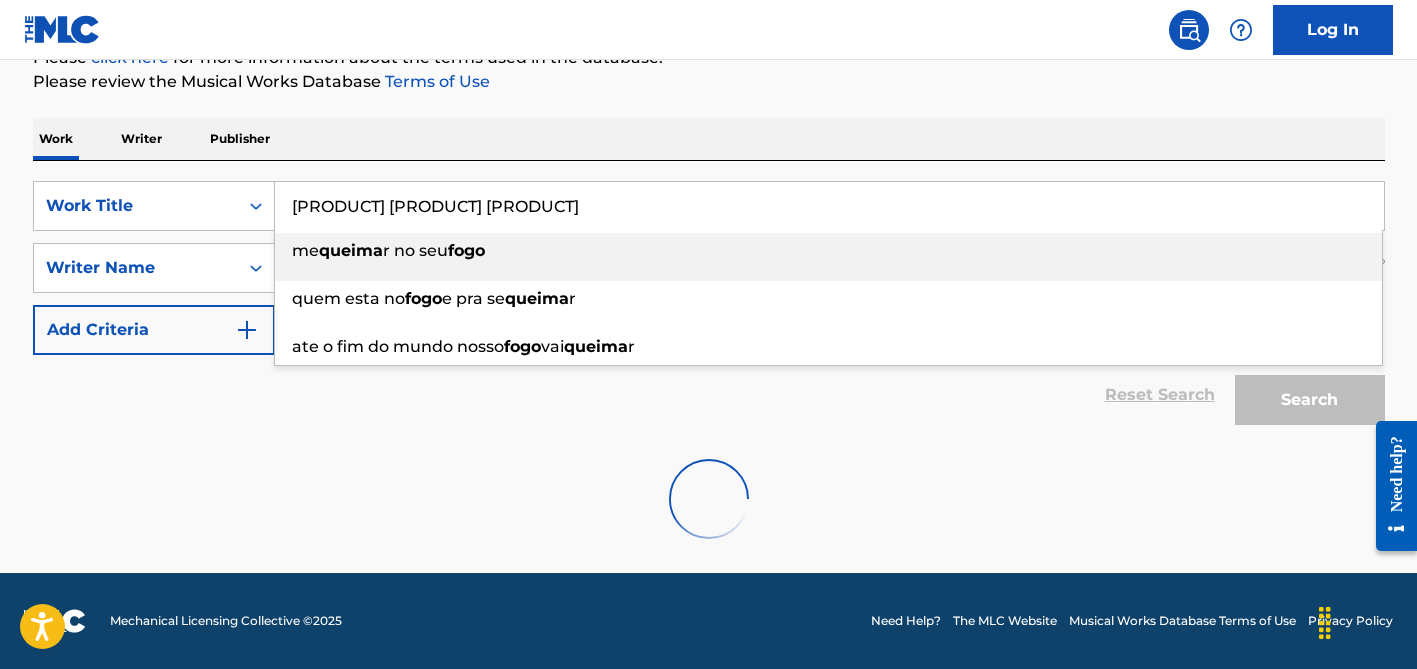 click on "The MLC Public Work Search The accuracy and completeness of The MLC's data is determined solely by our Members. It is not an authoritative source for recording information. Please   click here   for more information about the terms used in the database. Please review the Musical Works Database   Terms of Use Work Writer Publisher SearchWithCriteriaa627c383-9a24-4013-b74b-c2bfada7103c Work Title Fogo Nao Queima Fogo me  queima r no seu  fogo quem esta no  fogo  e pra se  queima r ate o fim do mundo nosso  fogo  vai  queima r SearchWithCriteriad4a31804-51f9-40d5-af1a-87e4183dbe69 Writer Name [LAST] Add Criteria Reset Search Search" at bounding box center (709, 204) 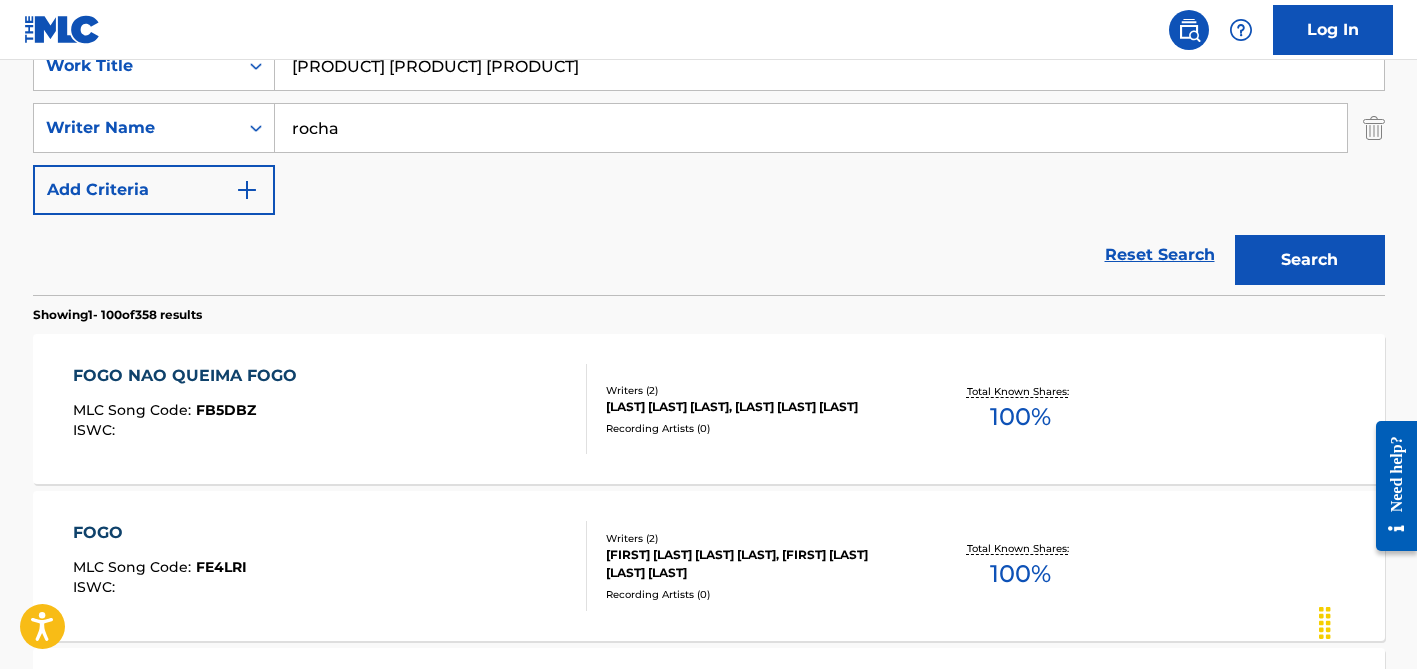 scroll, scrollTop: 333, scrollLeft: 0, axis: vertical 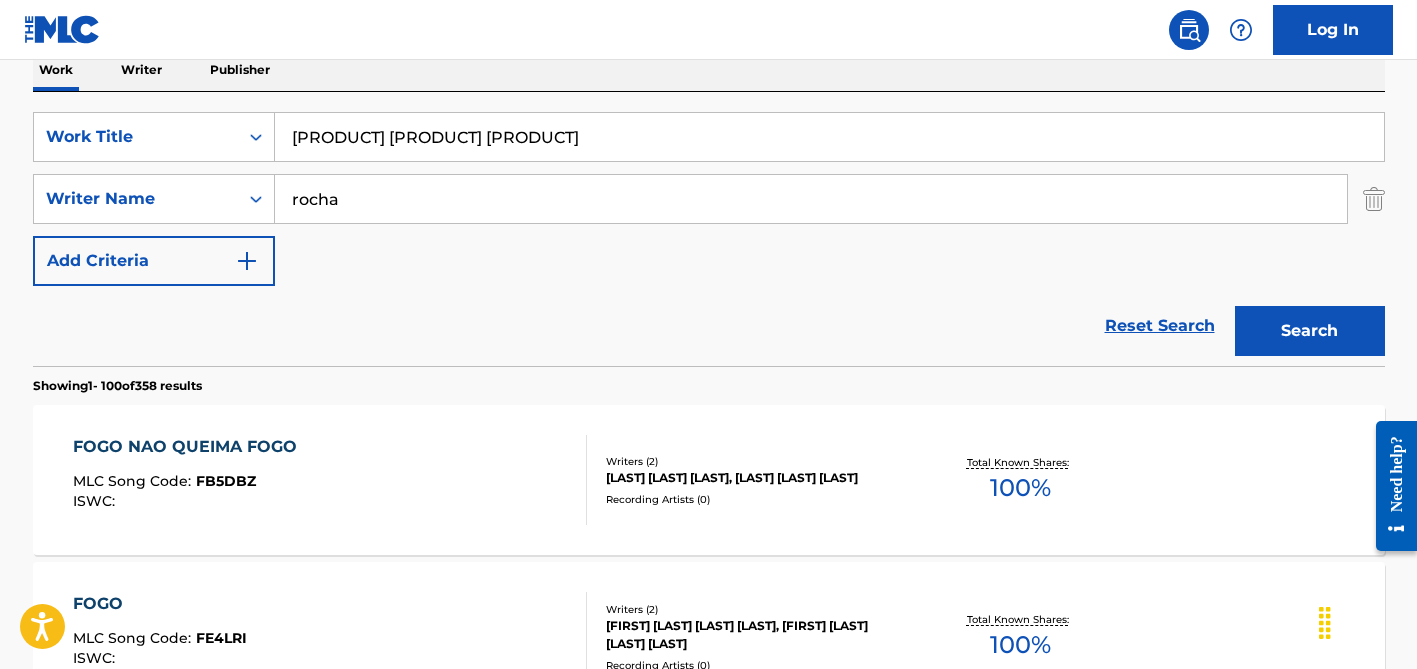 click on "rocha" at bounding box center [811, 199] 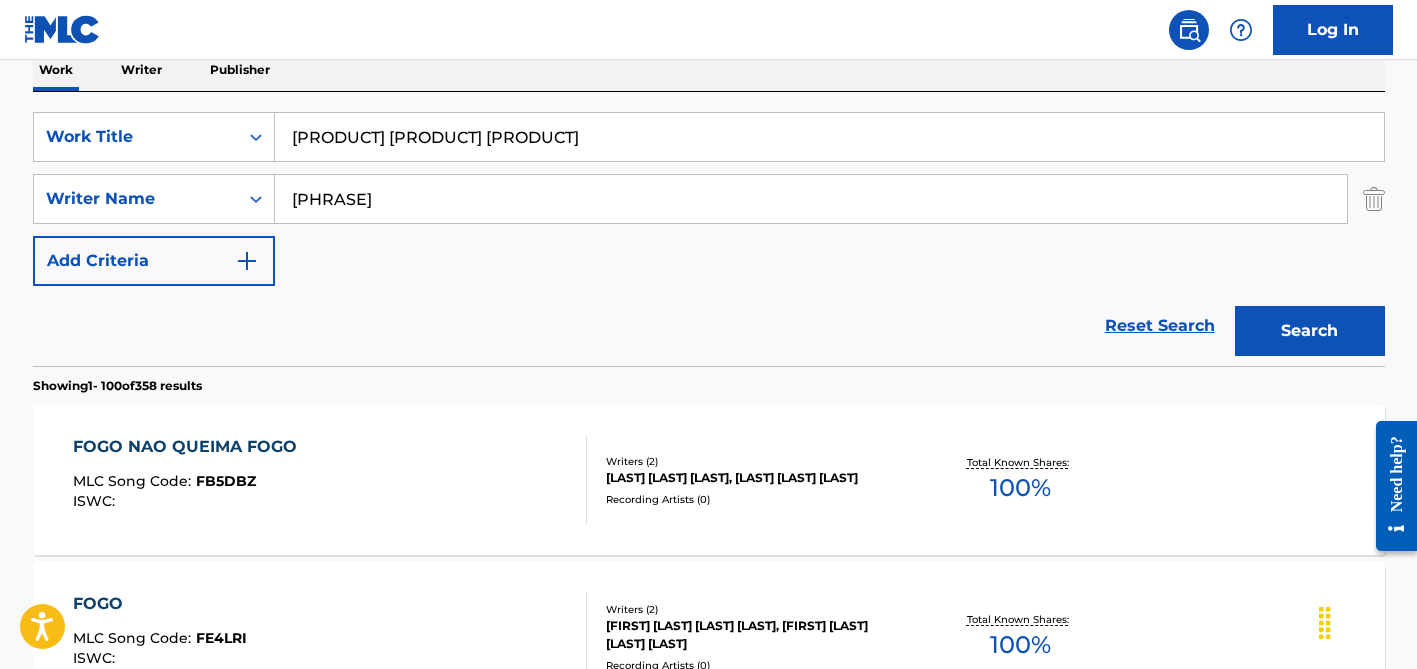 click on "[PHRASE]" at bounding box center [811, 199] 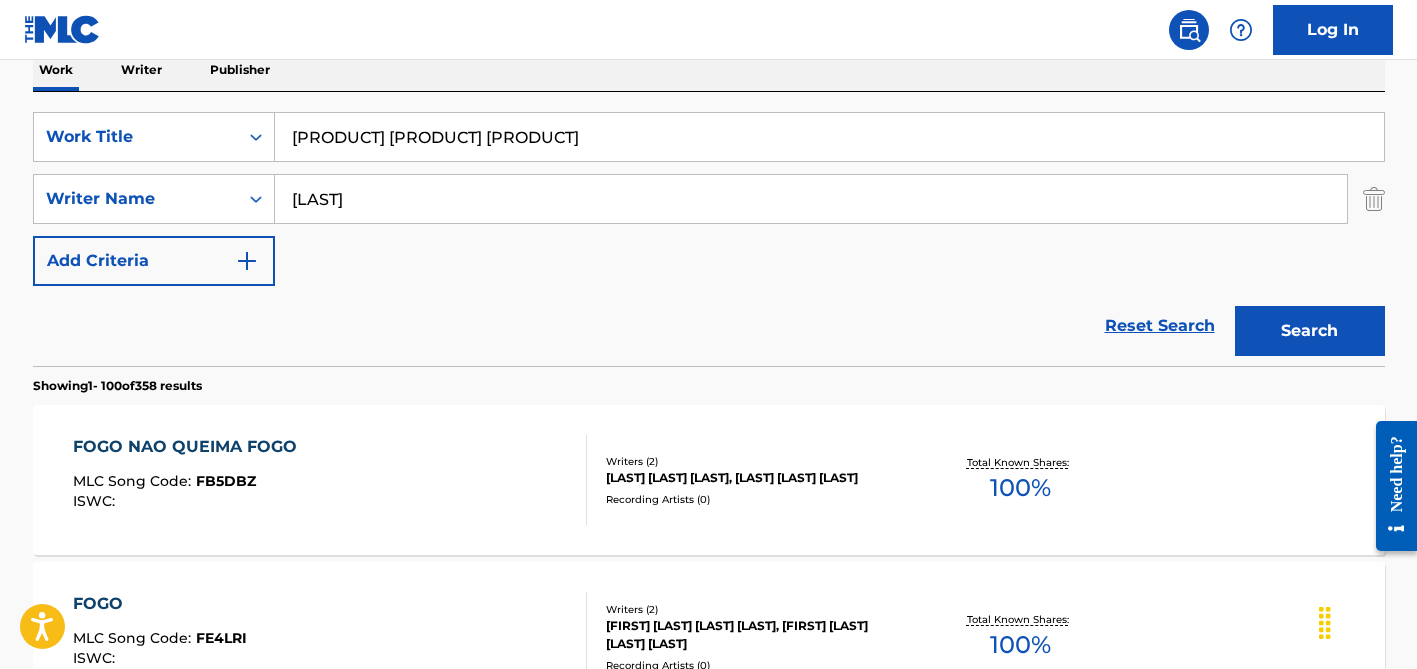 type on "[LAST]" 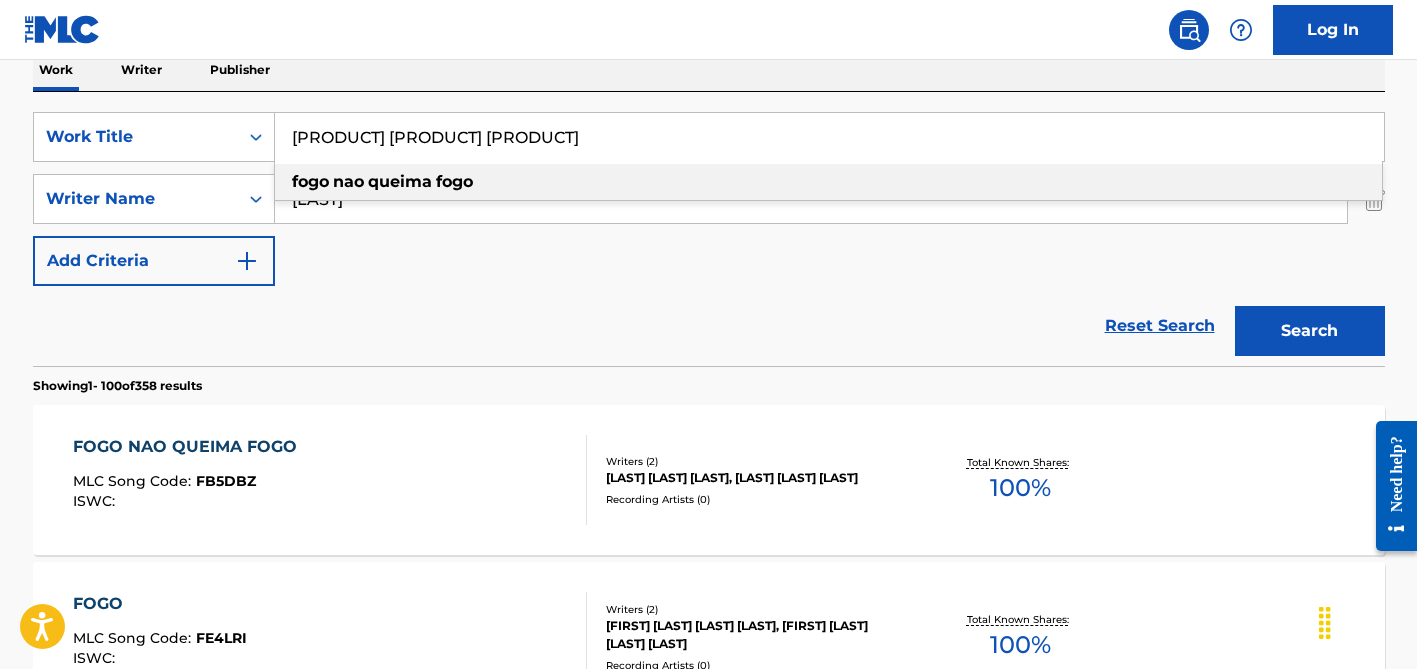 click on "[PRODUCT] [PRODUCT] [PRODUCT]" at bounding box center [829, 137] 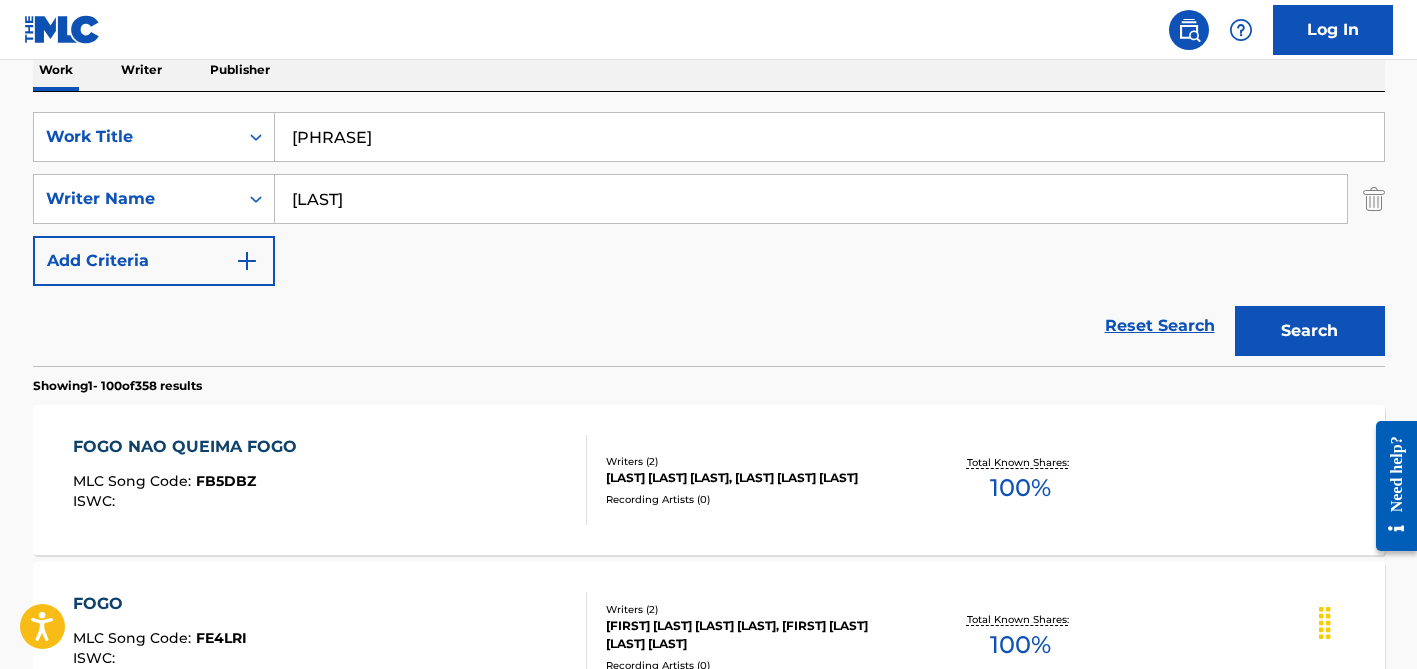 type on "[PHRASE]" 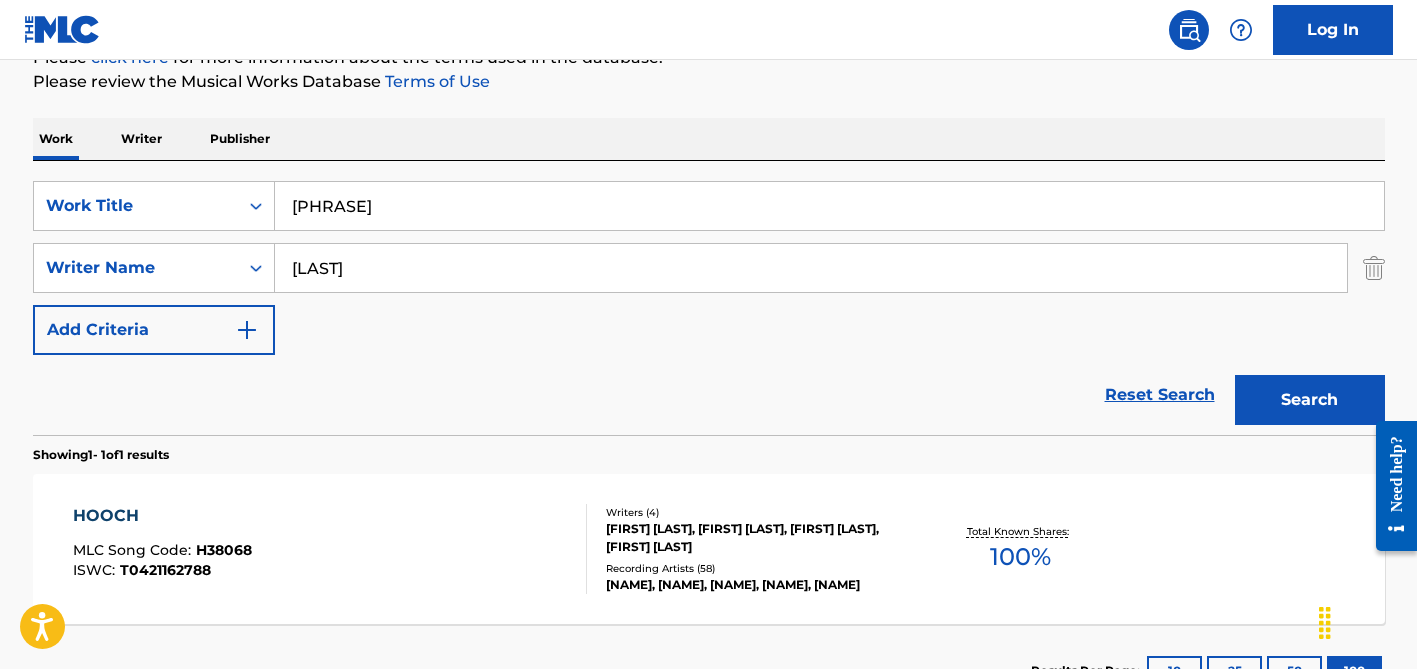 scroll, scrollTop: 333, scrollLeft: 0, axis: vertical 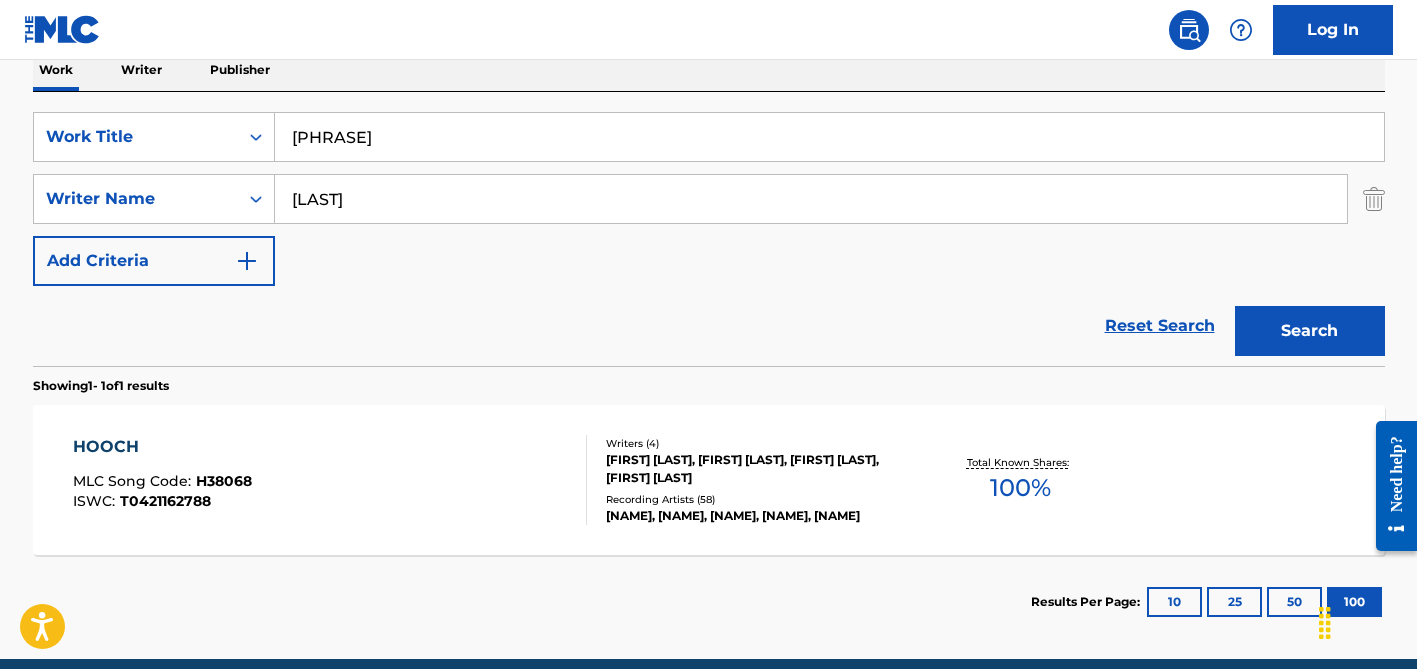 click on "[FIRST] [LAST], [FIRST] [LAST], [FIRST] [LAST], [FIRST] [LAST]" at bounding box center [757, 469] 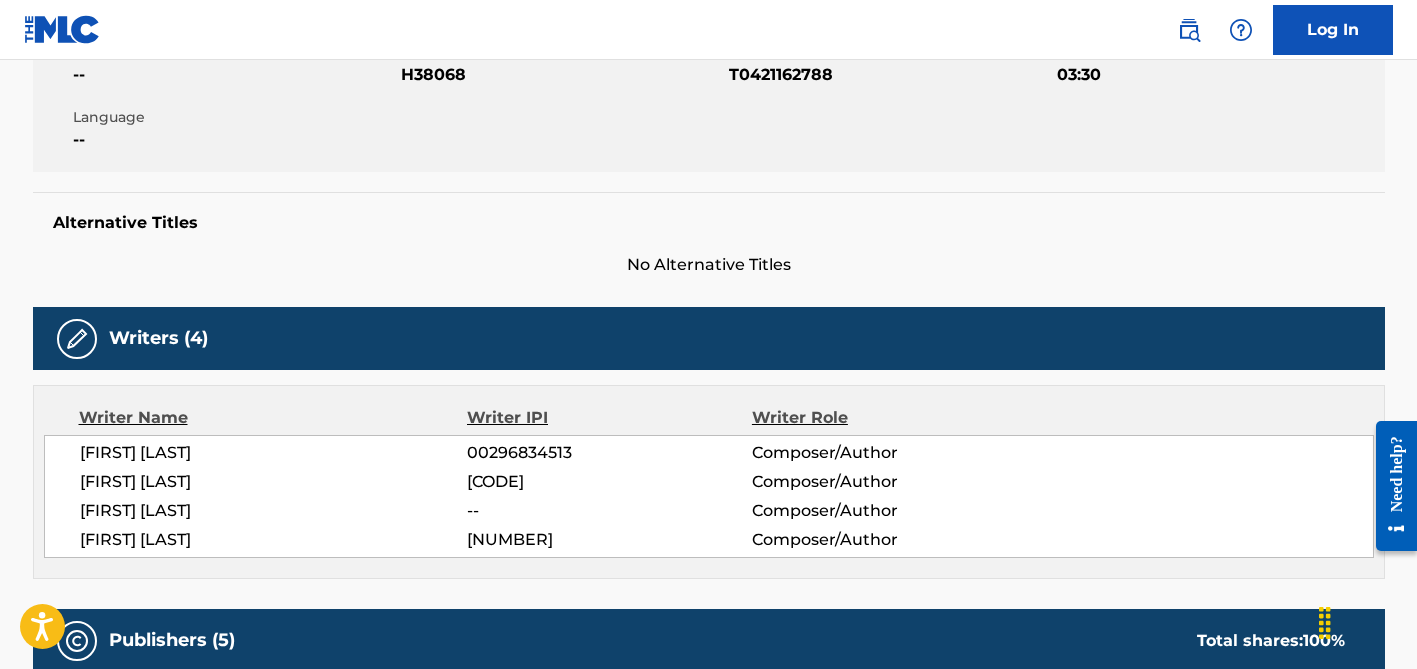 scroll, scrollTop: 0, scrollLeft: 0, axis: both 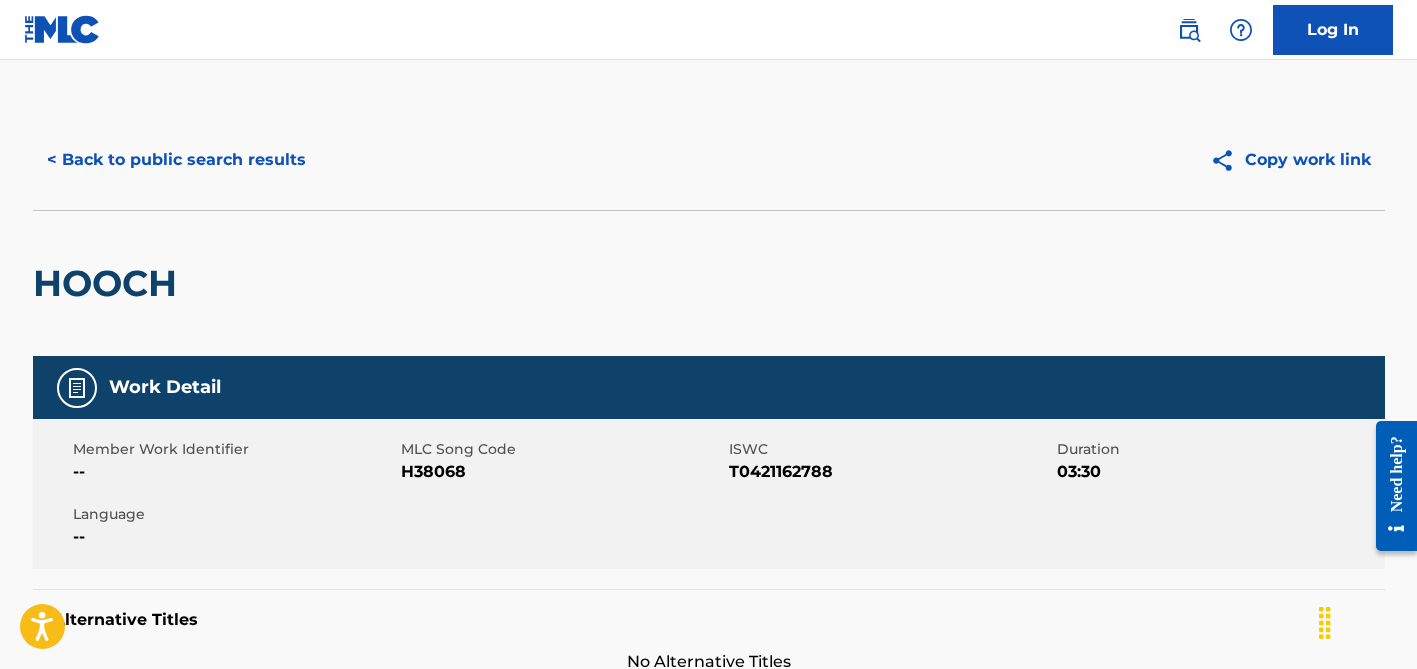click on "< Back to public search results" at bounding box center (176, 160) 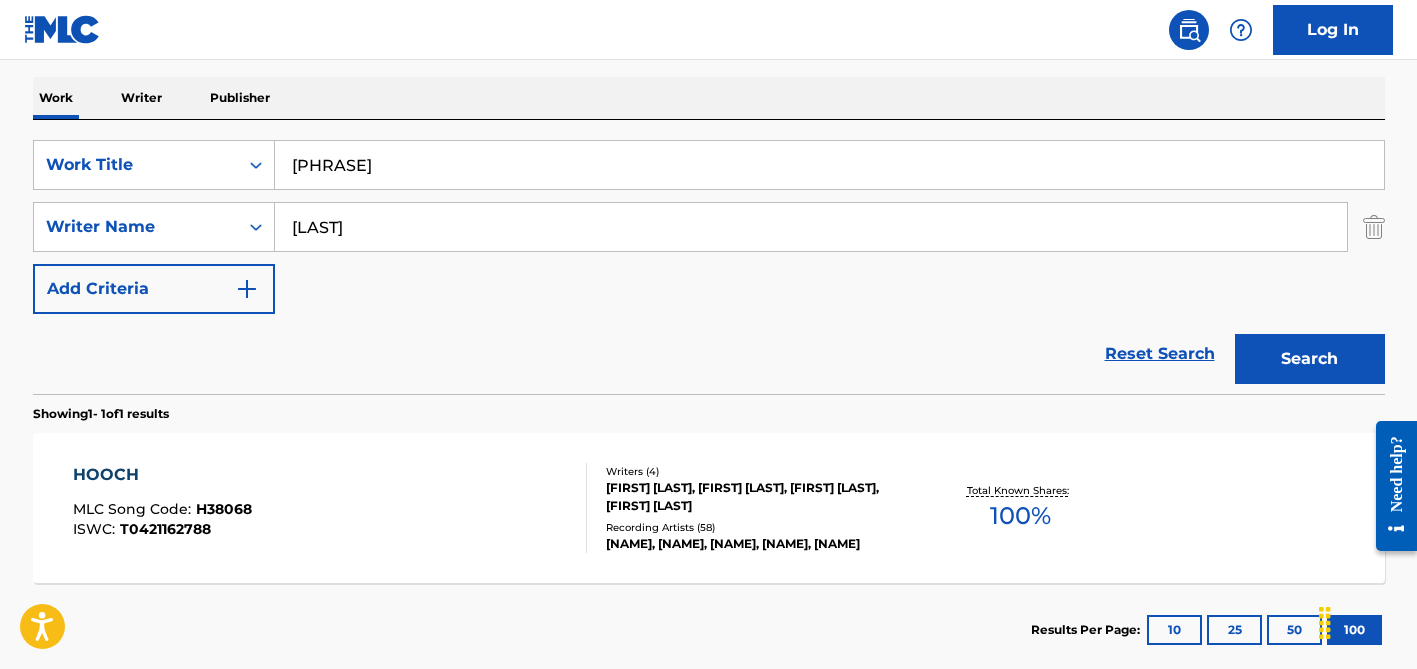 scroll, scrollTop: 299, scrollLeft: 0, axis: vertical 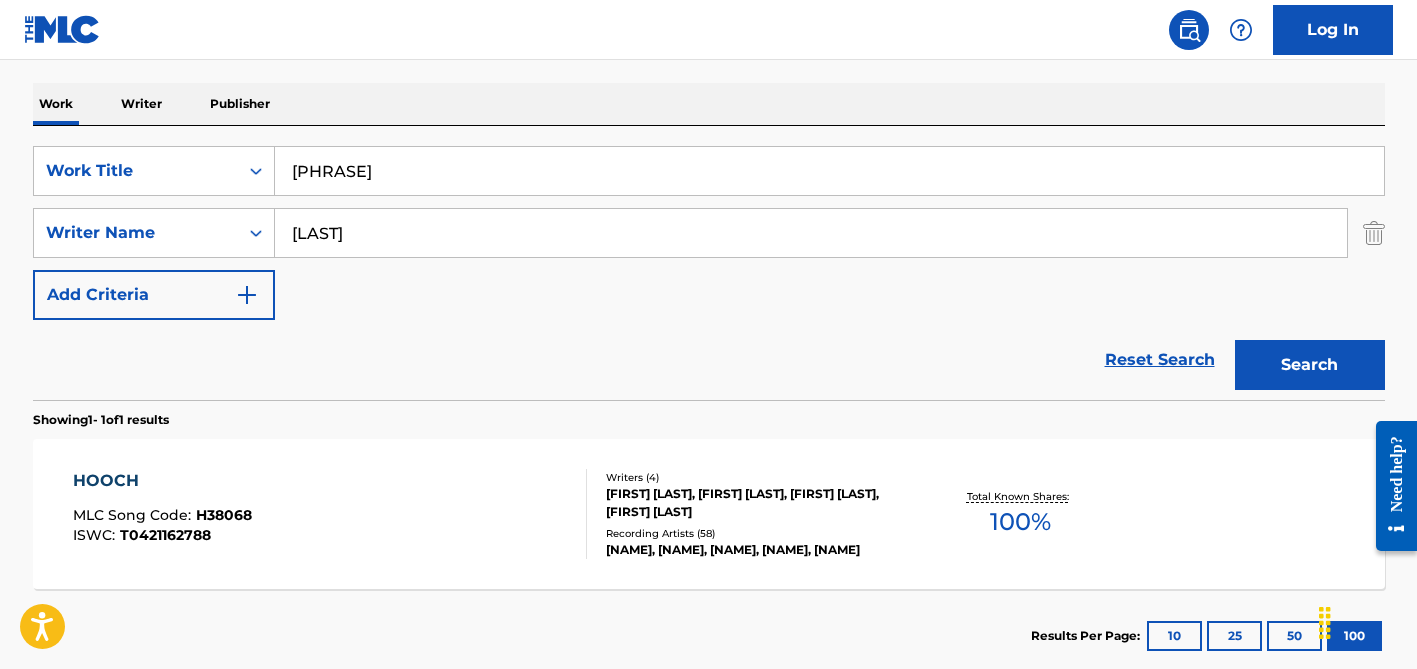 click on "[PHRASE]" at bounding box center [829, 171] 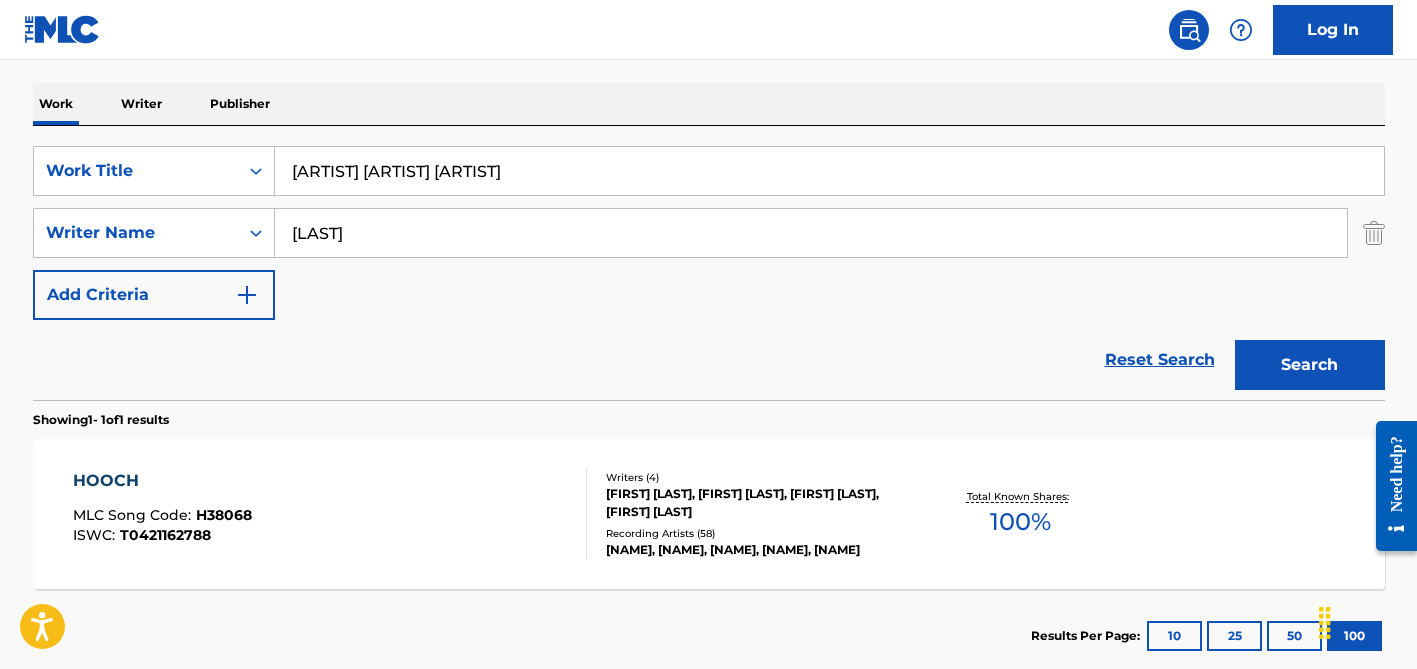 type on "[ARTIST] [ARTIST] [ARTIST]" 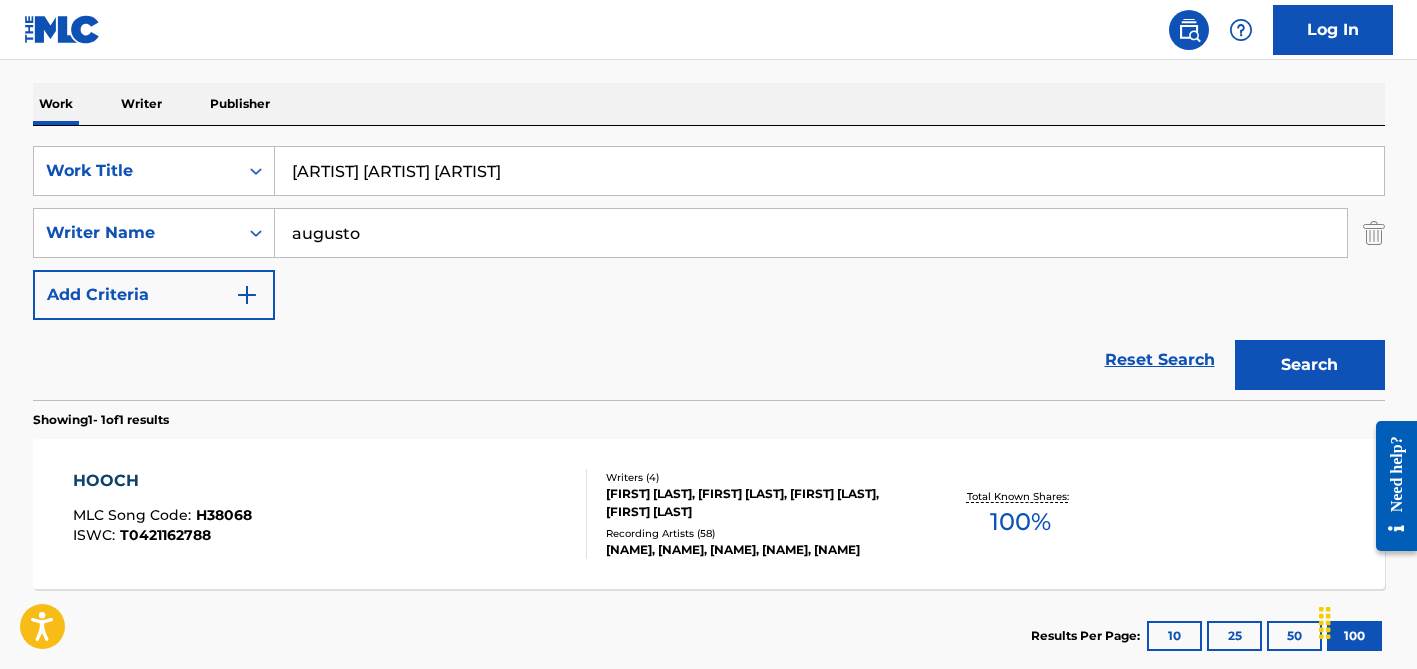 type on "augusto" 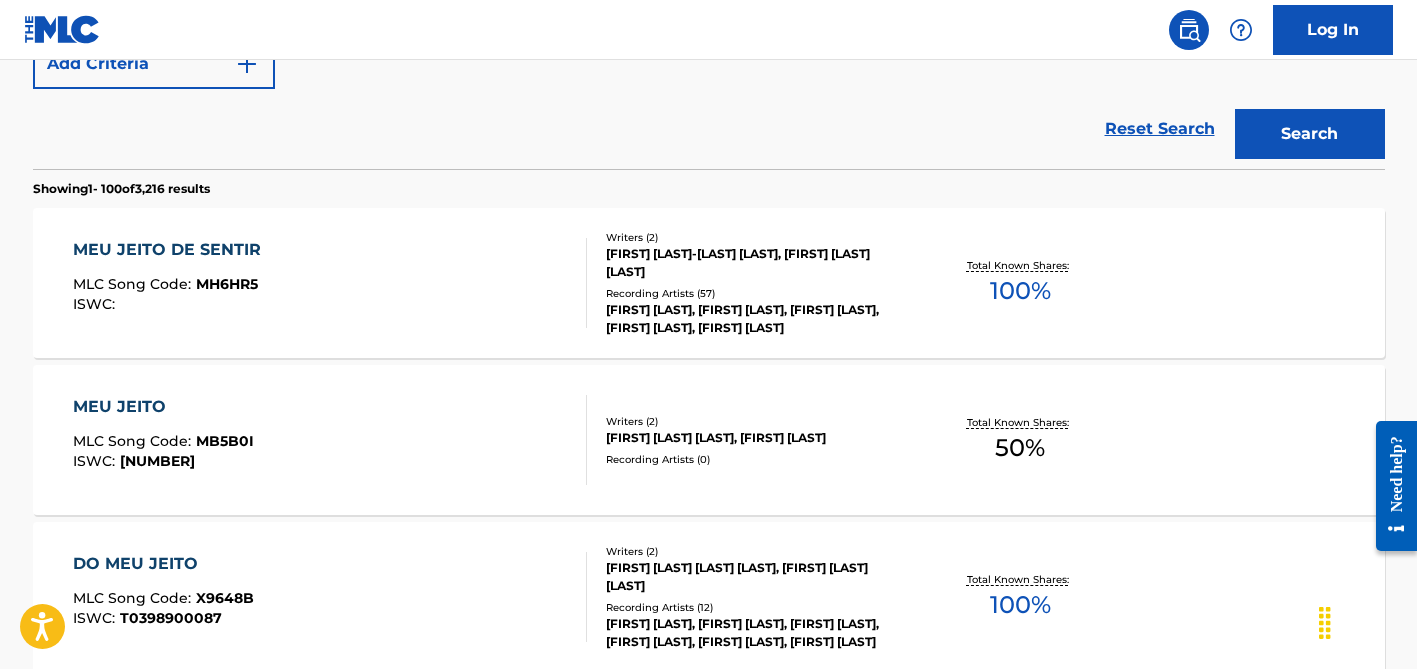 scroll, scrollTop: 537, scrollLeft: 0, axis: vertical 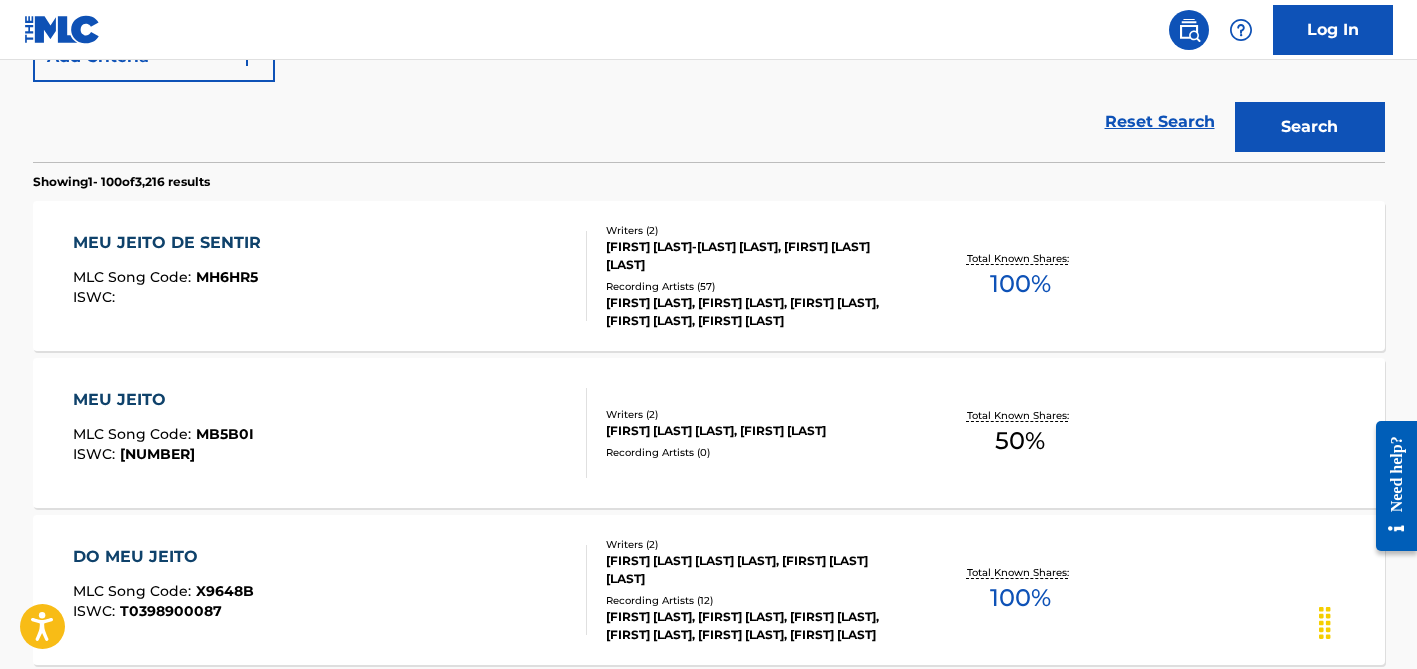 click on "[FIRST] [LAST]-[LAST] [LAST], [FIRST] [LAST] [LAST]" at bounding box center [757, 256] 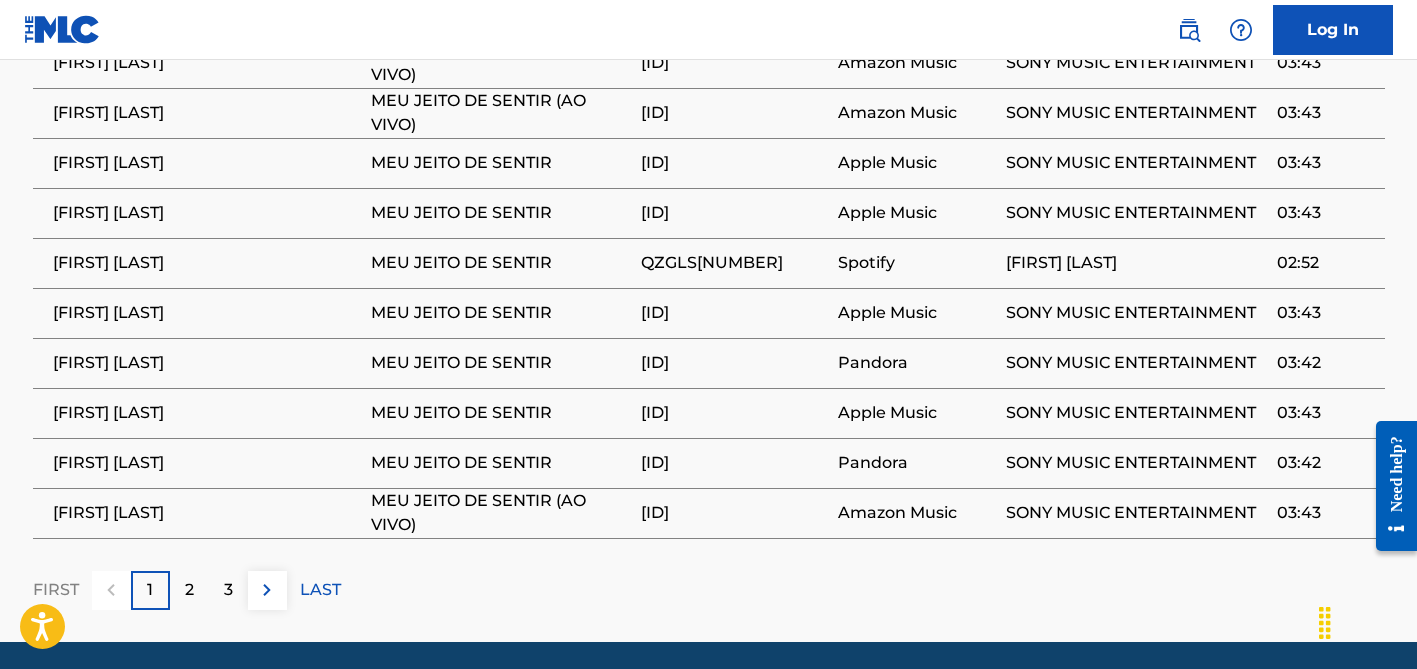 scroll, scrollTop: 1848, scrollLeft: 0, axis: vertical 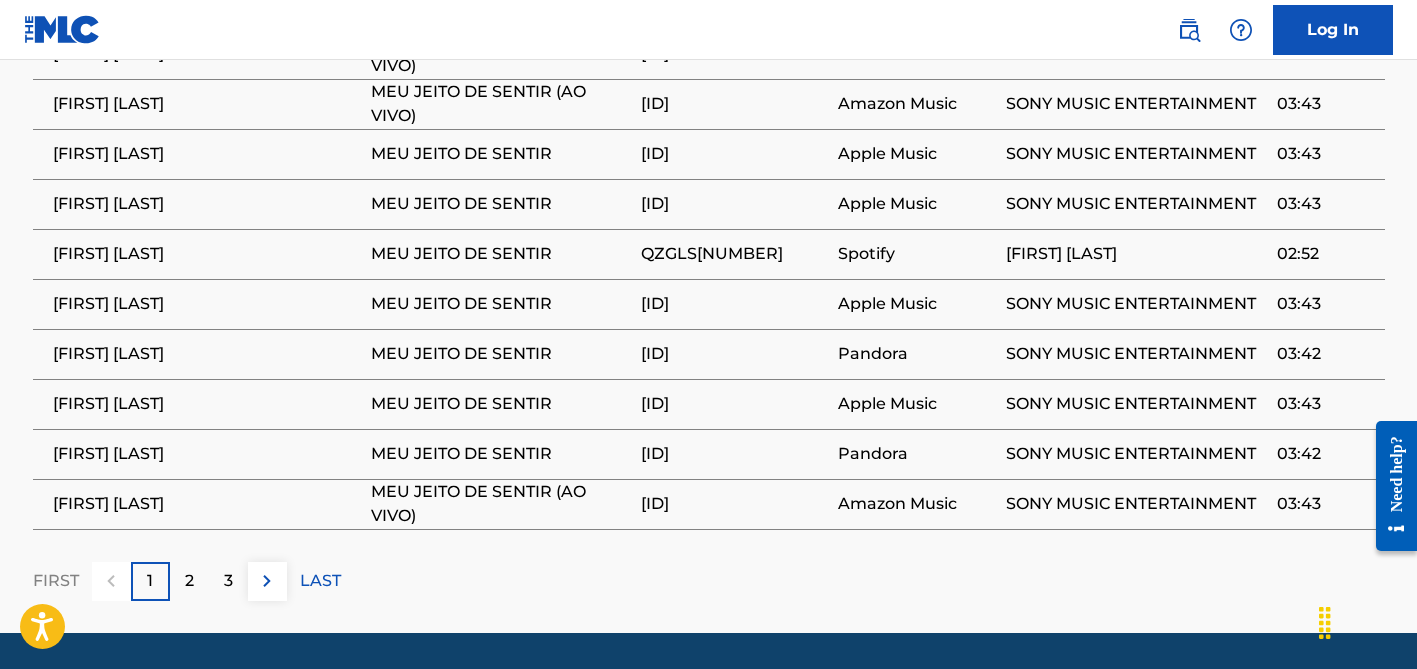 click on "2" at bounding box center (189, 581) 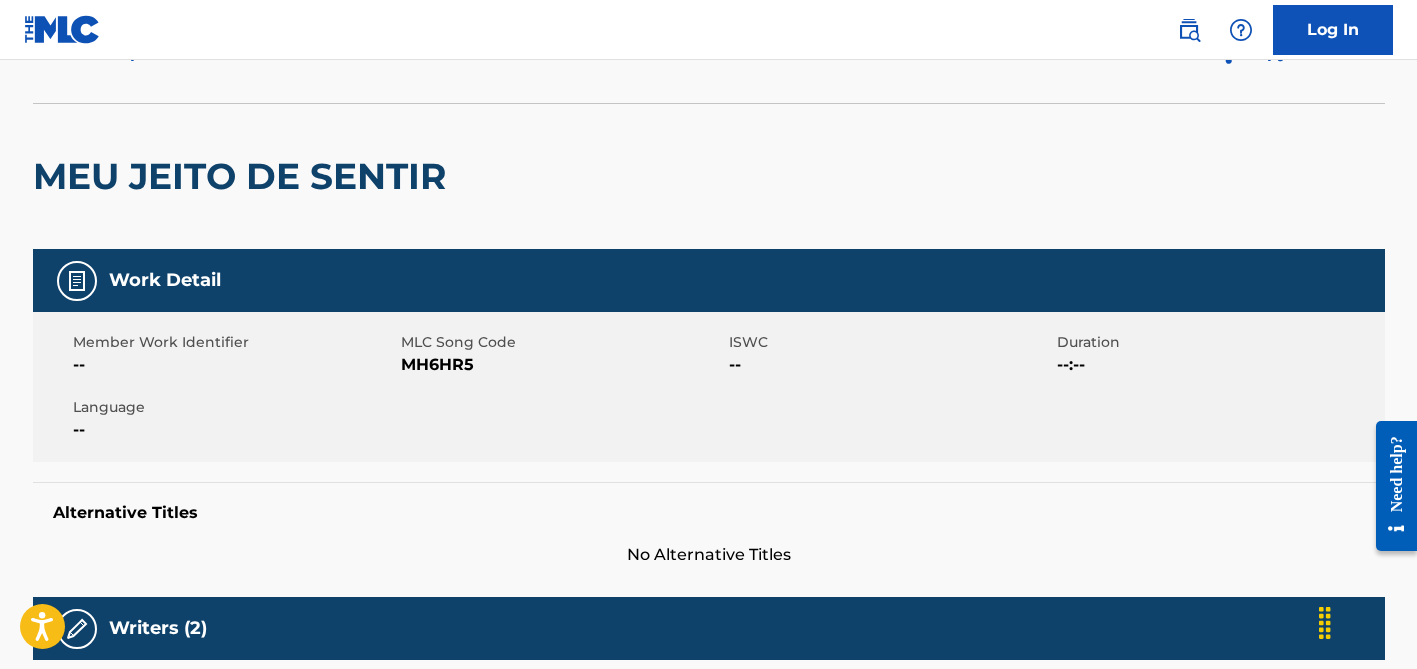 scroll, scrollTop: 0, scrollLeft: 0, axis: both 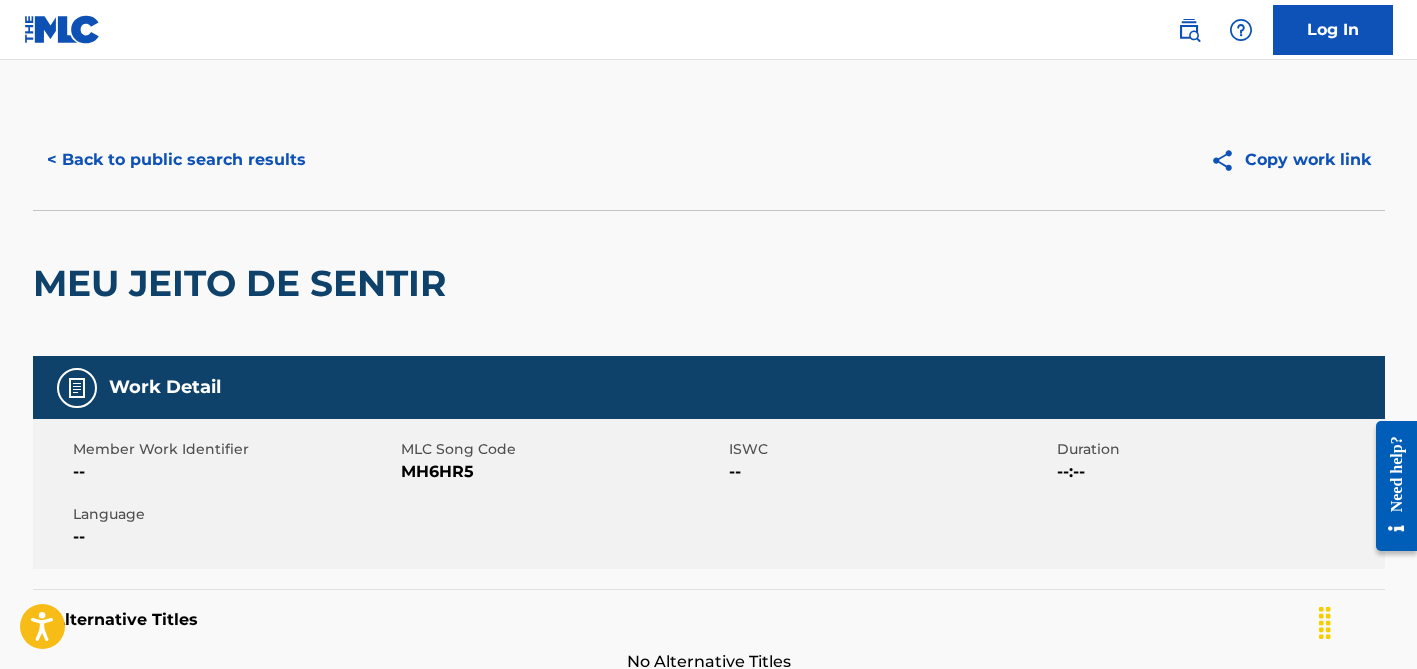 click on "< Back to public search results" at bounding box center [176, 160] 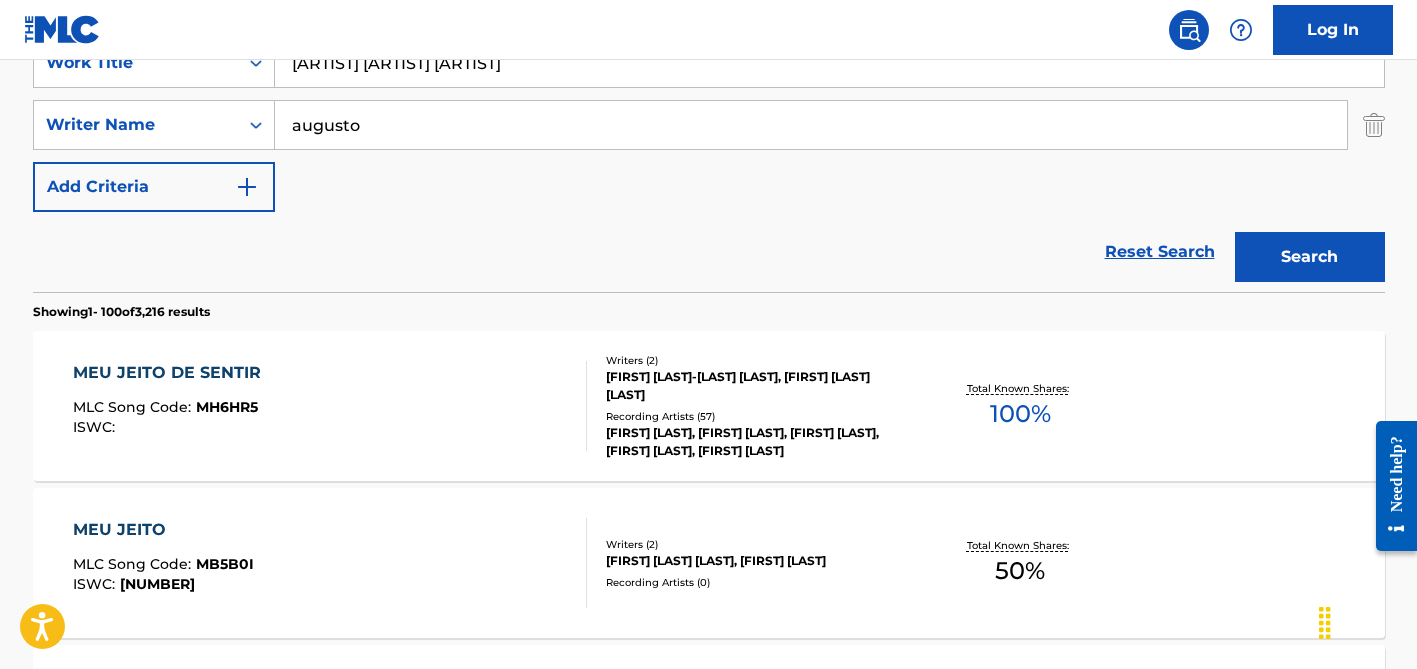 scroll, scrollTop: 274, scrollLeft: 0, axis: vertical 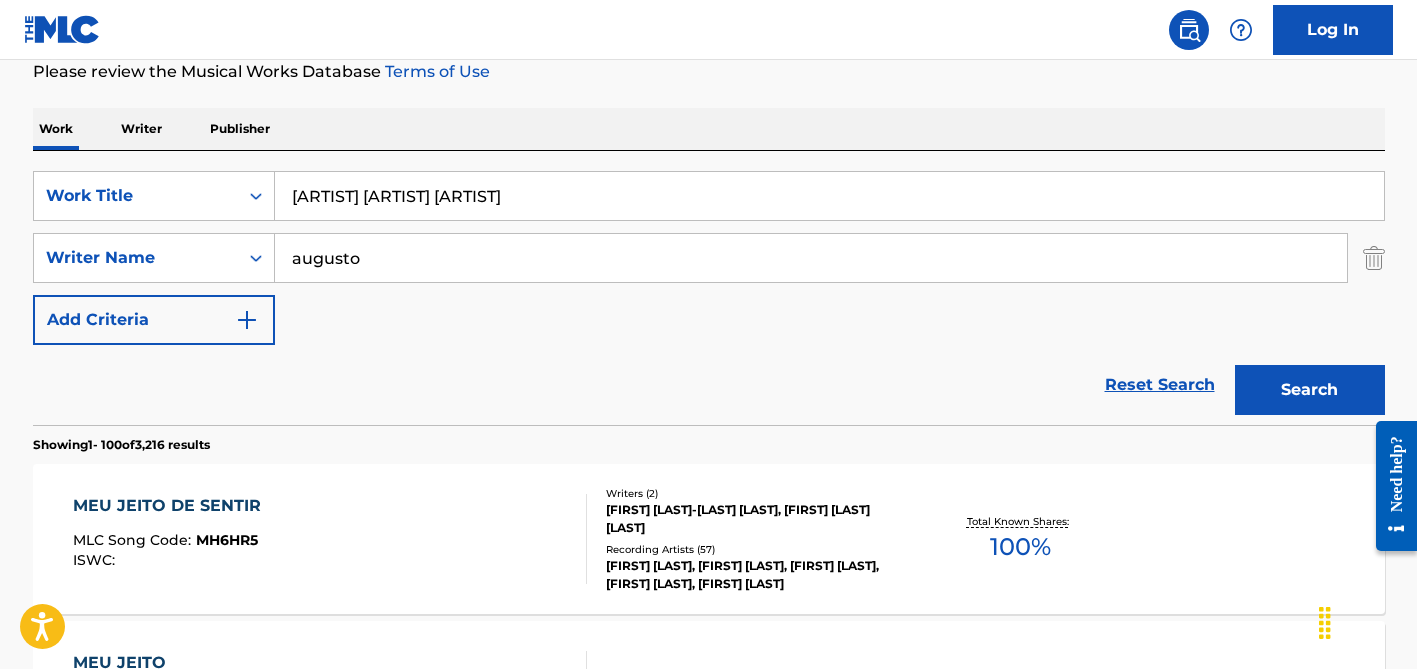 click on "[ARTIST] [ARTIST] [ARTIST]" at bounding box center (829, 196) 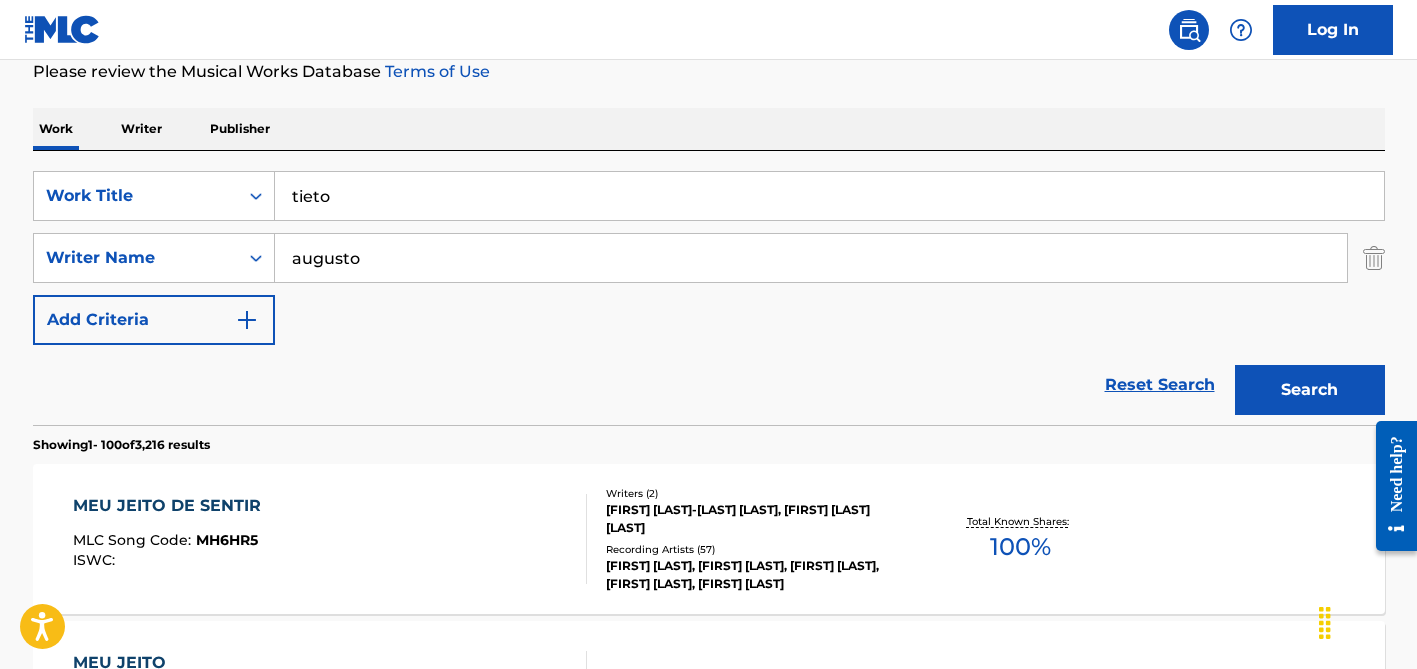 type on "tieto" 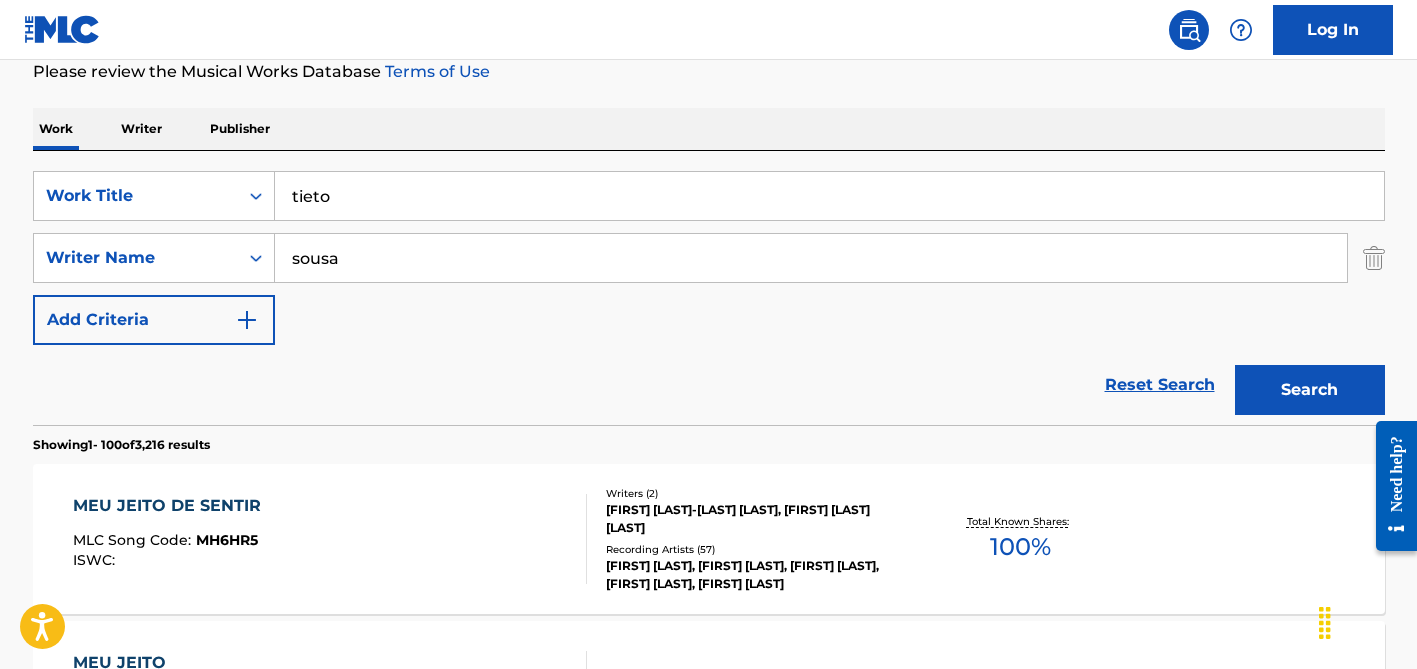 type on "sousa" 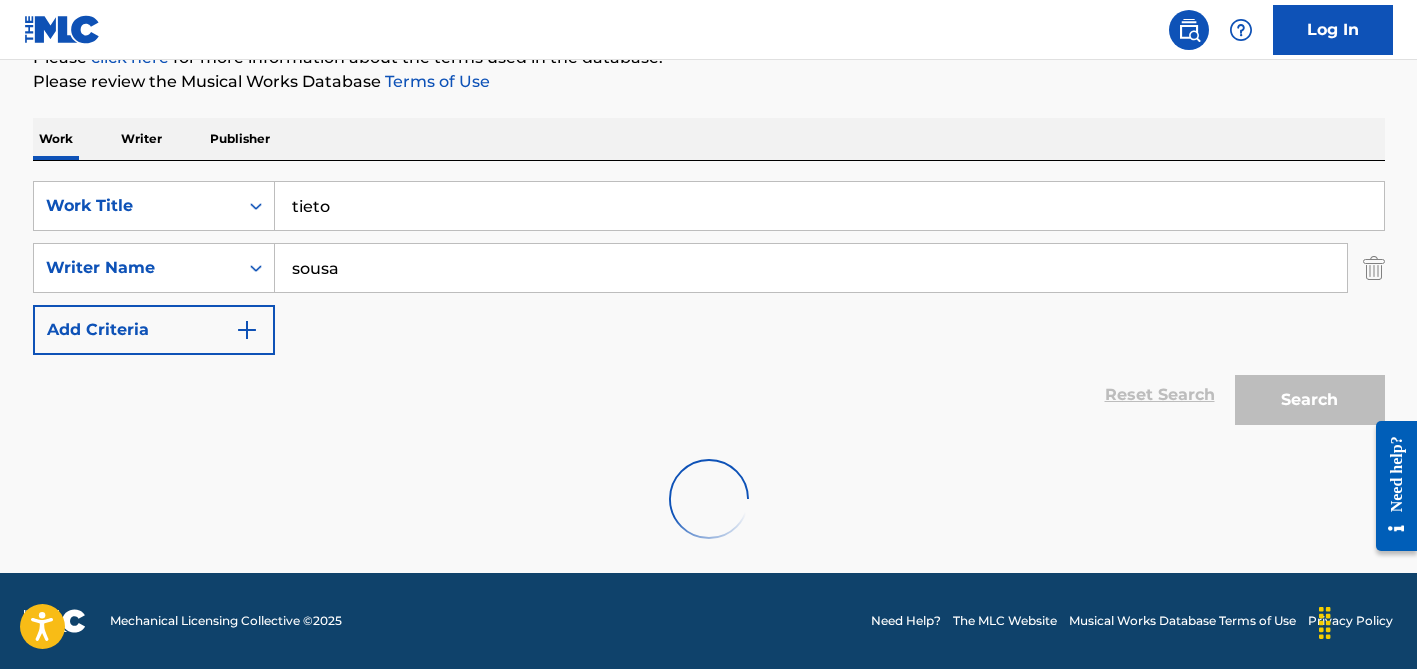 scroll, scrollTop: 199, scrollLeft: 0, axis: vertical 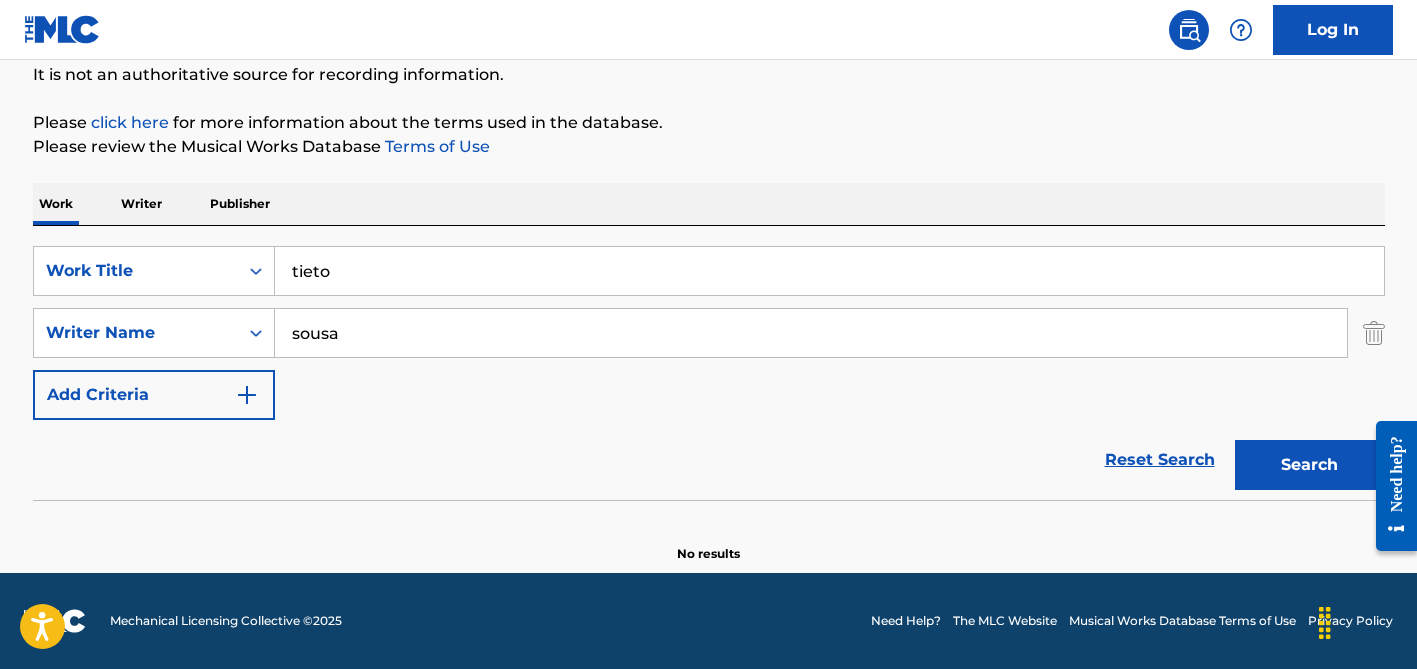 click on "sousa" at bounding box center (811, 333) 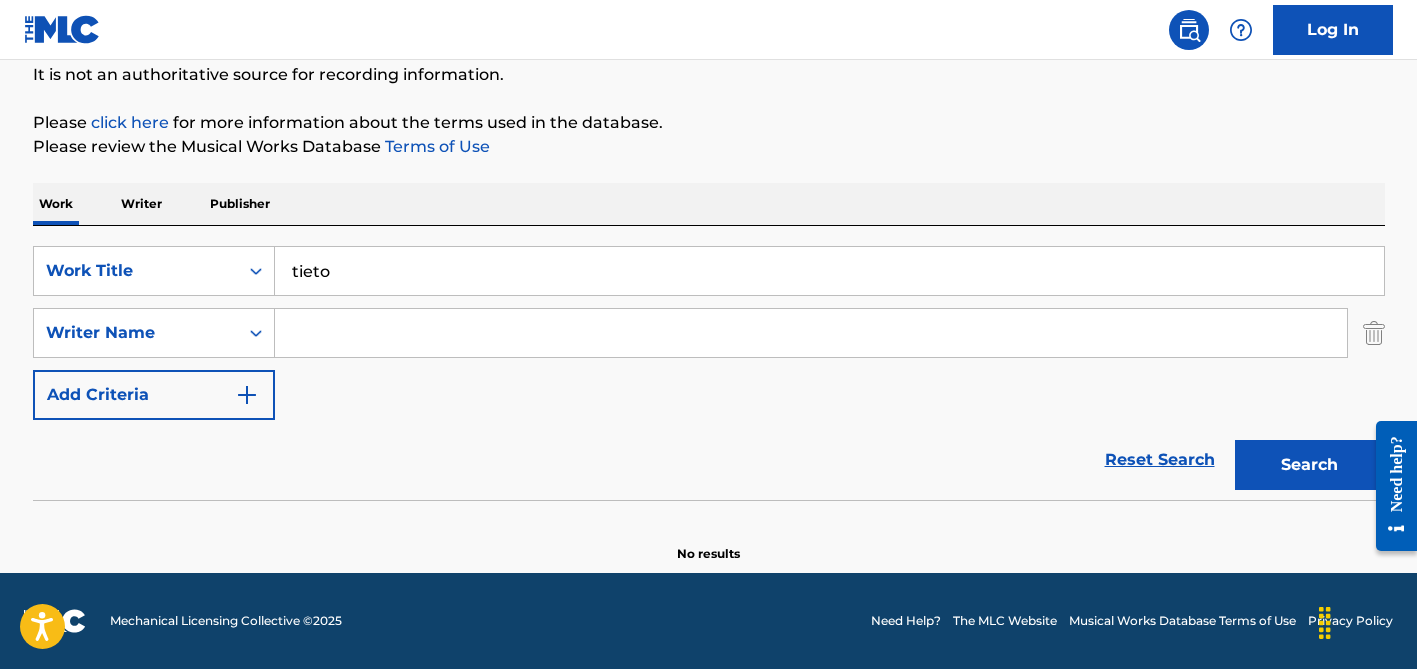 type 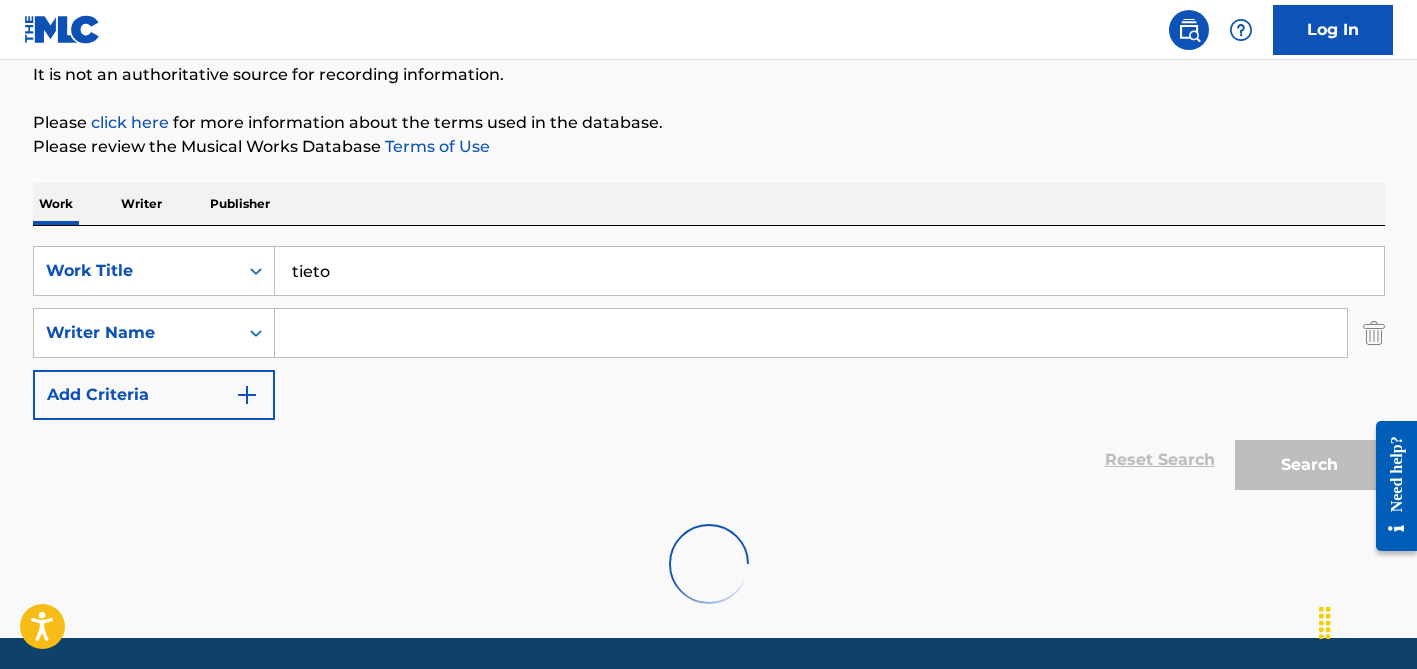scroll, scrollTop: 264, scrollLeft: 0, axis: vertical 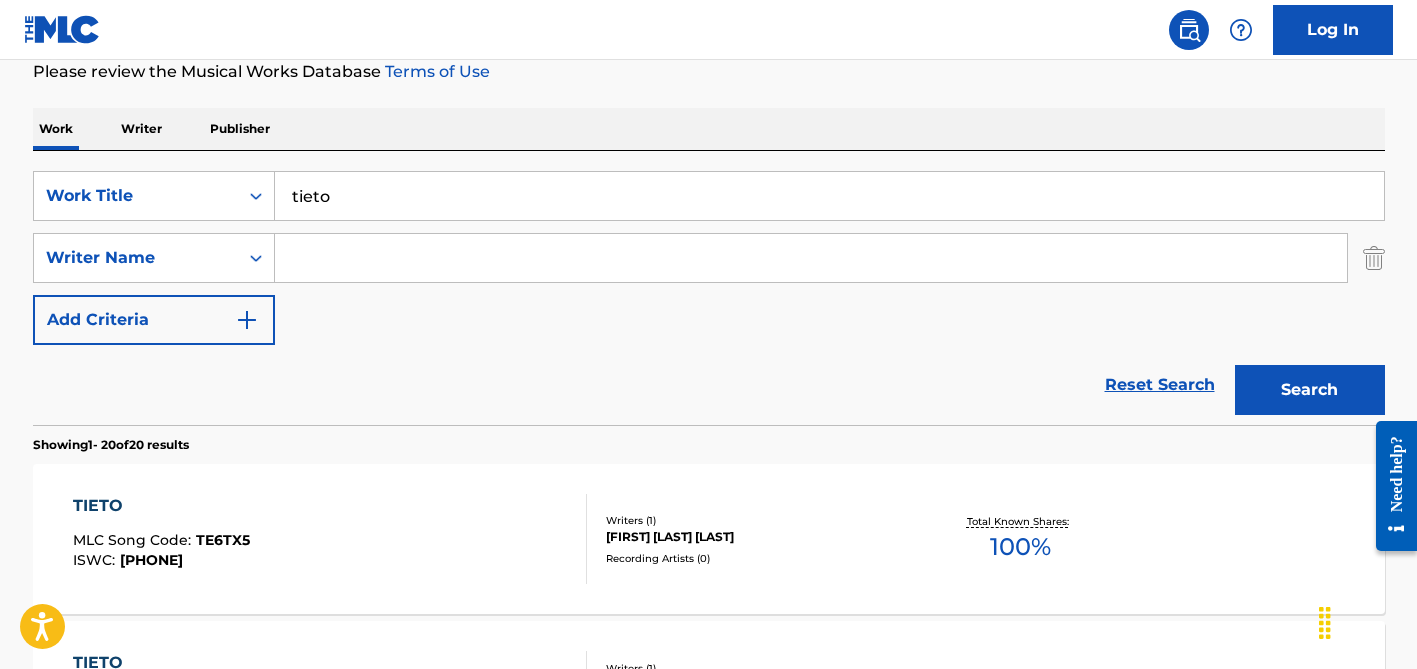 click on "tieto" at bounding box center [829, 196] 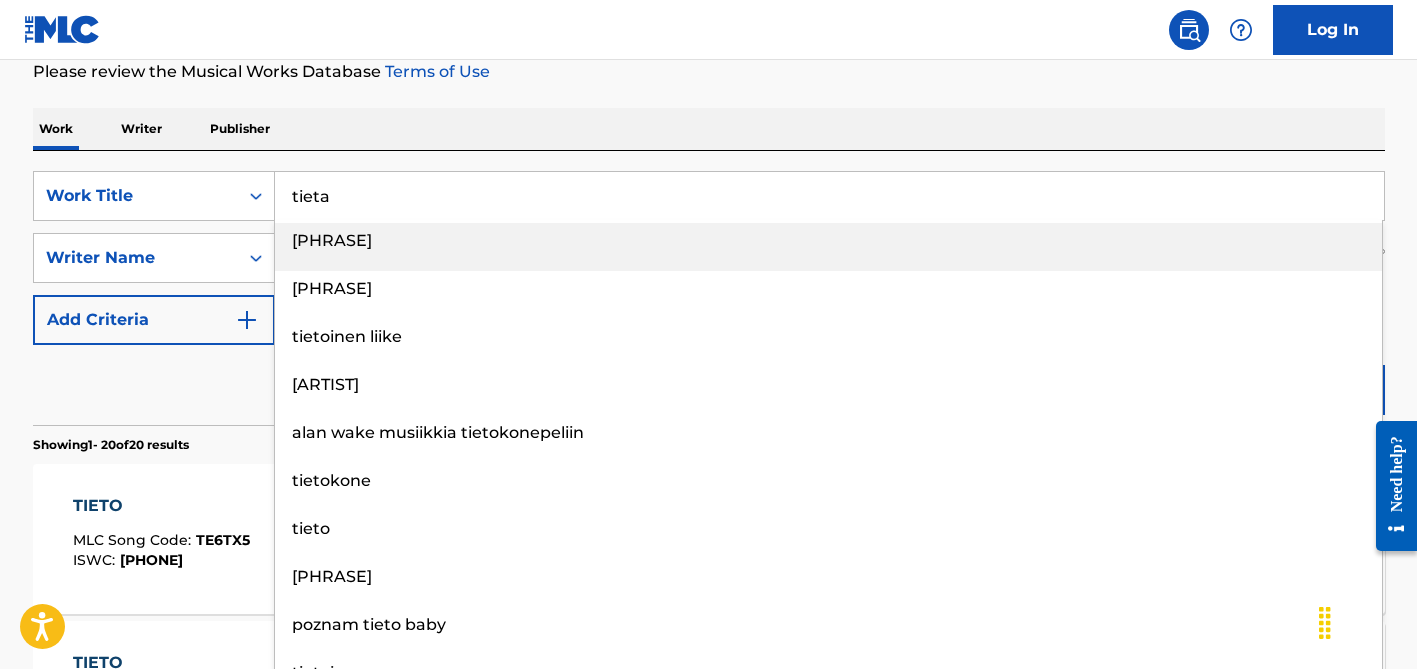 type on "tieta" 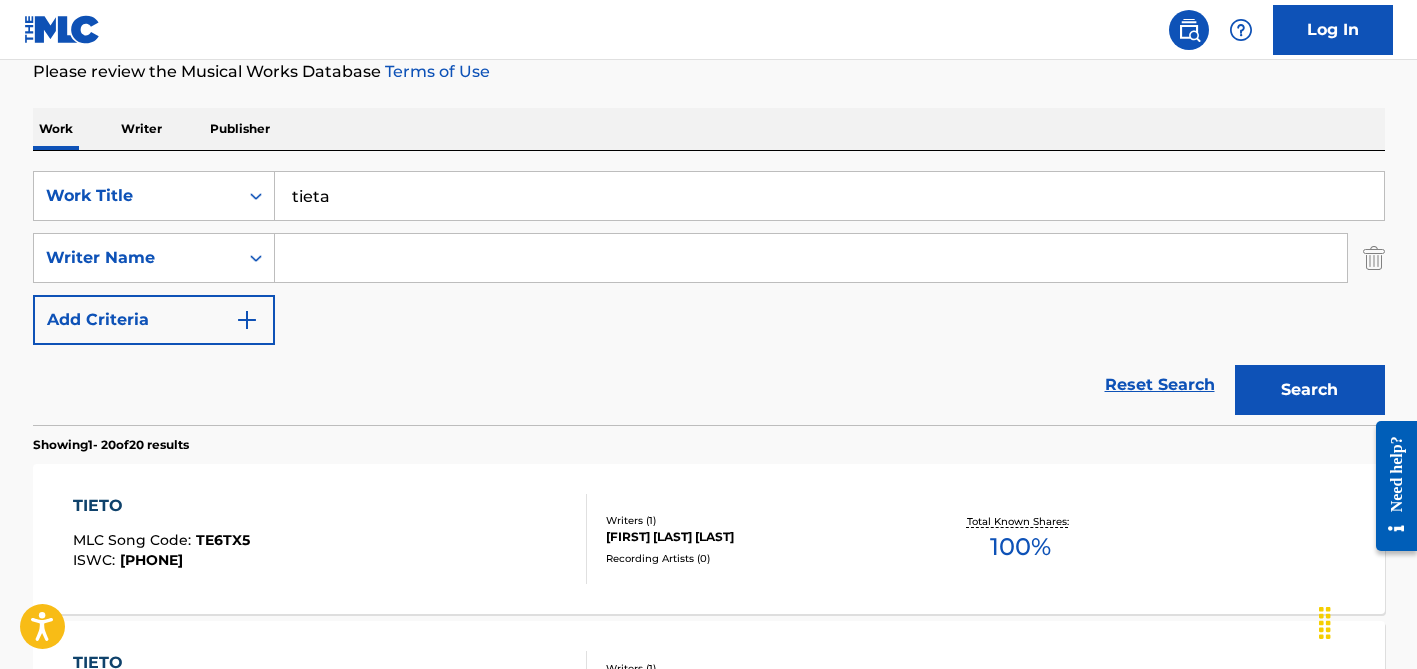 click on "Work Writer Publisher" at bounding box center (709, 129) 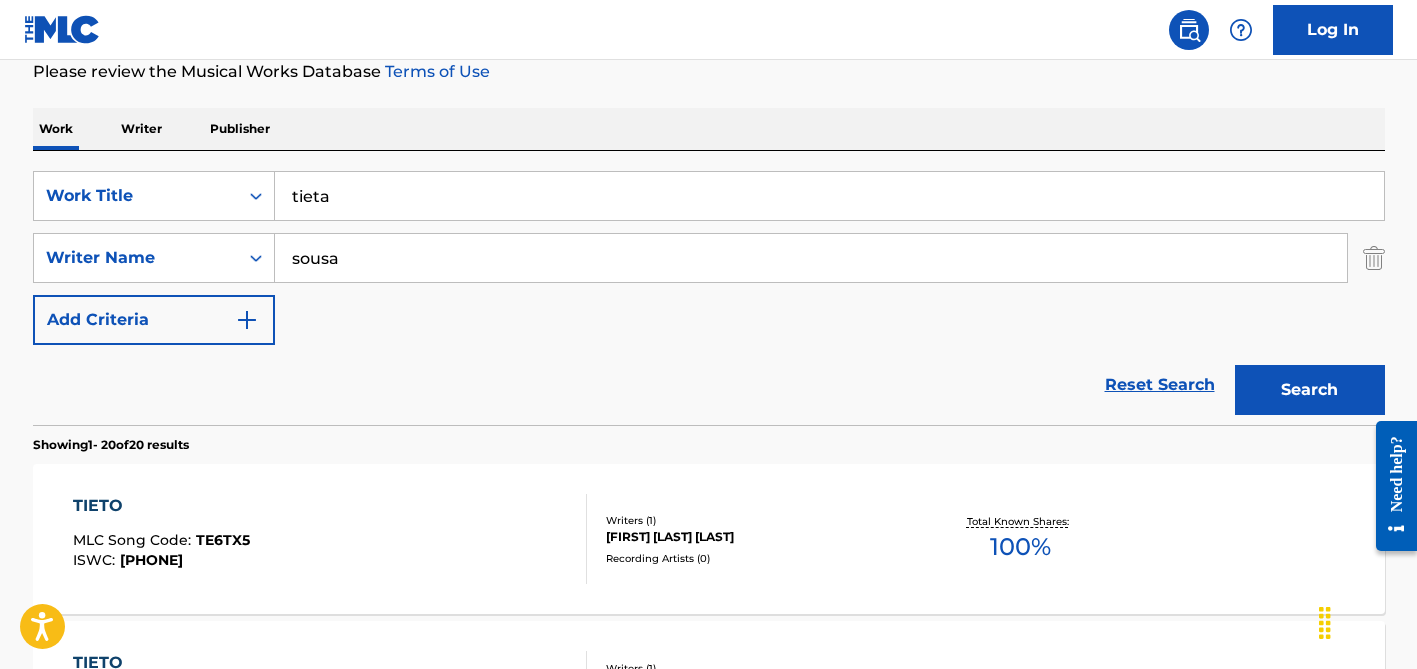 type on "sousa" 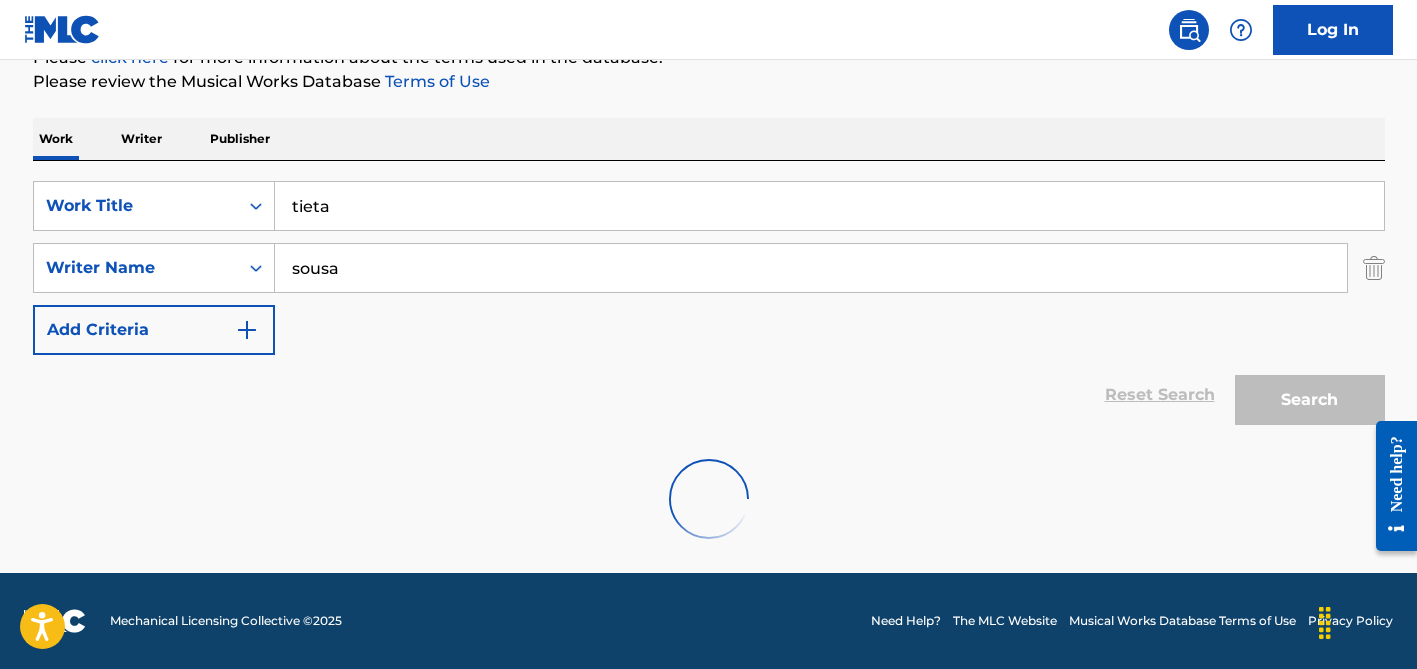 scroll, scrollTop: 199, scrollLeft: 0, axis: vertical 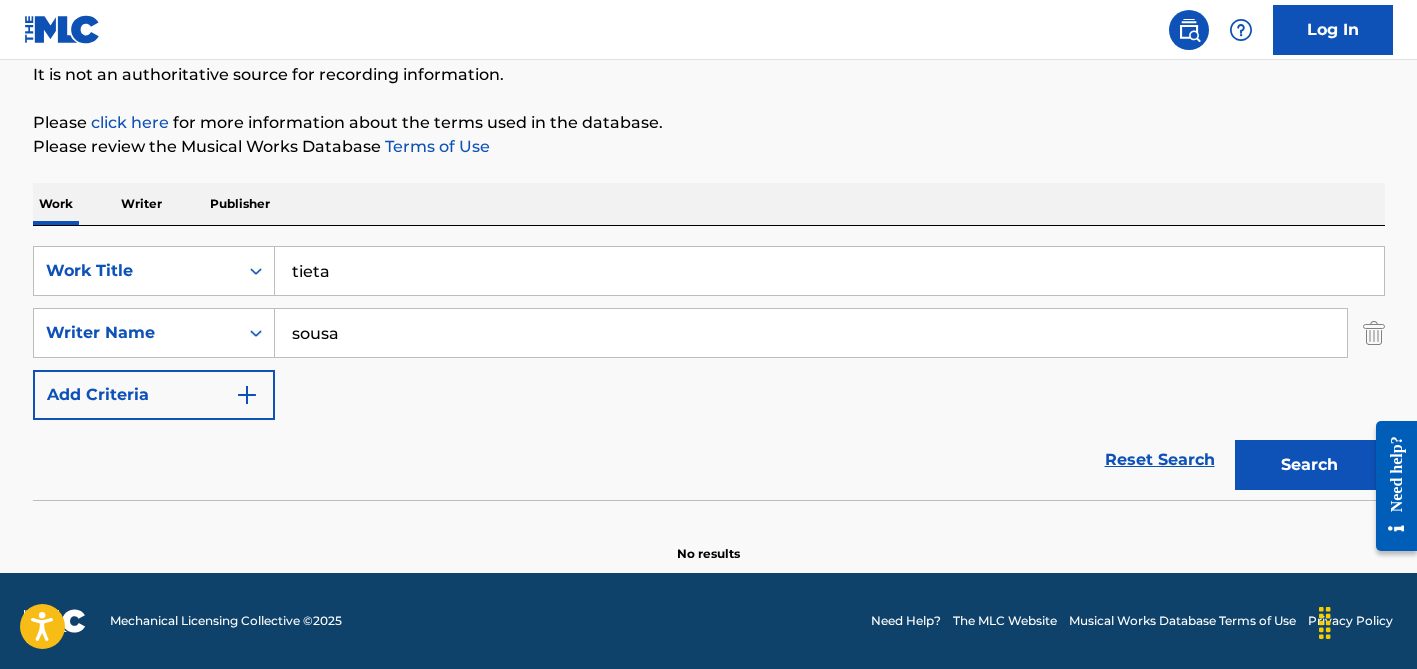 click on "sousa" at bounding box center [811, 333] 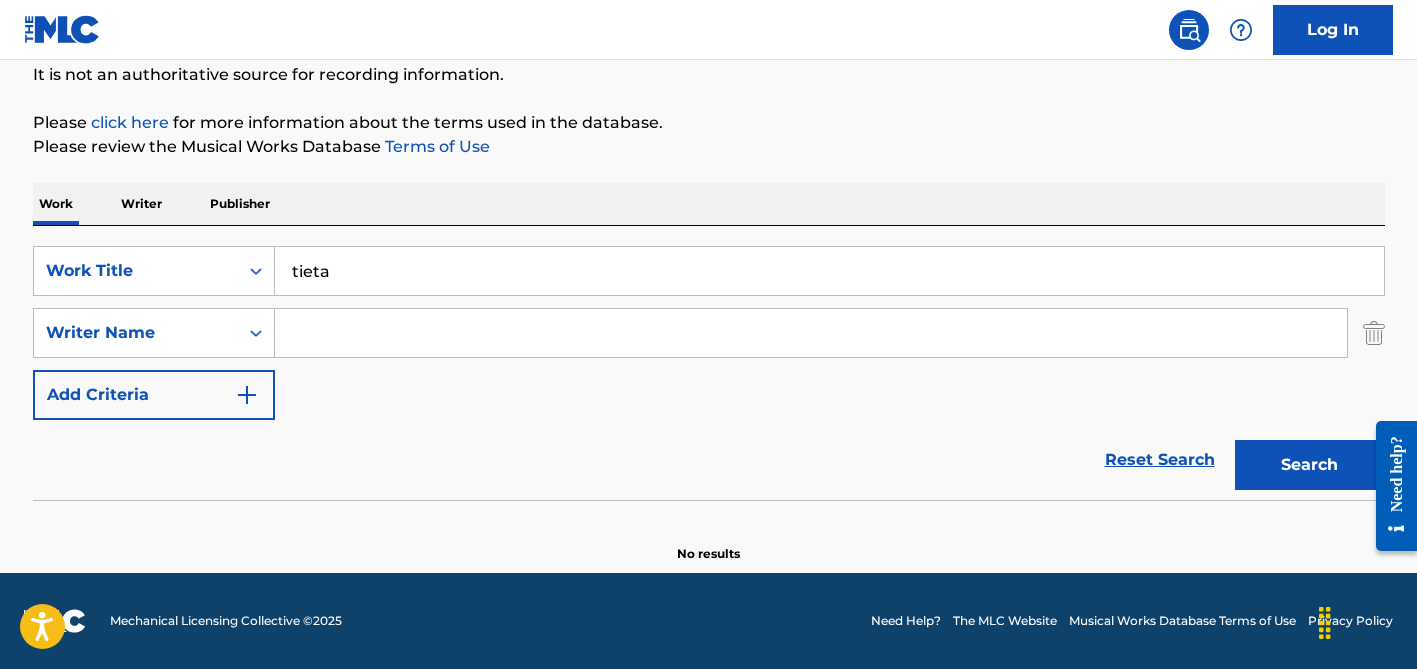 type 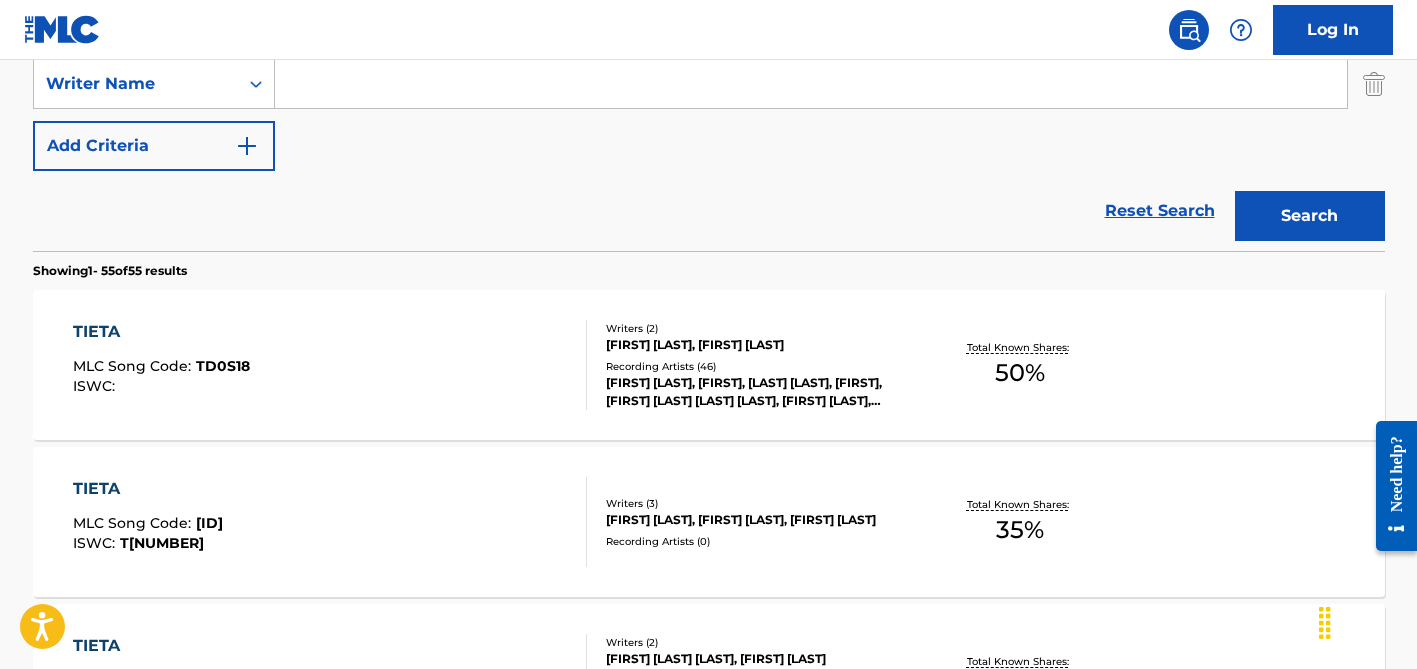 scroll, scrollTop: 630, scrollLeft: 0, axis: vertical 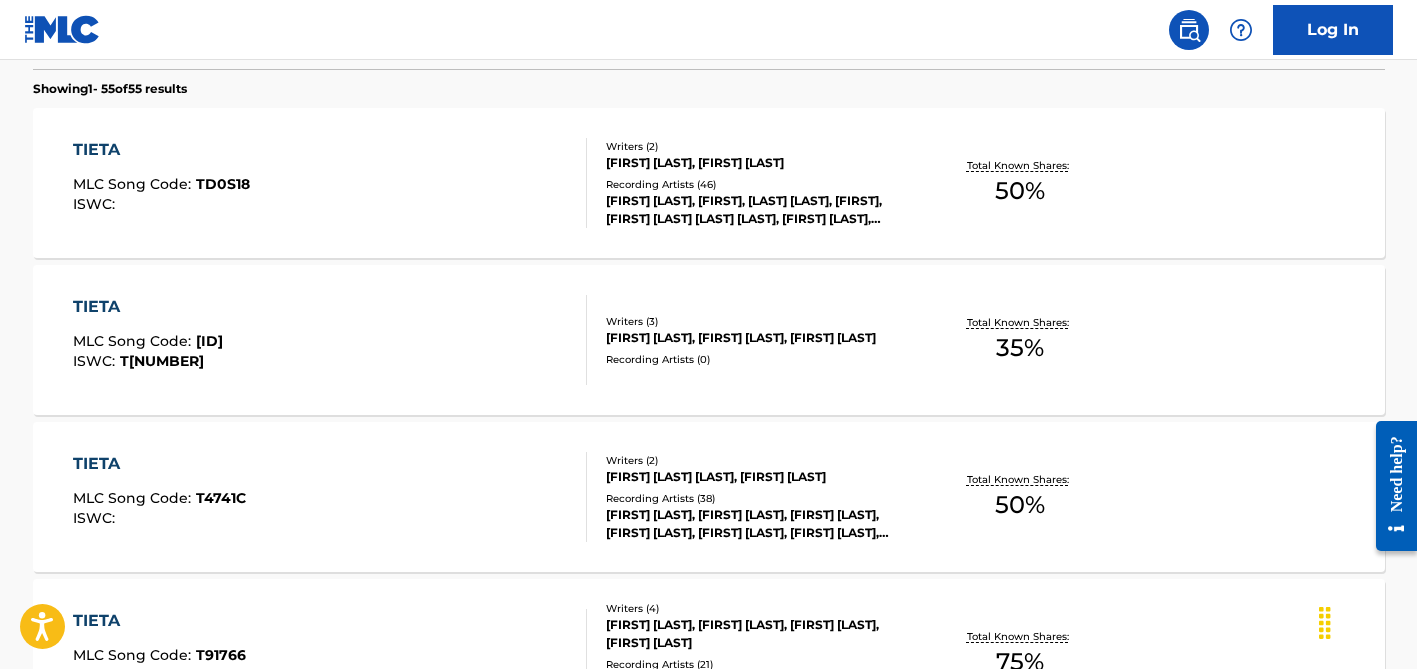click on "[FIRST] [LAST], [FIRST], [LAST] [LAST], [FIRST], [FIRST] [LAST] [LAST] [LAST], [FIRST] [LAST], [LAST] [LAST]" at bounding box center [757, 210] 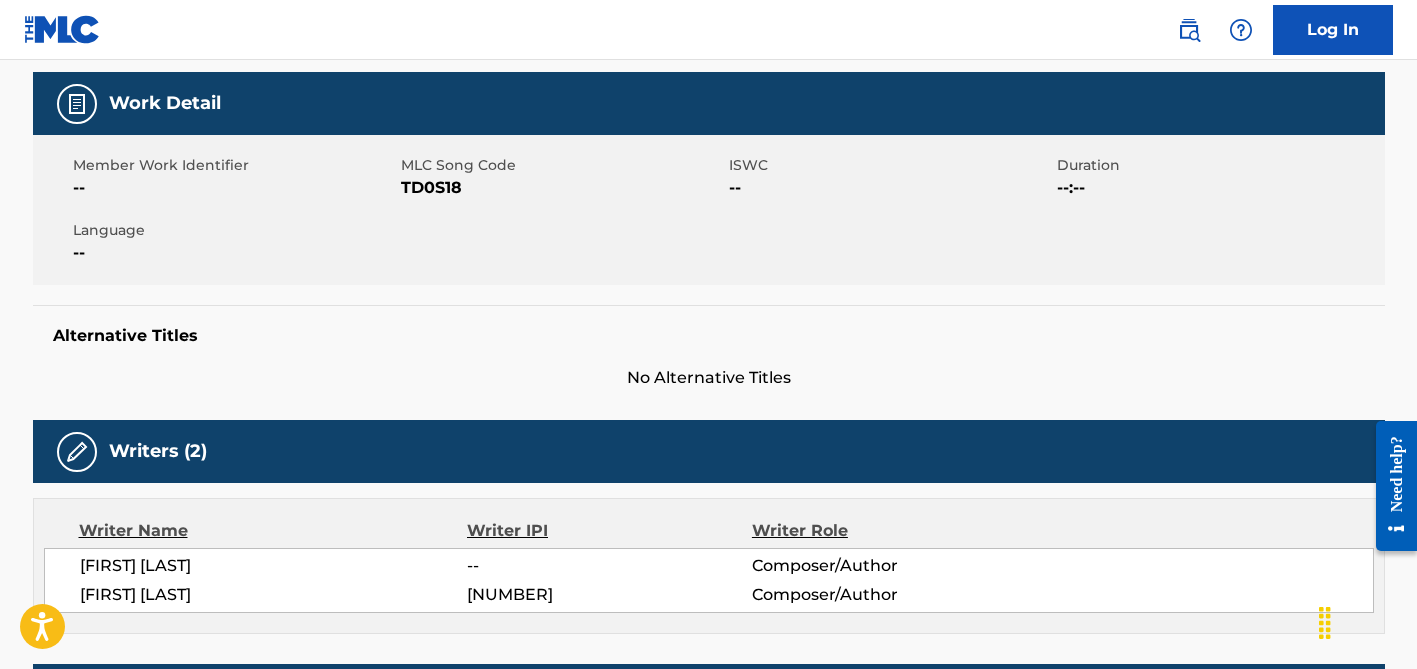 scroll, scrollTop: 281, scrollLeft: 0, axis: vertical 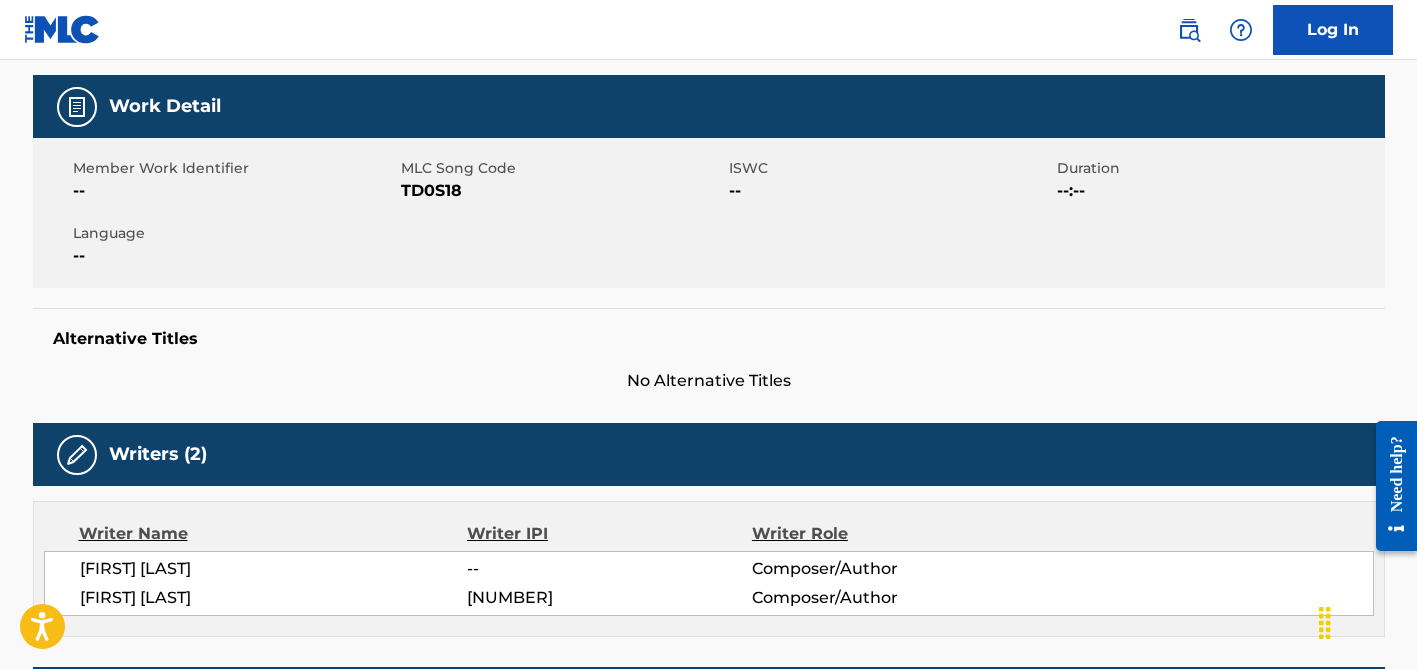 click on "[FIRST] [LAST]" at bounding box center [274, 598] 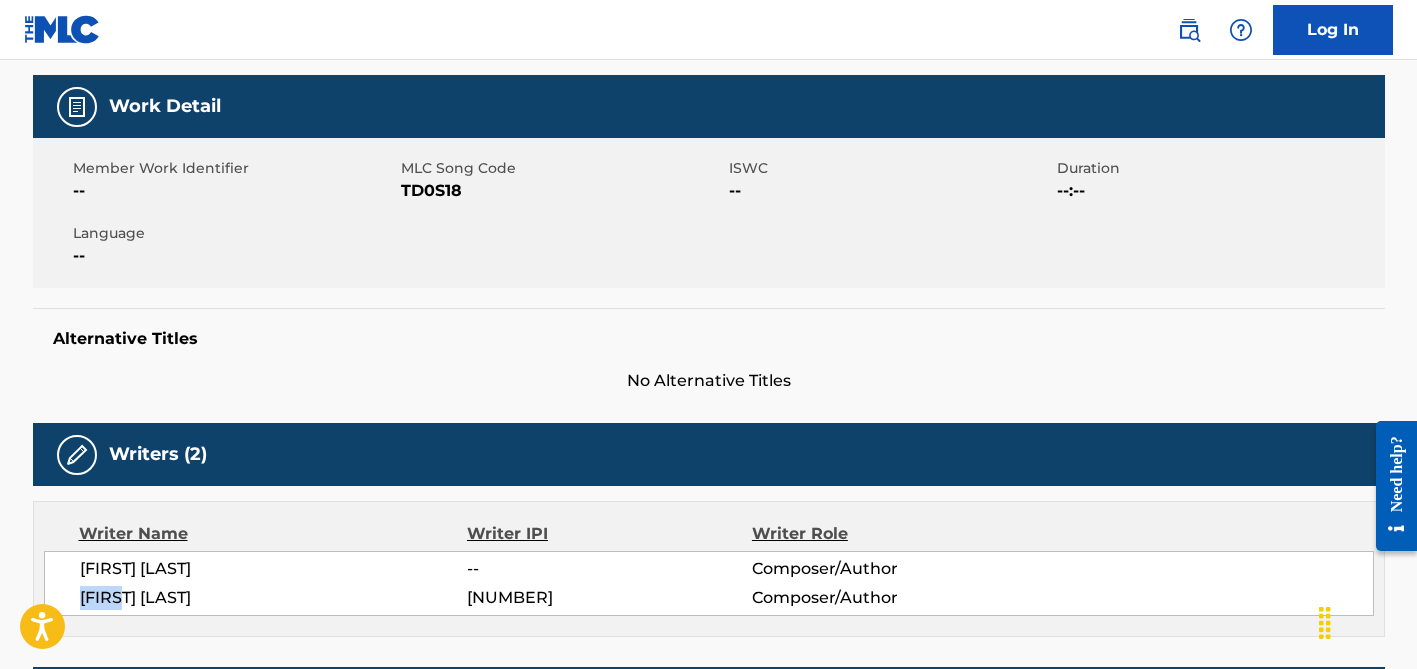 click on "[FIRST] [LAST]" at bounding box center (274, 598) 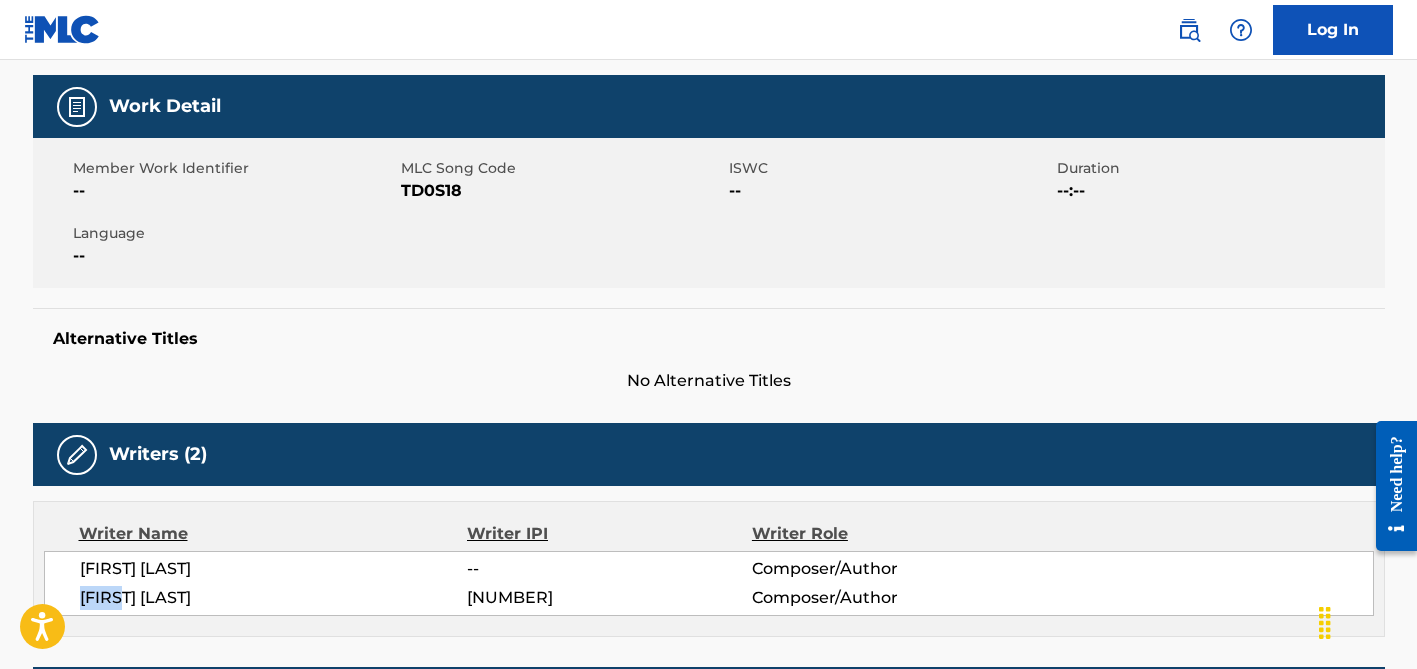 scroll, scrollTop: 0, scrollLeft: 0, axis: both 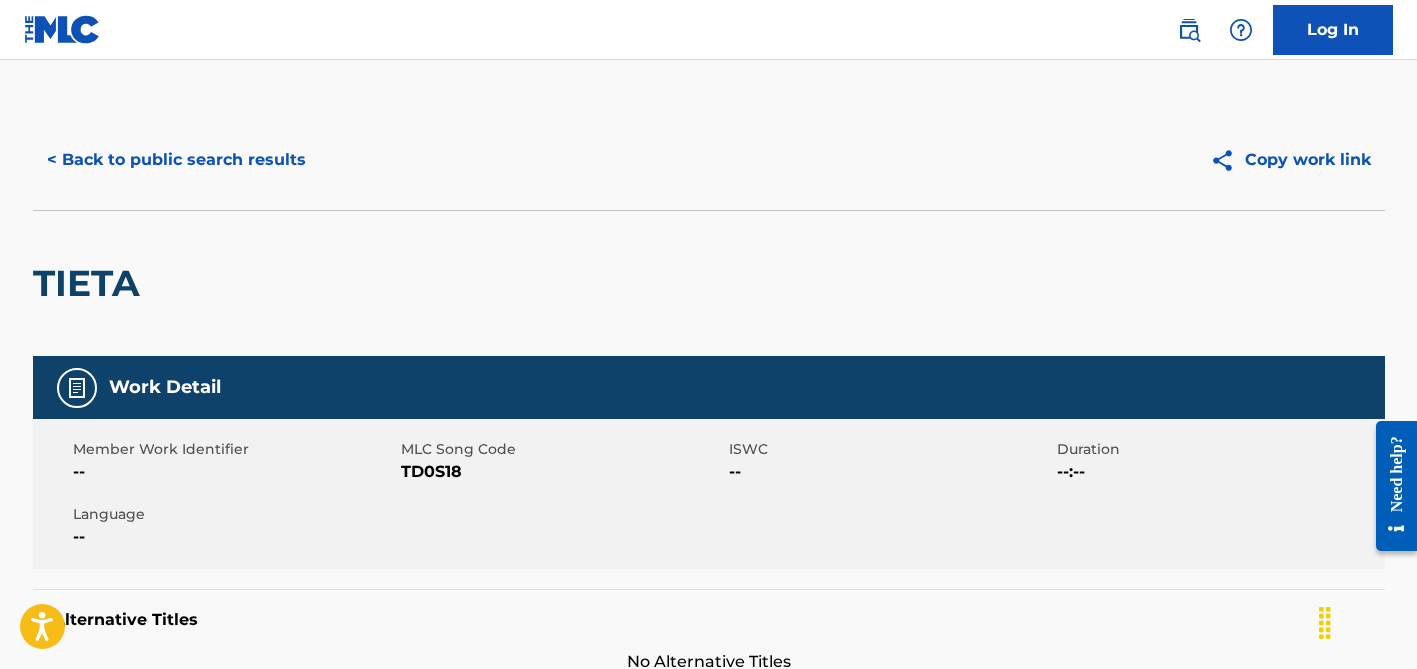 click on "< Back to public search results" at bounding box center [176, 160] 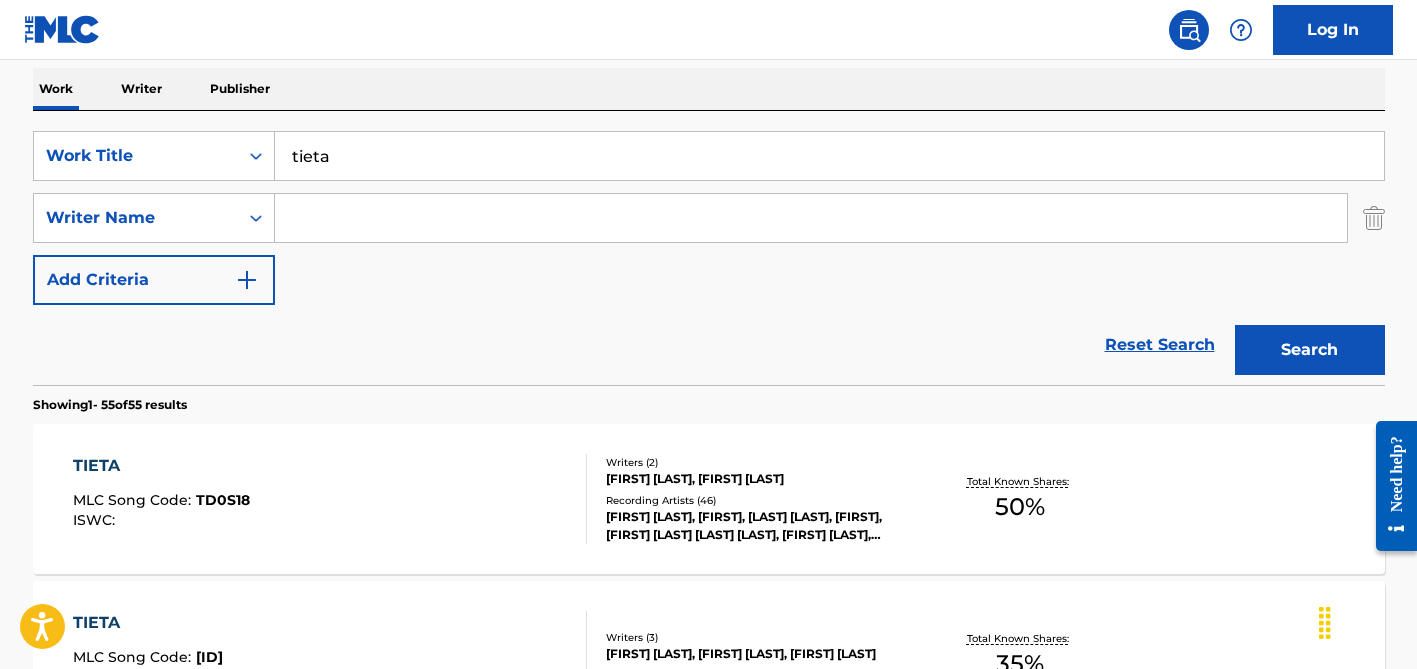 scroll, scrollTop: 282, scrollLeft: 0, axis: vertical 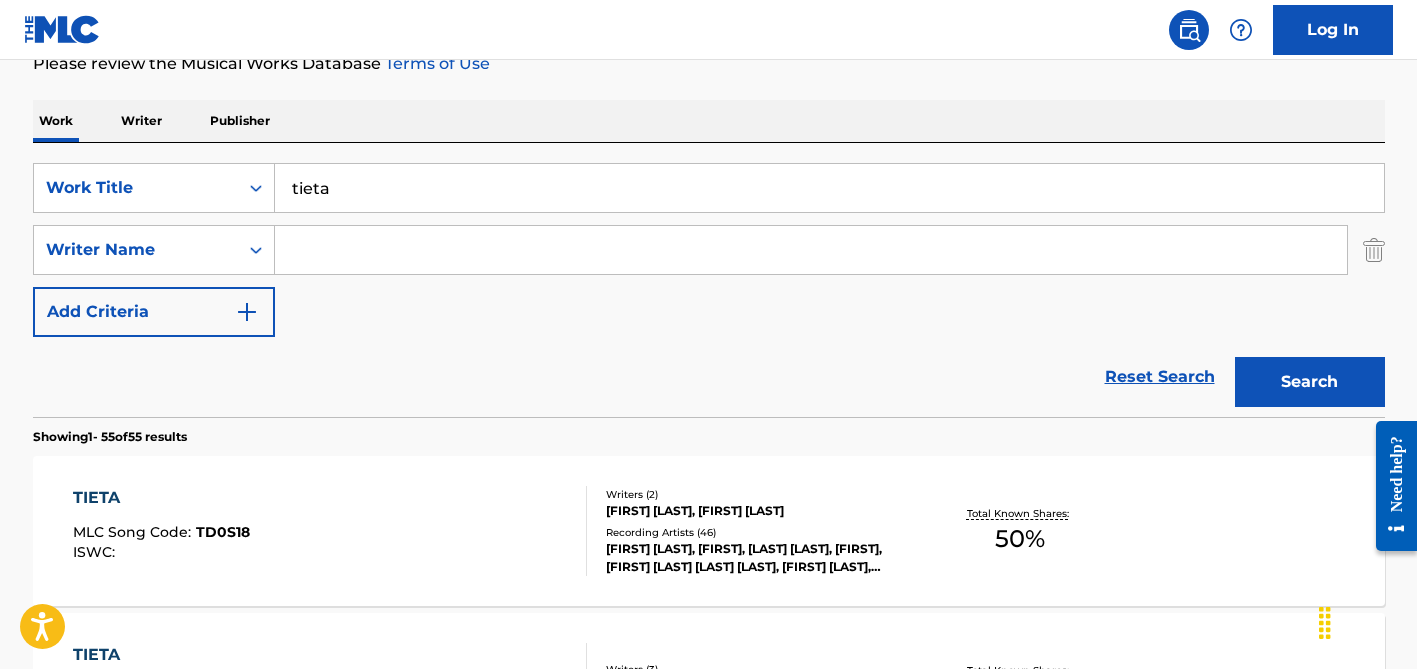 click at bounding box center (811, 250) 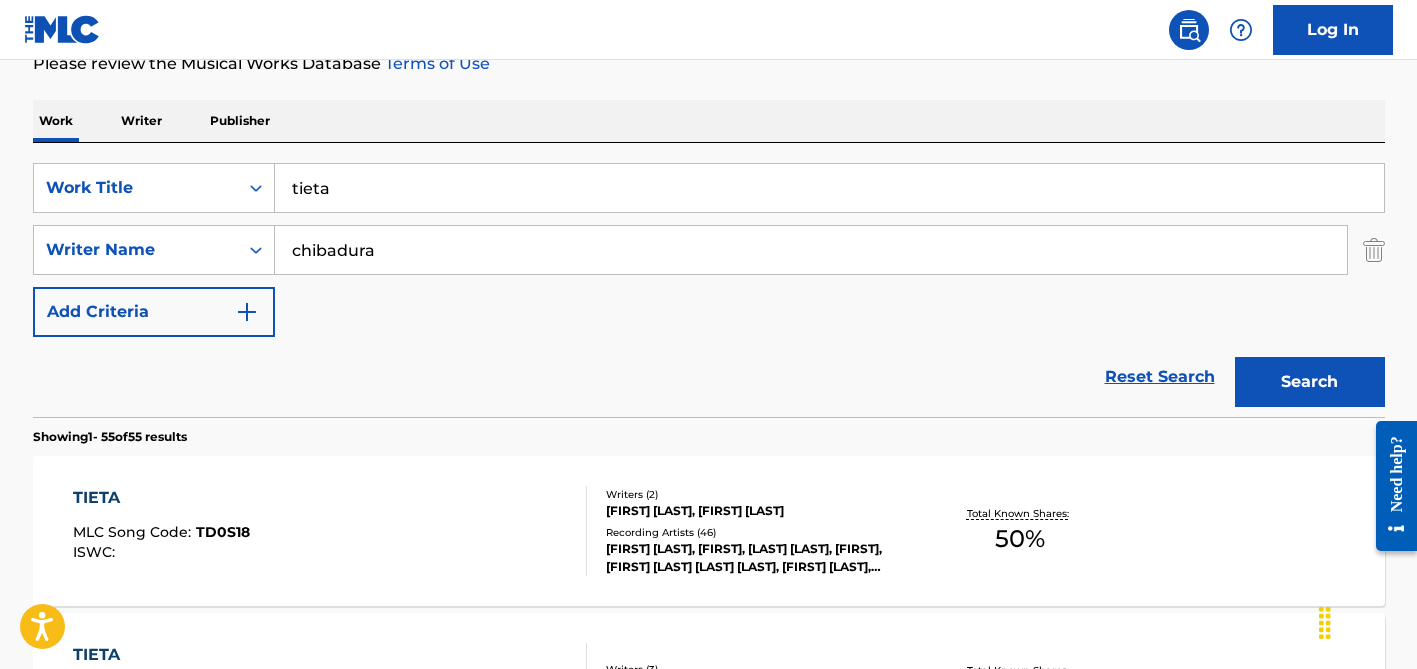 type on "chibadura" 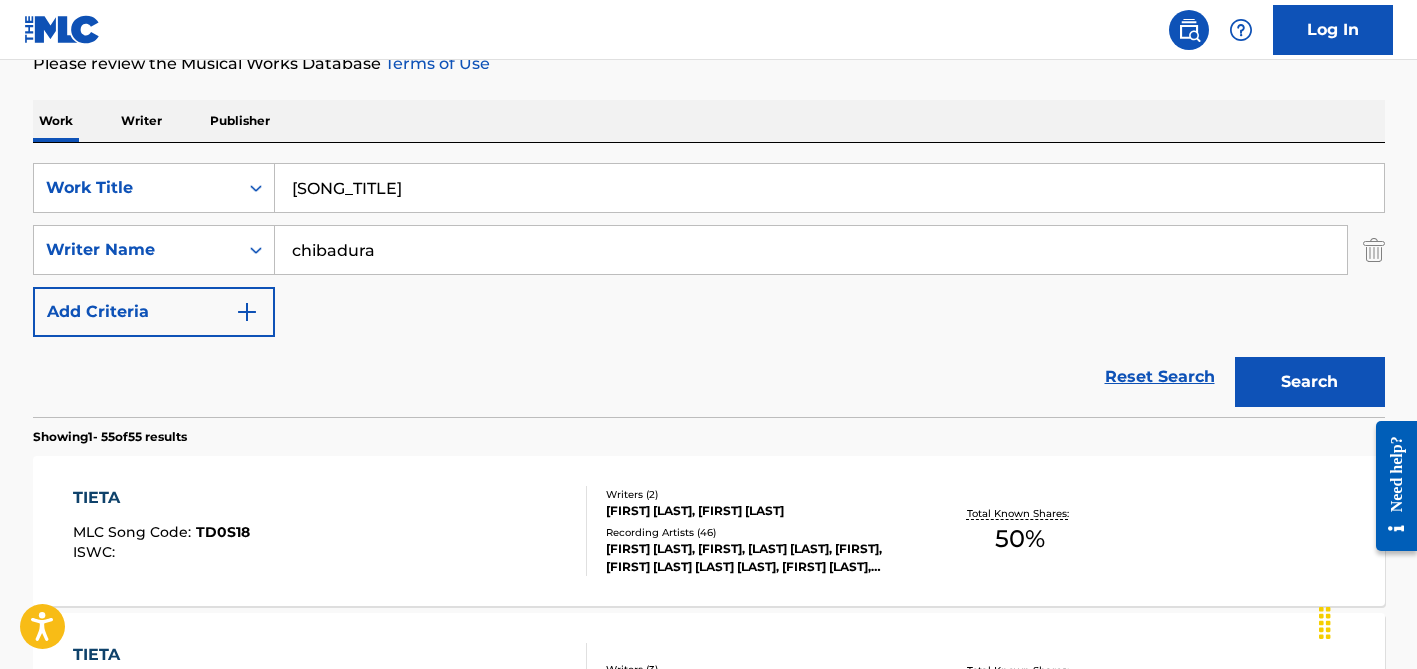 type on "[SONG_TITLE]" 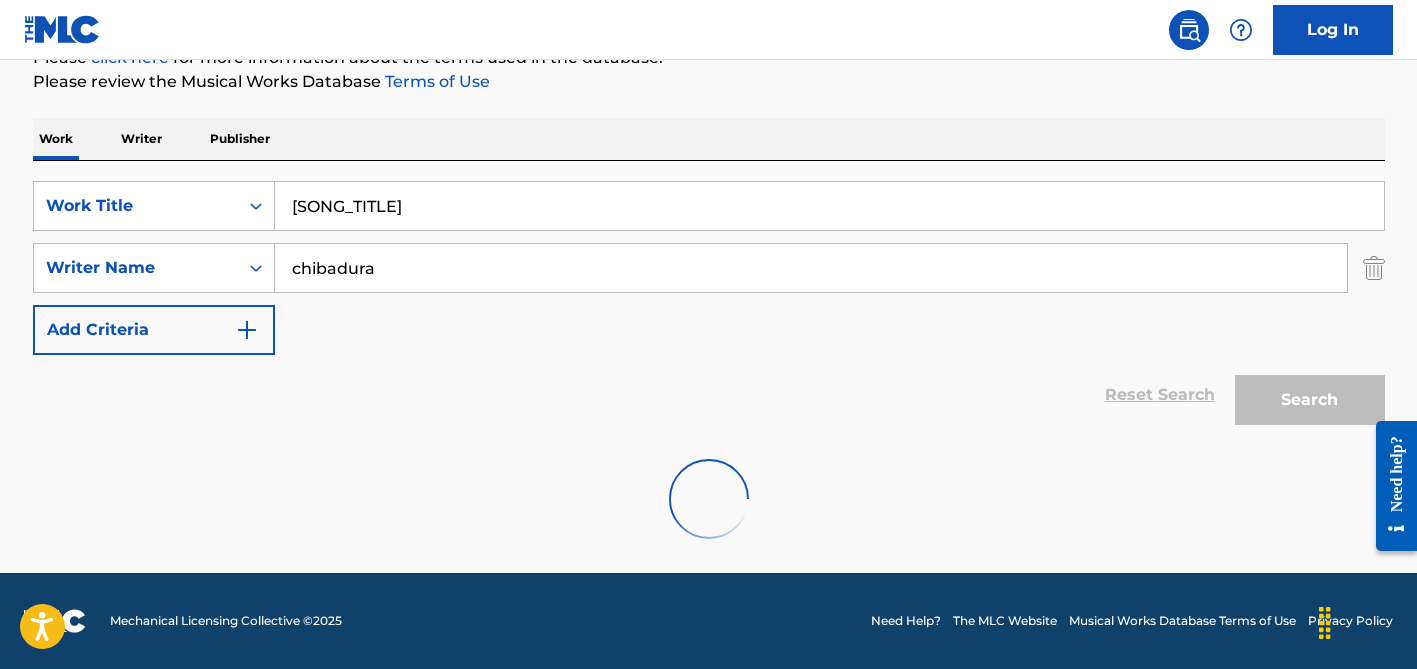 scroll, scrollTop: 282, scrollLeft: 0, axis: vertical 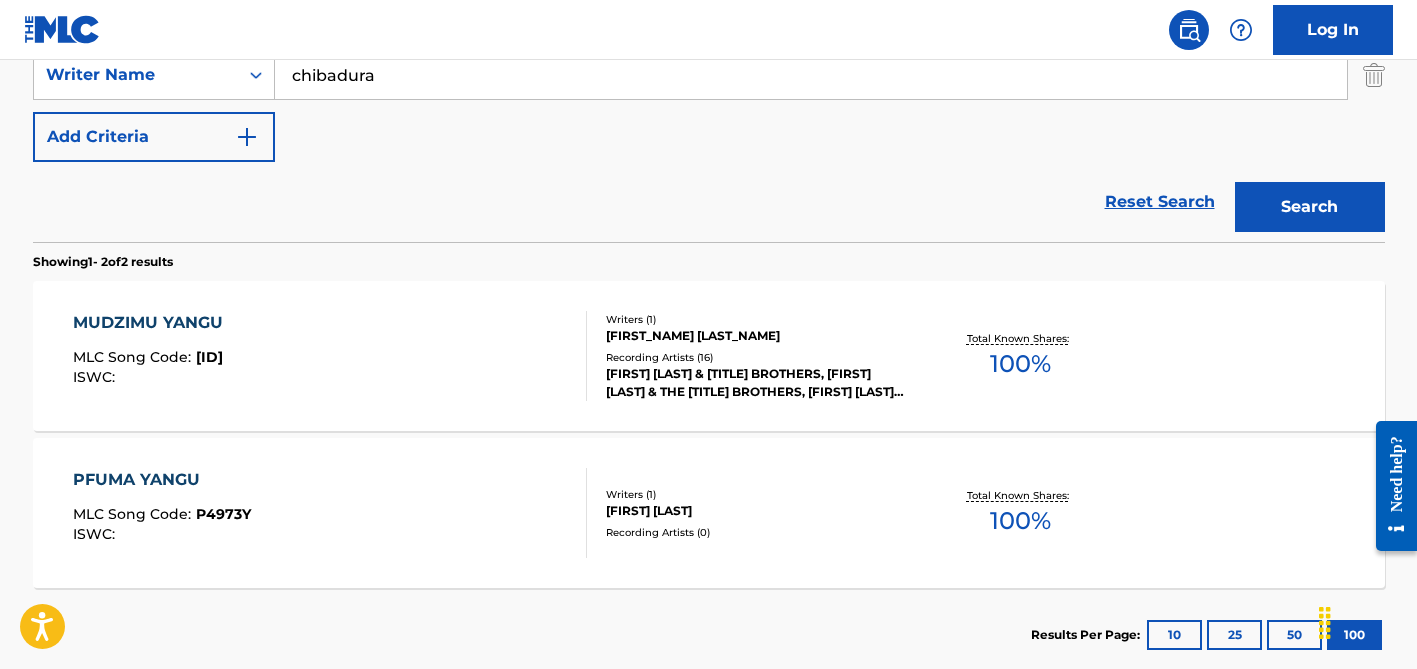click on "Recording Artists ( 16 )" at bounding box center [757, 357] 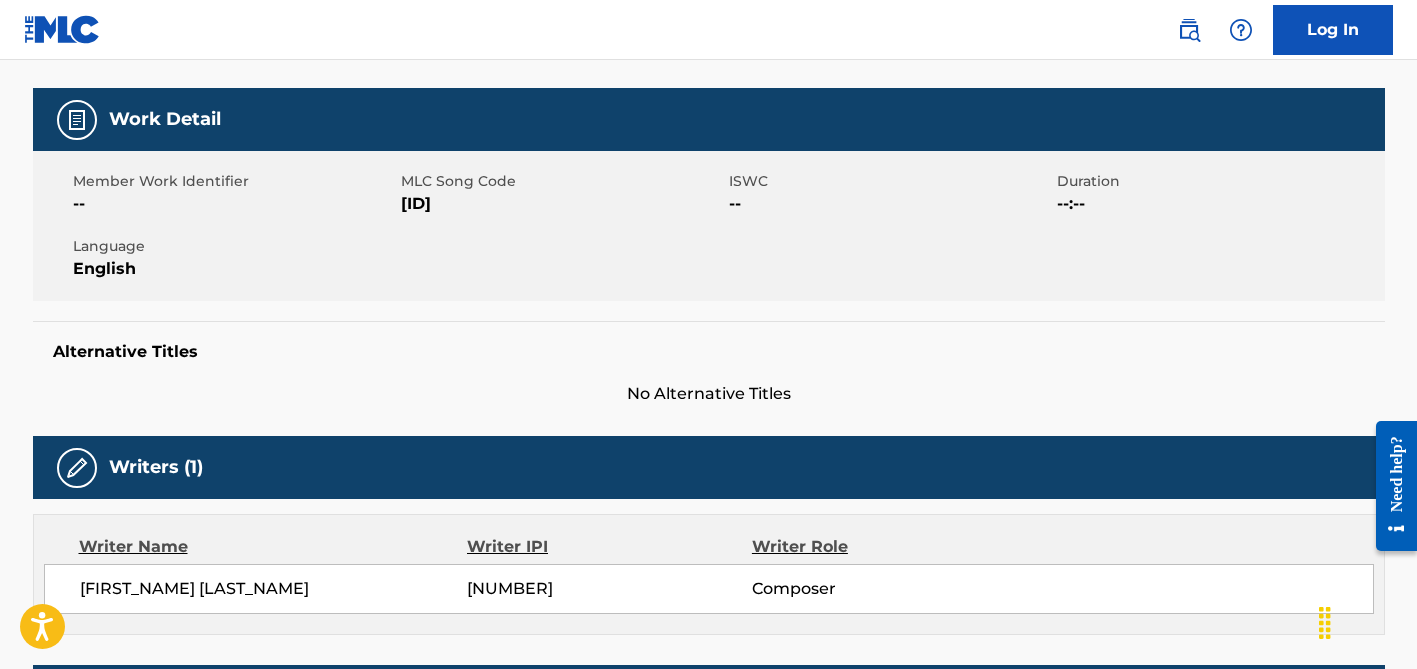 scroll, scrollTop: 0, scrollLeft: 0, axis: both 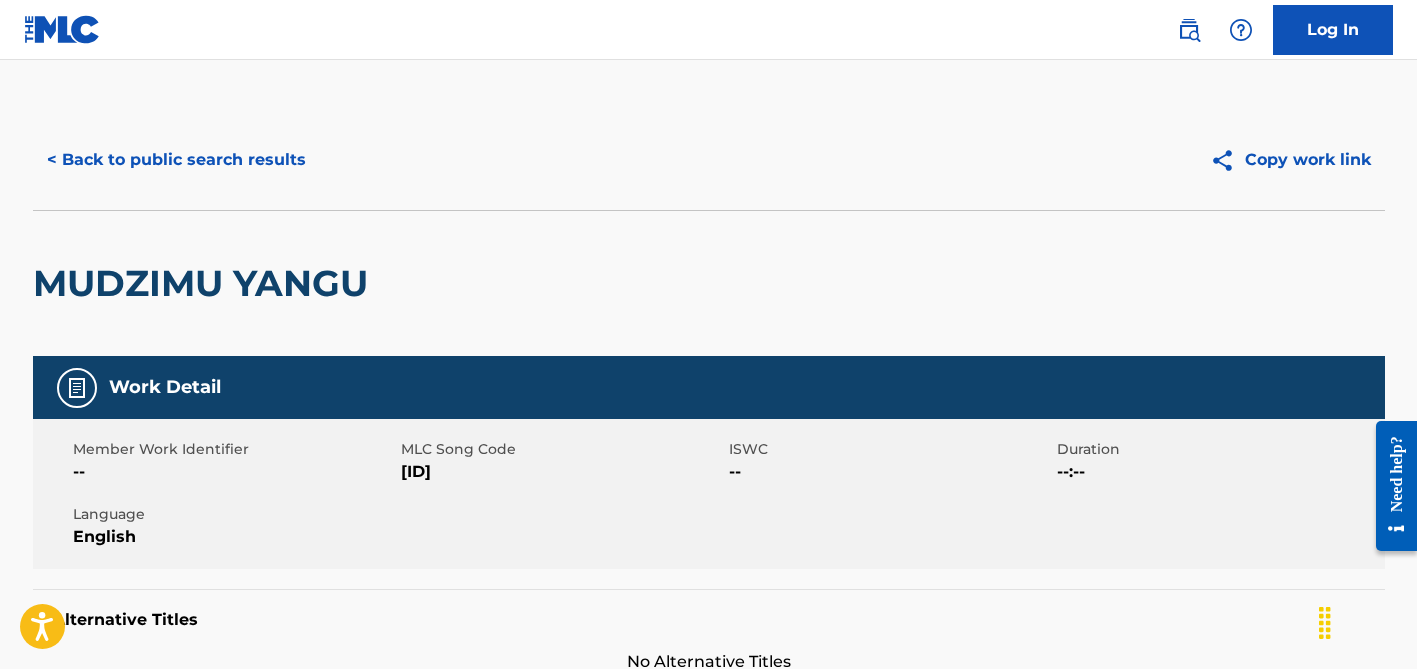 click on "< Back to public search results" at bounding box center [176, 160] 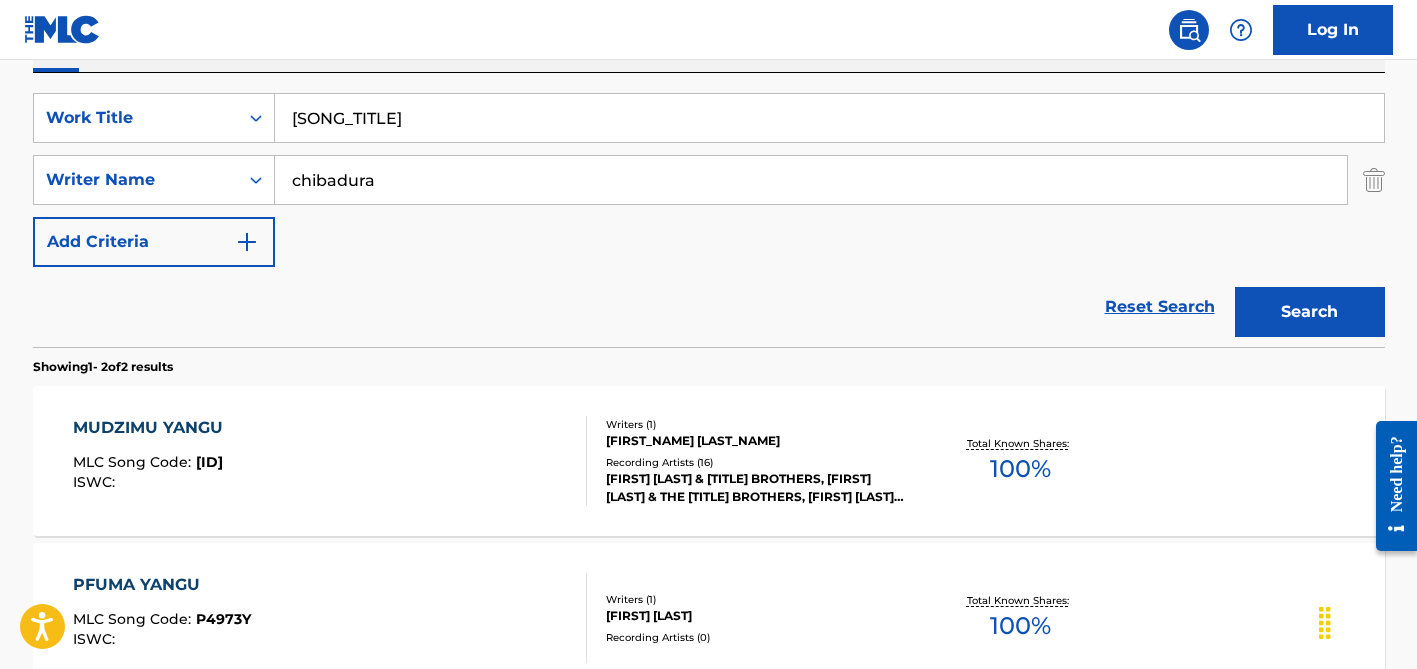 scroll, scrollTop: 273, scrollLeft: 0, axis: vertical 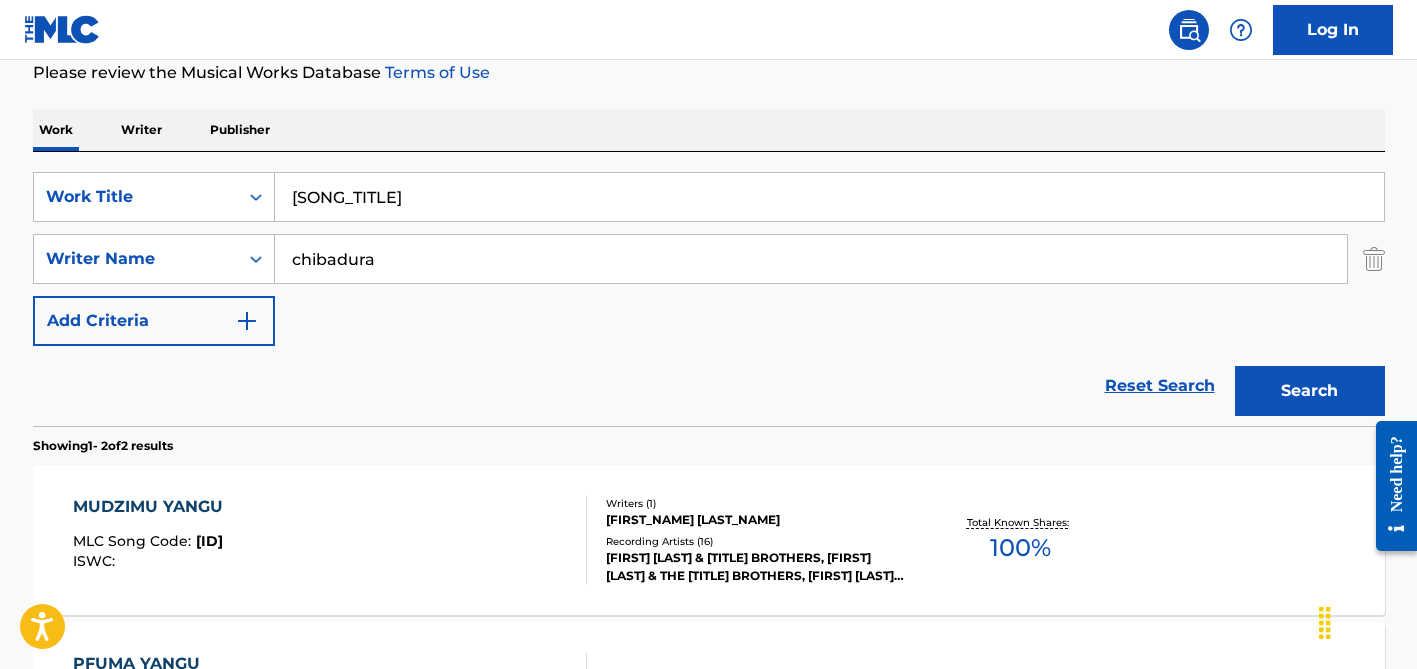 click on "chibadura" at bounding box center (811, 259) 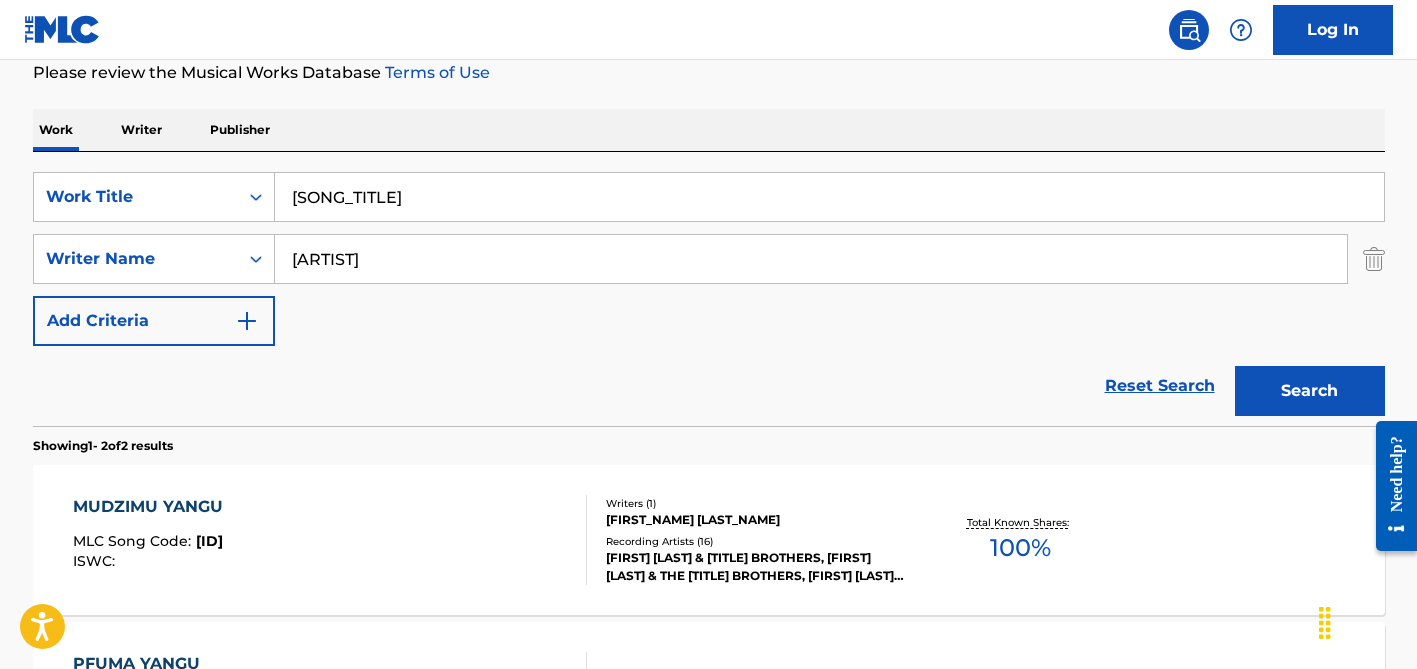type on "[ARTIST]" 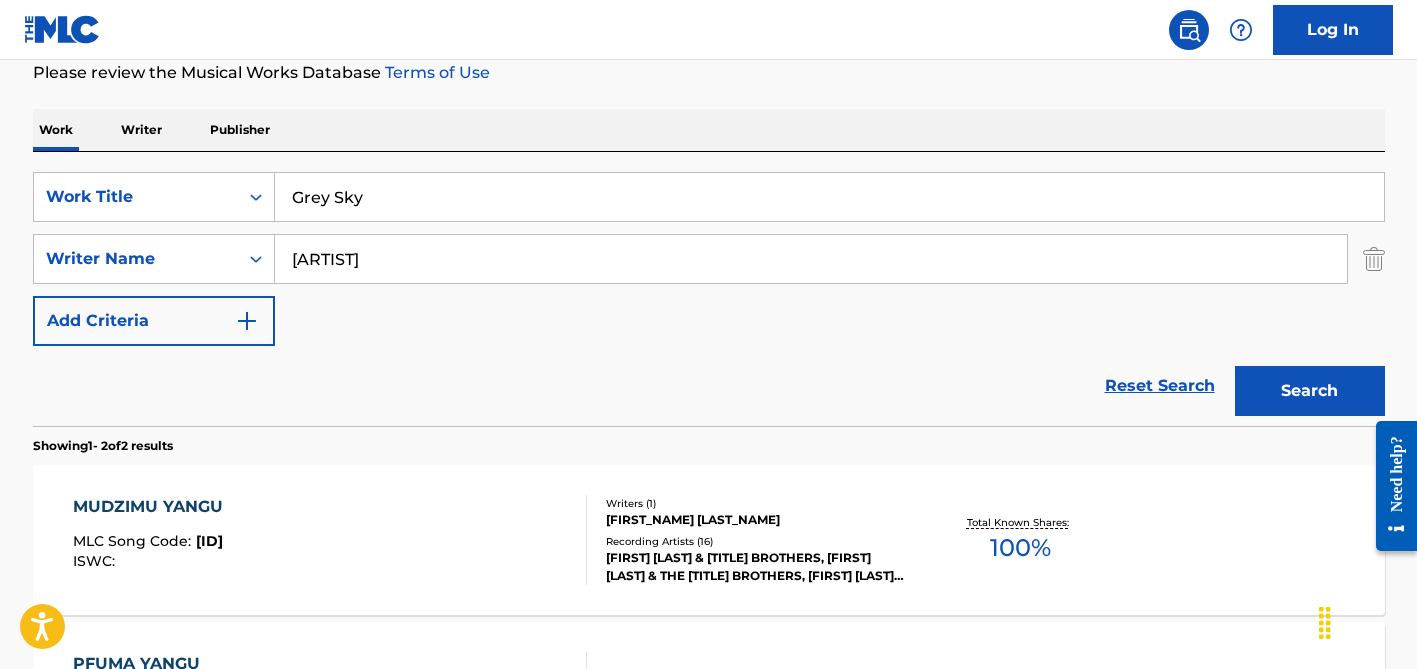 type on "Grey Sky" 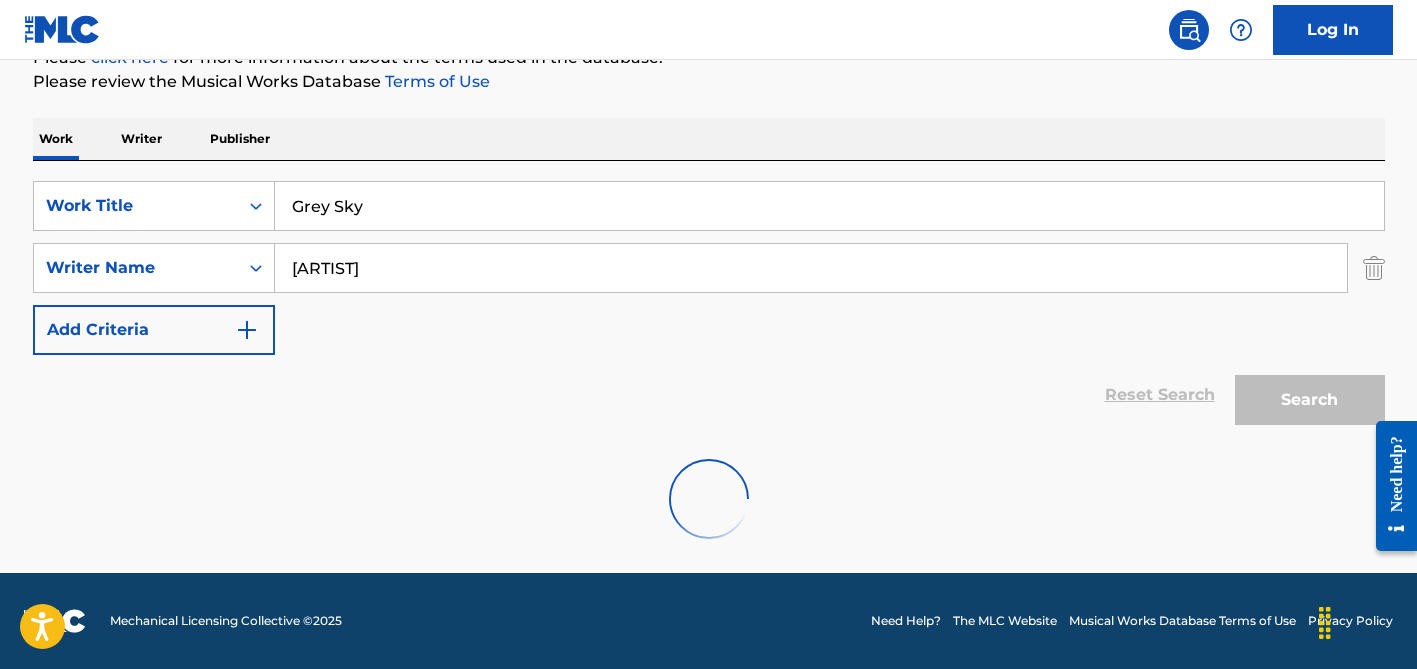 scroll, scrollTop: 264, scrollLeft: 0, axis: vertical 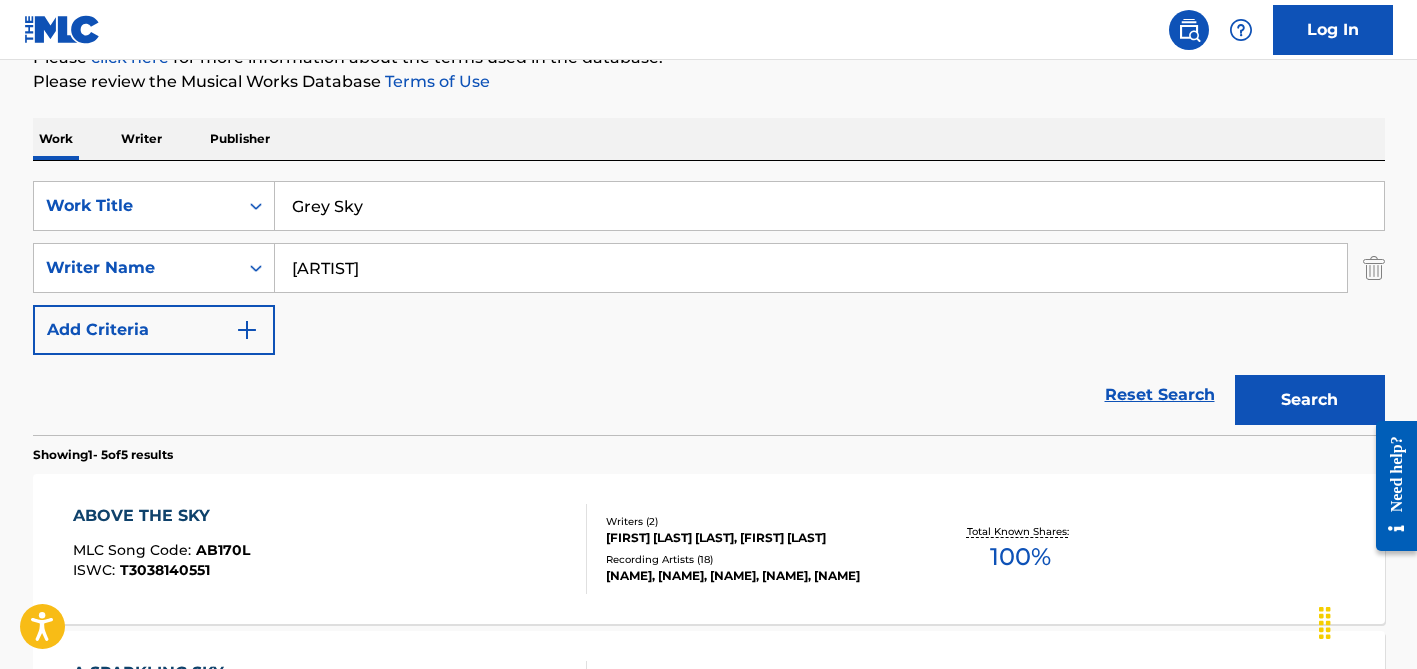 click on "Work Writer Publisher" at bounding box center [709, 139] 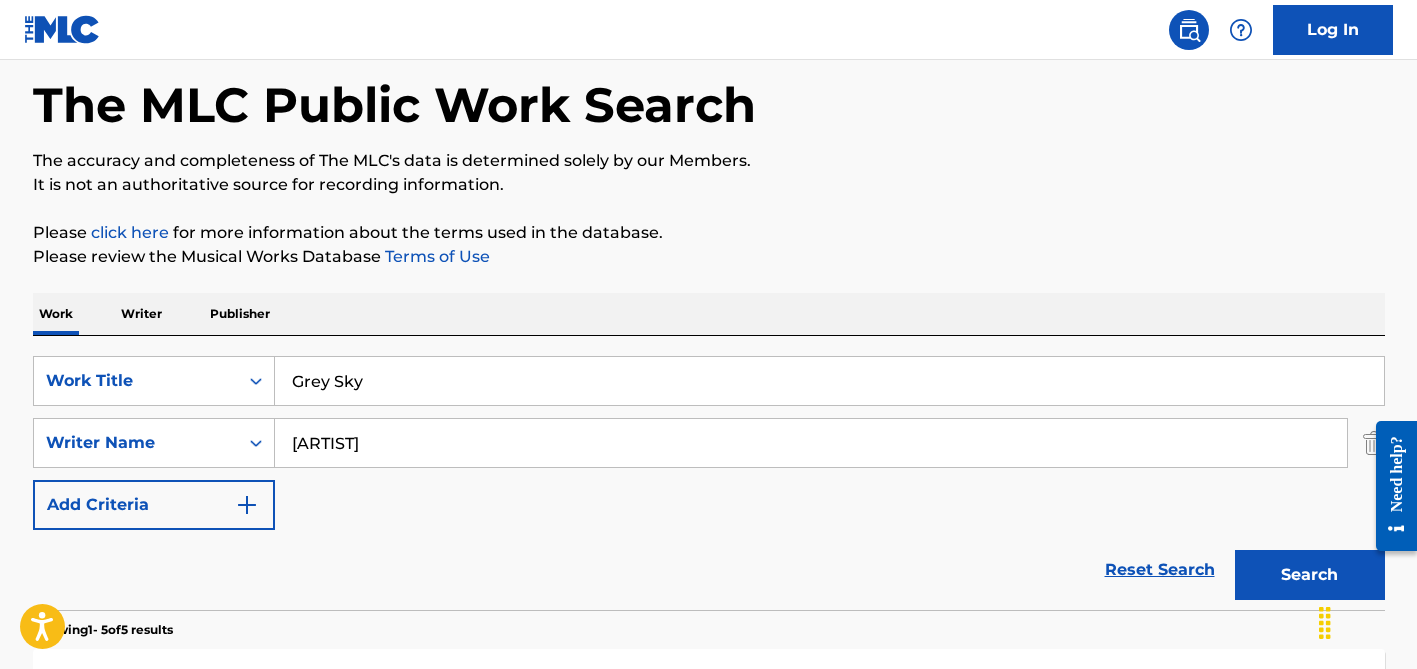 scroll, scrollTop: 42, scrollLeft: 0, axis: vertical 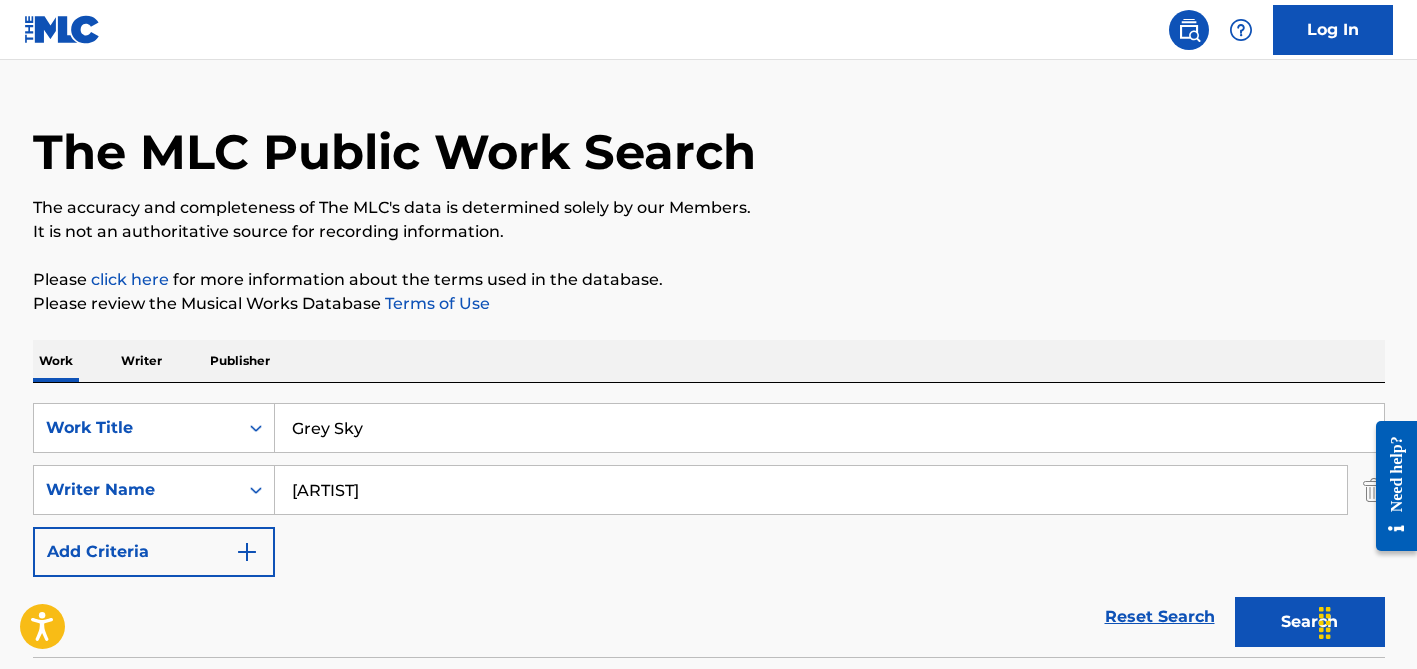 click on "[ARTIST]" at bounding box center (811, 490) 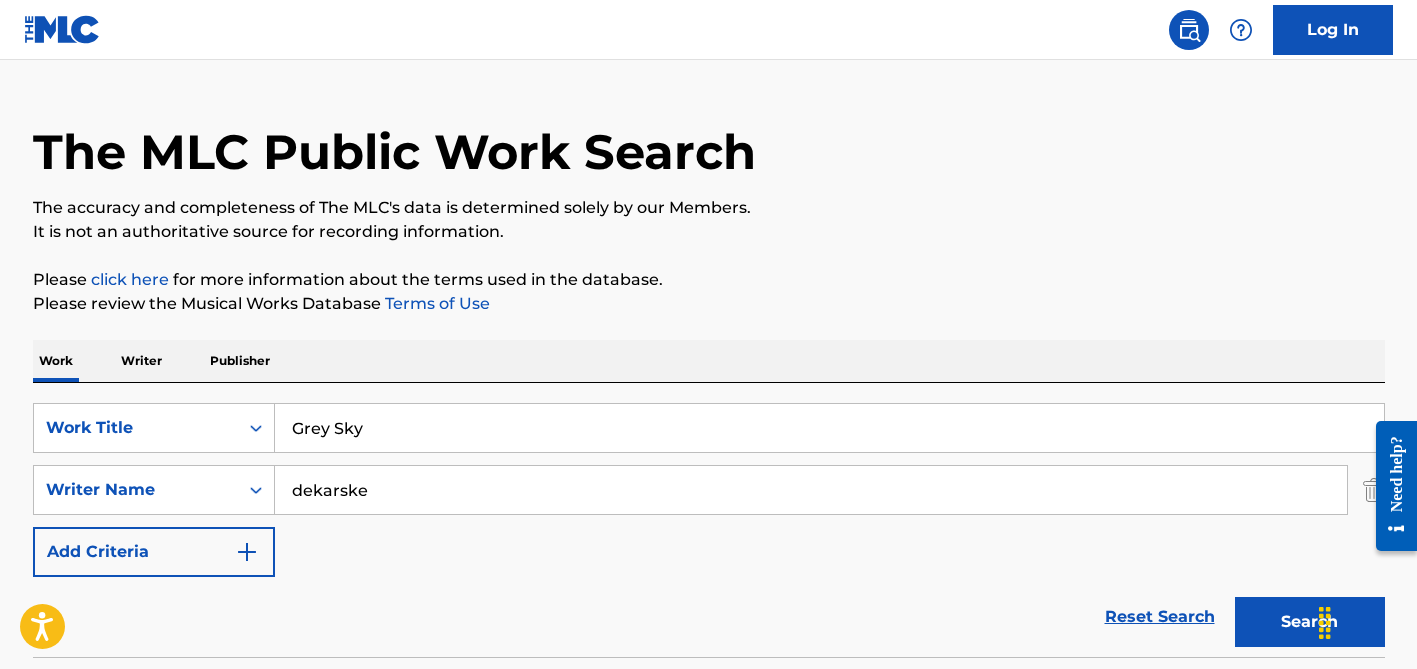 type on "dekarske" 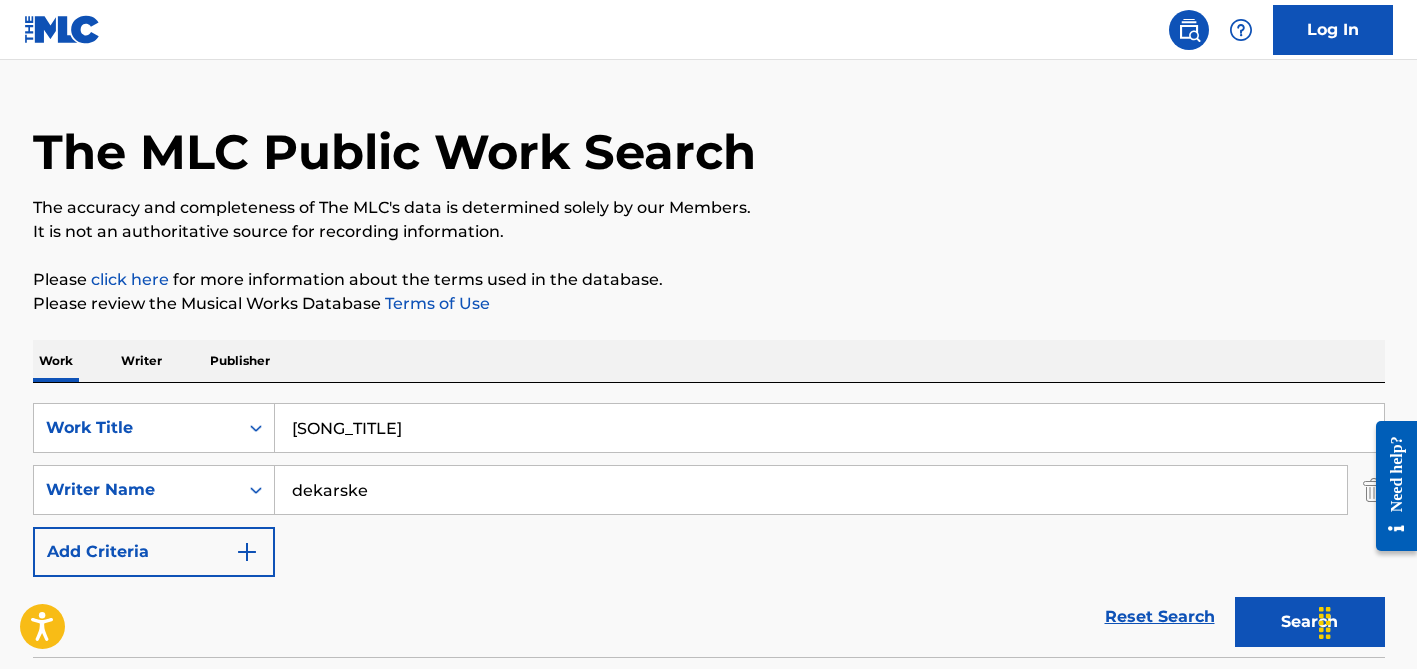 type on "[SONG_TITLE]" 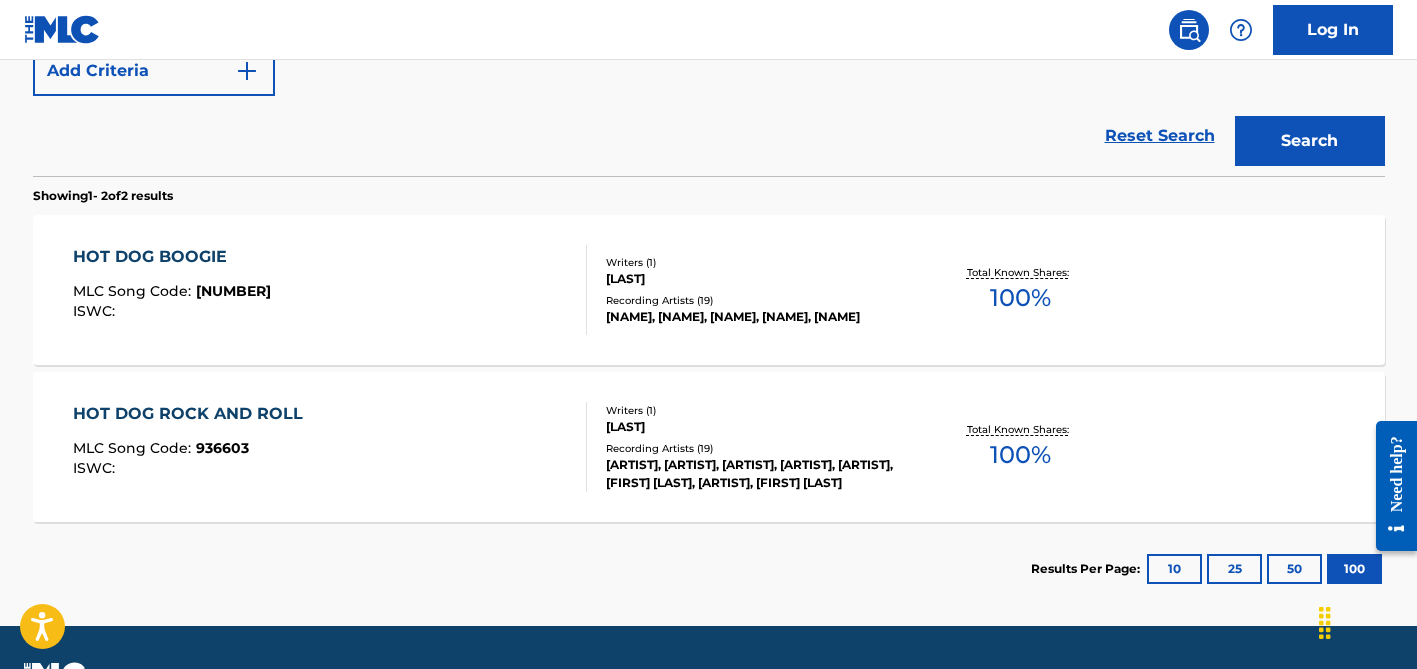 scroll, scrollTop: 559, scrollLeft: 0, axis: vertical 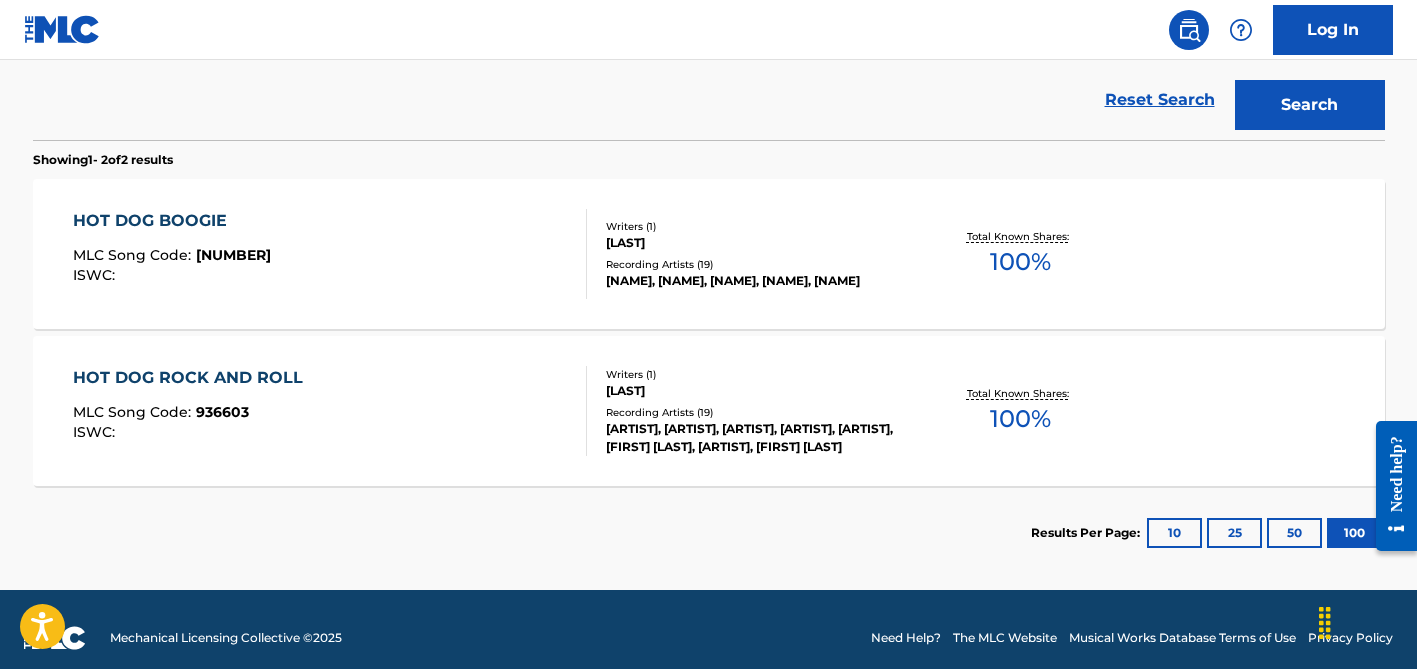 click on "Recording Artists ( 19 )" at bounding box center (757, 264) 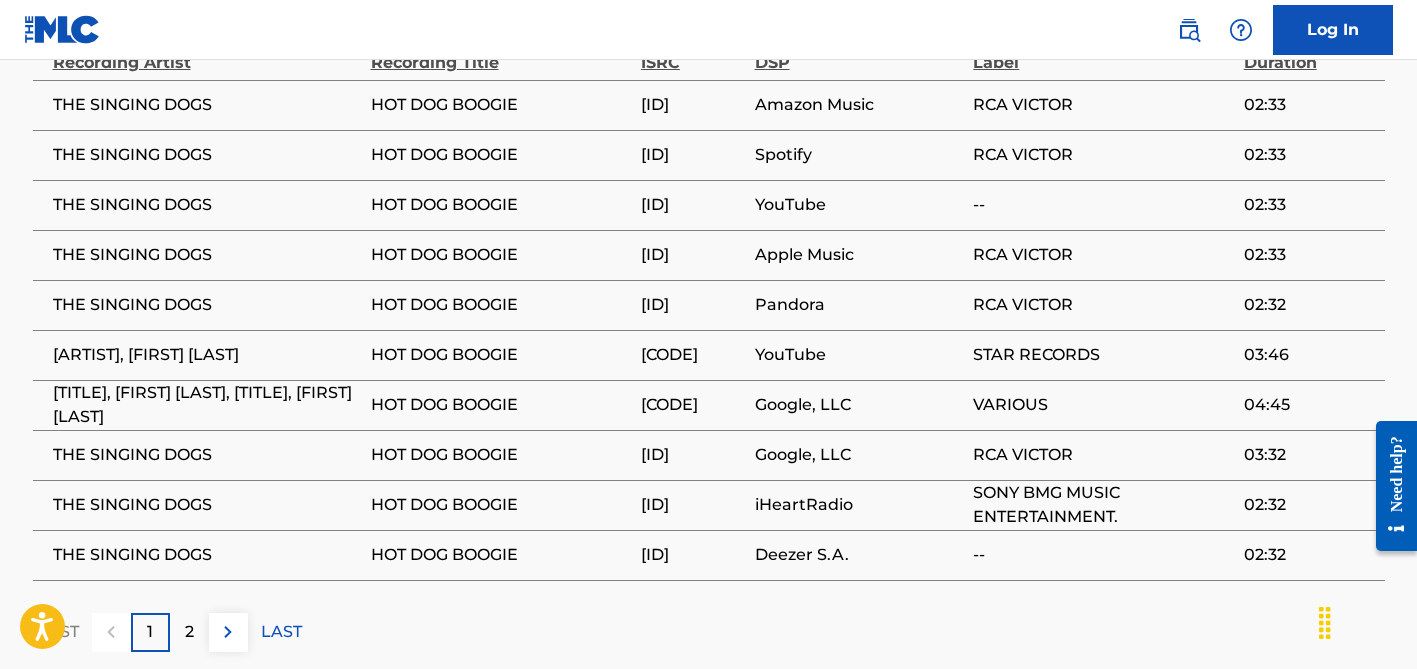 scroll, scrollTop: 1462, scrollLeft: 0, axis: vertical 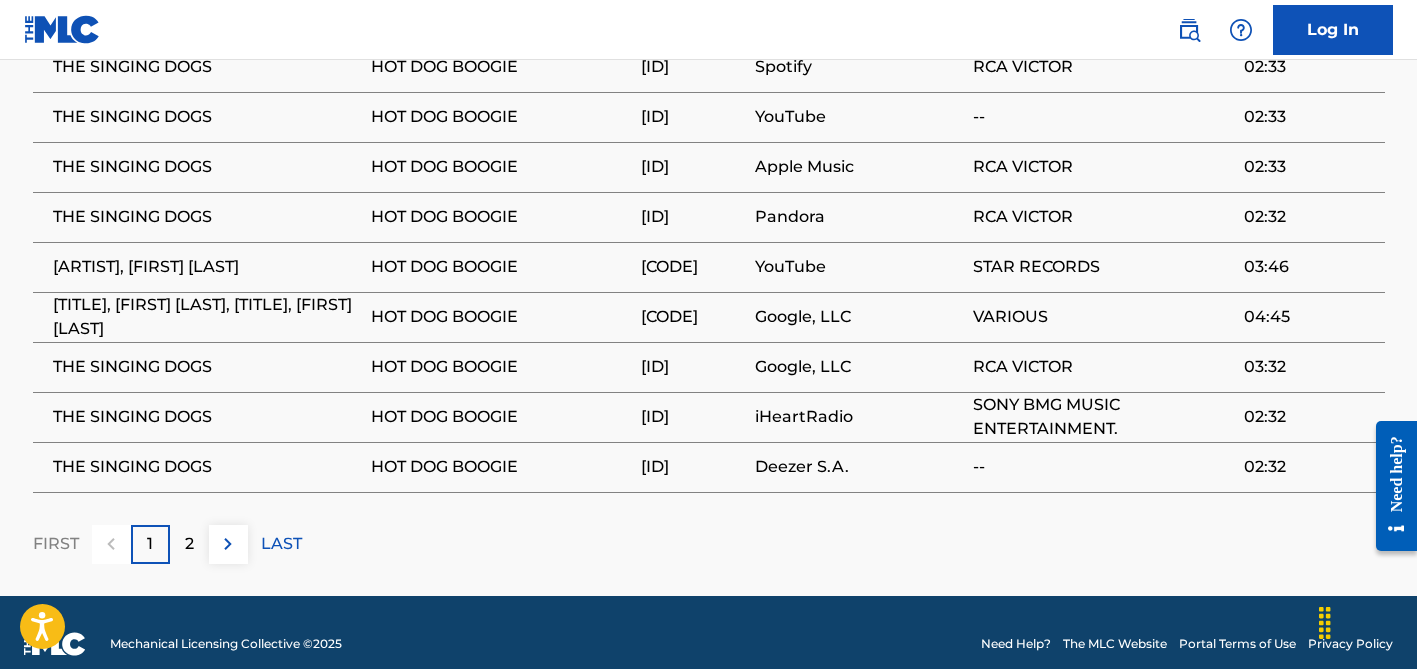 click on "2" at bounding box center (189, 544) 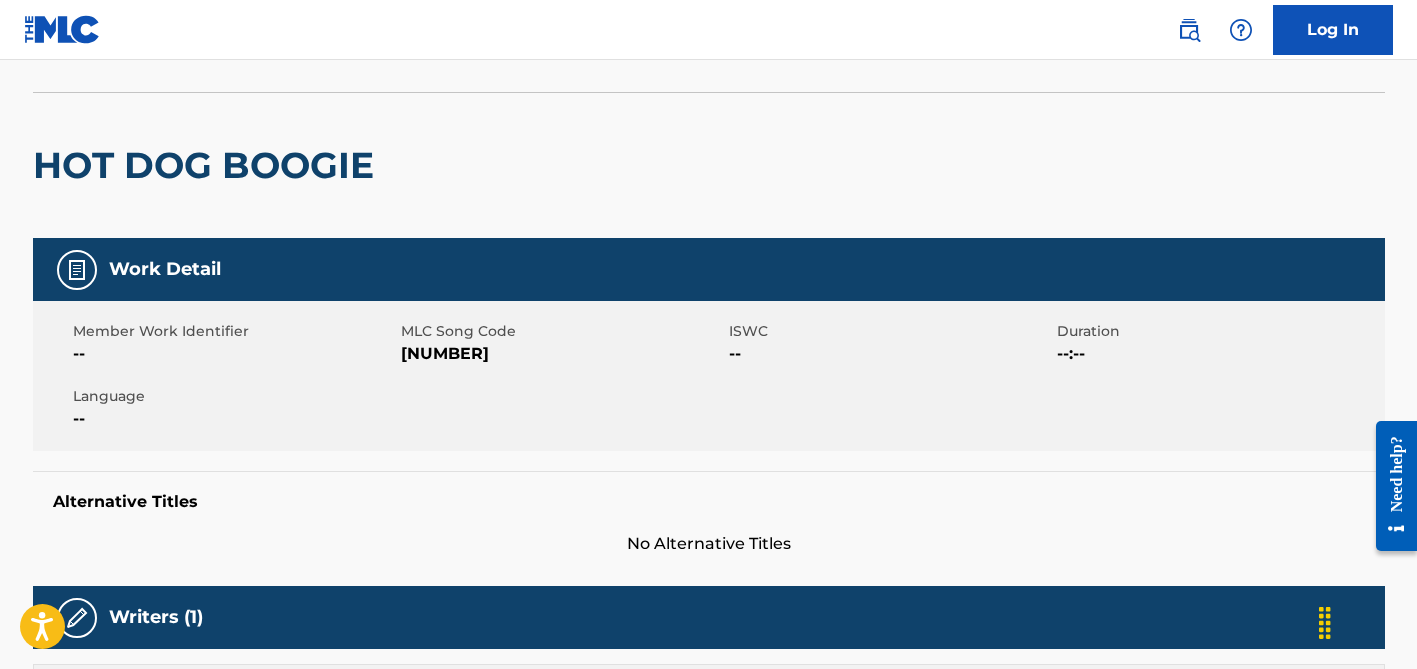scroll, scrollTop: 0, scrollLeft: 0, axis: both 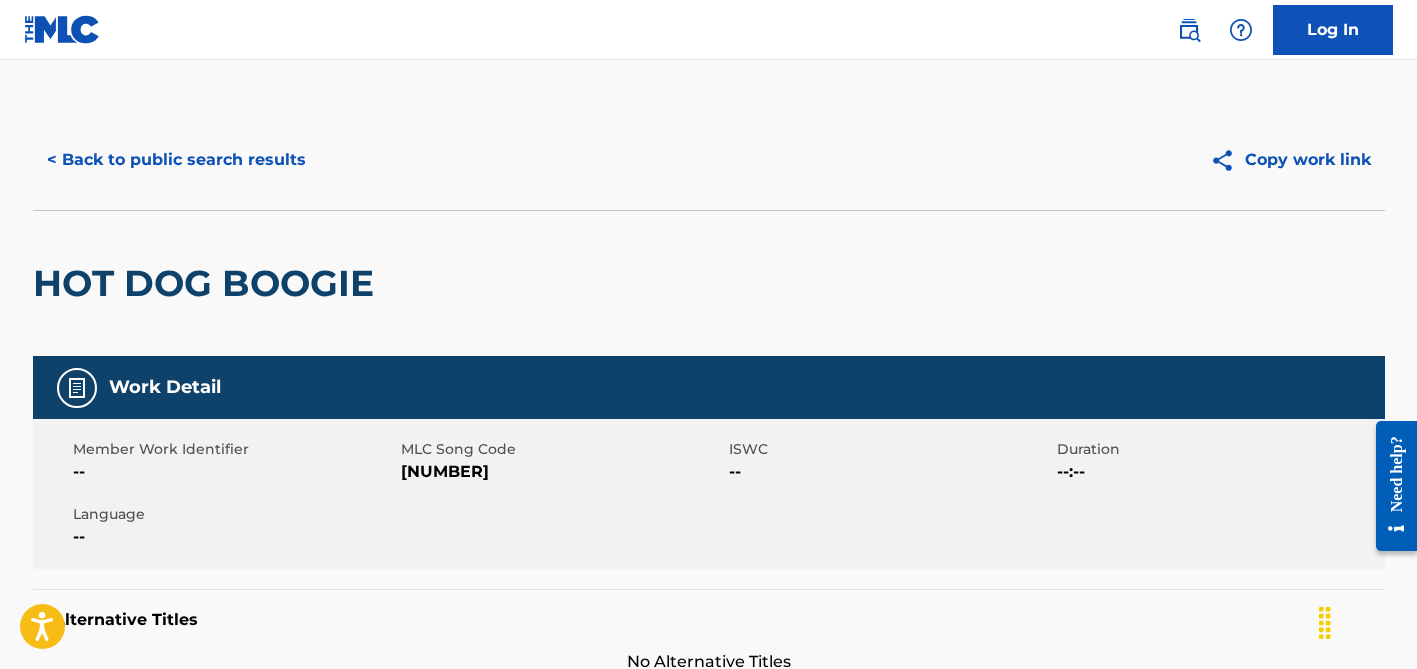 click on "< Back to public search results" at bounding box center (176, 160) 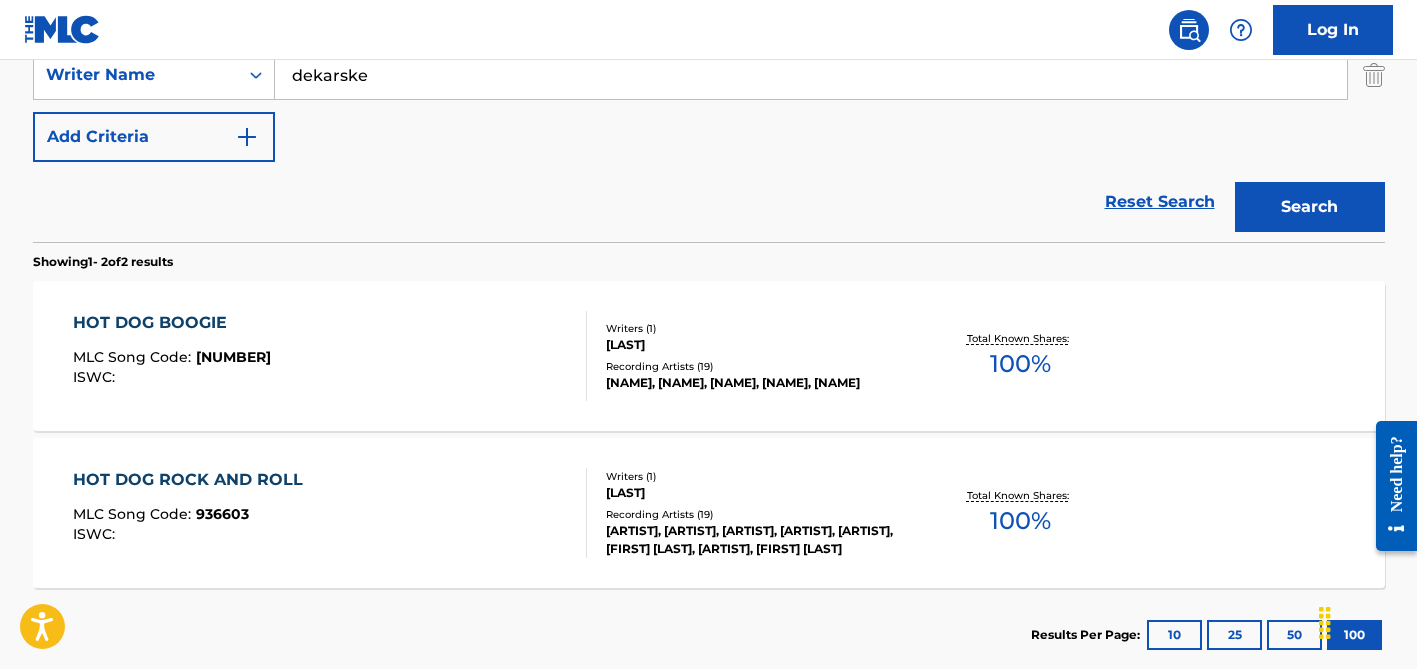 scroll, scrollTop: 365, scrollLeft: 0, axis: vertical 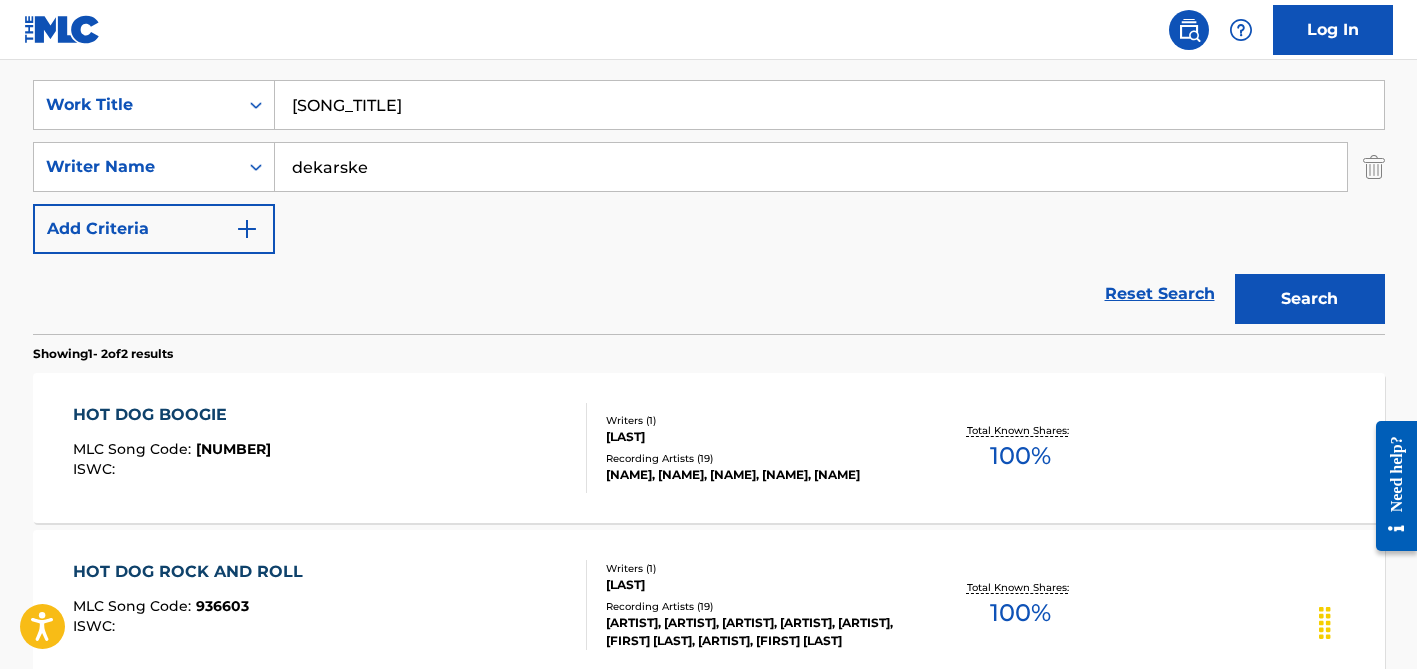 click on "dekarske" at bounding box center (811, 167) 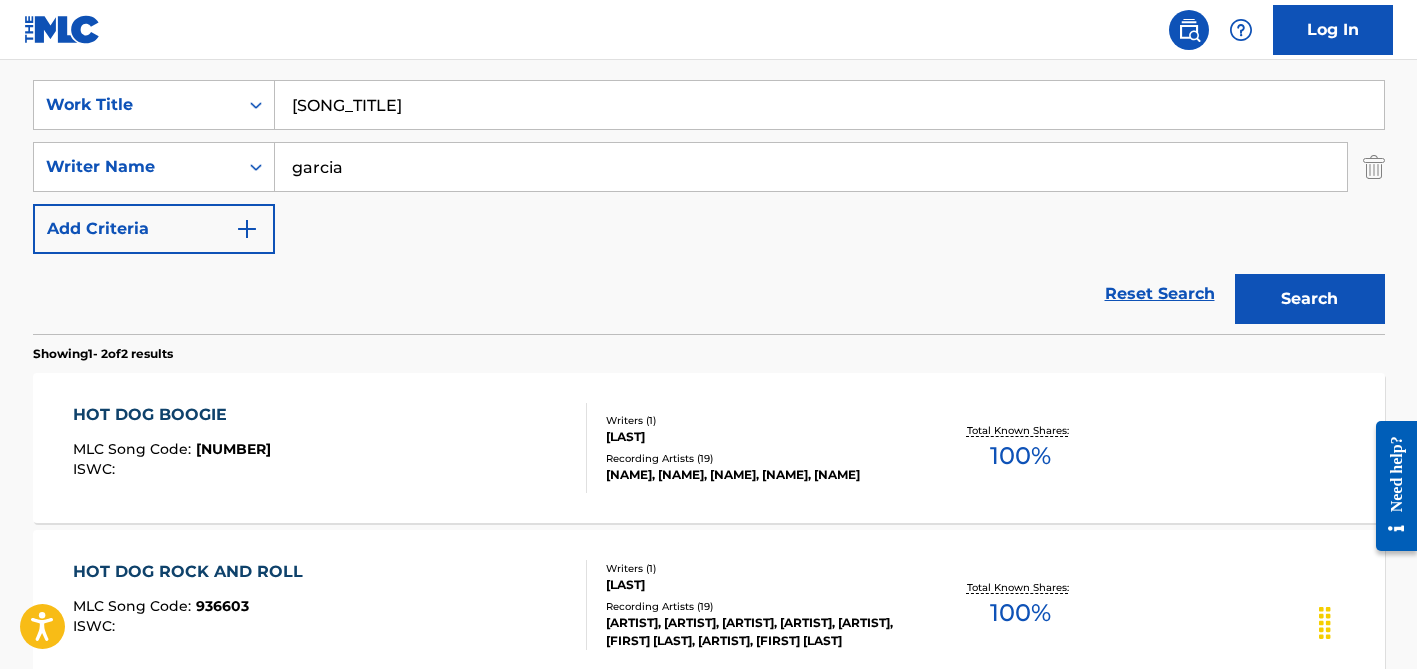 type on "garcia" 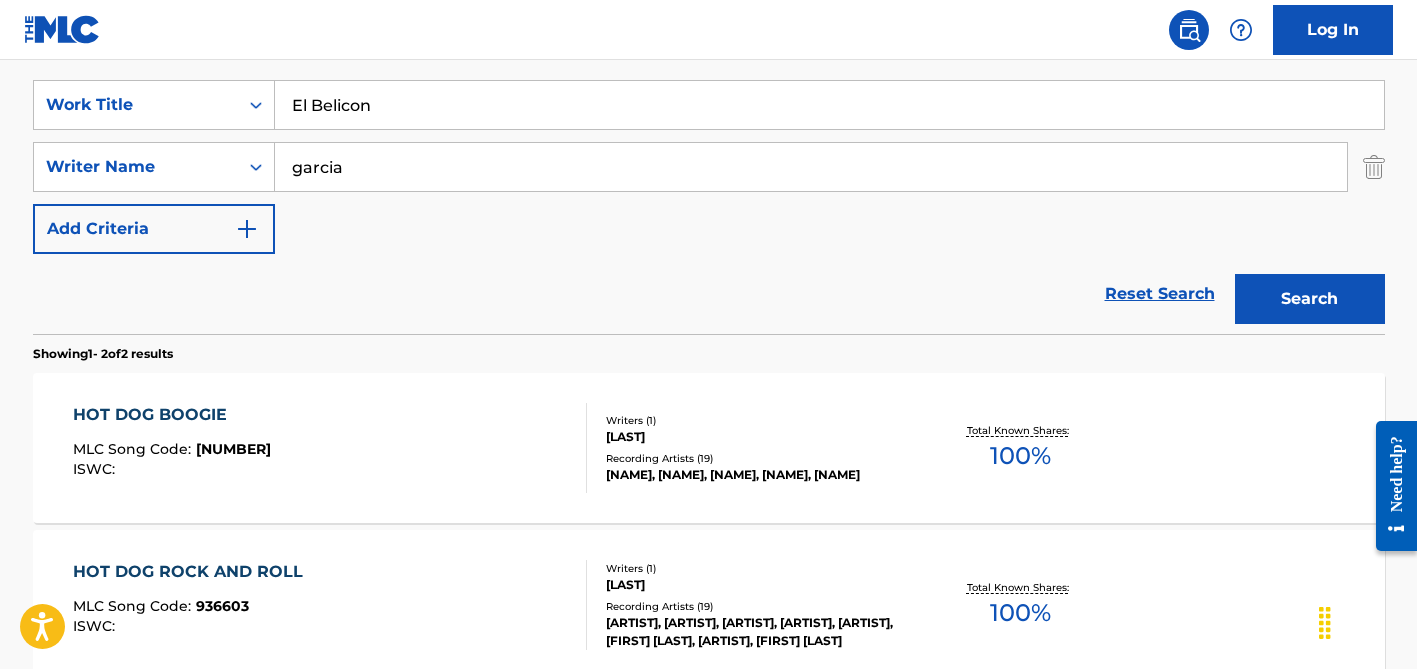 type on "El Belicon" 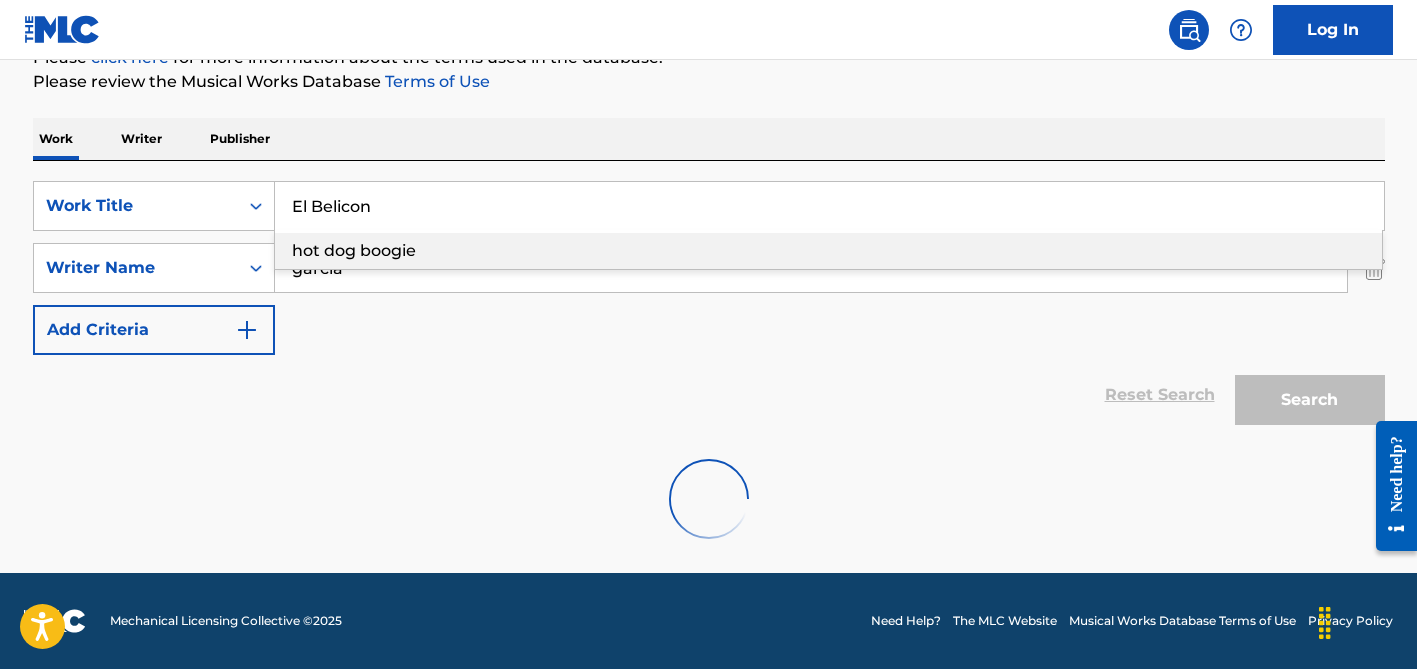 click on "Work Writer Publisher" at bounding box center [709, 139] 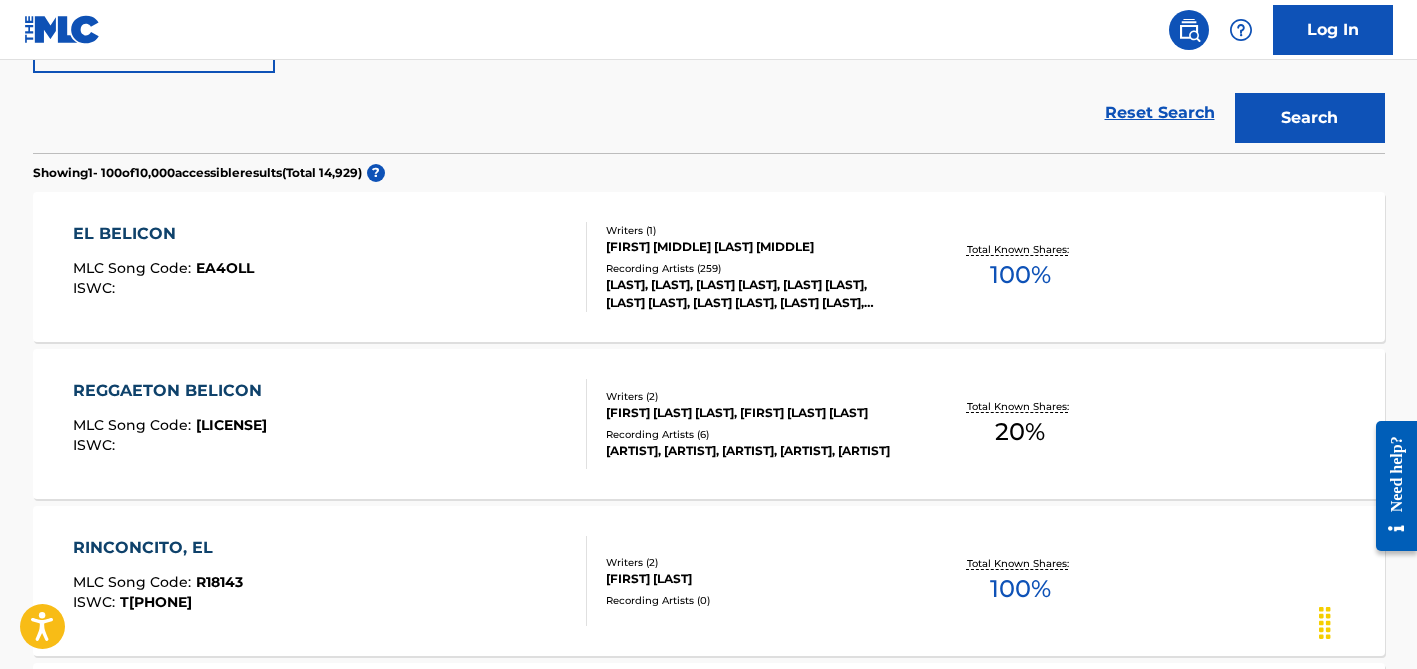 scroll, scrollTop: 561, scrollLeft: 0, axis: vertical 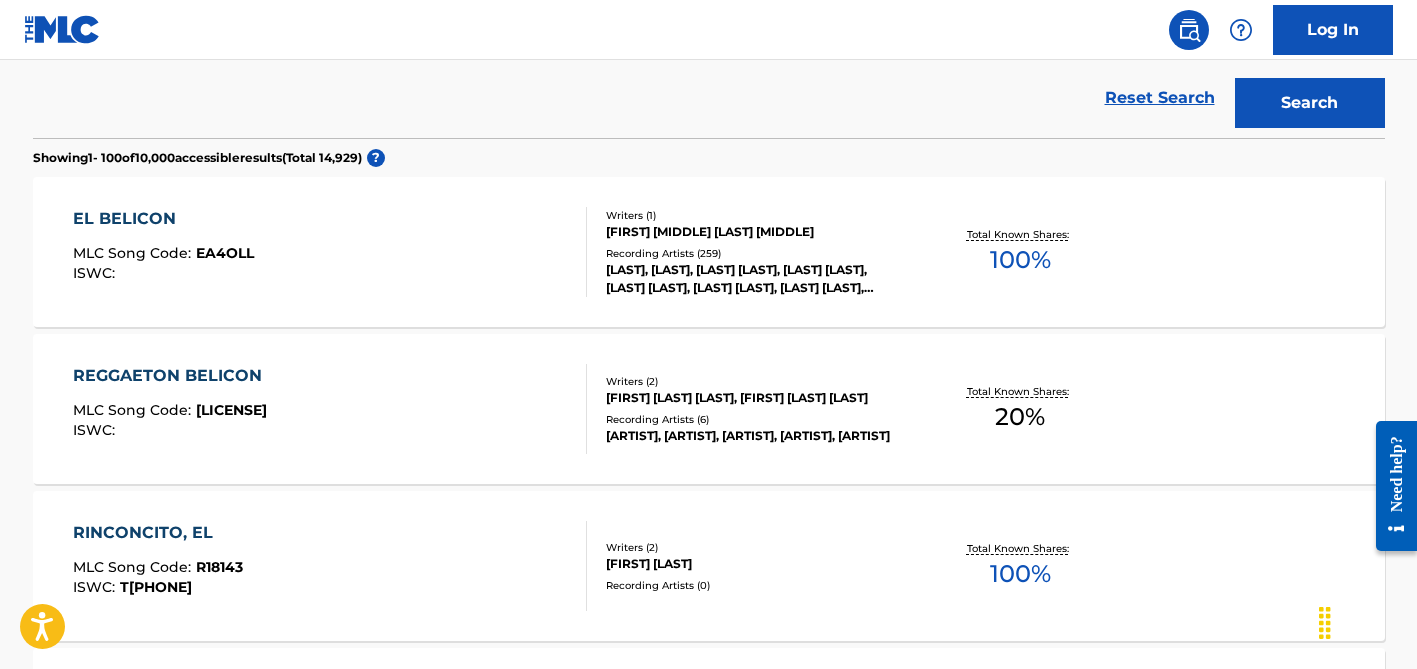 click on "[LAST], [LAST], [LAST] [LAST], [LAST] [LAST], [LAST] [LAST], [LAST] [LAST], [LAST] [LAST], [LAST], [LAST], [LAST], [LAST], [LAST], [LAST], [LAST]" at bounding box center (757, 279) 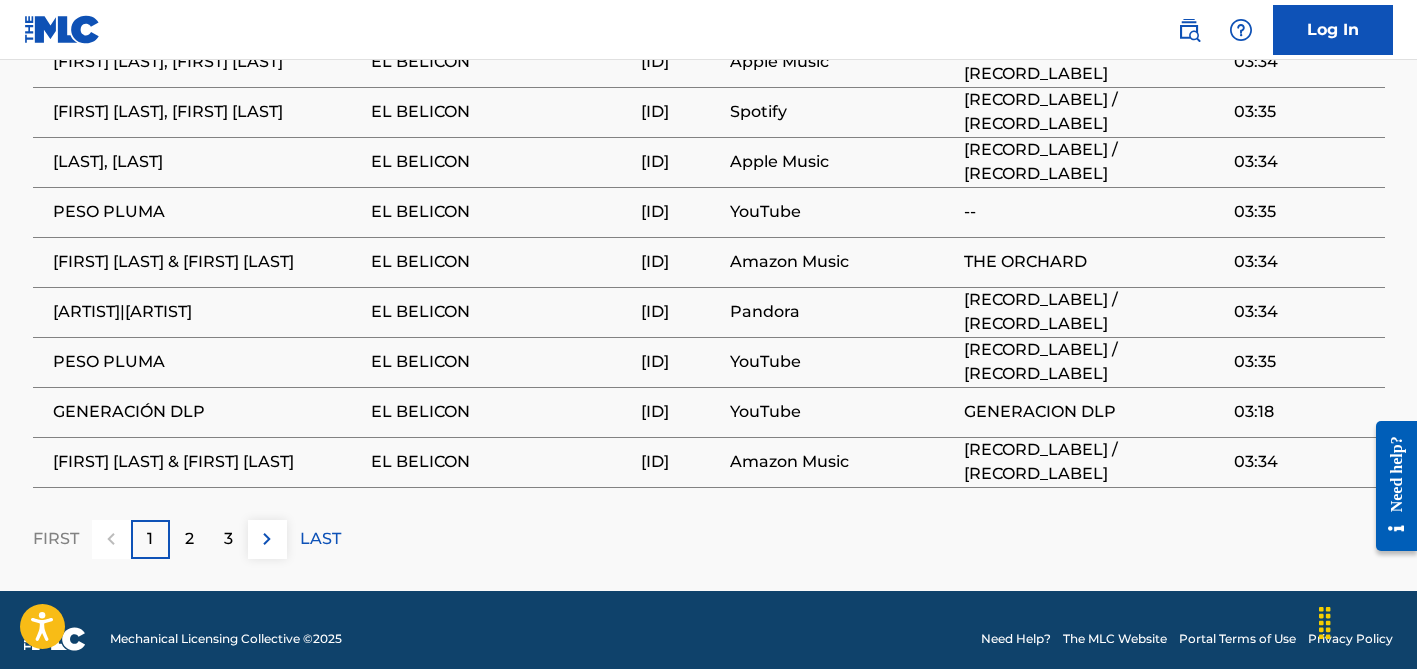 scroll, scrollTop: 1564, scrollLeft: 0, axis: vertical 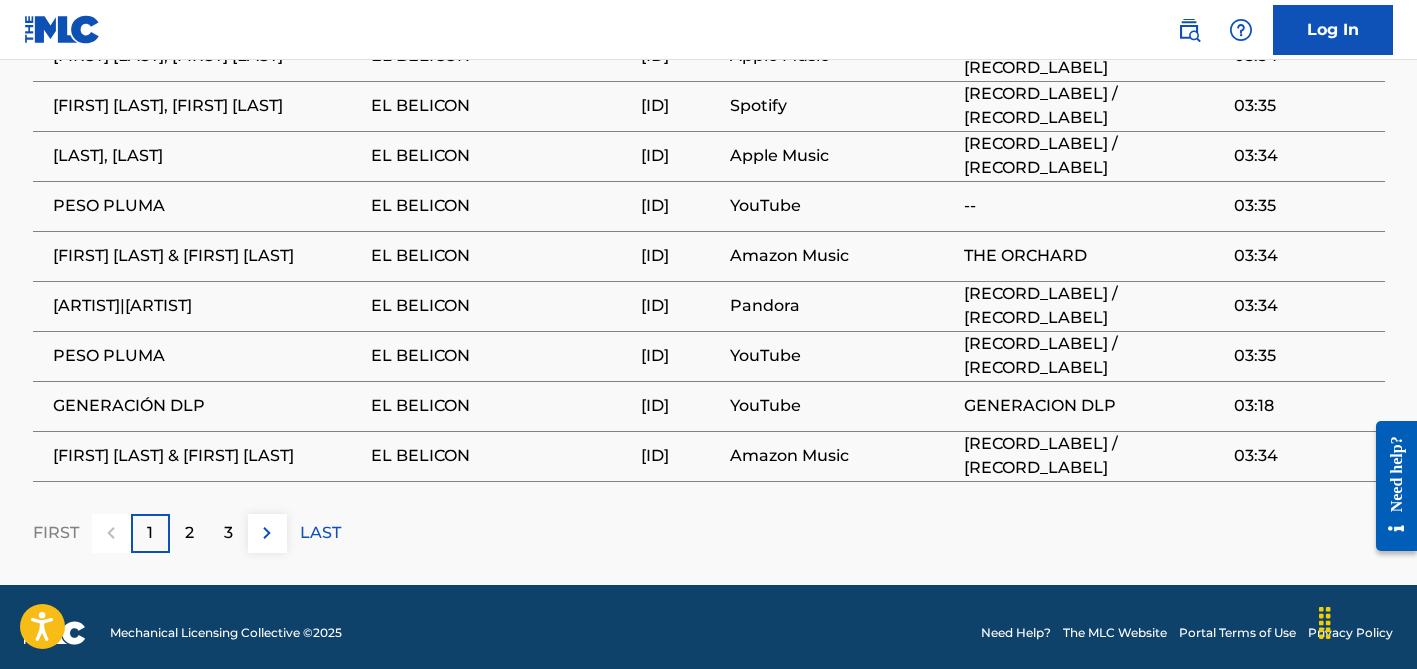 click on "[ID]" at bounding box center [680, 456] 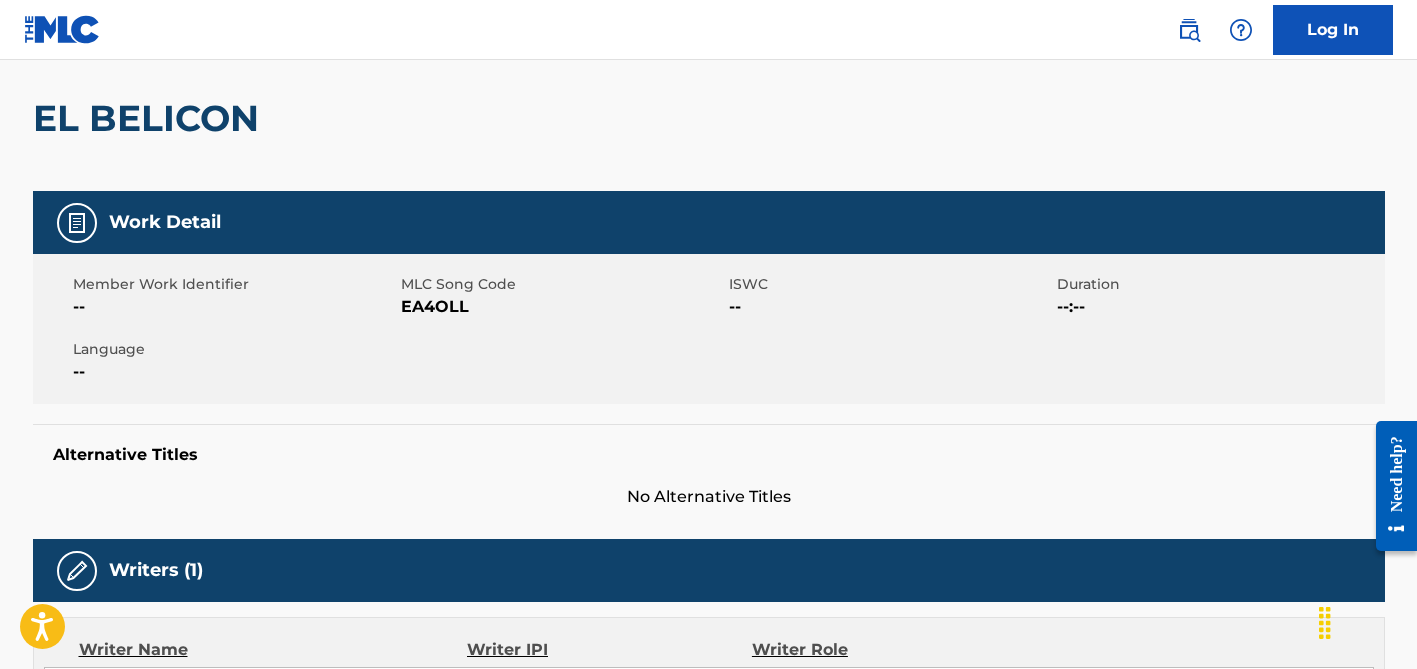 scroll, scrollTop: 0, scrollLeft: 0, axis: both 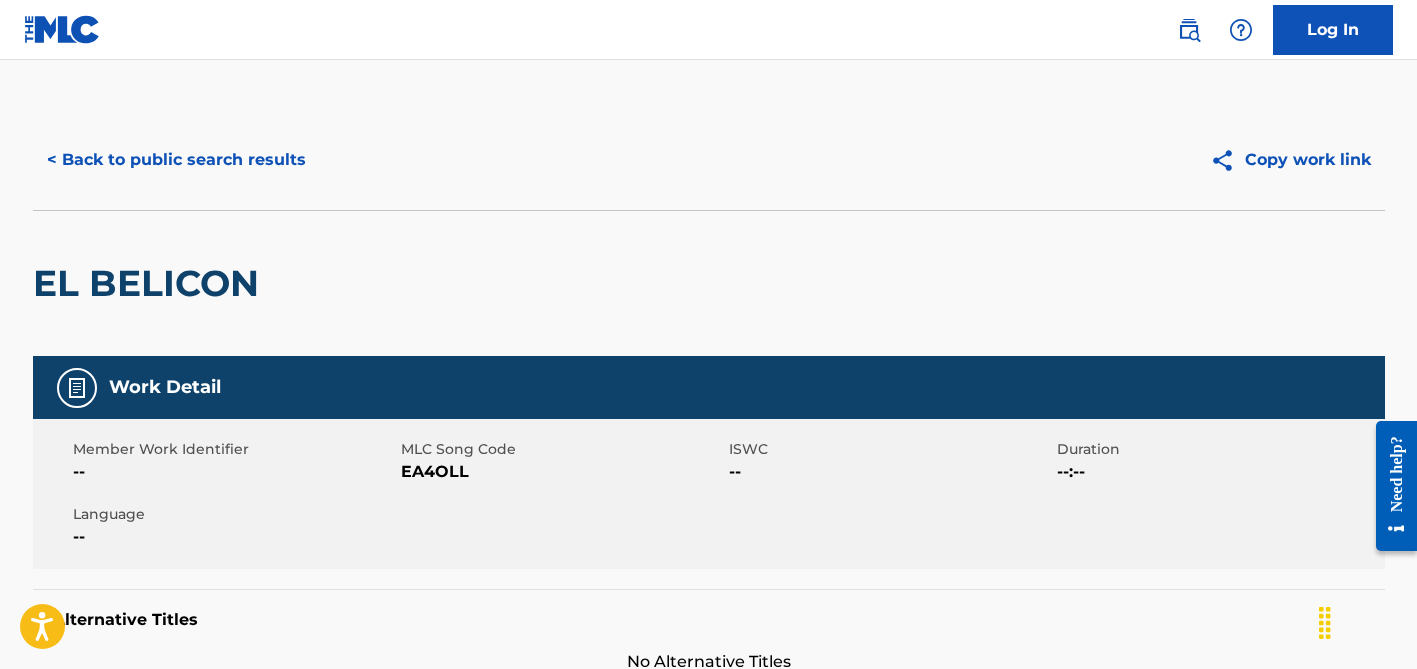click on "< Back to public search results Copy work link" at bounding box center [709, 160] 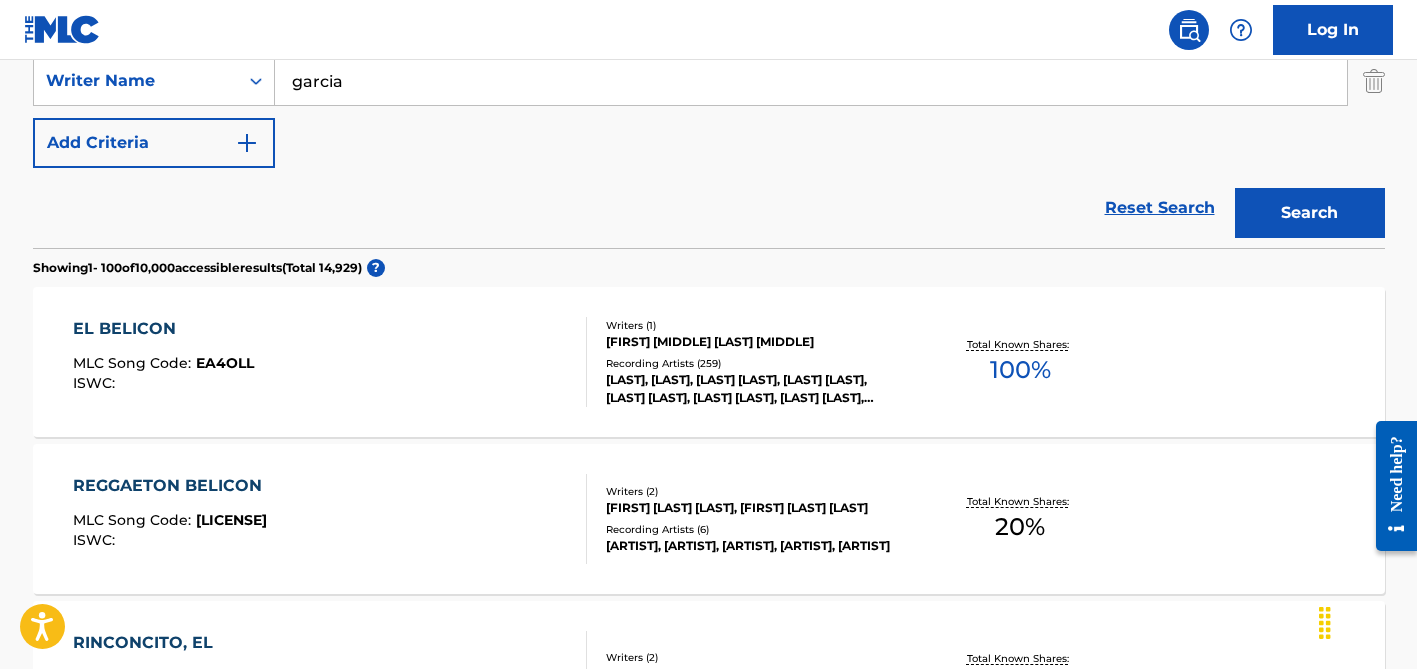 scroll, scrollTop: 352, scrollLeft: 0, axis: vertical 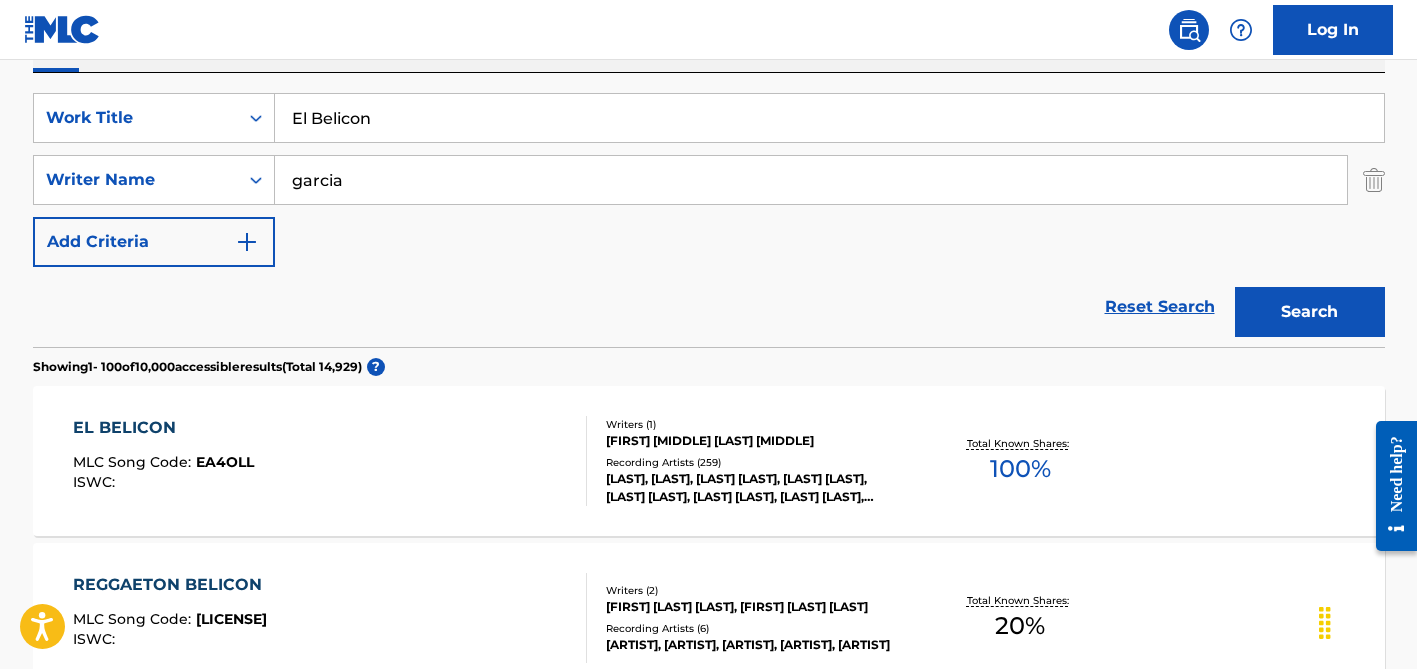 click on "garcia" at bounding box center (811, 180) 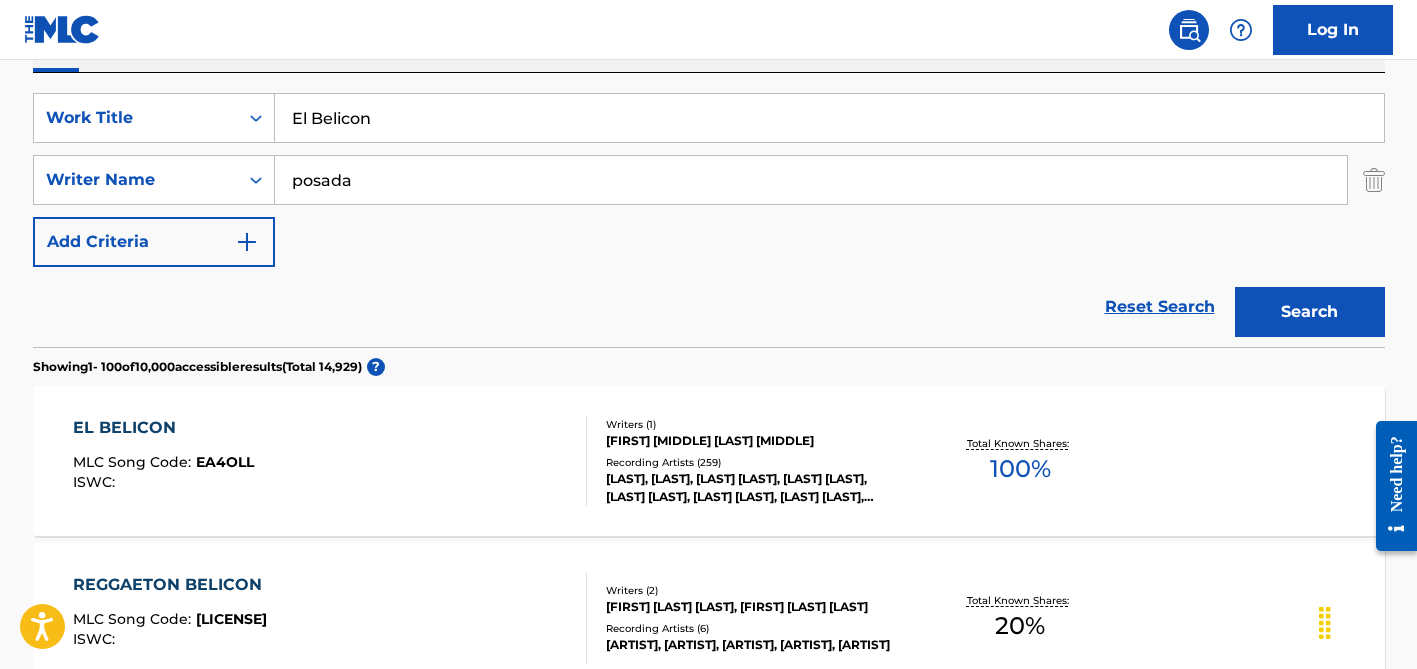 type on "posada" 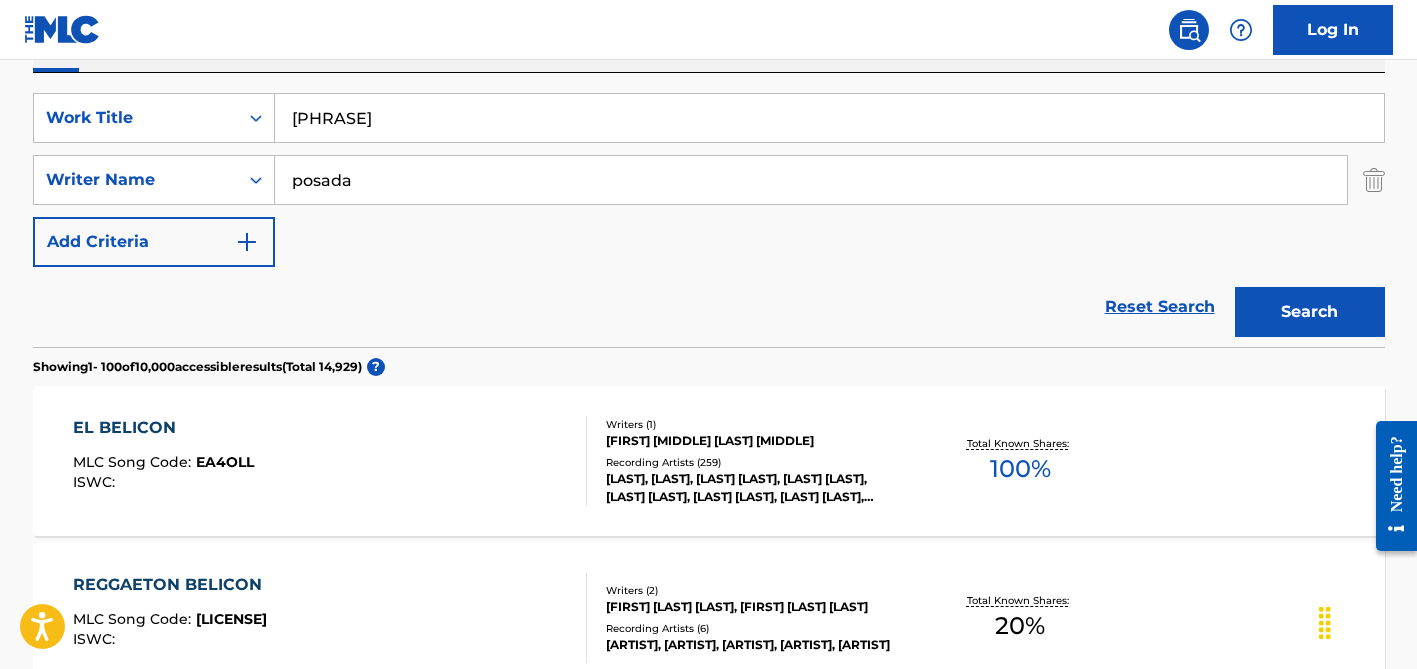 click on "[PHRASE]" at bounding box center [829, 118] 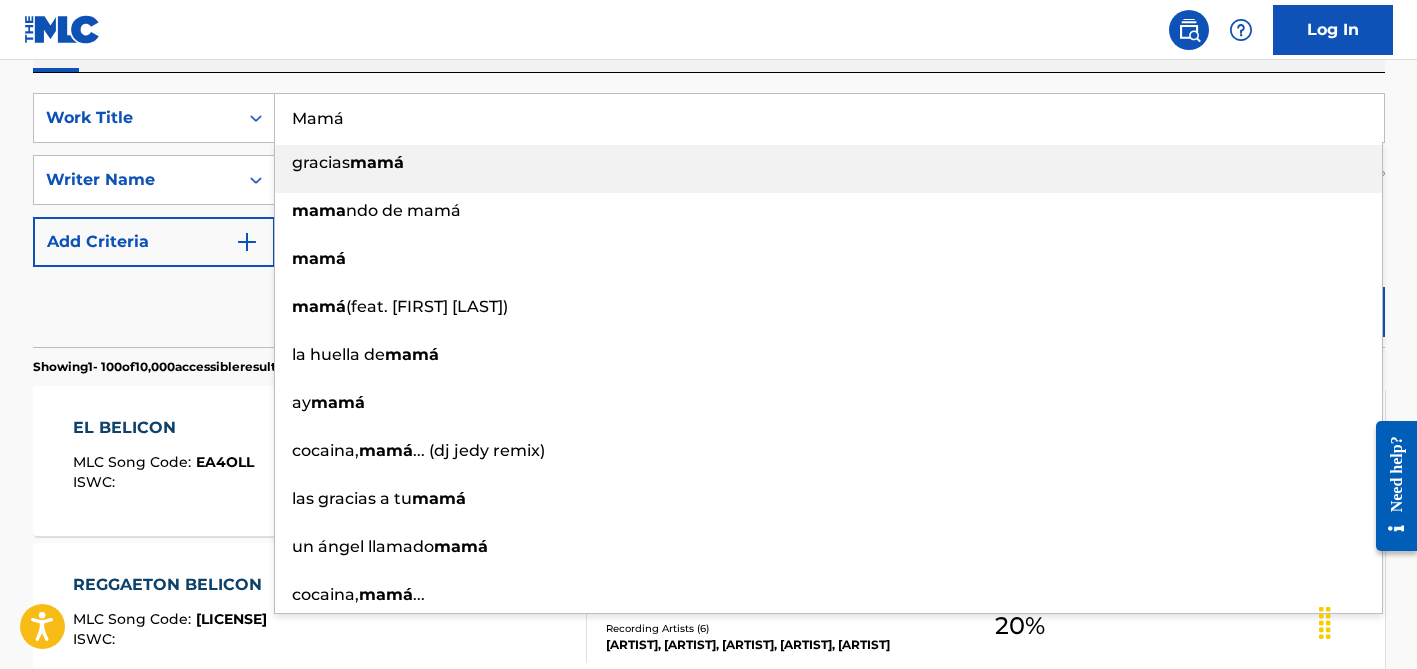 click on "Mamá" at bounding box center (829, 118) 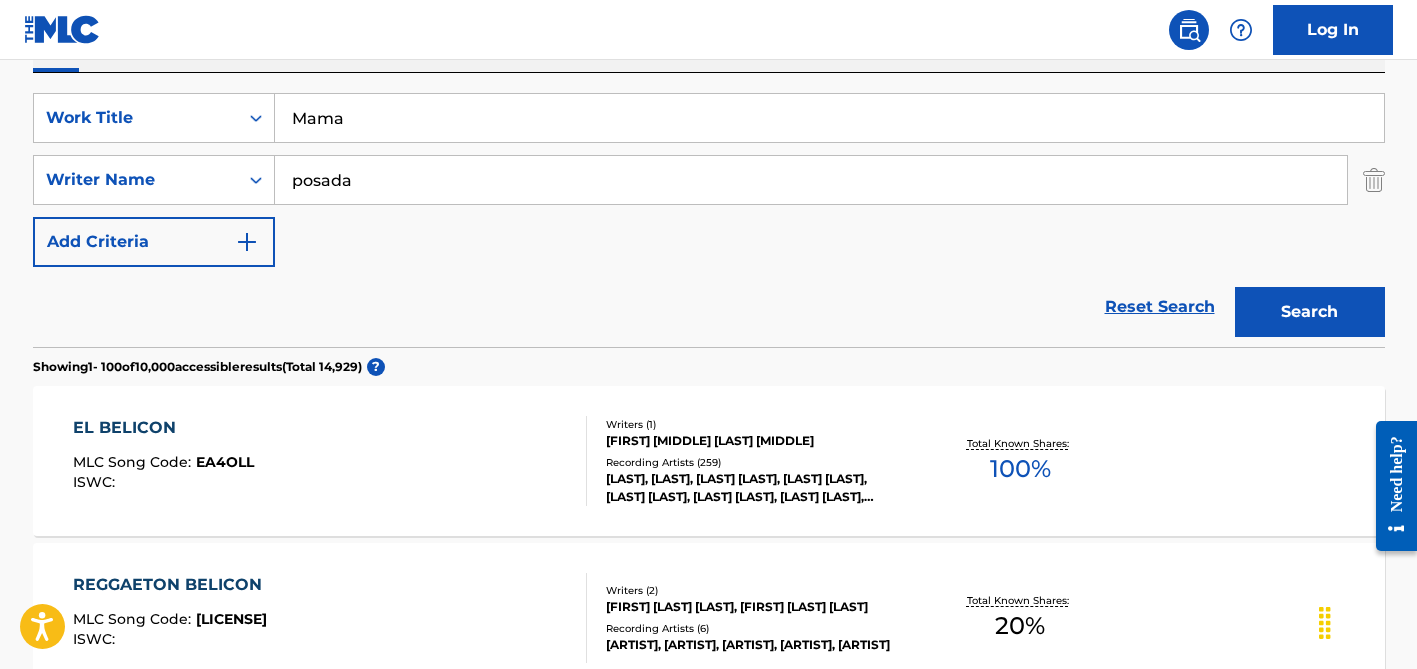 click on "Work Writer Publisher" at bounding box center [709, 51] 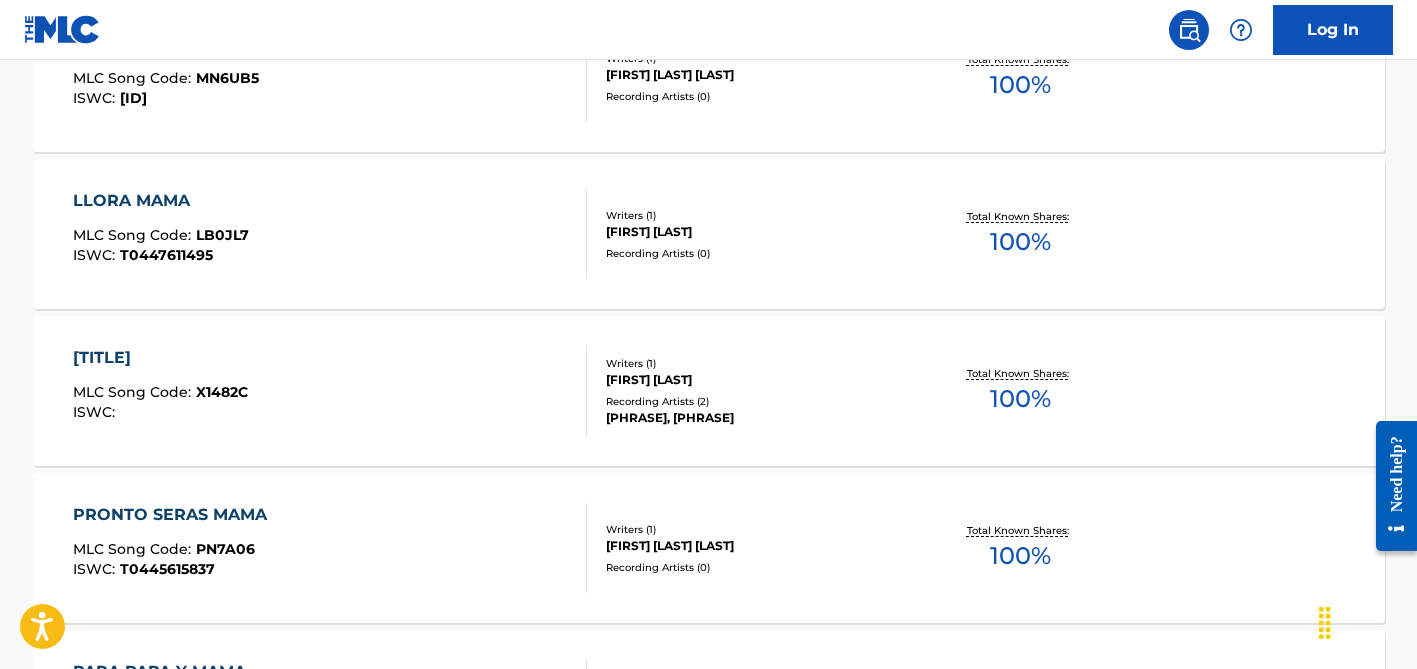 scroll, scrollTop: 740, scrollLeft: 0, axis: vertical 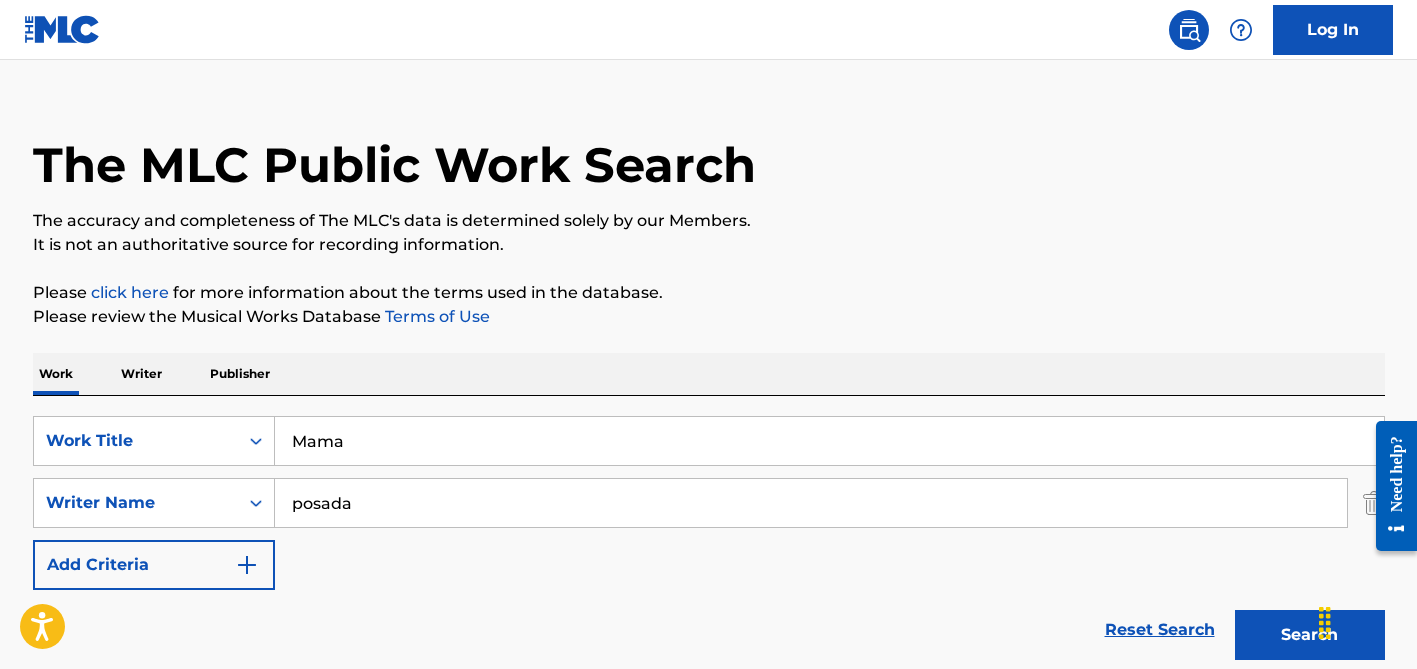 click on "Mama" at bounding box center [829, 441] 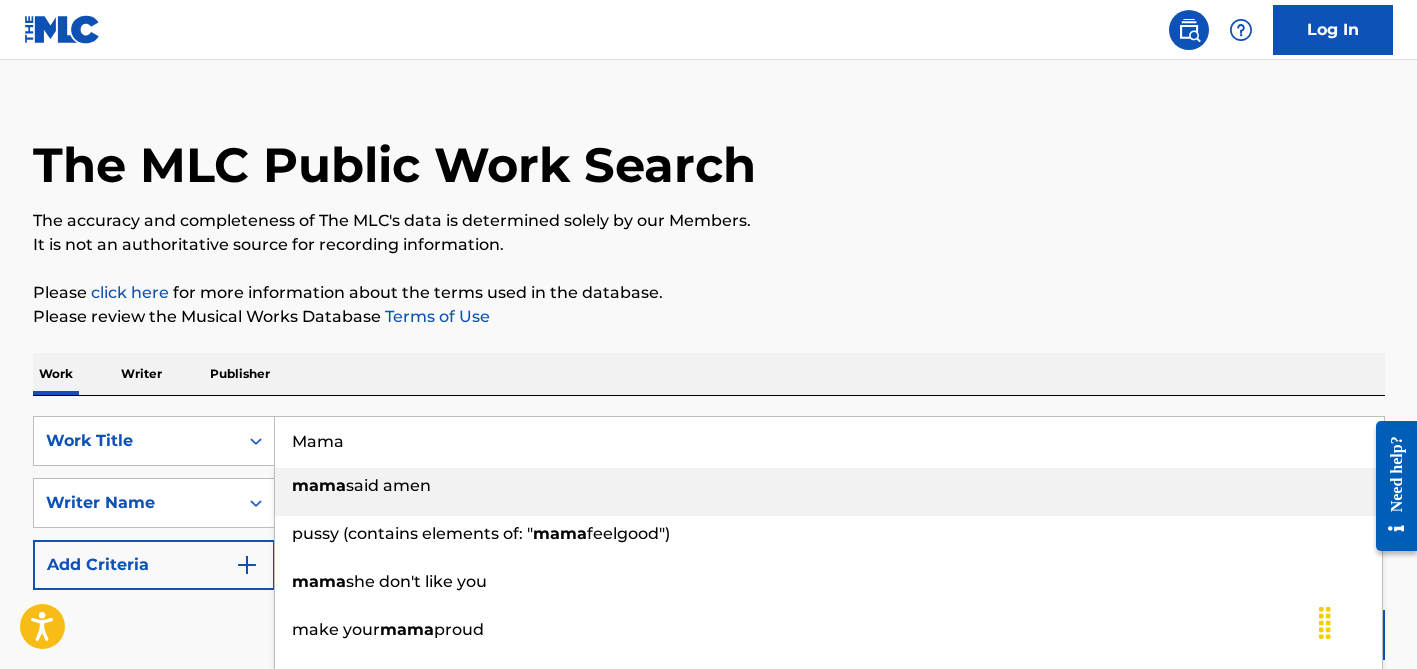 click on "Mama" at bounding box center (829, 441) 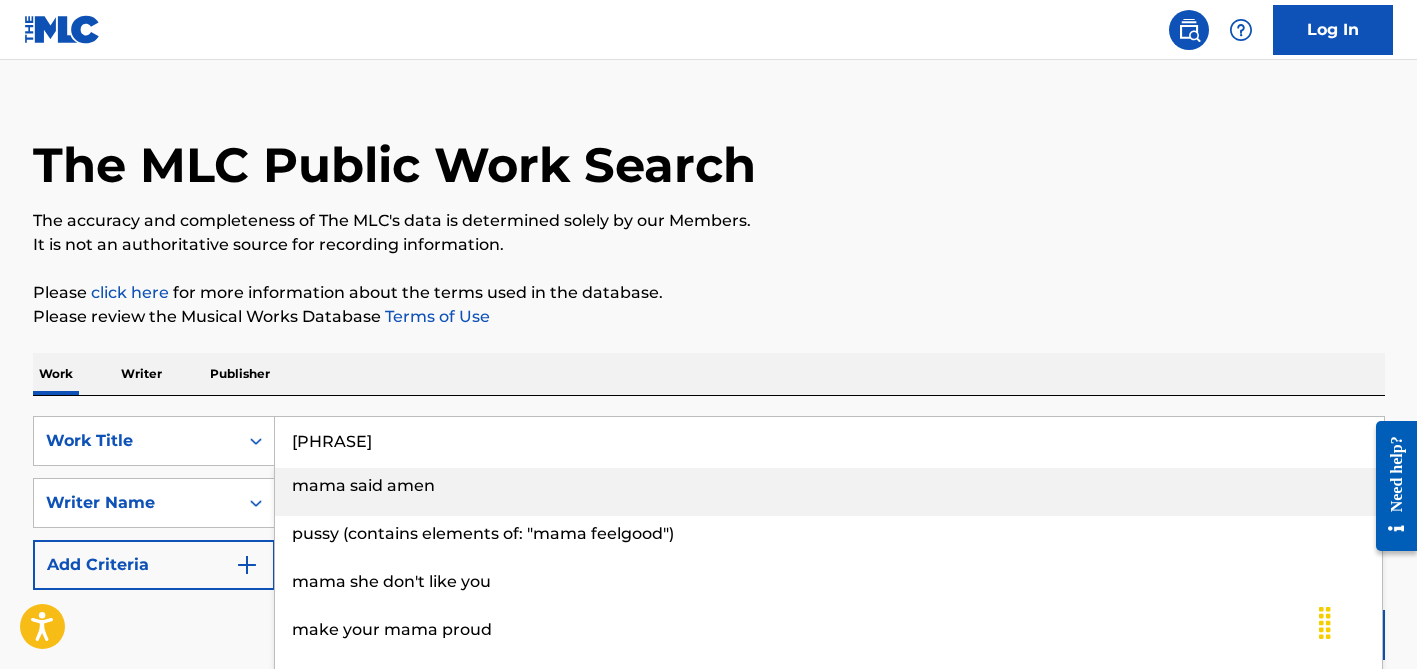 type on "[PHRASE]" 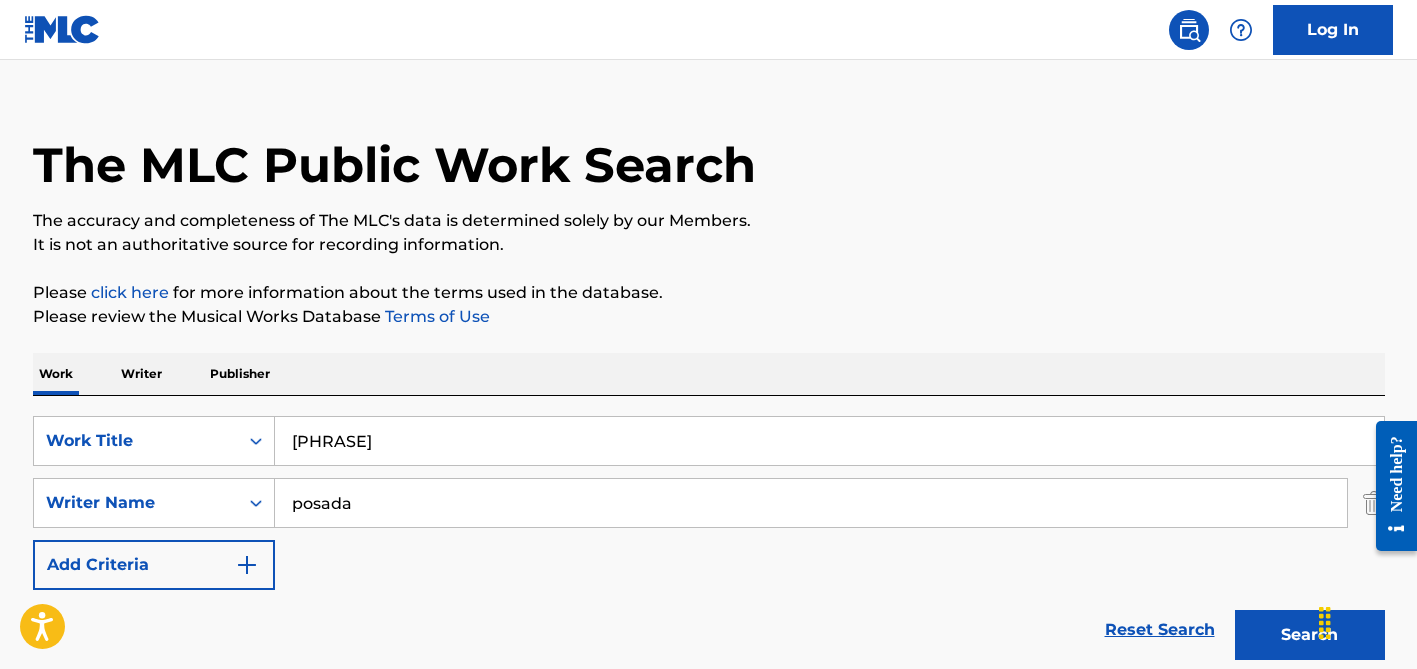 click on "The MLC Public Work Search The accuracy and completeness of The MLC's data is determined solely by our Members. It is not an authoritative source for recording information. Please   click here   for more information about the terms used in the database. Please review the Musical Works Database   Terms of Use Work Writer Publisher SearchWithCriteriaa627c383-9a24-4013-b74b-c2bfada7103c Work Title Dzisiaj tak mi jakos dobrze SearchWithCriteriad4a31804-51f9-40d5-af1a-87e4183dbe69 Writer Name [LAST] Add Criteria Reset Search Search Showing  1  -   5  of  5   results   MAMA MLC Song Code : MN6UB5 ISWC : [PHONE] Writers ( 1 ) [FIRST] [LAST] [LAST] Recording Artists ( 0 ) Total Known Shares: 100 % LLORA MAMA MLC Song Code : LB0JL7 ISWC : [PHONE] Writers ( 1 ) [FIRST] [LAST] [LAST] [LAST] Recording Artists ( 0 ) Total Known Shares: 100 % SANTA MAMA MLC Song Code : X1482C ISWC : Writers ( 1 ) [FIRST] [LAST] [LAST] Recording Artists ( 2 ) LOS TRES MENORES, LOS TRES MENORES Total Known Shares: 100 % MLC Song Code" at bounding box center [709, 831] 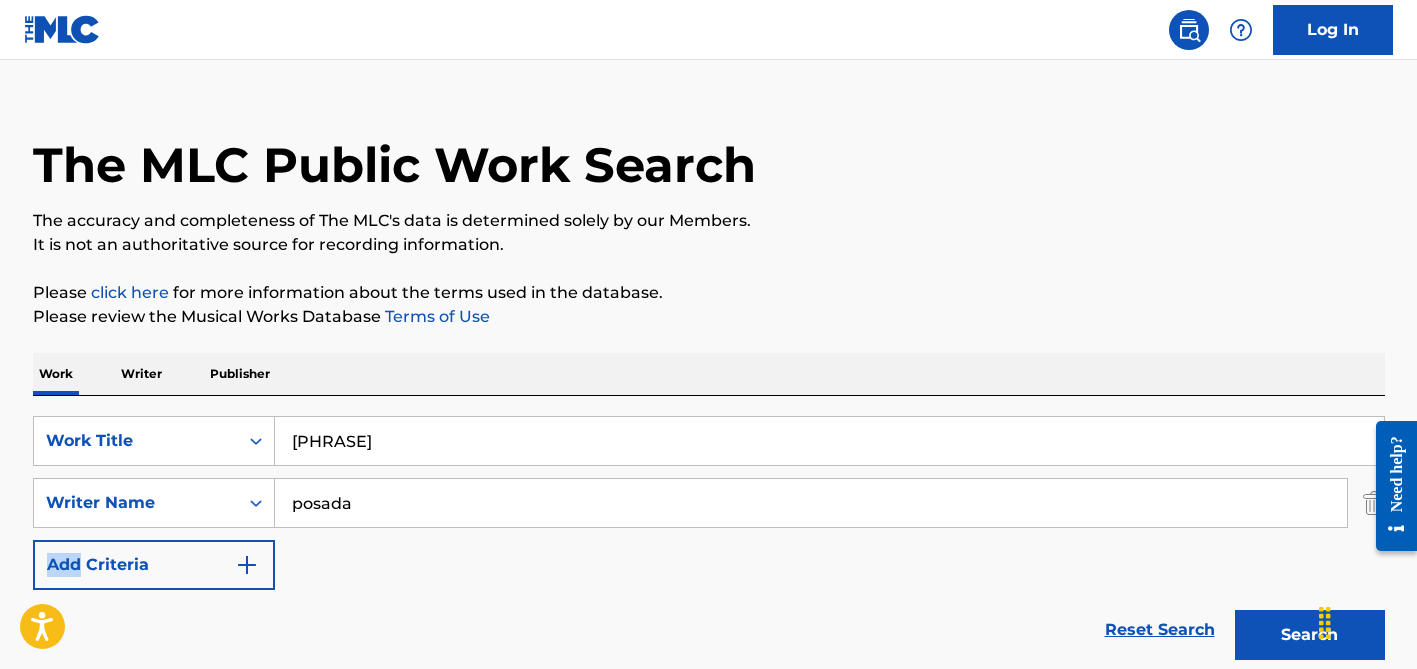 click on "SearchWithCriteria[UUID] Work Title Dzisiaj tak mi jakos dobrze SearchWithCriteriad[UUID] Writer Name [LAST] Add Criteria" at bounding box center (709, 503) 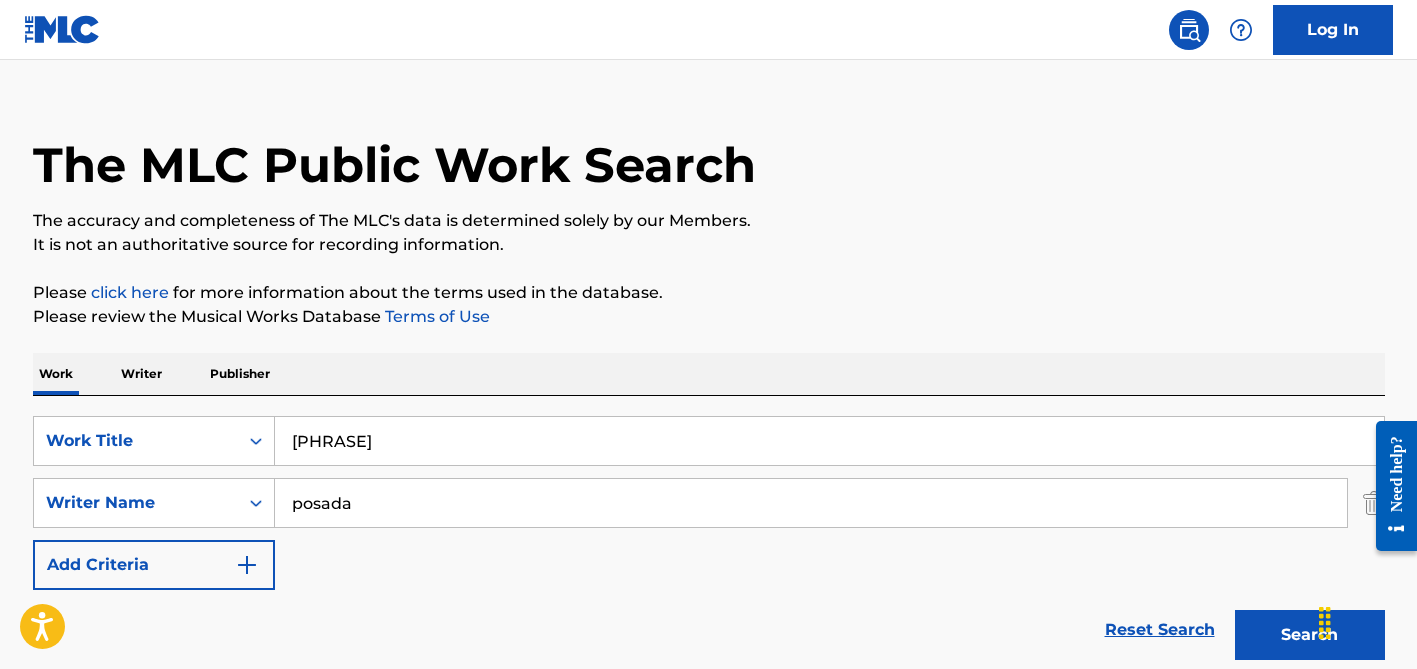 click on "posada" at bounding box center [811, 503] 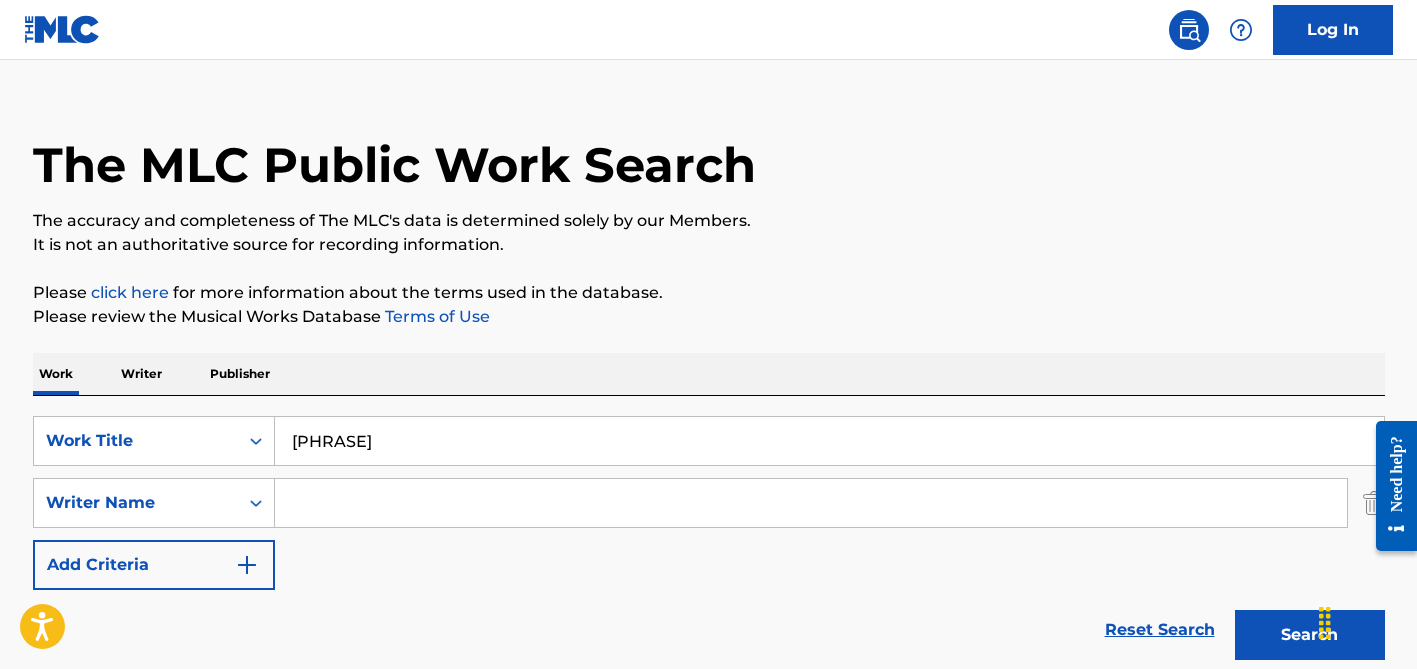 type 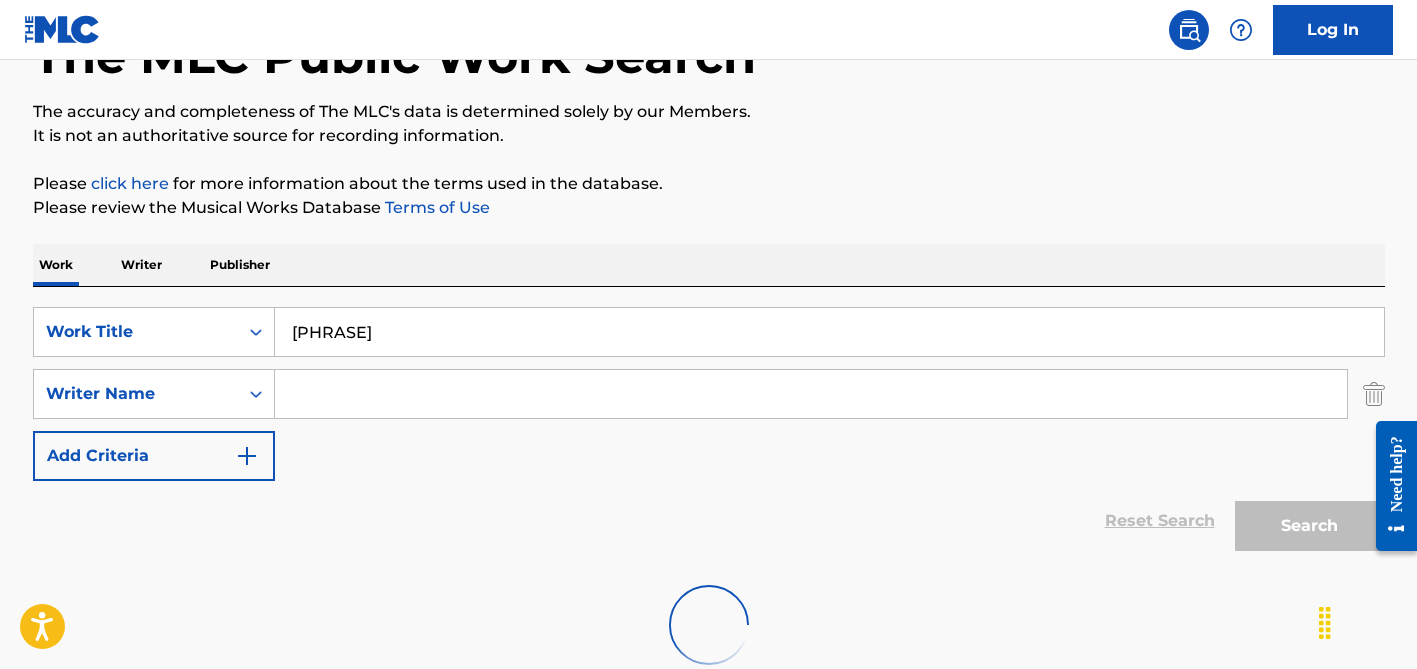 scroll, scrollTop: 264, scrollLeft: 0, axis: vertical 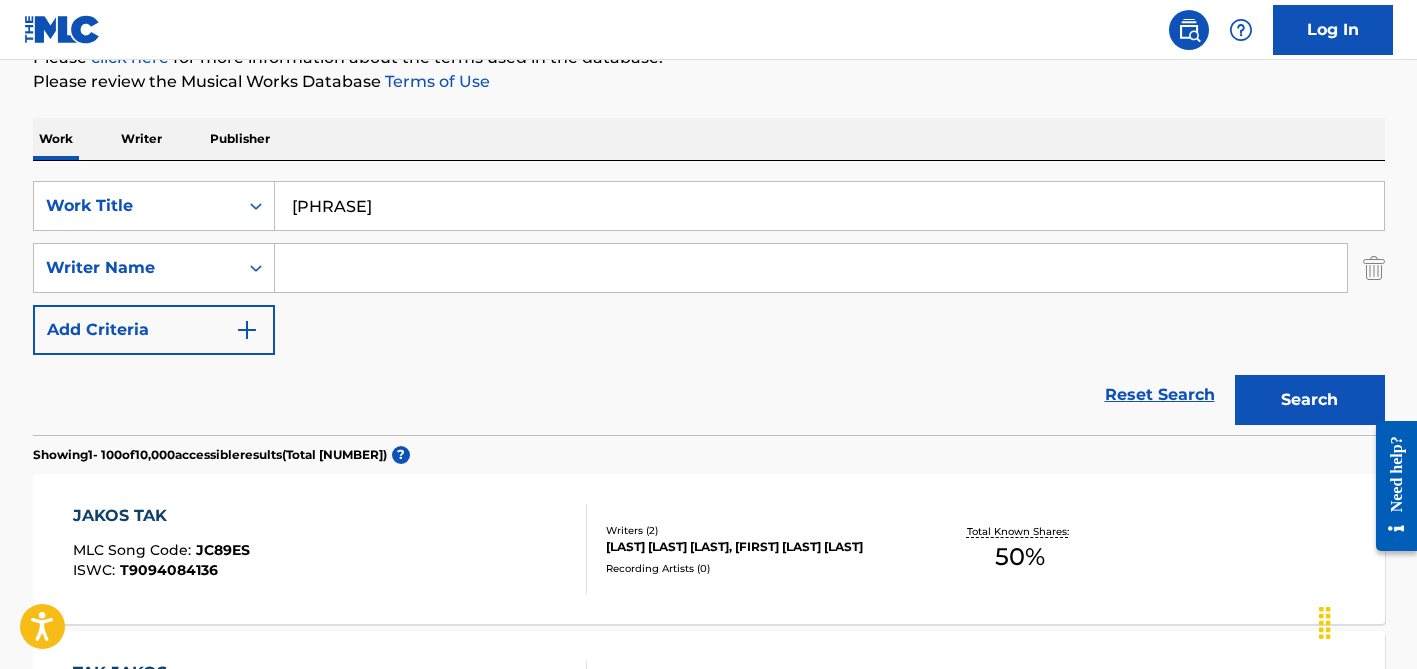 click on "SearchWithCriteriaa627c383-9a24-4013-b74b-c2bfada7103c Work Title Dzisiaj tak mi jakos dobrze SearchWithCriteriad4a31804-51f9-40d5-af1a-87e4183dbe69 Writer Name Add Criteria Reset Search Search" at bounding box center [709, 298] 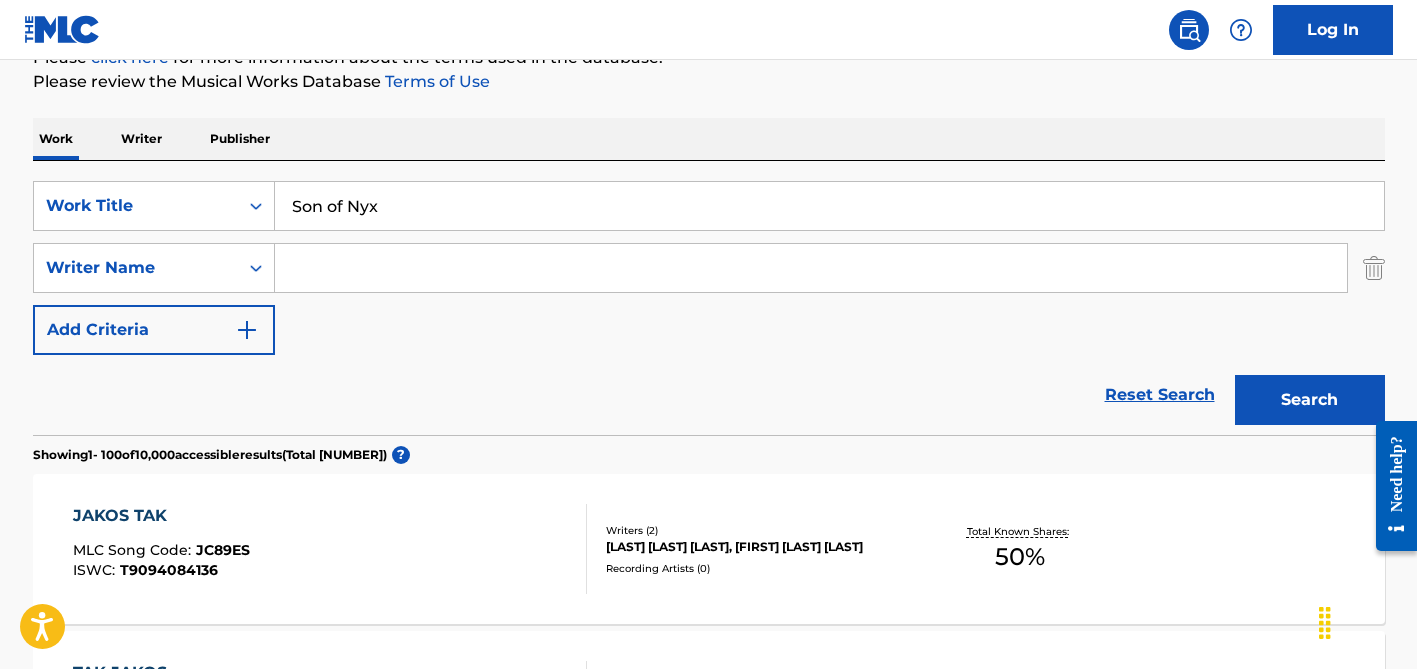 type on "Son of Nyx" 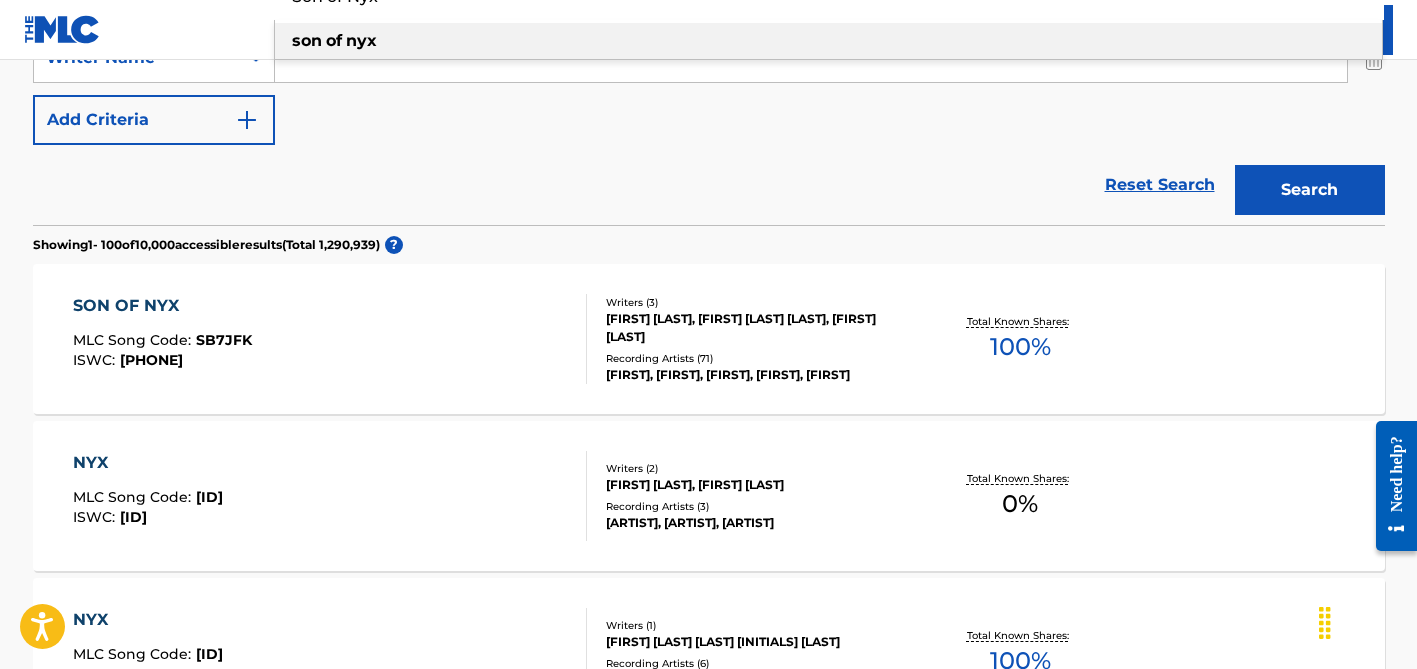 scroll, scrollTop: 483, scrollLeft: 0, axis: vertical 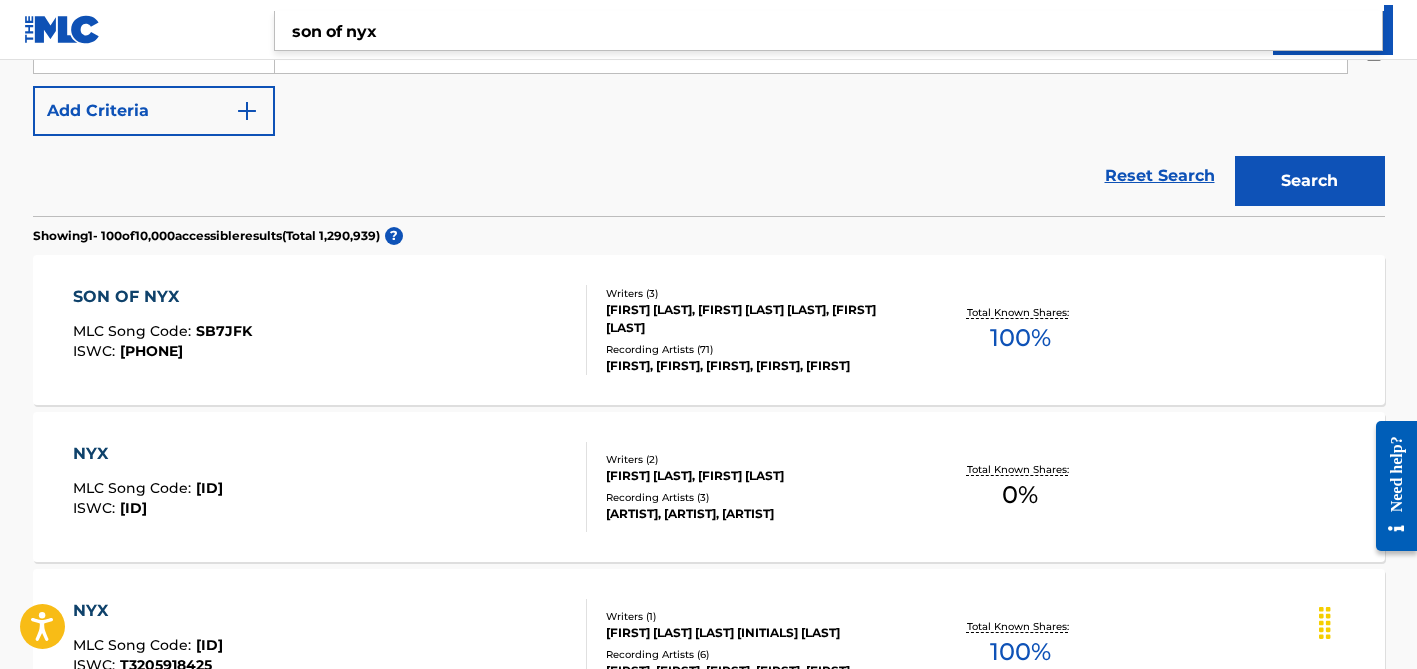 click on "[FIRST], [FIRST], [FIRST], [FIRST], [FIRST]" at bounding box center [757, 366] 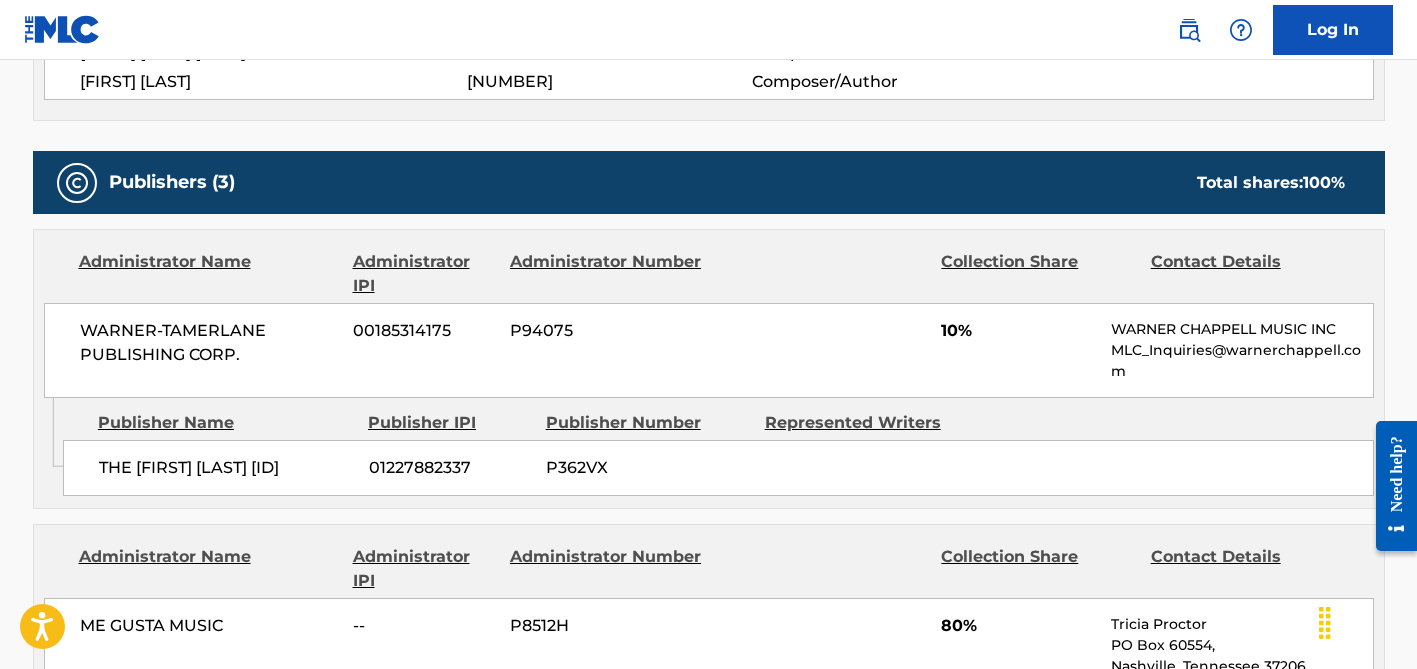 scroll, scrollTop: 0, scrollLeft: 0, axis: both 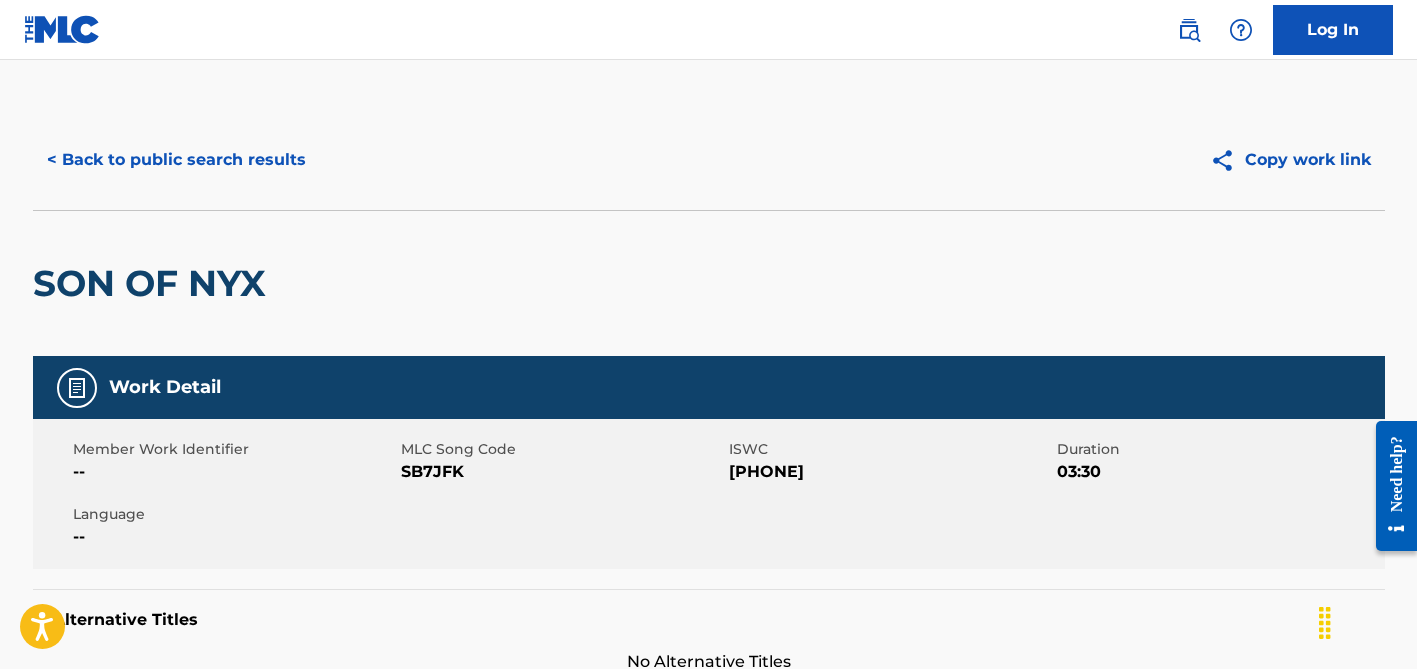 click on "< Back to public search results" at bounding box center [176, 160] 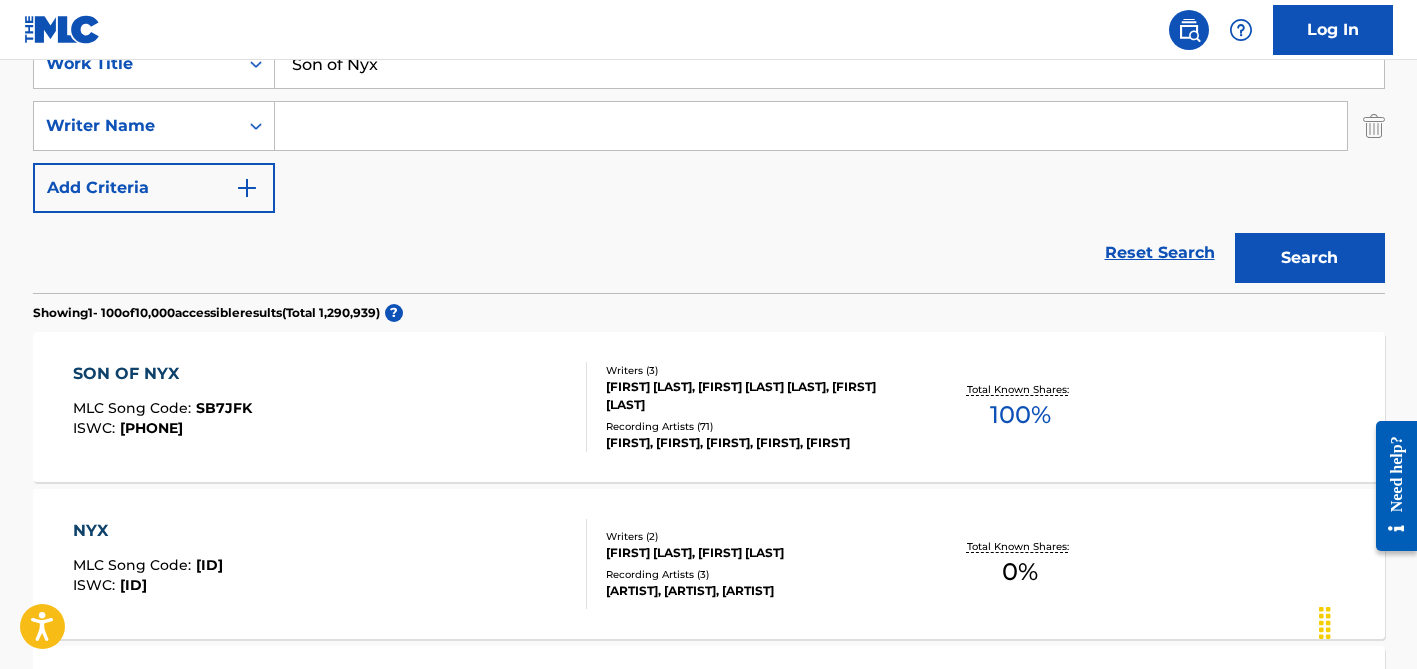 scroll, scrollTop: 389, scrollLeft: 0, axis: vertical 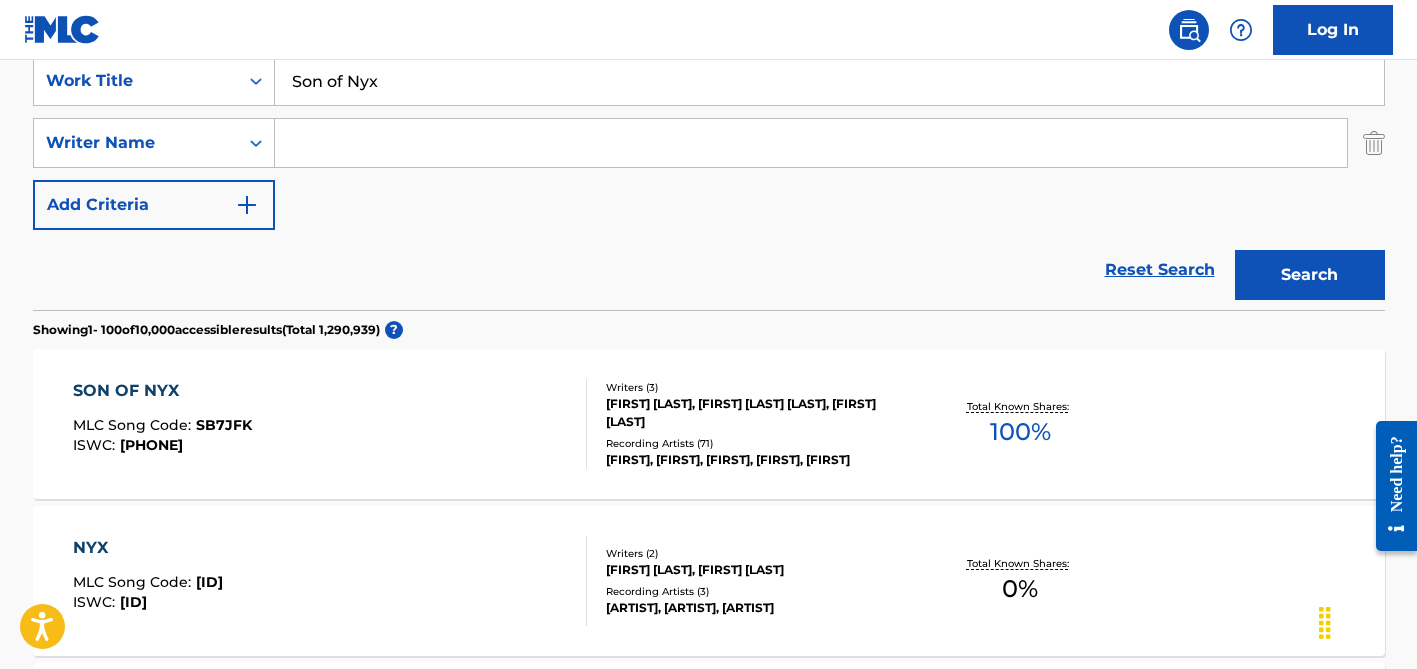 click at bounding box center [811, 143] 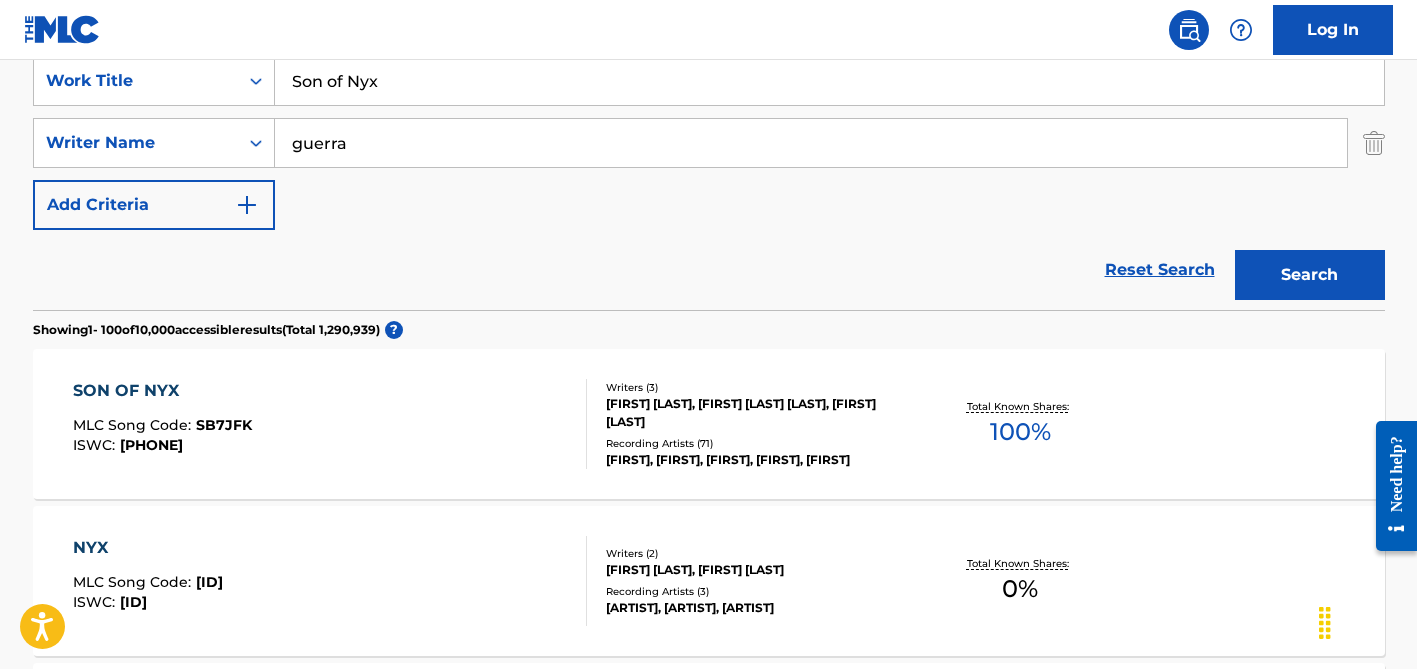 type on "guerra" 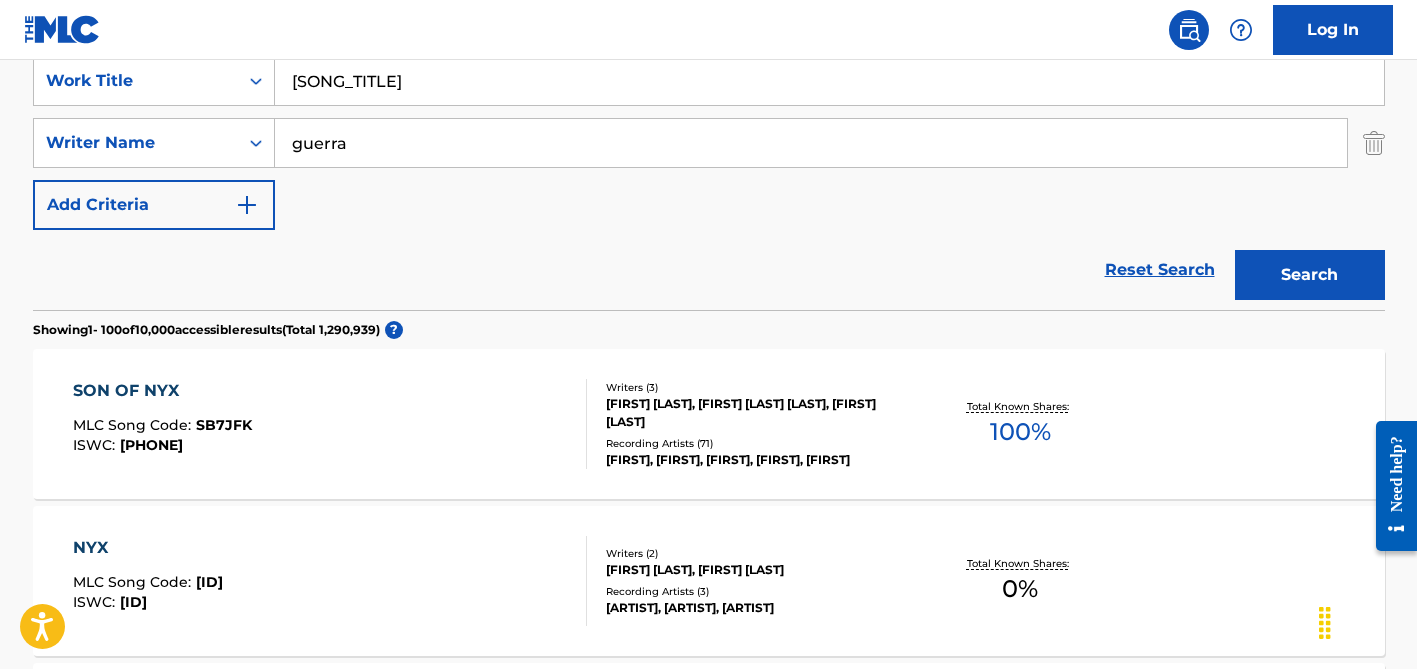 type on "[SONG_TITLE]" 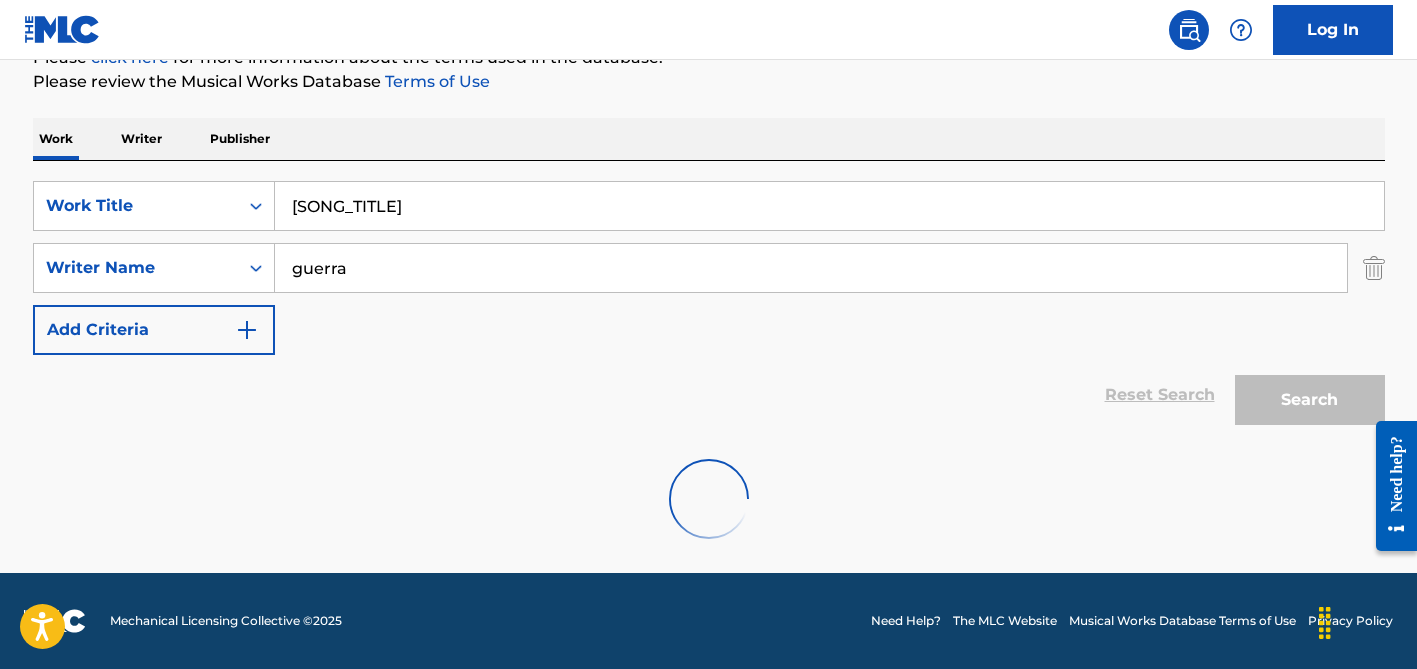 scroll, scrollTop: 264, scrollLeft: 0, axis: vertical 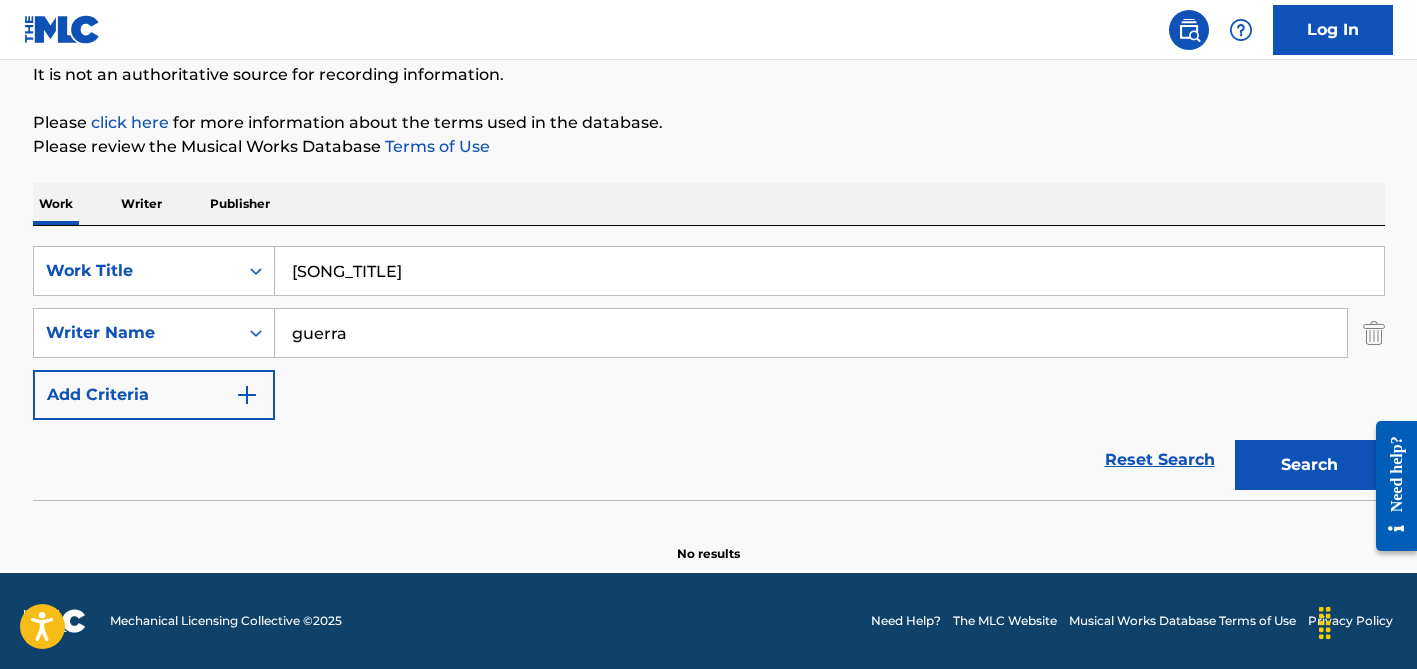 click on "guerra" at bounding box center [811, 333] 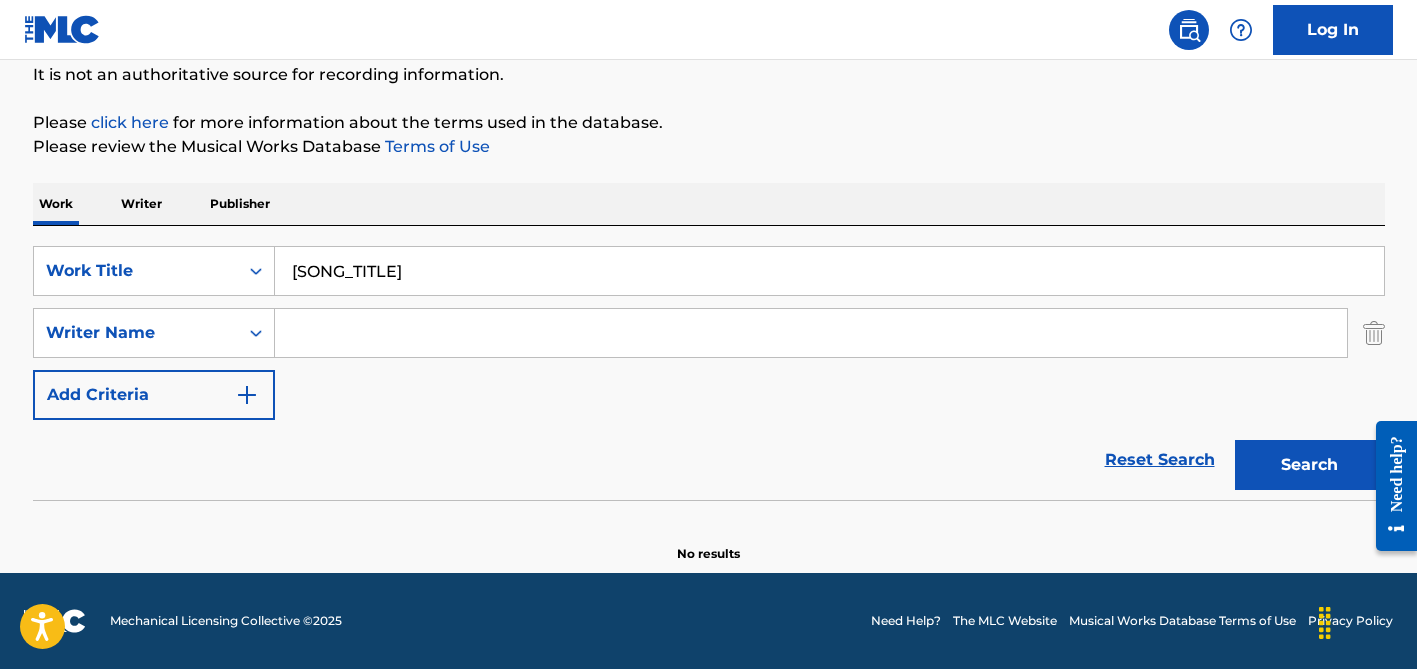 type 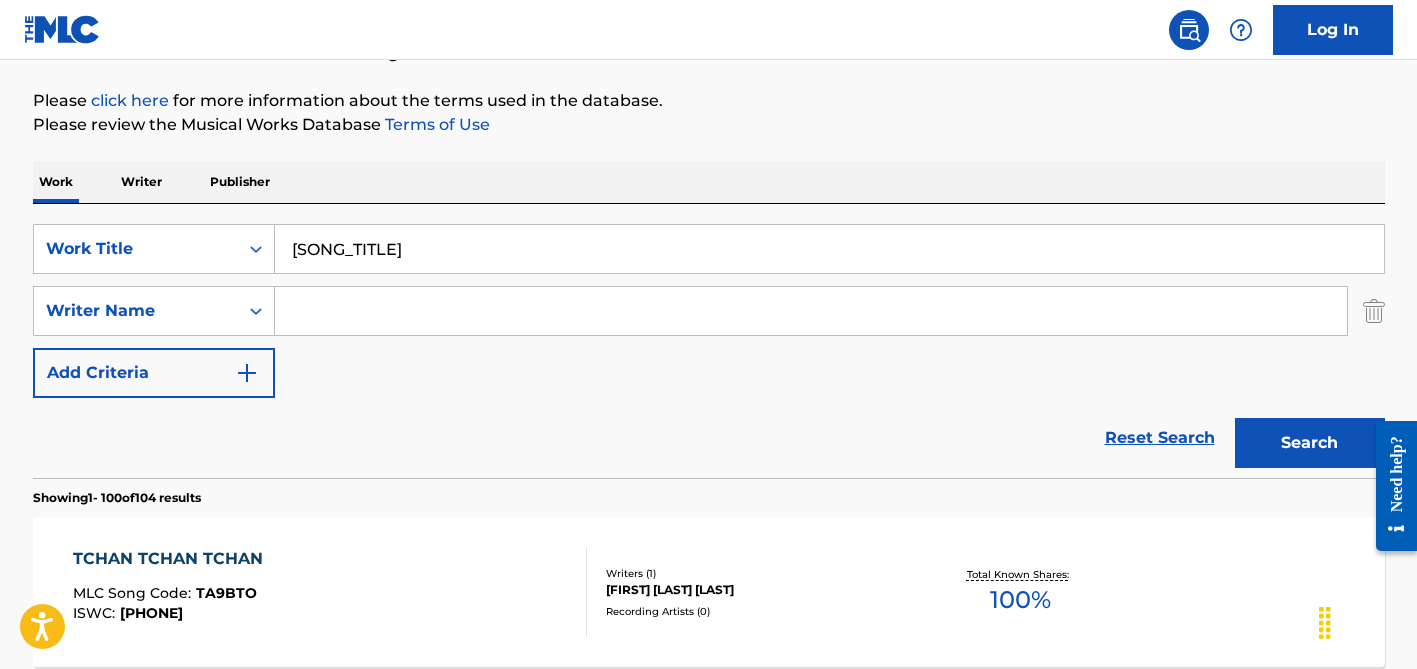 scroll, scrollTop: 148, scrollLeft: 0, axis: vertical 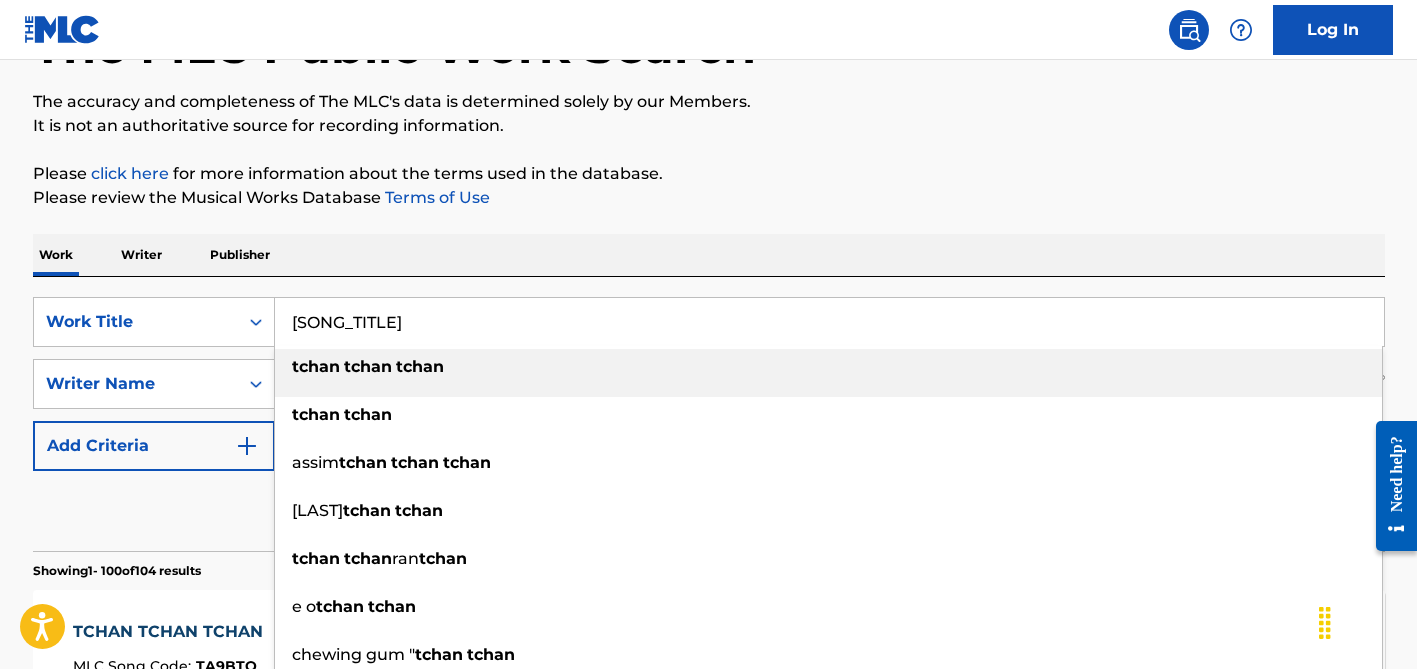 click on "[SONG_TITLE]" at bounding box center (829, 322) 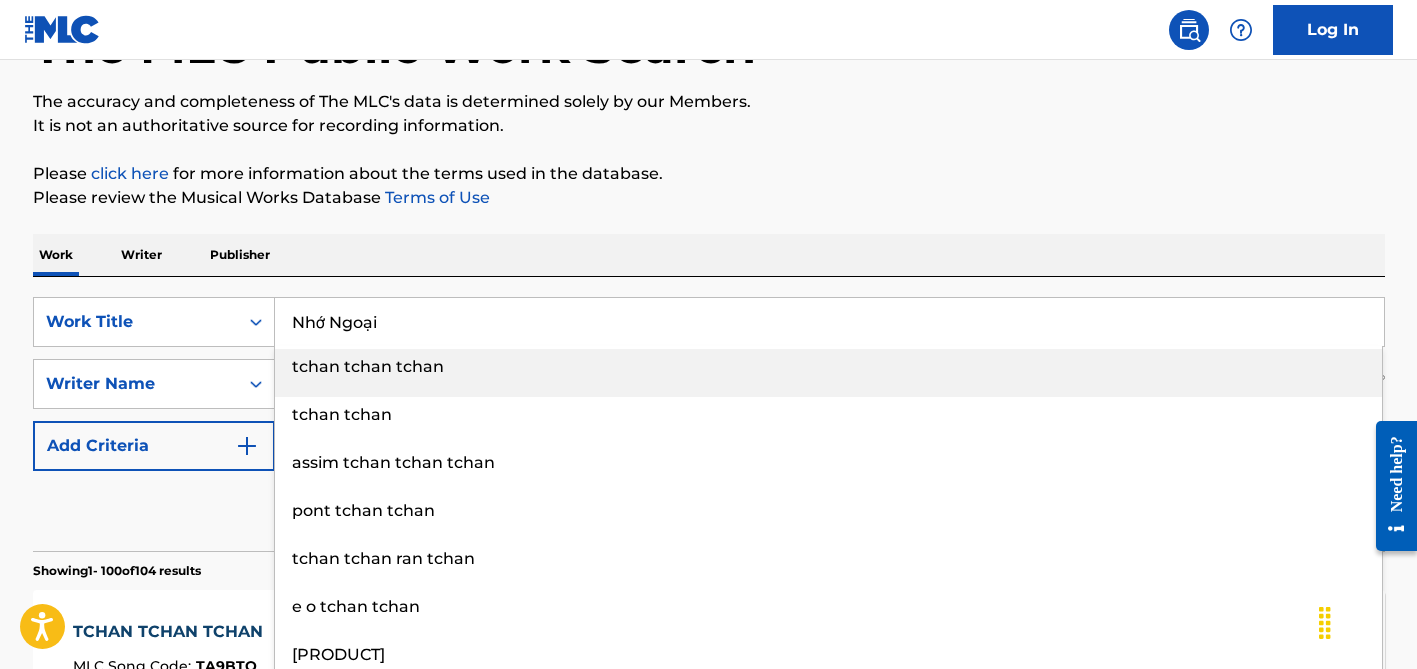 click on "Nhớ Ngoại" at bounding box center (829, 322) 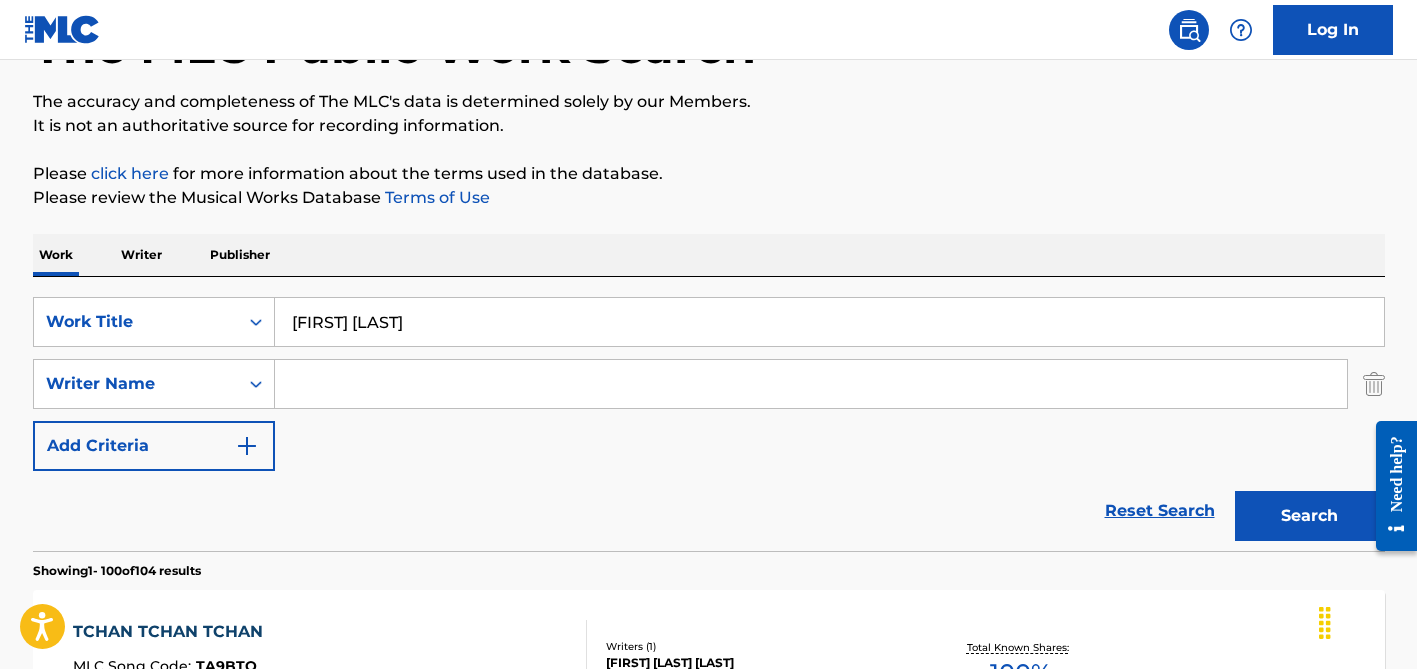 click on "[FIRST] [LAST]" at bounding box center [829, 322] 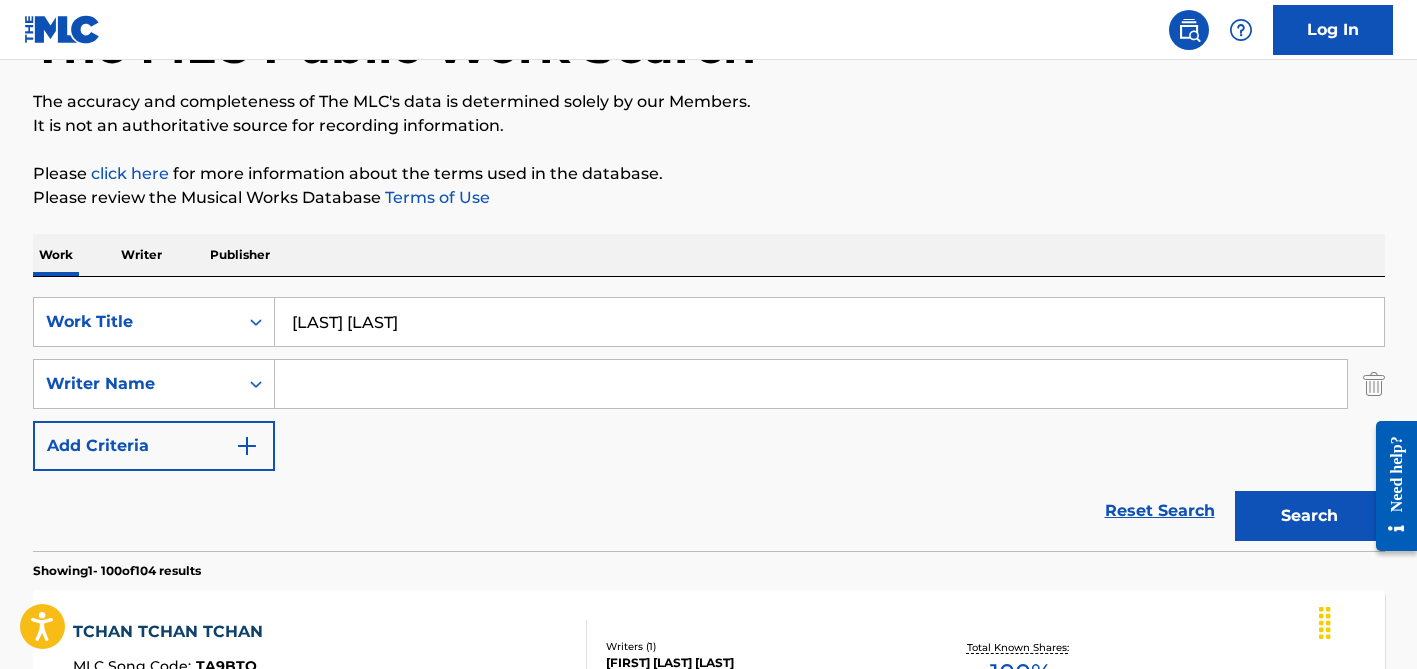 type on "[LAST] [LAST]" 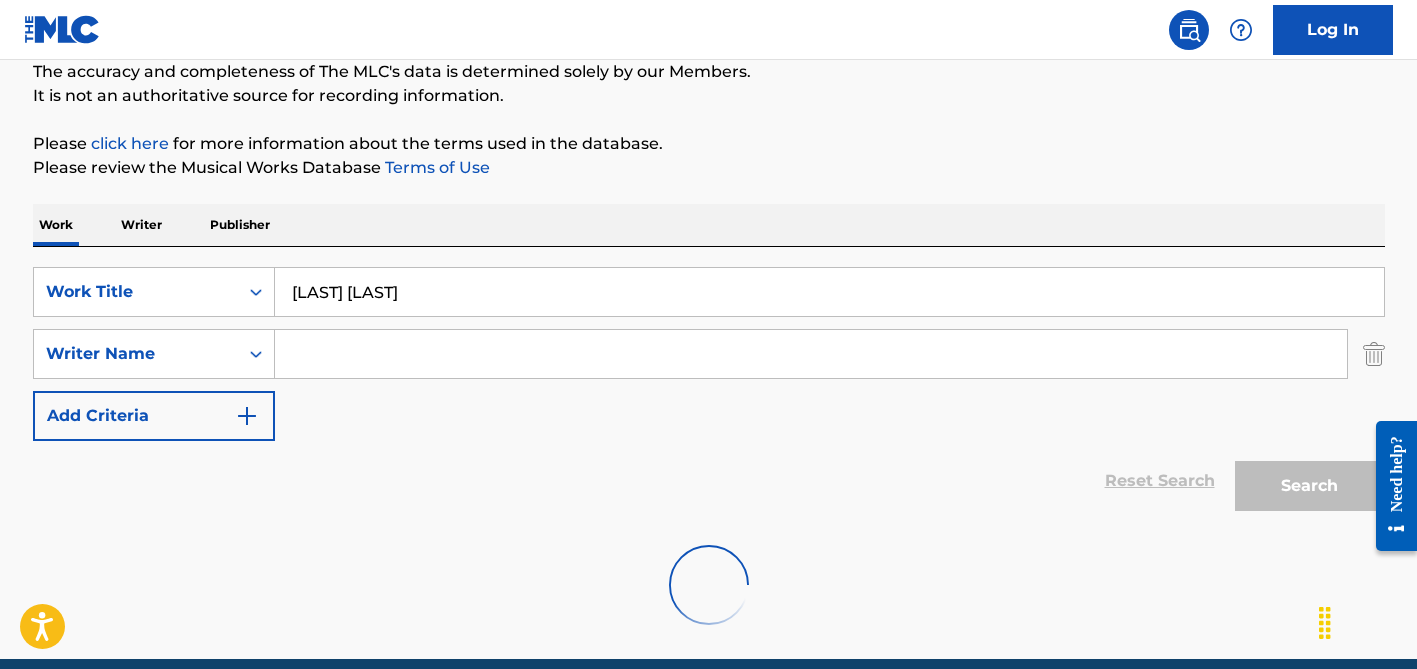 click on "The MLC Public Work Search The accuracy and completeness of The MLC's data is determined solely by our Members. It is not an authoritative source for recording information. Please   click here   for more information about the terms used in the database. Please review the Musical Works Database   Terms of Use Work Writer Publisher SearchWithCriteriaa627c383-9a24-4013-b74b-c2bfada7103c Work Title Nho Ngoai SearchWithCriteriad4a31804-51f9-40d5-af1a-87e4183dbe69 Writer Name Add Criteria Reset Search Search" at bounding box center [709, 290] 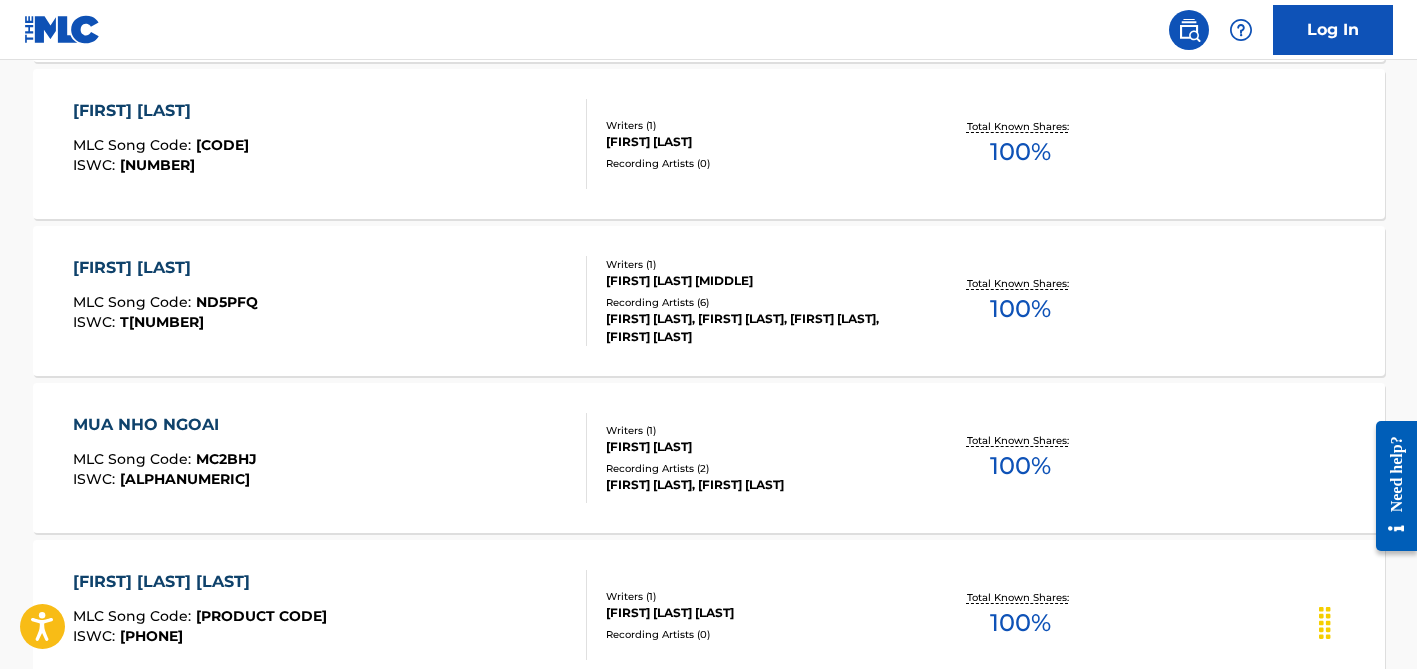 scroll, scrollTop: 986, scrollLeft: 0, axis: vertical 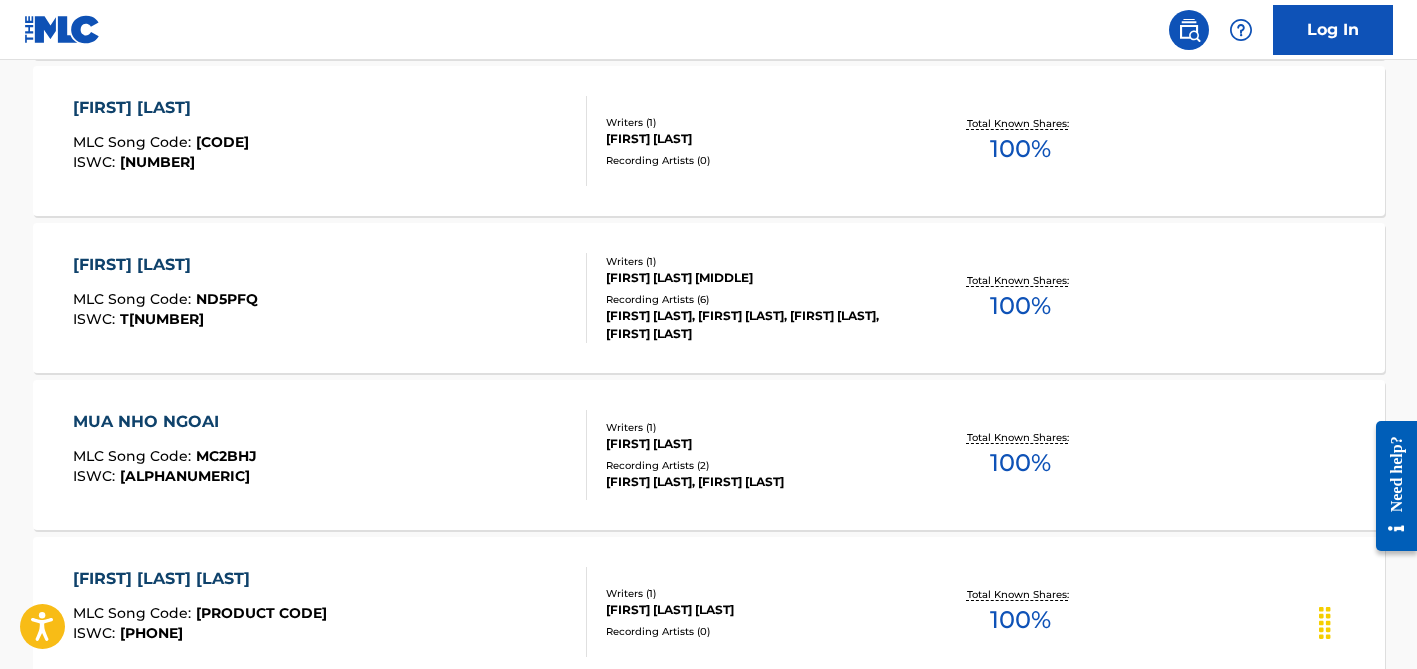 click on "[FIRST] [LAST] [MIDDLE]" at bounding box center (757, 278) 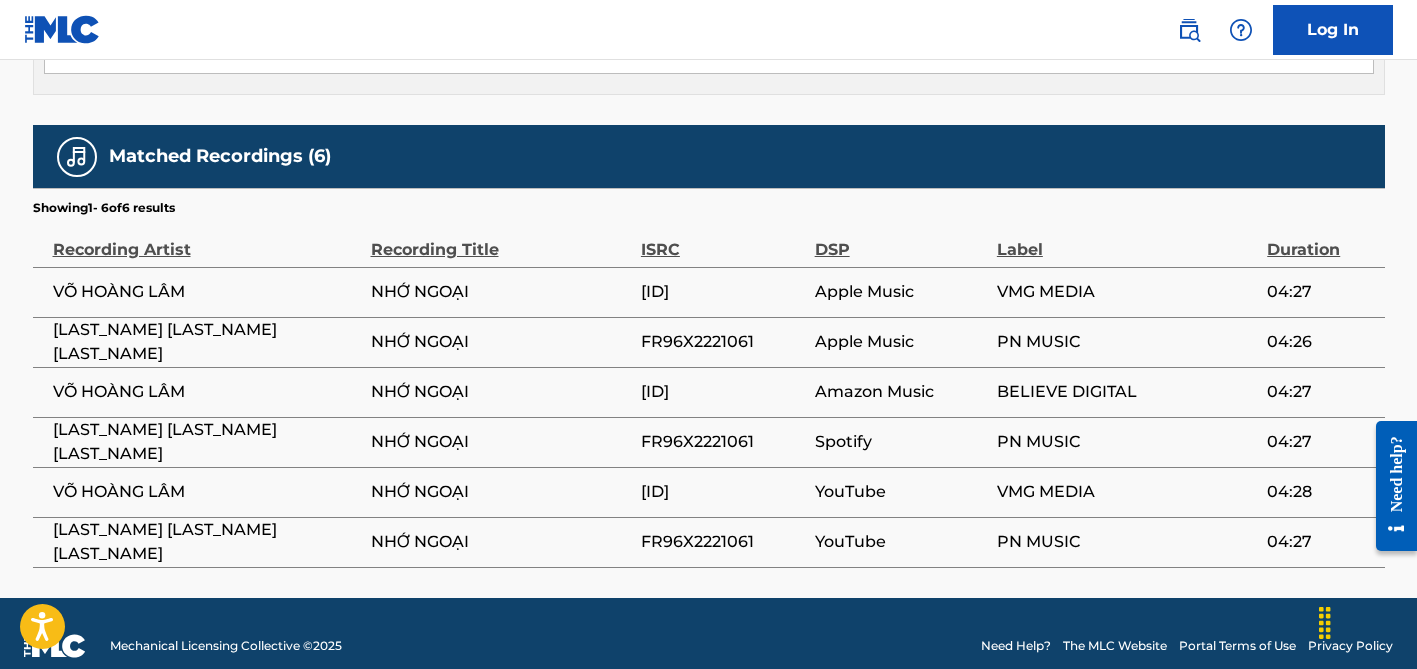 scroll, scrollTop: 1131, scrollLeft: 0, axis: vertical 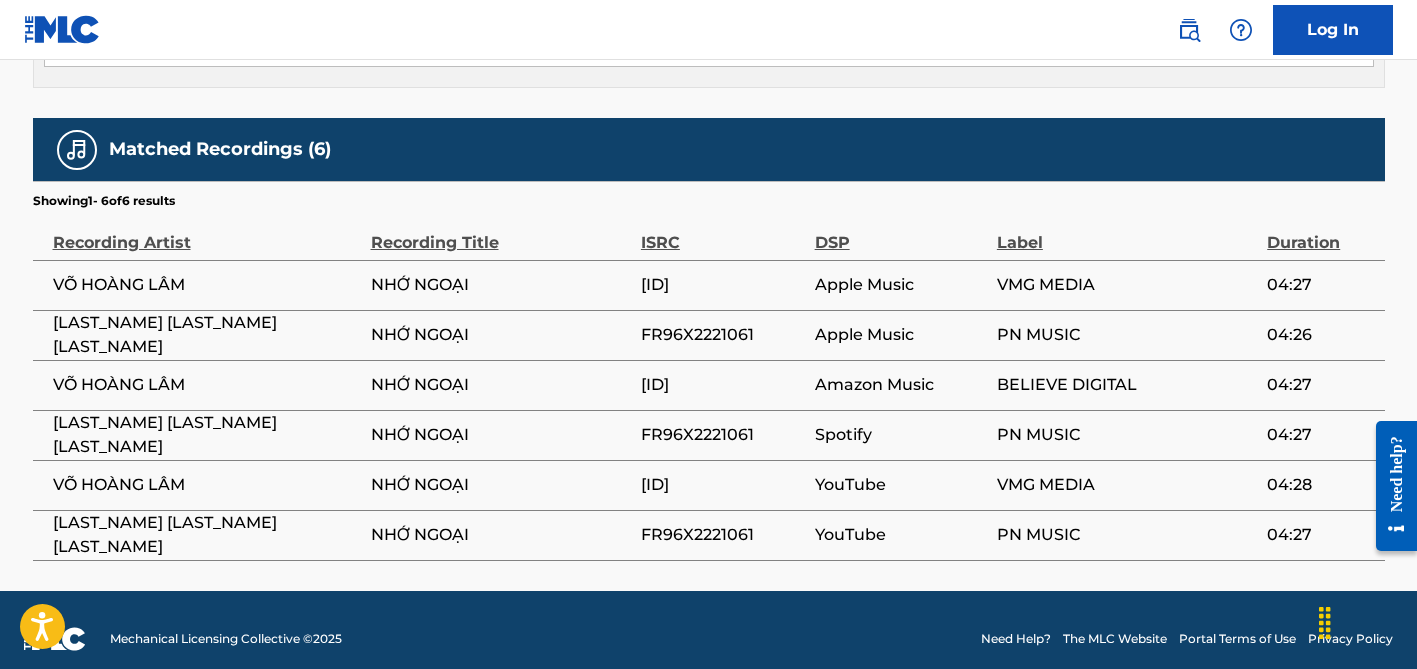 click on "[LAST_NAME] [LAST_NAME] [LAST_NAME]" at bounding box center (207, 335) 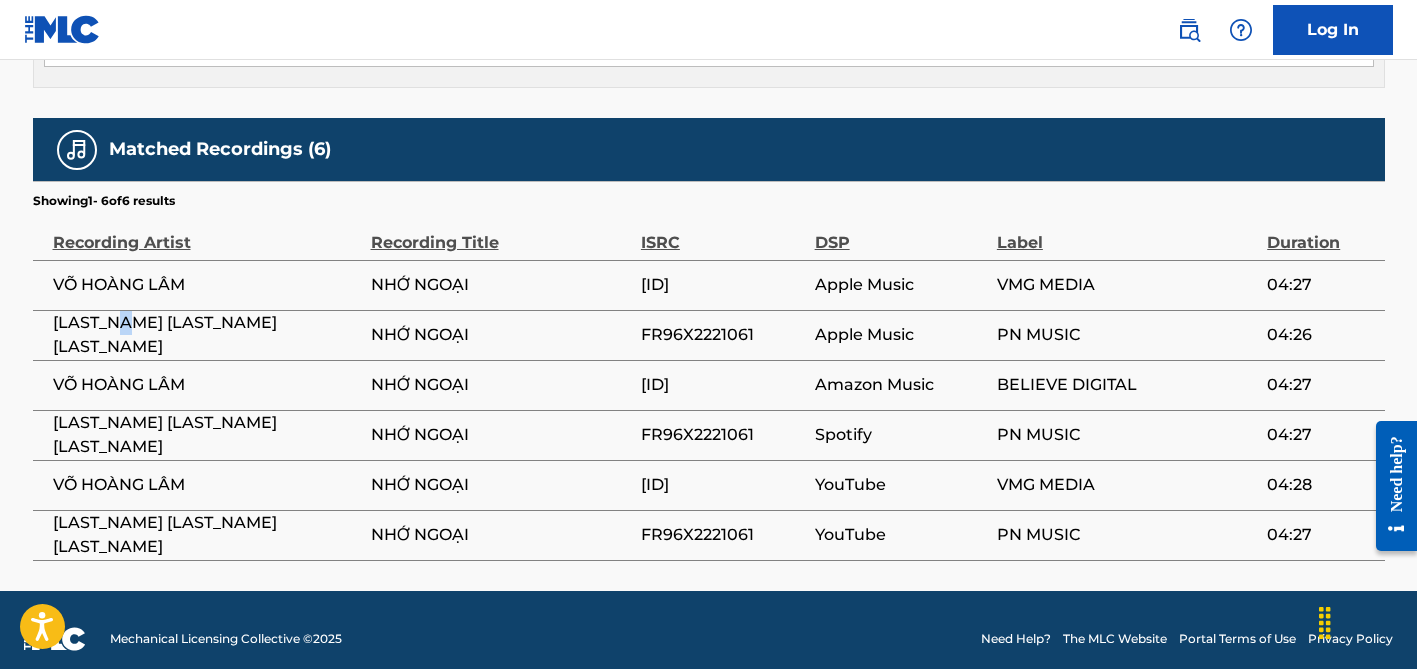 click on "[LAST_NAME] [LAST_NAME] [LAST_NAME]" at bounding box center [207, 335] 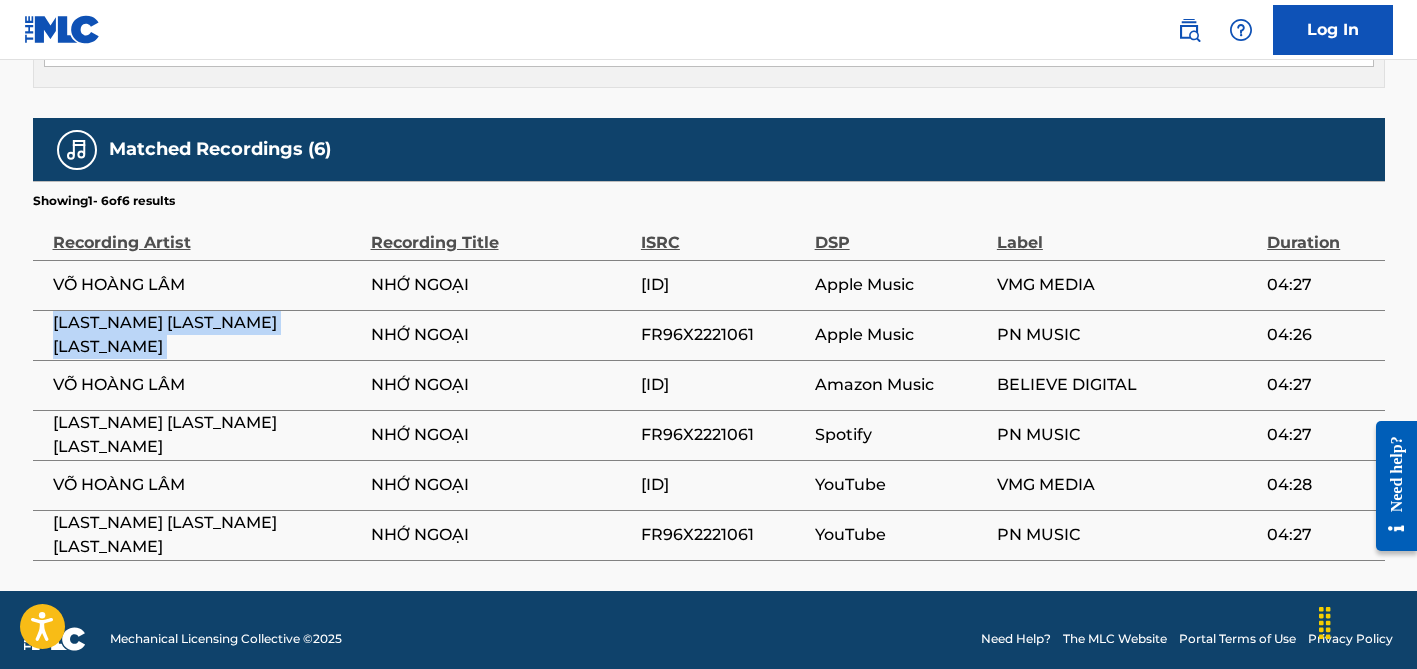 click on "[LAST_NAME] [LAST_NAME] [LAST_NAME]" at bounding box center [207, 335] 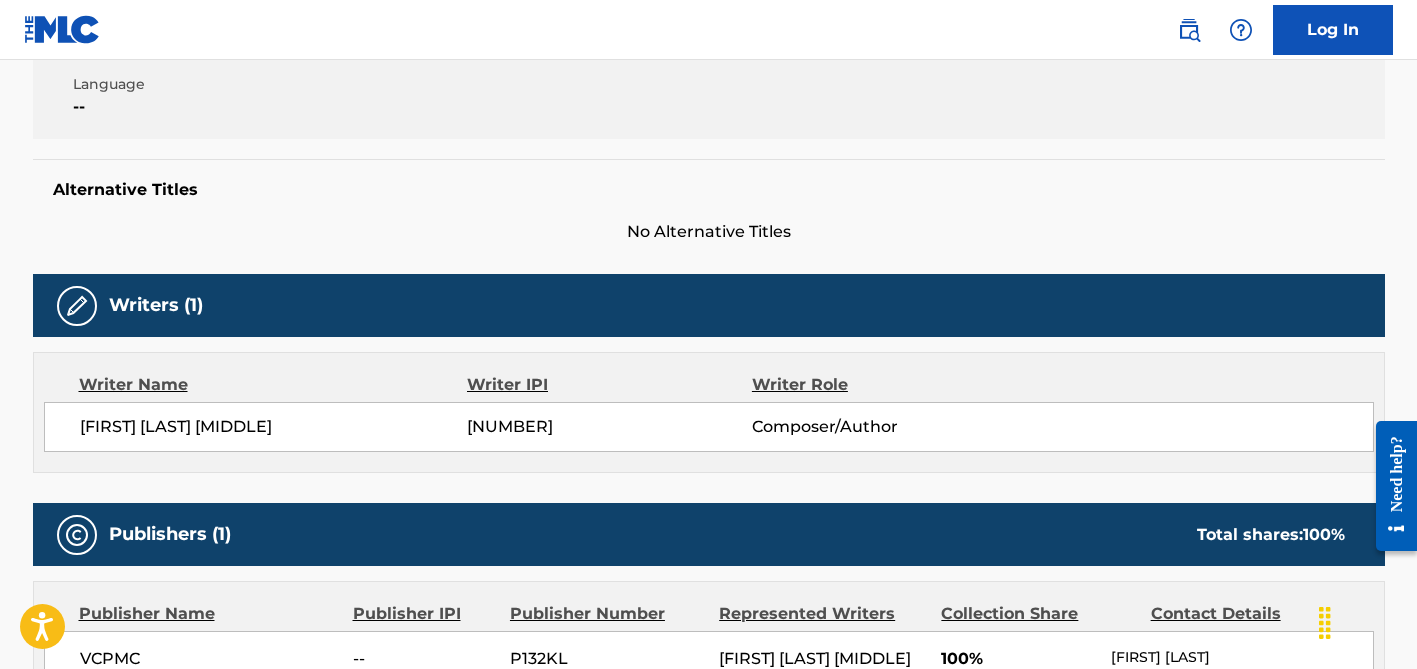 scroll, scrollTop: 431, scrollLeft: 0, axis: vertical 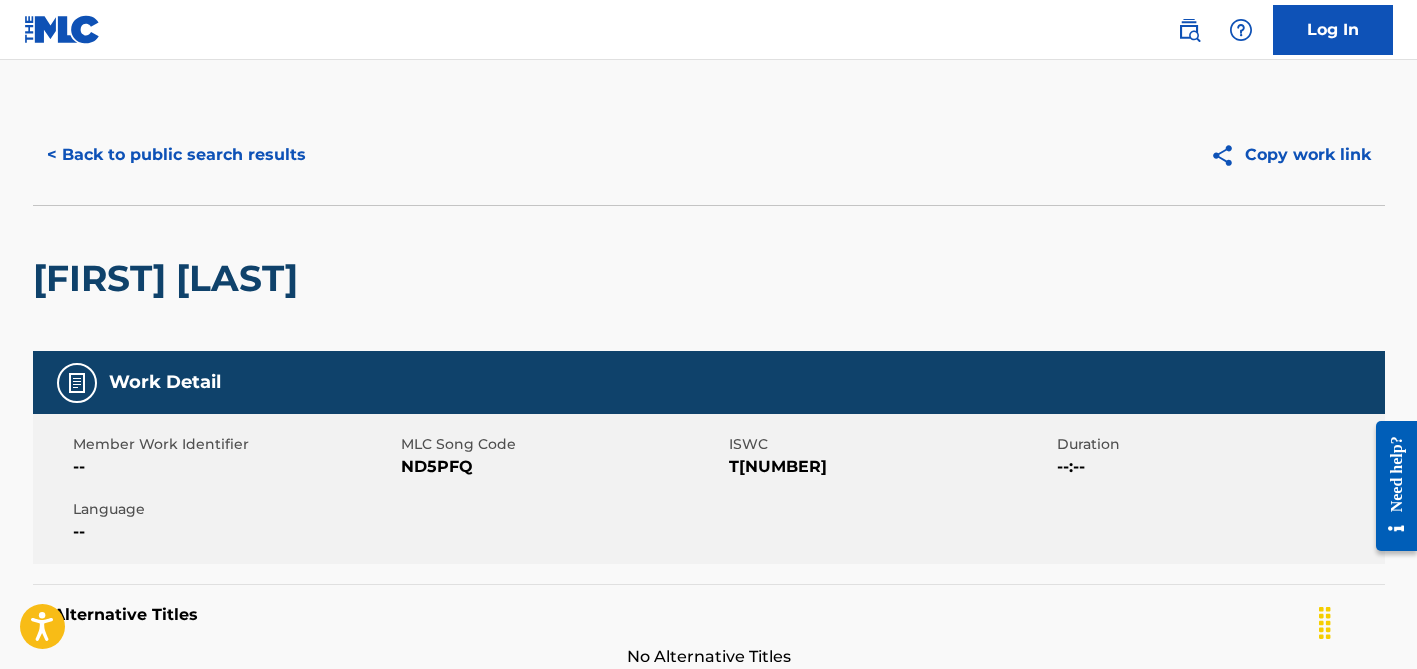 click on "< Back to public search results" at bounding box center (176, 155) 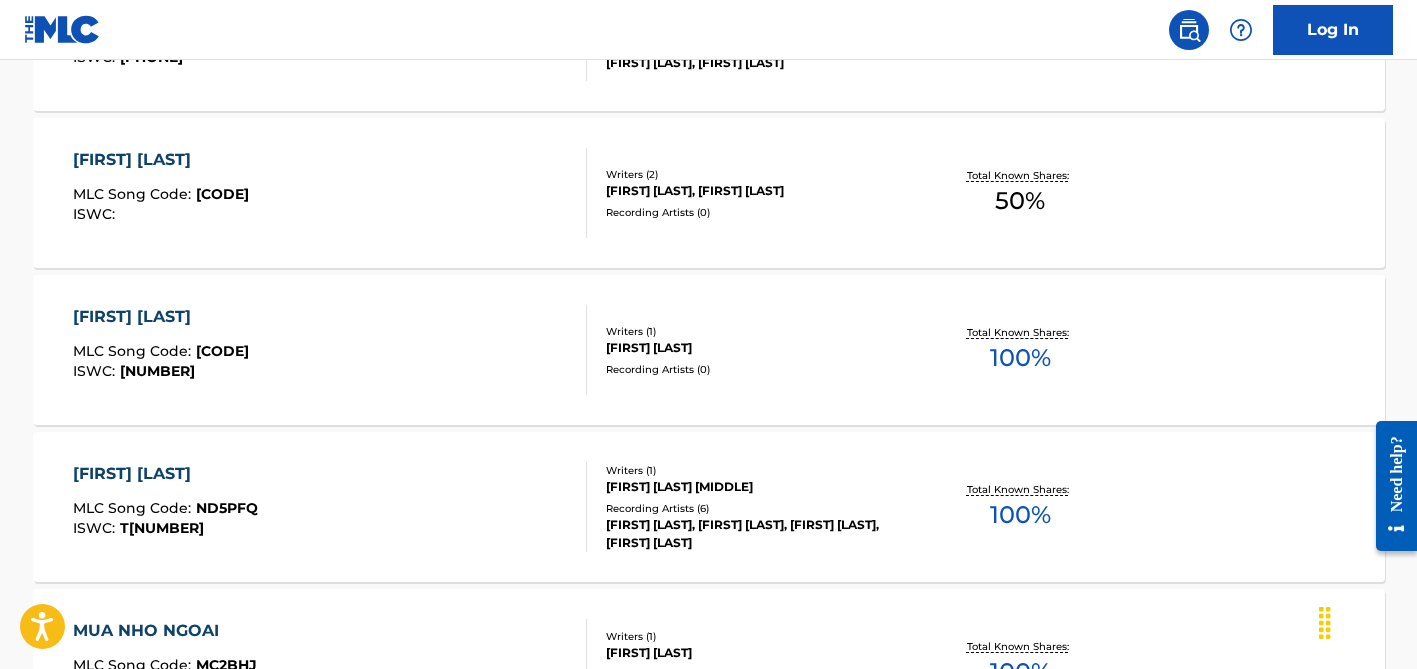 scroll, scrollTop: 458, scrollLeft: 0, axis: vertical 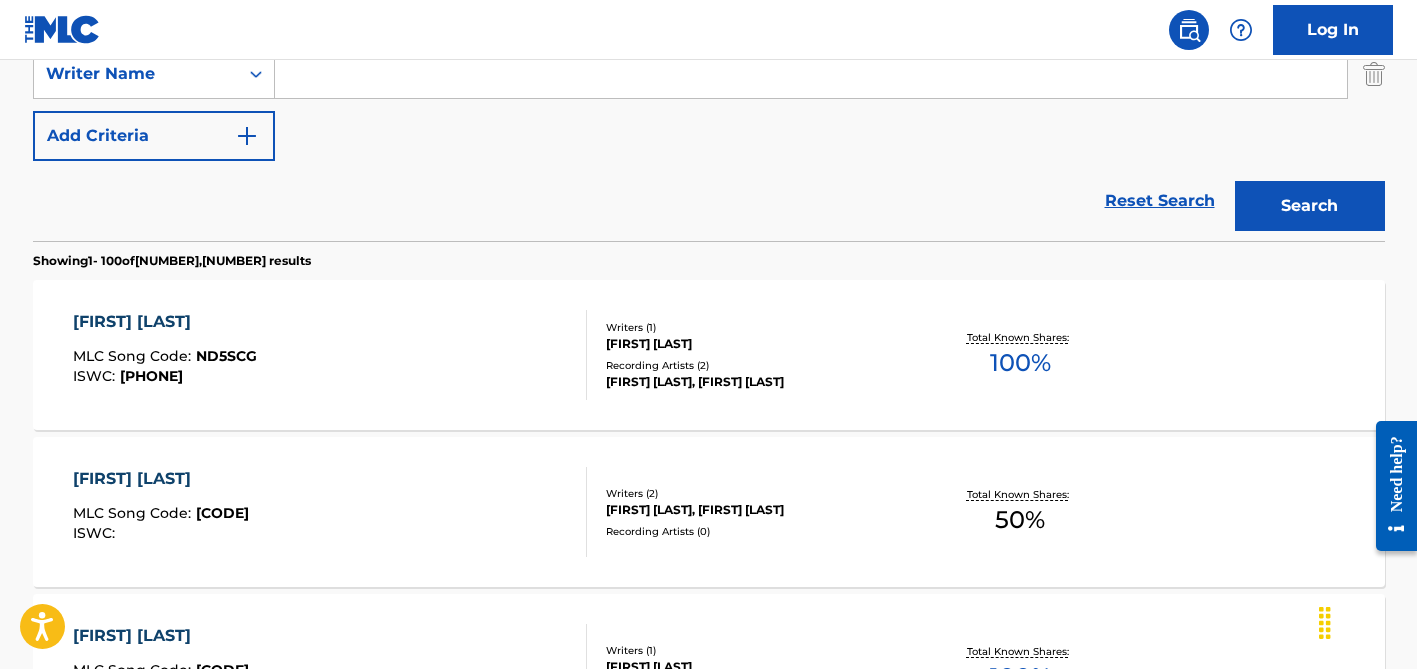 click at bounding box center (811, 74) 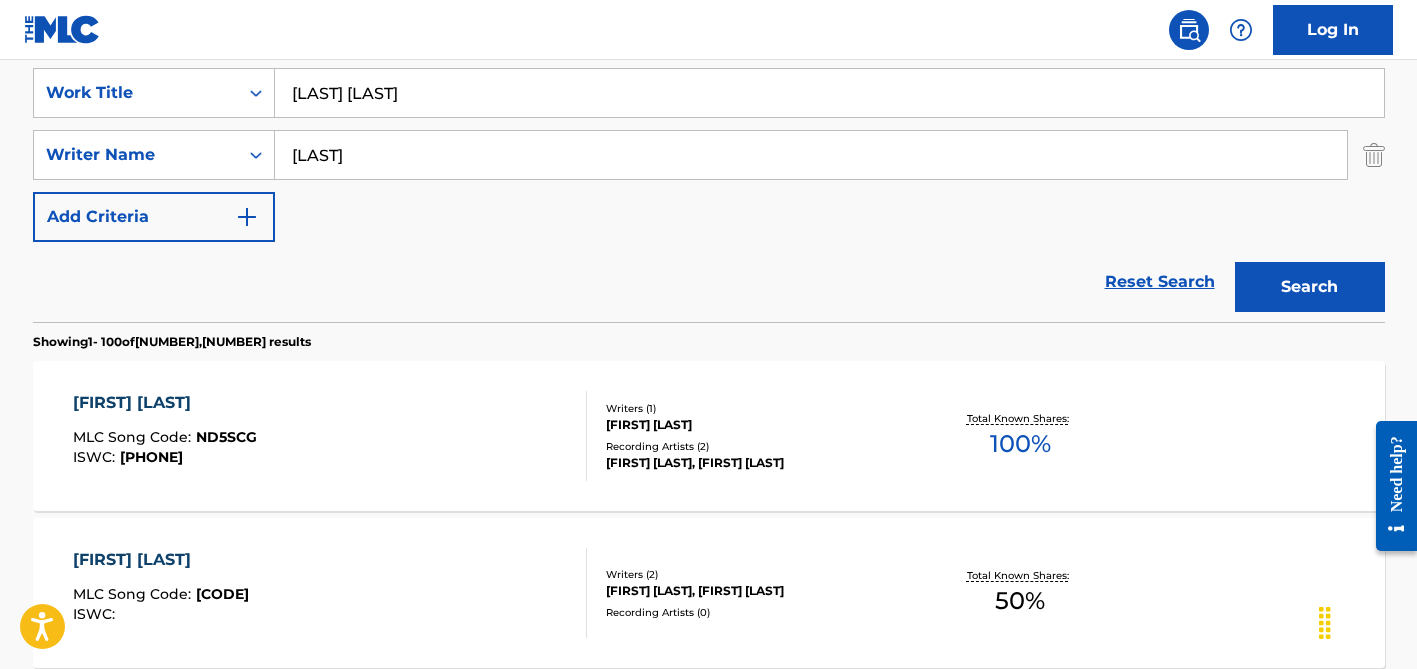 scroll, scrollTop: 331, scrollLeft: 0, axis: vertical 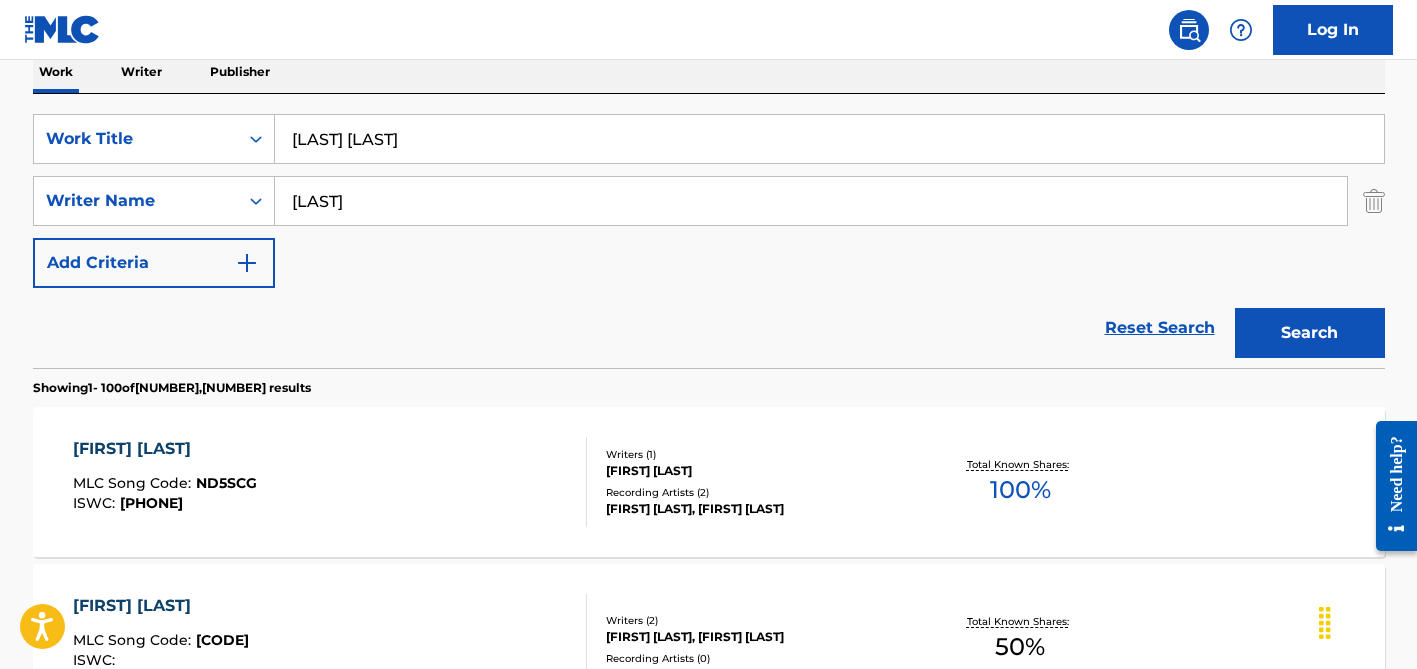 type on "[LAST]" 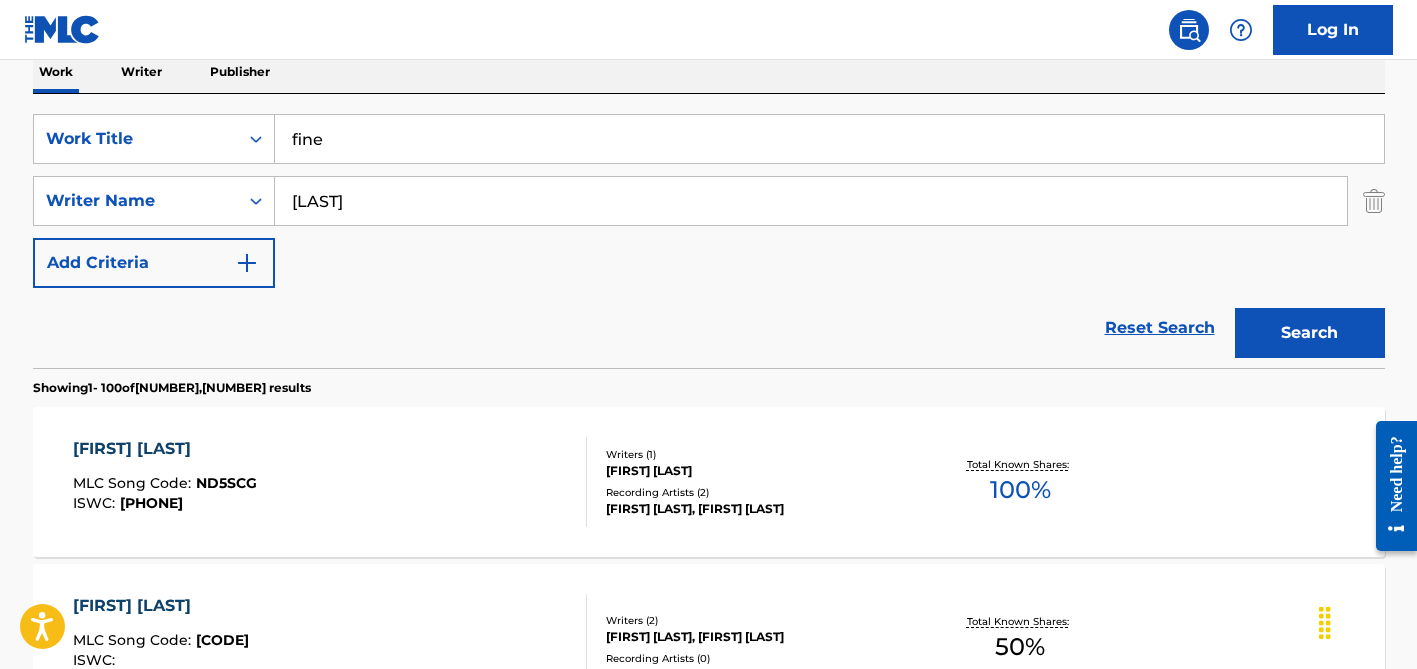 type on "fine" 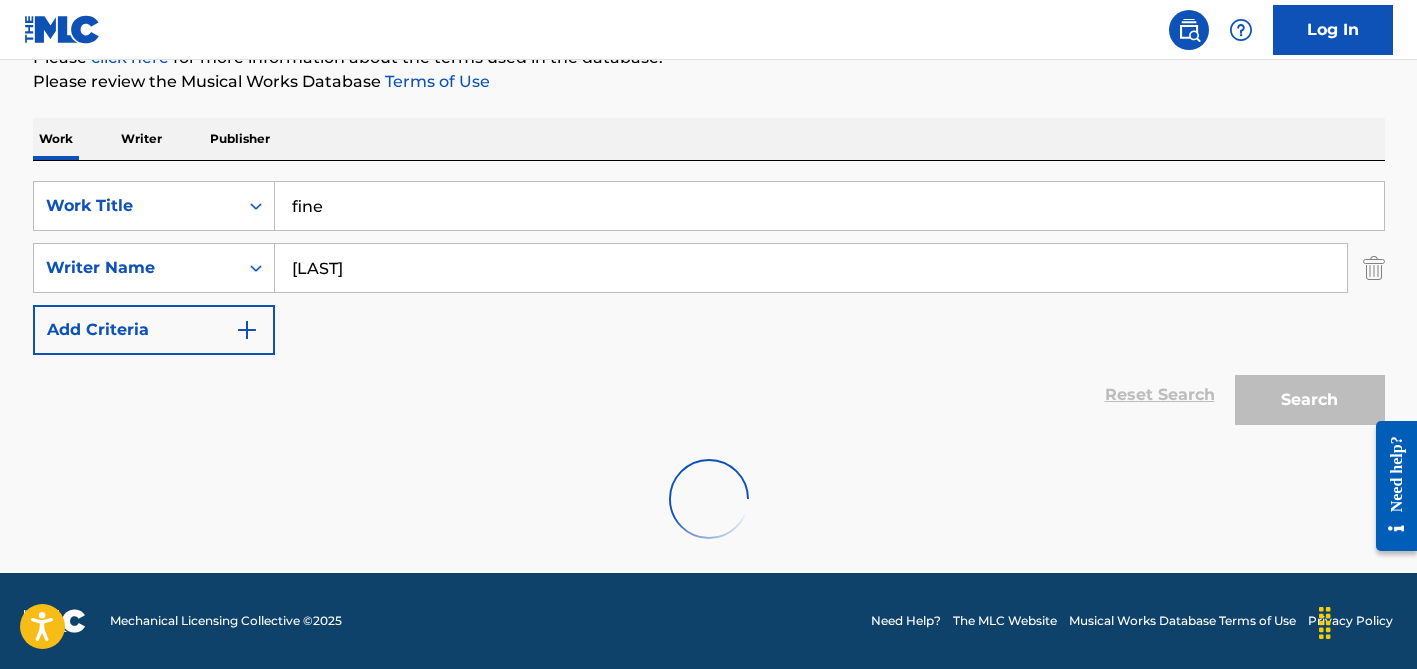 scroll, scrollTop: 264, scrollLeft: 0, axis: vertical 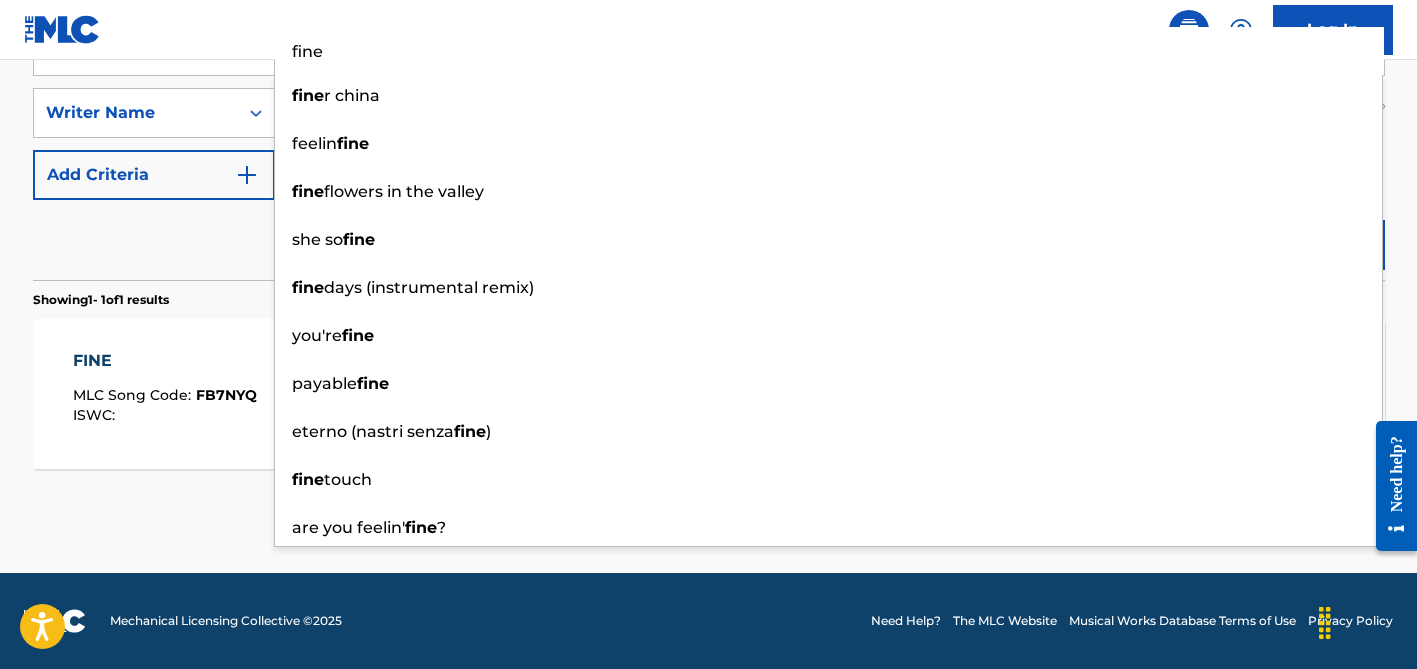 click on "Results Per Page: 10 25 50 100" at bounding box center [709, 516] 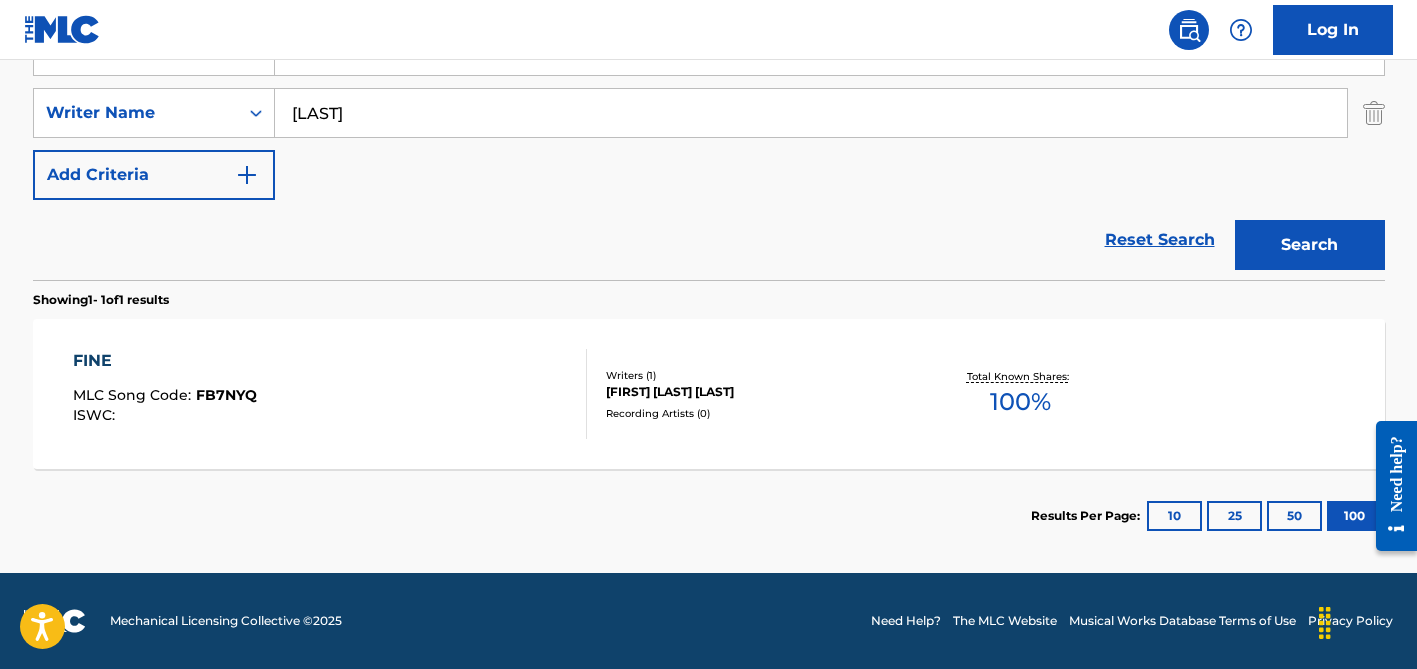 click on "[FIRST] [LAST] [LAST]" at bounding box center (757, 392) 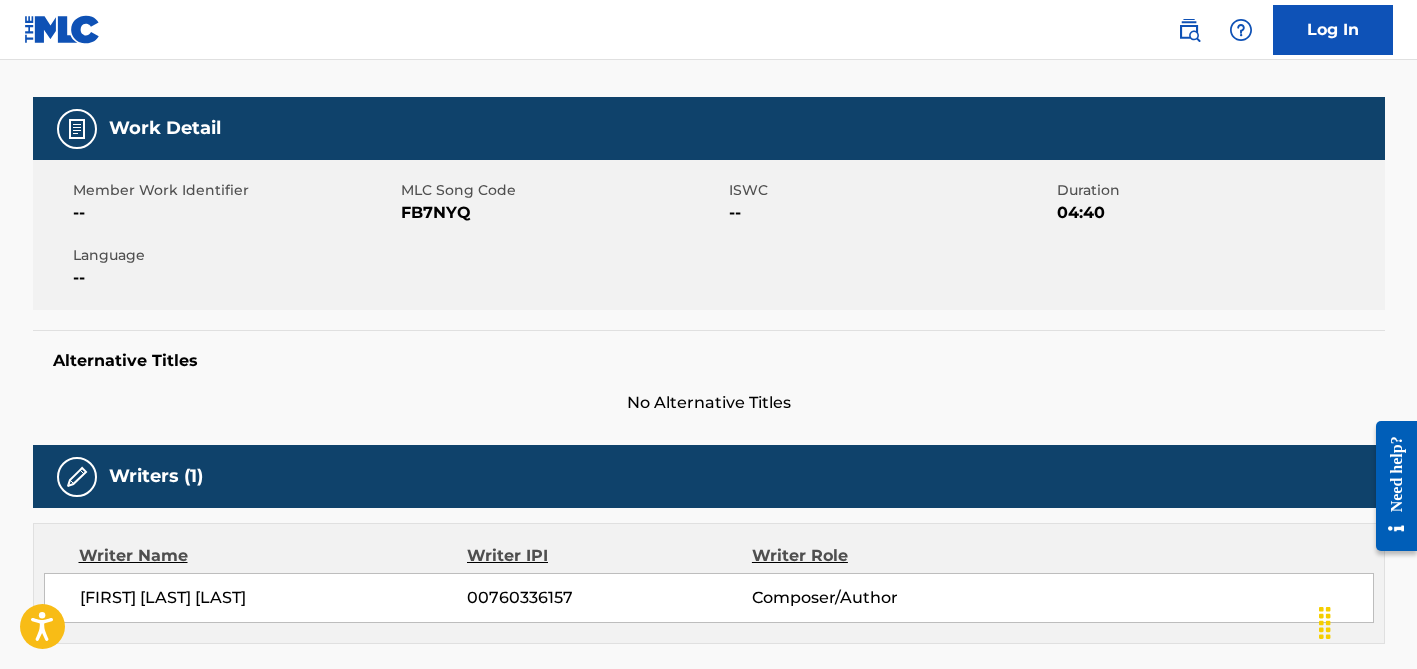 scroll, scrollTop: 0, scrollLeft: 0, axis: both 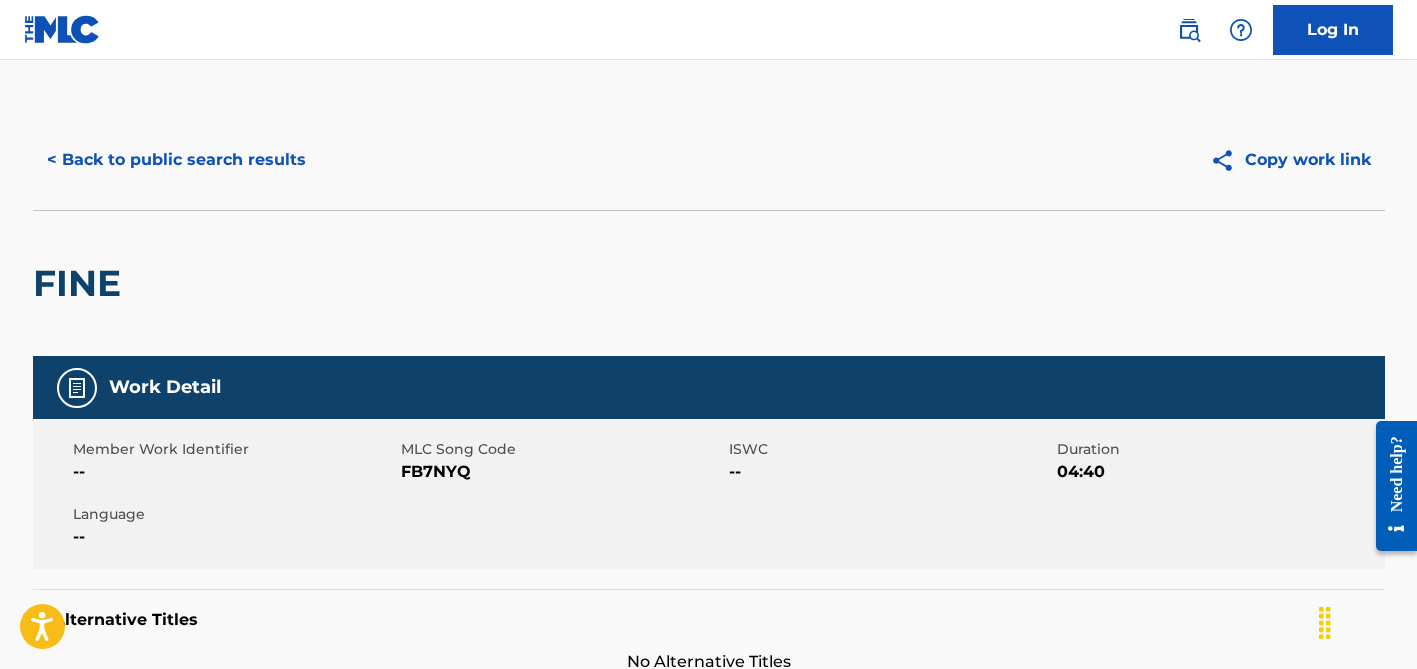 click on "< Back to public search results" at bounding box center (176, 160) 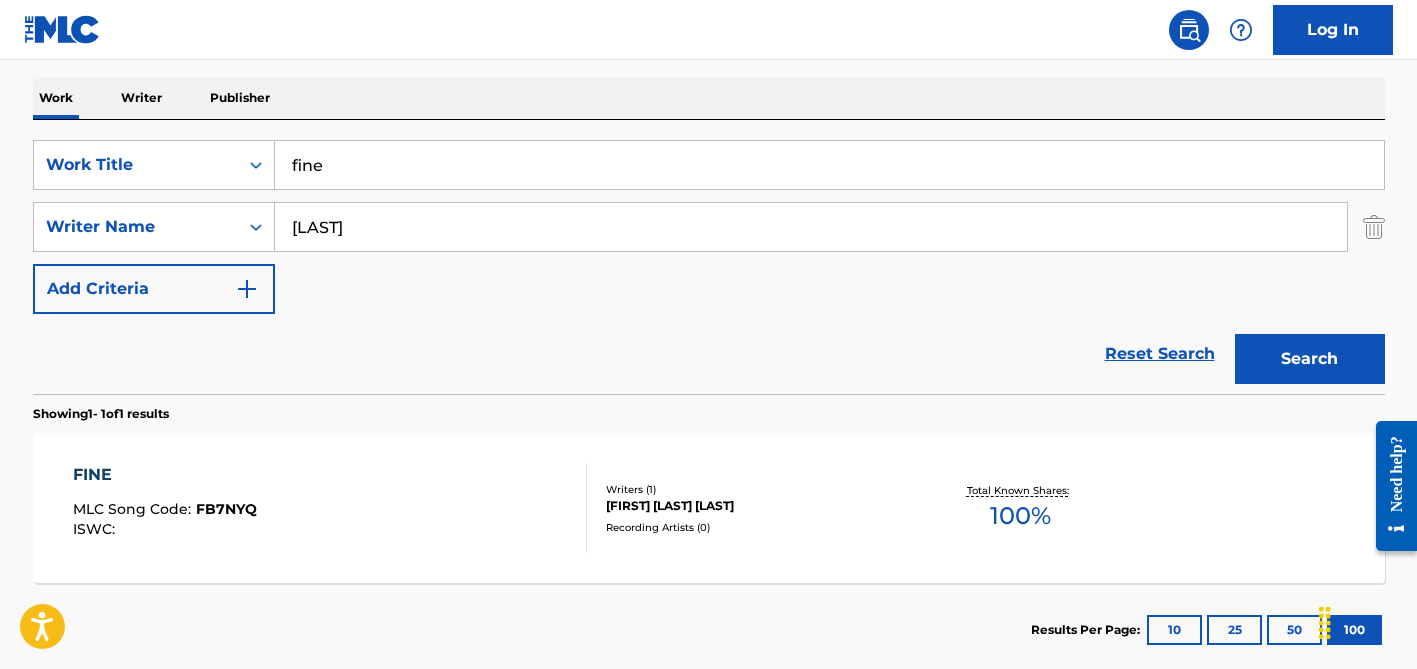 click on "fine" at bounding box center (829, 165) 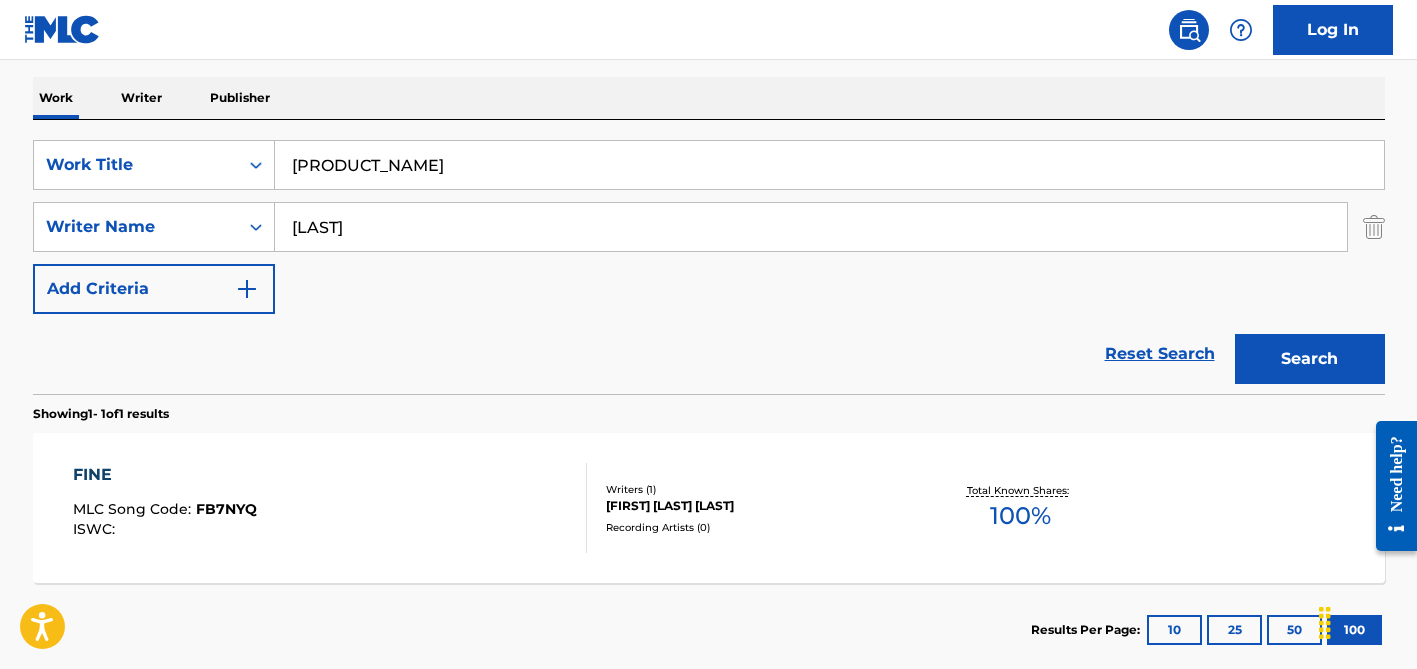 type on "[PRODUCT_NAME]" 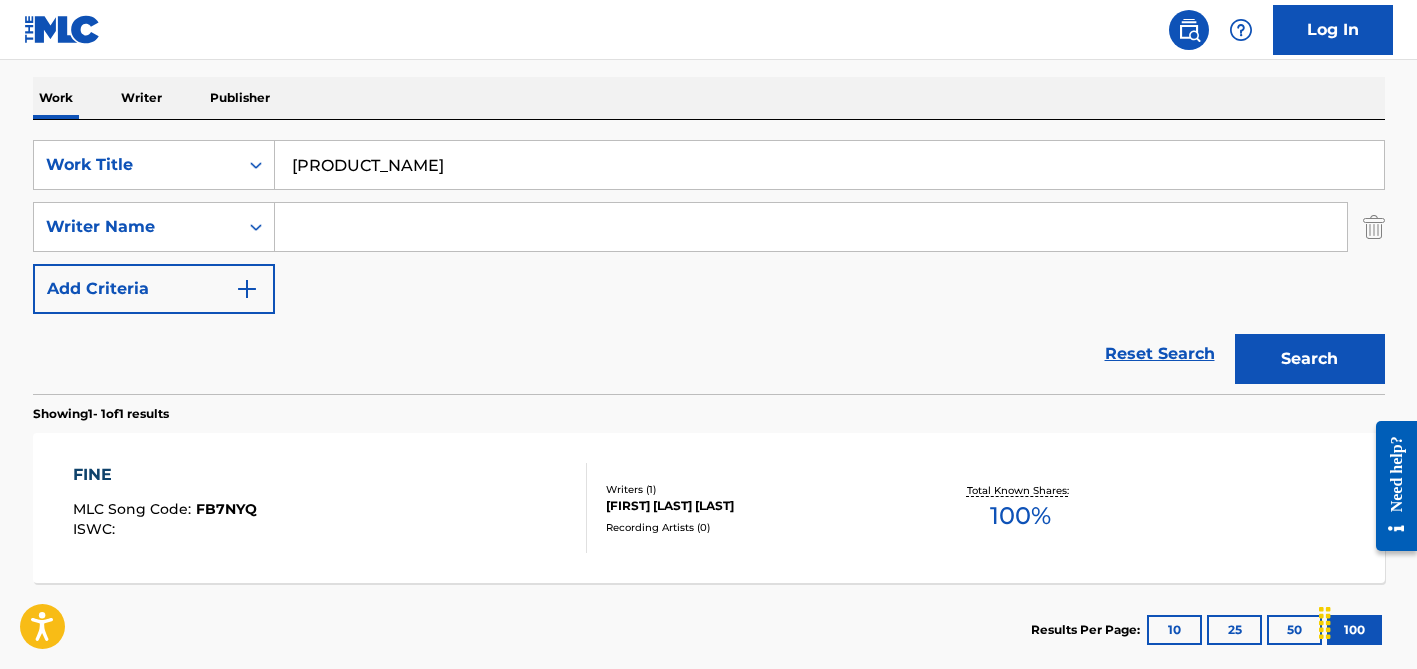 type 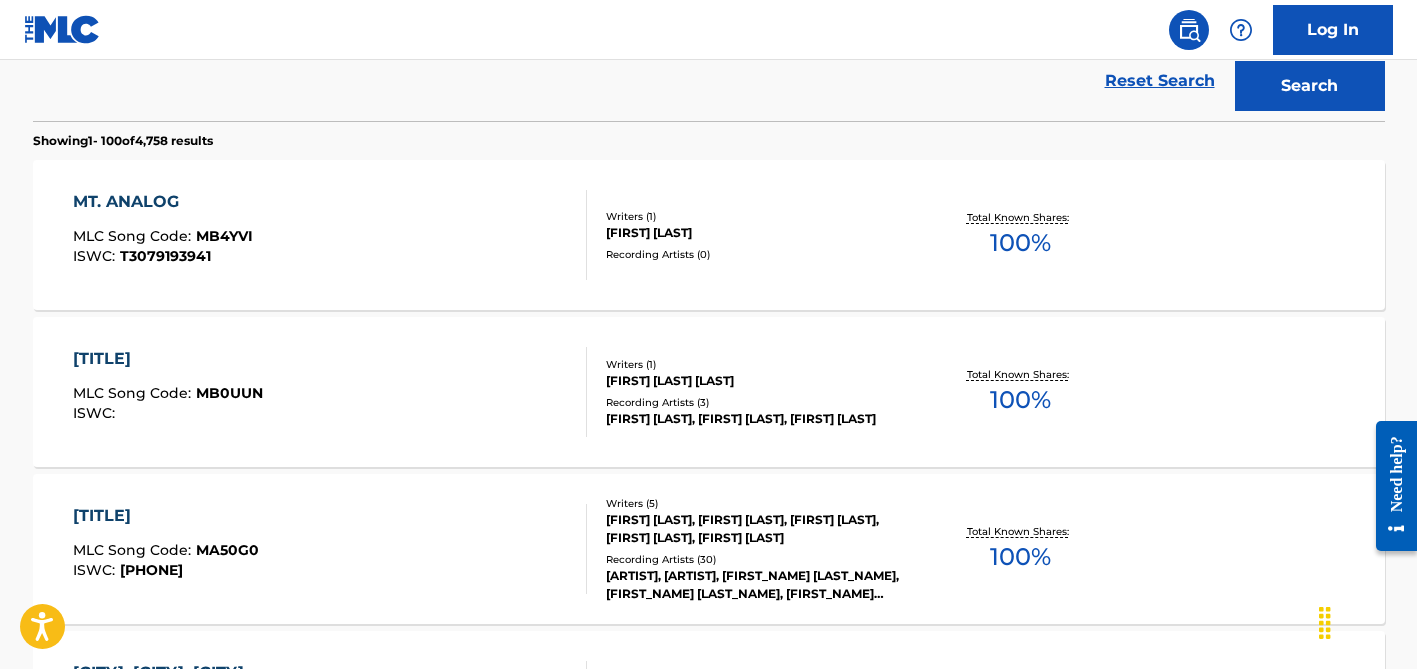 scroll, scrollTop: 581, scrollLeft: 0, axis: vertical 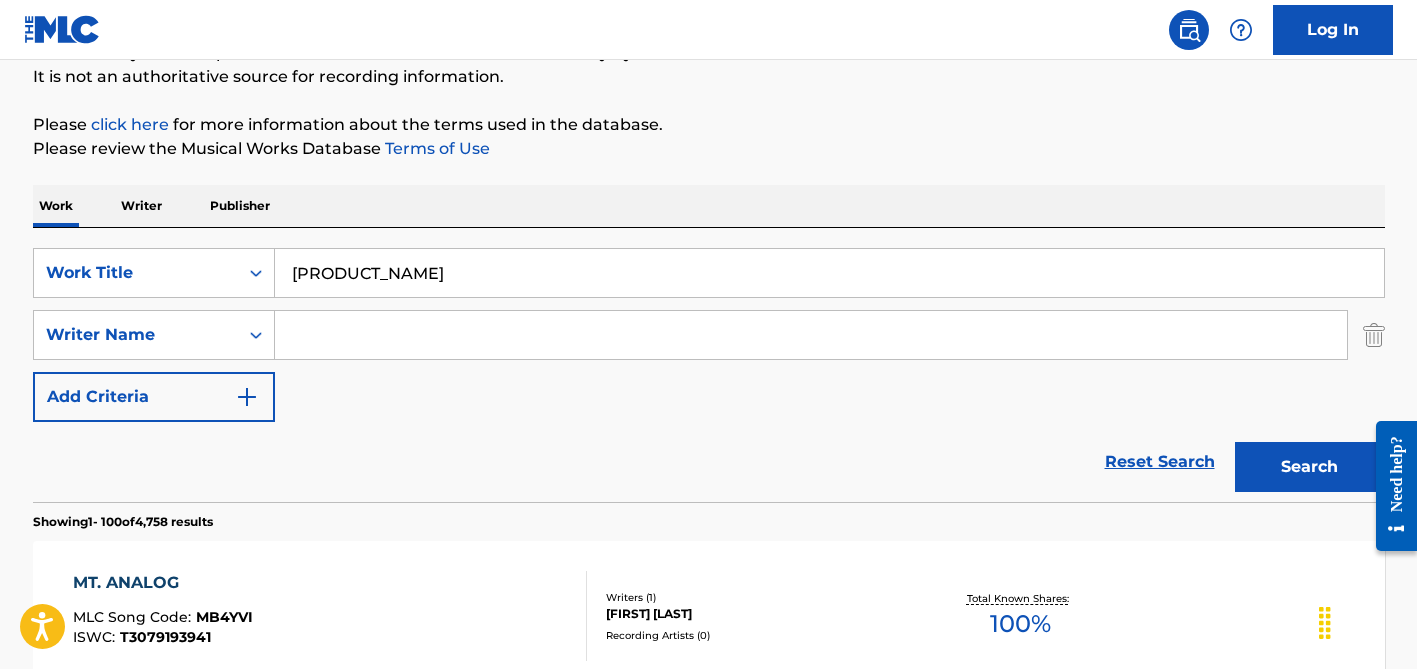 click on "[PRODUCT_NAME]" at bounding box center [829, 273] 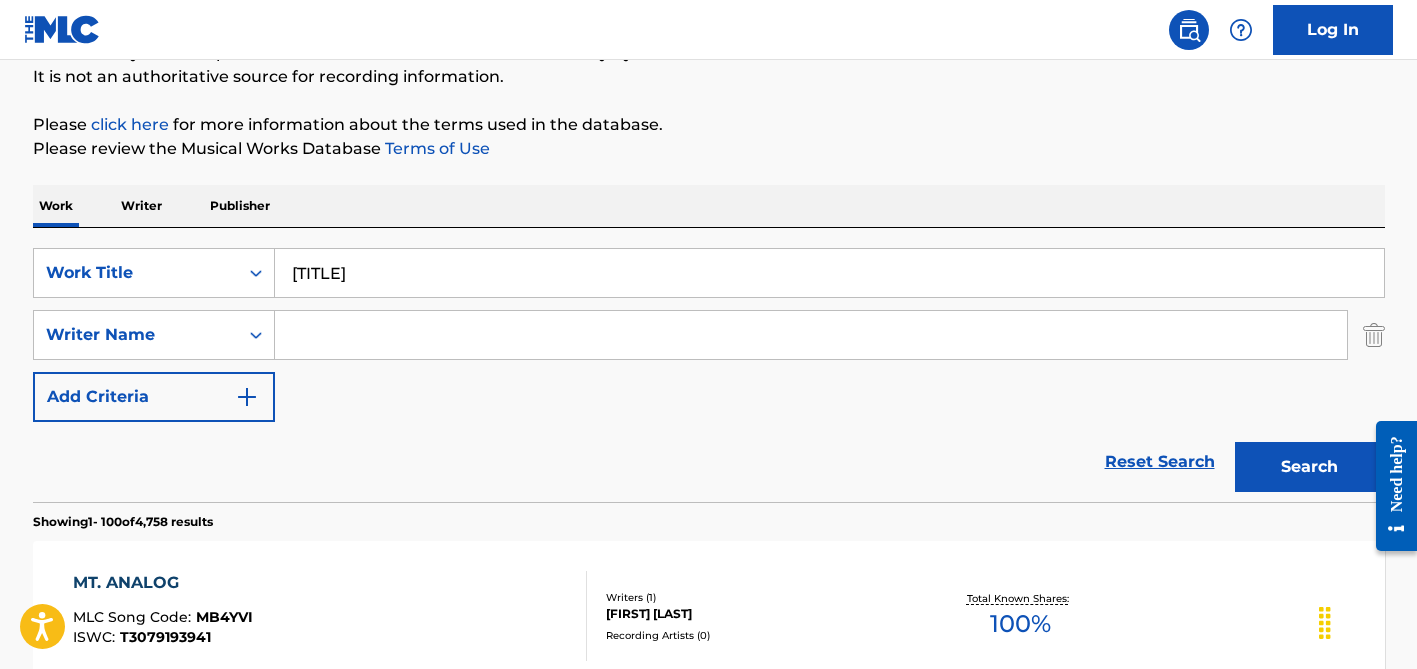 click on "Search" at bounding box center [1310, 467] 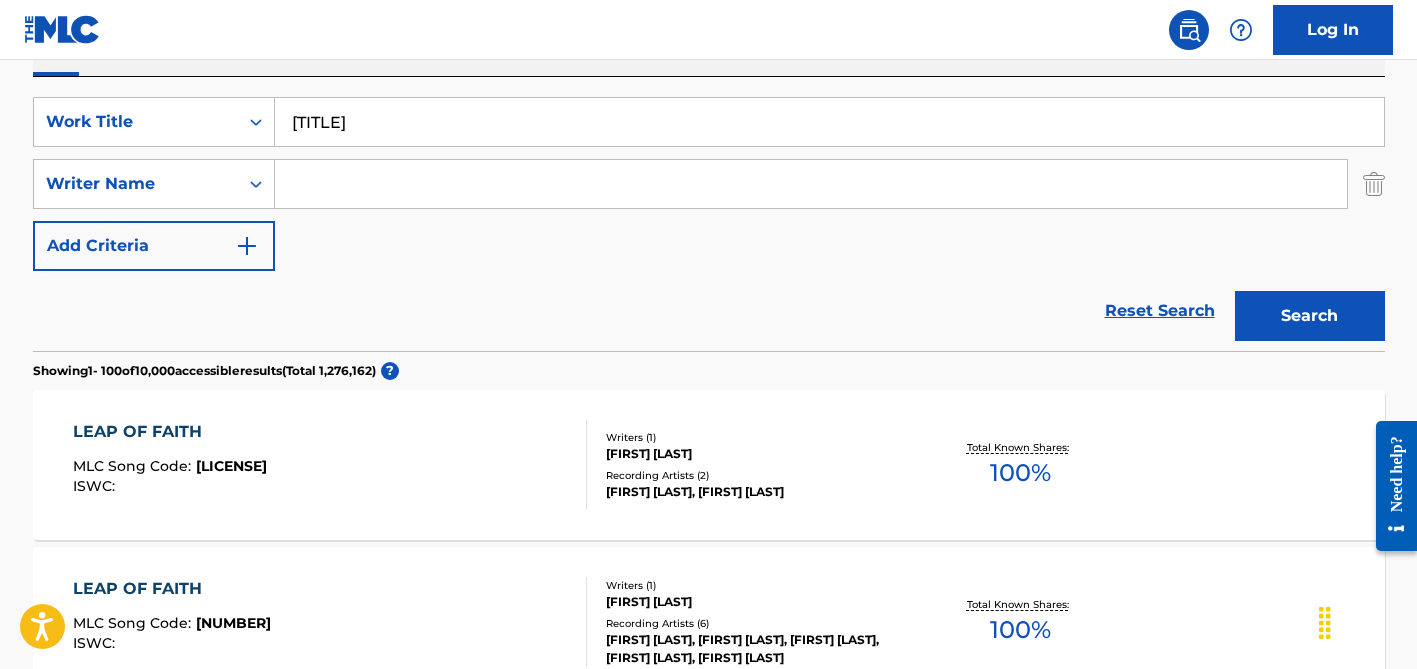 scroll, scrollTop: 237, scrollLeft: 0, axis: vertical 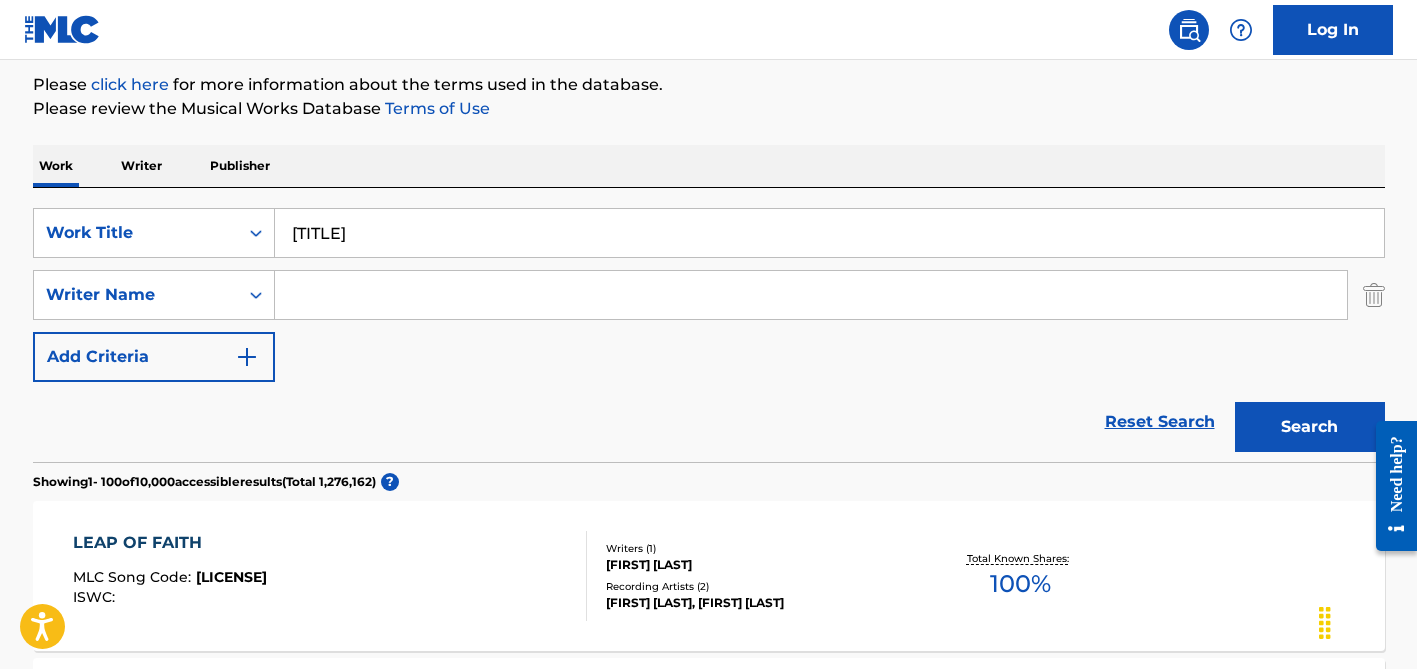 click on "[TITLE]" at bounding box center [829, 233] 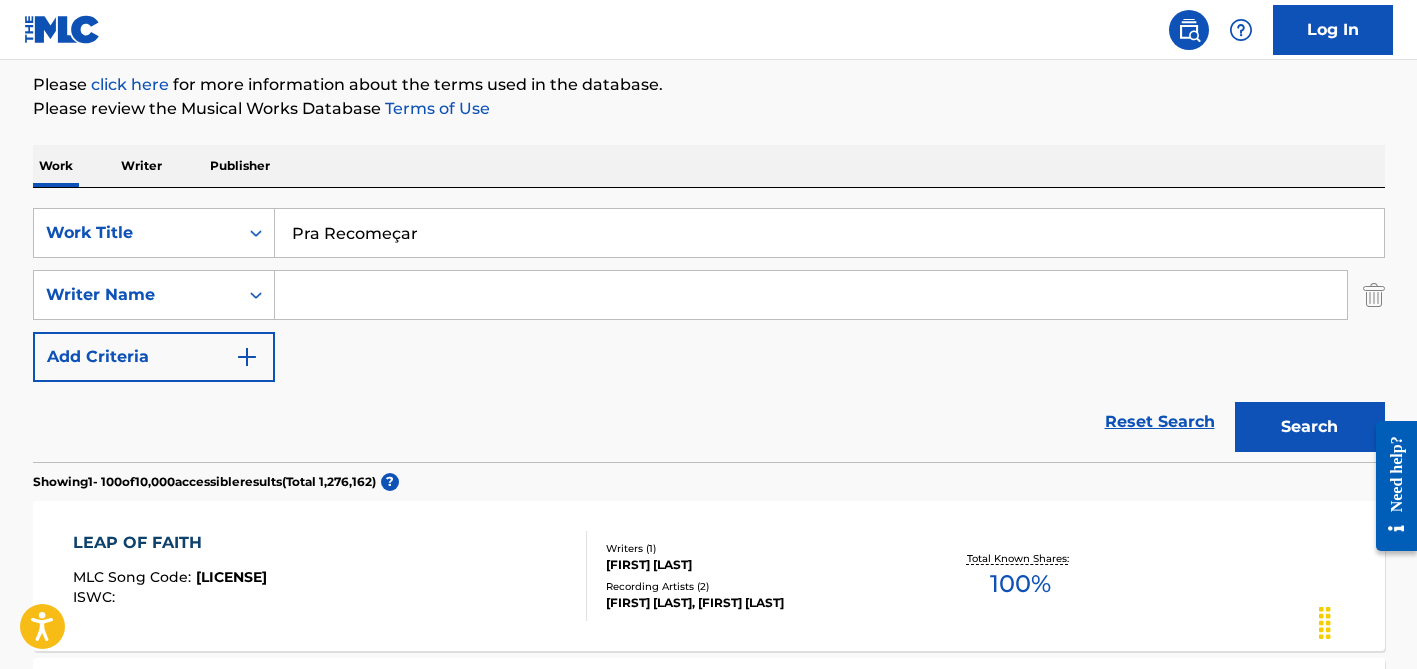 click on "Pra Recomeçar" at bounding box center (829, 233) 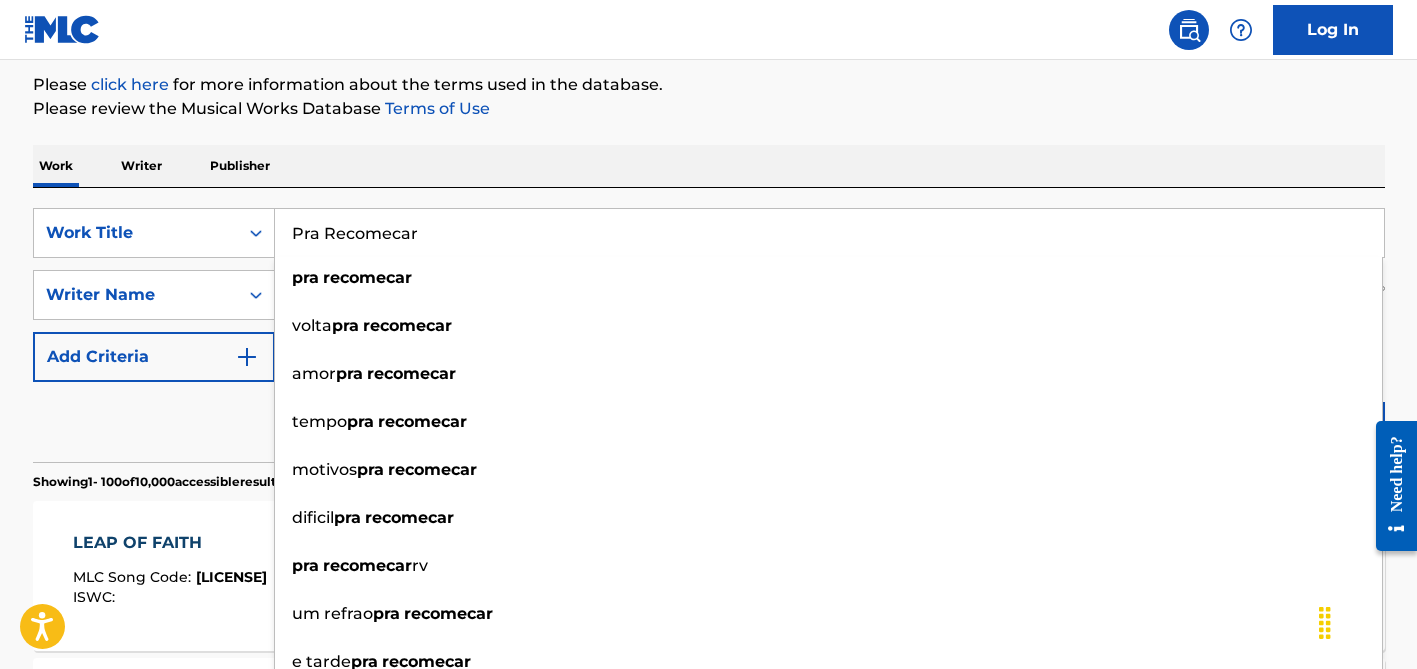 type on "Pra Recomecar" 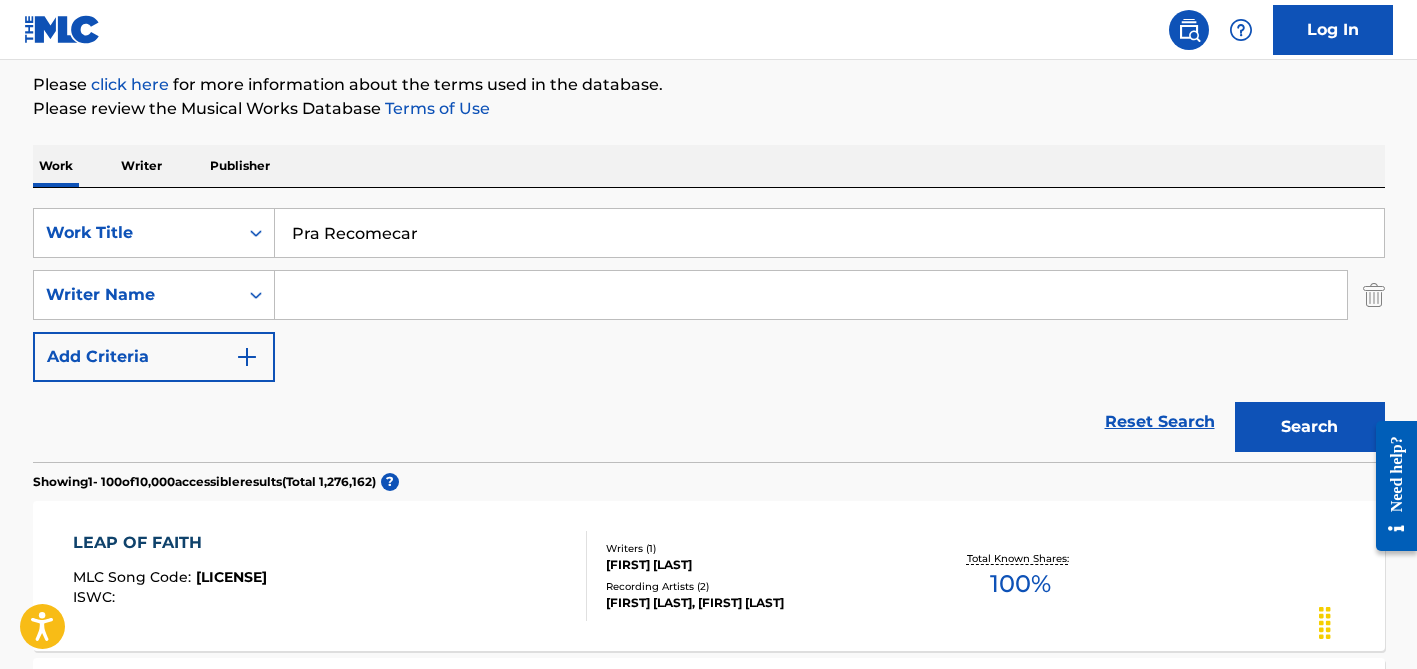 click at bounding box center (811, 295) 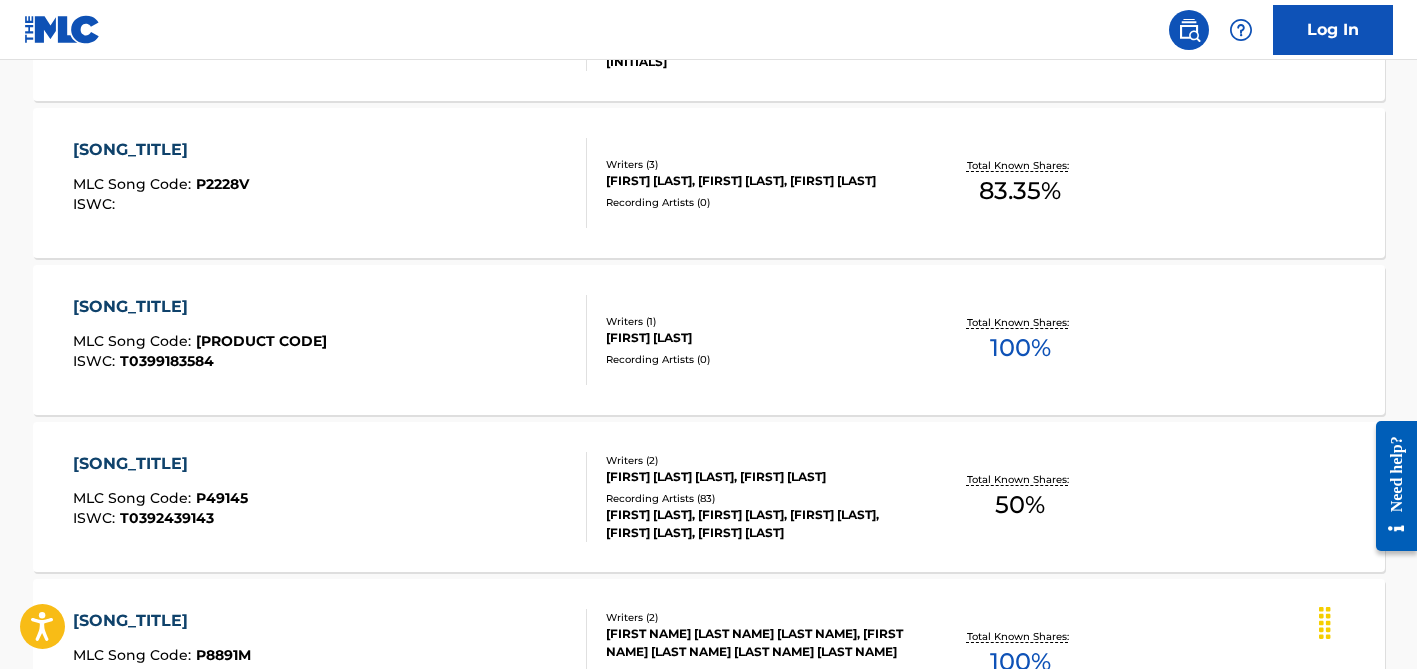 scroll, scrollTop: 790, scrollLeft: 0, axis: vertical 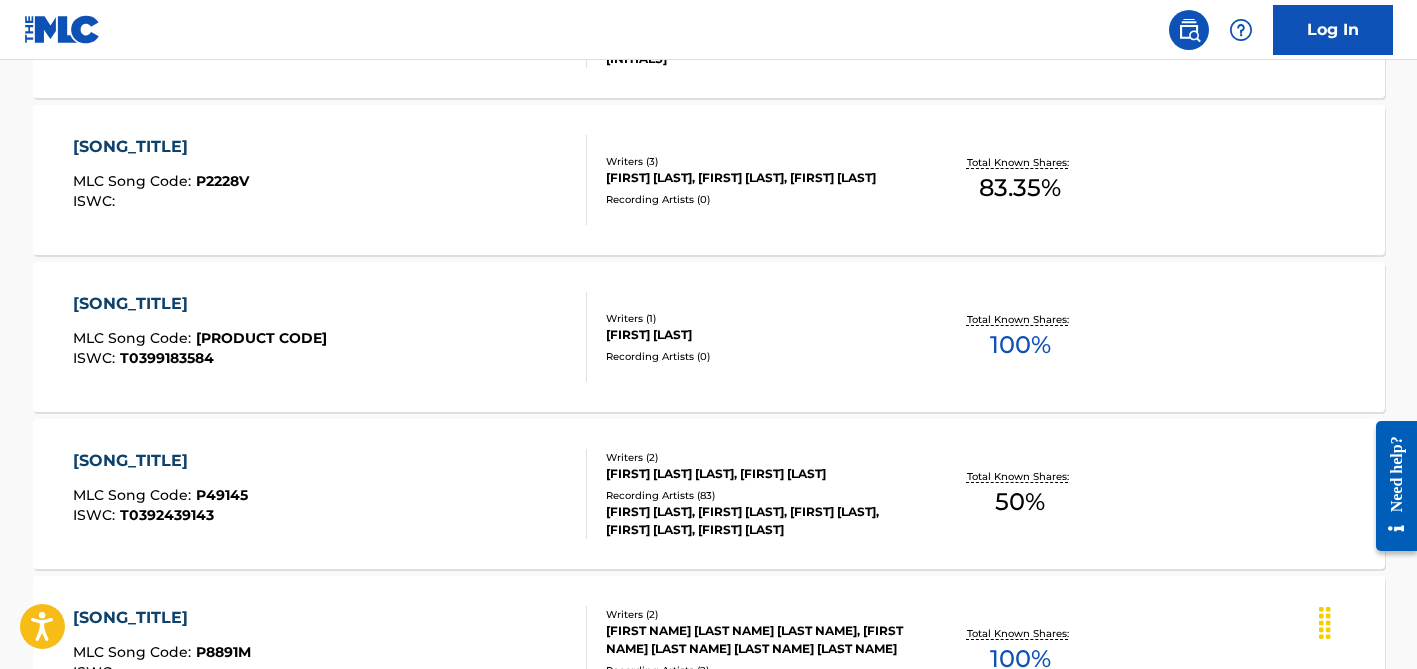 click on "[FIRST] [LAST] [LAST], [FIRST] [LAST]" at bounding box center [757, 474] 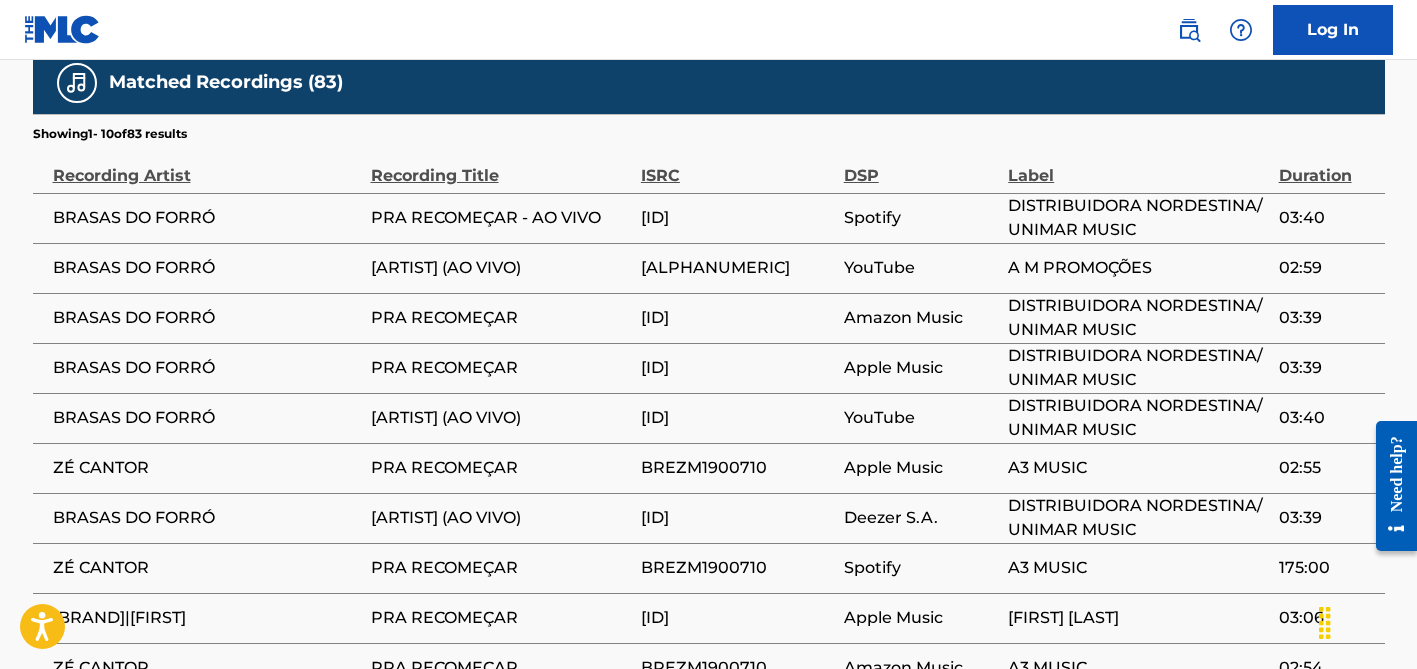 scroll, scrollTop: 1330, scrollLeft: 0, axis: vertical 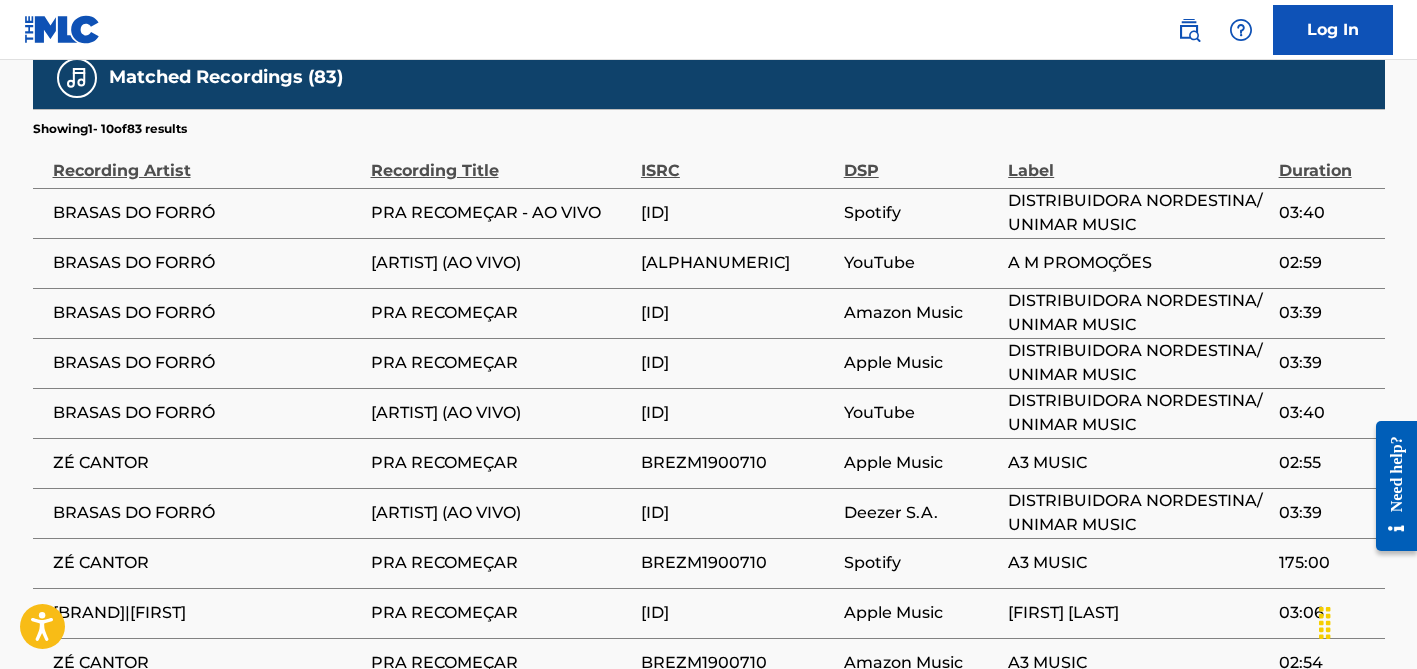 click on "ZÉ CANTOR" at bounding box center (207, 463) 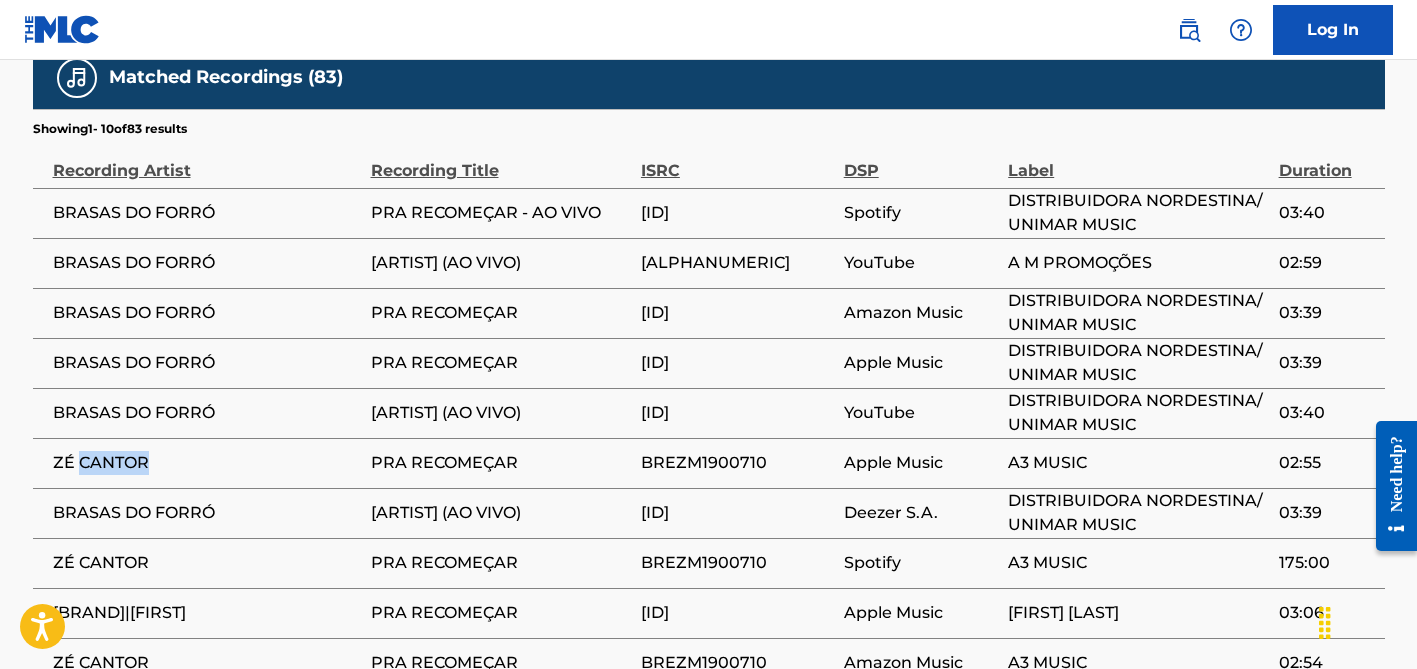 click on "ZÉ CANTOR" at bounding box center [207, 463] 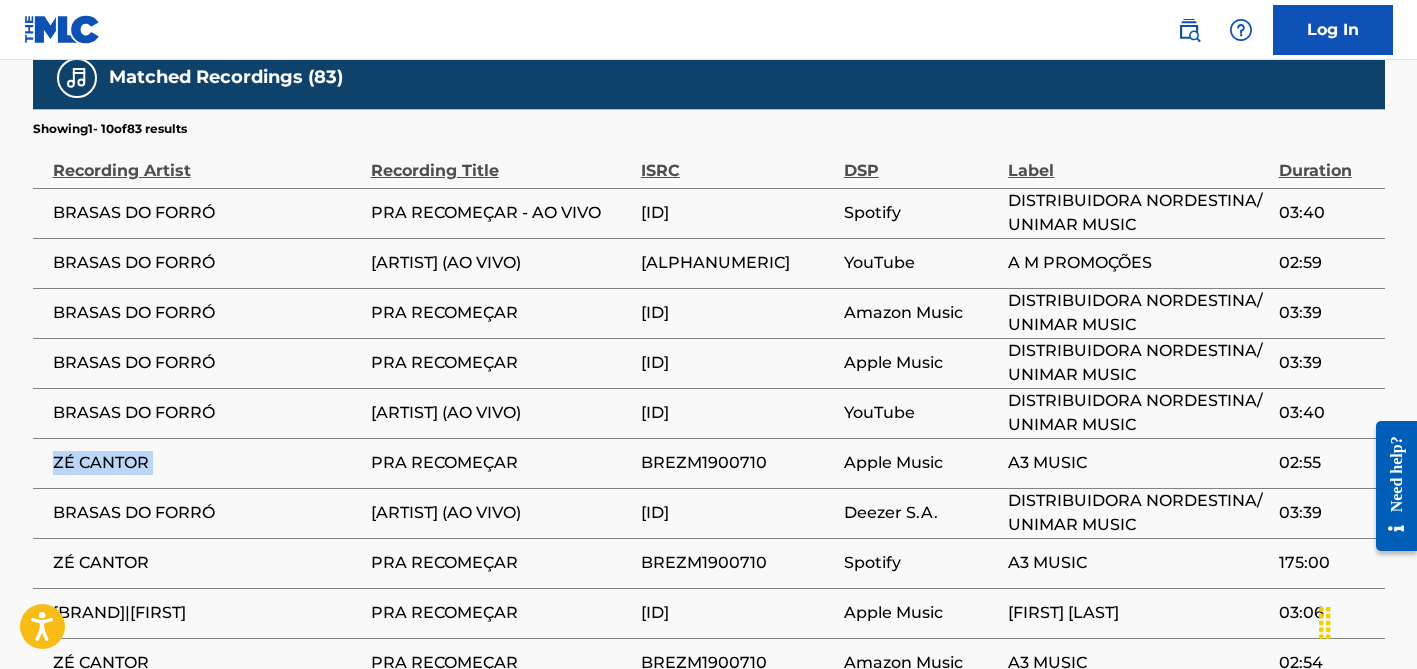 click on "ZÉ CANTOR" at bounding box center (207, 463) 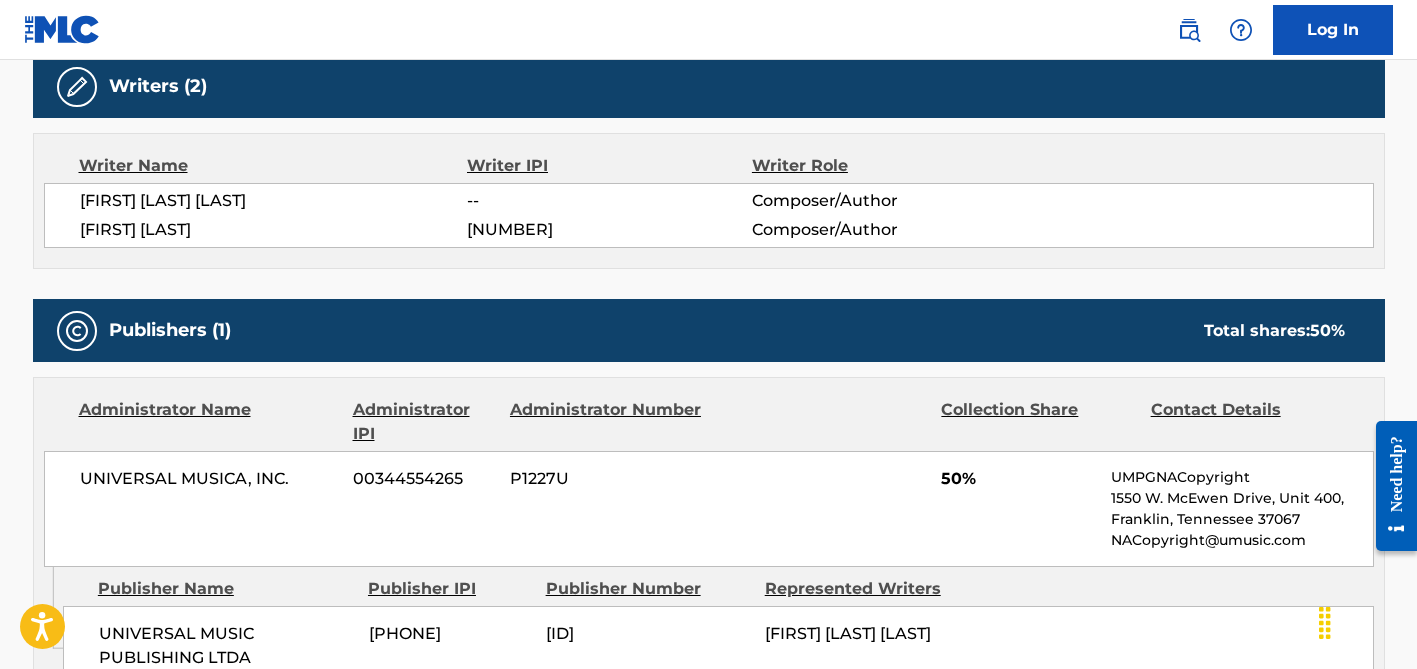 scroll, scrollTop: 599, scrollLeft: 0, axis: vertical 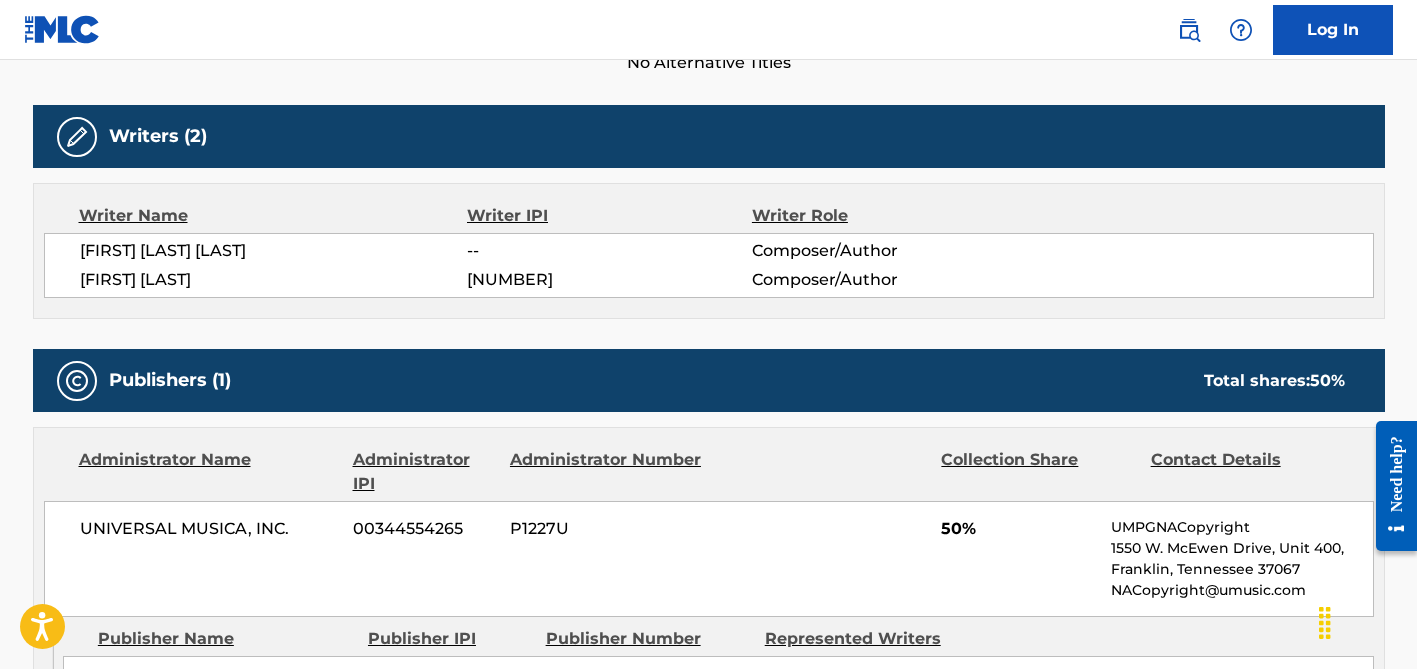 click on "[FIRST] [LAST]" at bounding box center [274, 280] 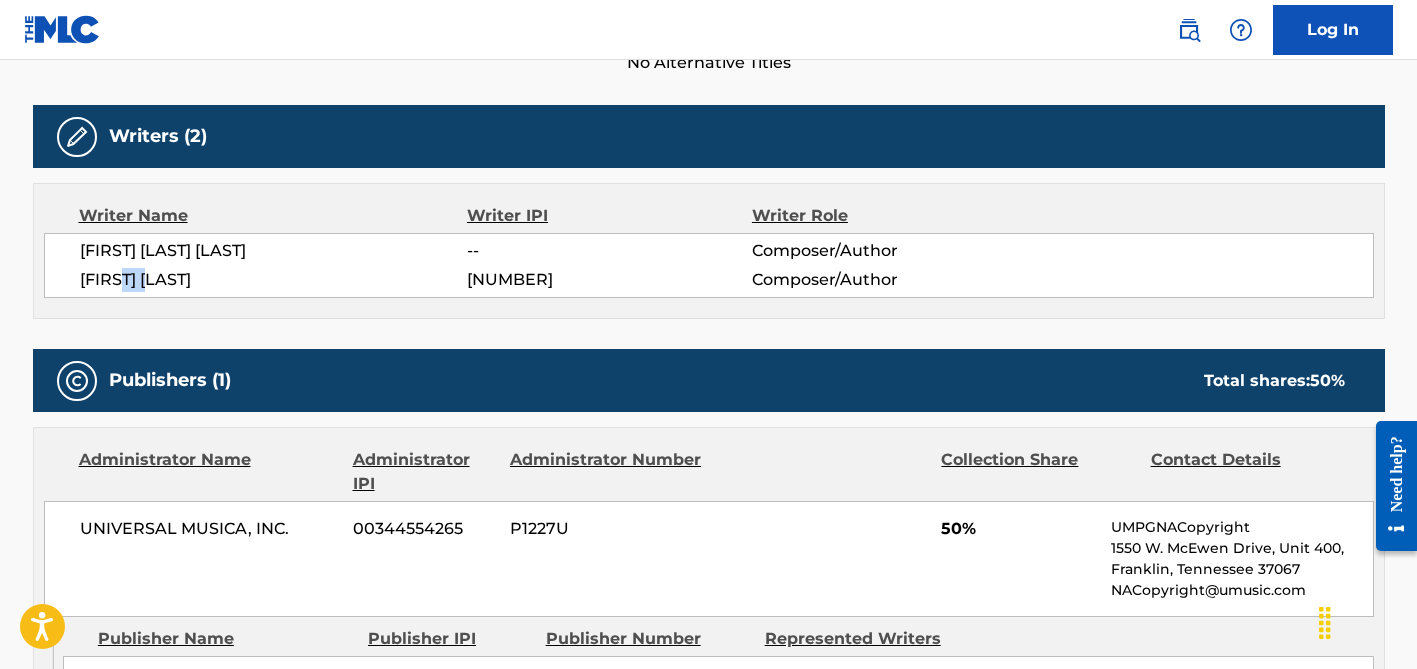 click on "[FIRST] [LAST]" at bounding box center (274, 280) 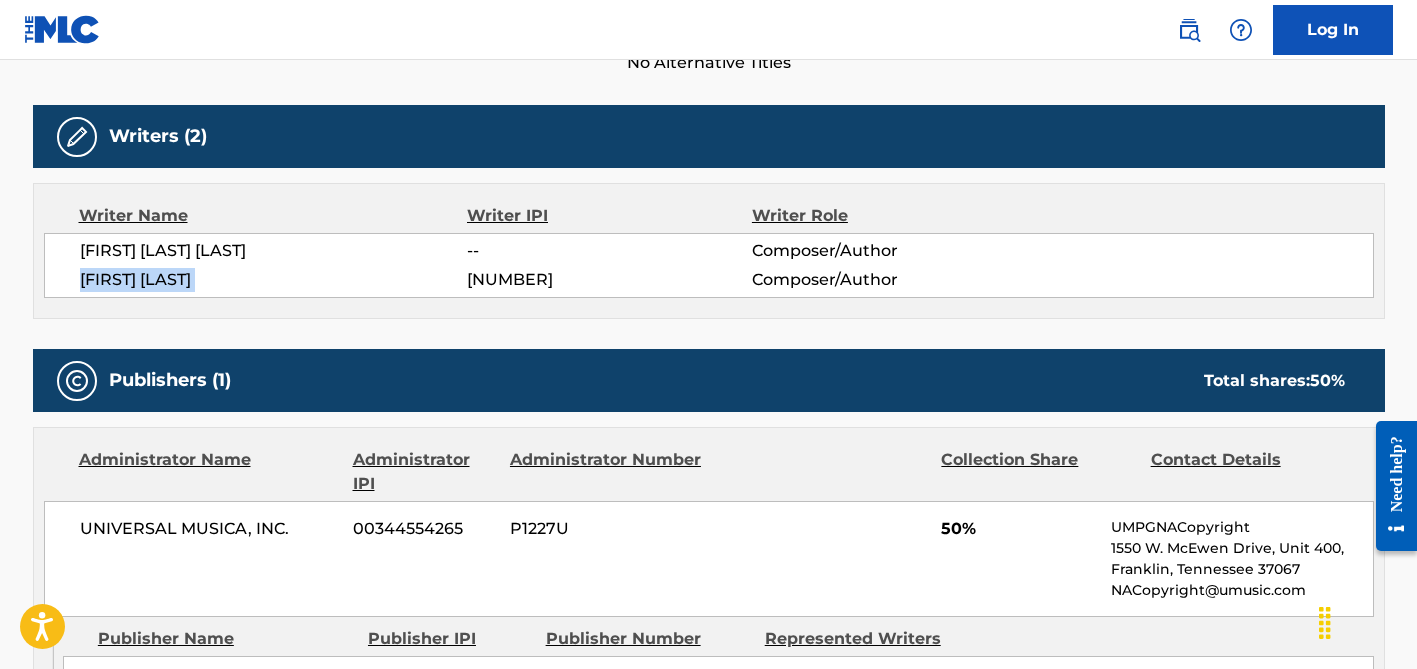 click on "[FIRST] [LAST]" at bounding box center (274, 280) 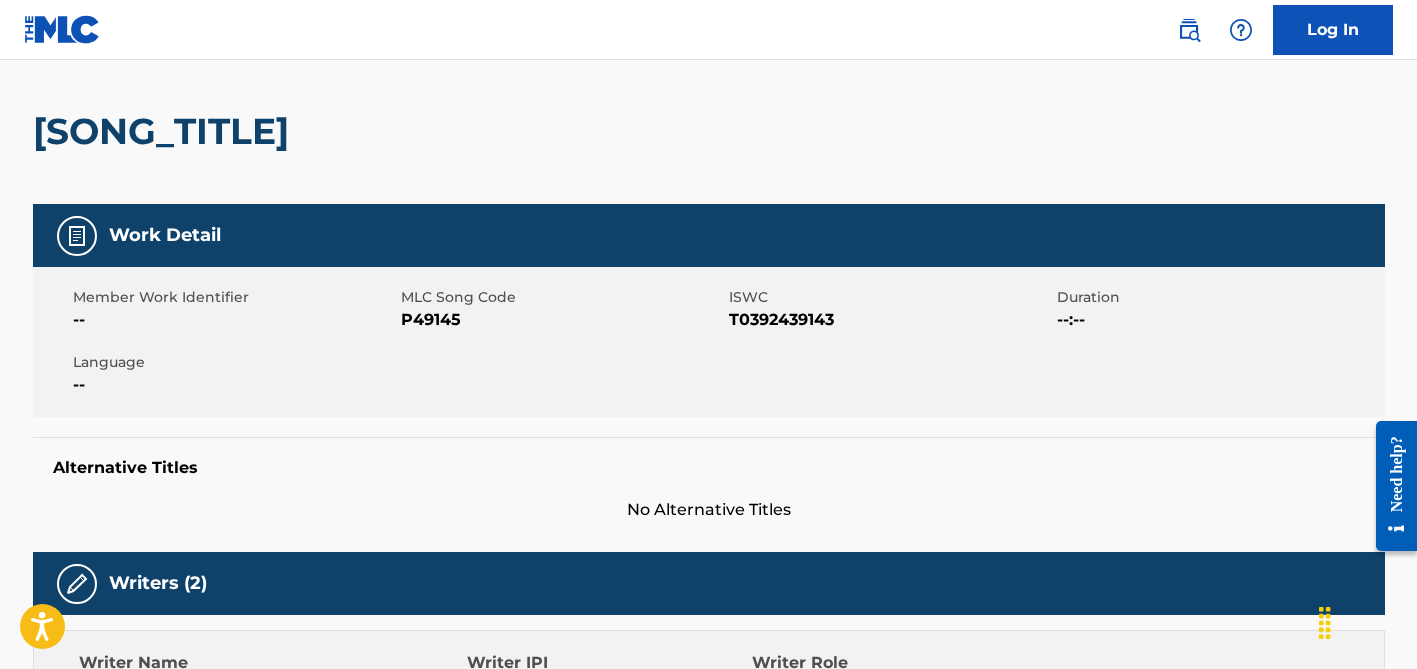 scroll, scrollTop: 0, scrollLeft: 0, axis: both 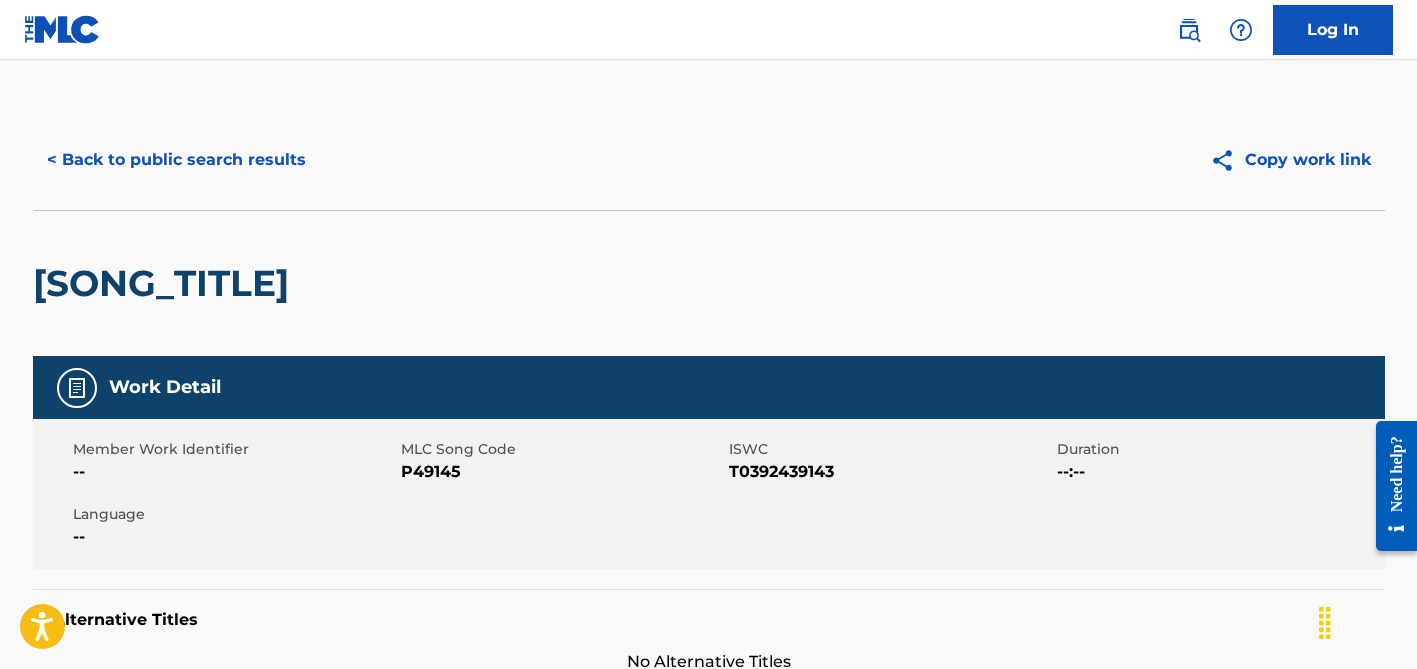 click on "< Back to public search results" at bounding box center [176, 160] 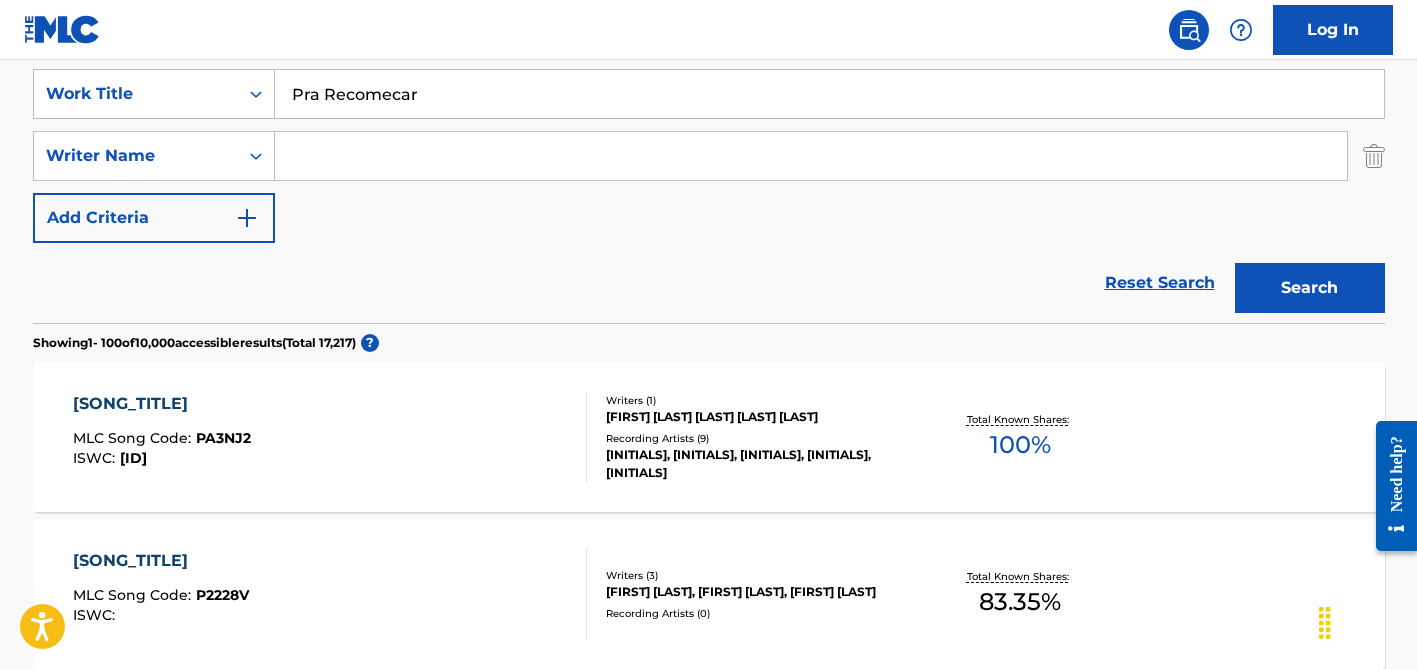 scroll, scrollTop: 258, scrollLeft: 0, axis: vertical 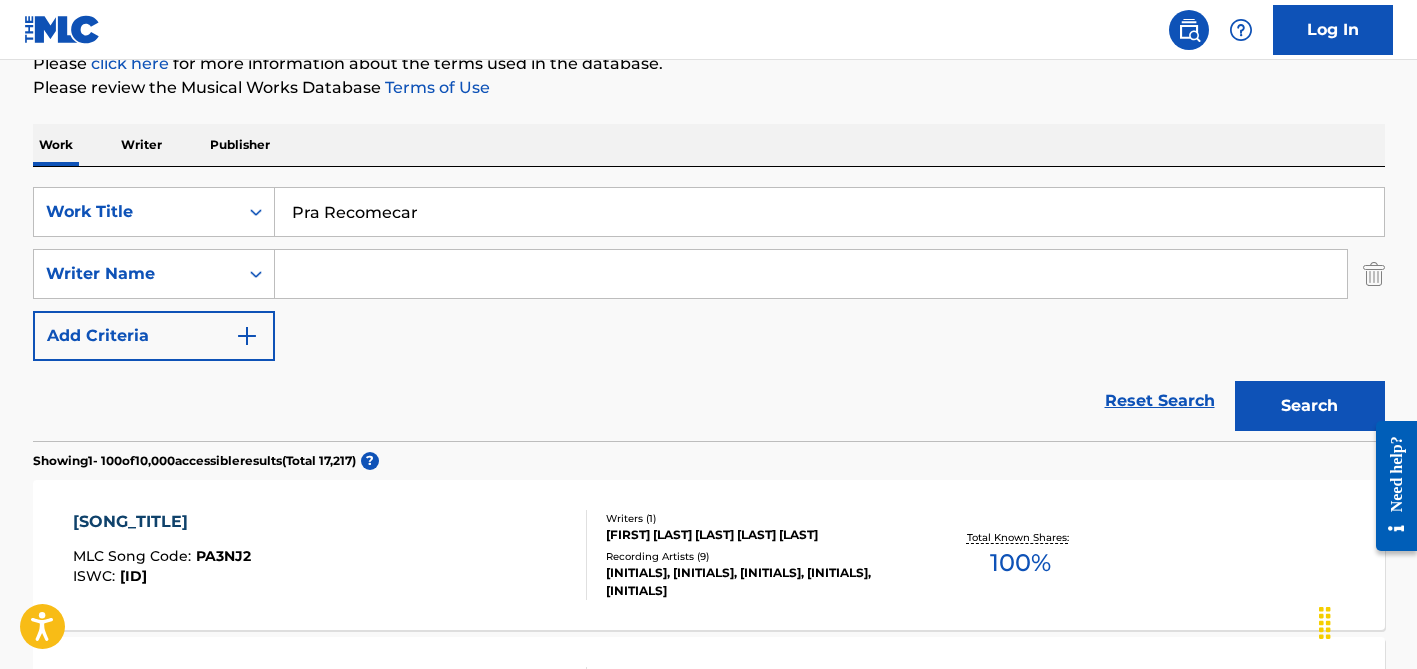 click on "Pra Recomecar" at bounding box center (829, 212) 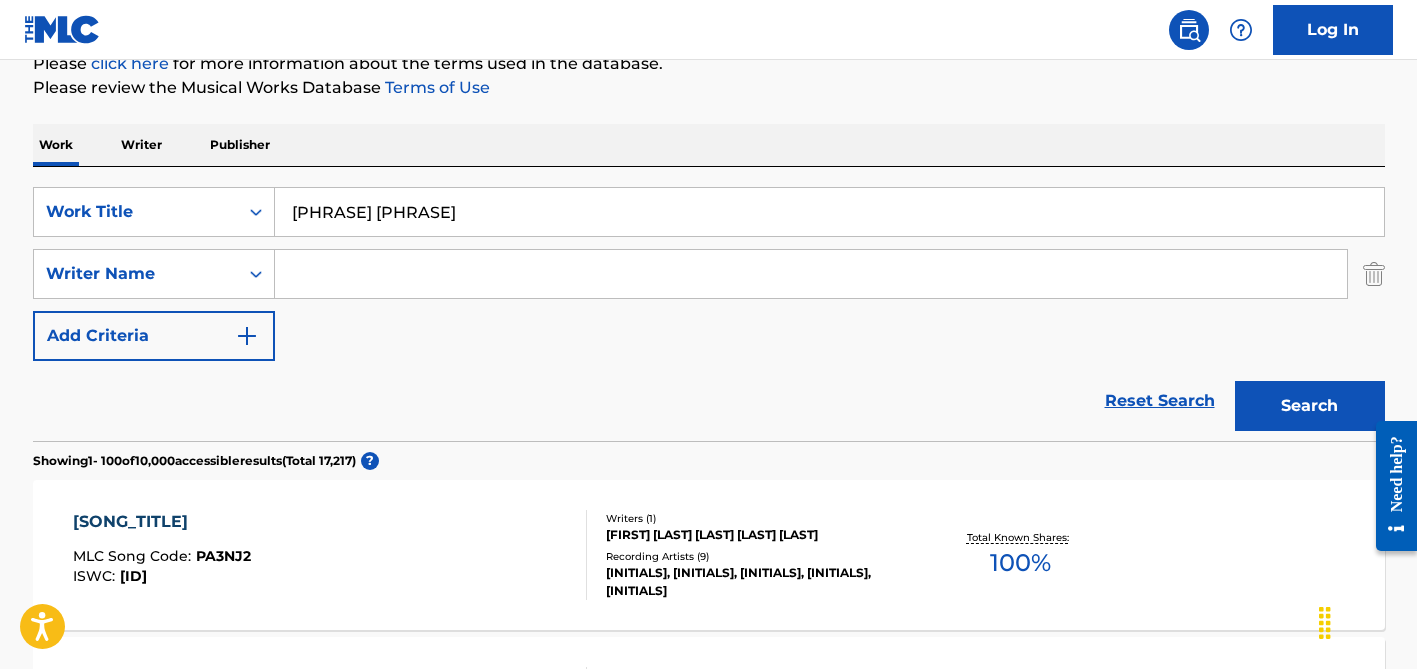 type on "[PHRASE] [PHRASE]" 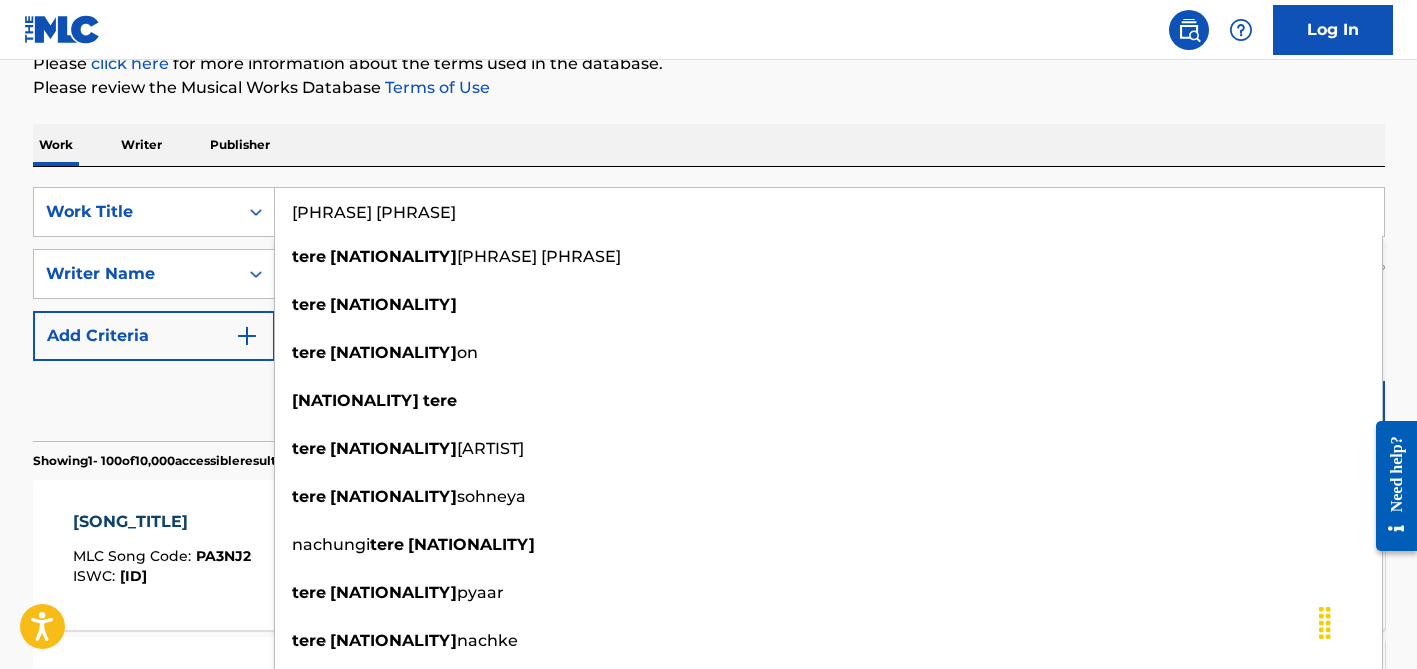 click on "Reset Search Search" at bounding box center (709, 401) 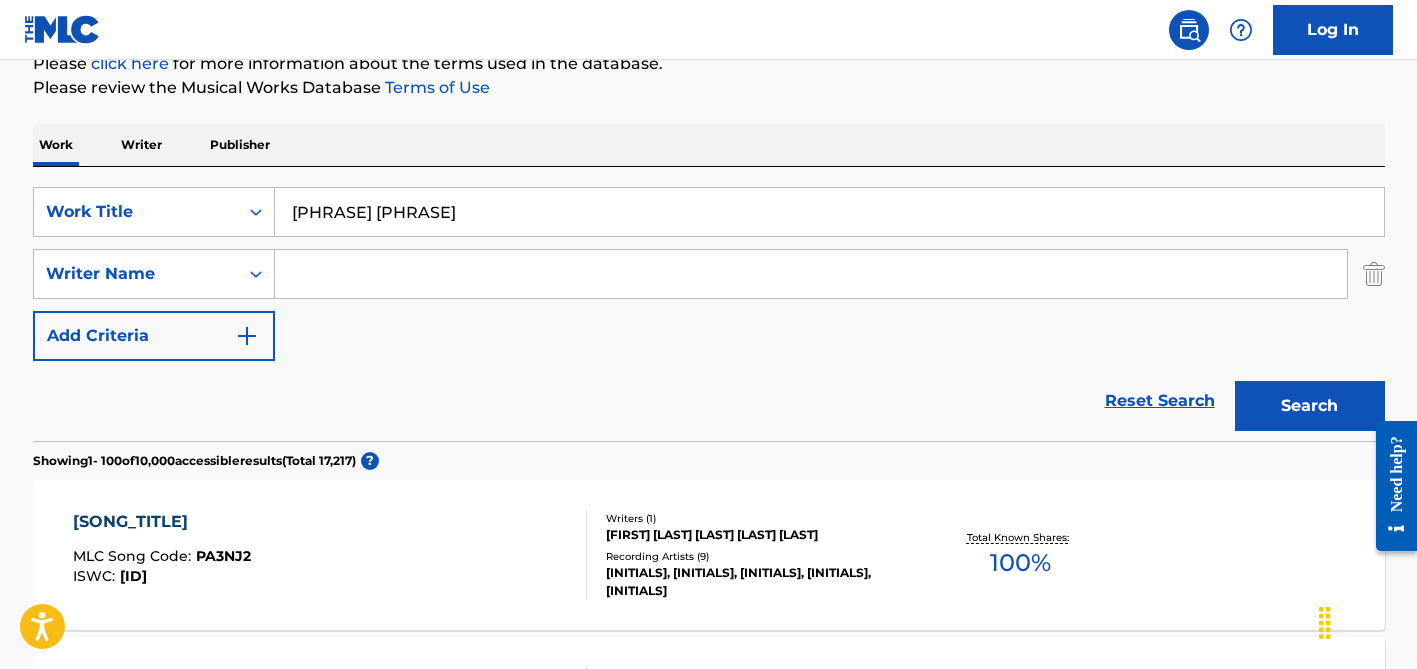 click at bounding box center (811, 274) 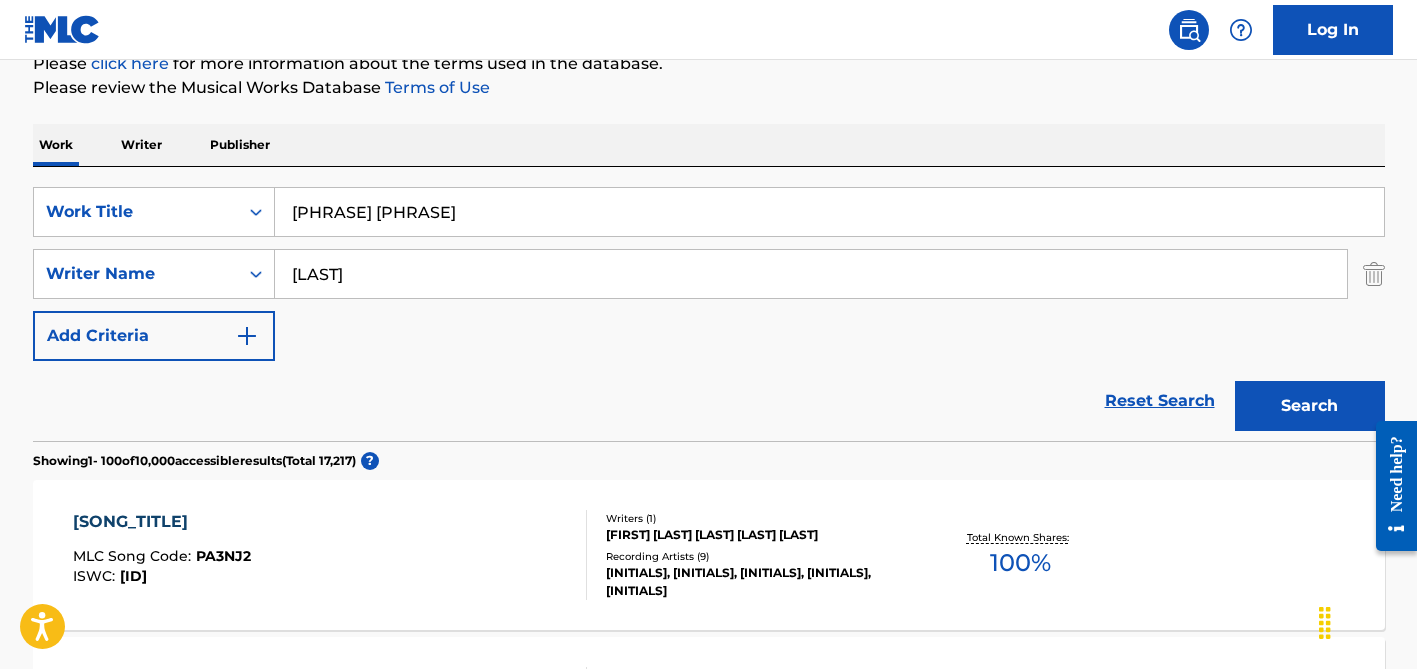 type on "[LAST]" 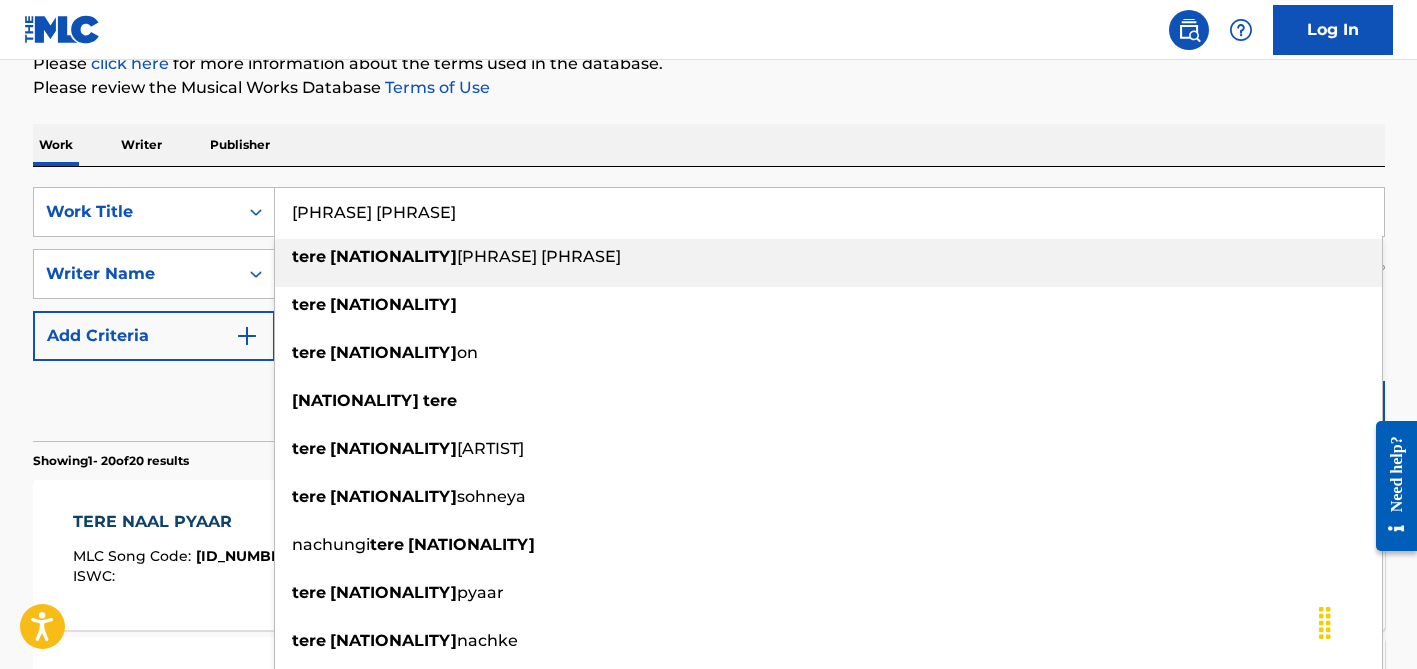 click on "[PHRASE] [PHRASE]" at bounding box center (829, 212) 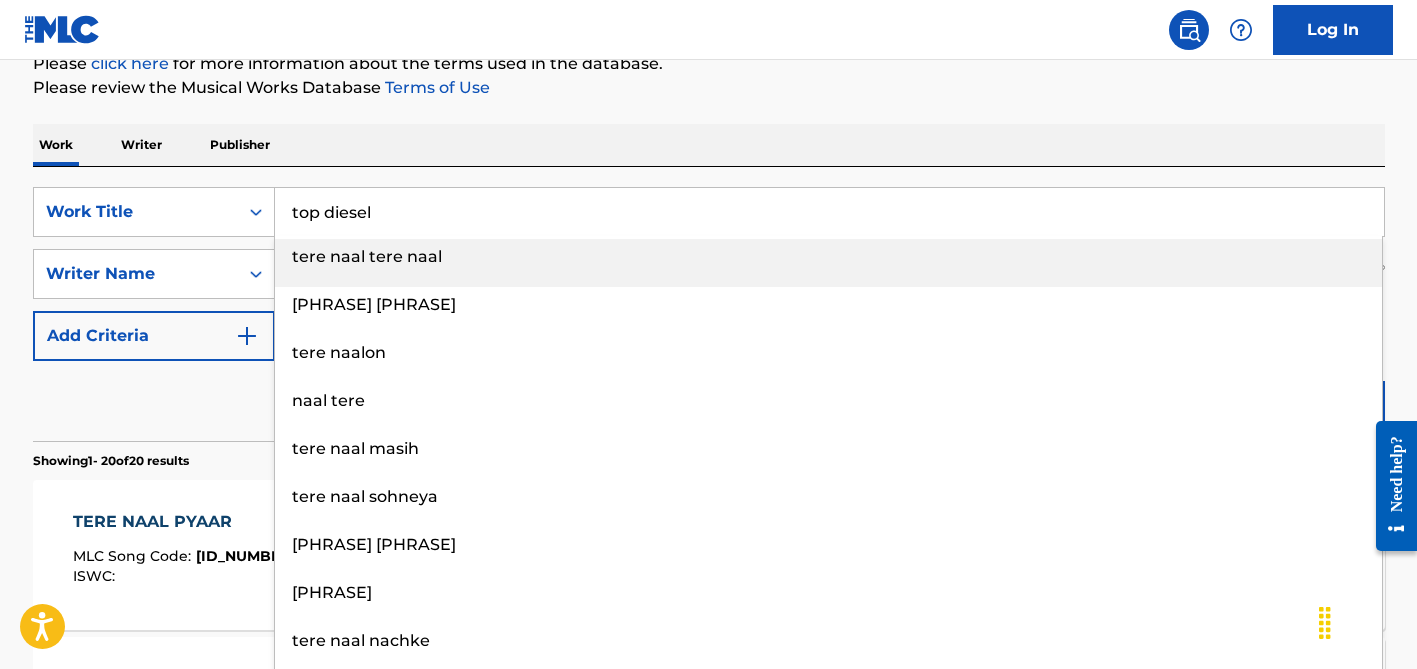 type on "top diesel" 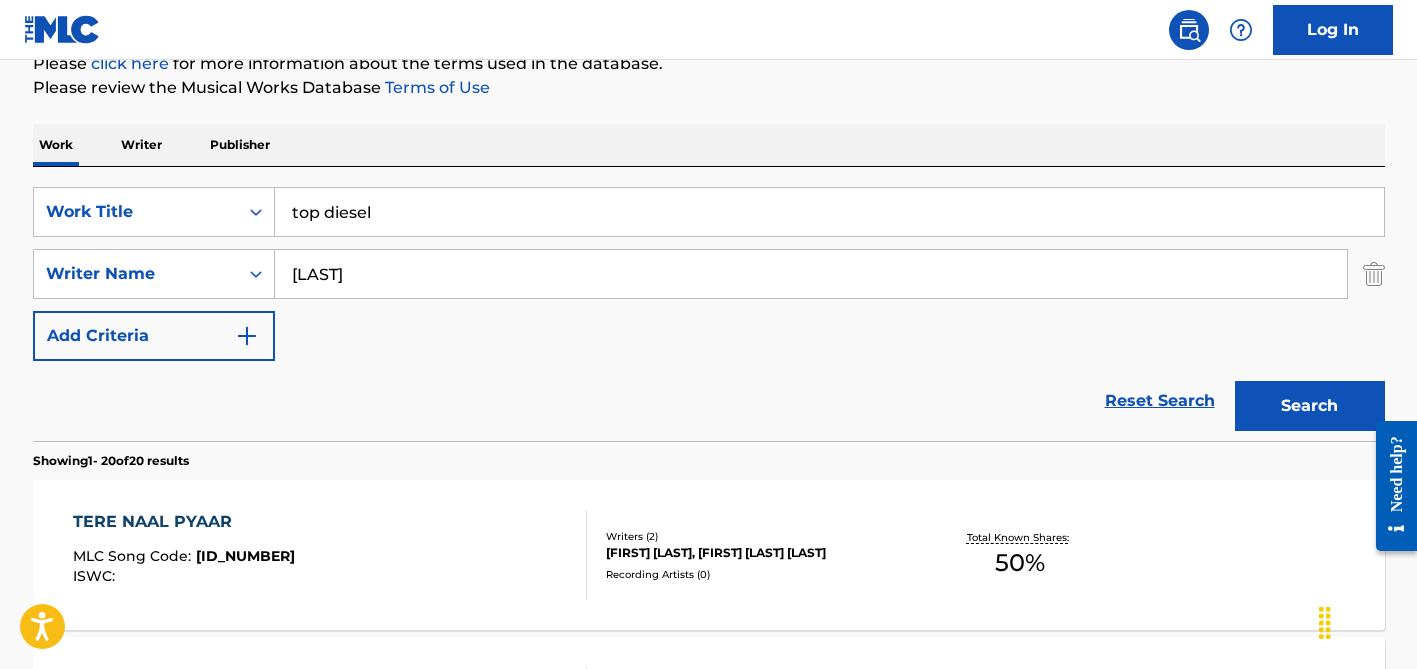 click on "[LAST]" at bounding box center [811, 274] 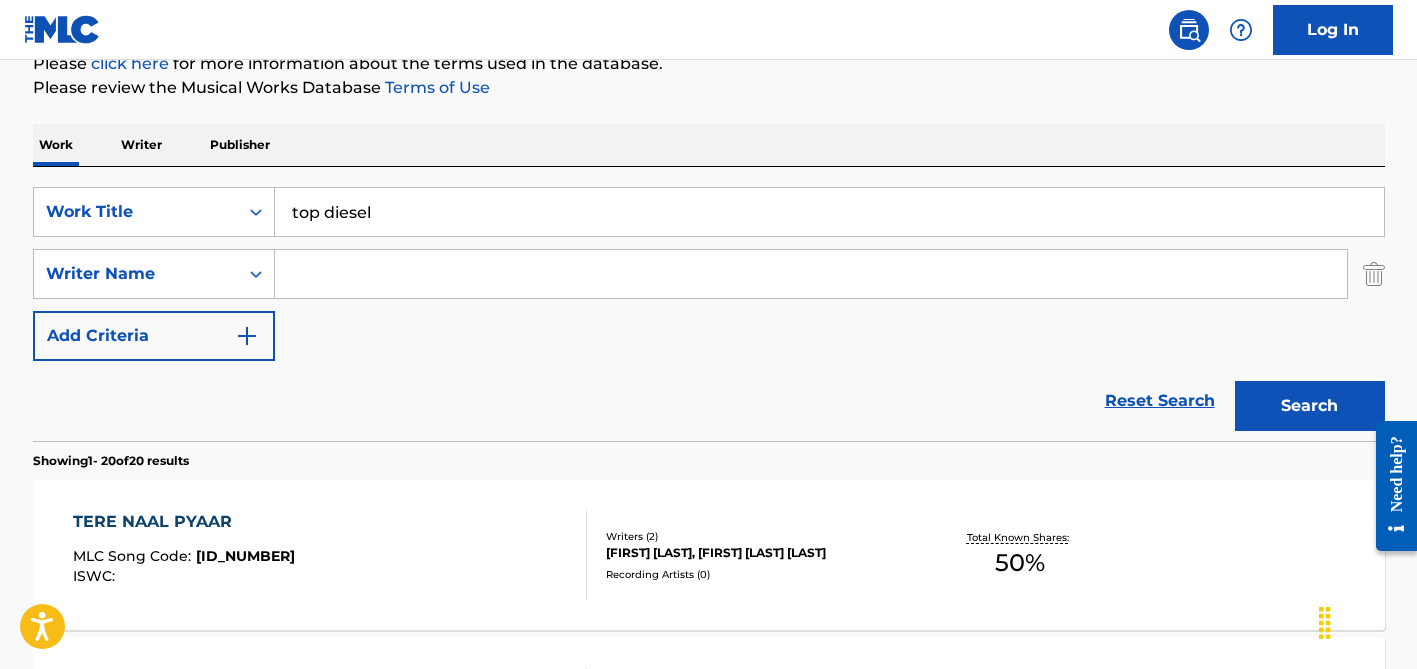 type 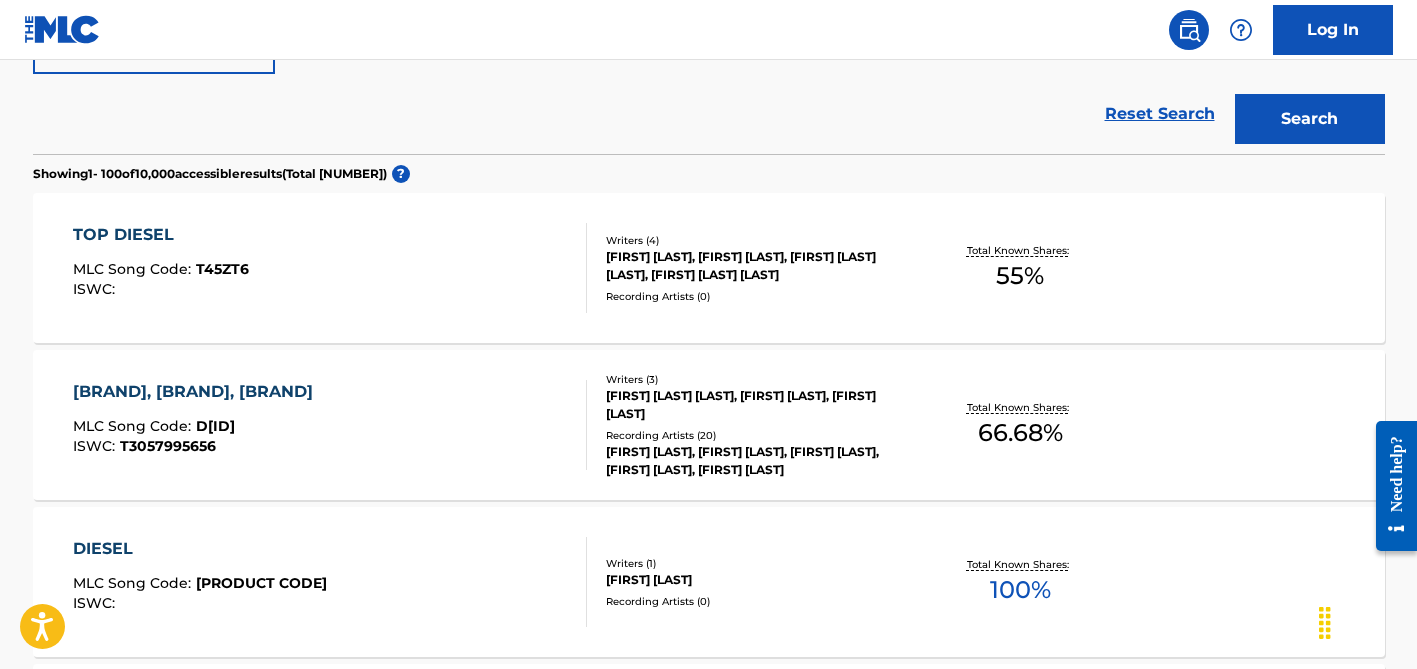 scroll, scrollTop: 549, scrollLeft: 0, axis: vertical 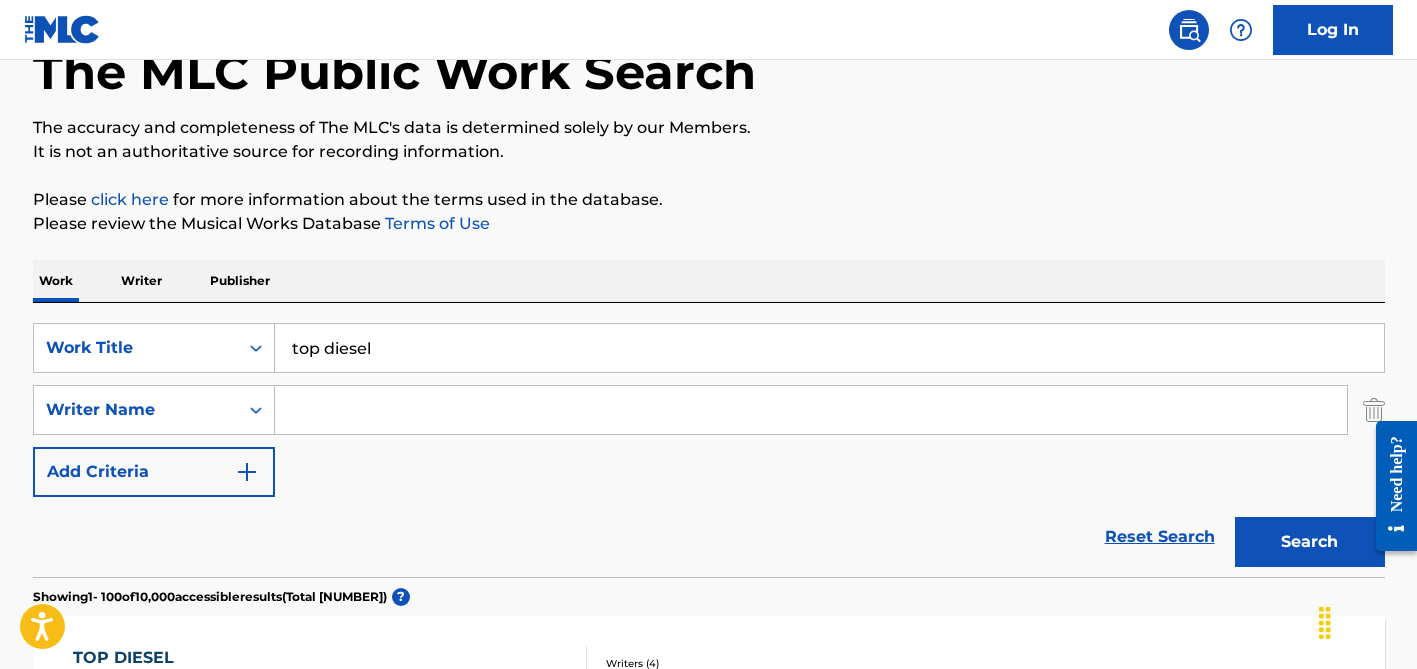 click on "SearchWithCriteriaa627c383-9a24-4013-b74b-c2bfada7103c Work Title top diesel SearchWithCriteriad4a31804-51f9-40d5-af1a-87e4183dbe69 Writer Name Add Criteria Reset Search Search" at bounding box center [709, 440] 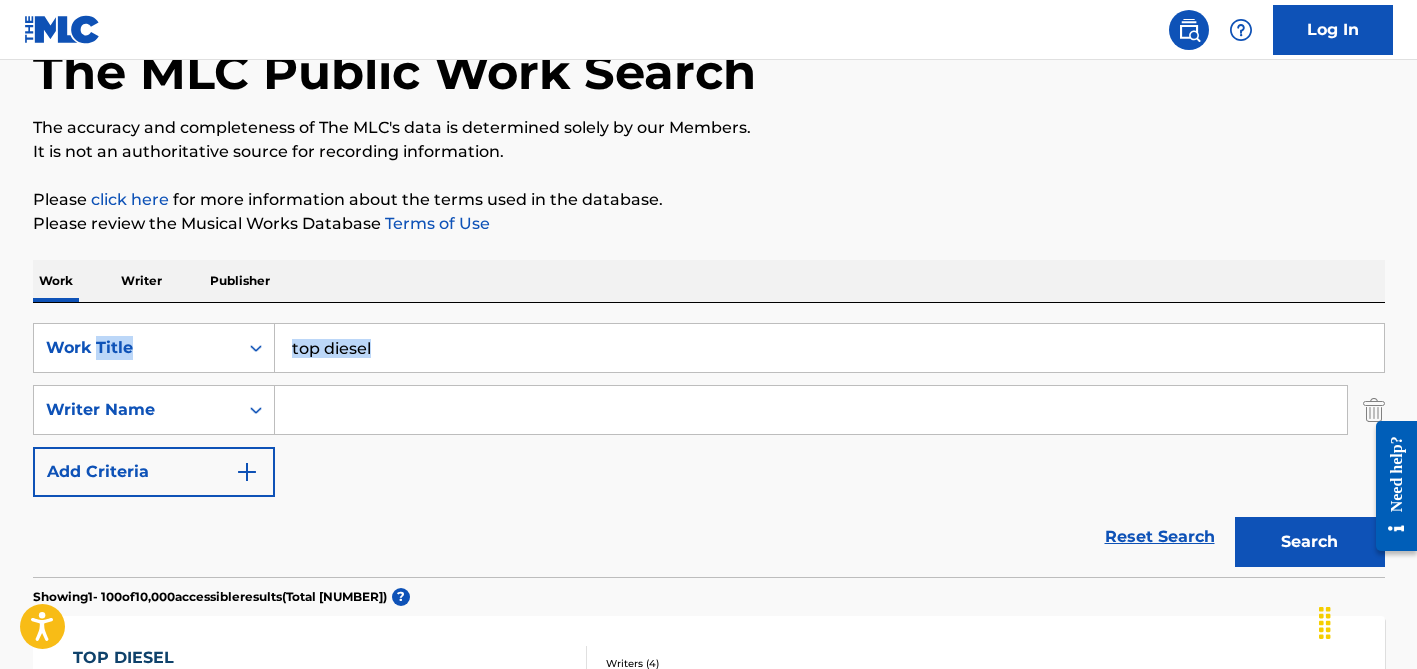 click on "SearchWithCriteriaa627c383-9a24-4013-b74b-c2bfada7103c Work Title top diesel SearchWithCriteriad4a31804-51f9-40d5-af1a-87e4183dbe69 Writer Name Add Criteria Reset Search Search" at bounding box center [709, 440] 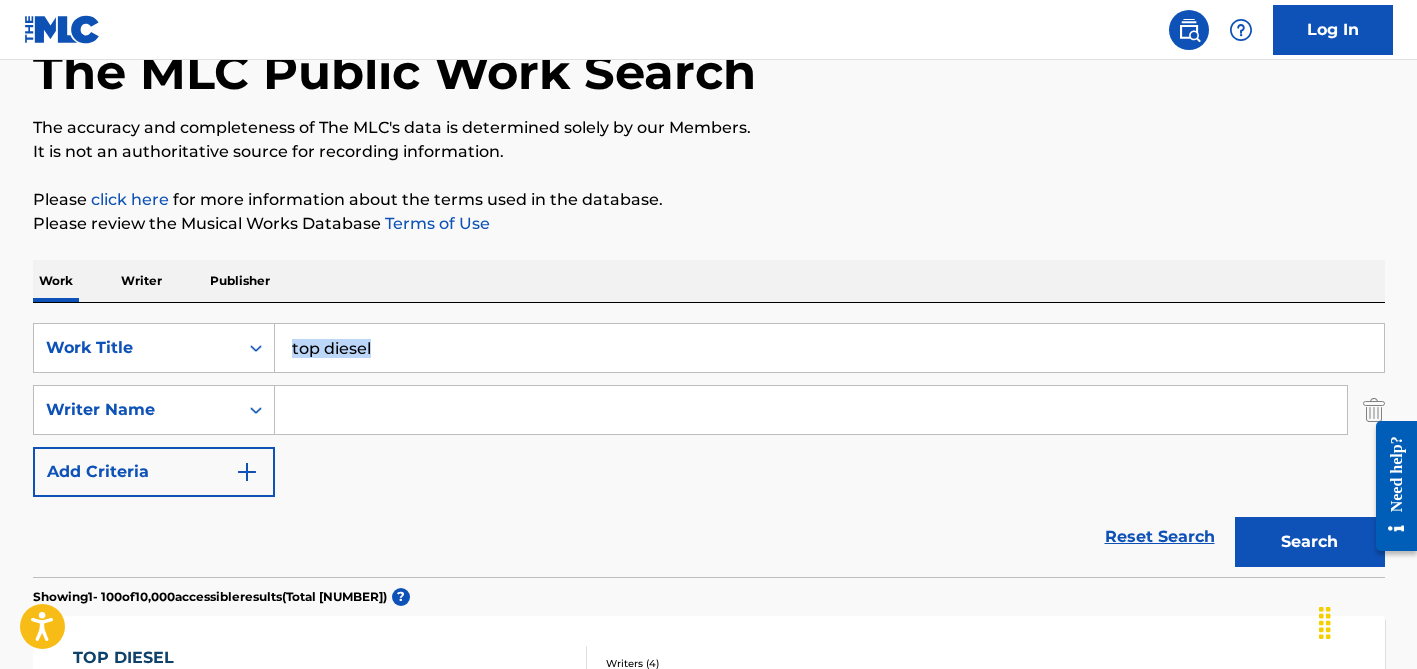 click on "SearchWithCriteriaa627c383-9a24-4013-b74b-c2bfada7103c Work Title top diesel SearchWithCriteriad4a31804-51f9-40d5-af1a-87e4183dbe69 Writer Name Add Criteria Reset Search Search" at bounding box center (709, 440) 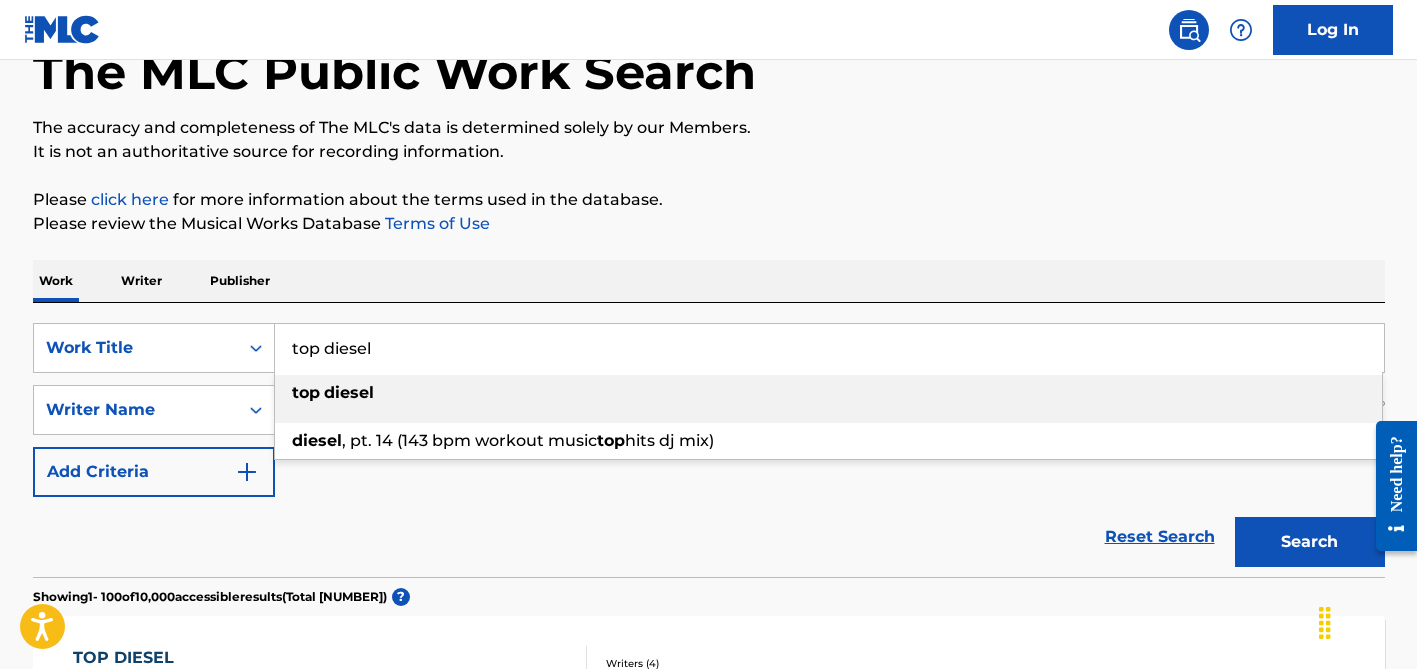 click on "top diesel" at bounding box center (829, 348) 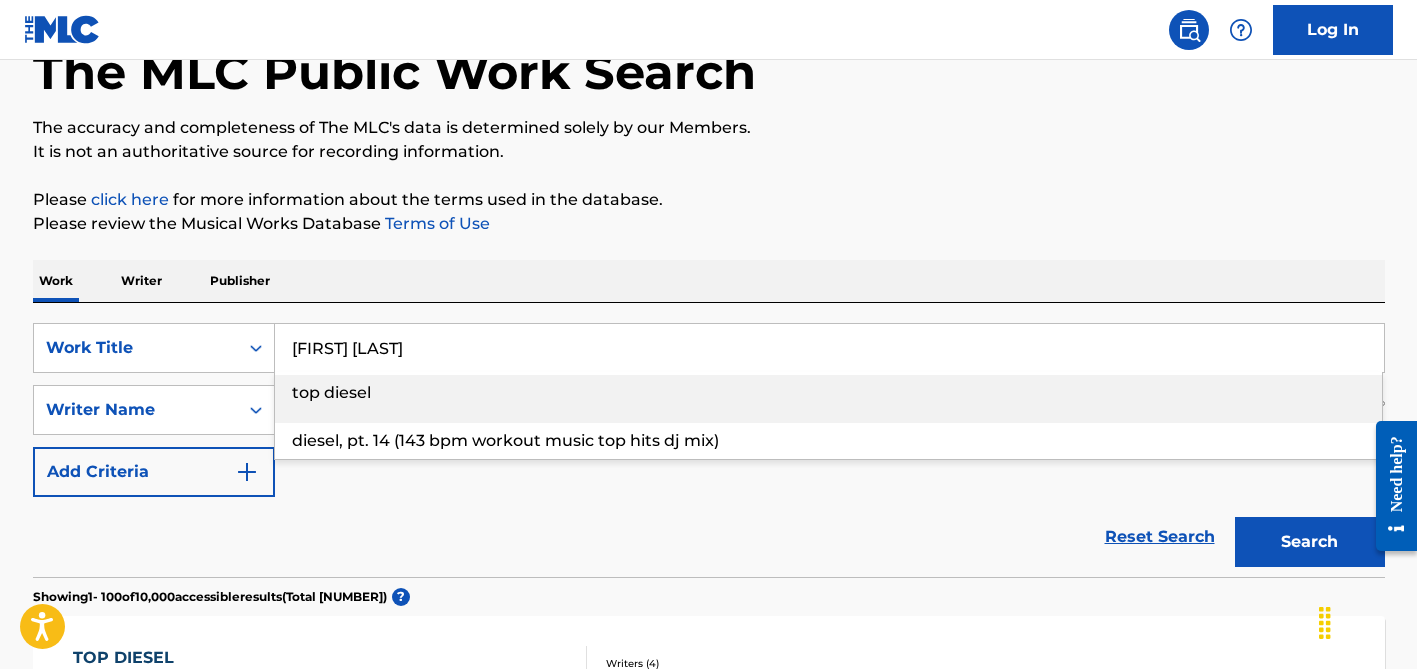 click on "[FIRST] [LAST]" at bounding box center (829, 348) 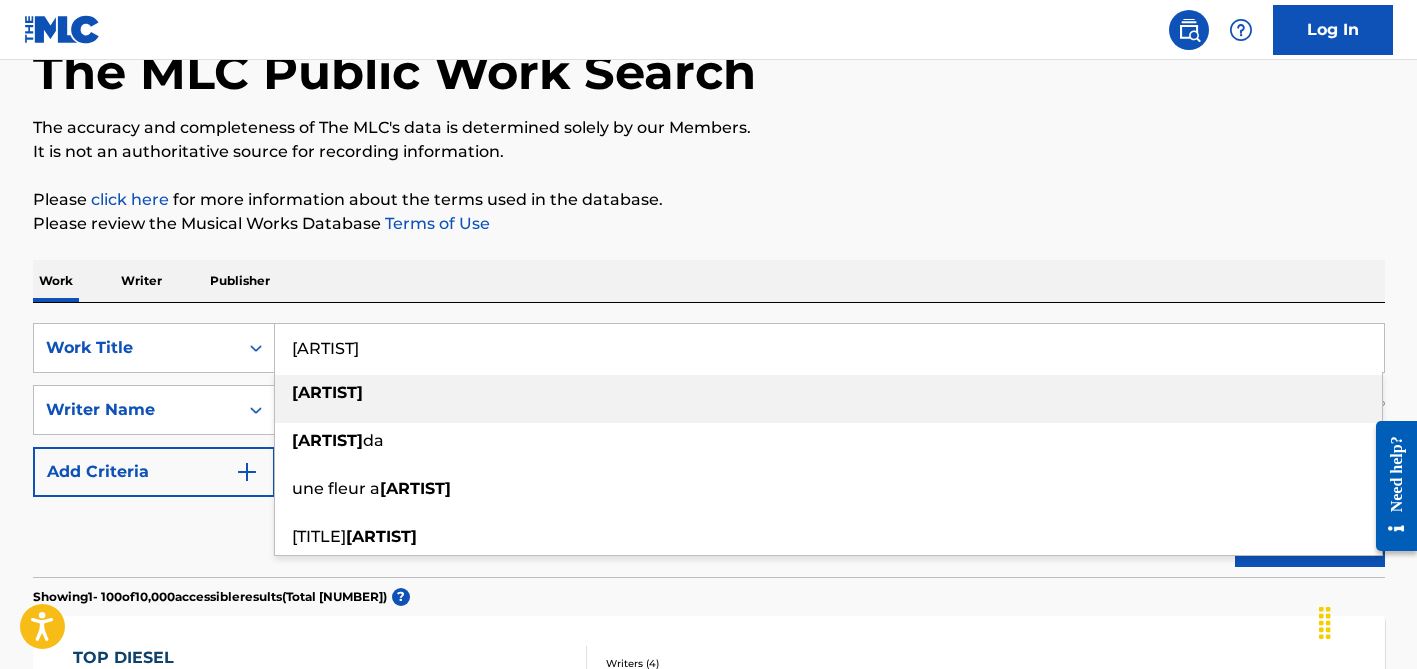 type on "[ARTIST]" 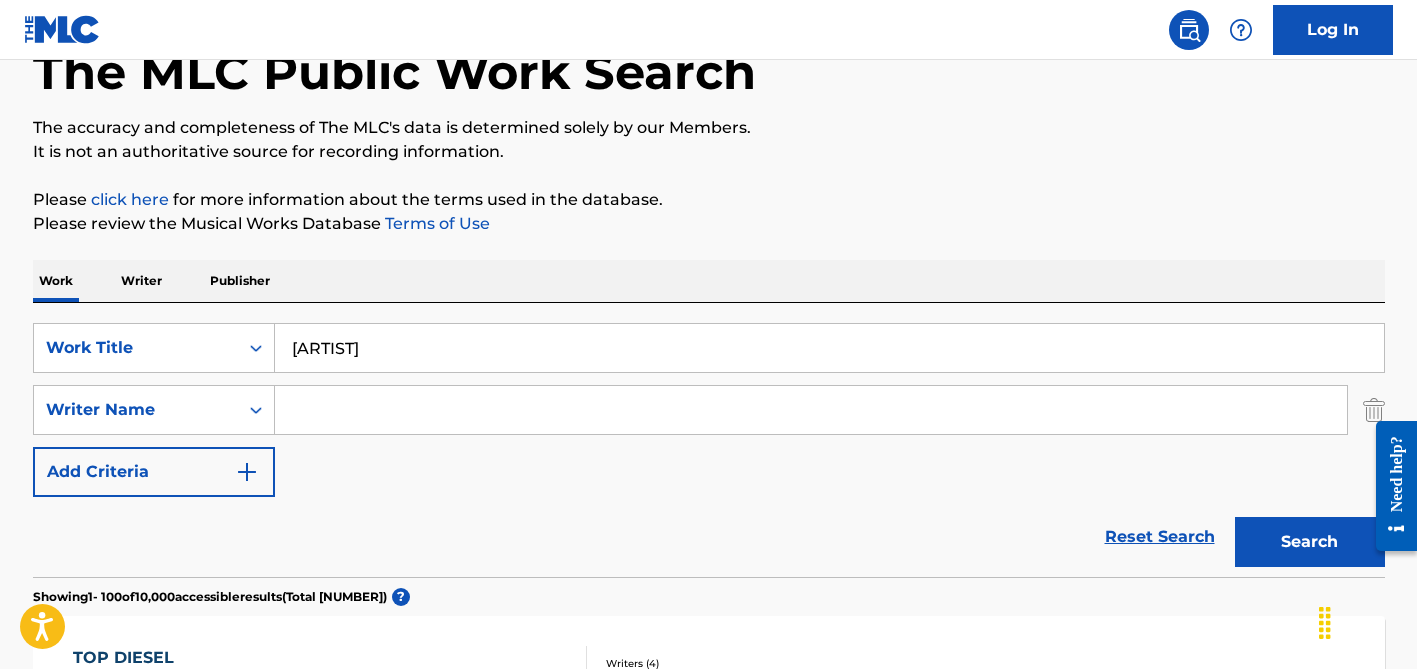 click at bounding box center [811, 410] 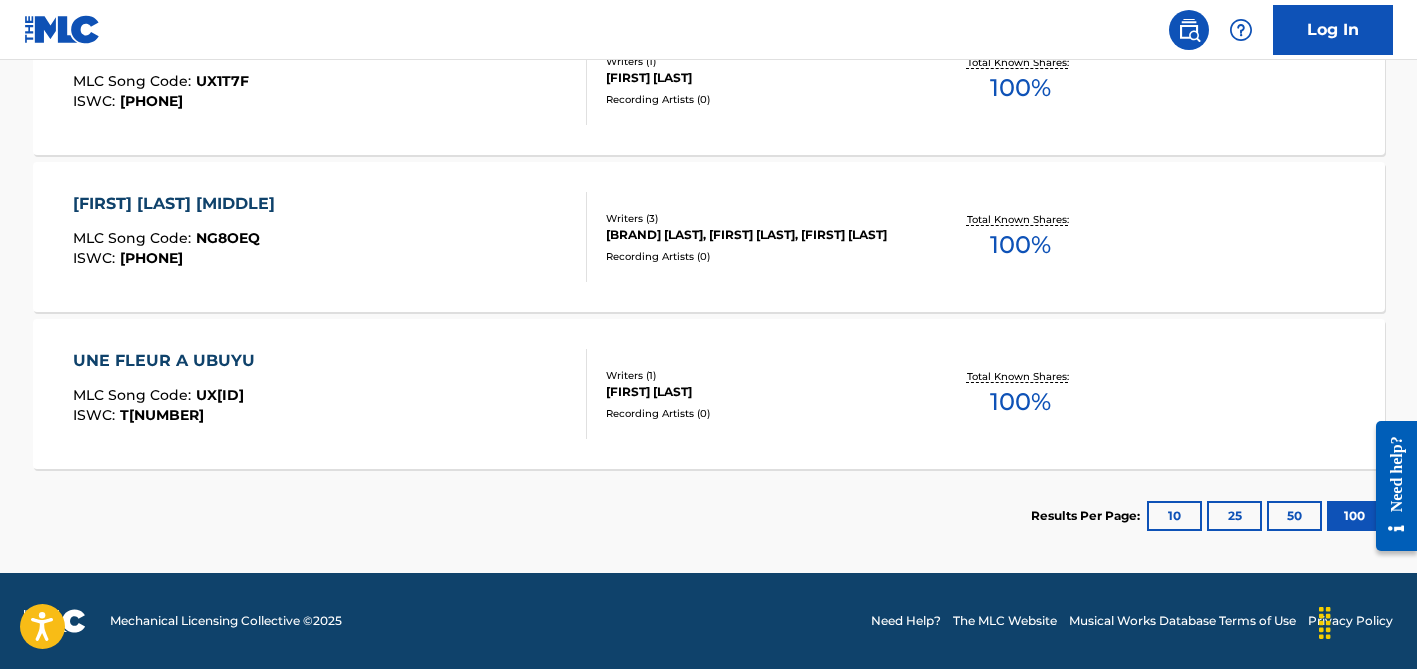 scroll, scrollTop: 0, scrollLeft: 0, axis: both 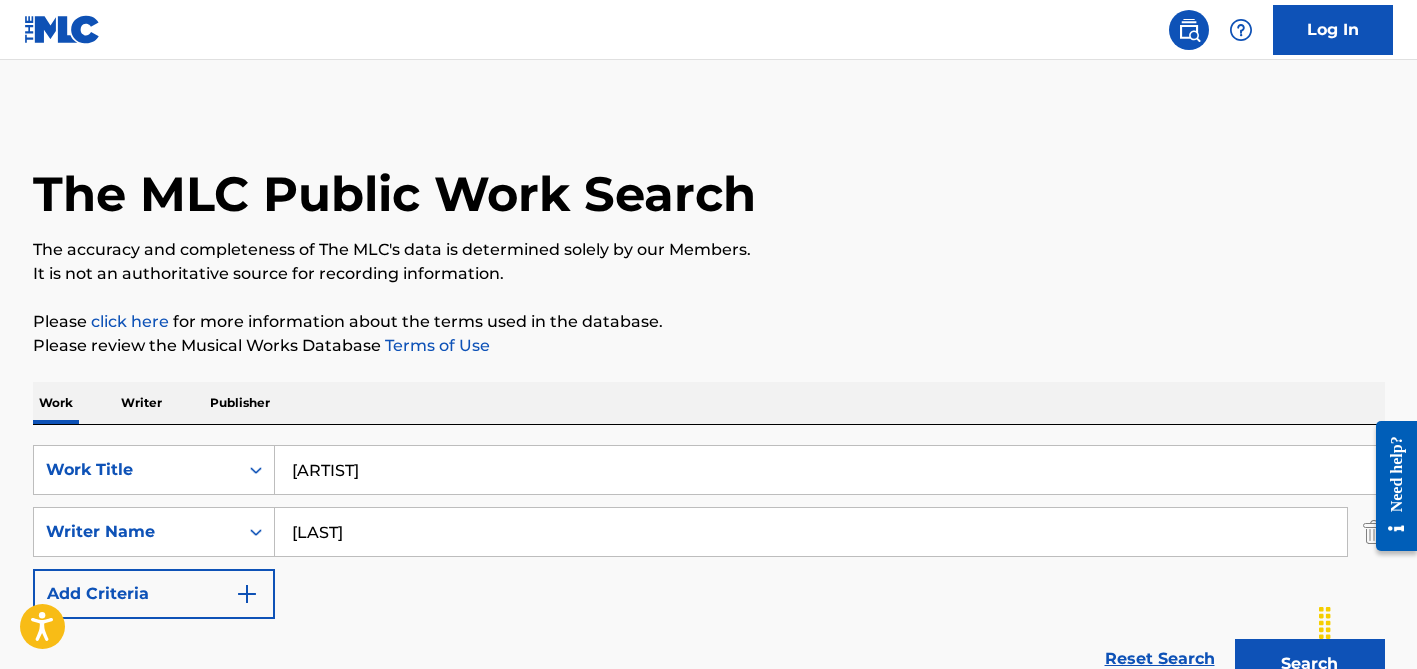 type on "[LAST]" 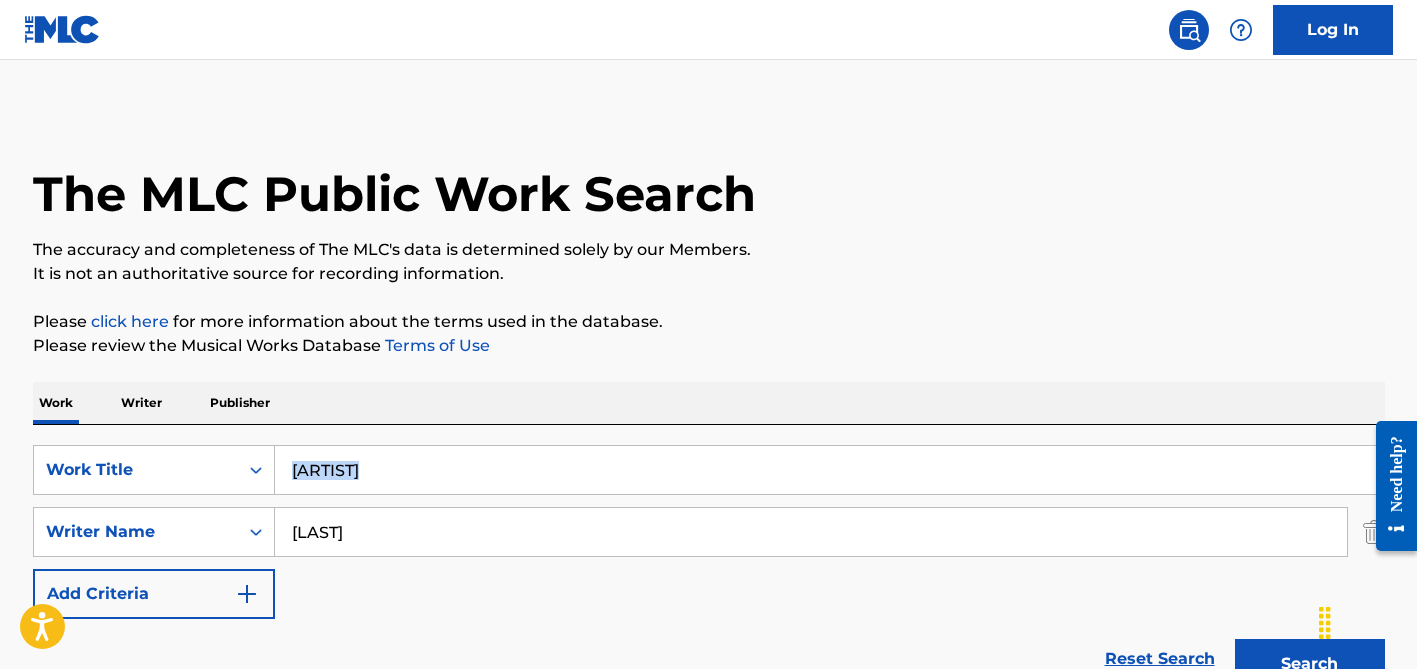click on "[ARTIST]" at bounding box center (830, 470) 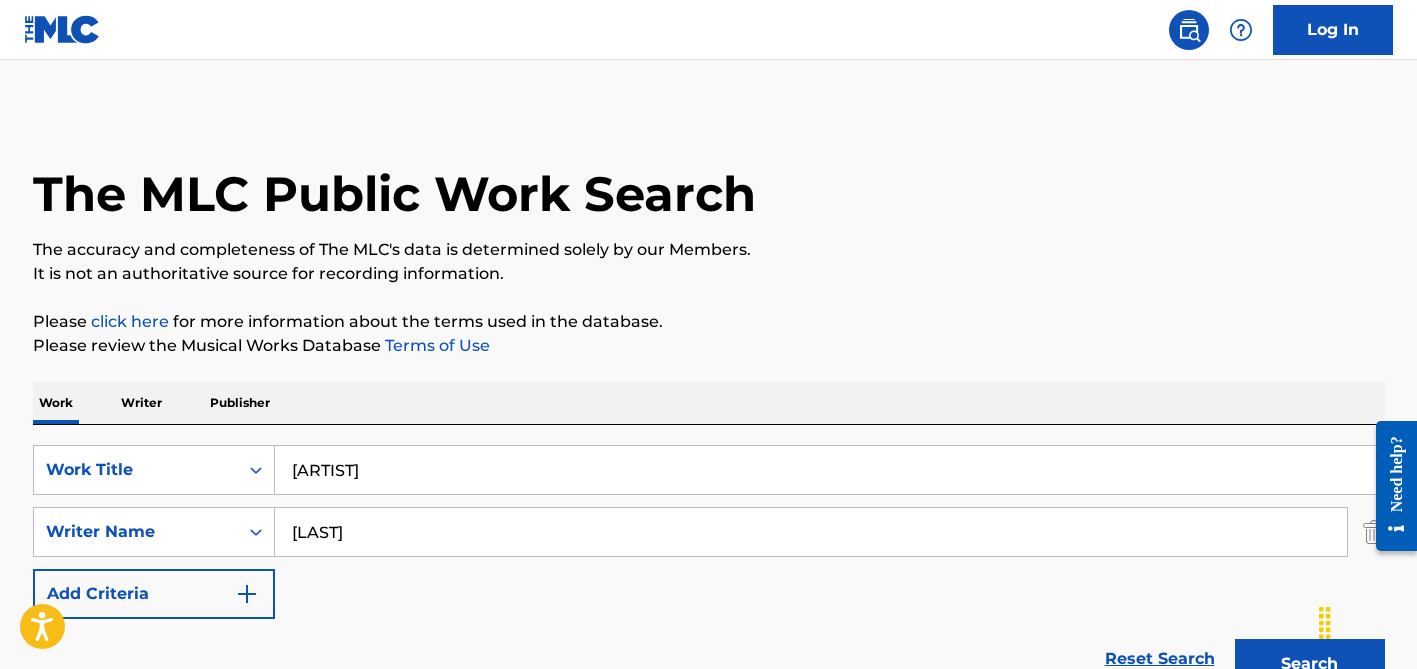 click on "[ARTIST]" at bounding box center [829, 470] 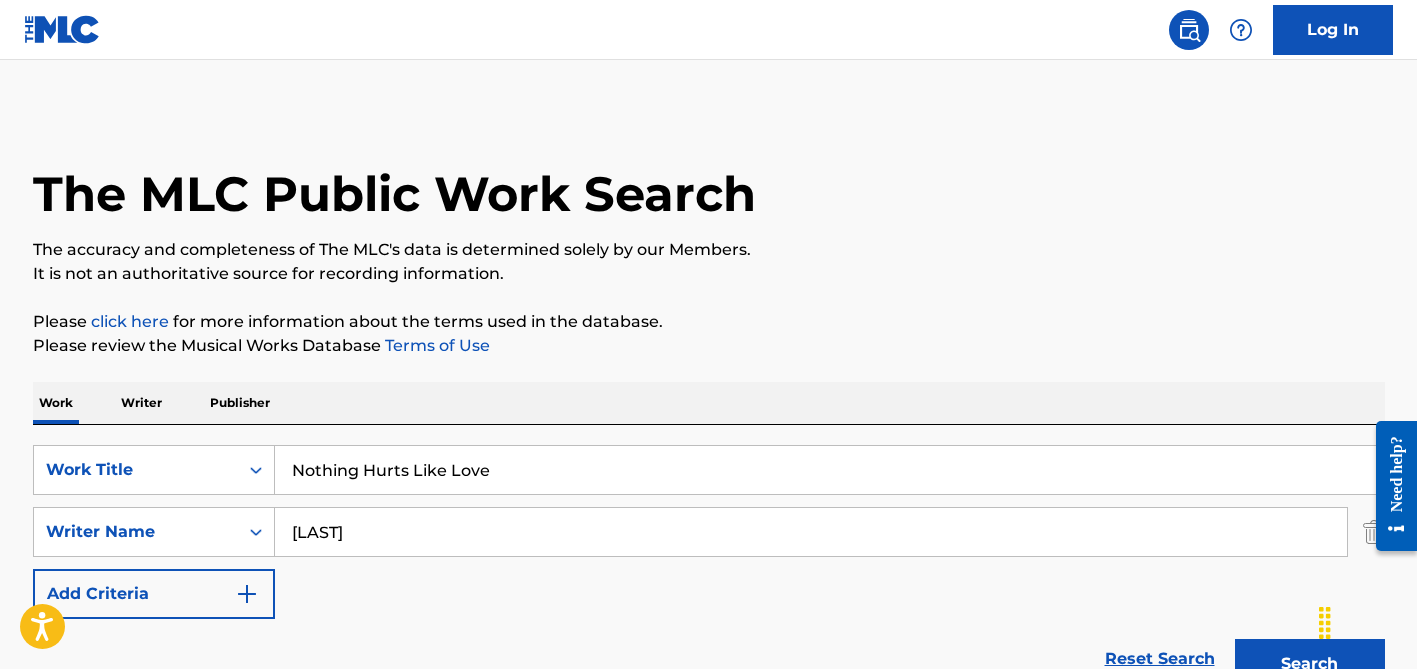 type on "Nothing Hurts Like Love" 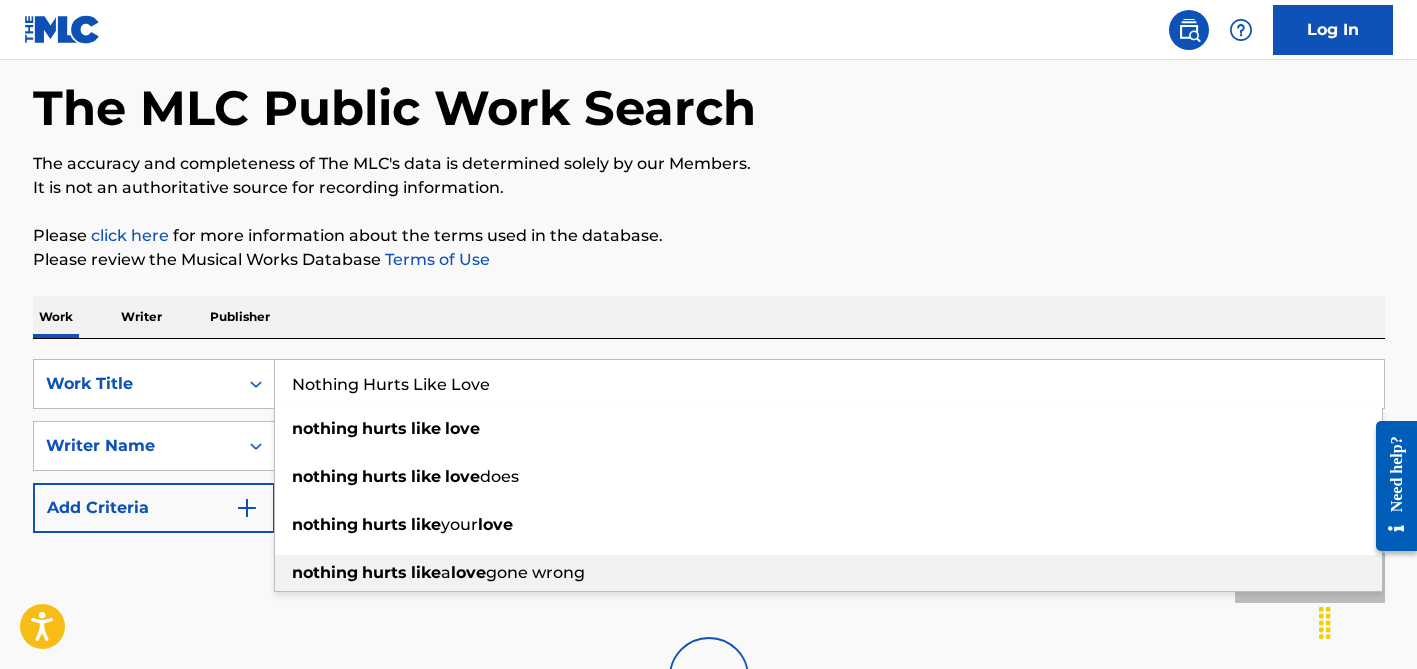 scroll, scrollTop: 264, scrollLeft: 0, axis: vertical 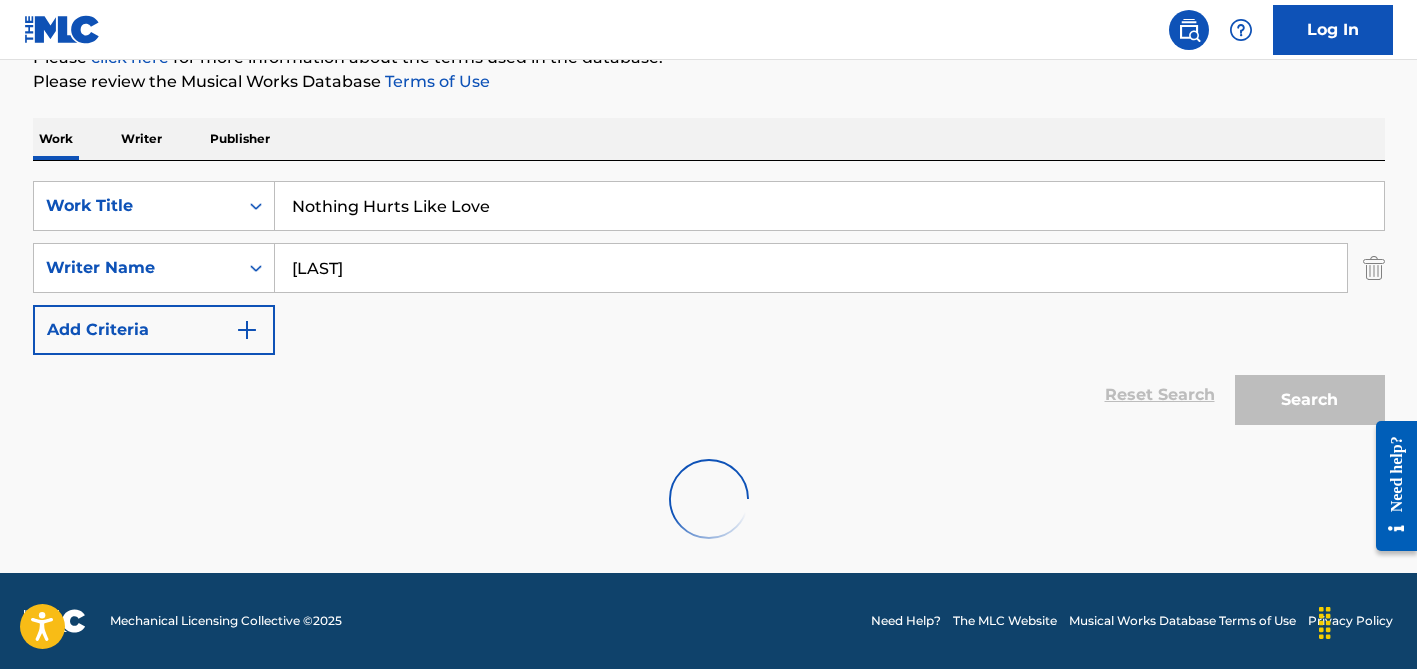 click on "Reset Search Search" at bounding box center [709, 395] 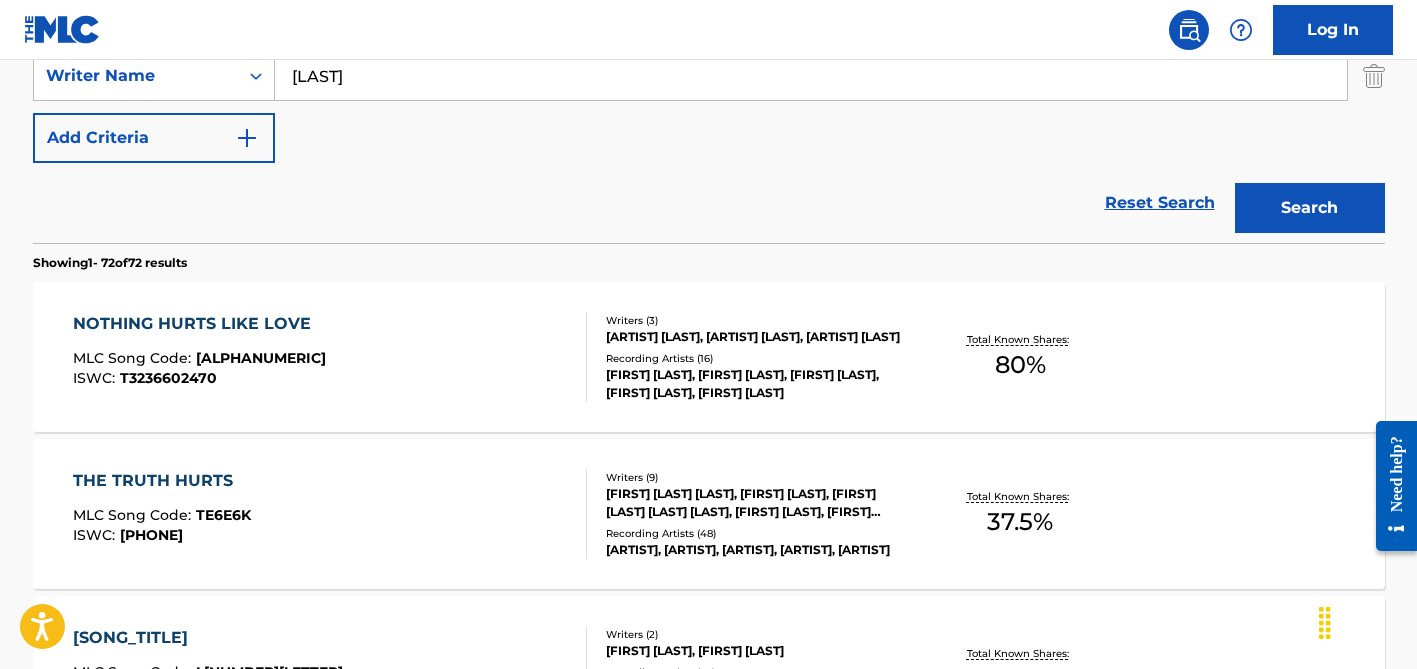 scroll, scrollTop: 469, scrollLeft: 0, axis: vertical 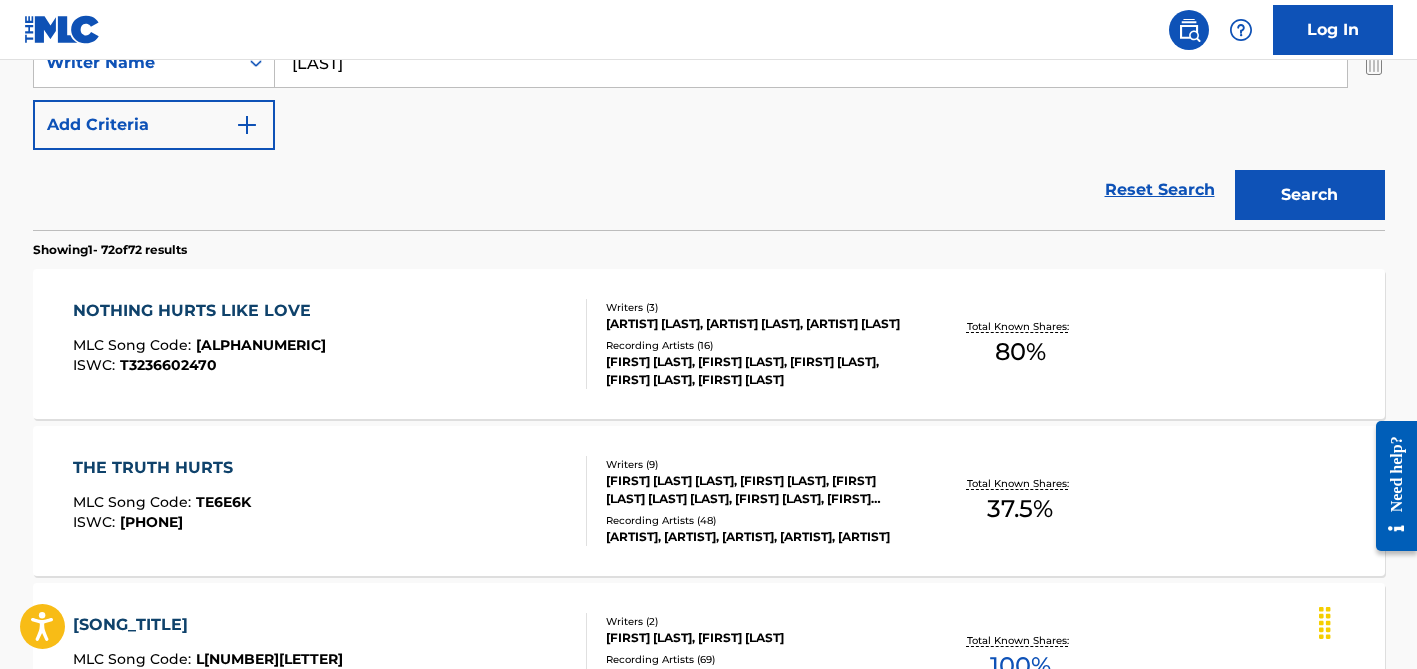 click on "Recording Artists ( 16 )" at bounding box center (757, 345) 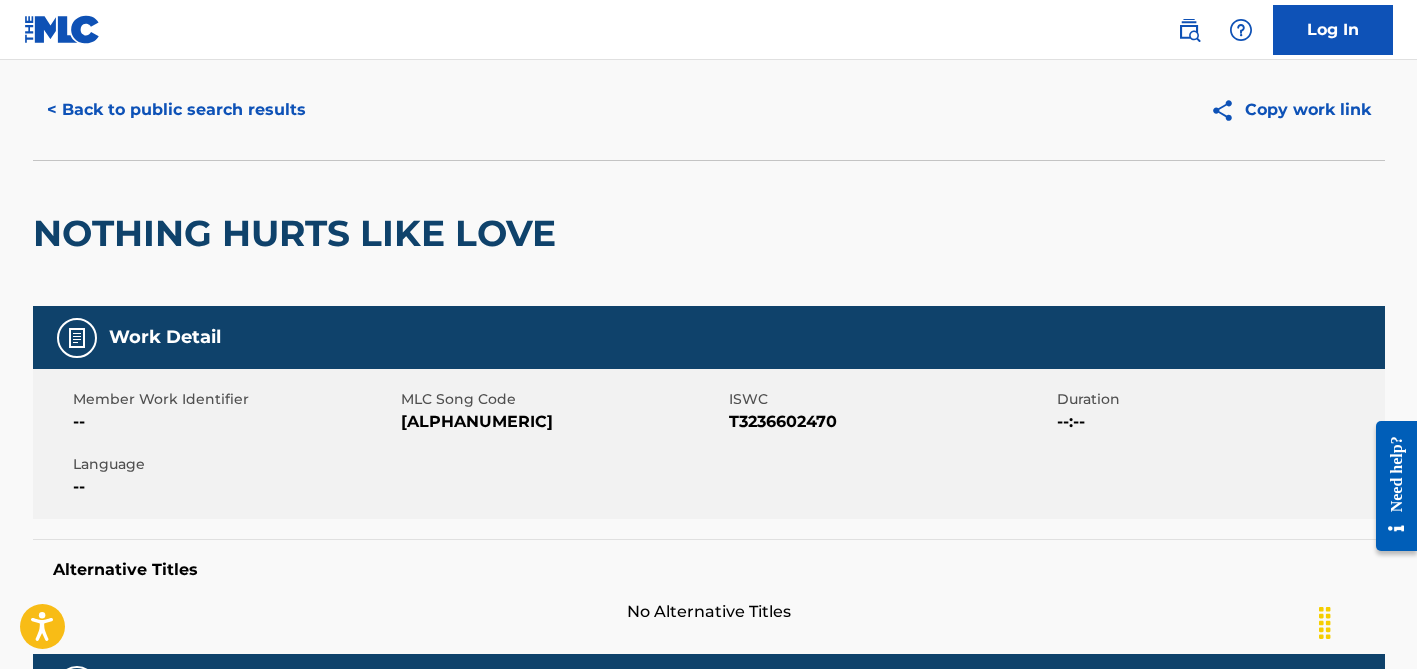 scroll, scrollTop: 0, scrollLeft: 0, axis: both 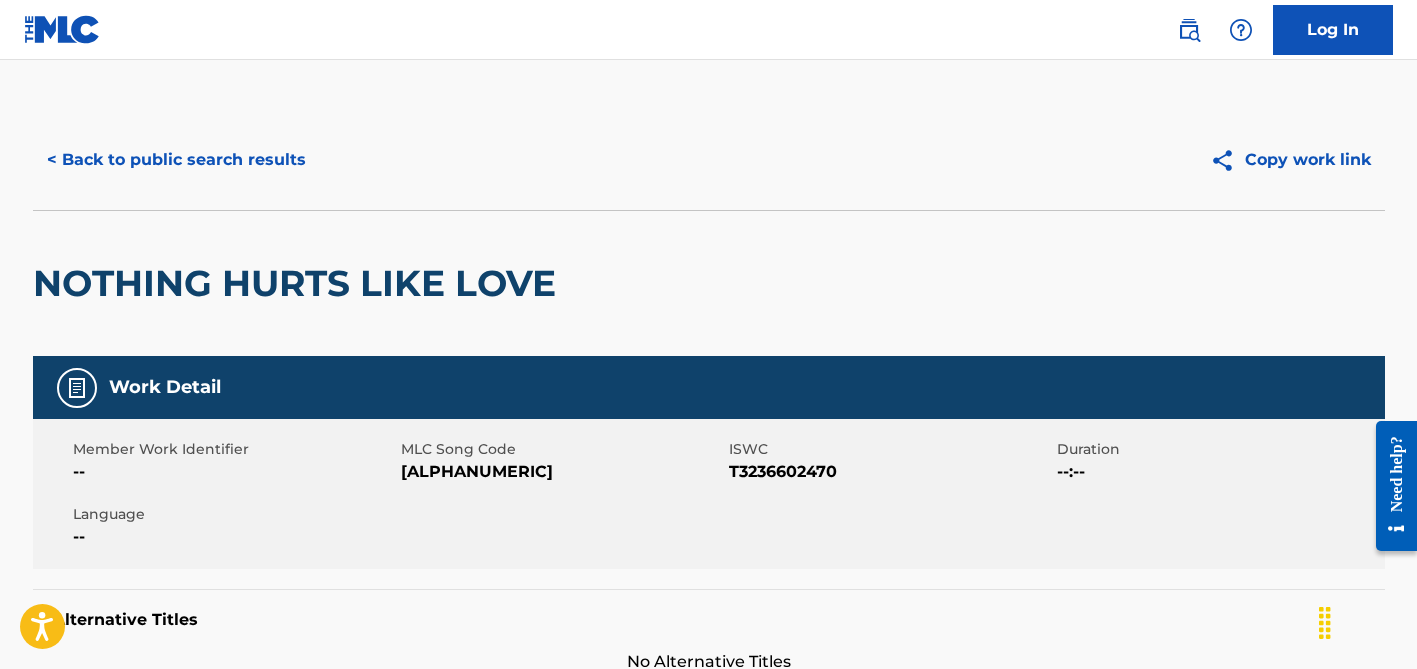 click on "< Back to public search results" at bounding box center [176, 160] 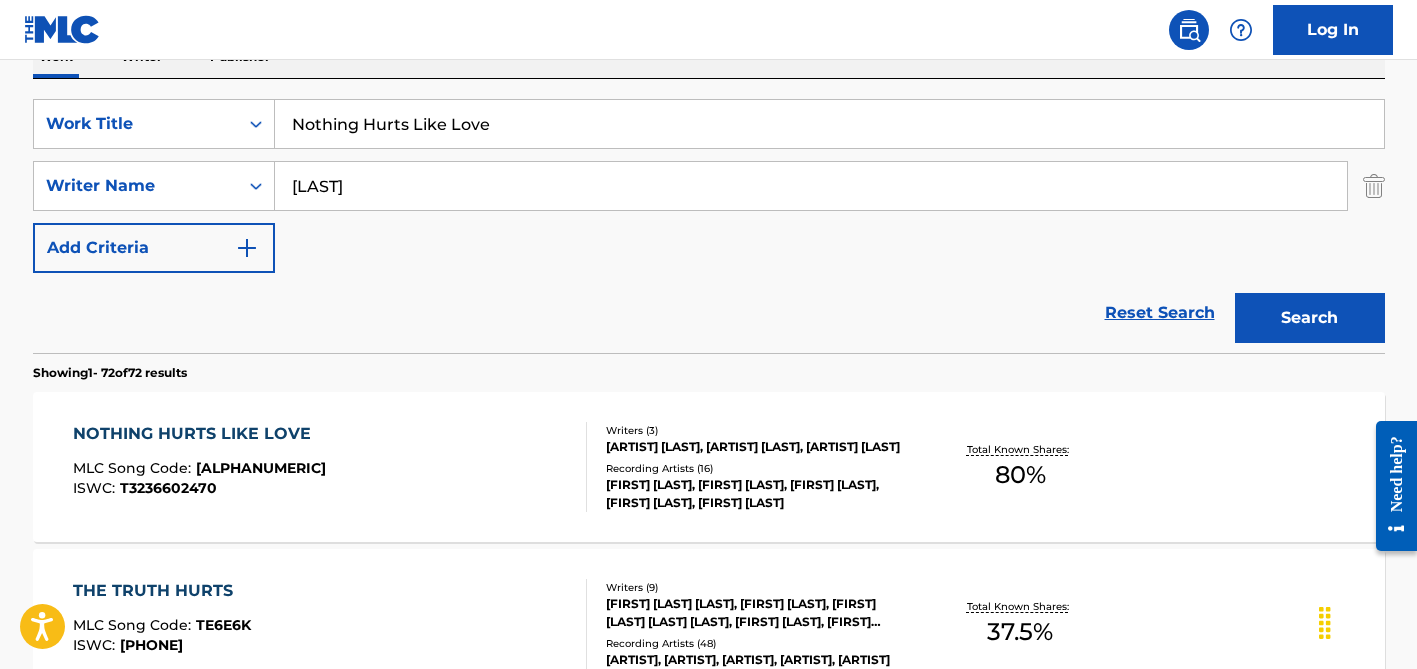 scroll, scrollTop: 340, scrollLeft: 0, axis: vertical 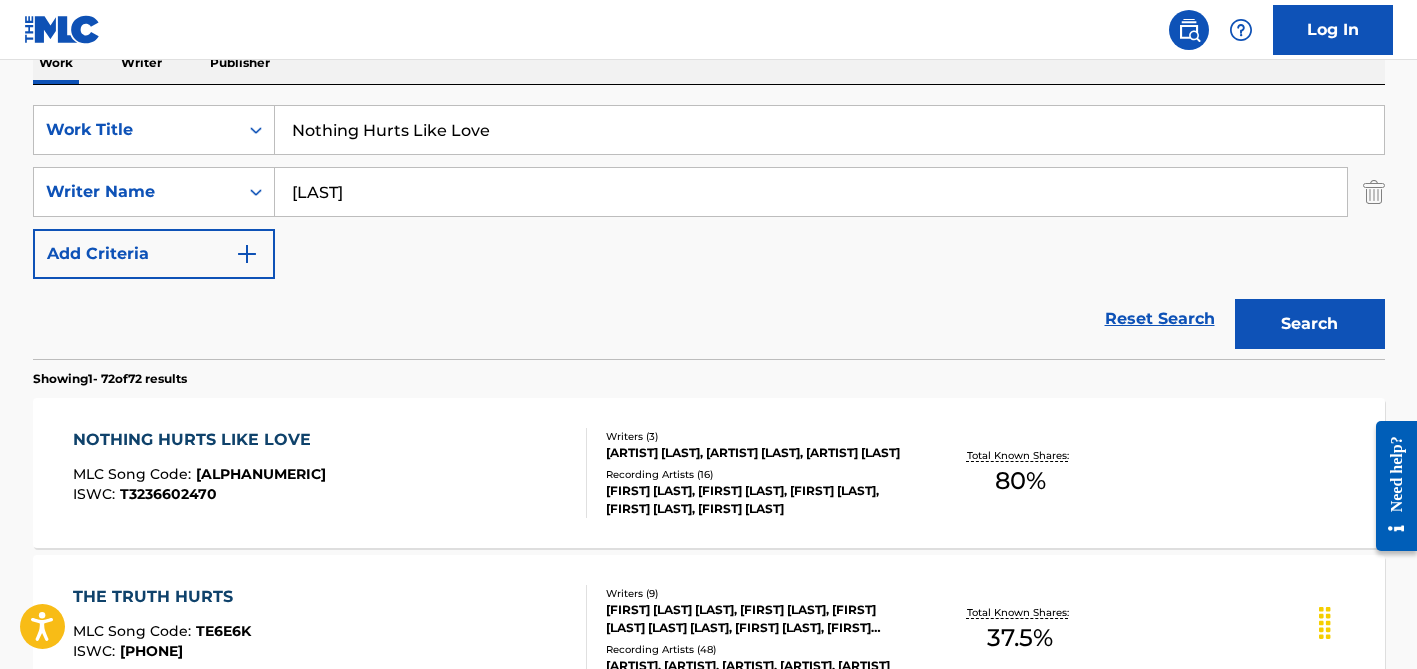 click on "Nothing Hurts Like Love" at bounding box center [829, 130] 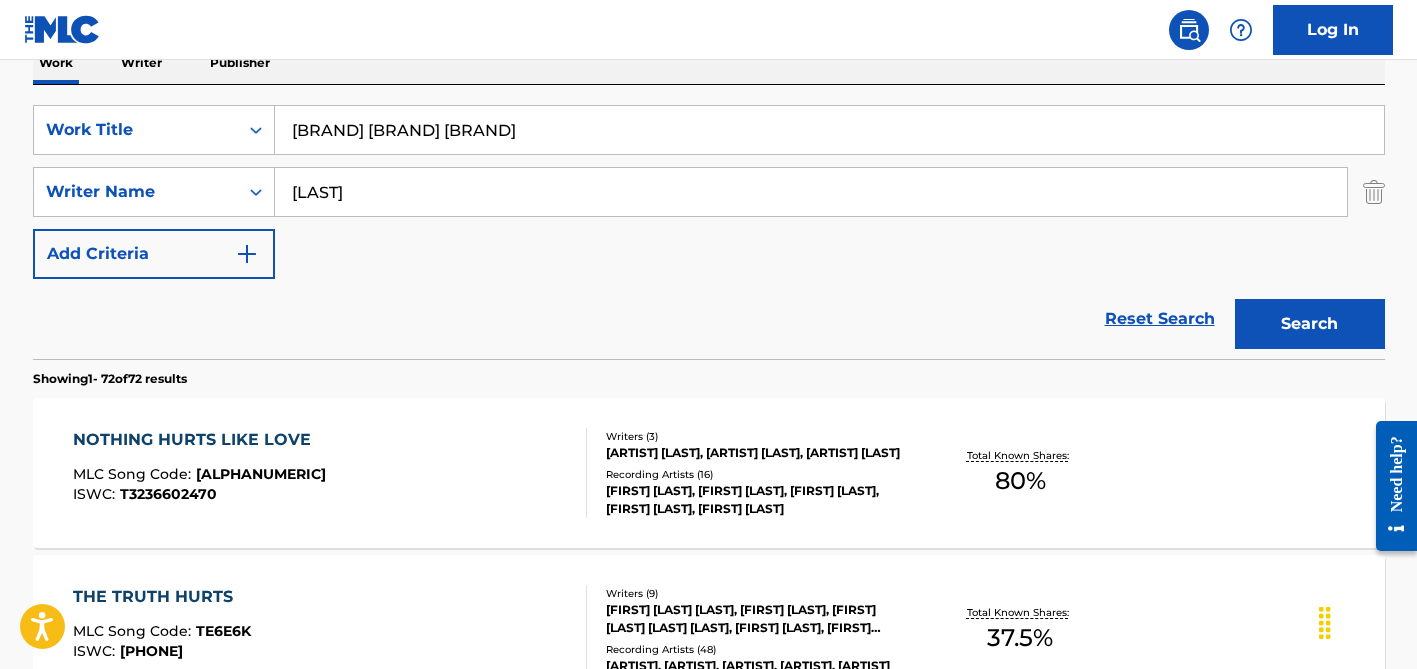 type on "[BRAND] [BRAND] [BRAND]" 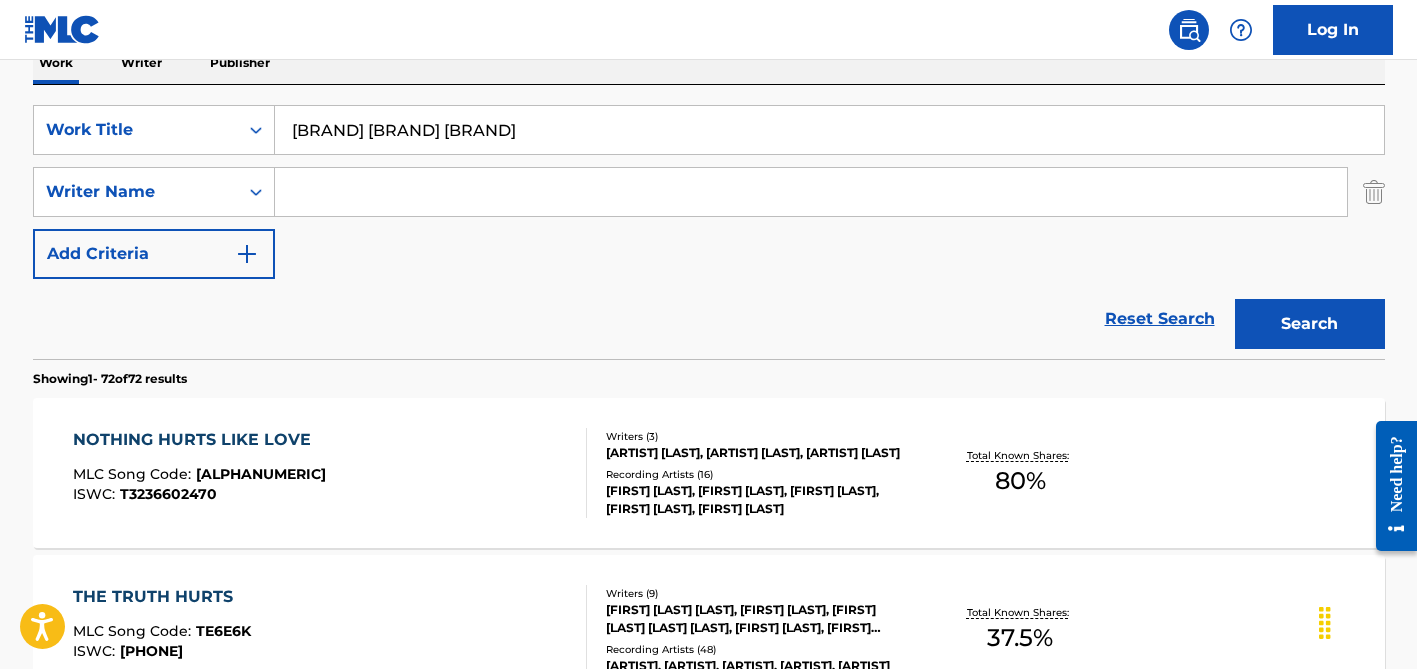 click on "Search" at bounding box center (1310, 324) 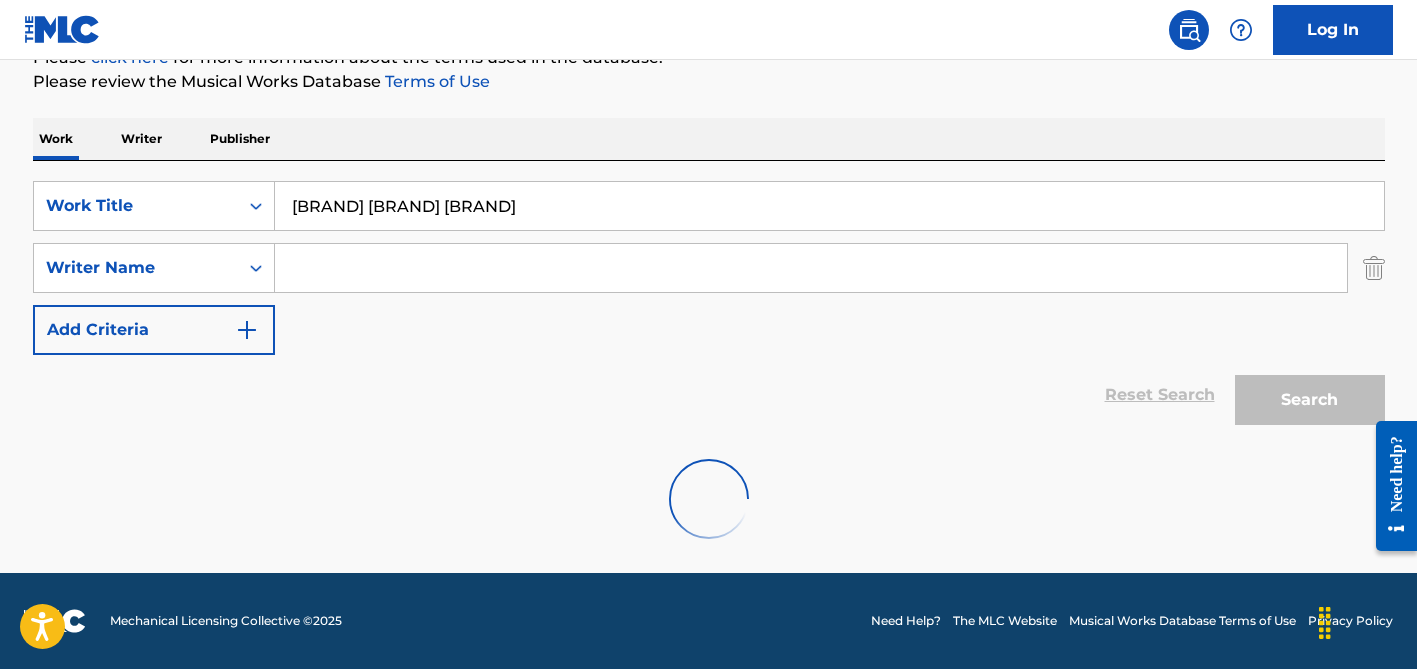 scroll, scrollTop: 264, scrollLeft: 0, axis: vertical 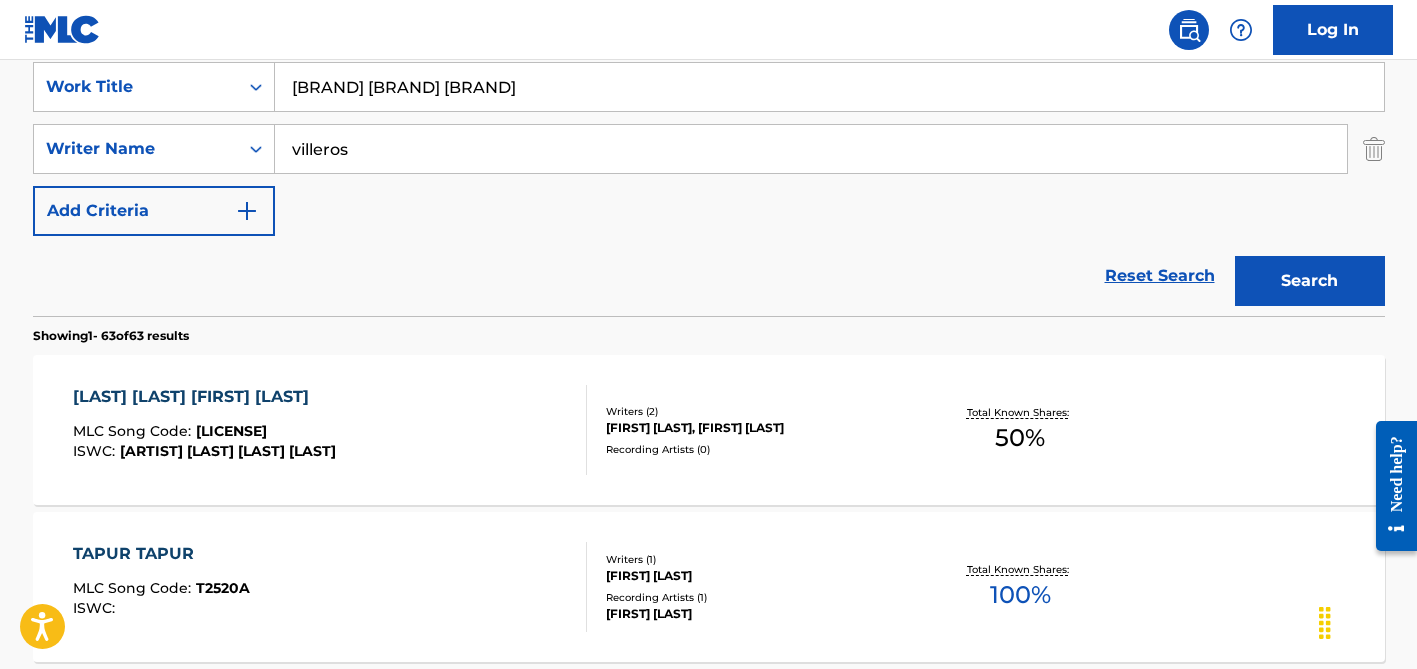 type on "villeros" 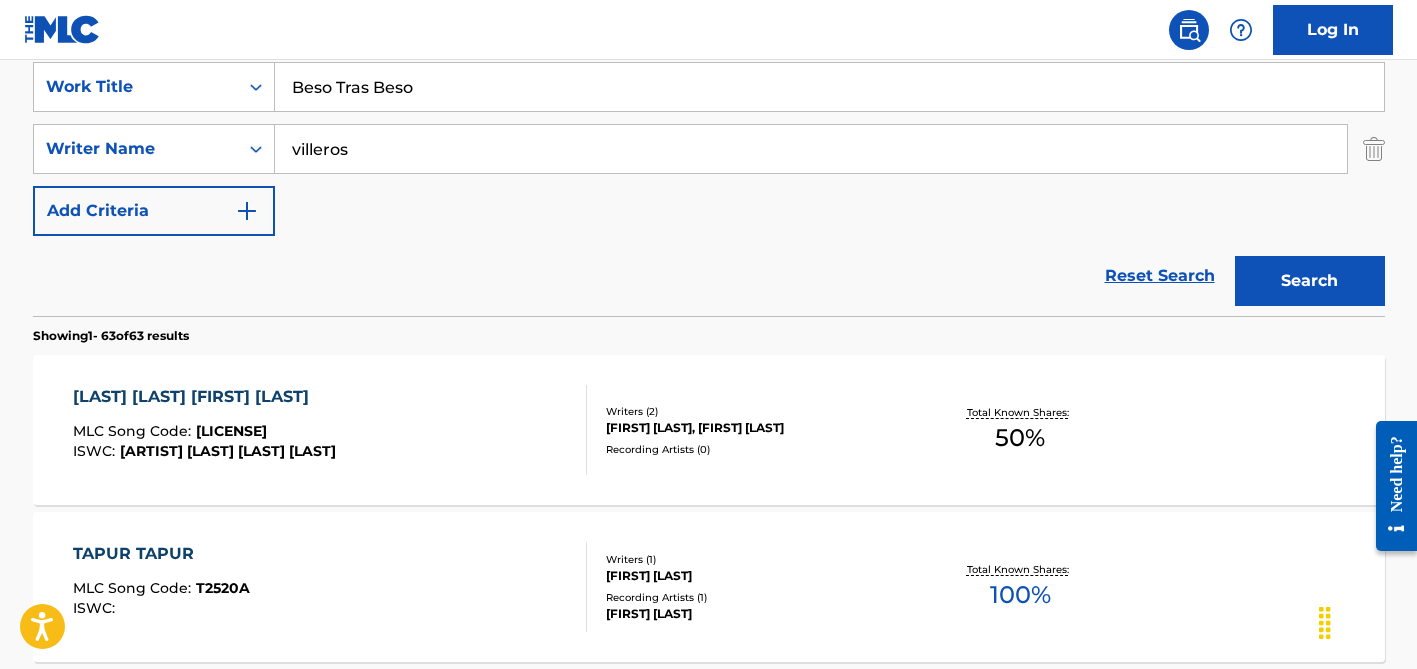 type on "Beso Tras Beso" 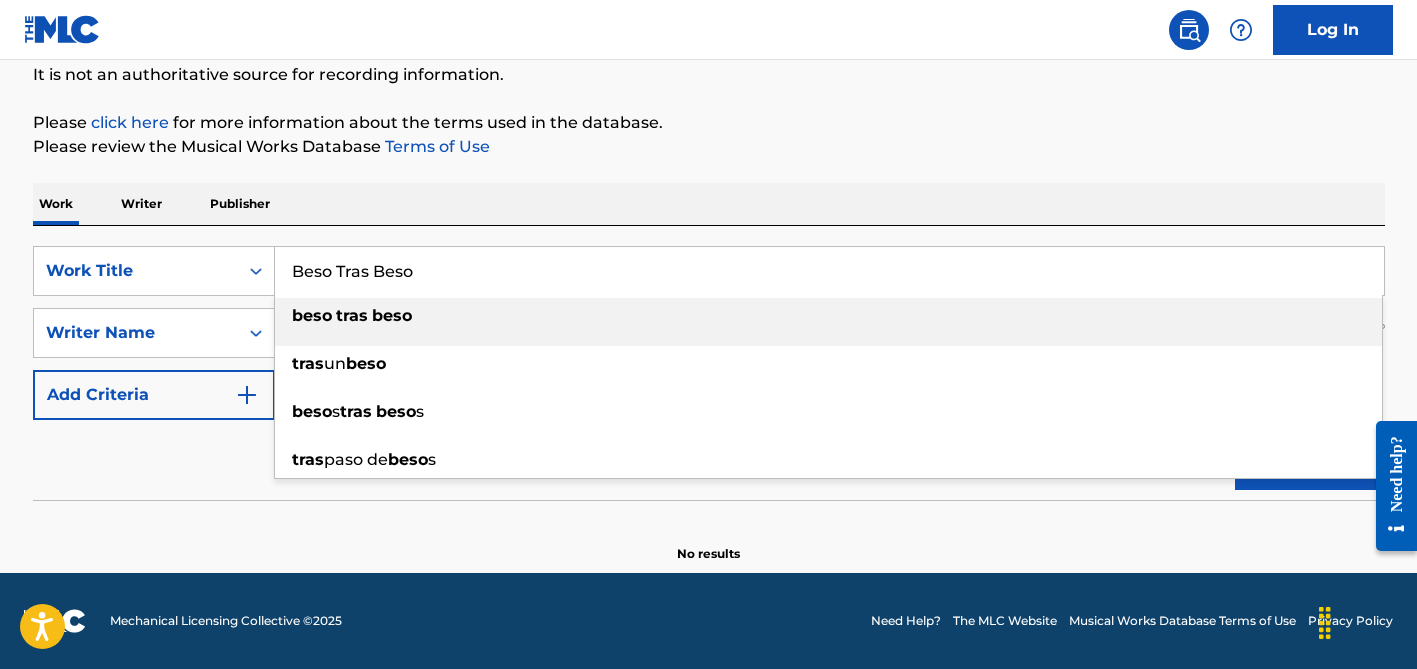 scroll, scrollTop: 199, scrollLeft: 0, axis: vertical 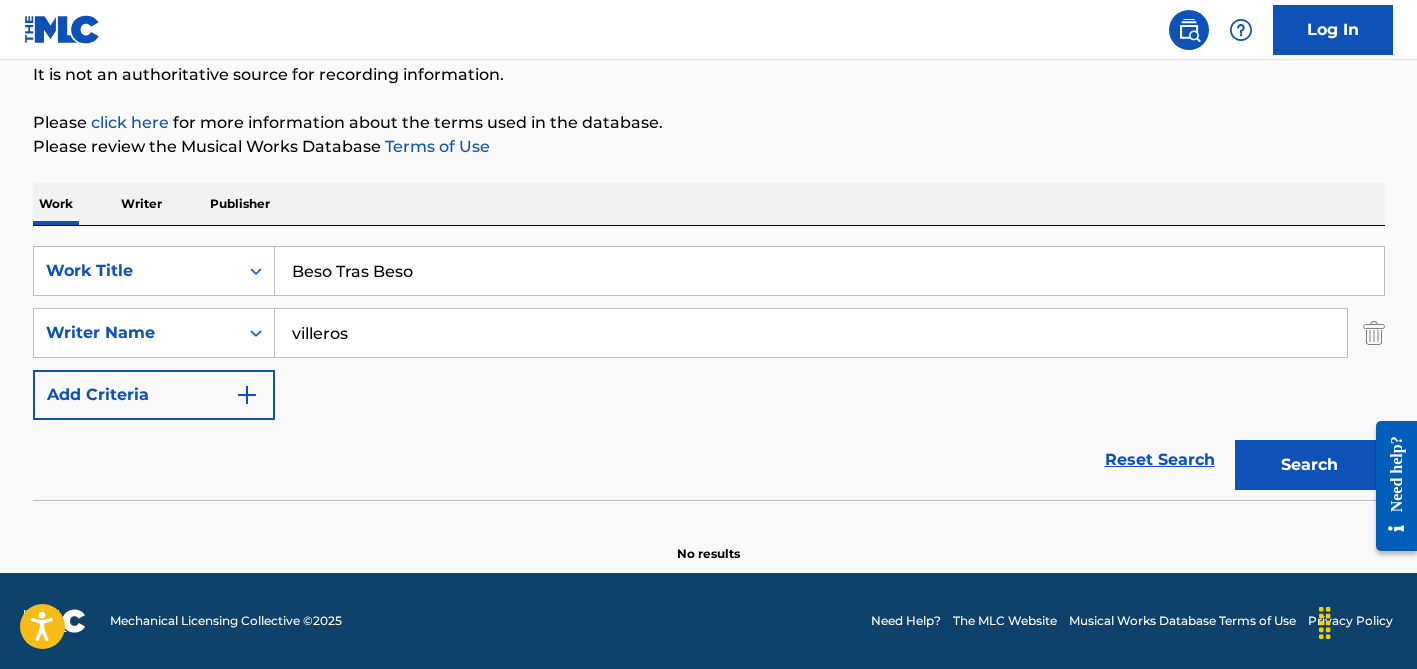 click on "villeros" at bounding box center [811, 333] 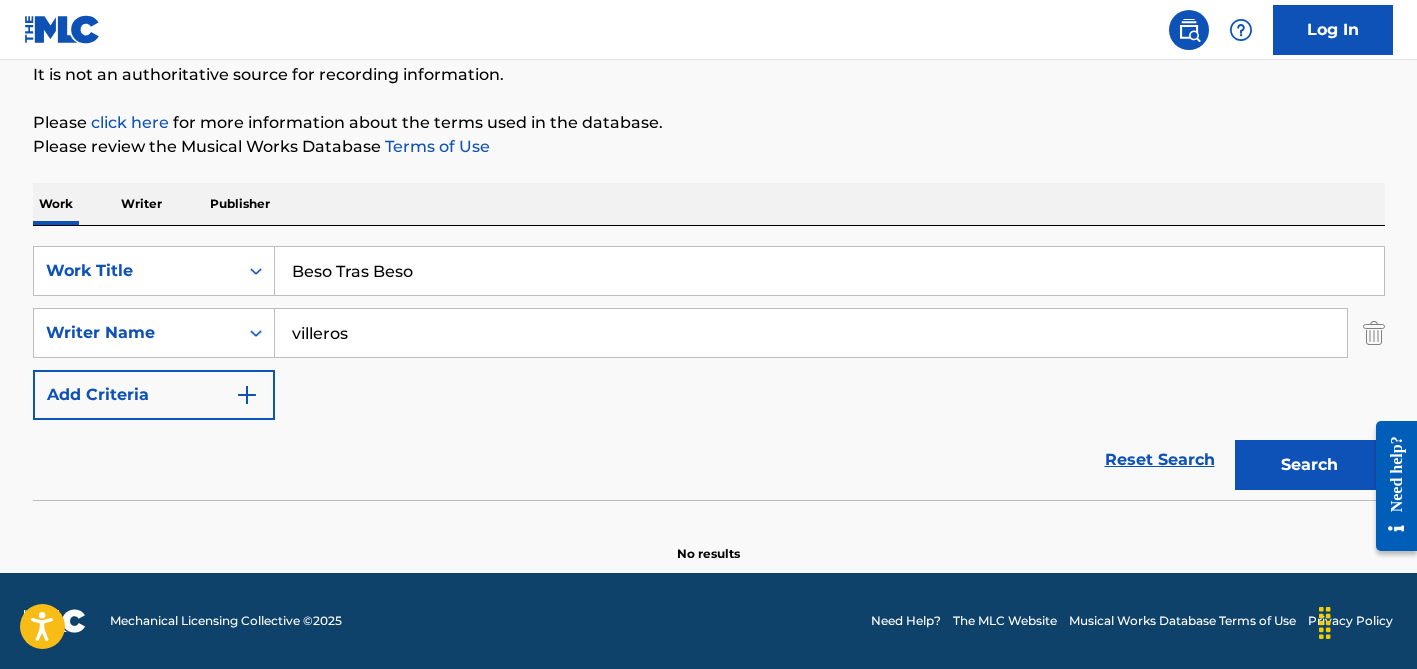 click on "villeros" at bounding box center (811, 333) 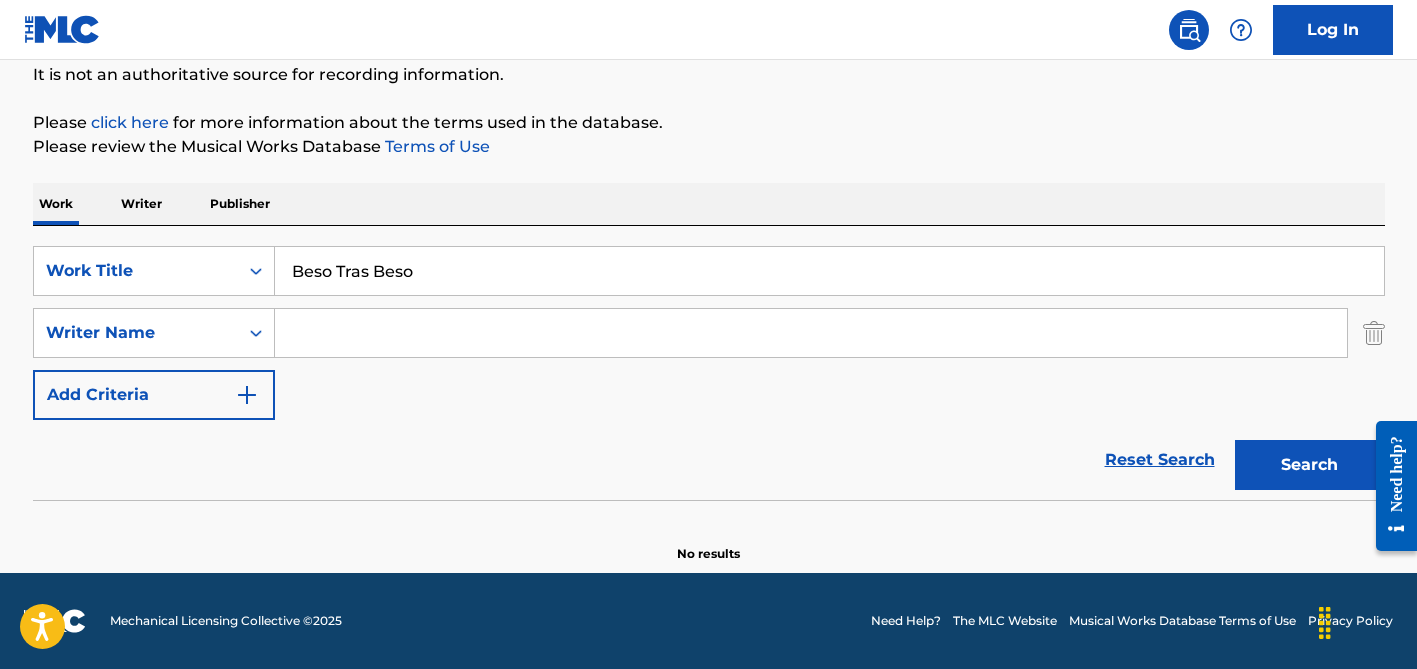 type 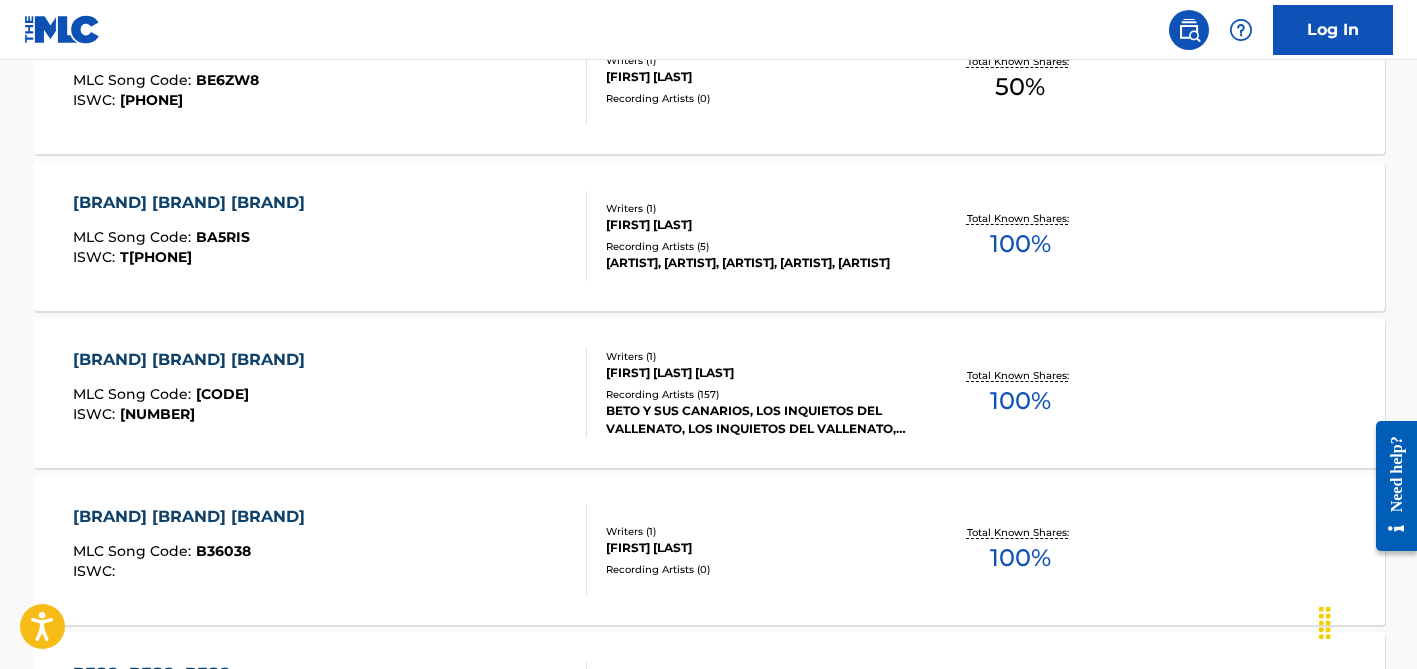 scroll, scrollTop: 900, scrollLeft: 0, axis: vertical 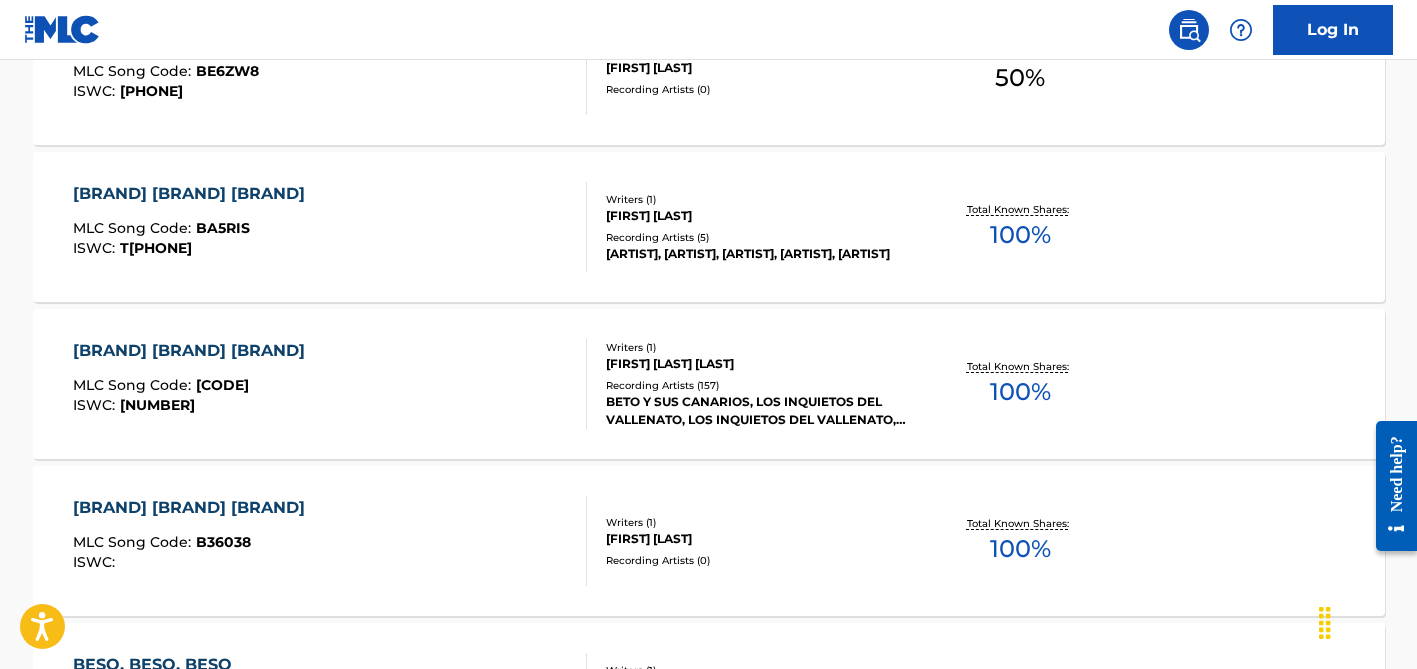 click on "[FIRST] [LAST] [LAST]" at bounding box center (757, 364) 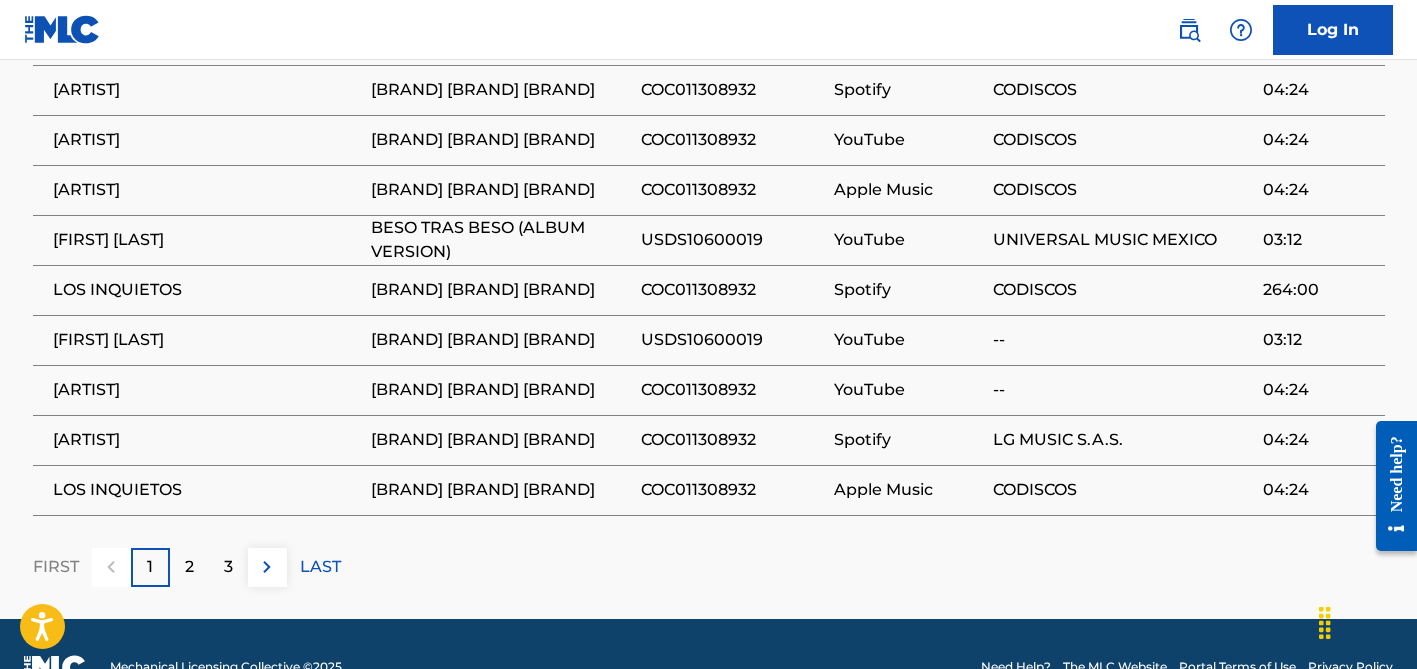 scroll, scrollTop: 1350, scrollLeft: 0, axis: vertical 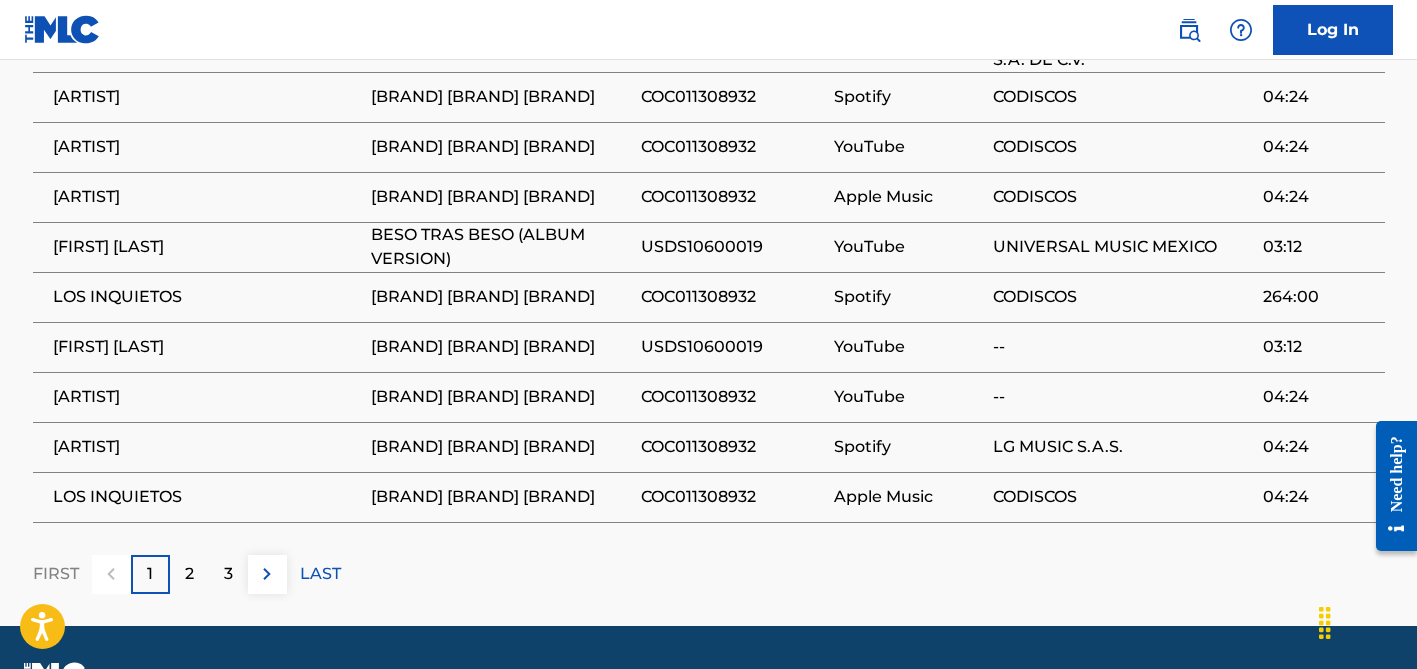 click on "[FIRST] [LAST]" at bounding box center [207, 247] 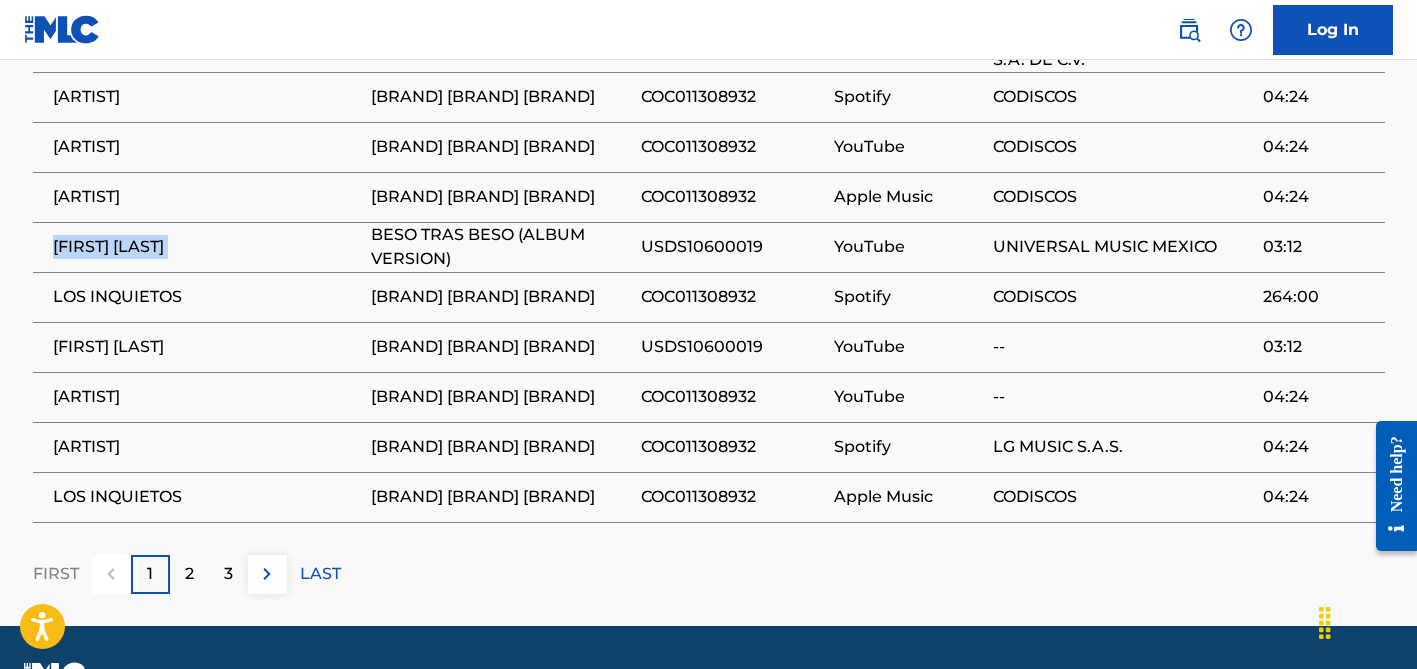click on "[FIRST] [LAST]" at bounding box center [207, 247] 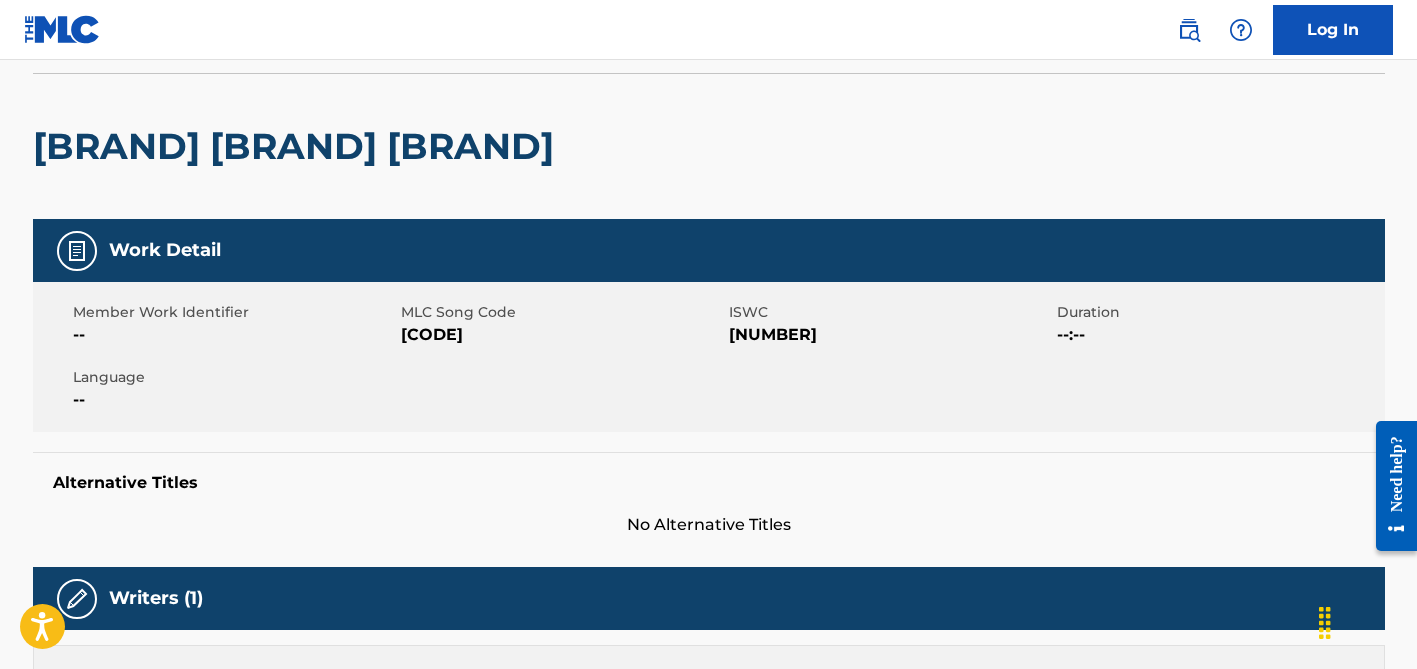 scroll, scrollTop: 0, scrollLeft: 0, axis: both 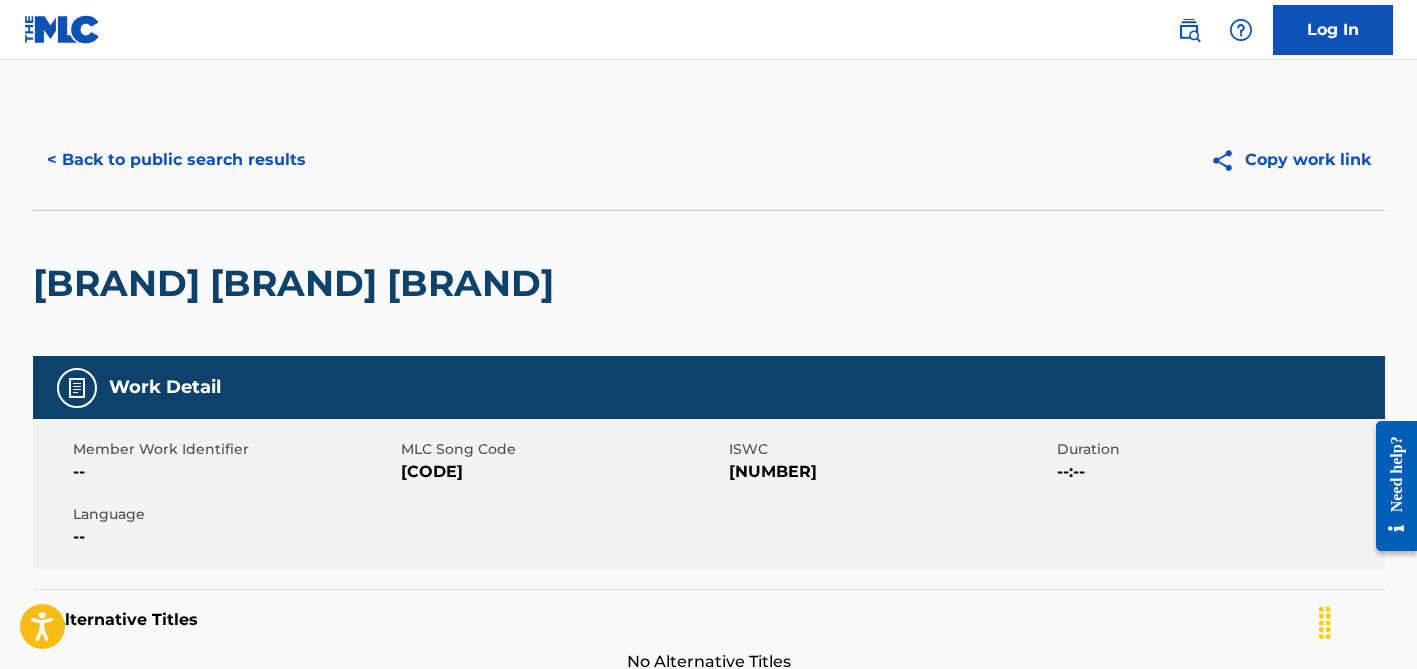 click on "< Back to public search results" at bounding box center [176, 160] 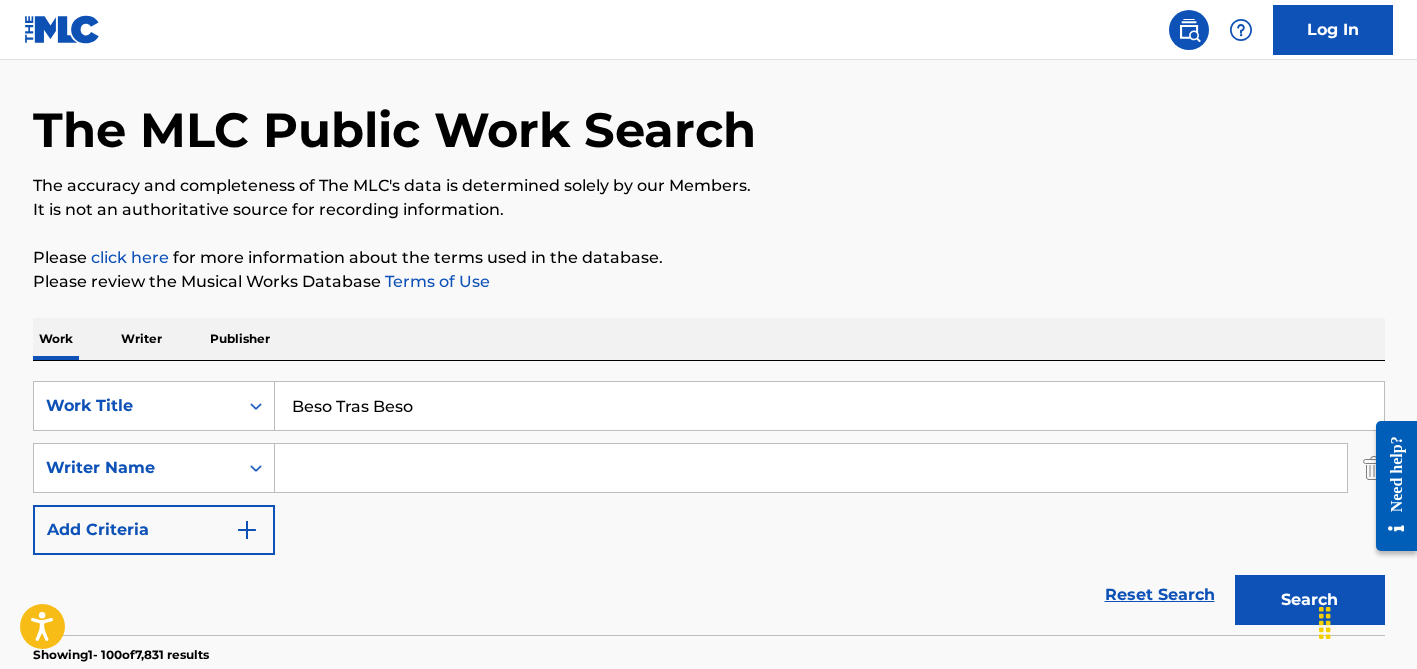 scroll, scrollTop: 0, scrollLeft: 0, axis: both 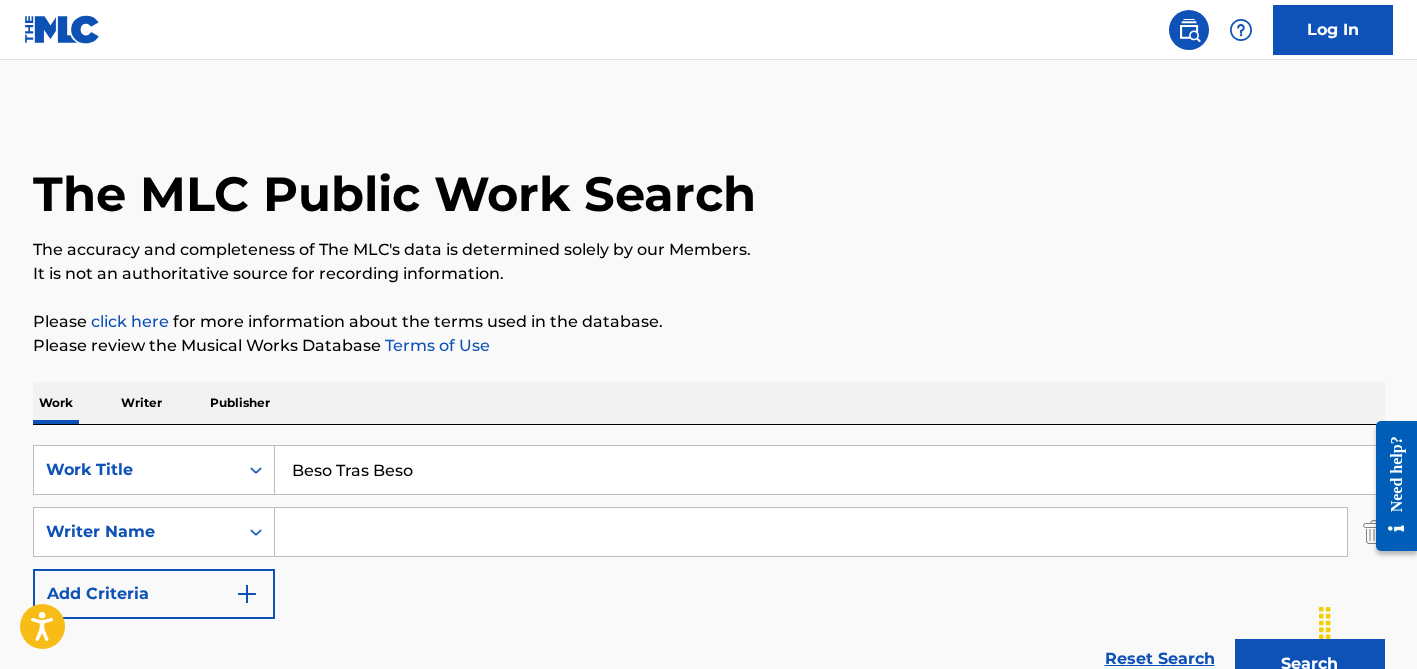 click on "Beso Tras Beso" at bounding box center [829, 470] 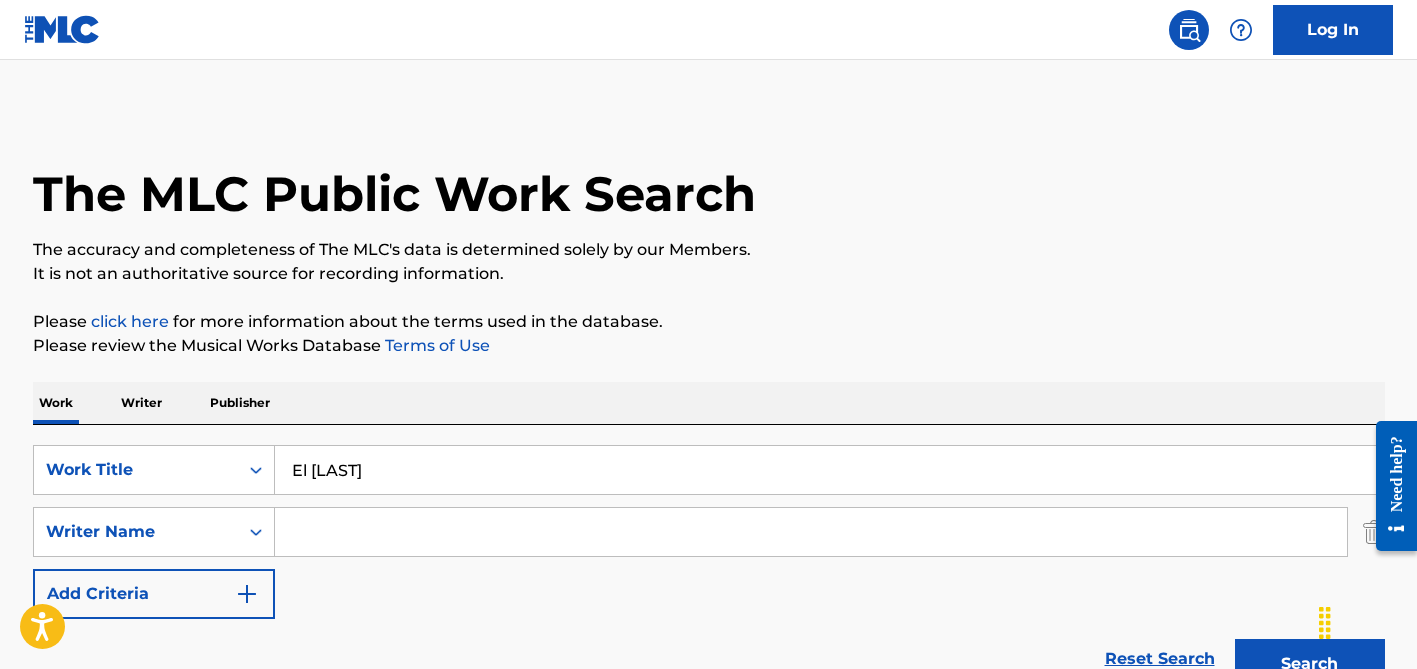 type on "El [LAST]" 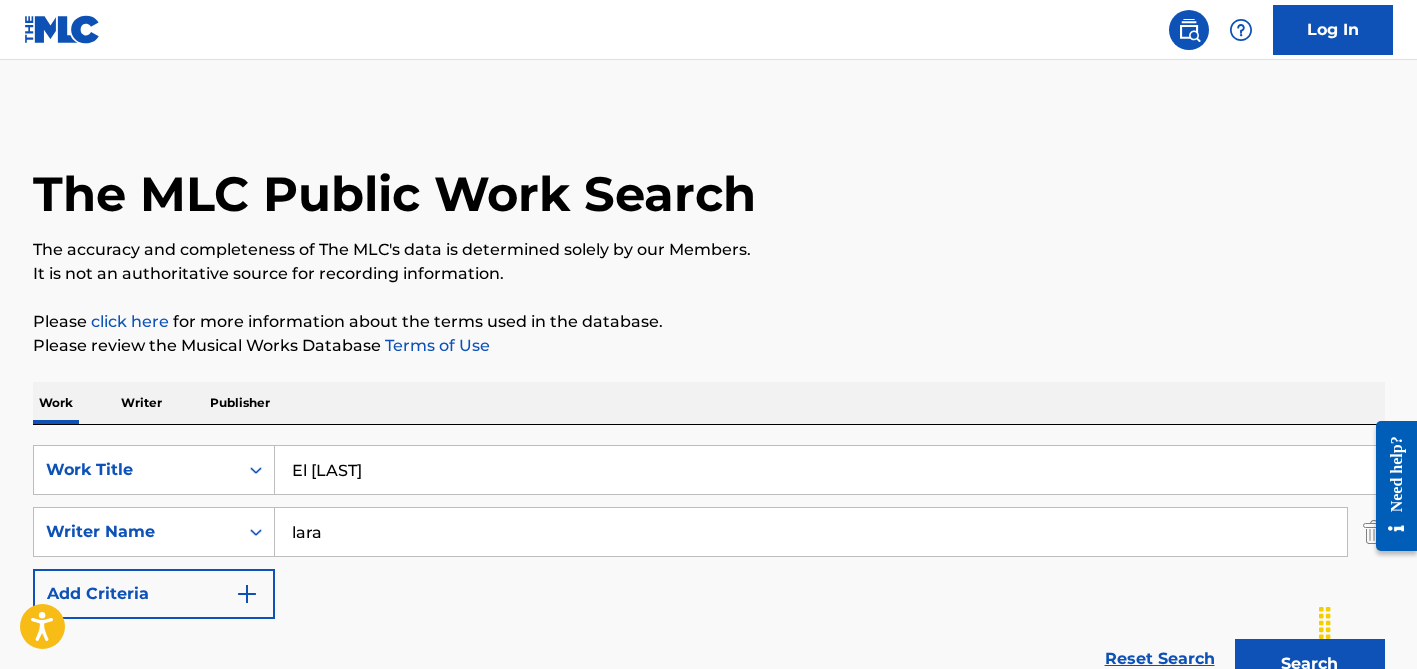 type on "lara" 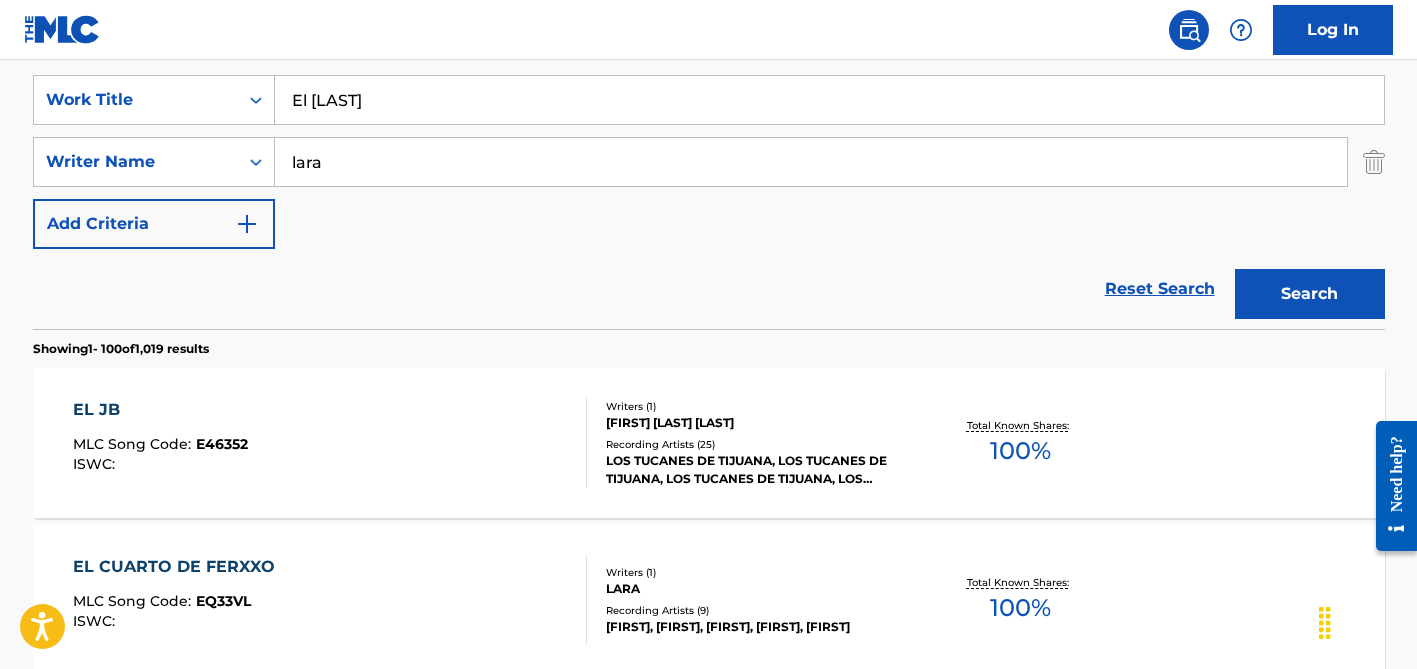 scroll, scrollTop: 376, scrollLeft: 0, axis: vertical 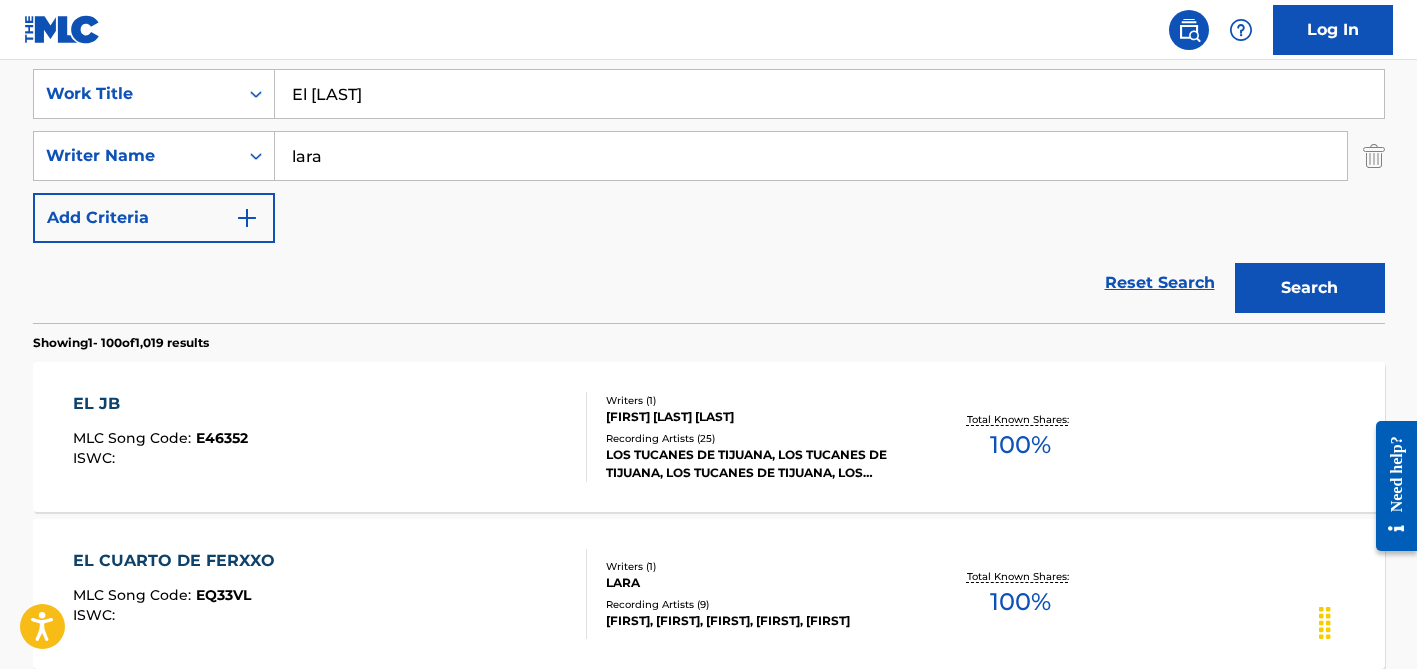 click on "Writers ( 1 )" at bounding box center (757, 400) 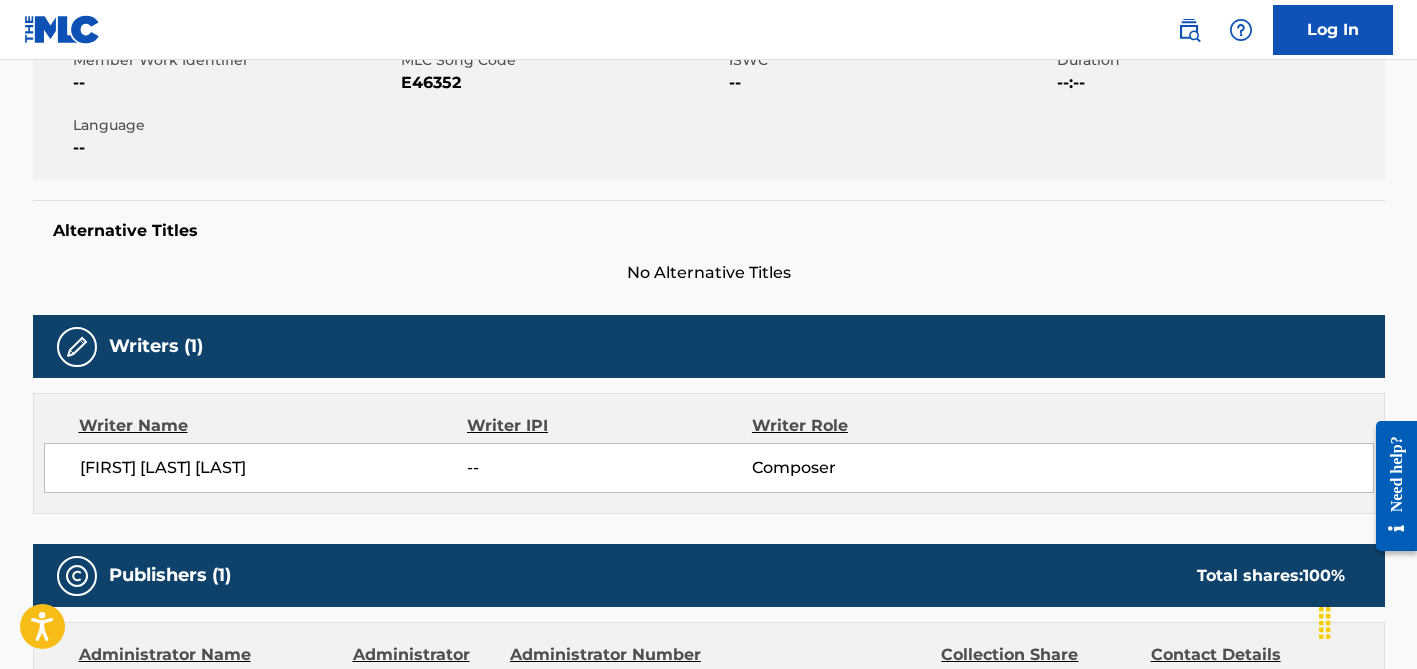 scroll, scrollTop: 0, scrollLeft: 0, axis: both 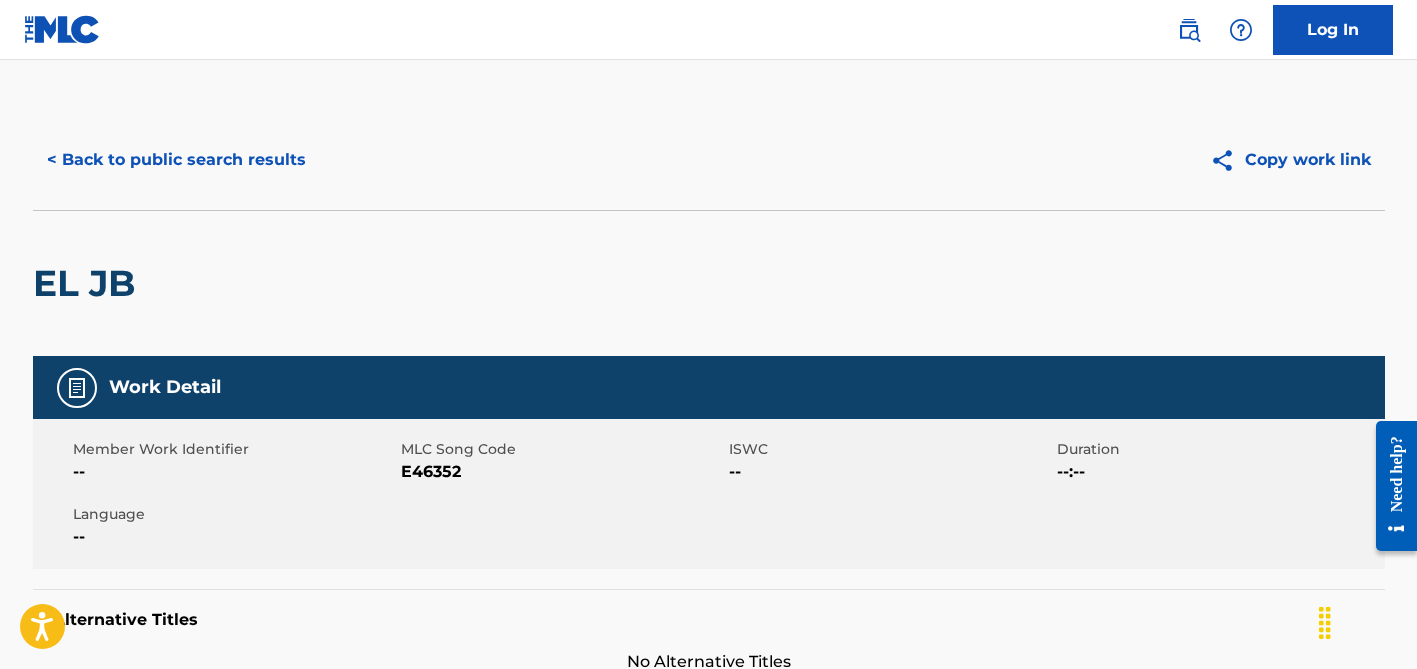 click on "< Back to public search results Copy work link" at bounding box center [709, 160] 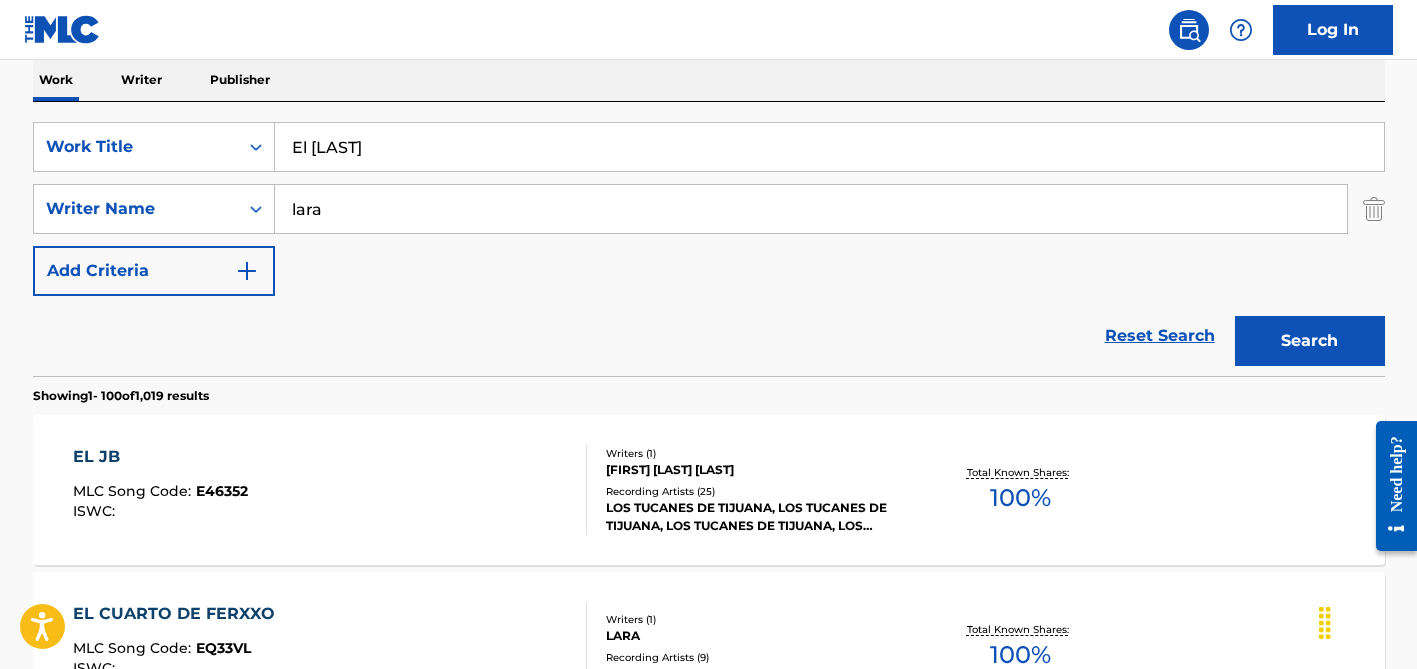 scroll, scrollTop: 318, scrollLeft: 0, axis: vertical 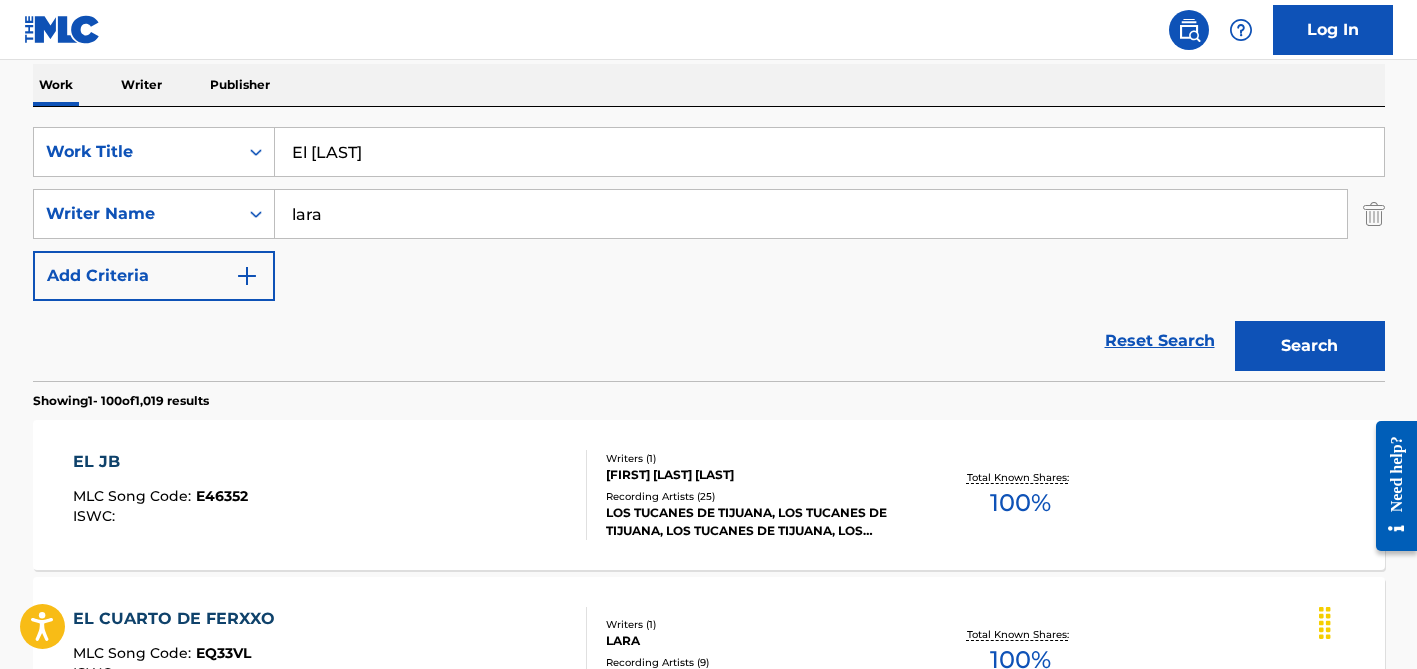 click on "El [LAST]" at bounding box center (829, 152) 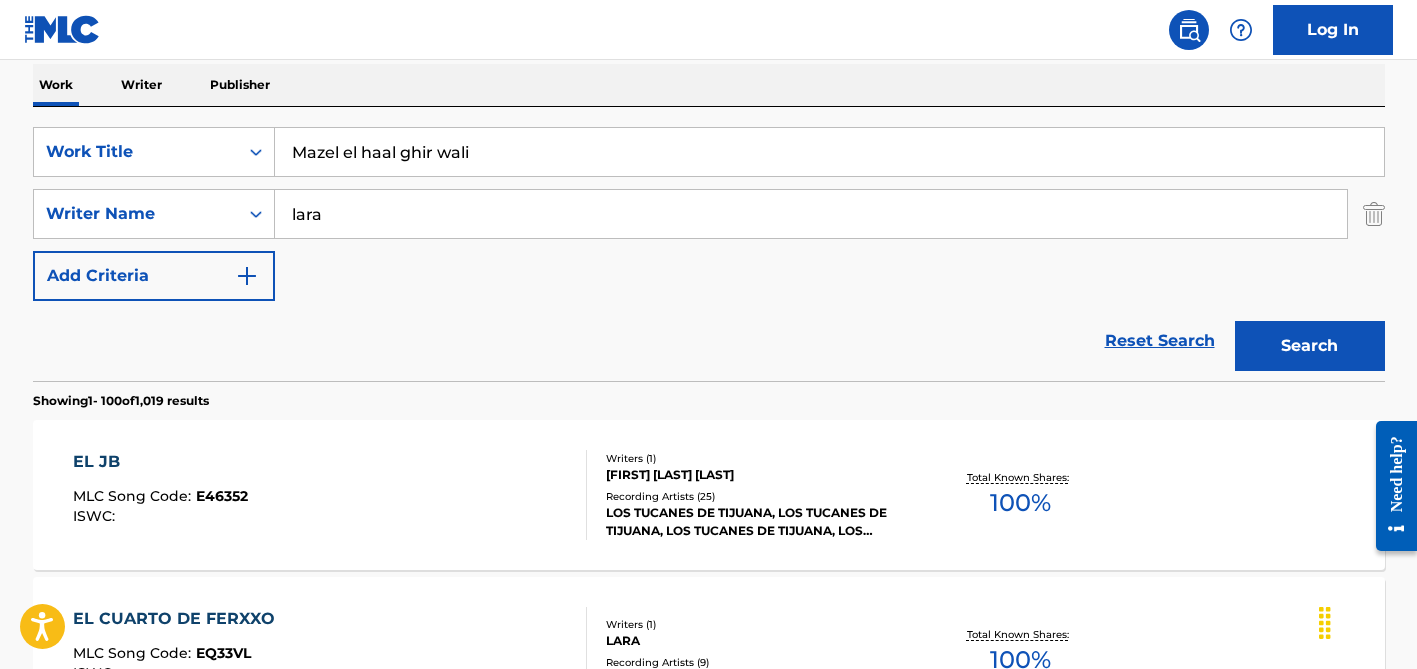 type on "Mazel el haal ghir wali" 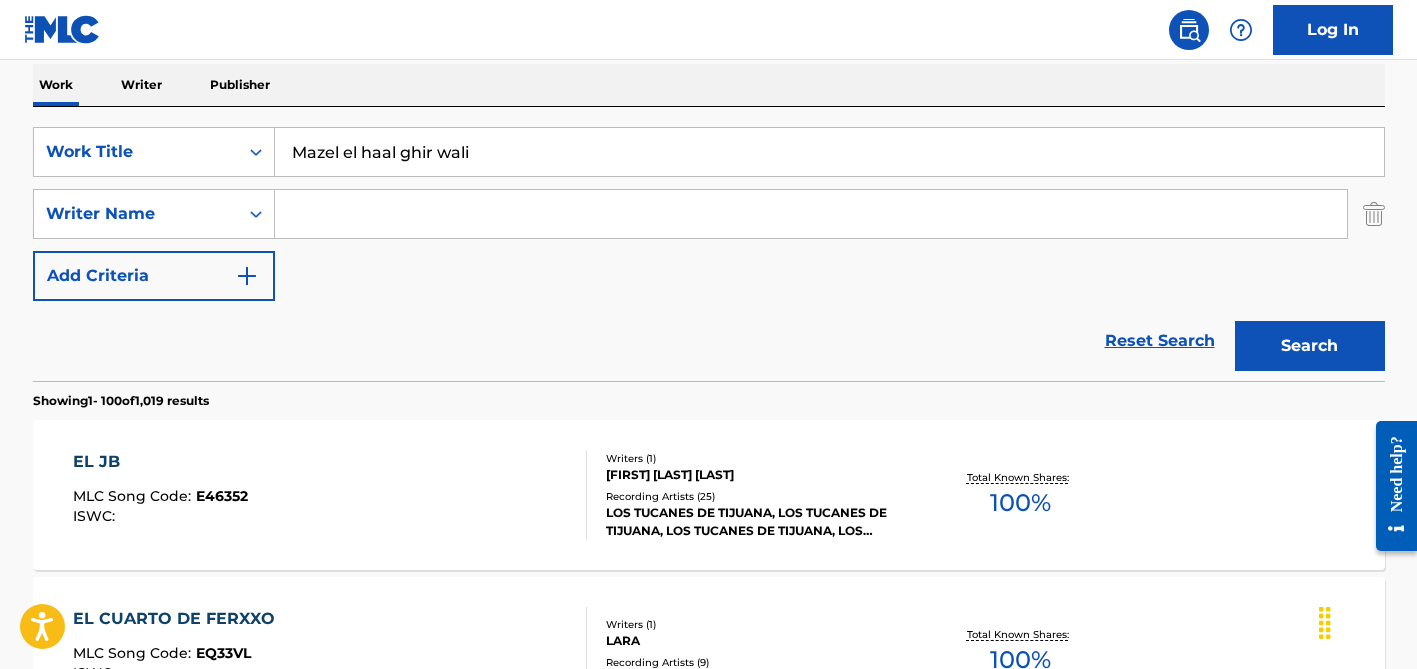 type 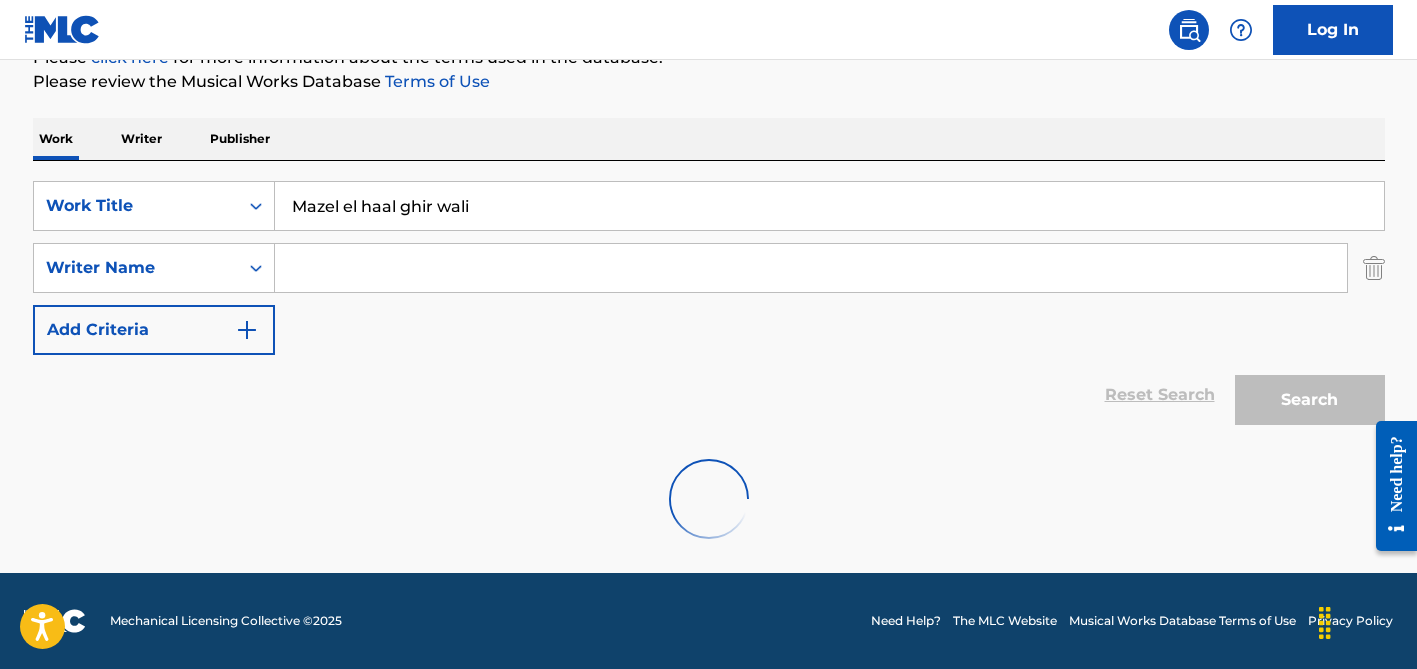 scroll, scrollTop: 264, scrollLeft: 0, axis: vertical 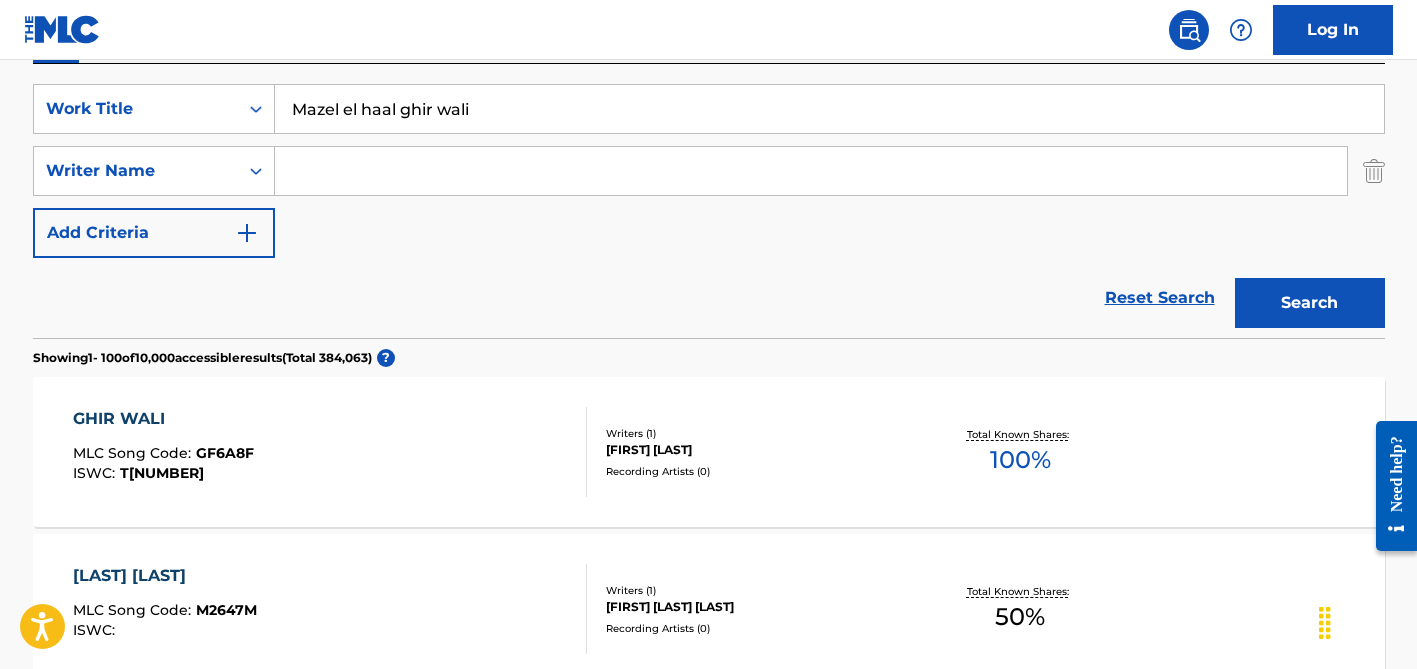 click on "Mazel el haal ghir wali" at bounding box center (829, 109) 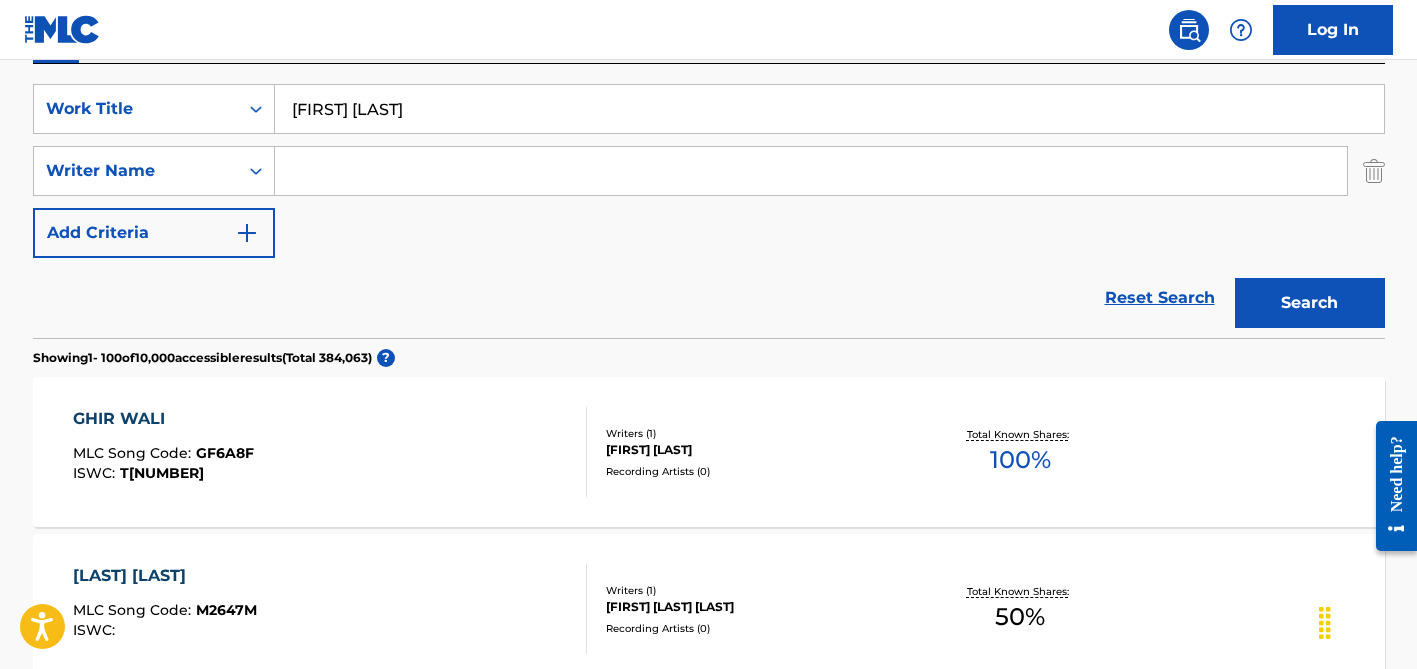 click on "Search" at bounding box center [1310, 303] 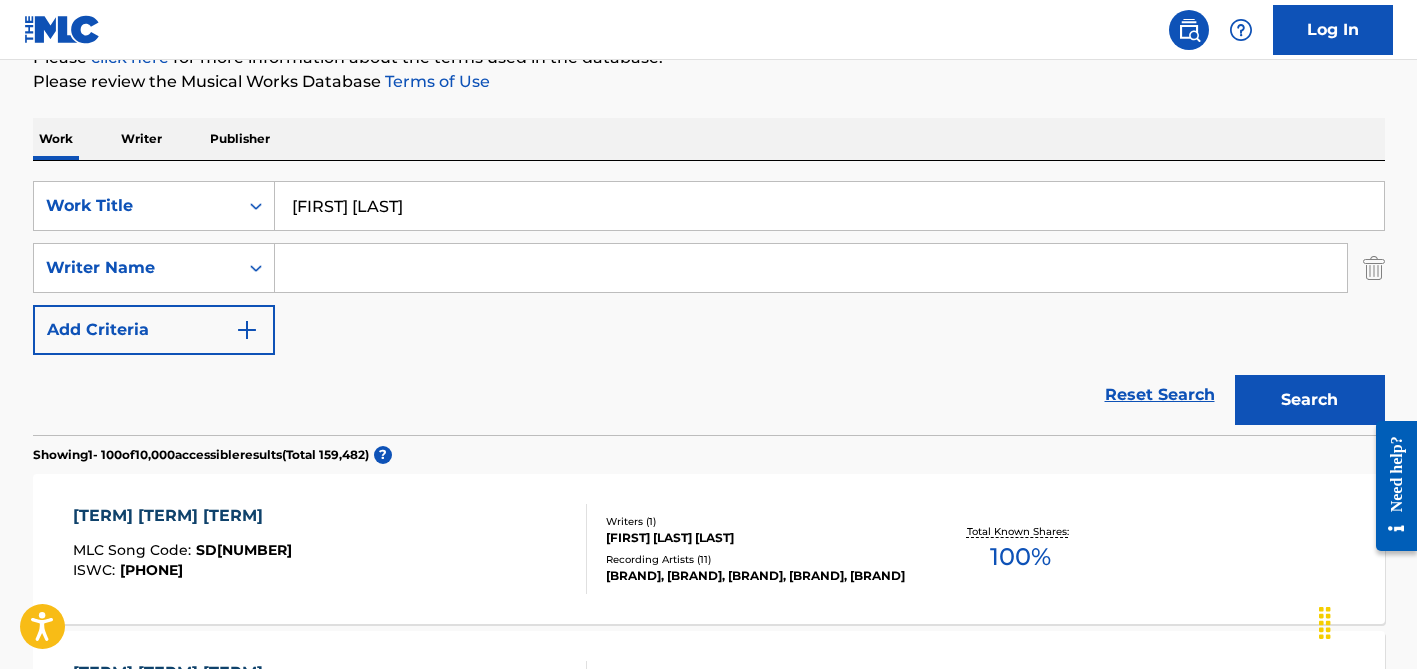 scroll, scrollTop: 361, scrollLeft: 0, axis: vertical 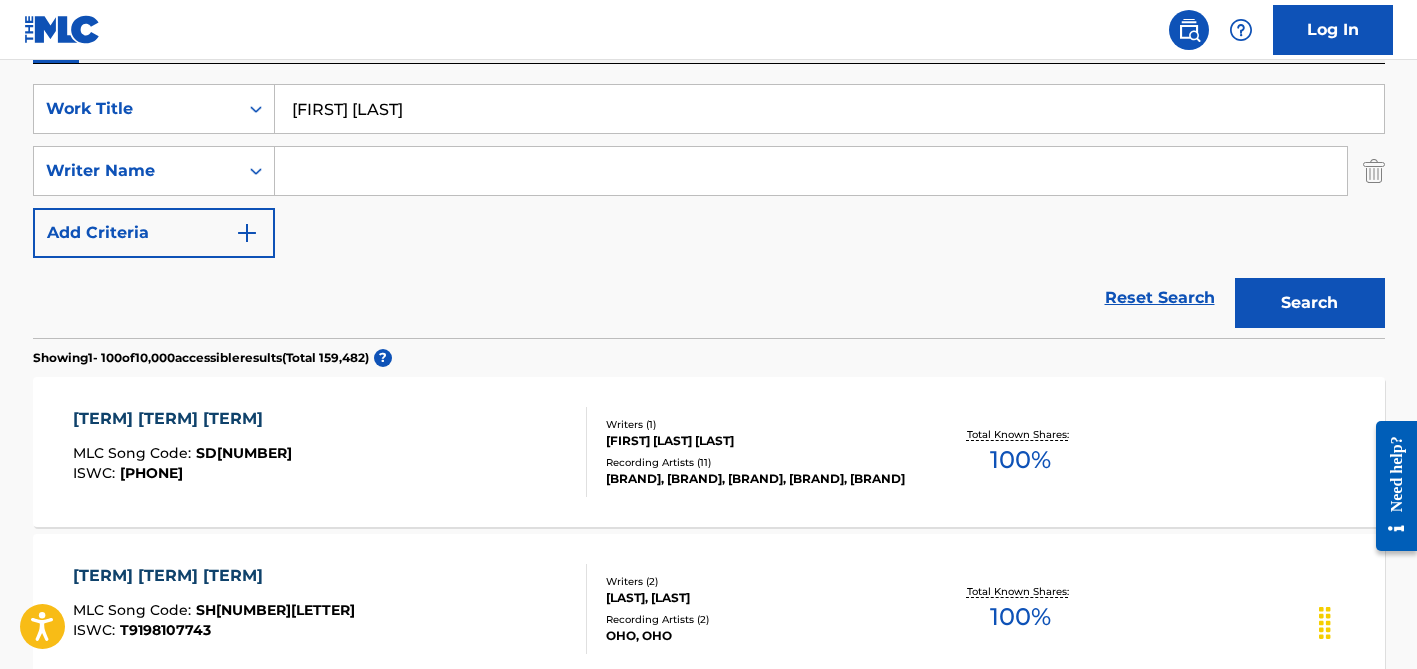 click on "[FIRST] [LAST]" at bounding box center [829, 109] 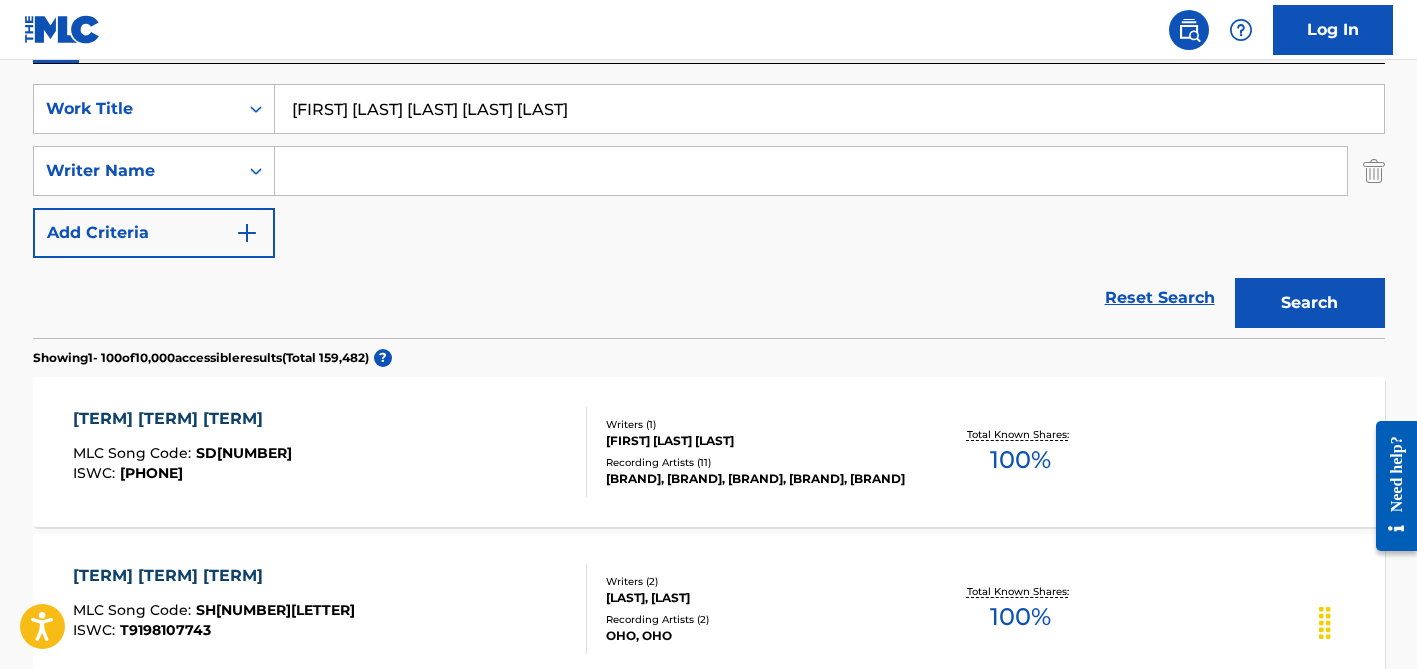 click on "[FIRST] [LAST] [LAST] [LAST] [LAST]" at bounding box center [829, 109] 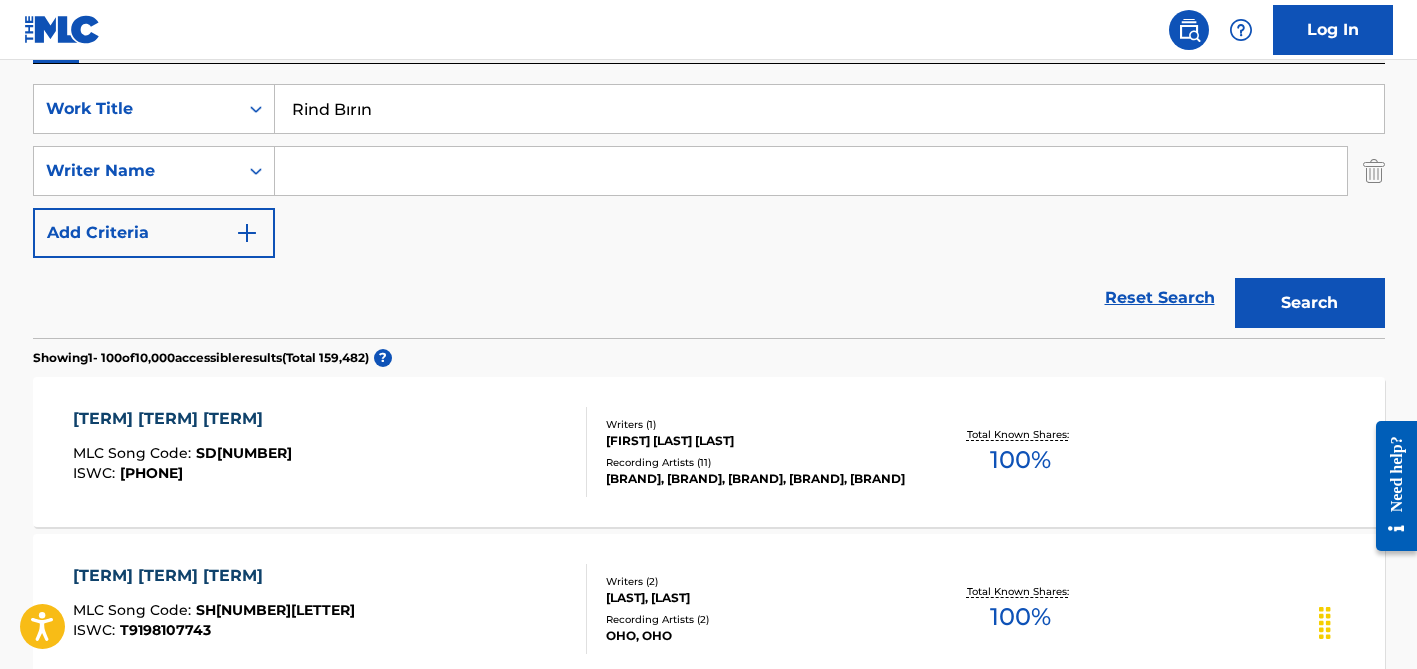 click on "Rind Bırın" at bounding box center [829, 109] 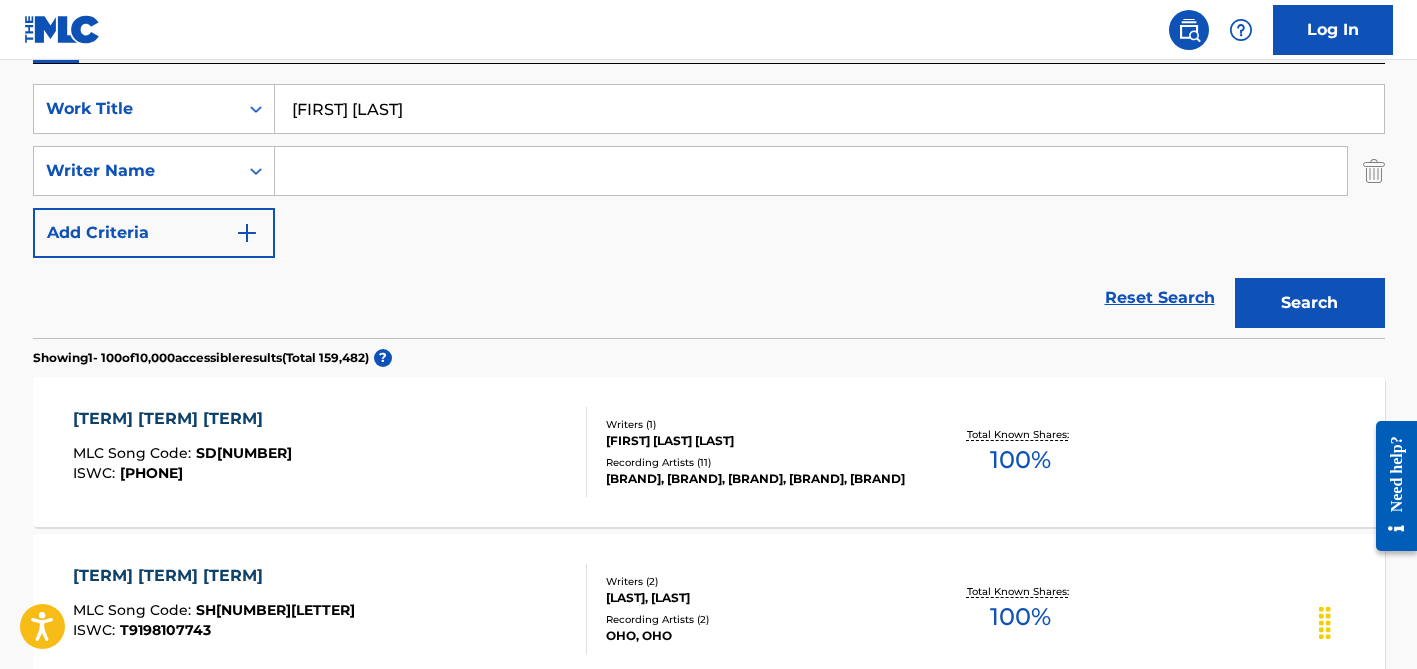 click on "[FIRST] [LAST]" at bounding box center (829, 109) 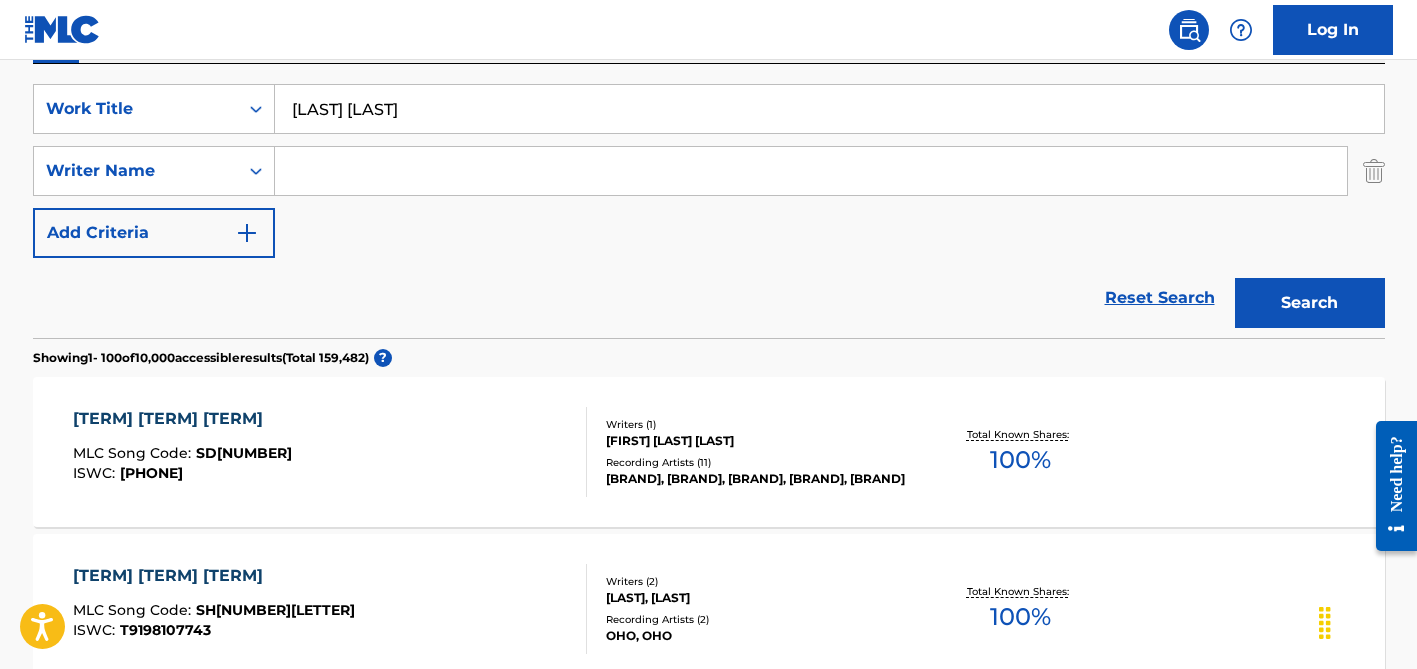 type on "[LAST] [LAST]" 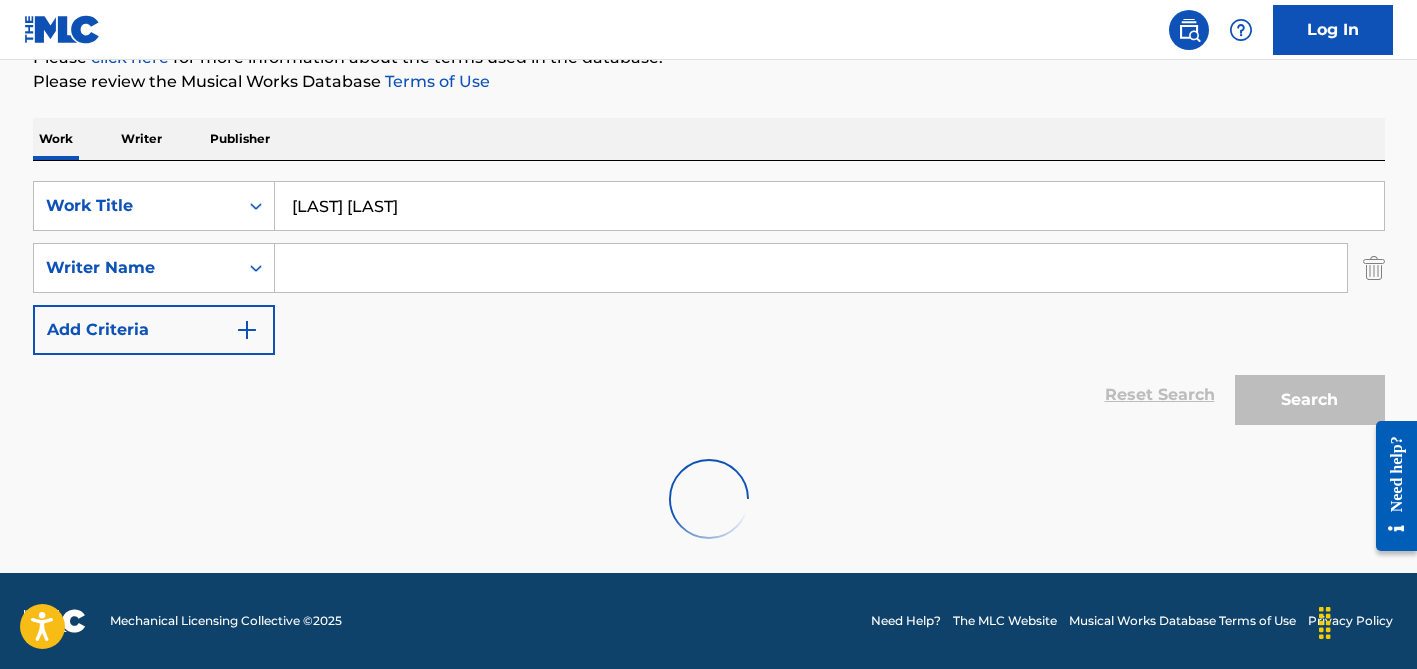 scroll, scrollTop: 264, scrollLeft: 0, axis: vertical 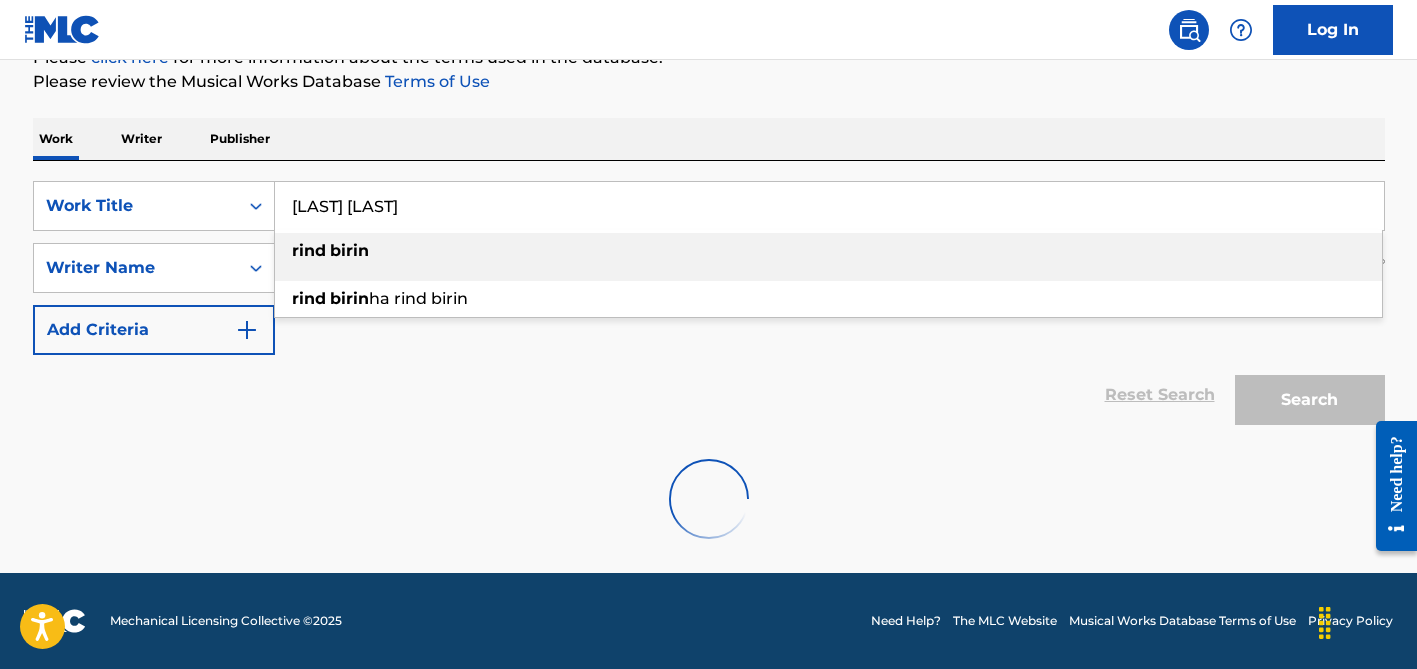 click on "Work Writer Publisher" at bounding box center (709, 139) 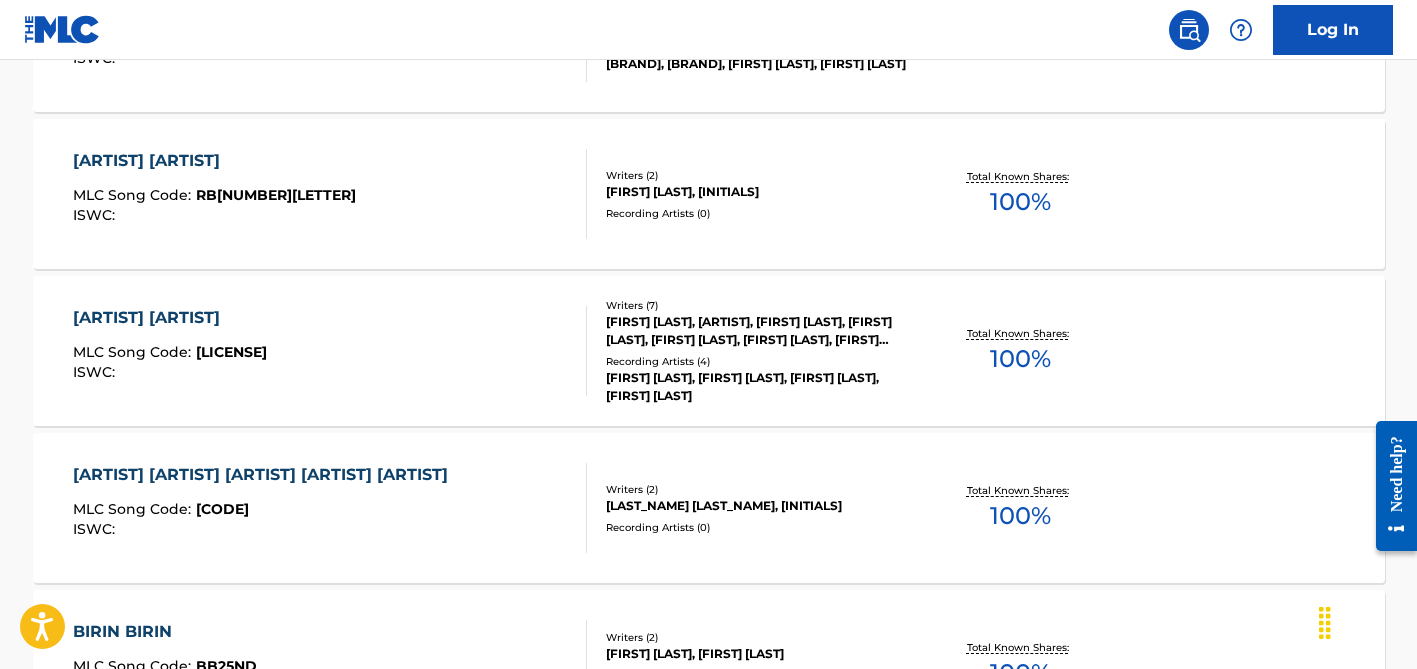 scroll, scrollTop: 782, scrollLeft: 0, axis: vertical 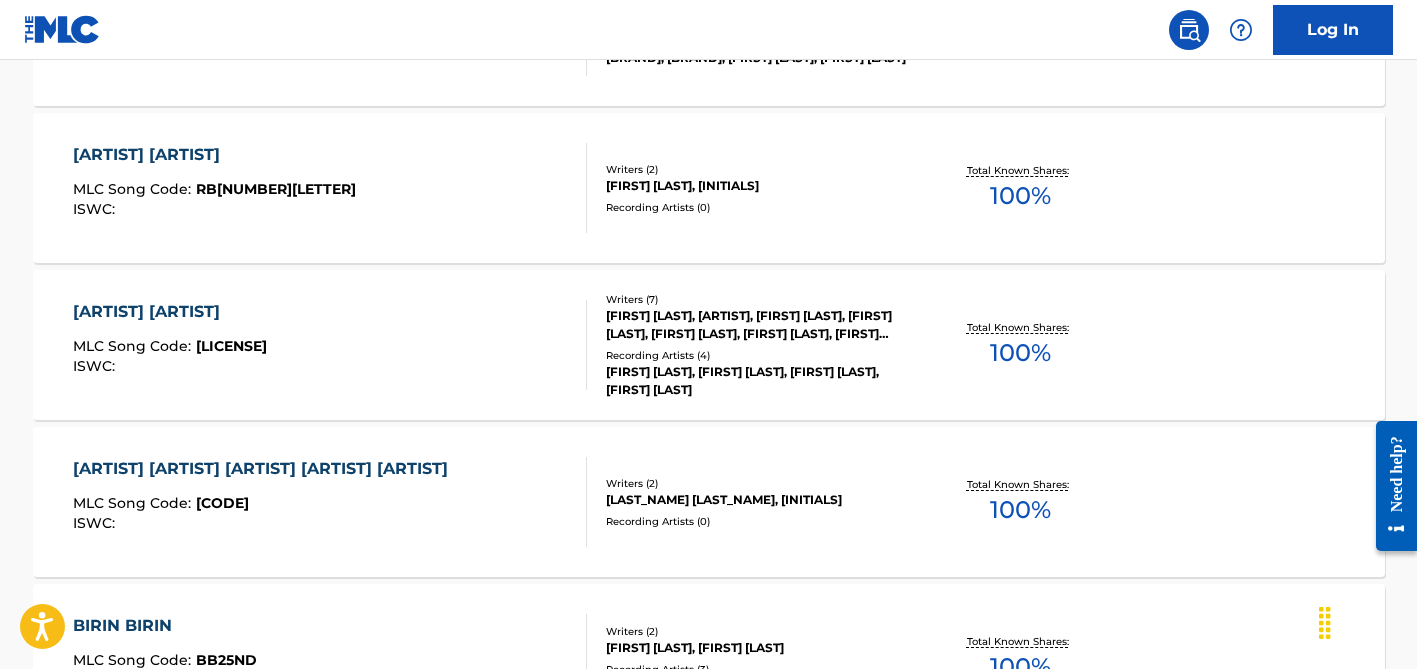 click on "[FIRST] [LAST], [ARTIST], [FIRST] [LAST], [FIRST] [LAST], [FIRST] [LAST], [FIRST] [LAST], [FIRST] [LAST]" at bounding box center (757, 325) 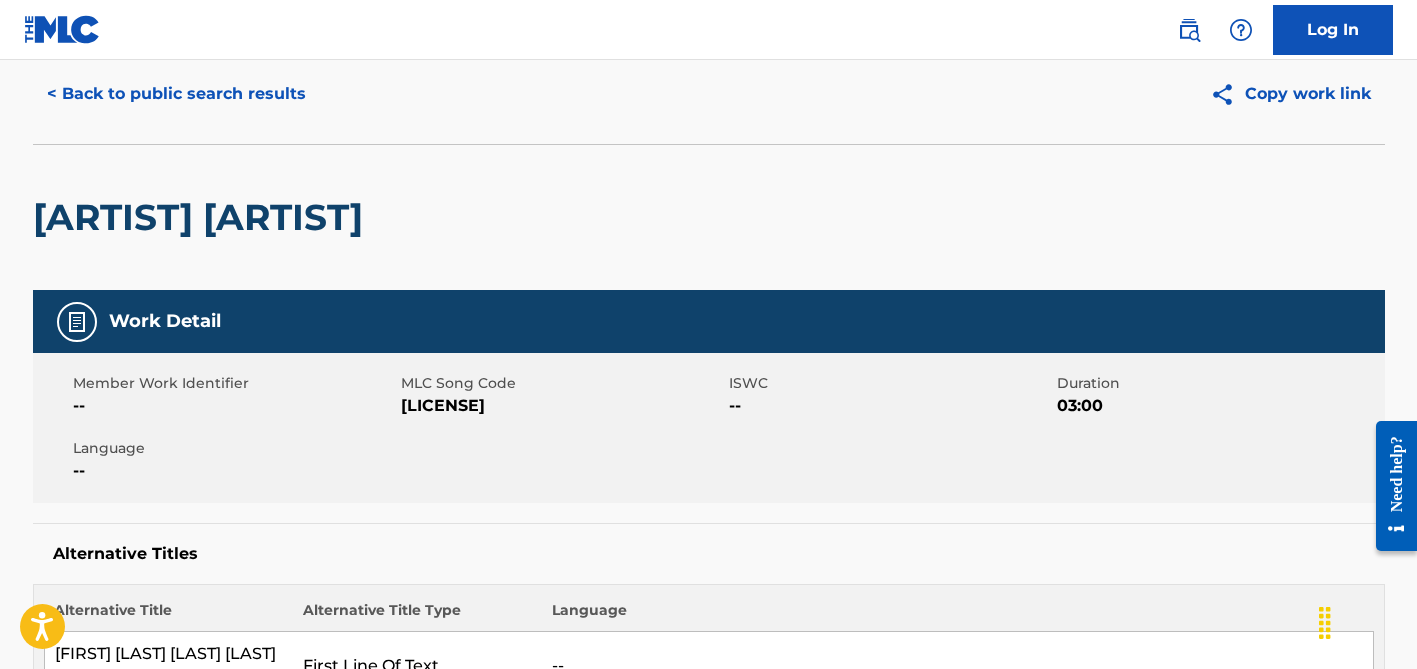scroll, scrollTop: 0, scrollLeft: 0, axis: both 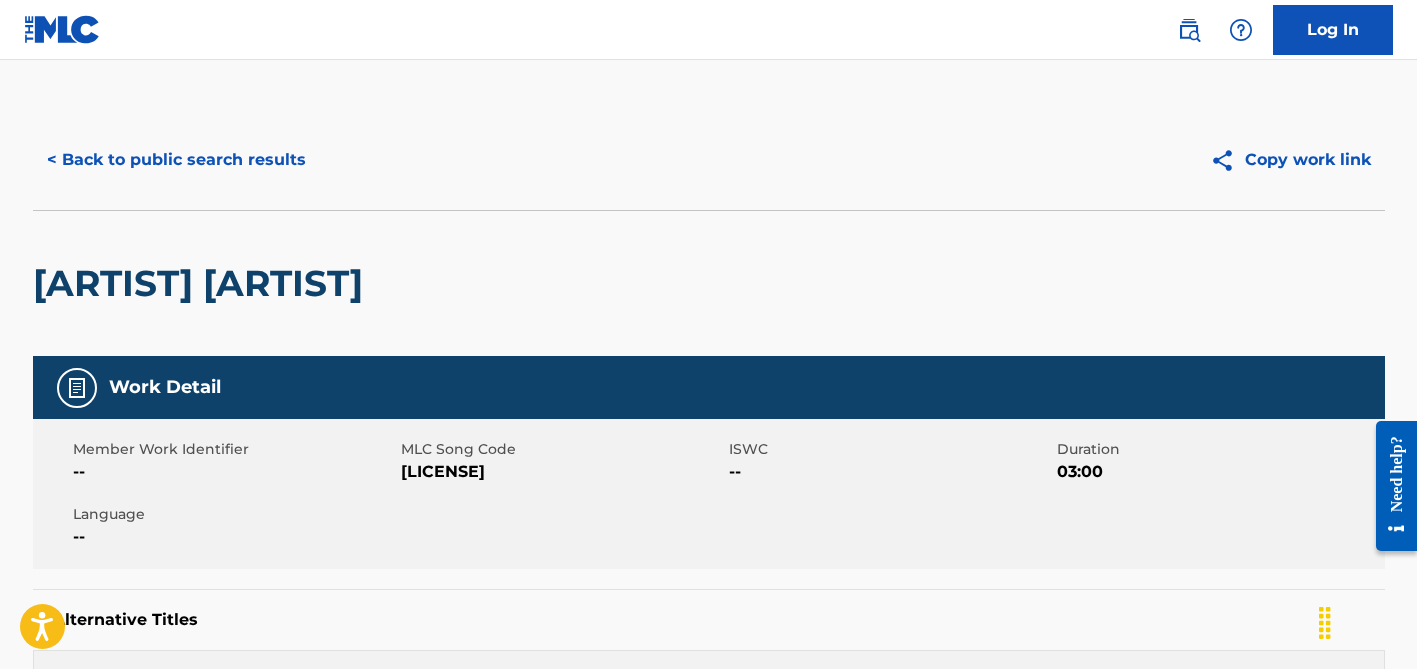 click on "< Back to public search results" at bounding box center [176, 160] 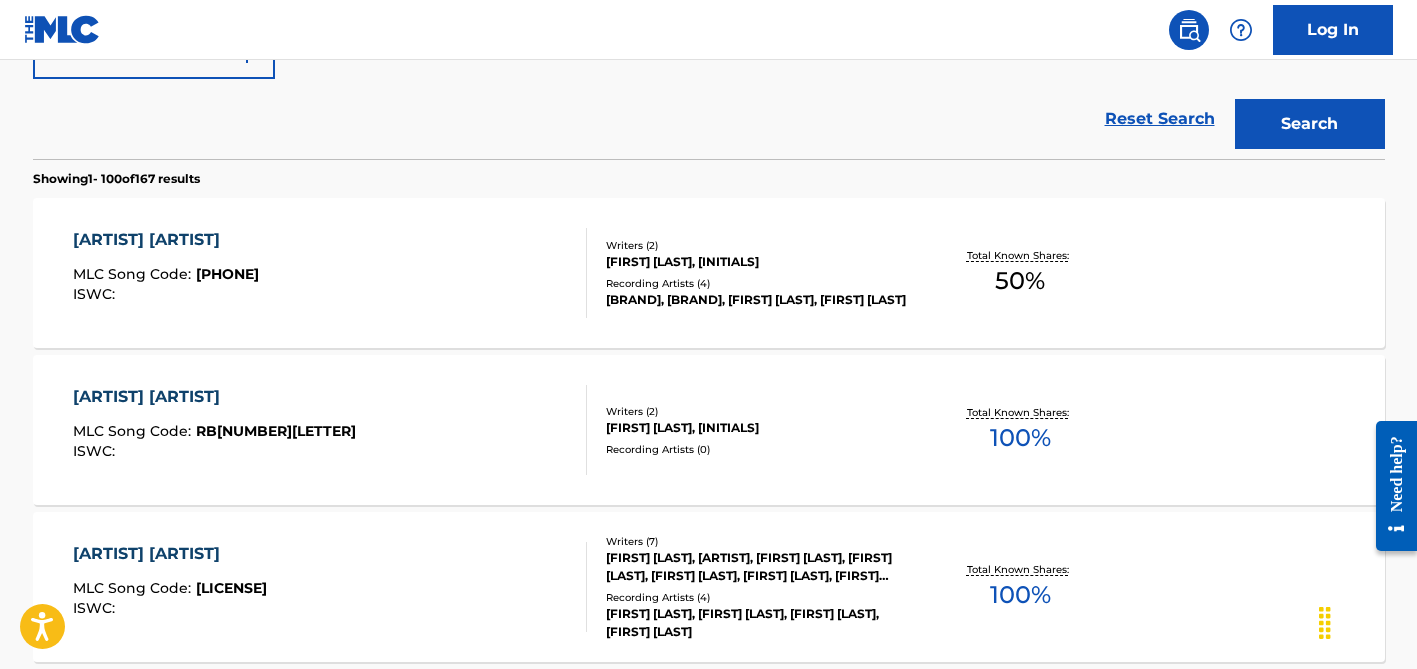 scroll, scrollTop: 0, scrollLeft: 0, axis: both 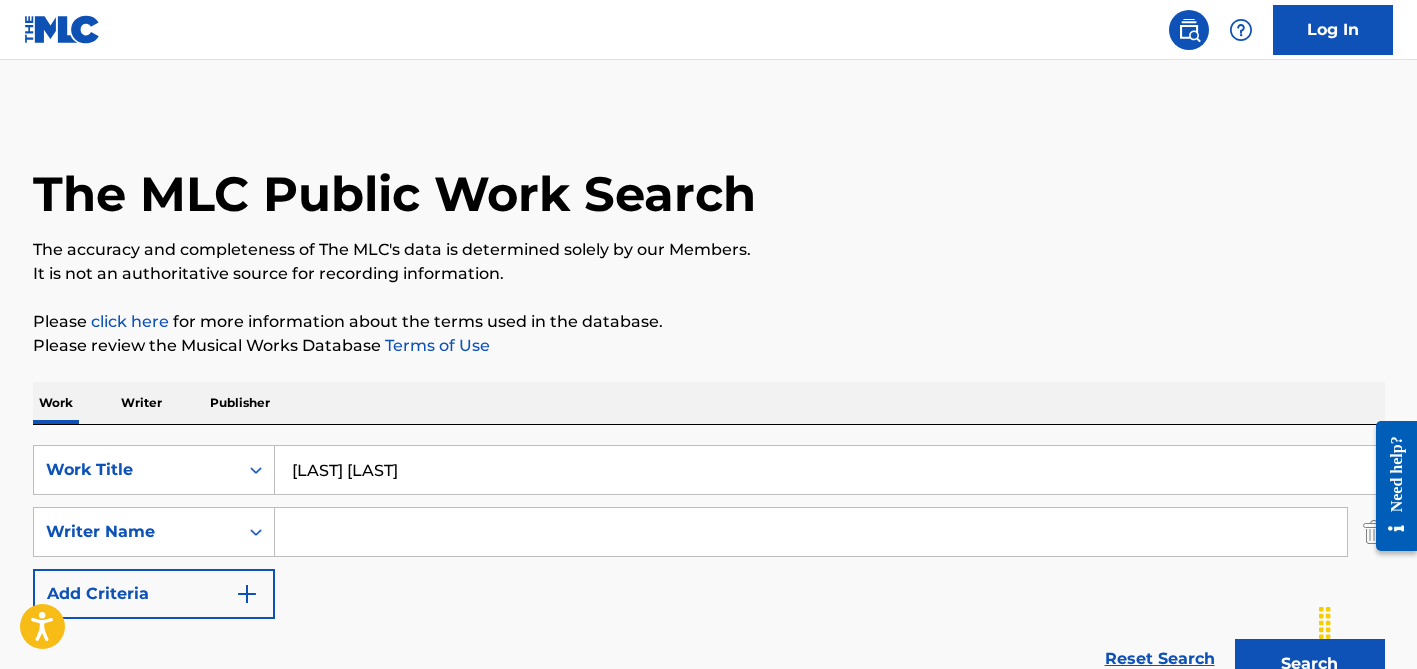 click at bounding box center [811, 532] 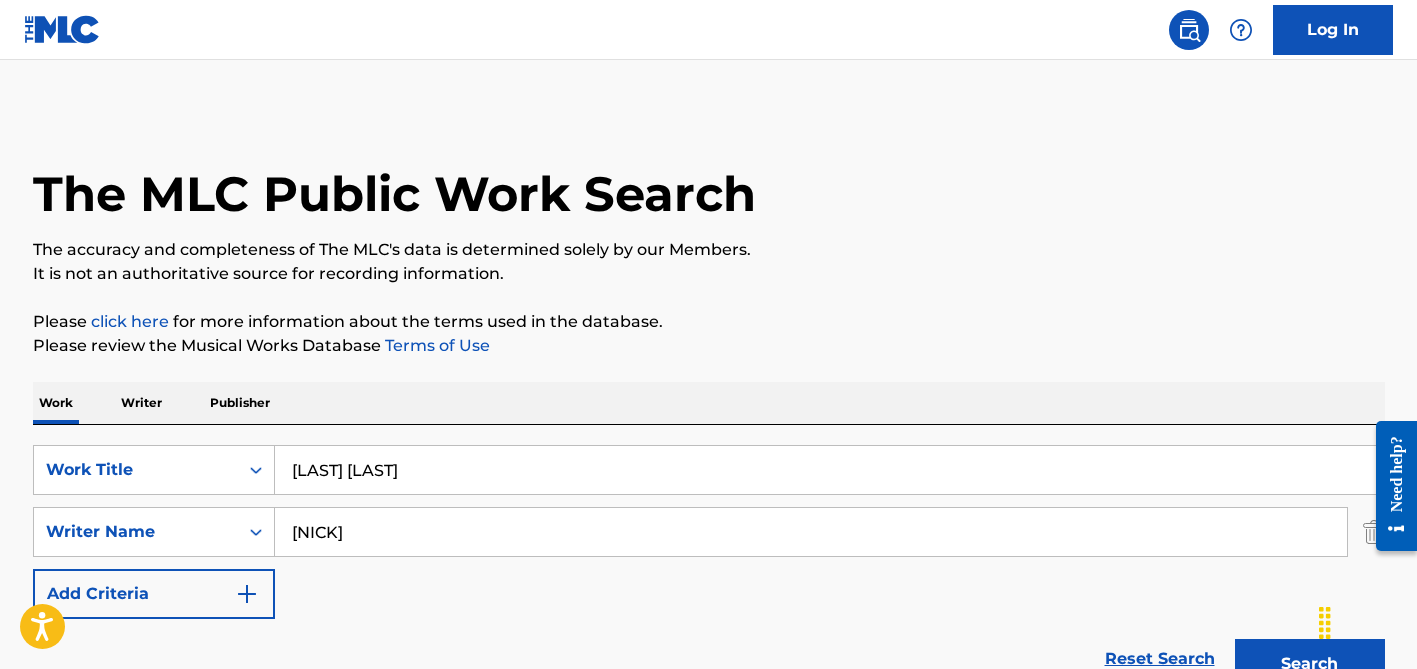 type on "[NICK]" 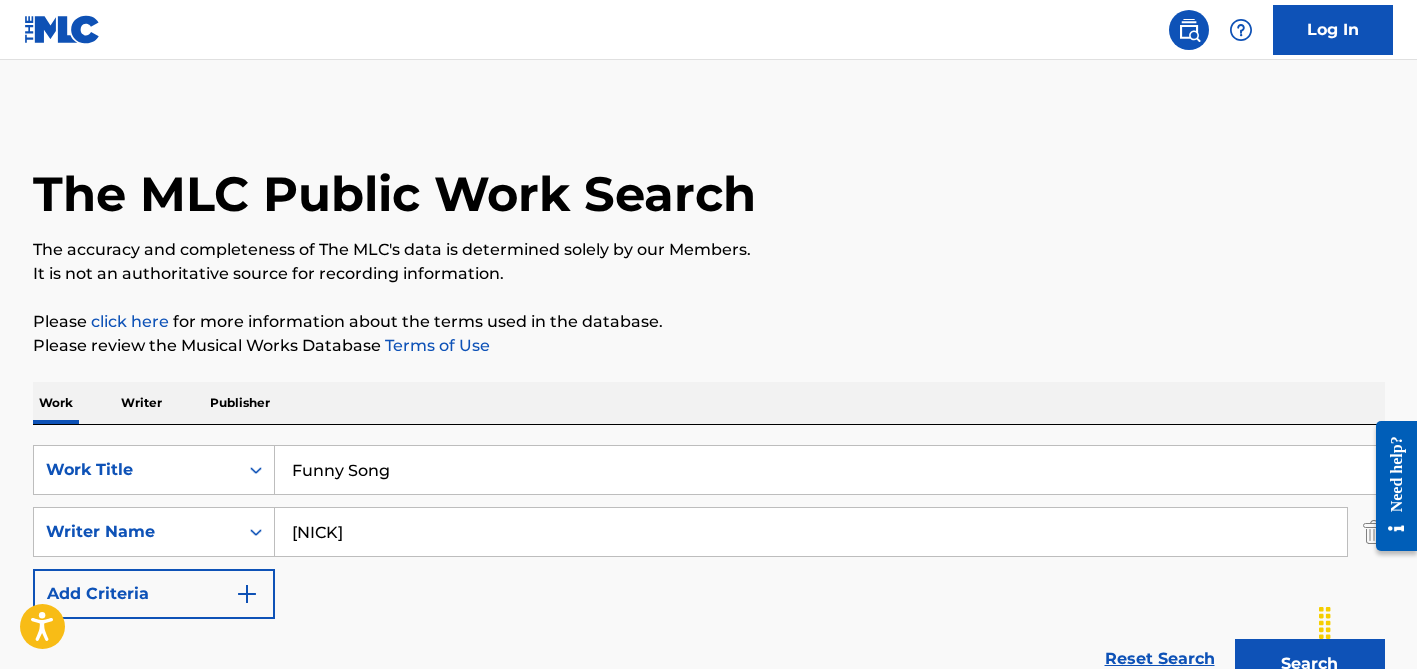 click on "Search" at bounding box center [1310, 664] 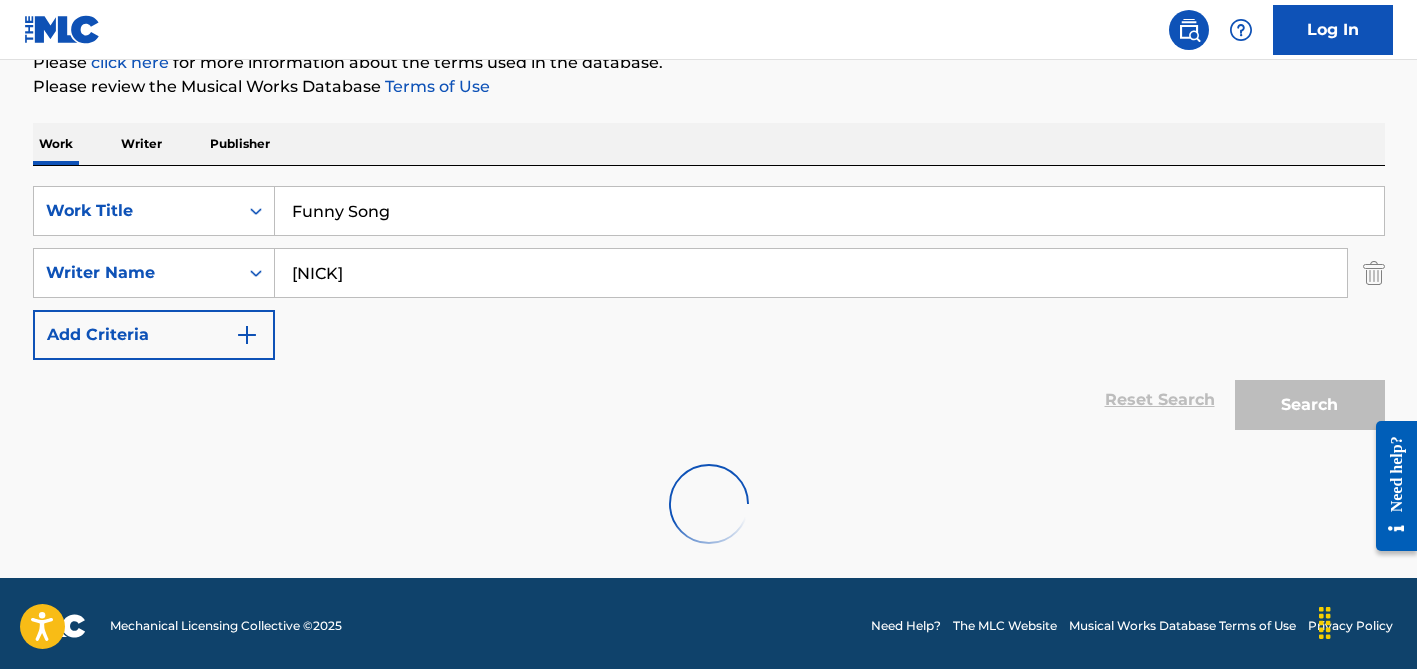 scroll, scrollTop: 264, scrollLeft: 0, axis: vertical 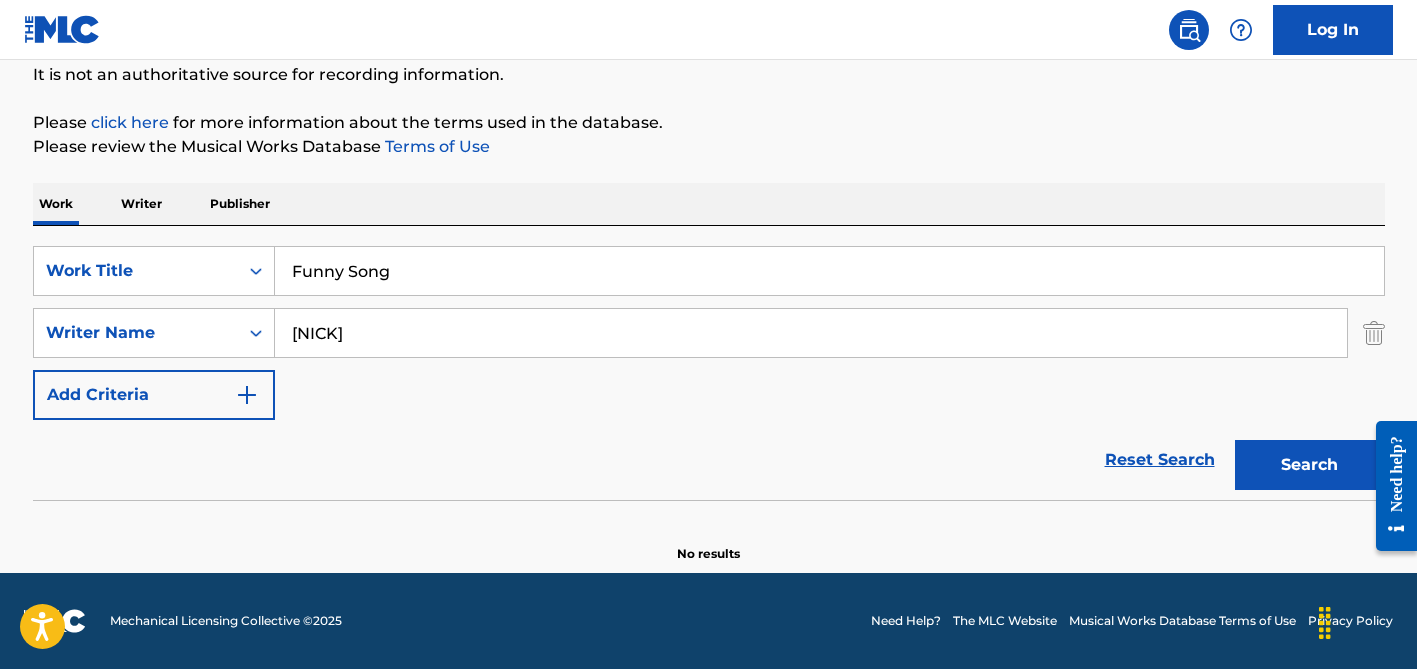 click on "Please review the Musical Works Database   Terms of Use" at bounding box center (709, 147) 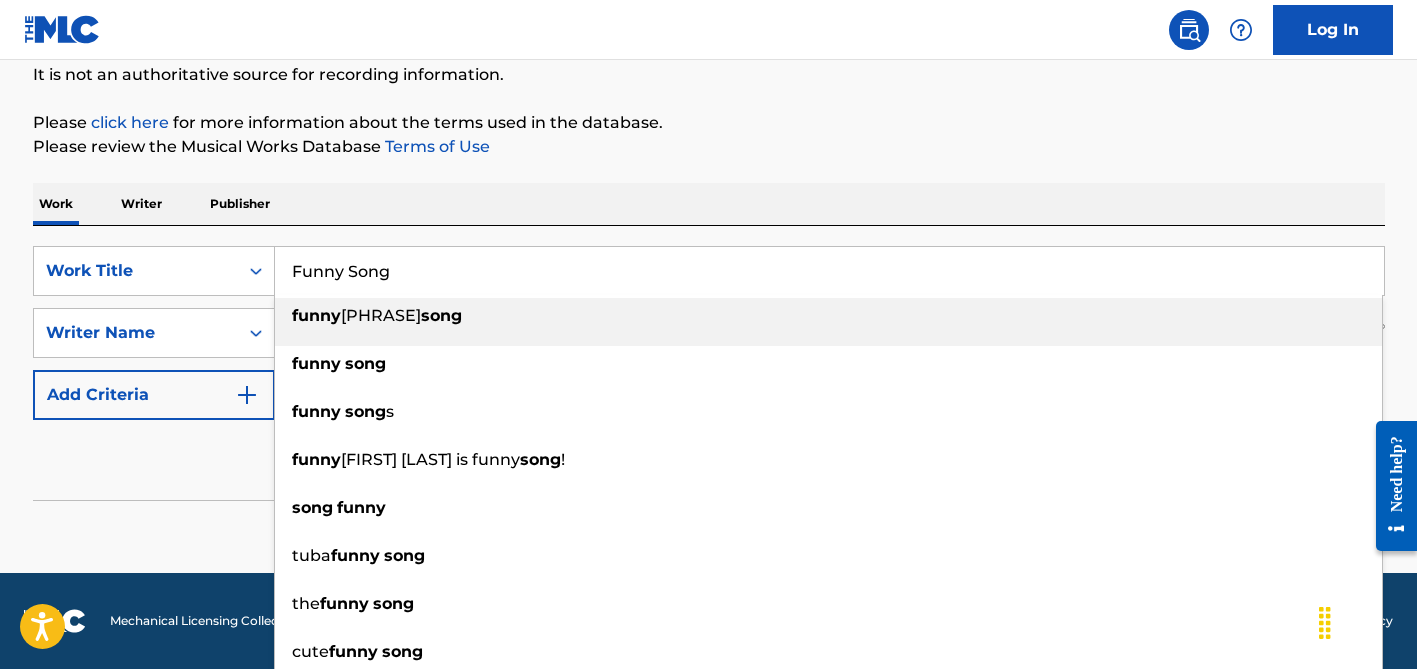 click on "Funny Song" at bounding box center (829, 271) 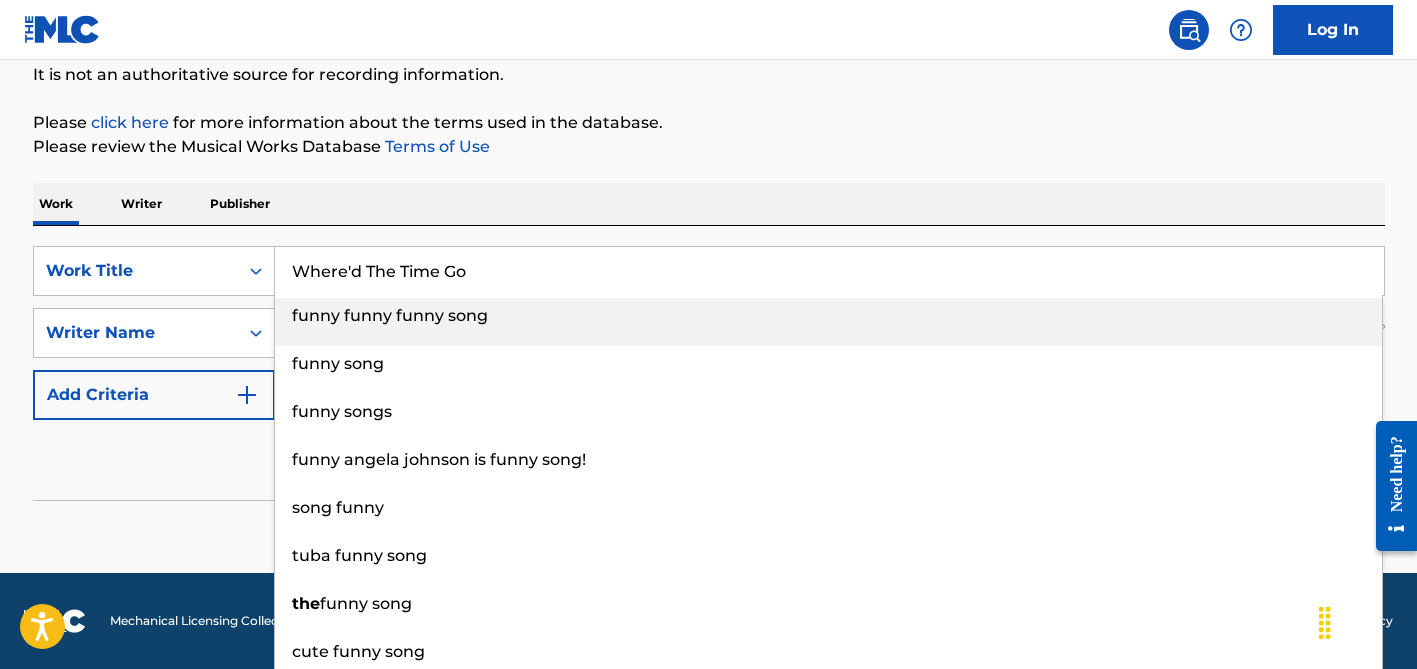 type on "Where'd The Time Go" 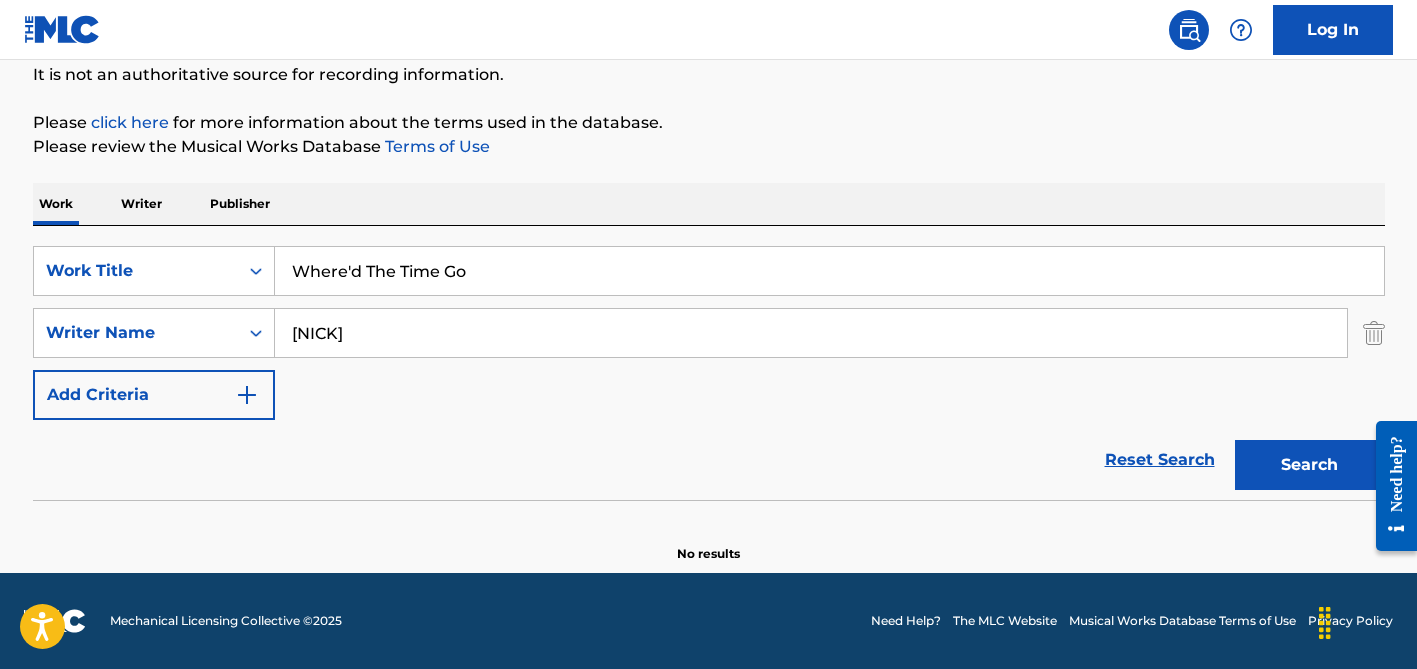 click on "Work Writer Publisher" at bounding box center (709, 204) 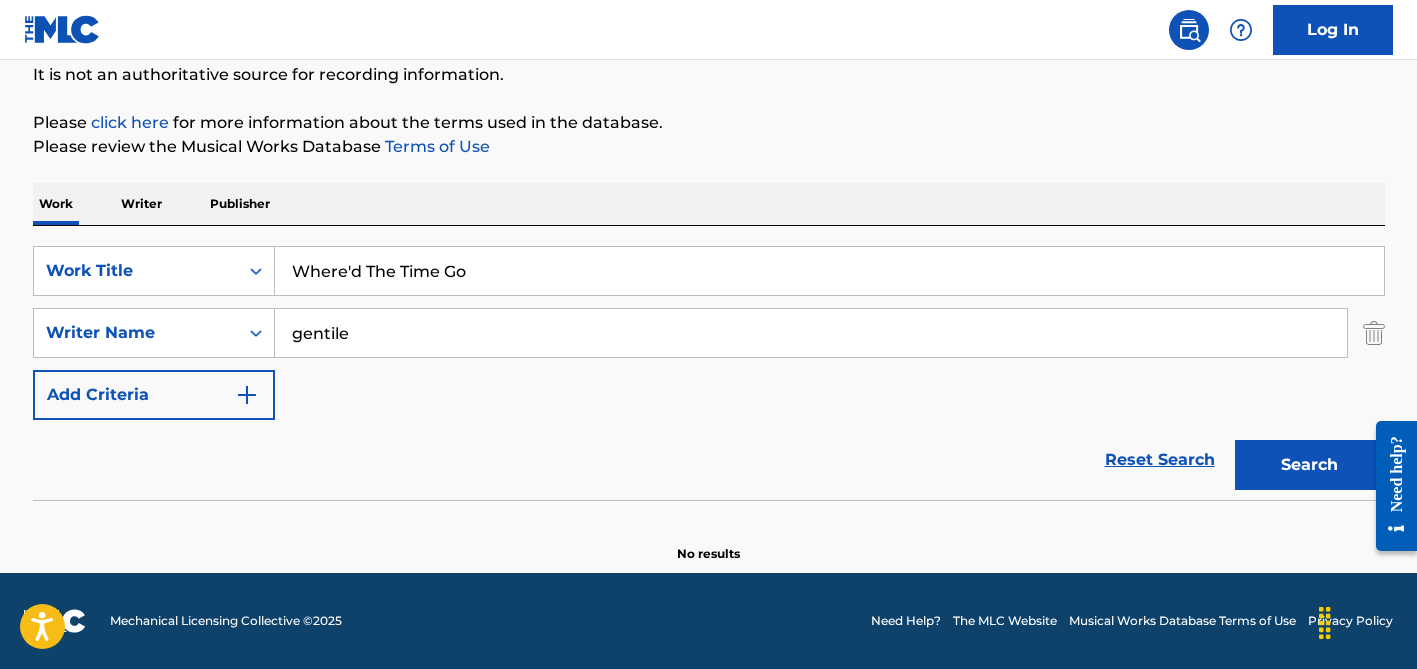 click on "Search" at bounding box center (1310, 465) 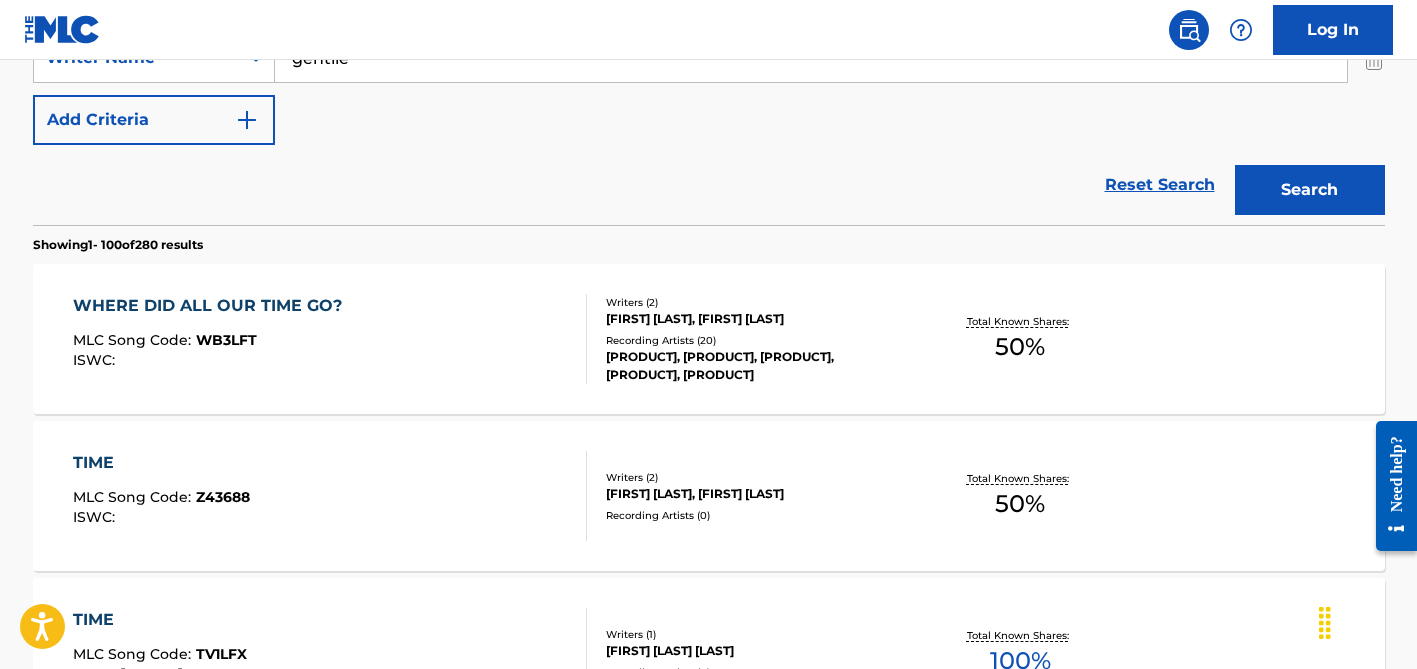 scroll, scrollTop: 483, scrollLeft: 0, axis: vertical 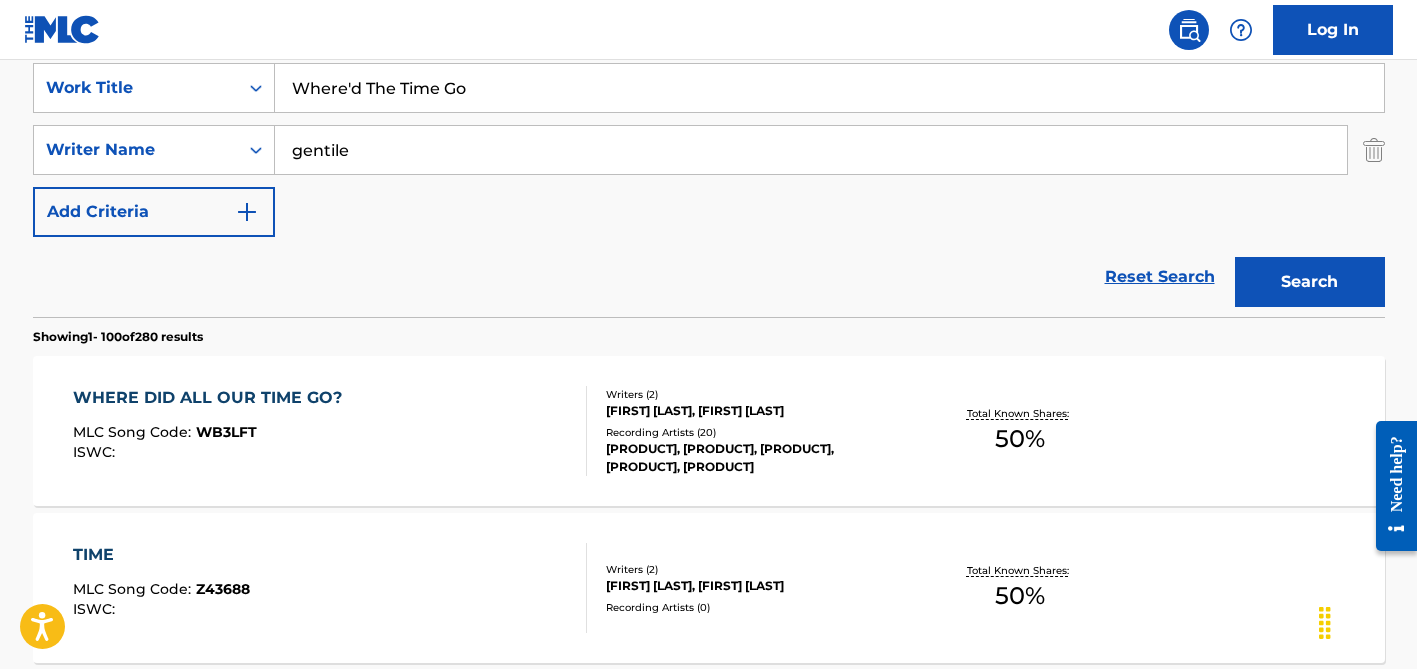click on "gentile" at bounding box center [811, 150] 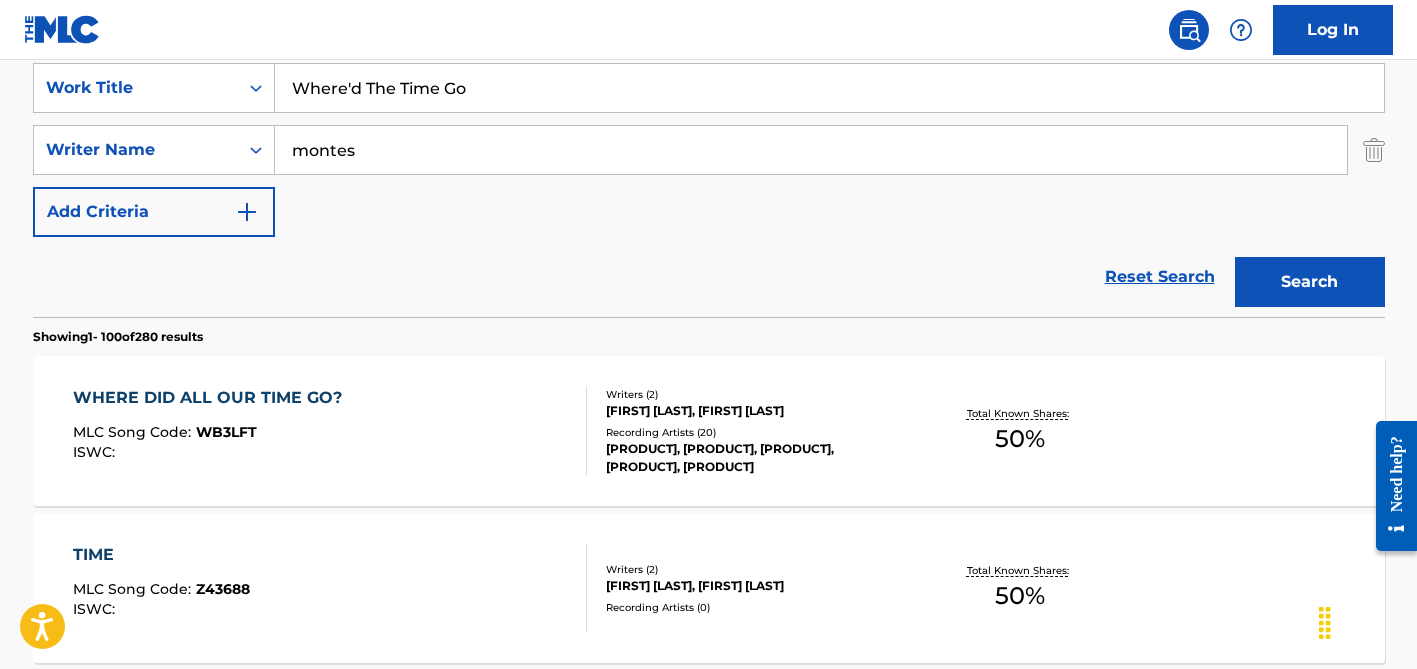 type on "montes" 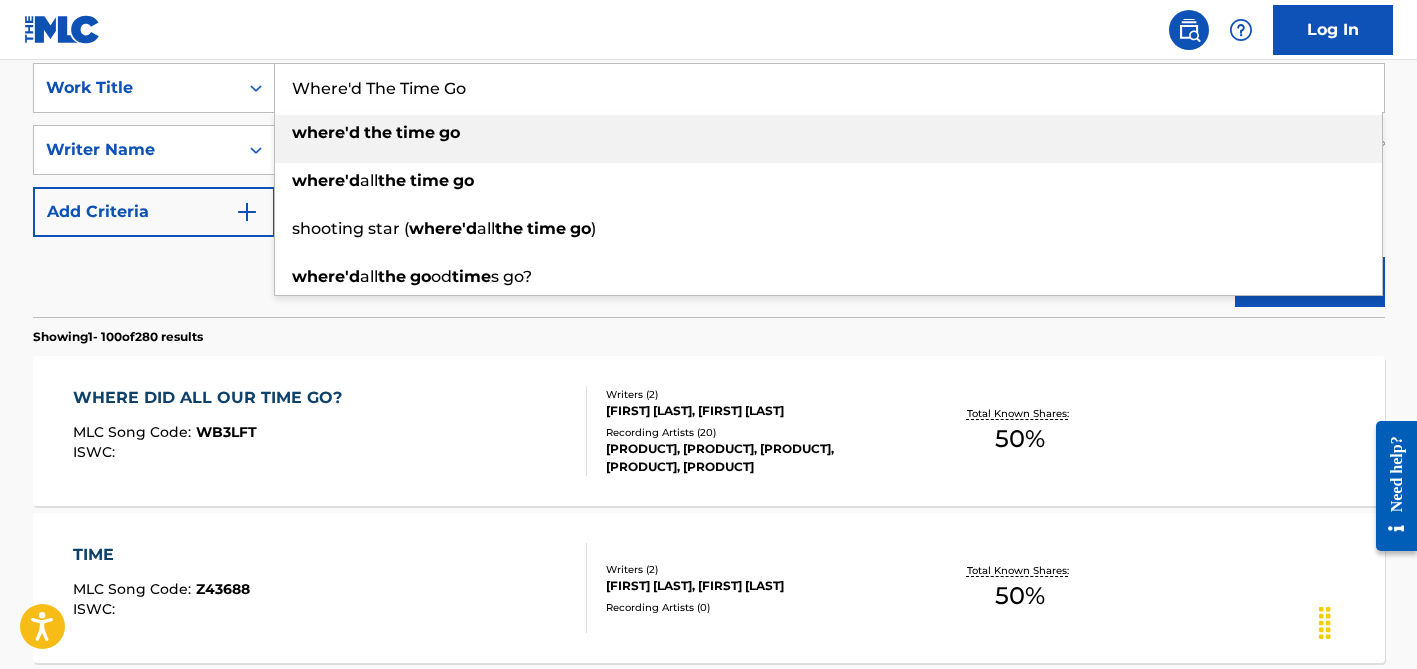 click on "Where'd The Time Go" at bounding box center [829, 88] 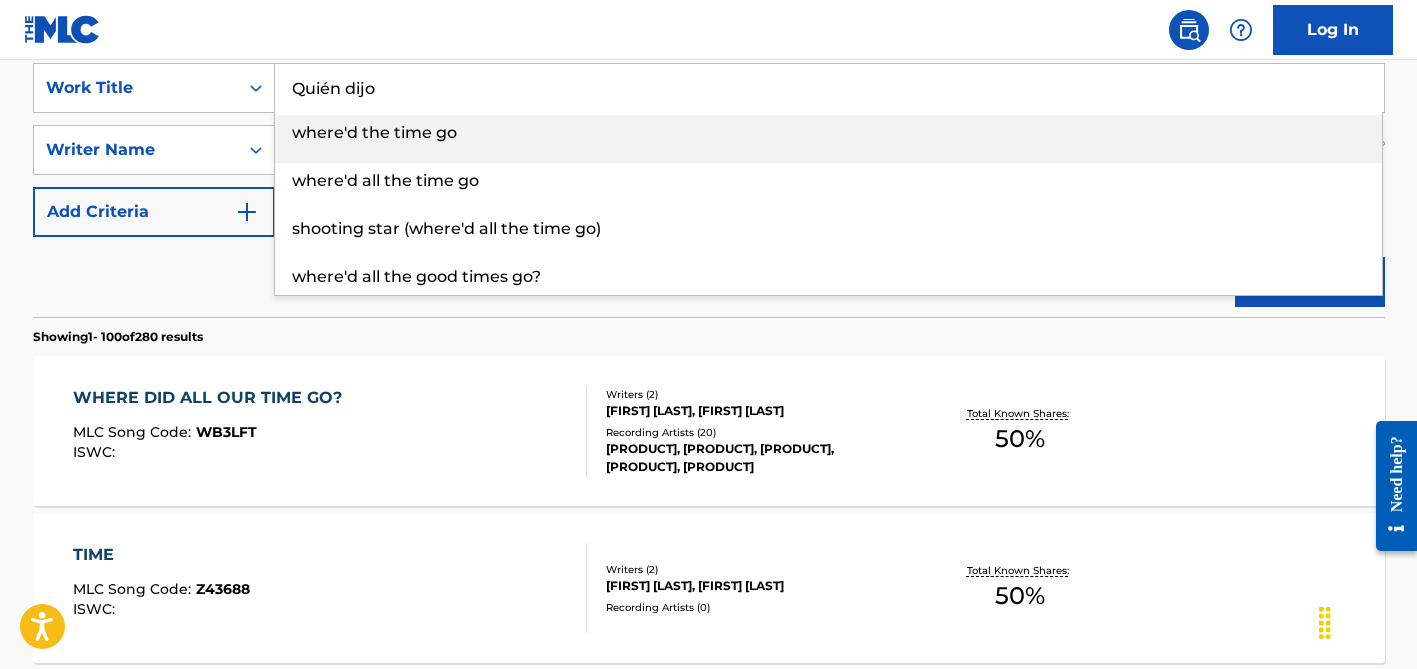 click on "Quién dijo" at bounding box center (829, 88) 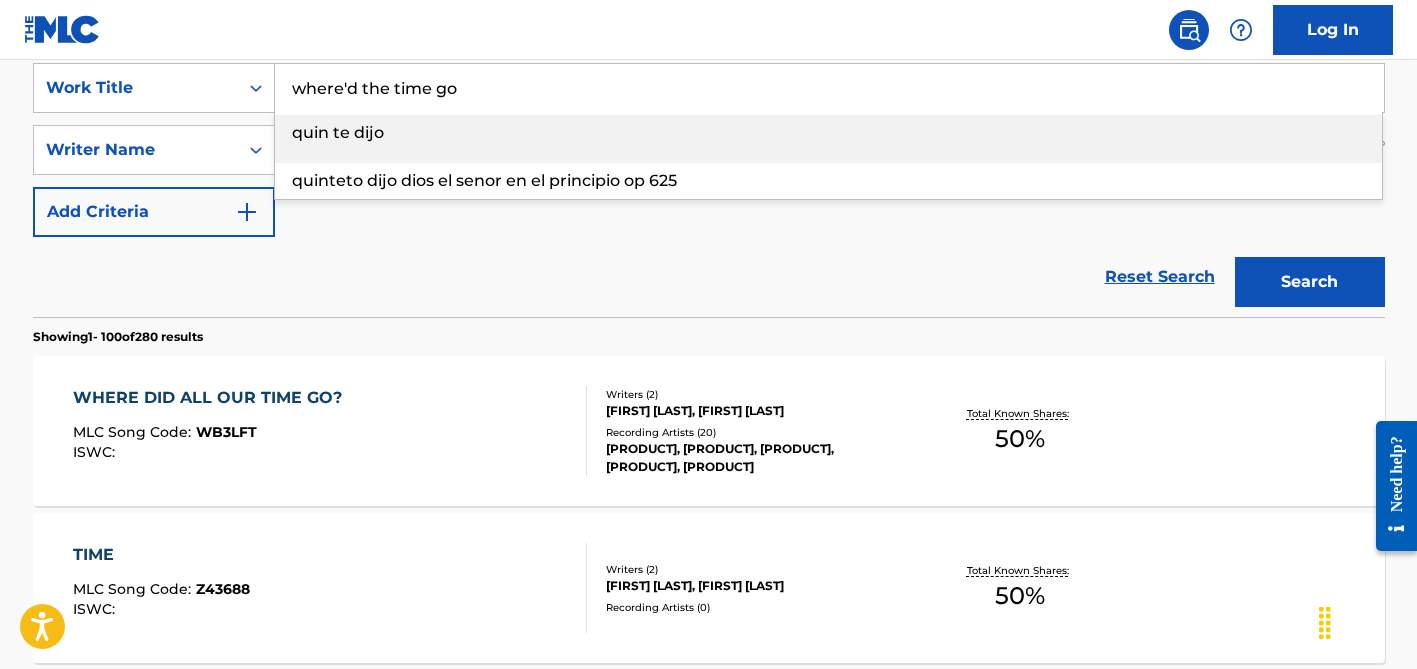 click on "where'd the time go" at bounding box center (829, 88) 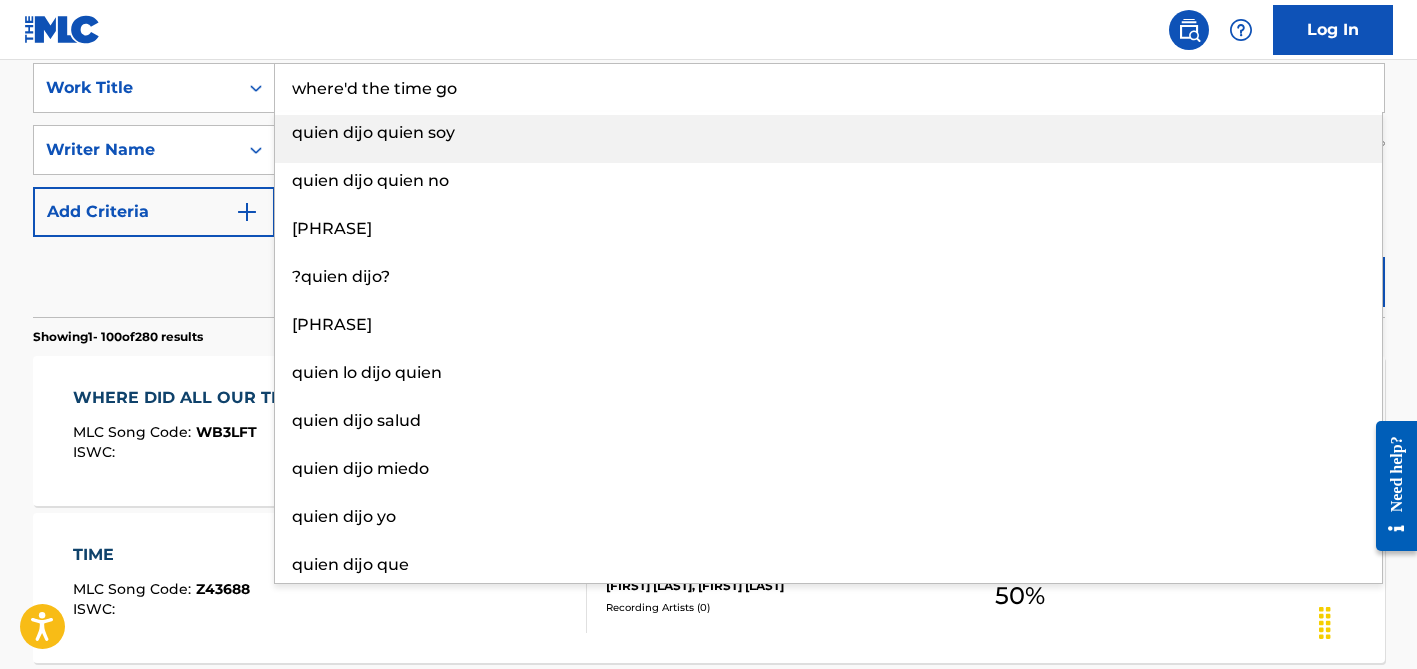 click on "where'd the time go" at bounding box center (829, 88) 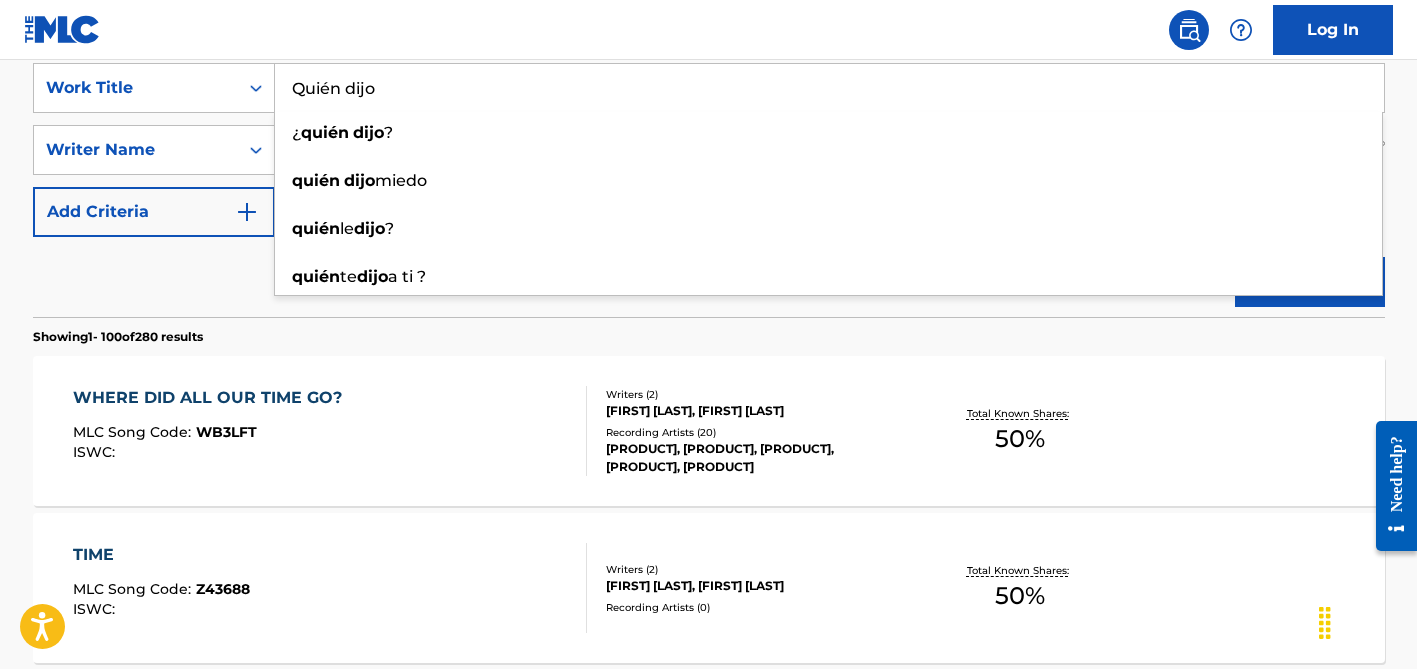 click on "Quién dijo" at bounding box center (829, 88) 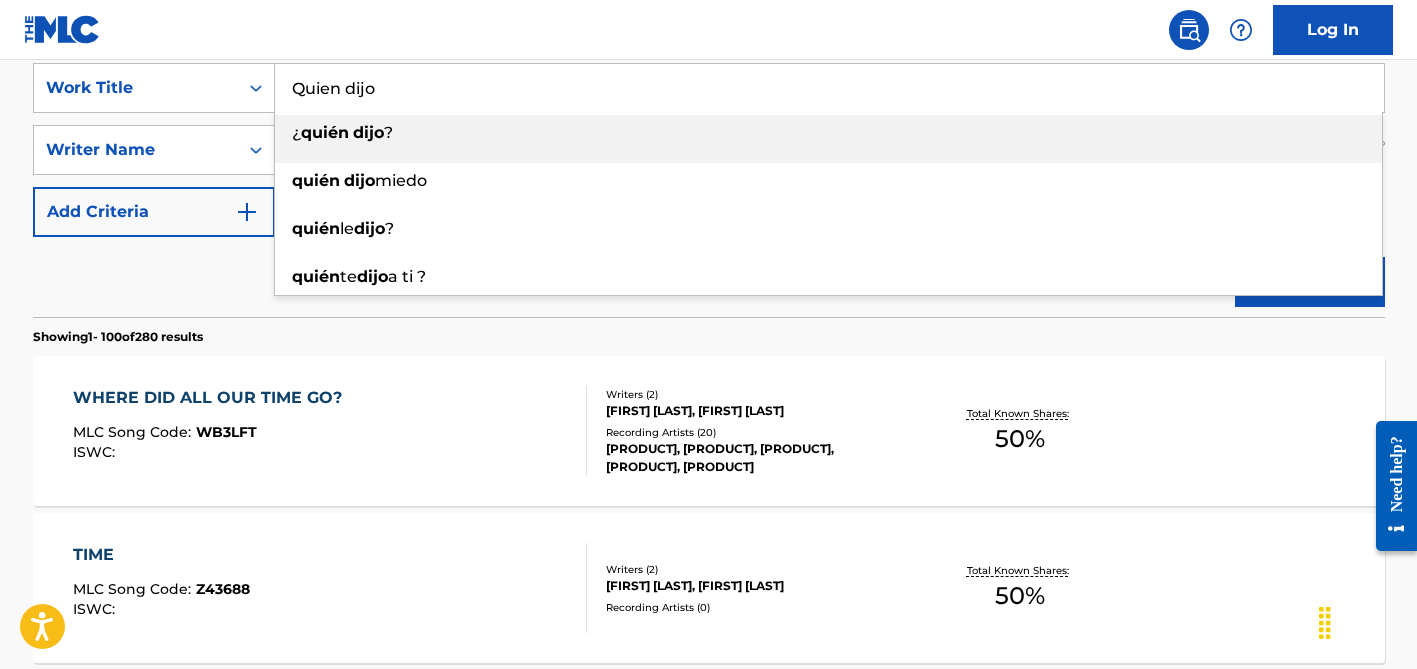 type on "Quien dijo" 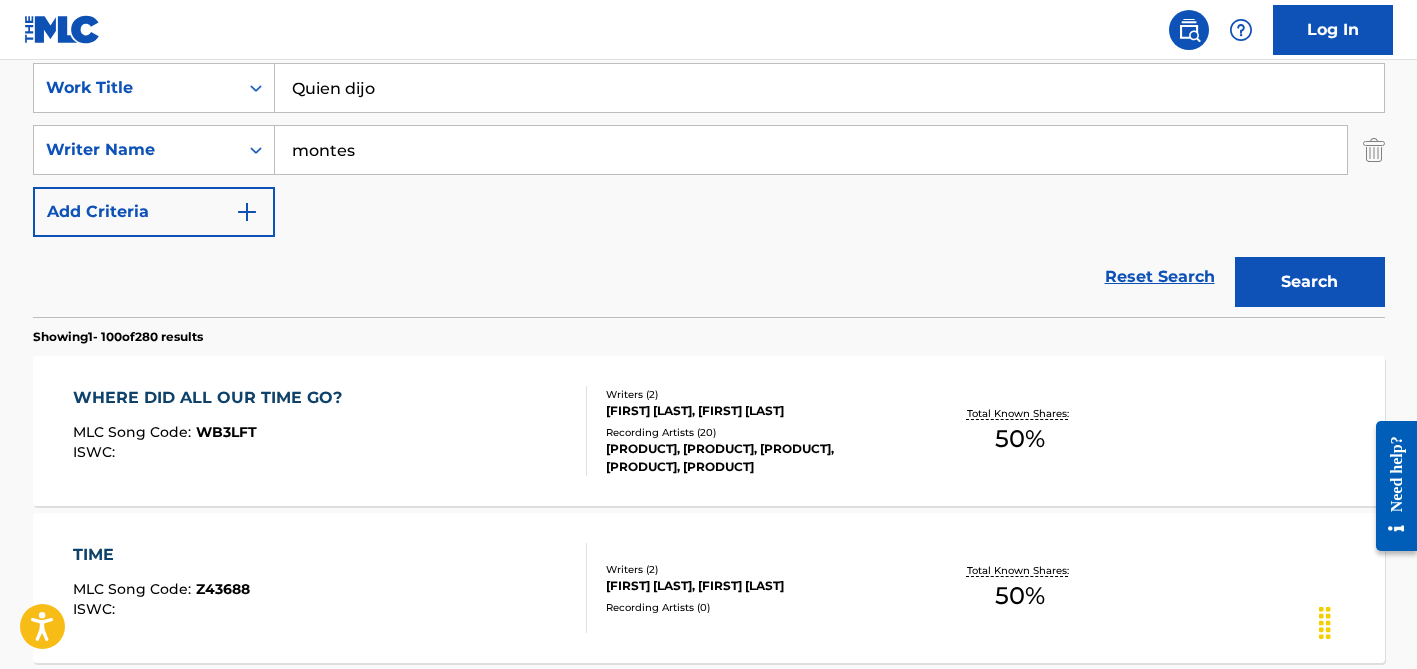 click on "Reset Search Search" at bounding box center (709, 277) 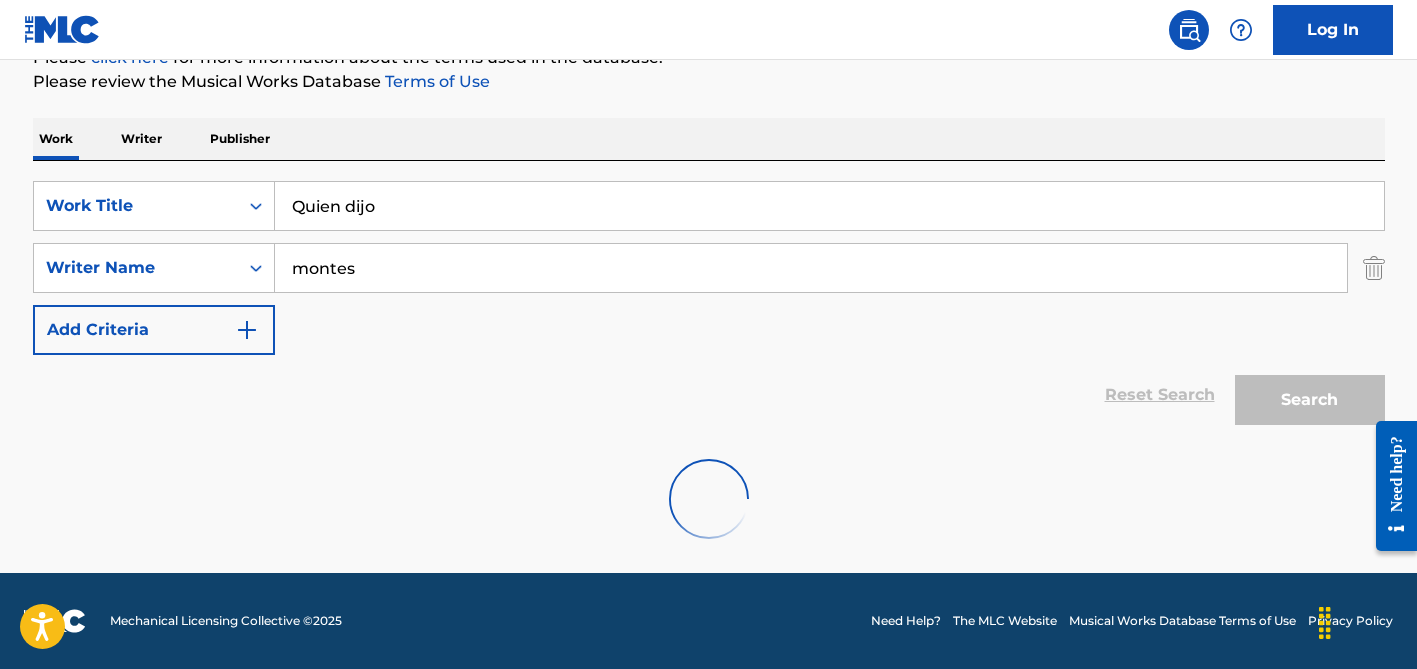 scroll, scrollTop: 264, scrollLeft: 0, axis: vertical 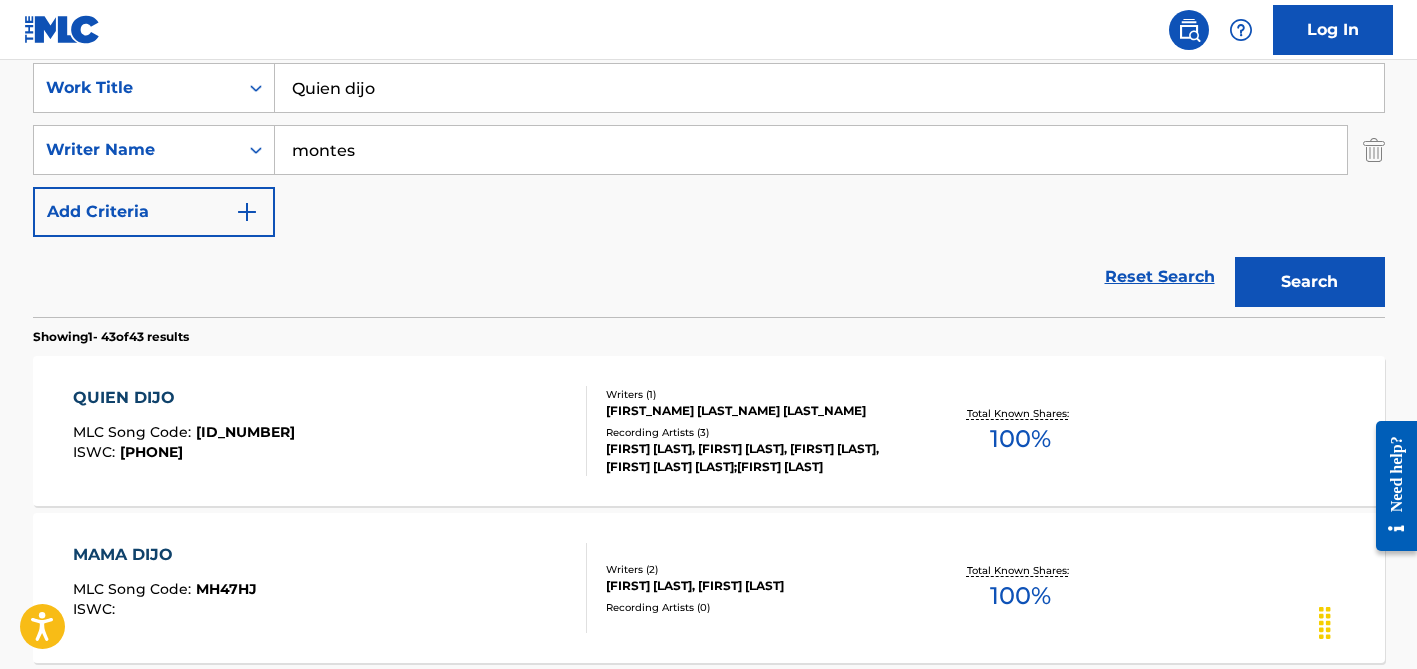 click on "Recording Artists ( 3 )" at bounding box center [757, 432] 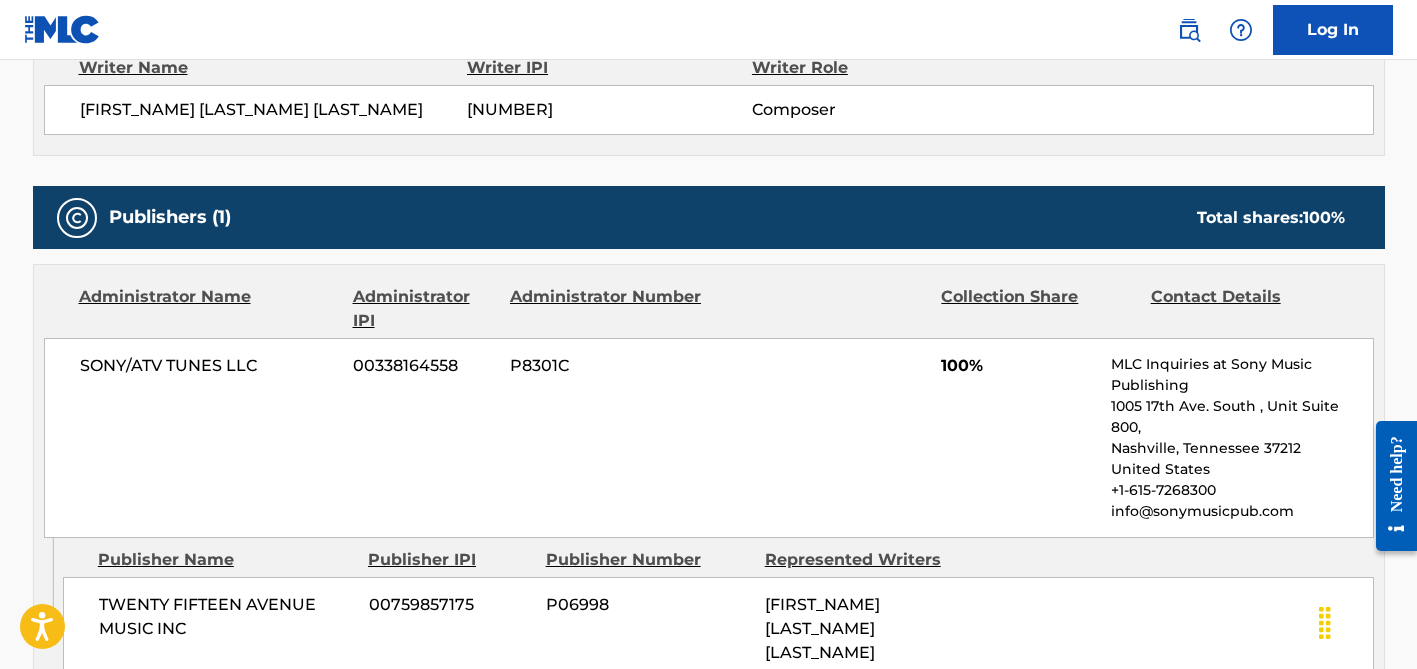scroll, scrollTop: 0, scrollLeft: 0, axis: both 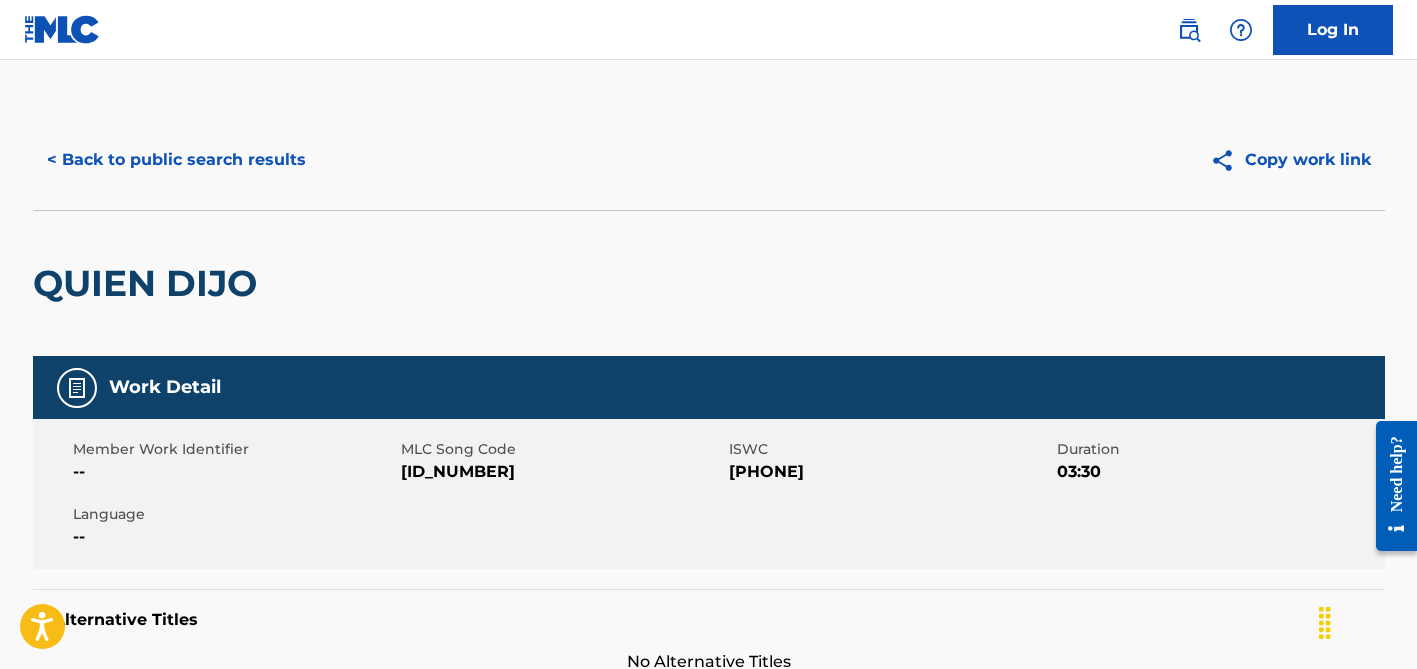 click on "< Back to public search results" at bounding box center (176, 160) 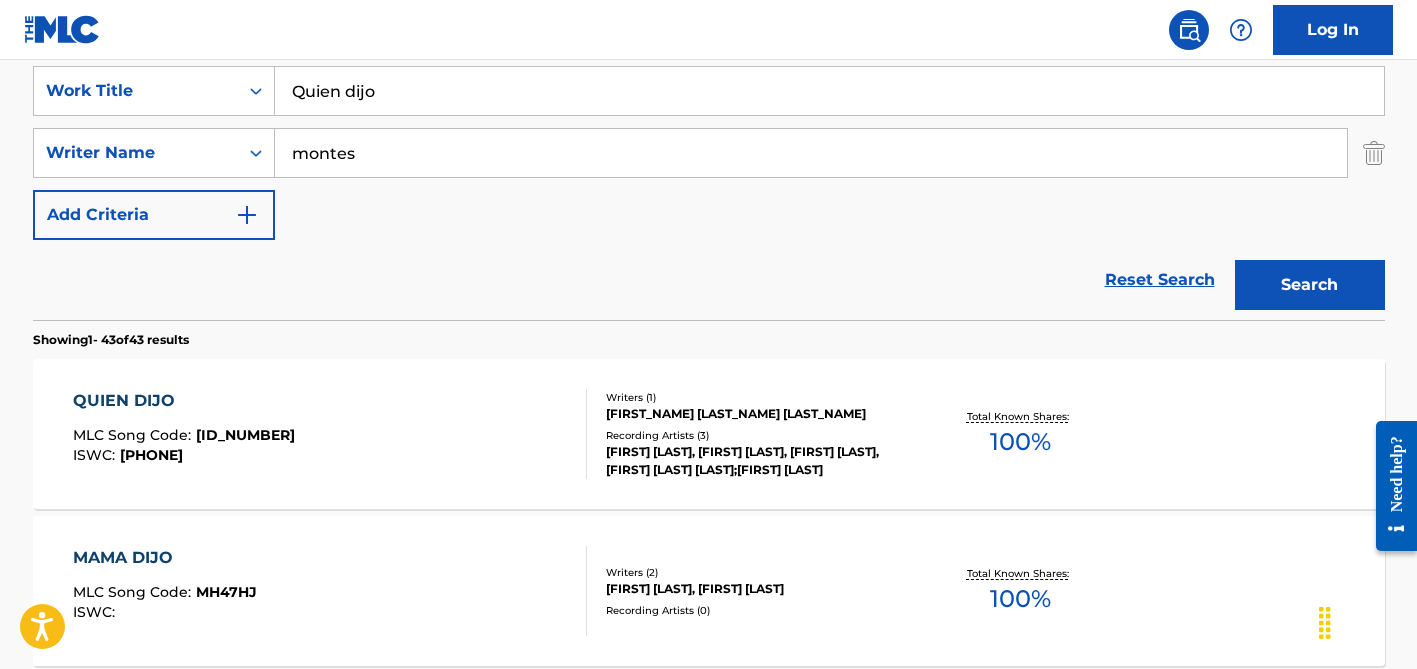 scroll, scrollTop: 297, scrollLeft: 0, axis: vertical 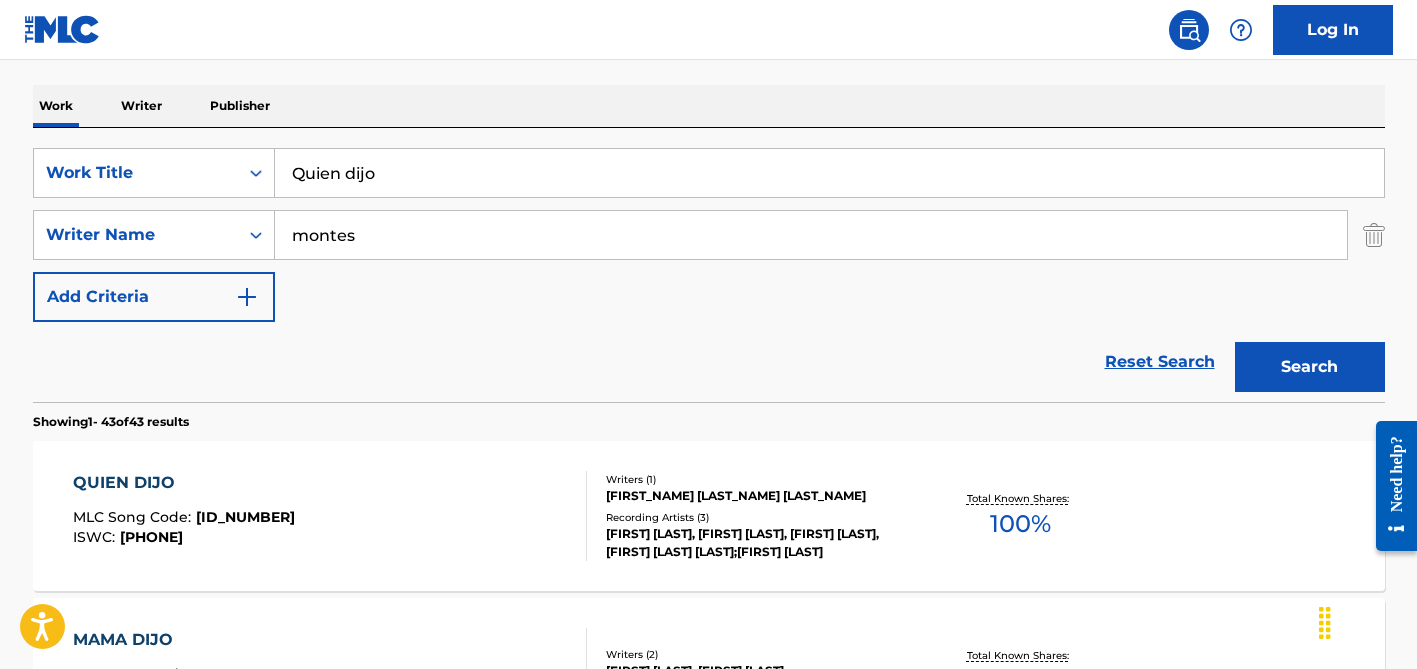 click on "montes" at bounding box center (811, 235) 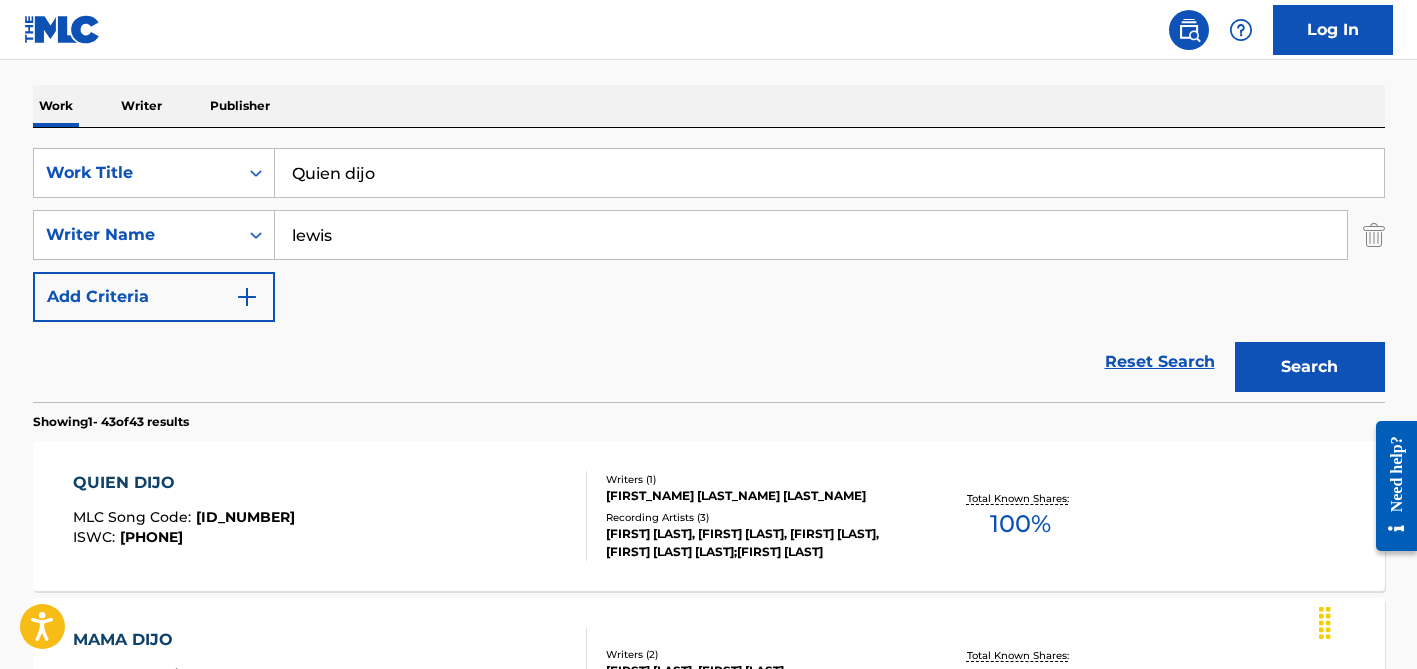 type on "lewis" 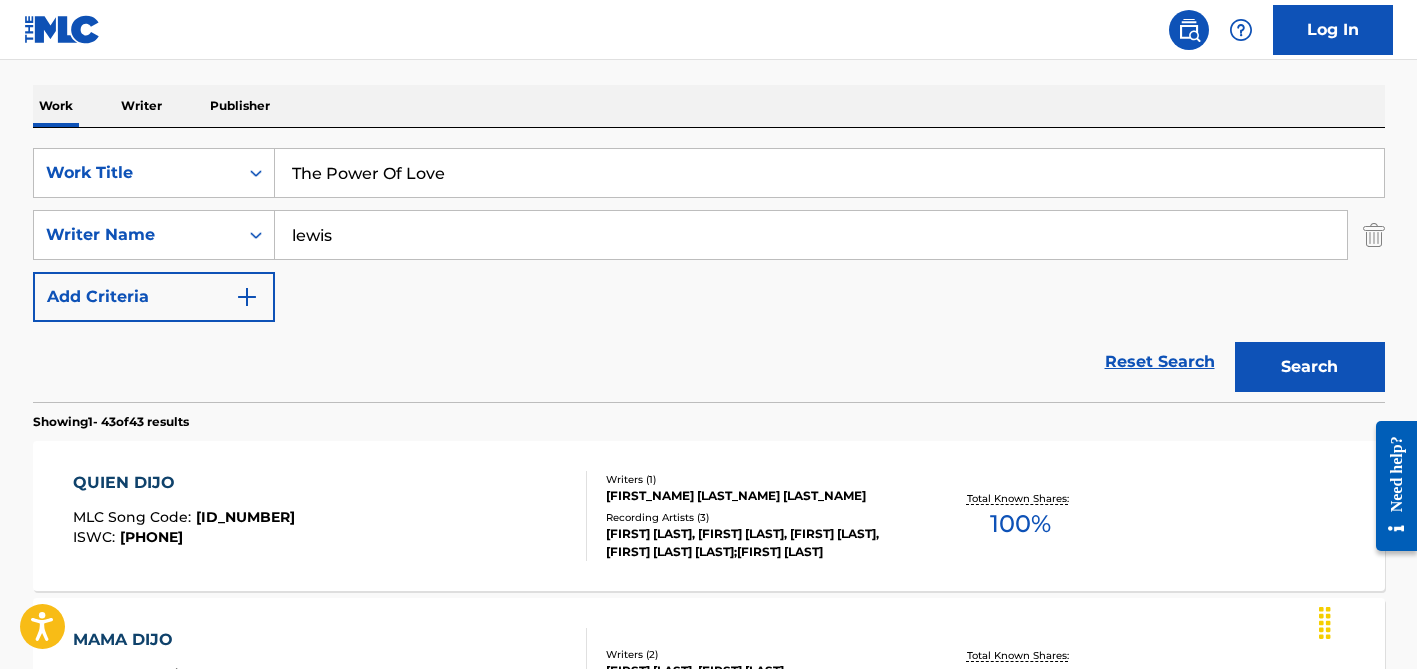 type on "The Power Of Love" 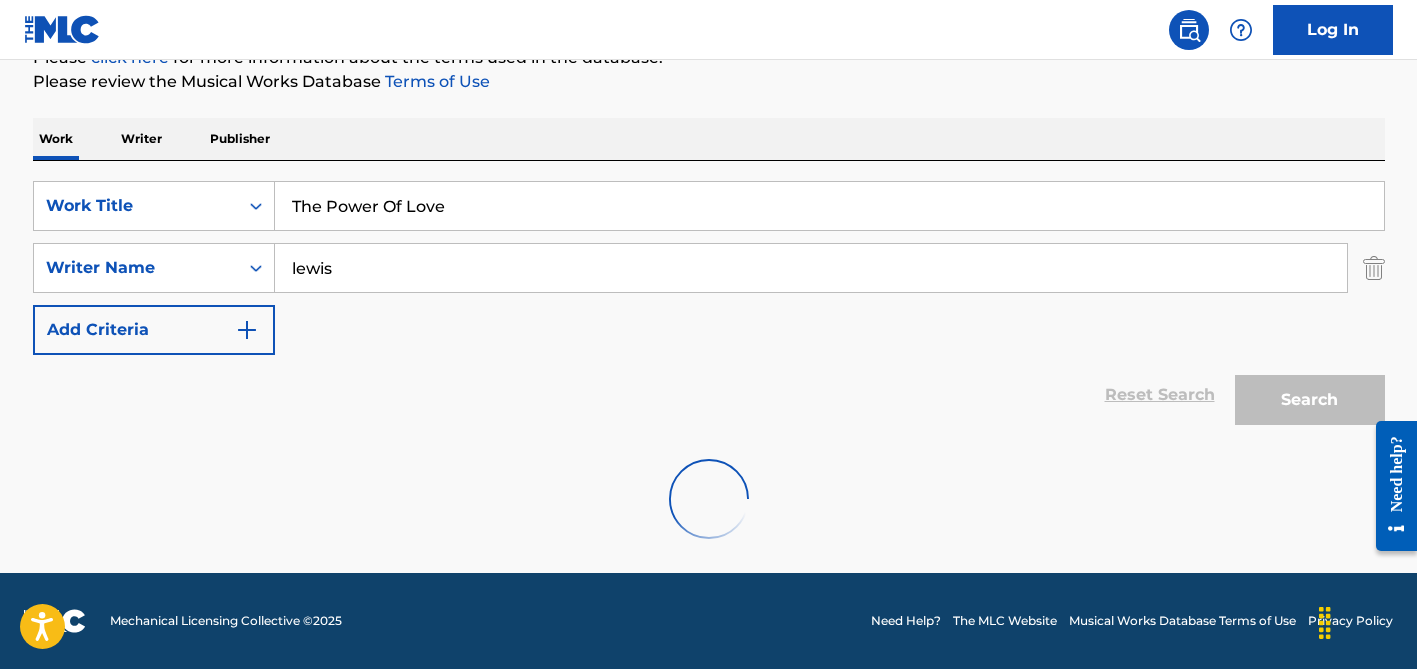 scroll, scrollTop: 264, scrollLeft: 0, axis: vertical 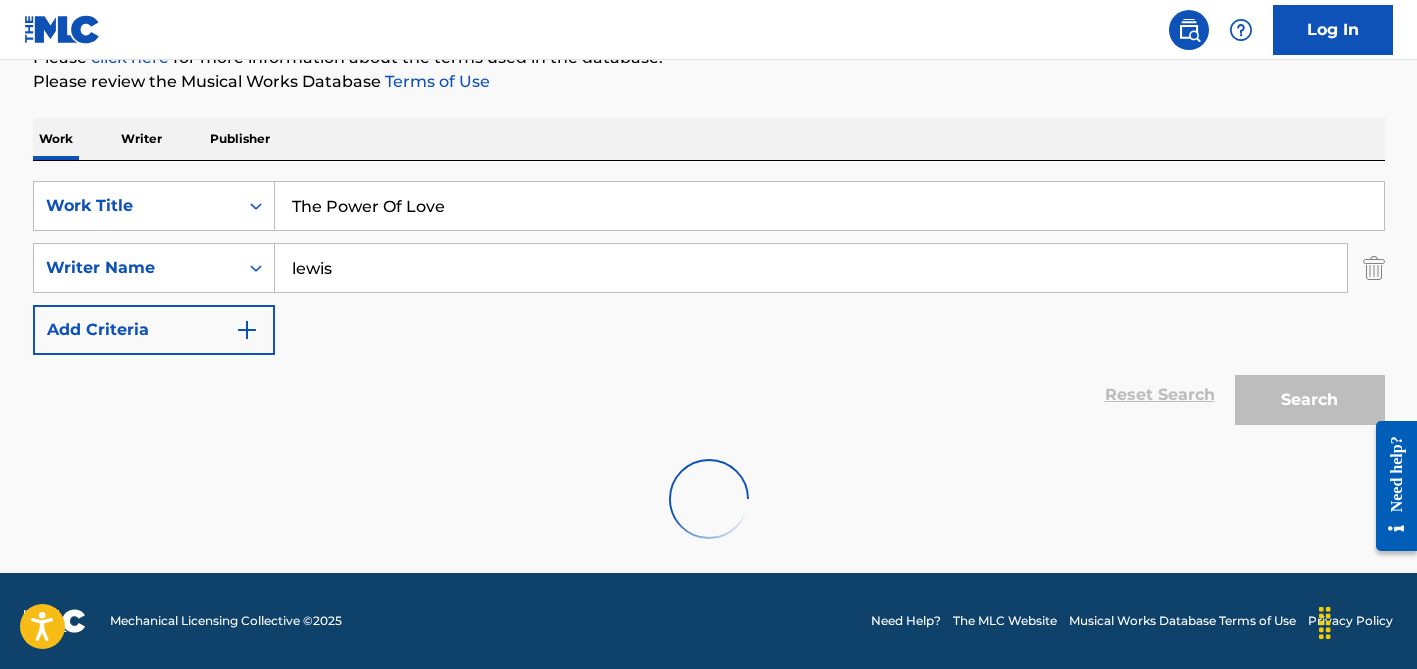 click on "The MLC Public Work Search The accuracy and completeness of The MLC's data is determined solely by our Members. It is not an authoritative source for recording information. Please   click here   for more information about the terms used in the database. Please review the Musical Works Database   Terms of Use Work Writer Publisher SearchWithCriteriaa627c383-9a24-4013-b74b-c2bfada7103c Work Title The Power Of Love SearchWithCriteriad4a31804-51f9-40d5-af1a-87e4183dbe69 Writer Name [LAST] Add Criteria Reset Search Search" at bounding box center (709, 204) 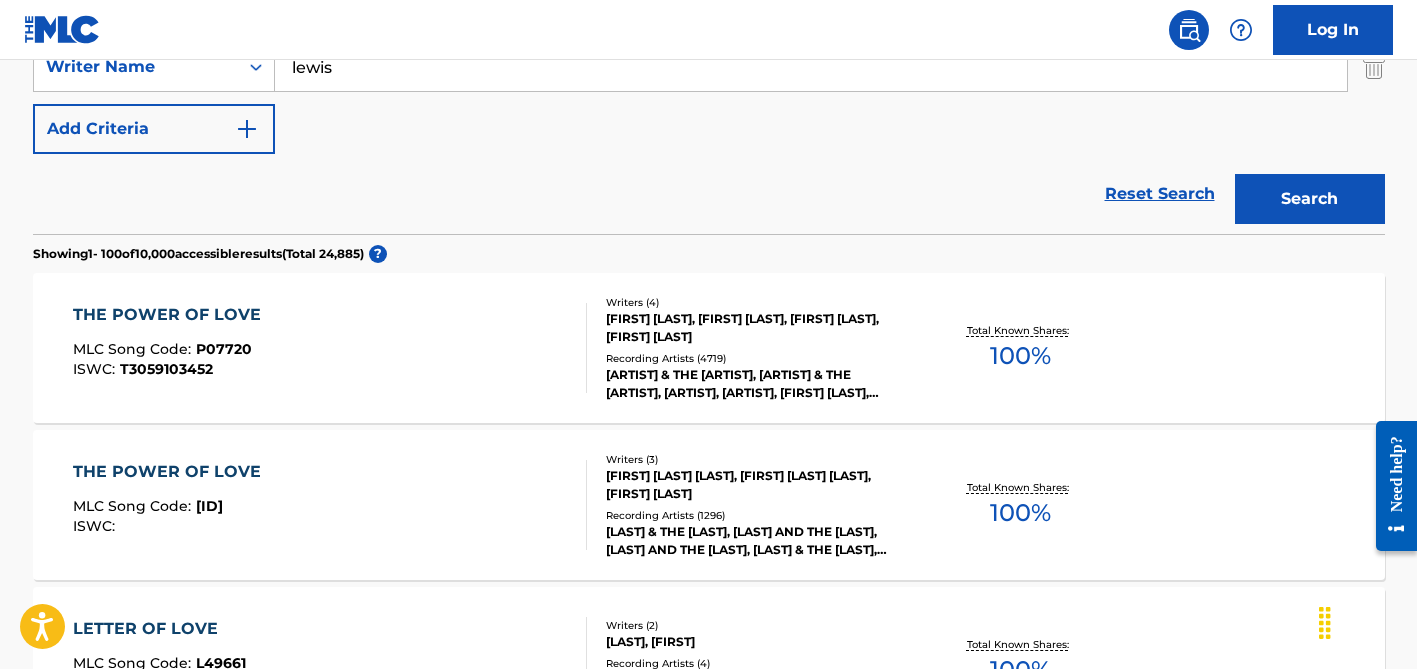 scroll, scrollTop: 481, scrollLeft: 0, axis: vertical 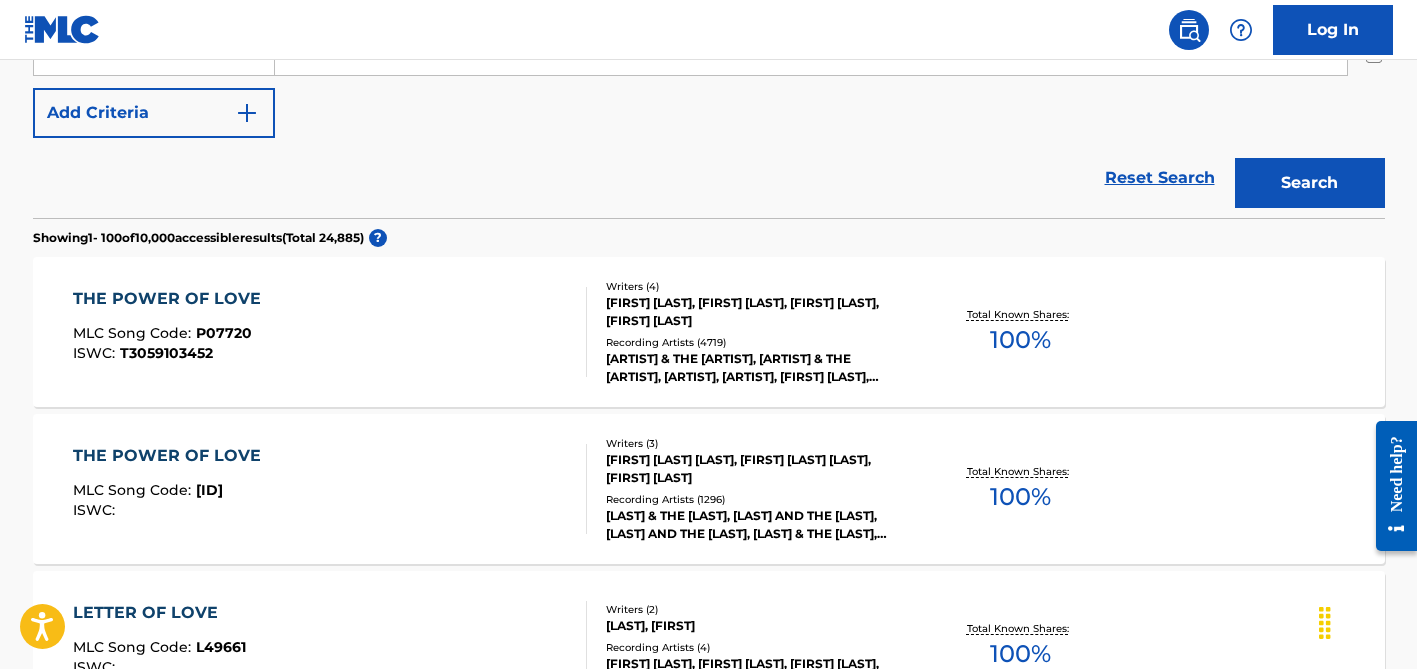 click on "[CATEGORY] ( [NUMBER] )" at bounding box center (757, 342) 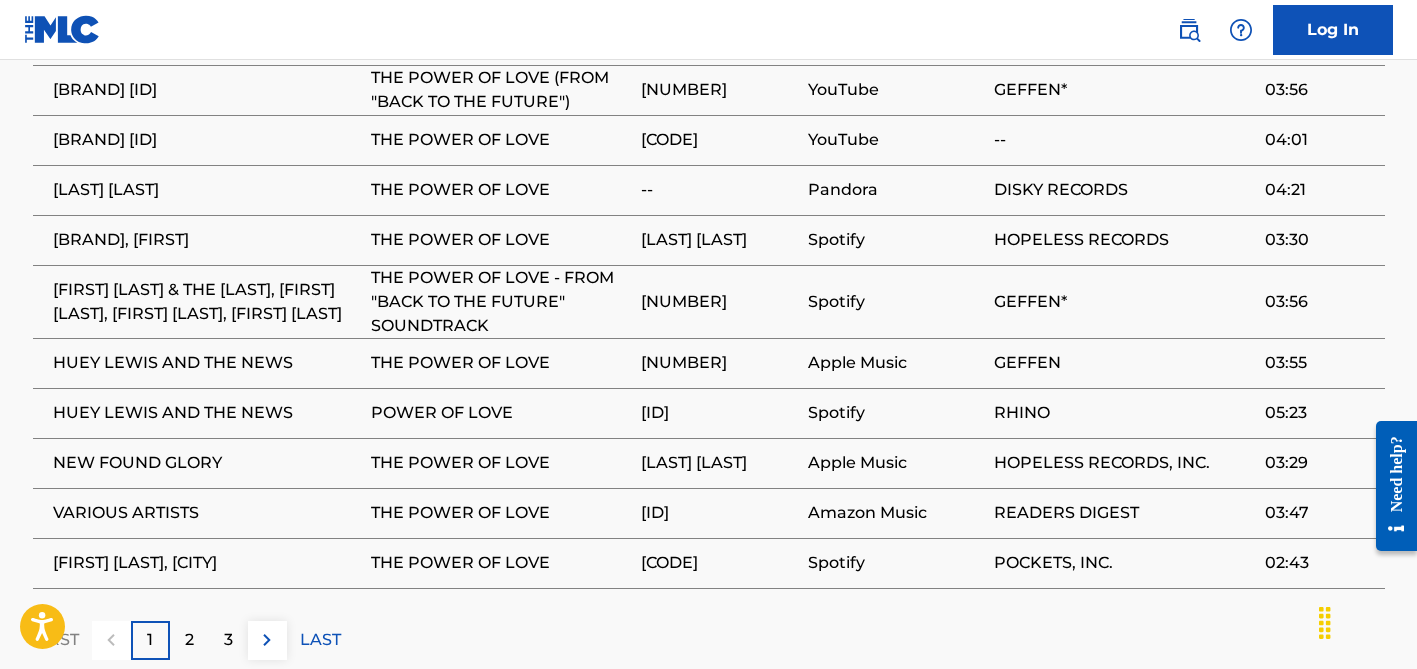 scroll, scrollTop: 1542, scrollLeft: 0, axis: vertical 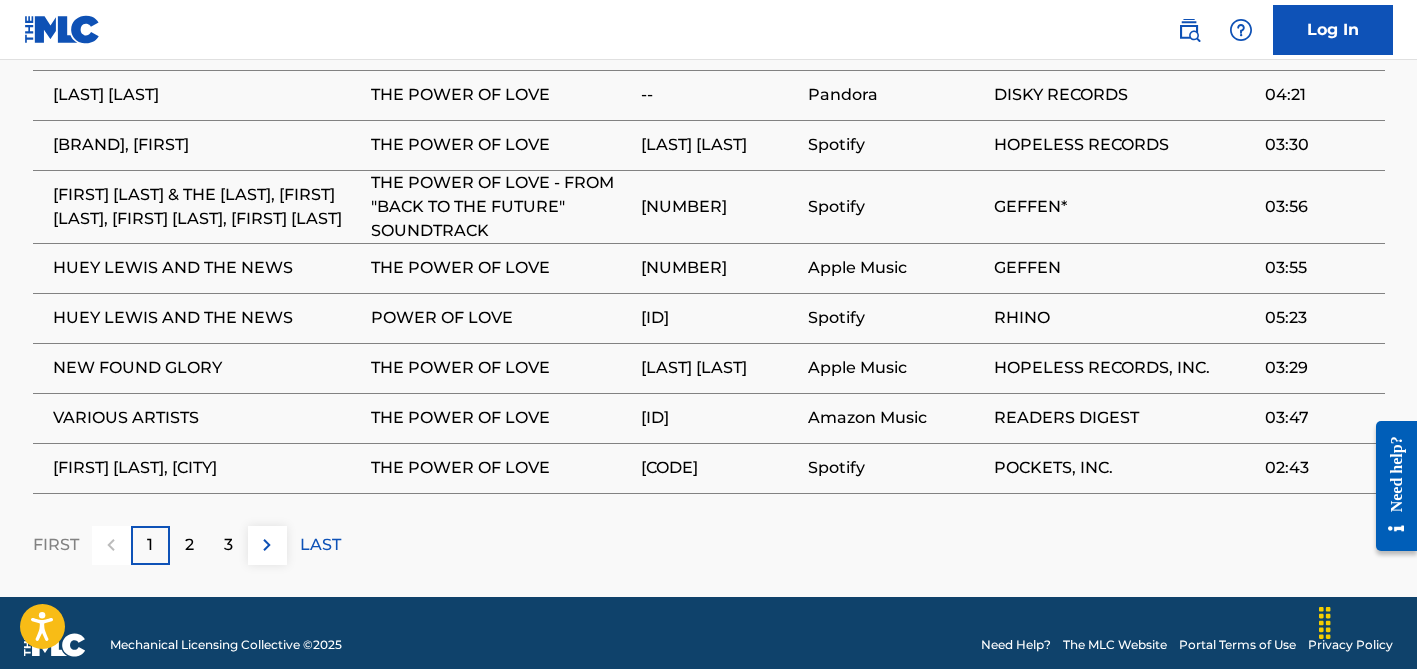 click on "2" at bounding box center (189, 545) 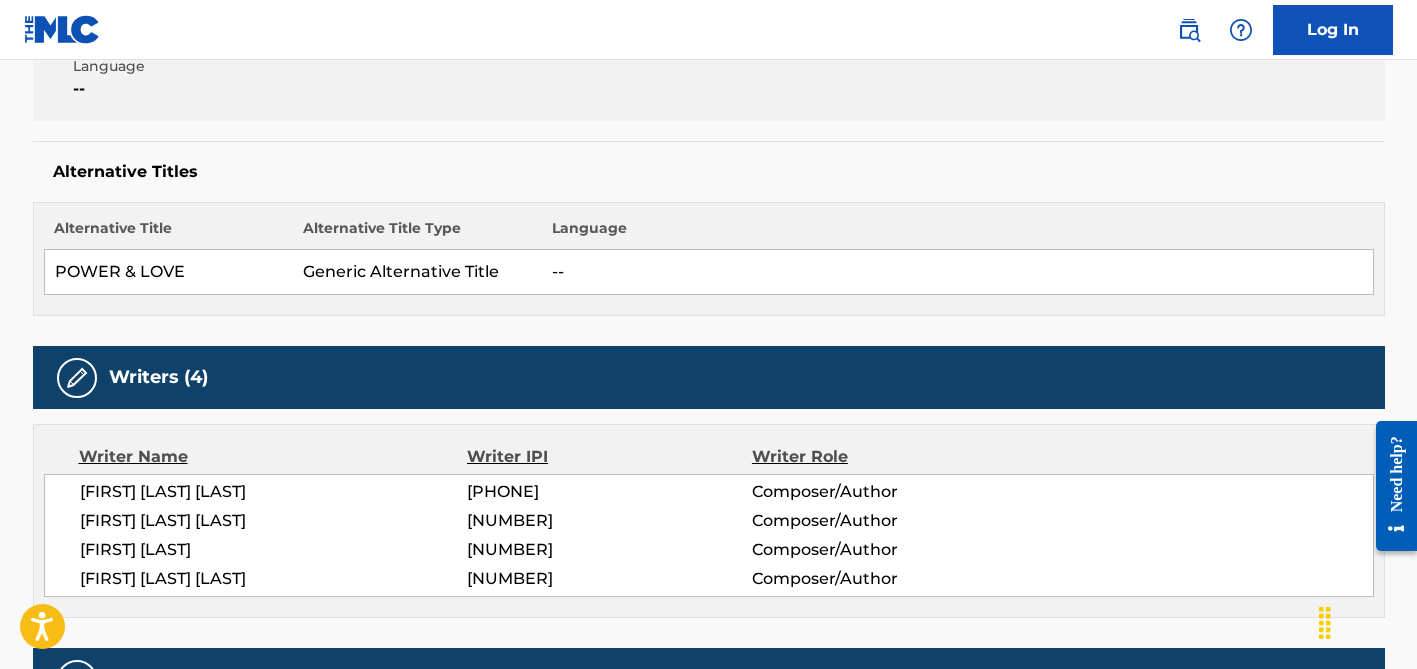 scroll, scrollTop: 0, scrollLeft: 0, axis: both 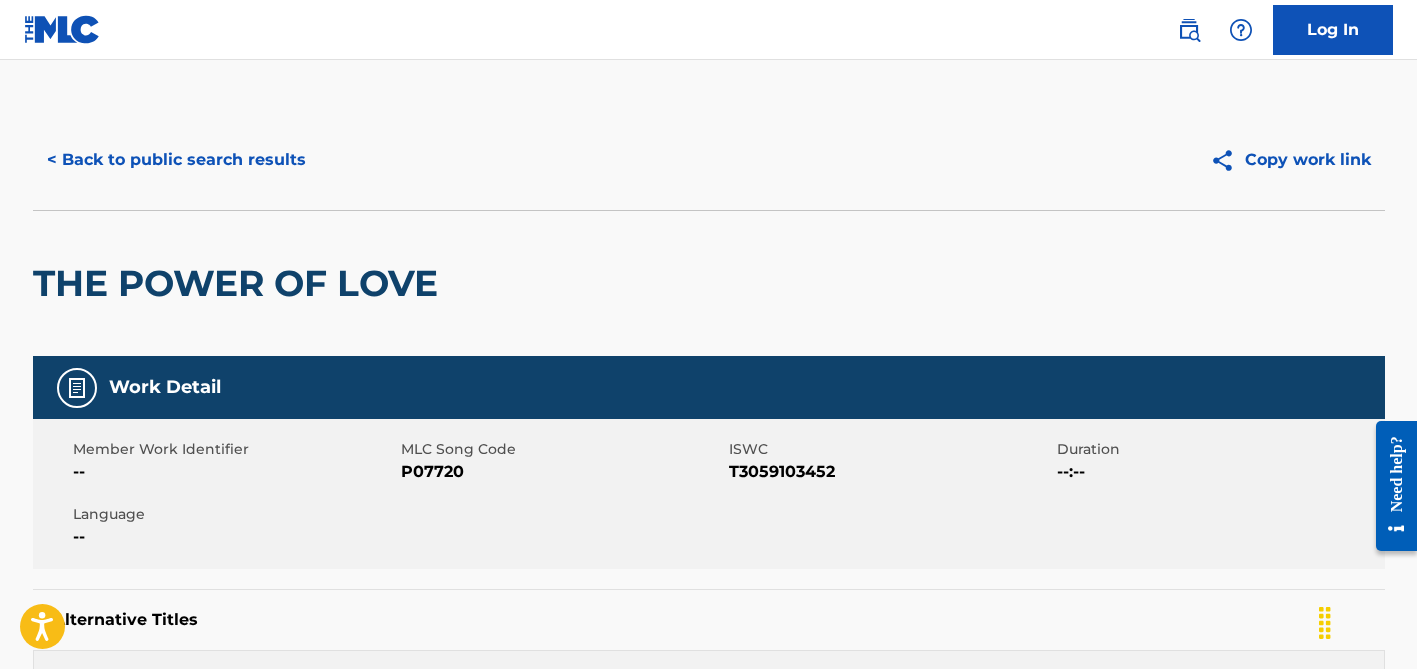 click on "< Back to public search results" at bounding box center [176, 160] 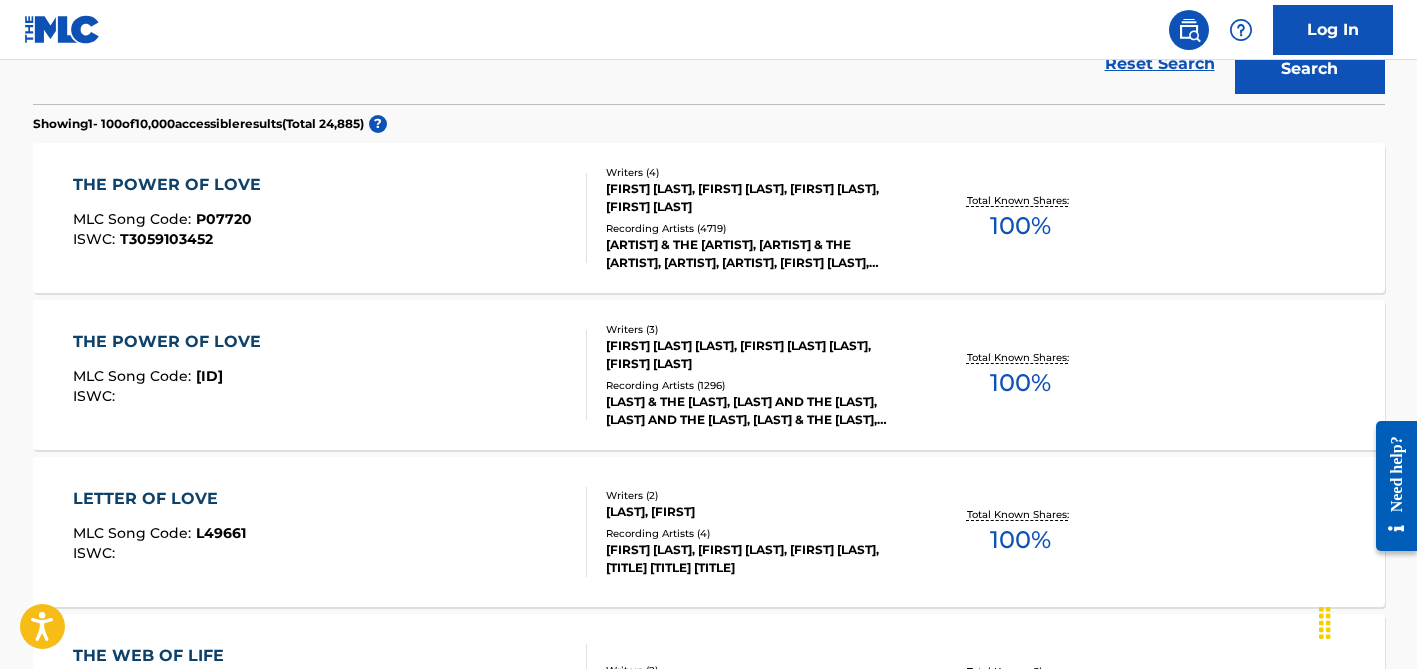 click on "[FIRST] [LAST] [LAST], [FIRST] [LAST] [LAST], [FIRST] [LAST]" at bounding box center (757, 355) 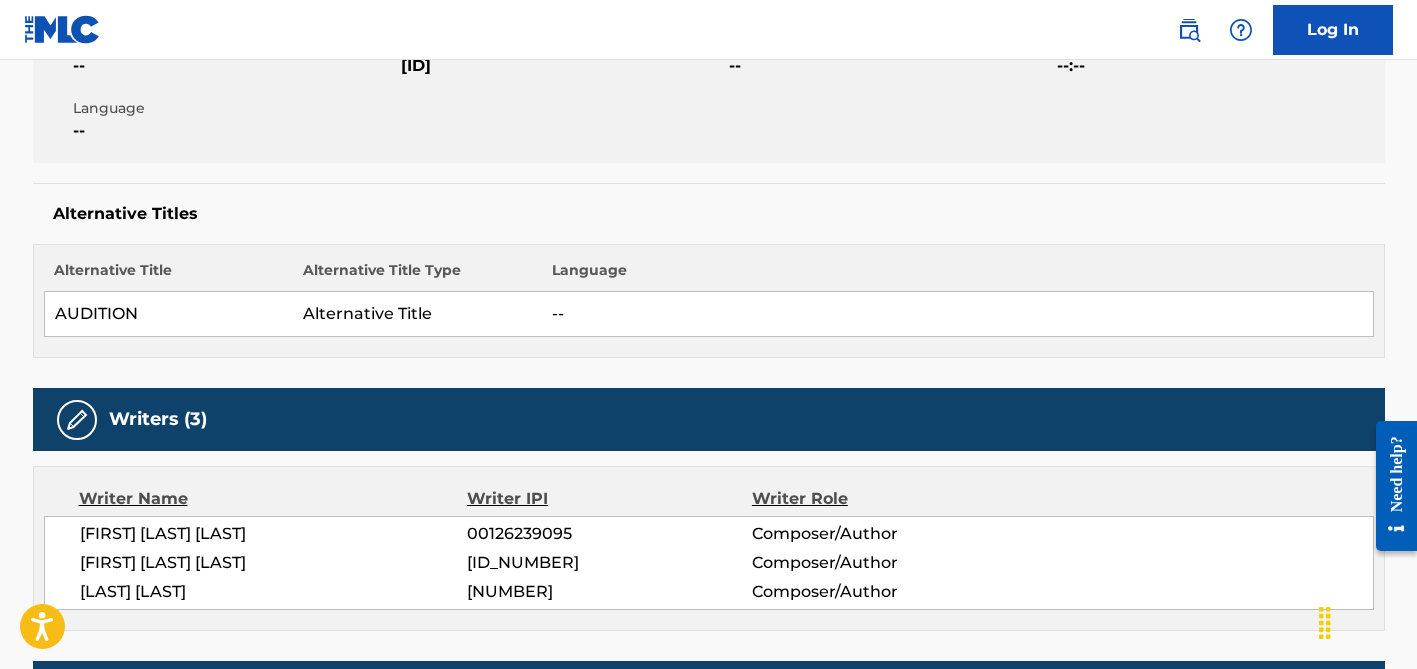 scroll, scrollTop: 0, scrollLeft: 0, axis: both 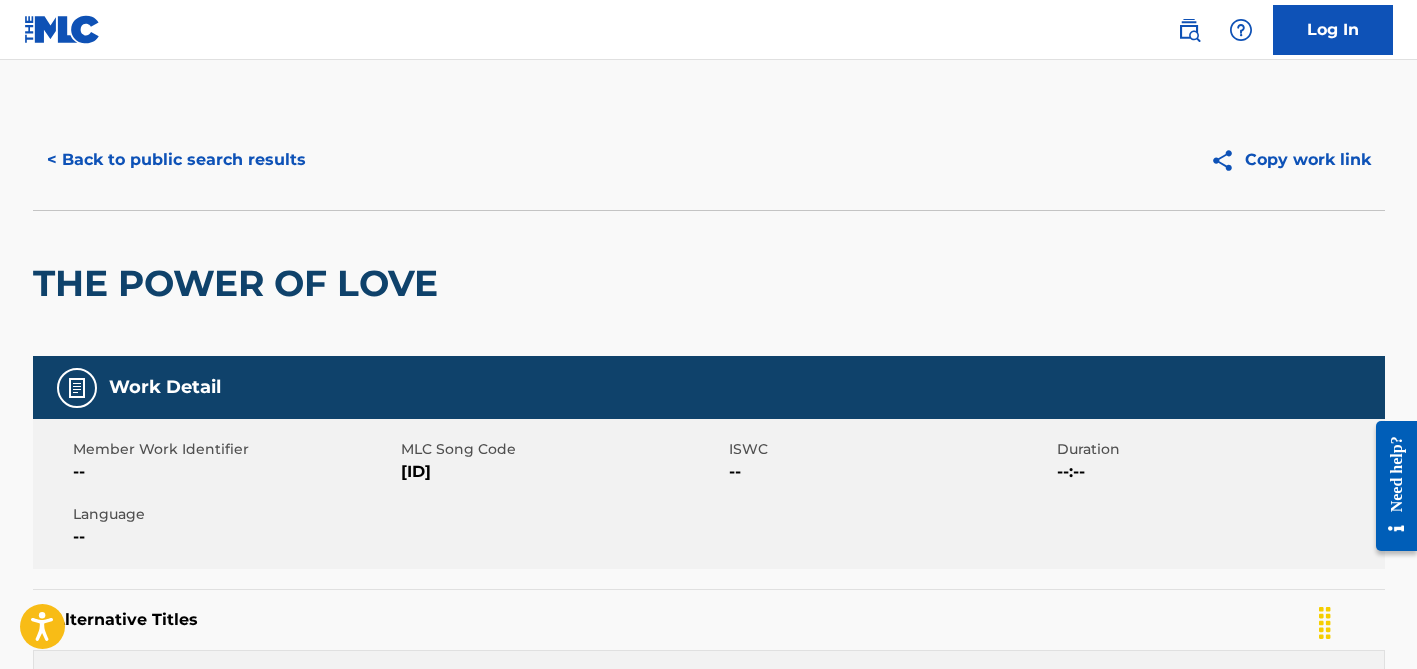 click on "< Back to public search results" at bounding box center [176, 160] 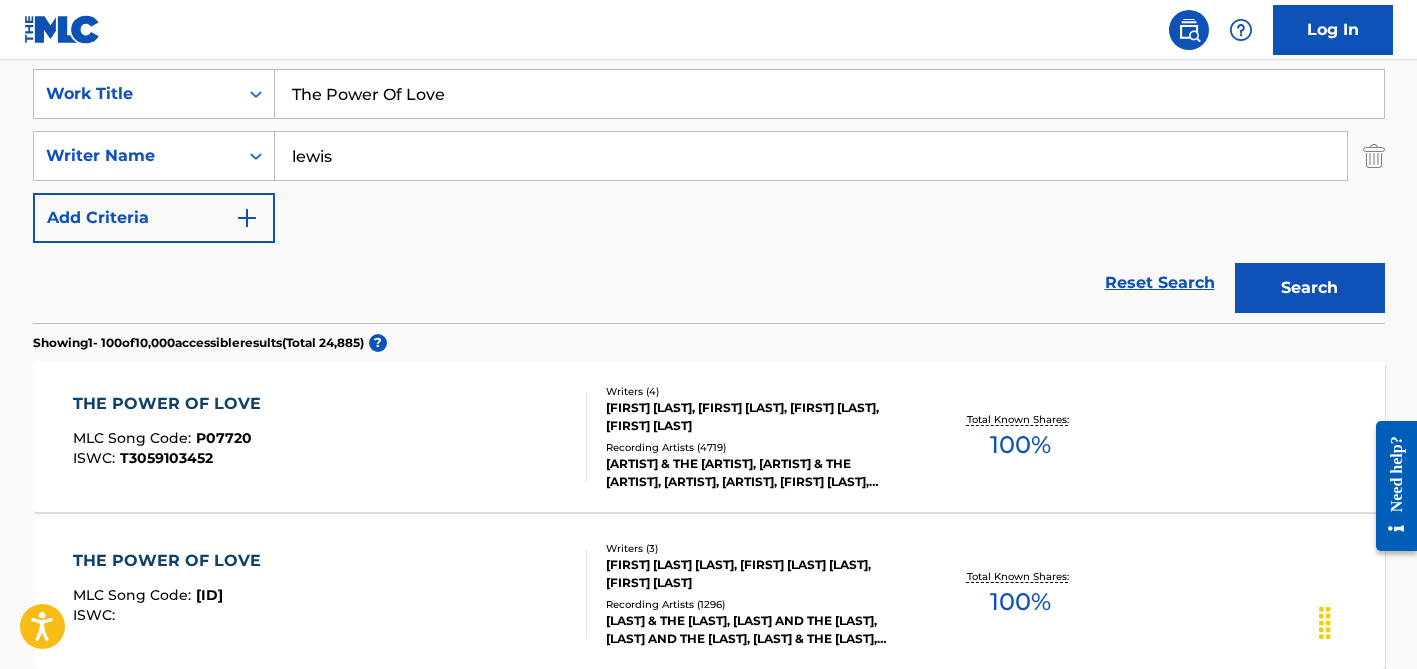 scroll, scrollTop: 0, scrollLeft: 0, axis: both 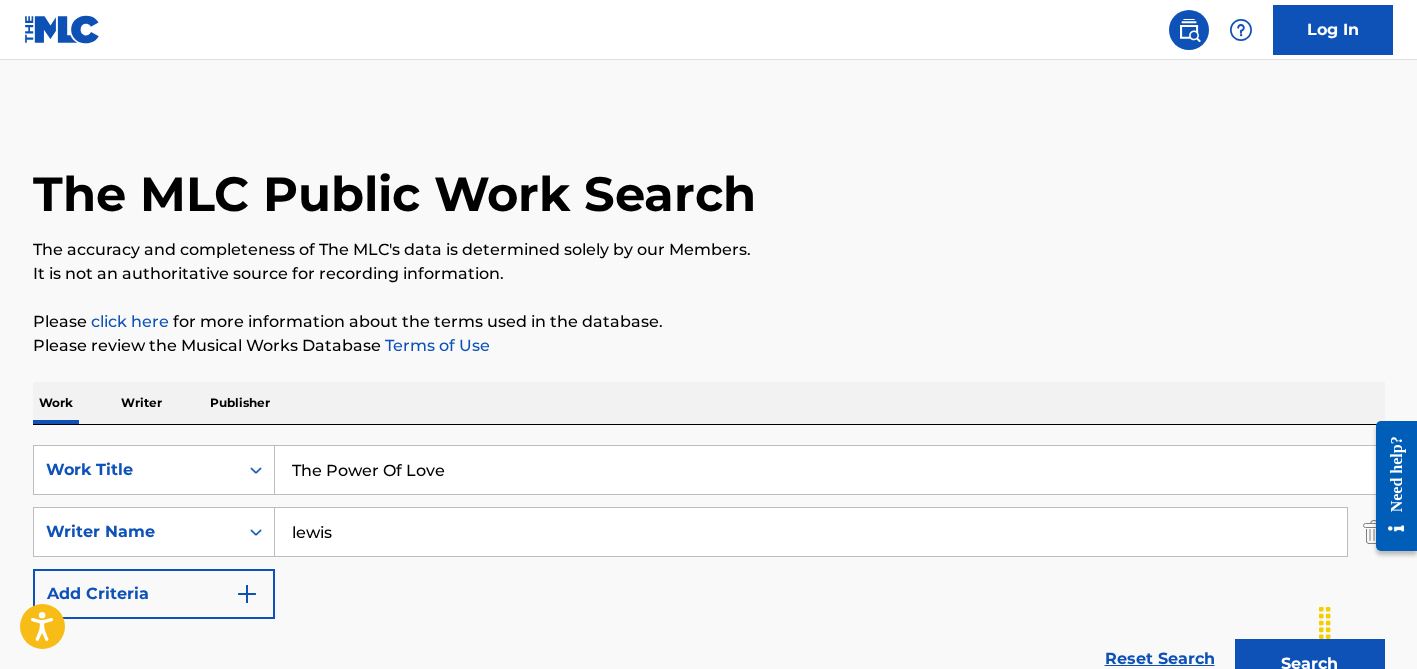 click on "lewis" at bounding box center [811, 532] 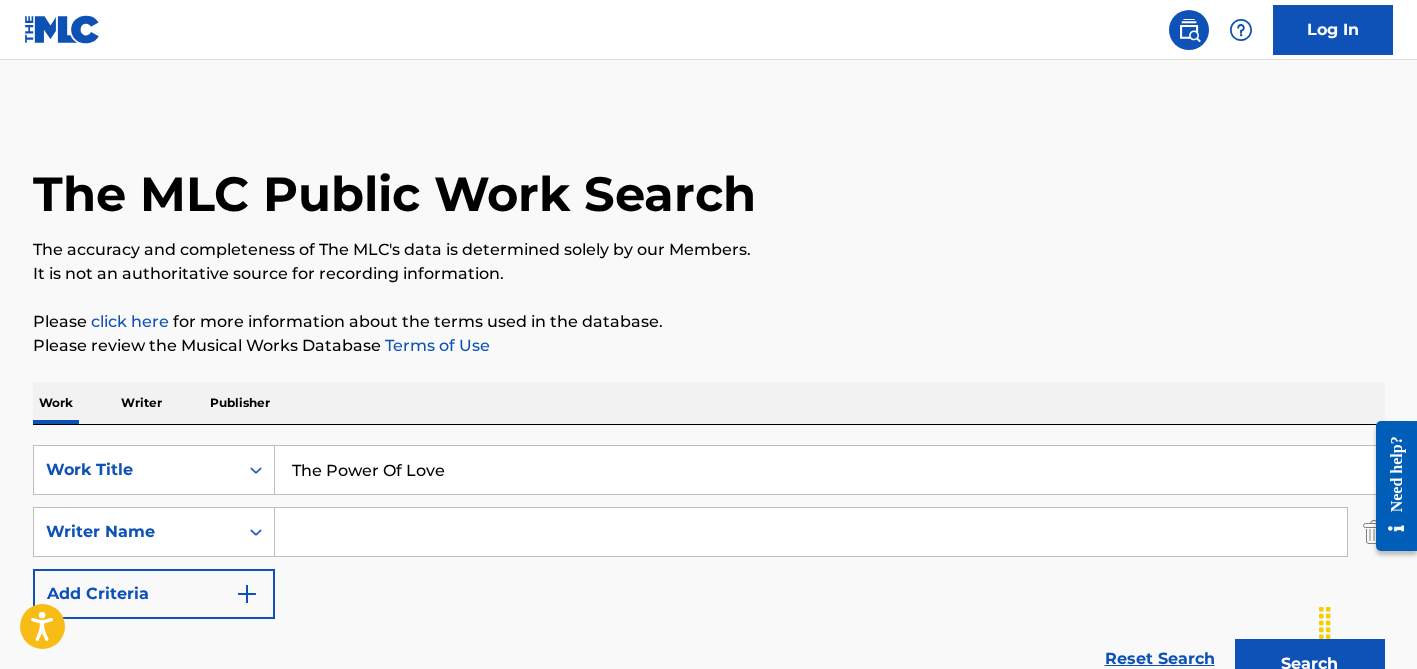 type 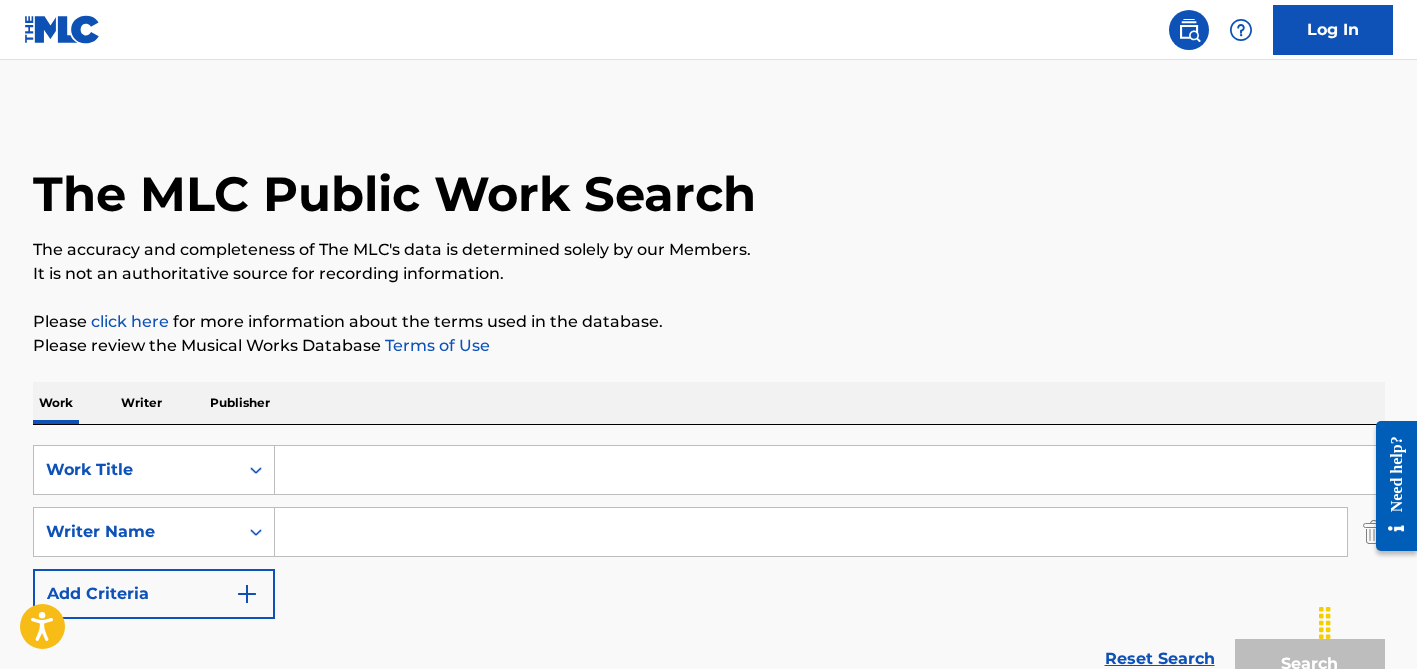 click on "The MLC Public Work Search" at bounding box center [709, 183] 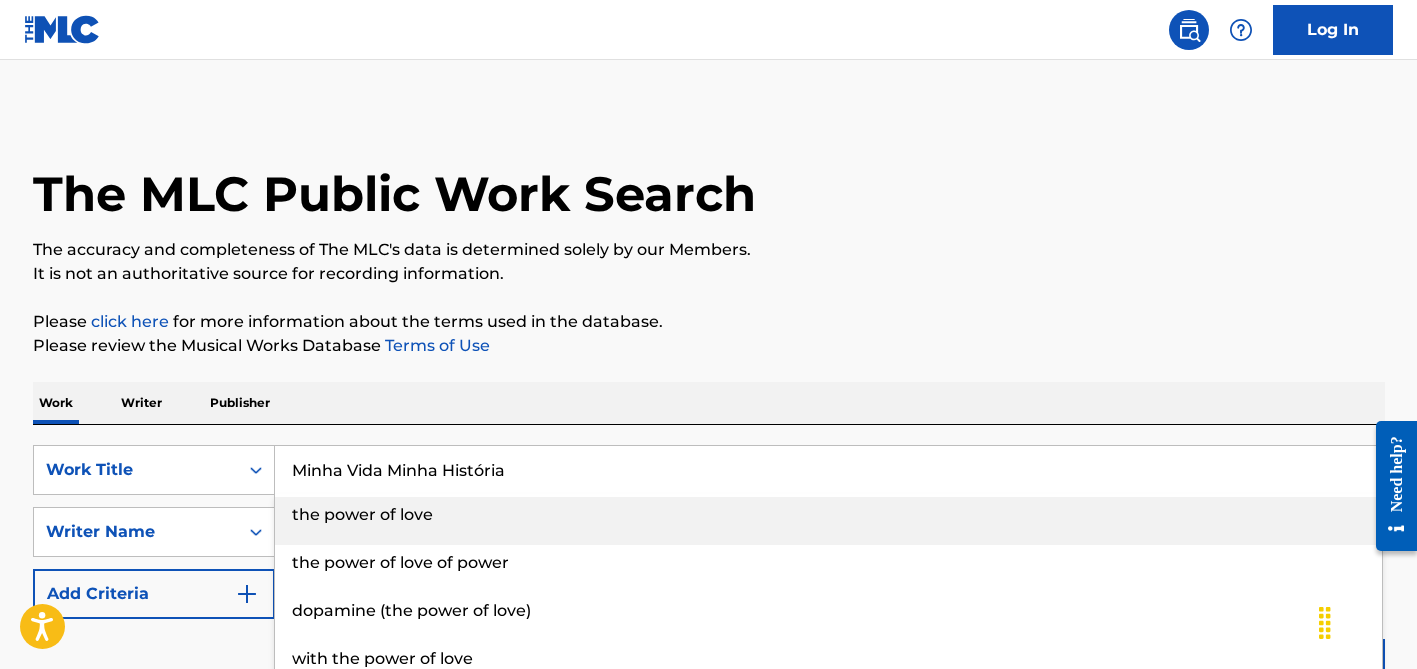 click on "Minha Vida Minha História" at bounding box center [829, 470] 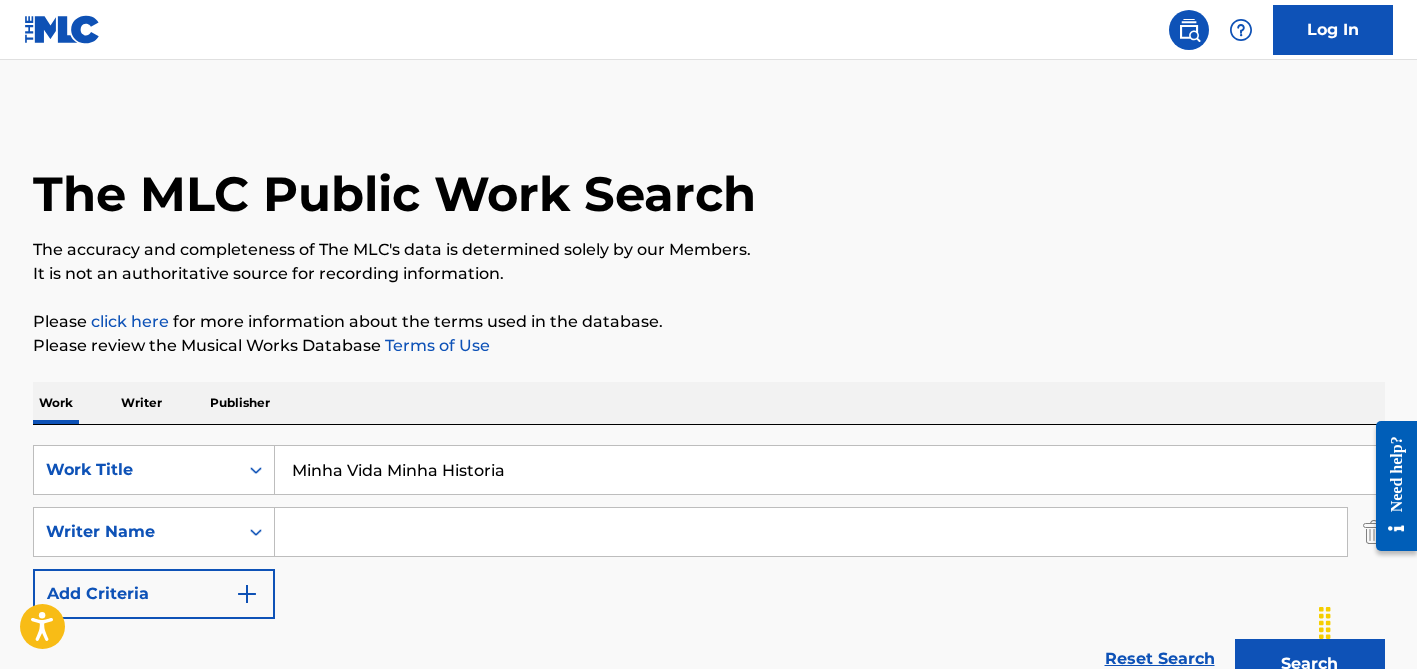type on "Minha Vida Minha Historia" 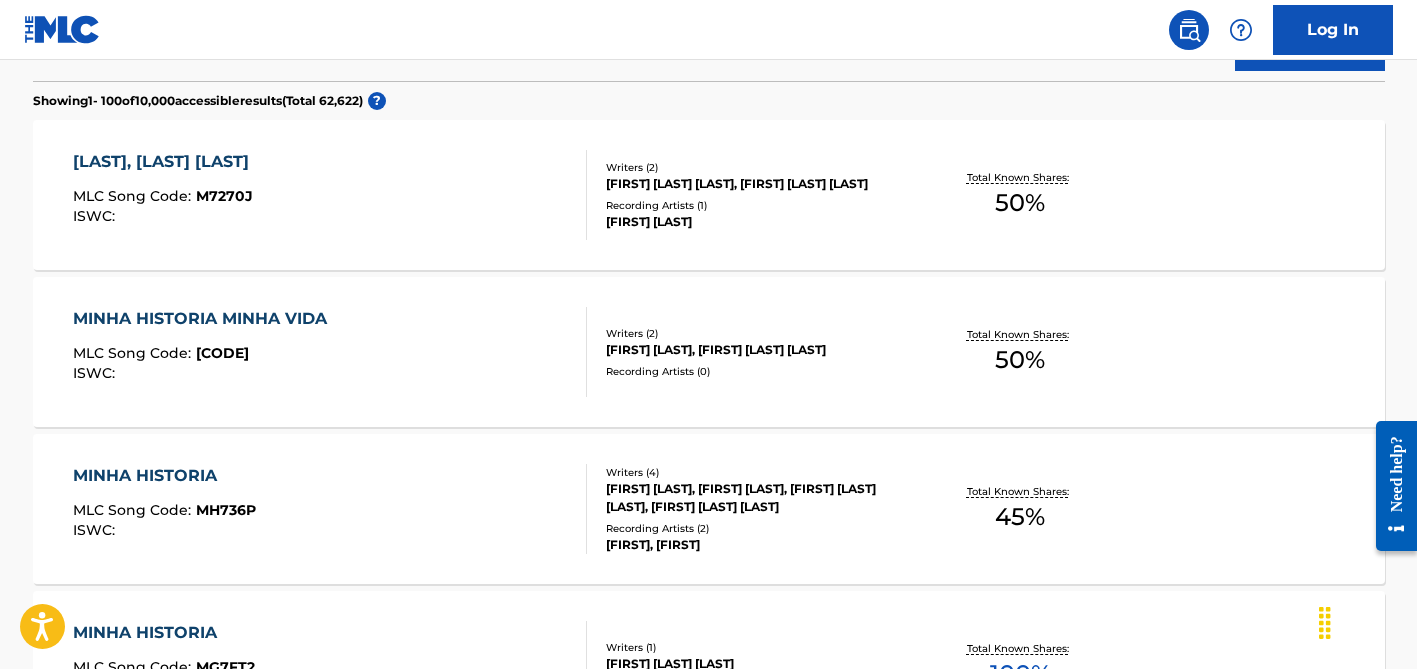 scroll, scrollTop: 622, scrollLeft: 0, axis: vertical 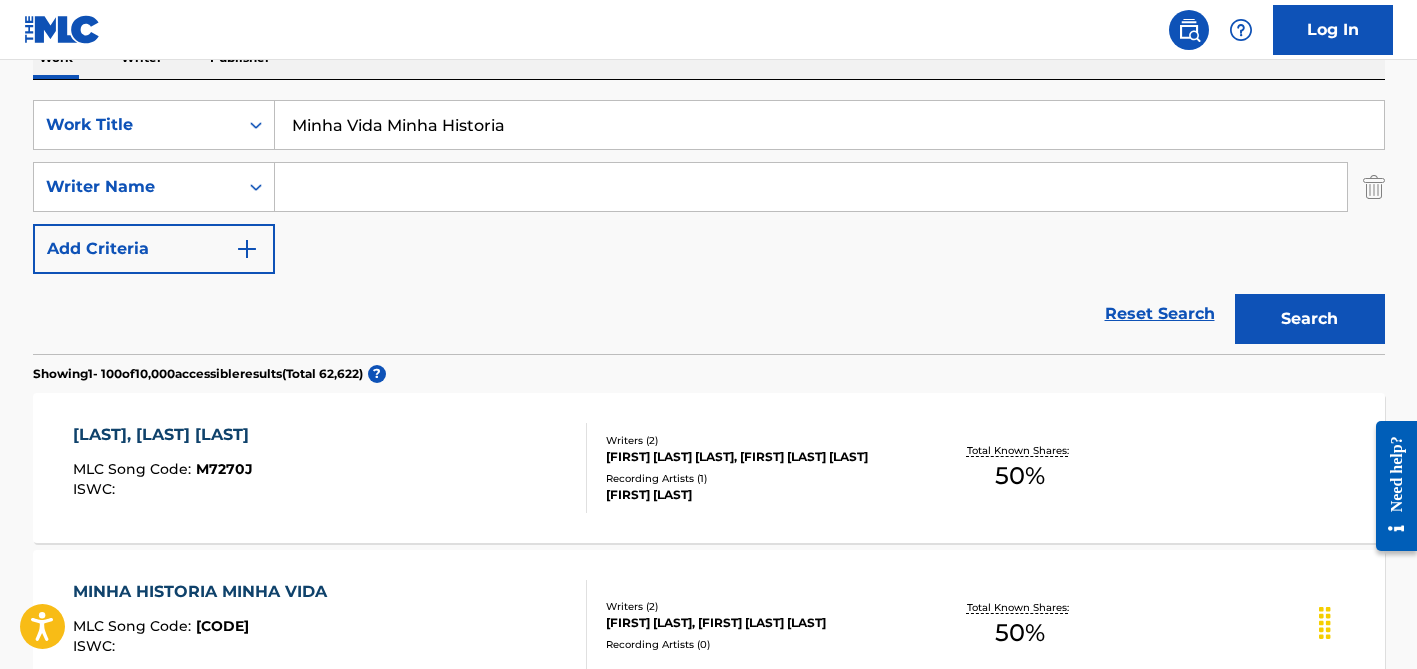 click at bounding box center [811, 187] 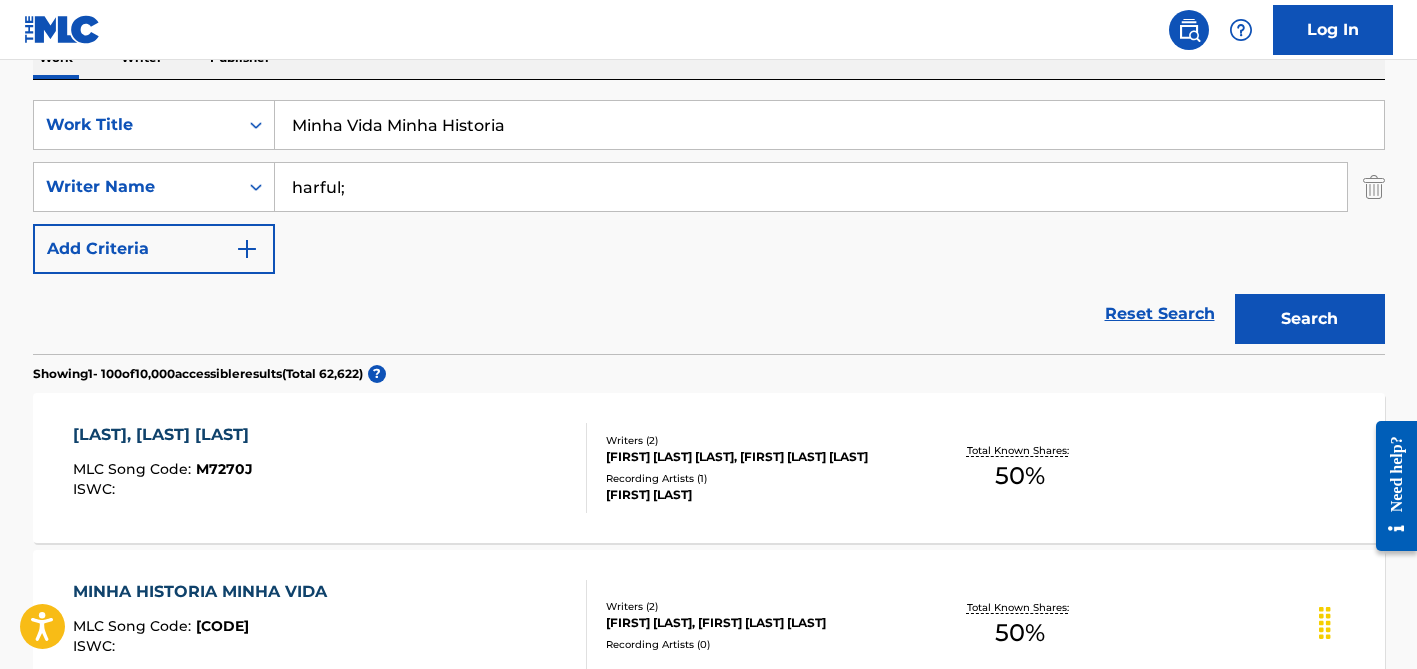 type on "harful;" 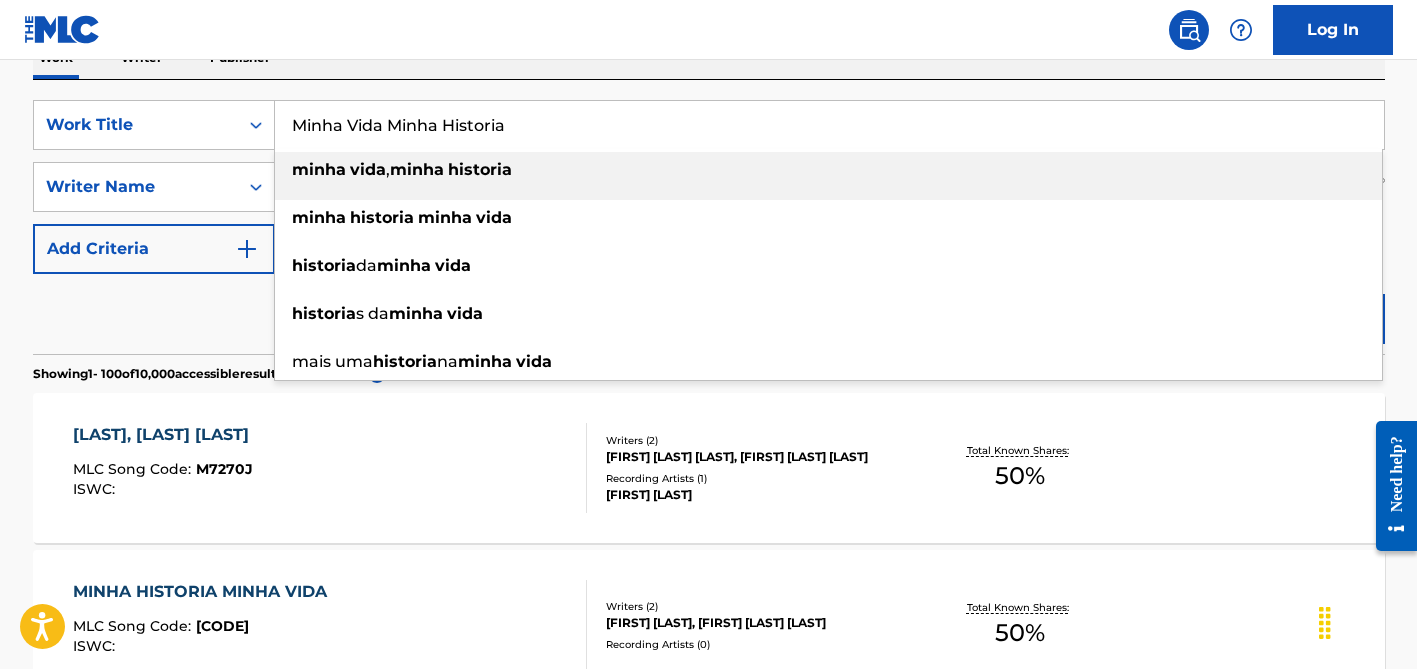 click on "Minha Vida Minha Historia" at bounding box center [829, 125] 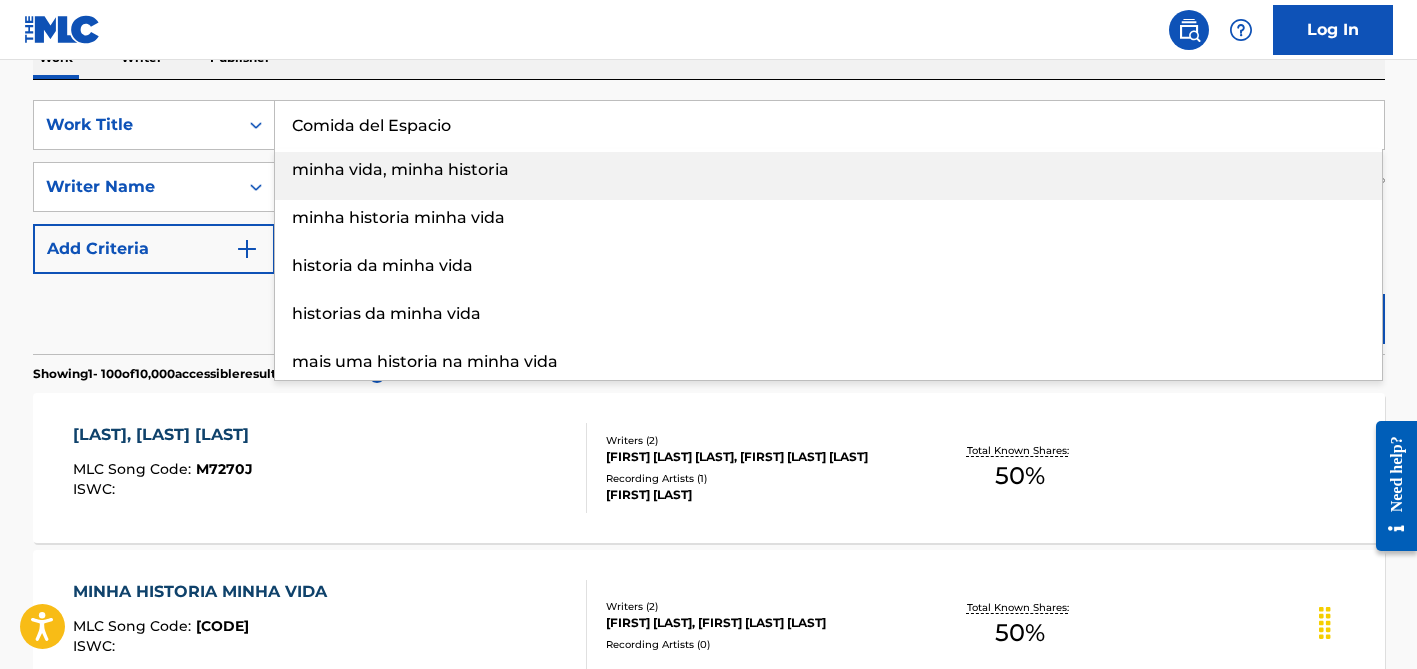type on "Comida del Espacio" 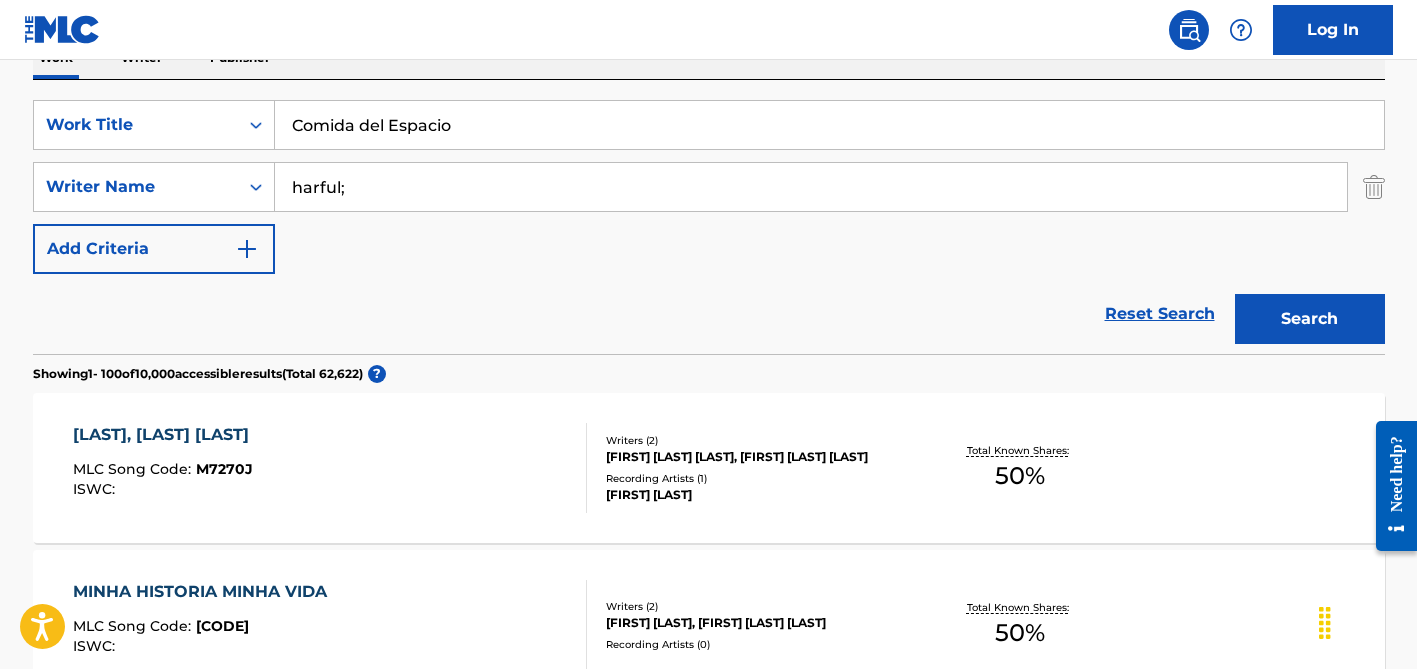 click on "harful;" at bounding box center (811, 187) 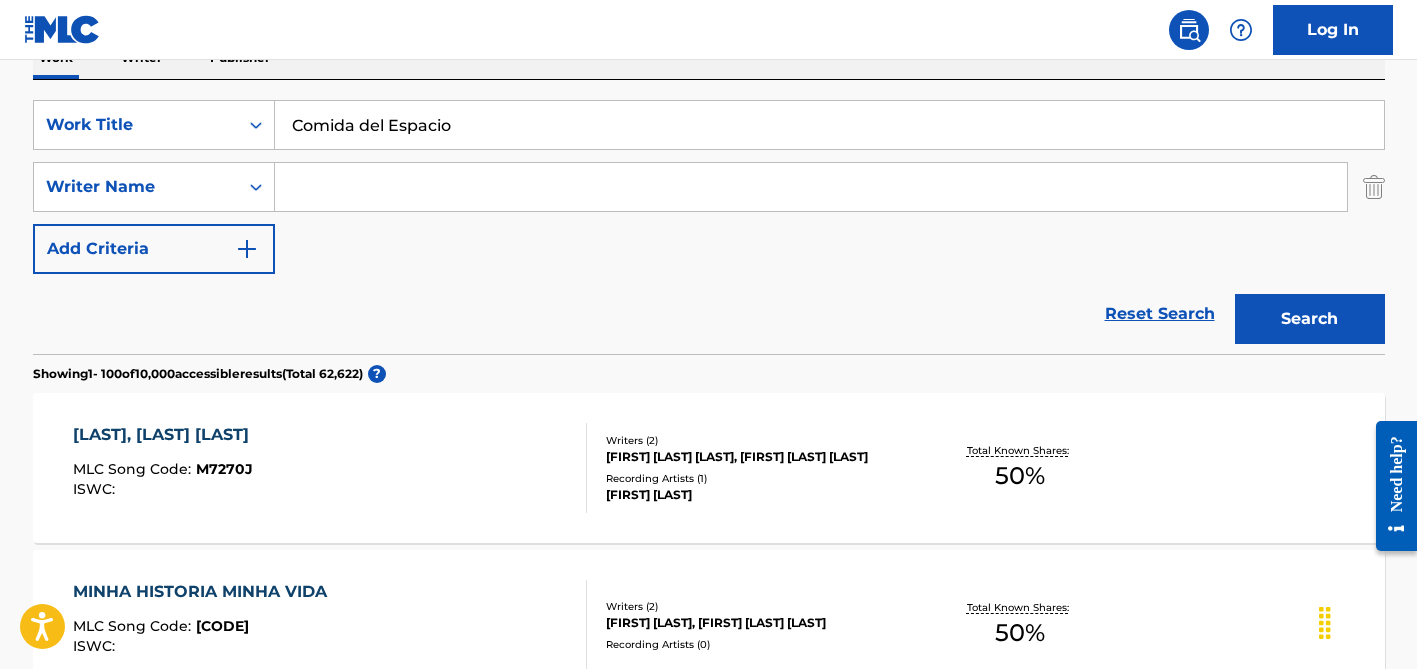 click on "Search" at bounding box center (1310, 319) 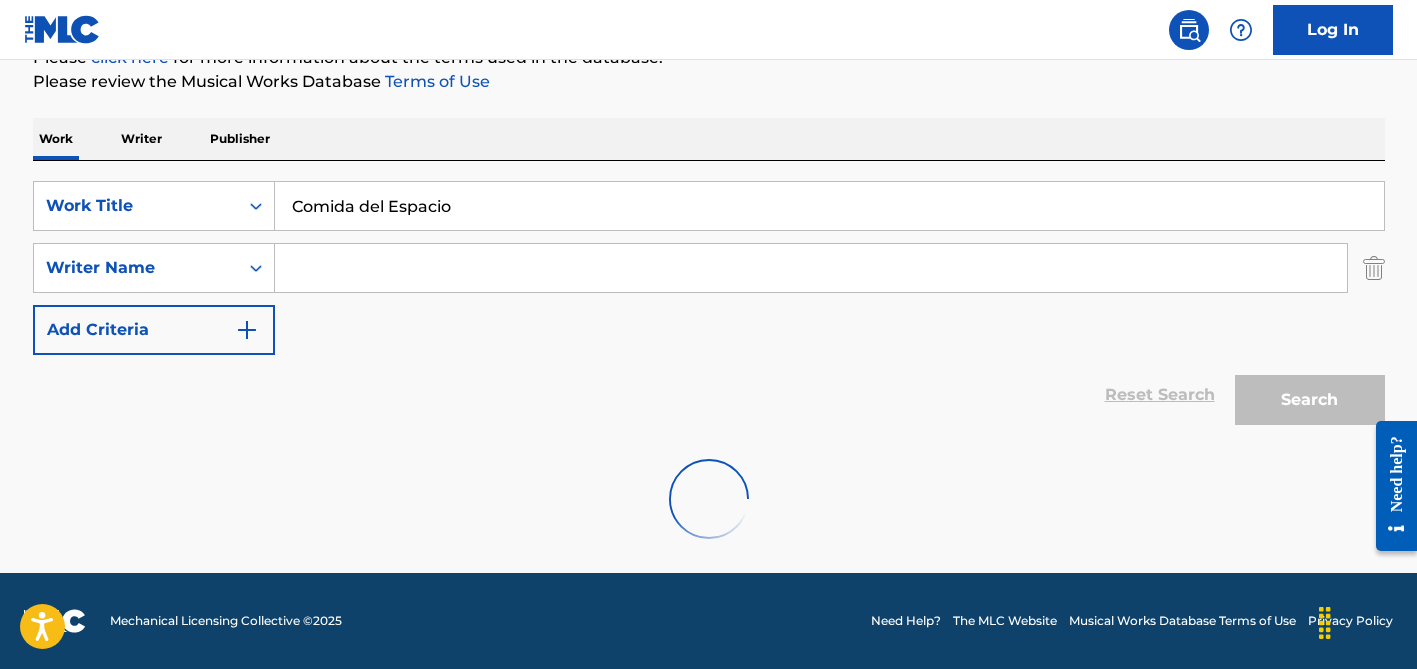 scroll, scrollTop: 264, scrollLeft: 0, axis: vertical 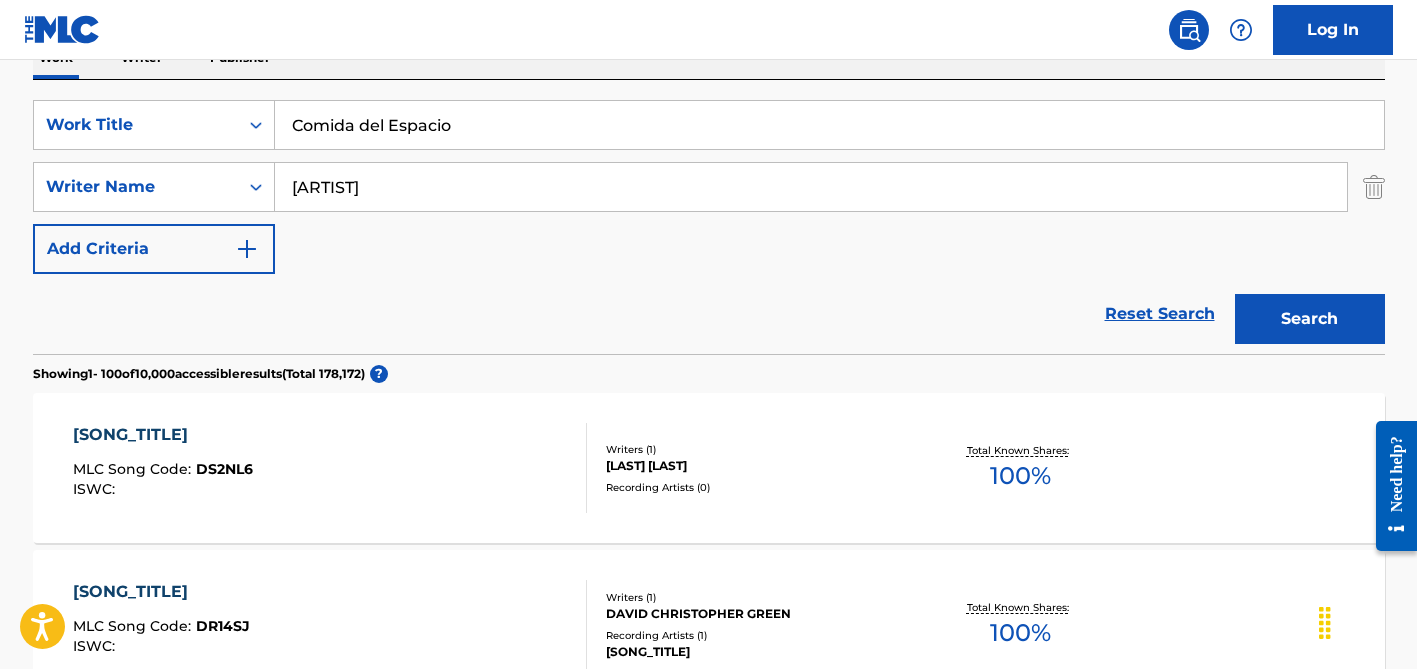 type on "[ARTIST]" 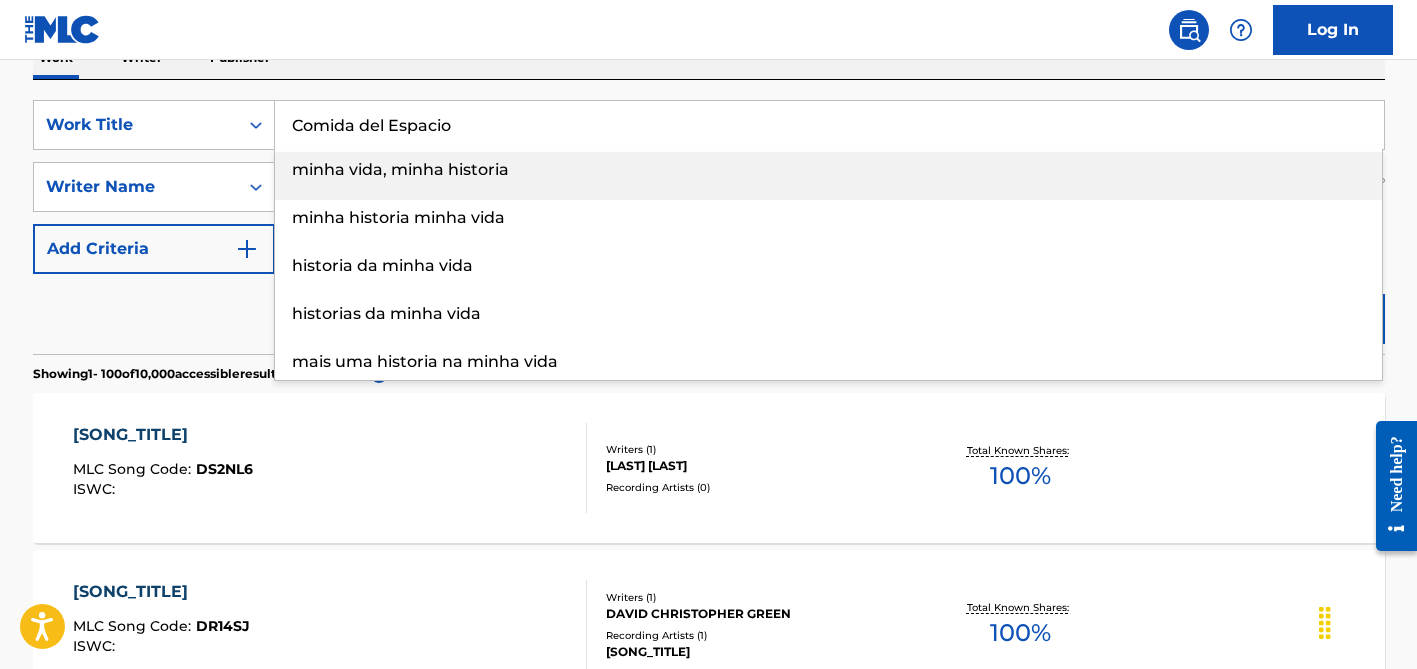 click on "Comida del Espacio" at bounding box center [829, 125] 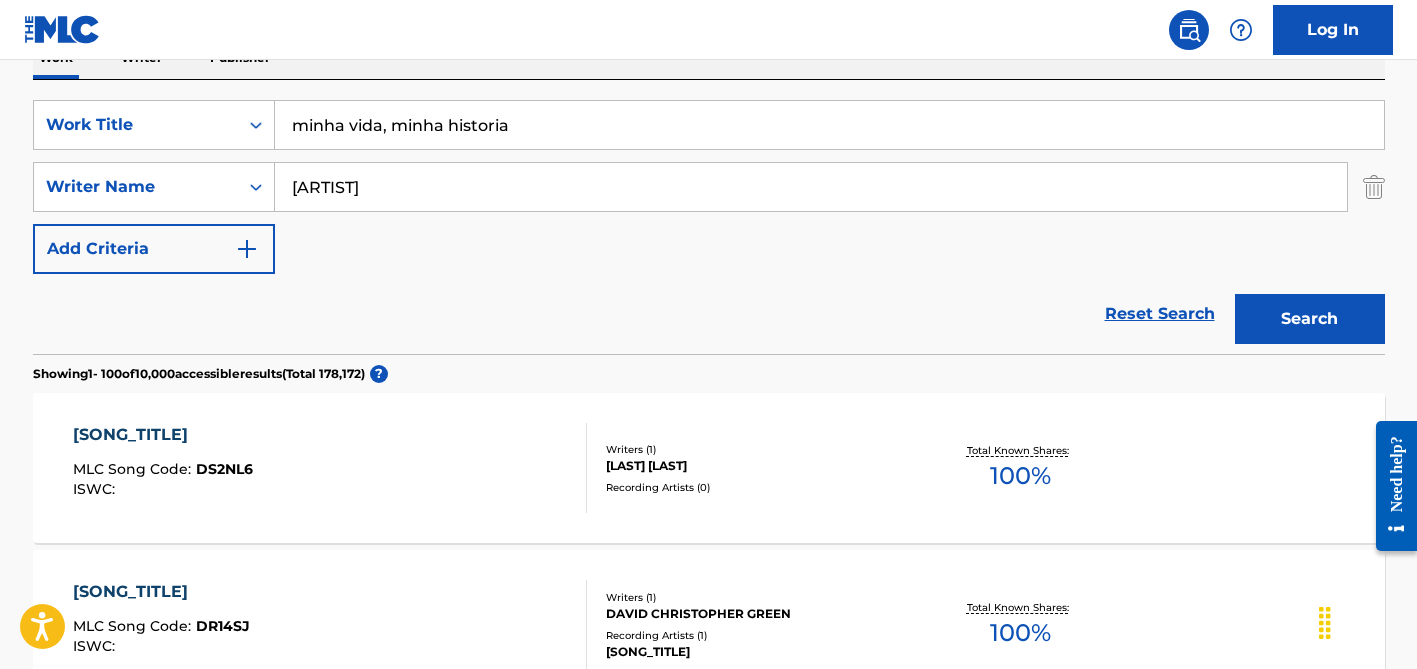 click on "minha vida, minha historia" at bounding box center [829, 125] 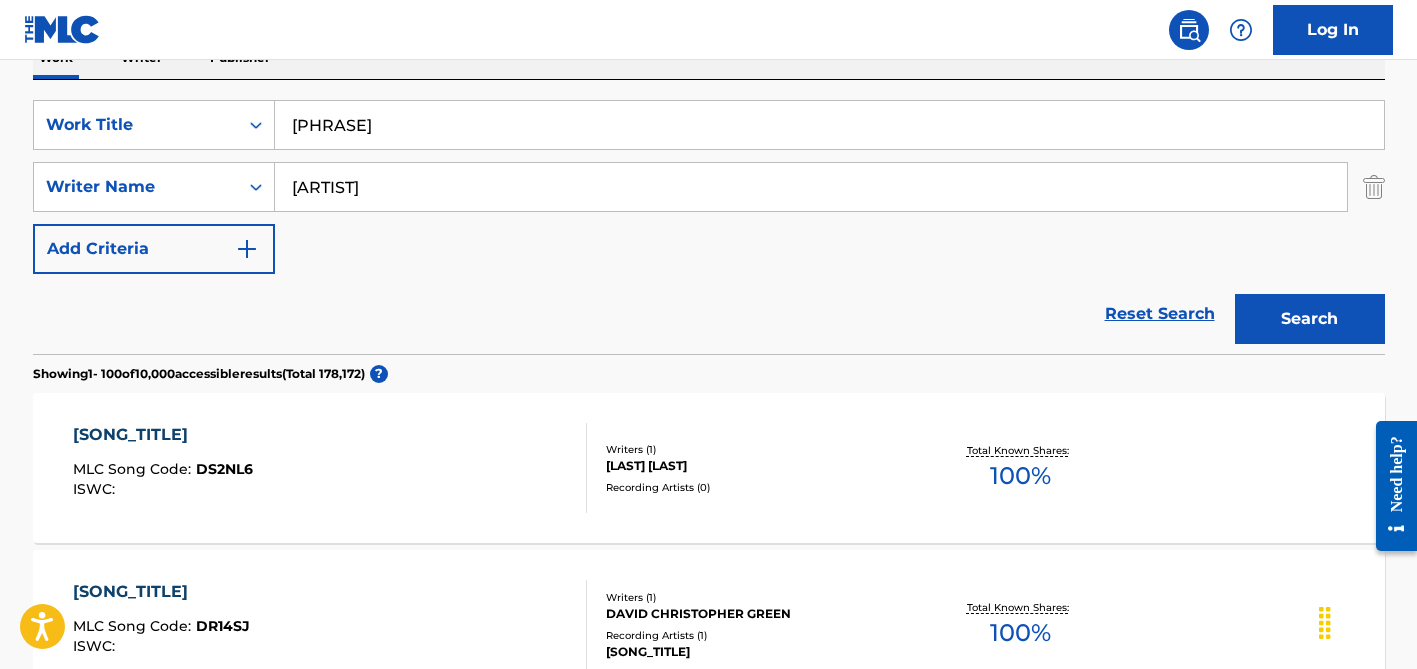 type on "[PHRASE]" 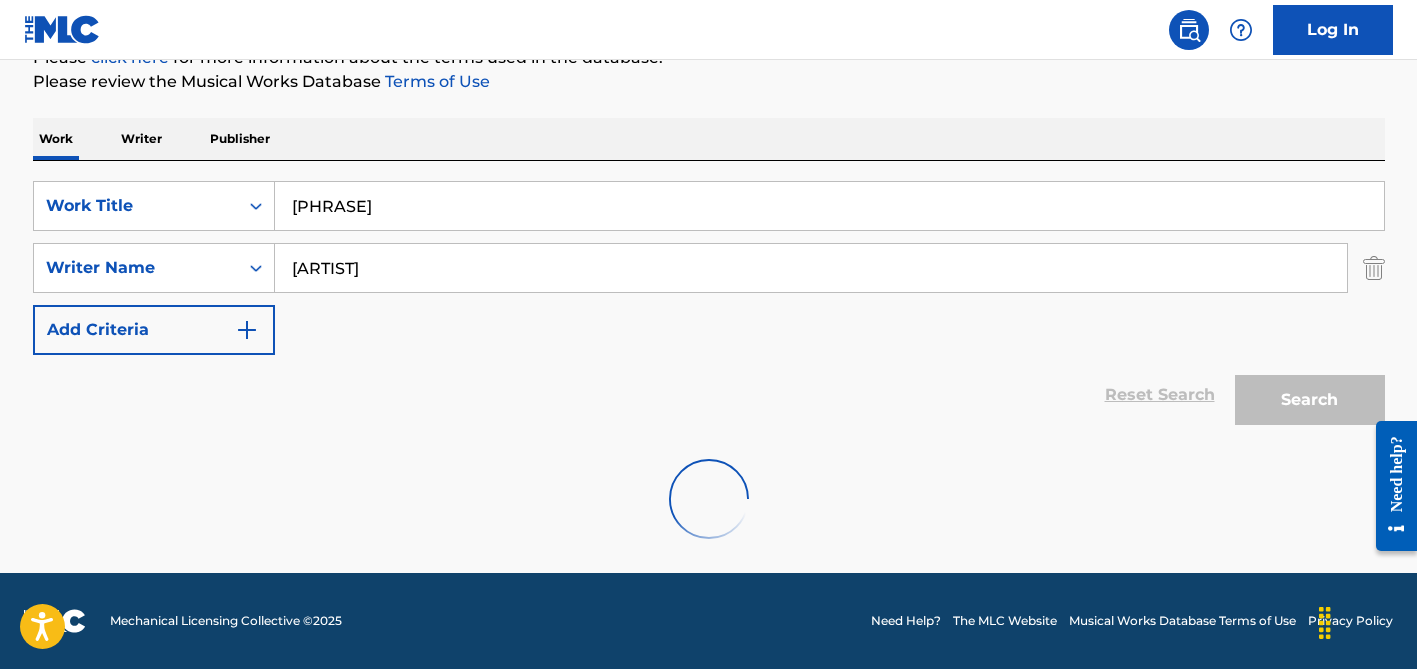 scroll, scrollTop: 264, scrollLeft: 0, axis: vertical 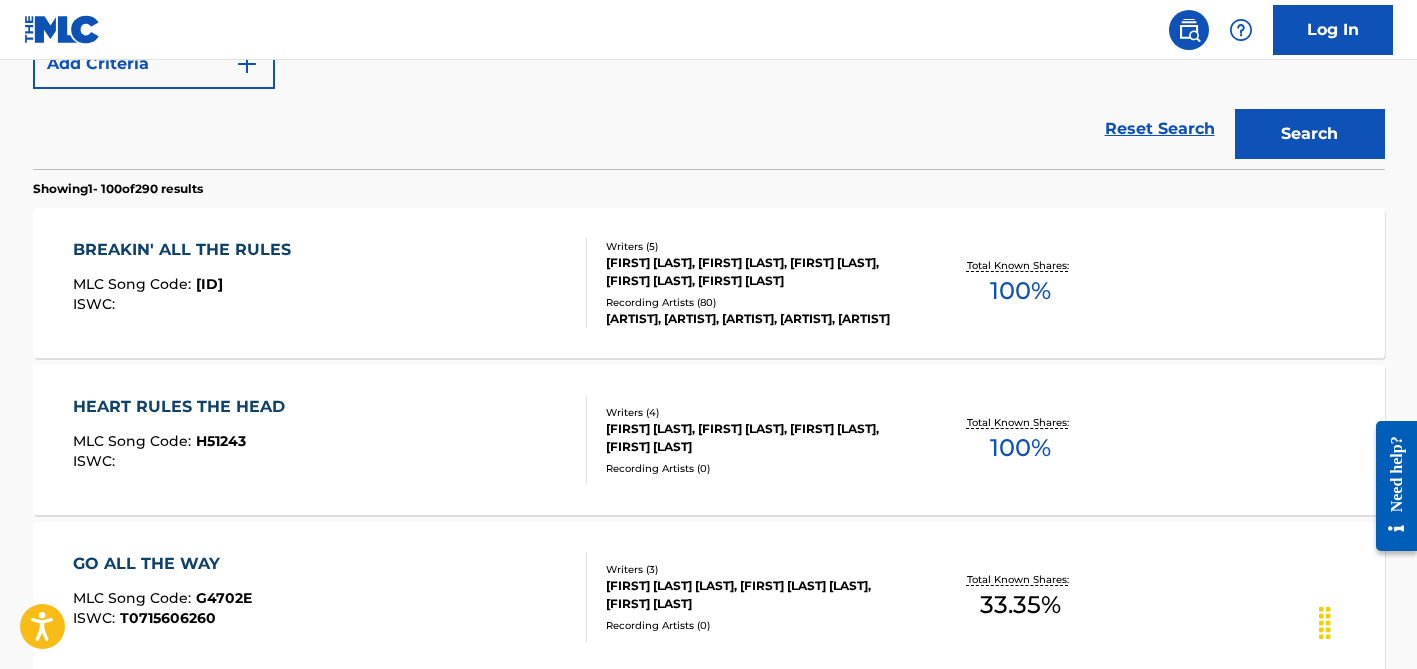 click on "Recording Artists ( 80 )" at bounding box center (757, 302) 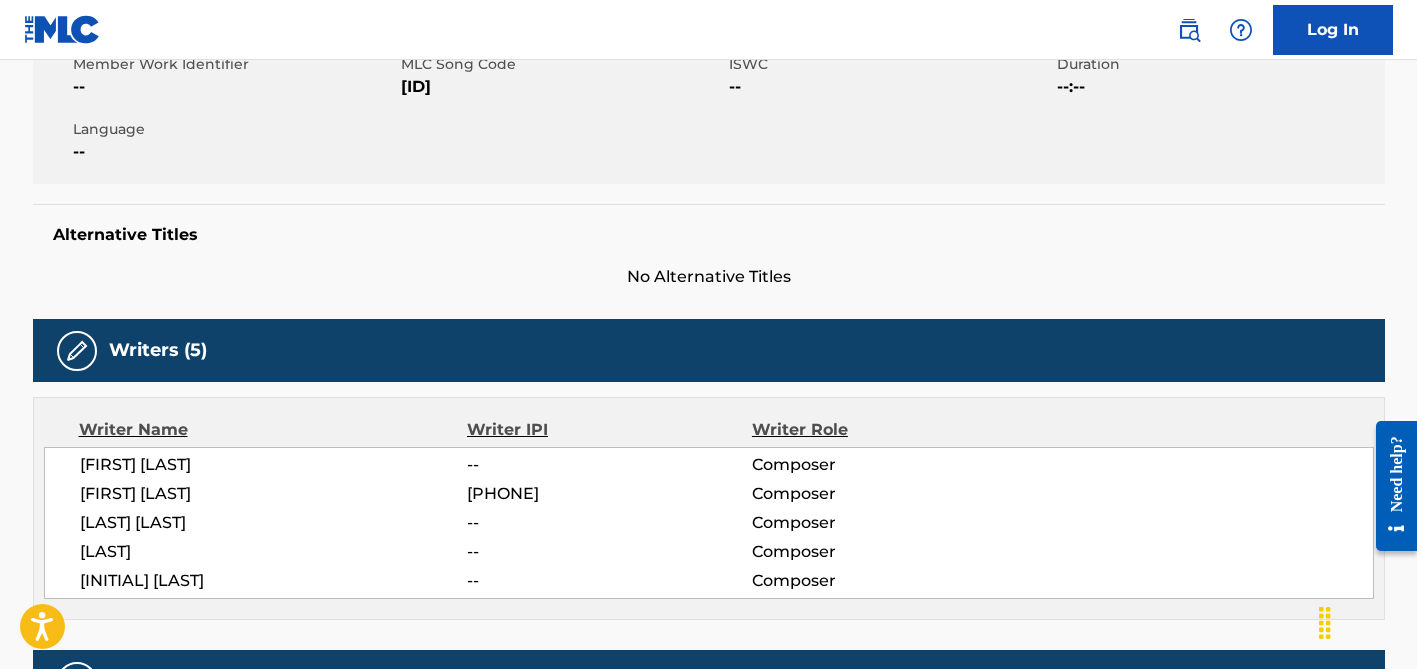 scroll, scrollTop: 0, scrollLeft: 0, axis: both 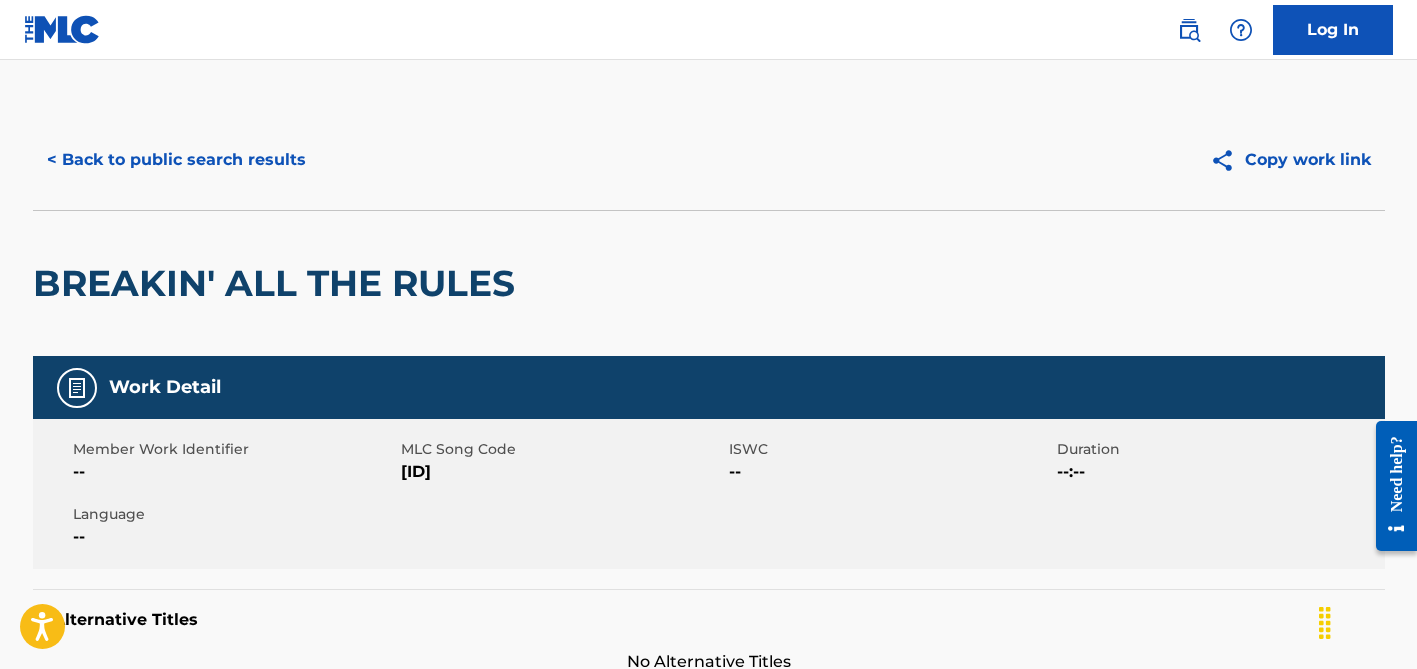 click on "< Back to public search results" at bounding box center (176, 160) 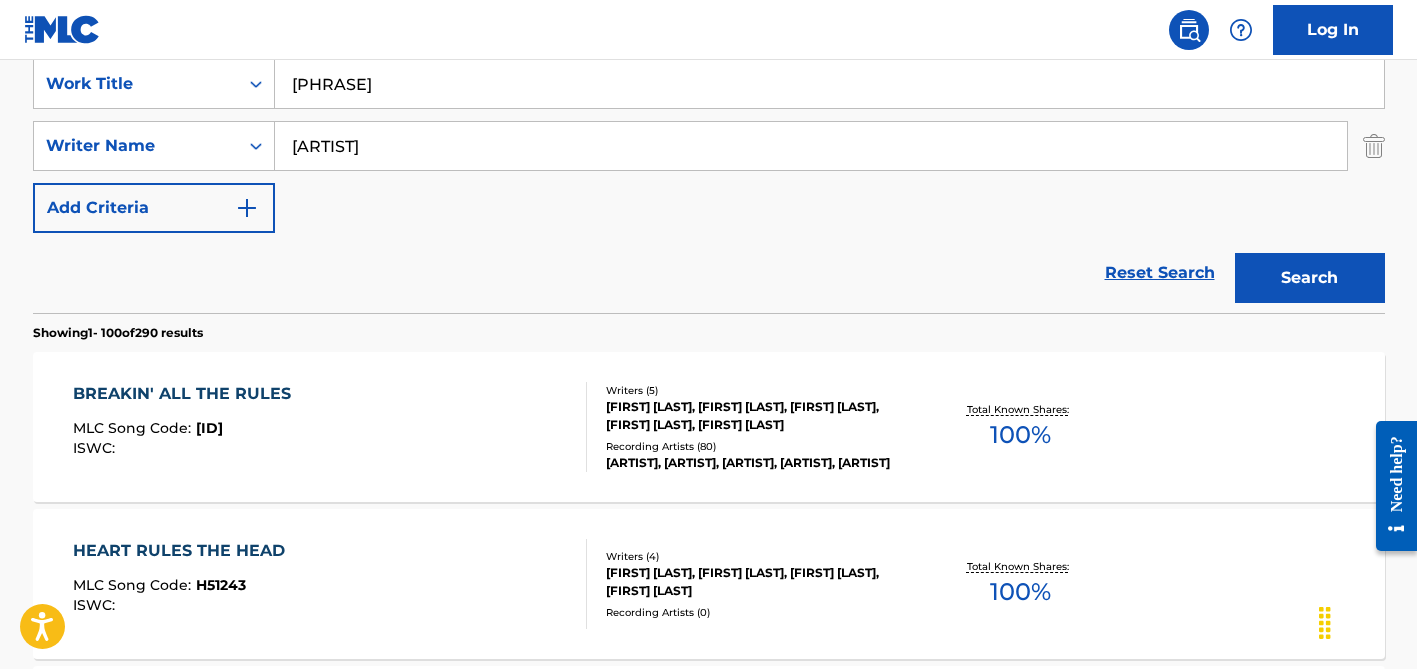 scroll, scrollTop: 356, scrollLeft: 0, axis: vertical 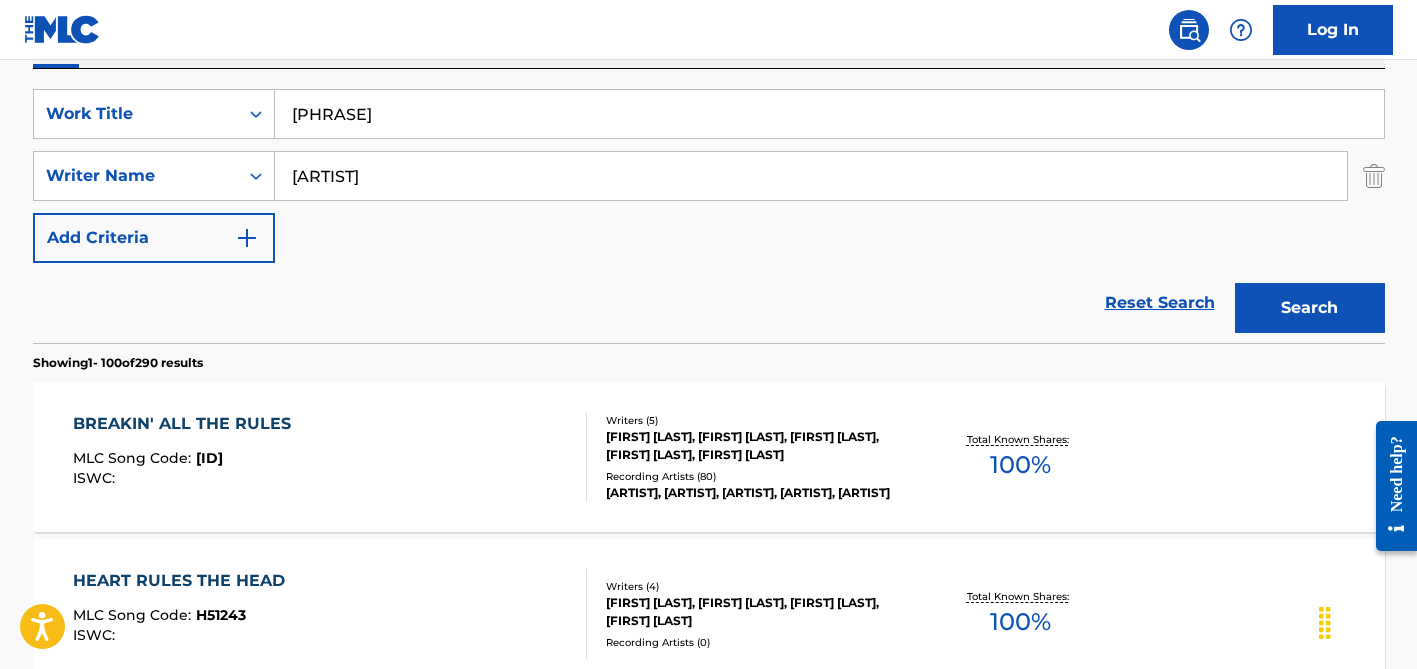 click on "[ARTIST]" at bounding box center [811, 176] 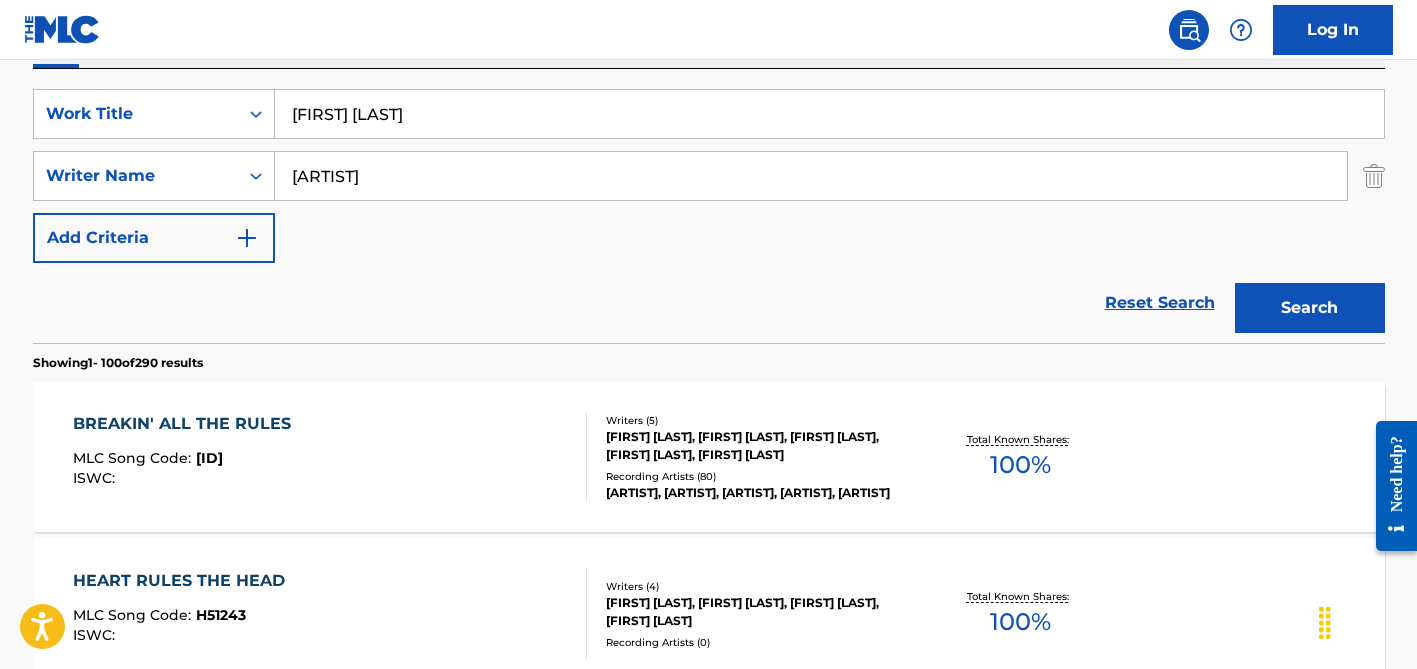 type on "[FIRST] [LAST]" 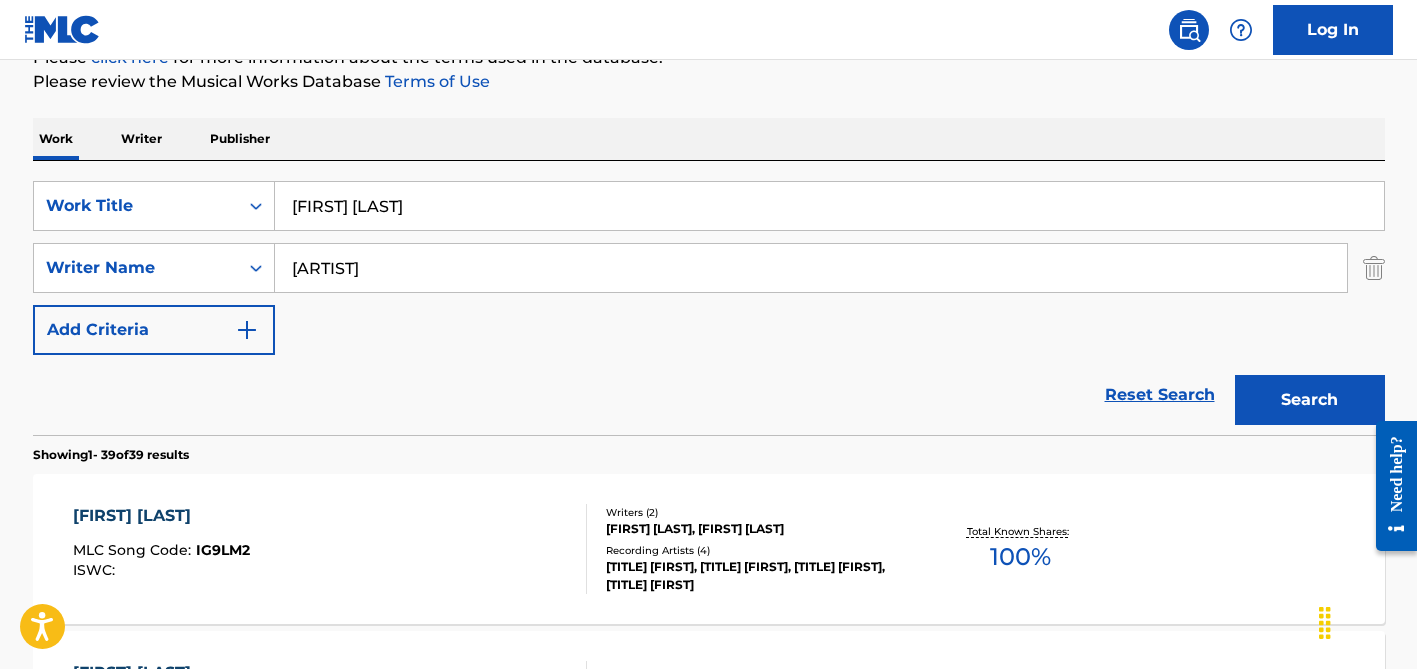 click on "[ARTIST]" at bounding box center (811, 268) 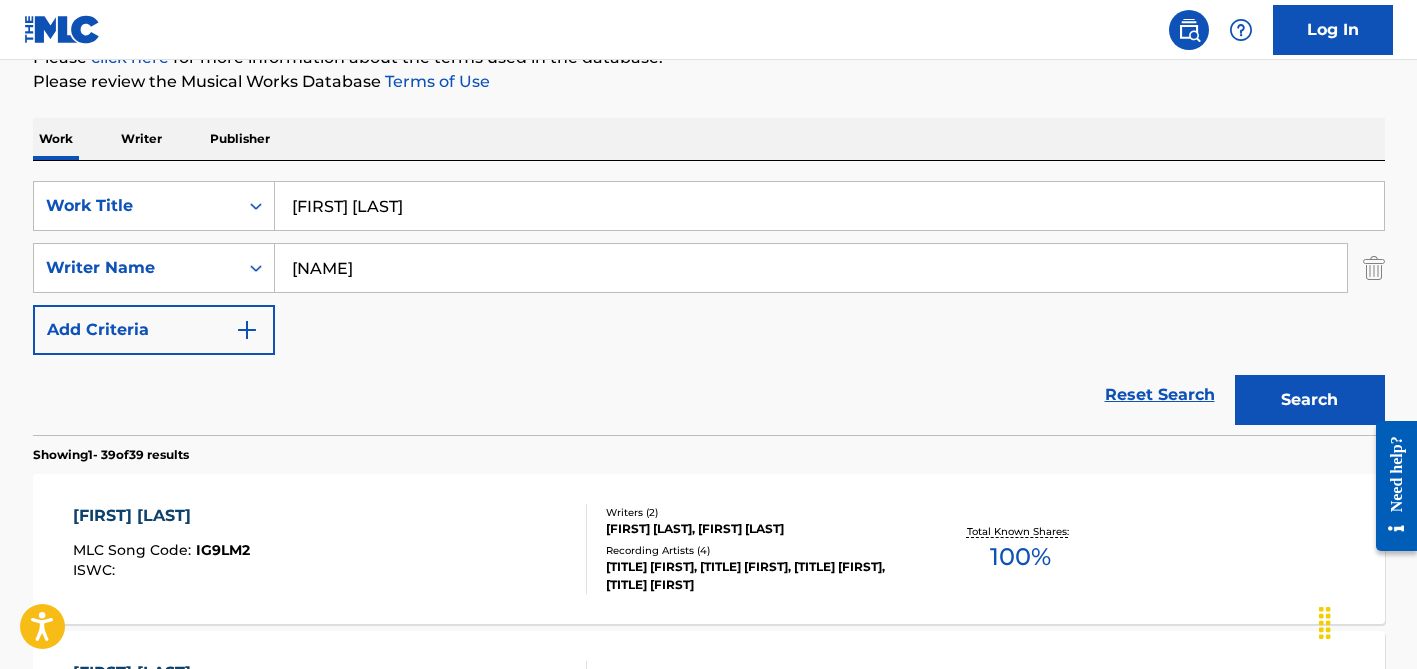 type on "[NAME]" 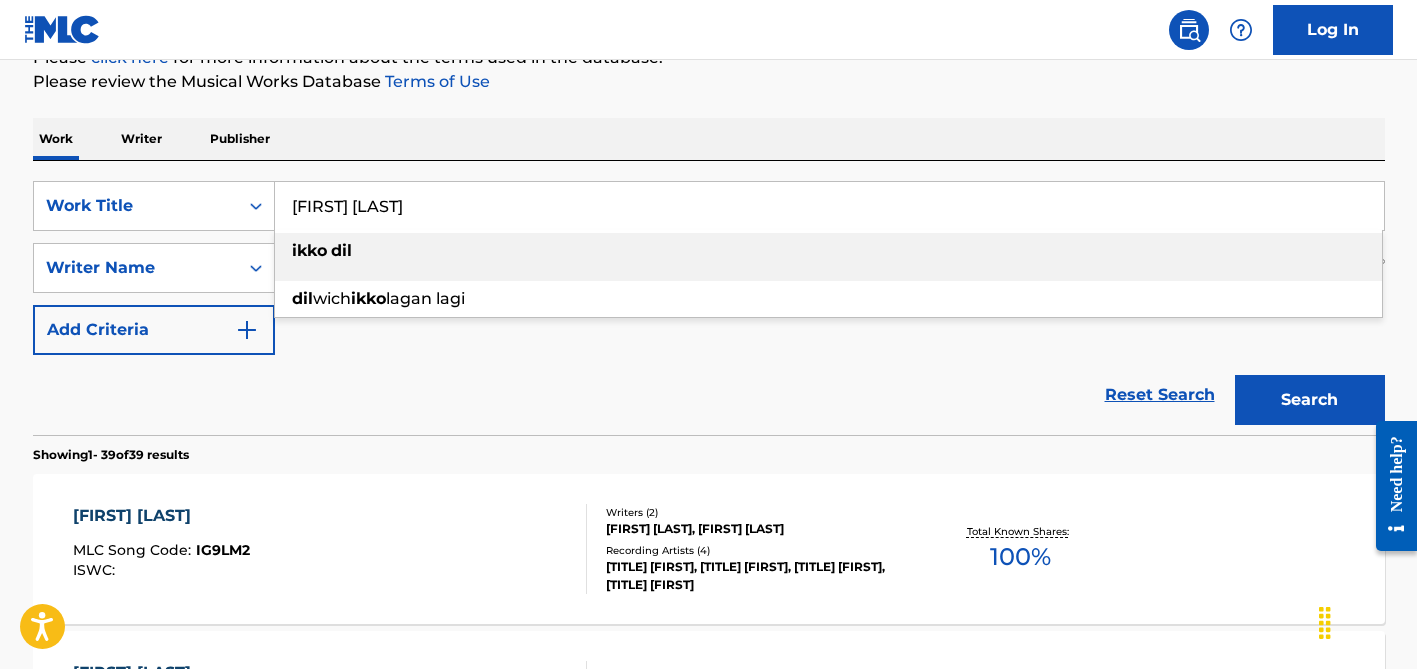 click on "[FIRST] [LAST]" at bounding box center [829, 206] 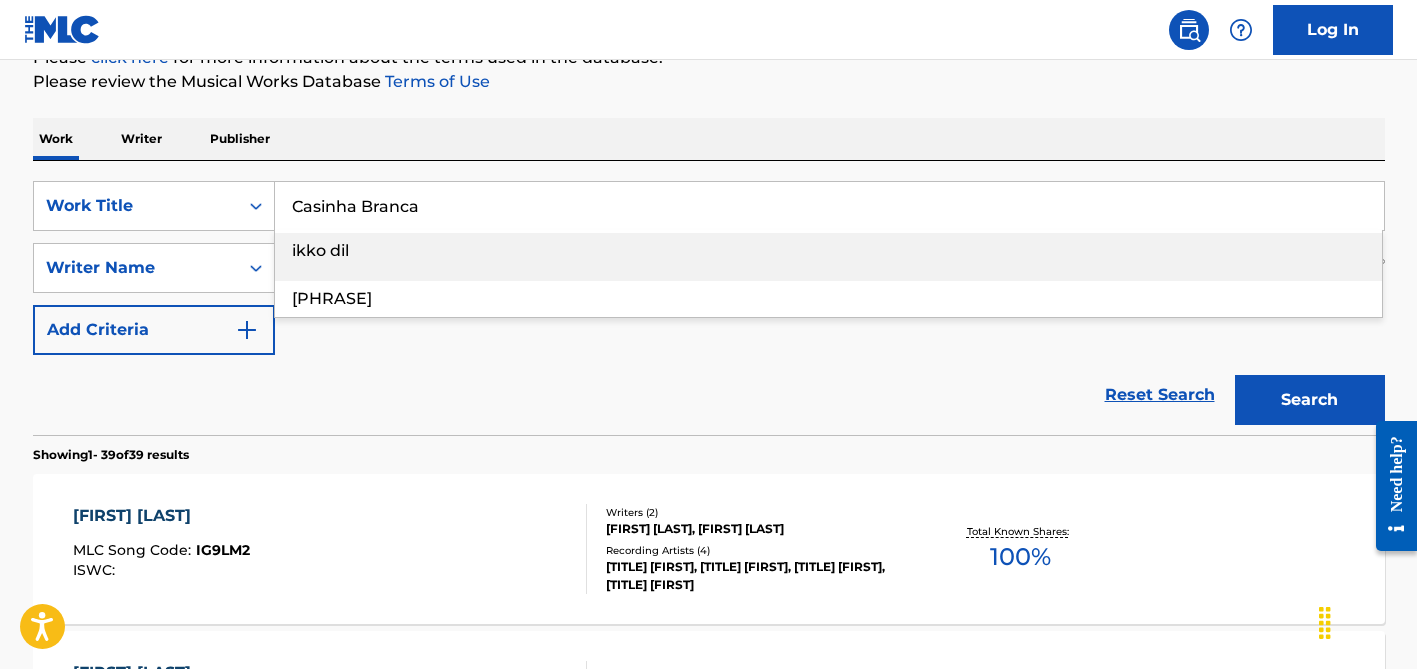 type on "Casinha Branca" 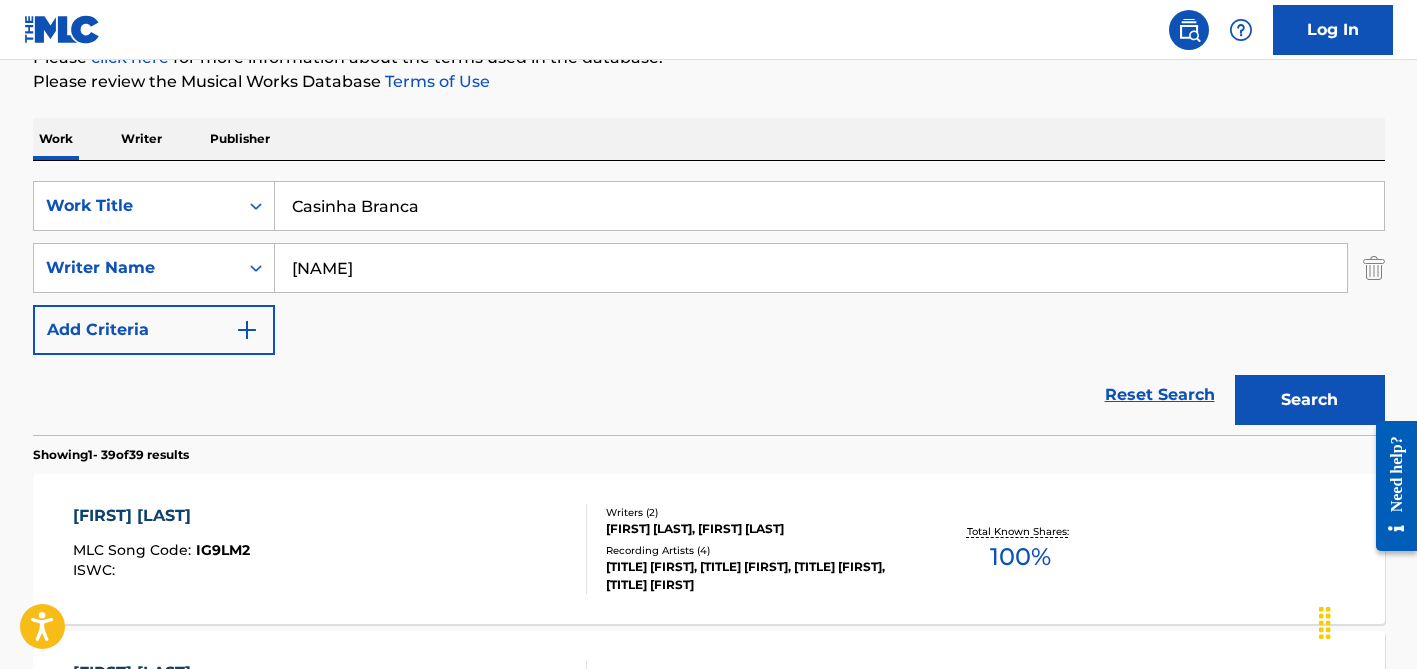 click on "SearchWithCriteriaa627c383-9a24-4013-b74b-c2bfada7103c Work Title Comida del Espacio SearchWithCriteriad4a31804-51f9-40d5-af1a-87e4183dbe69 Writer Name [LAST] Add Criteria Reset Search Search" at bounding box center (709, 298) 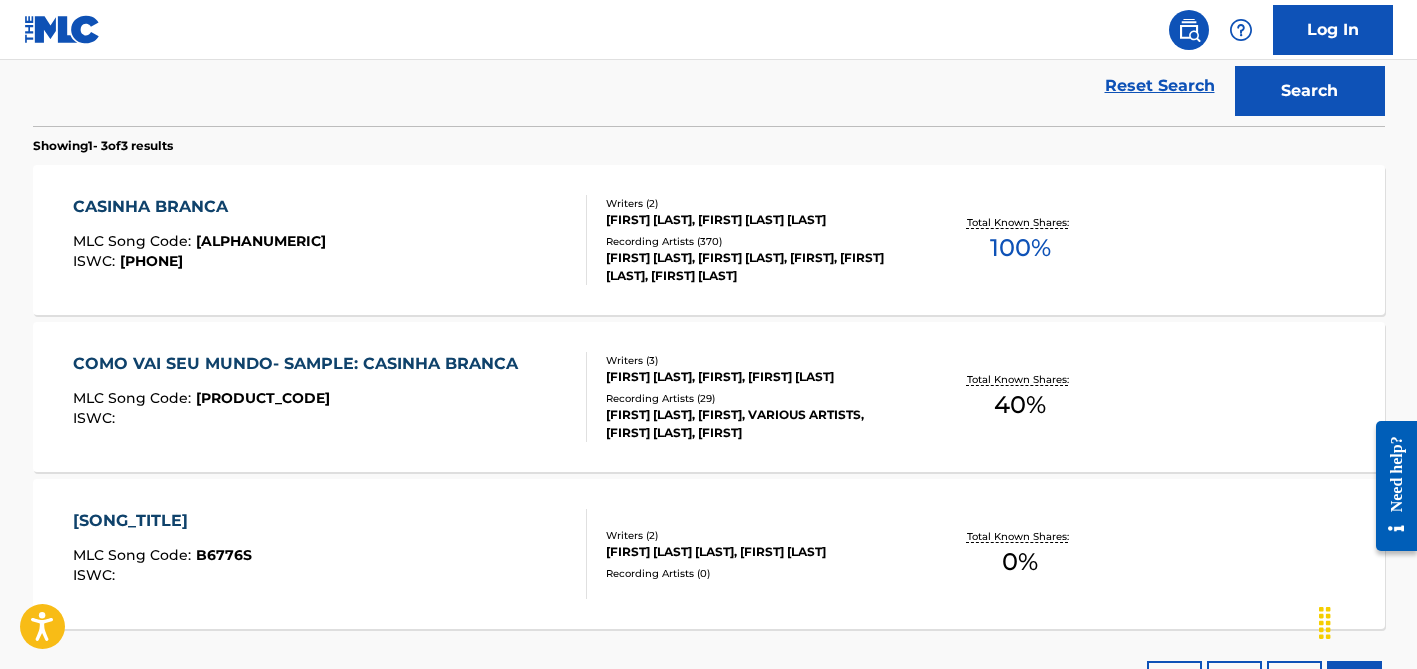 scroll, scrollTop: 586, scrollLeft: 0, axis: vertical 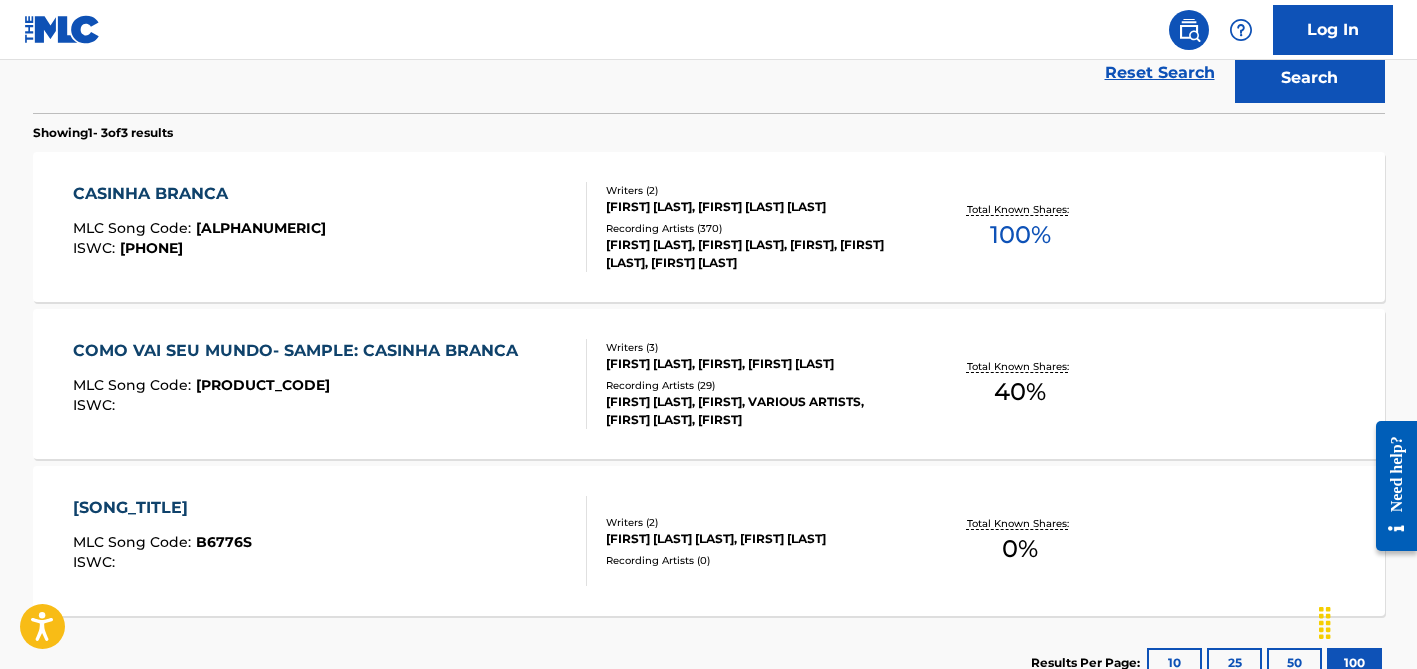 click on "Recording Artists ( [NUMBER] )" at bounding box center [757, 228] 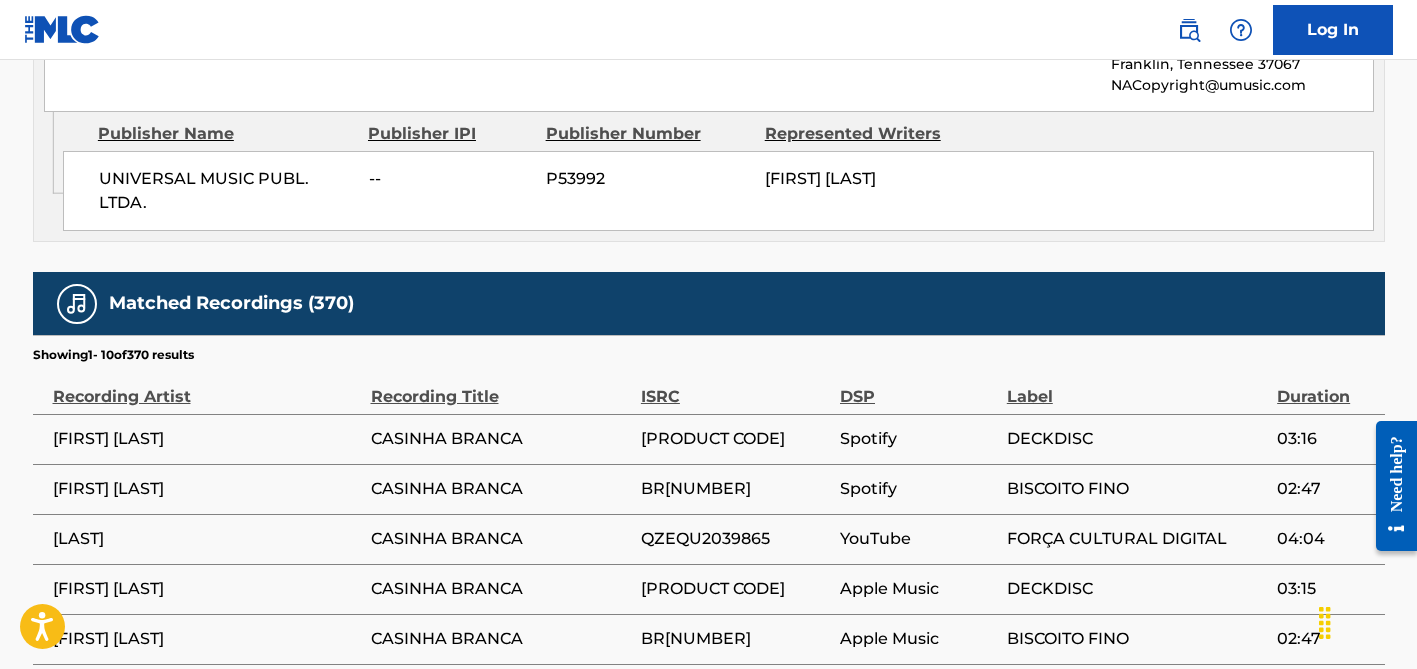 scroll, scrollTop: 1561, scrollLeft: 0, axis: vertical 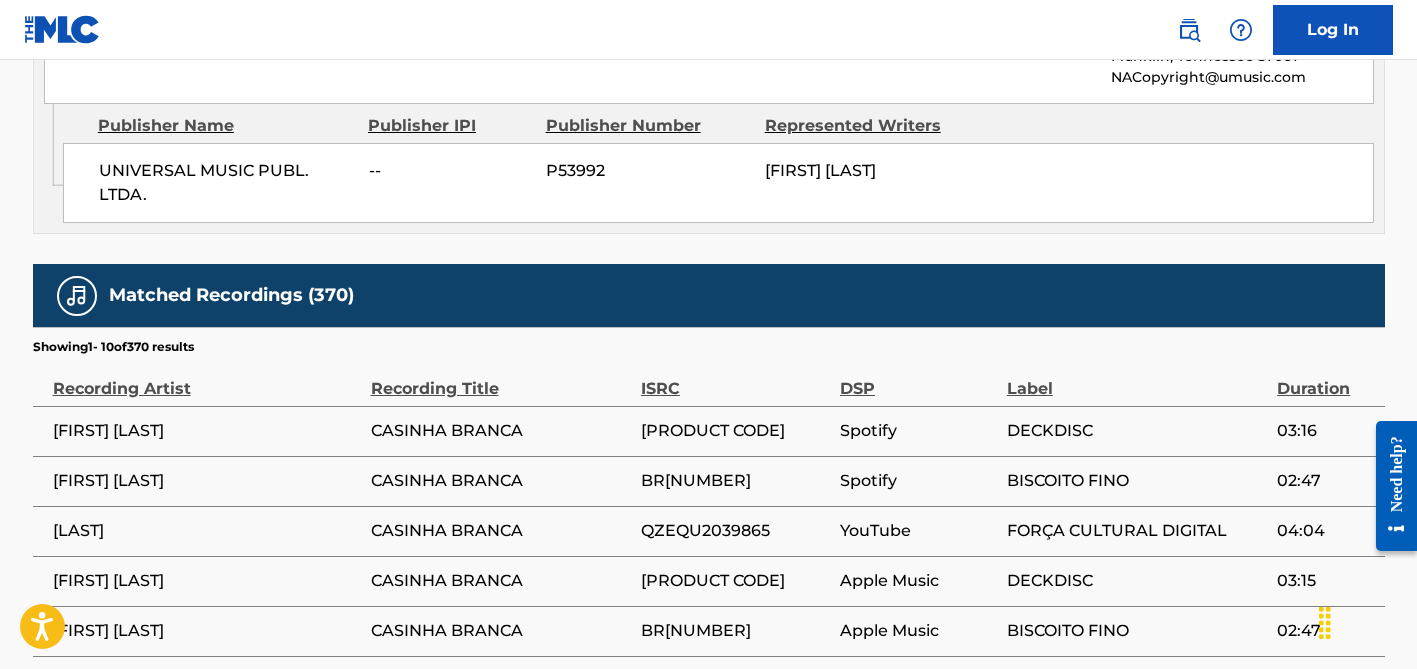 click on "[FIRST] [LAST]" at bounding box center [207, 431] 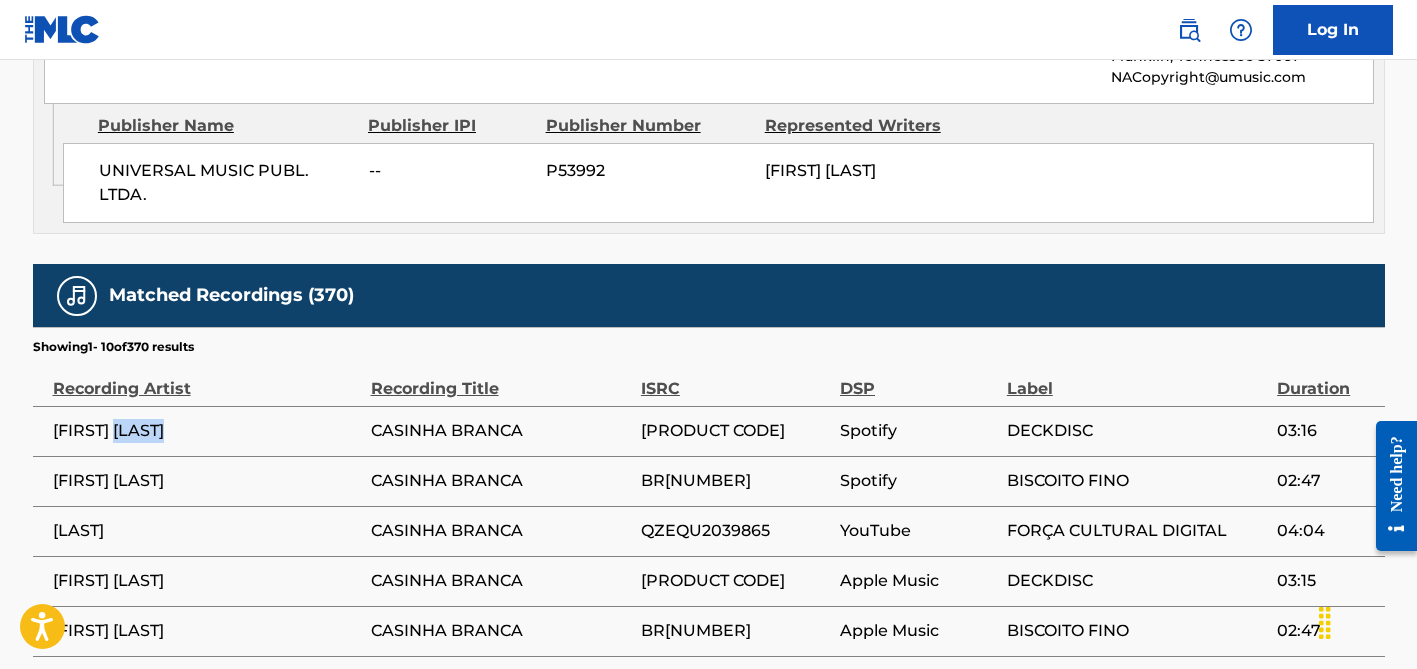 click on "[FIRST] [LAST]" at bounding box center (207, 431) 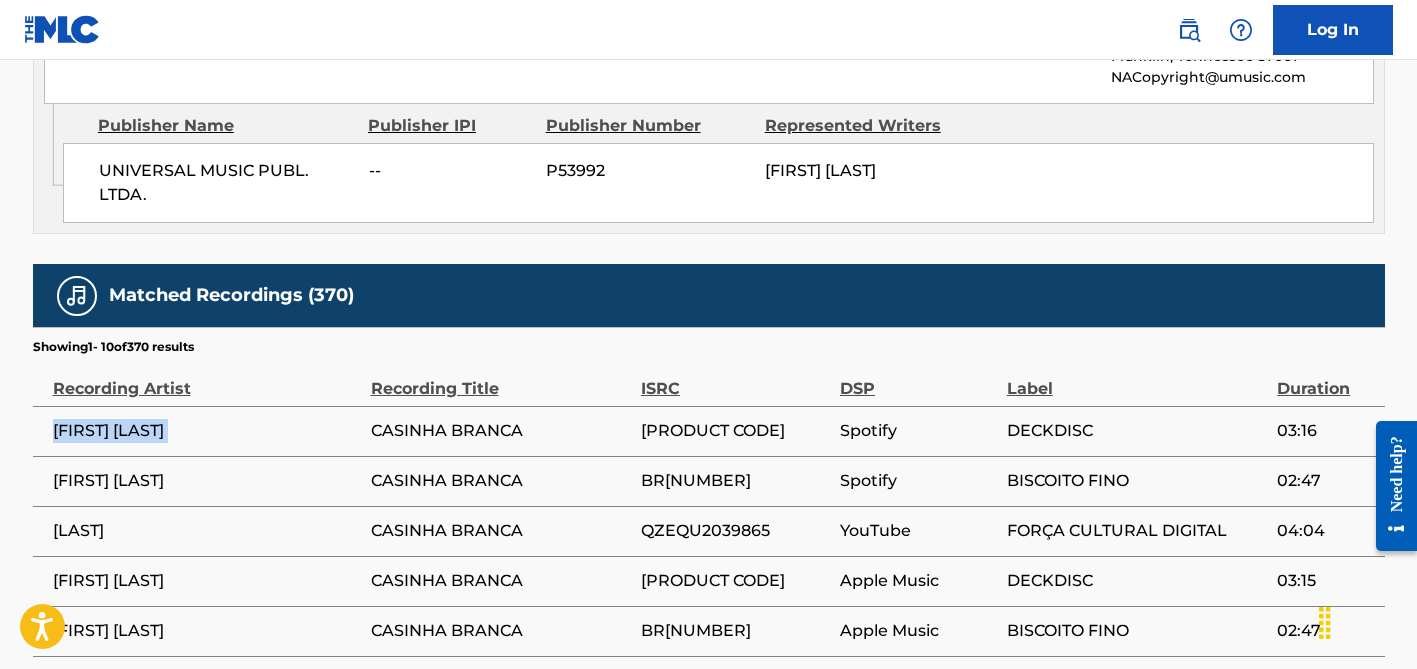click on "[FIRST] [LAST]" at bounding box center [207, 431] 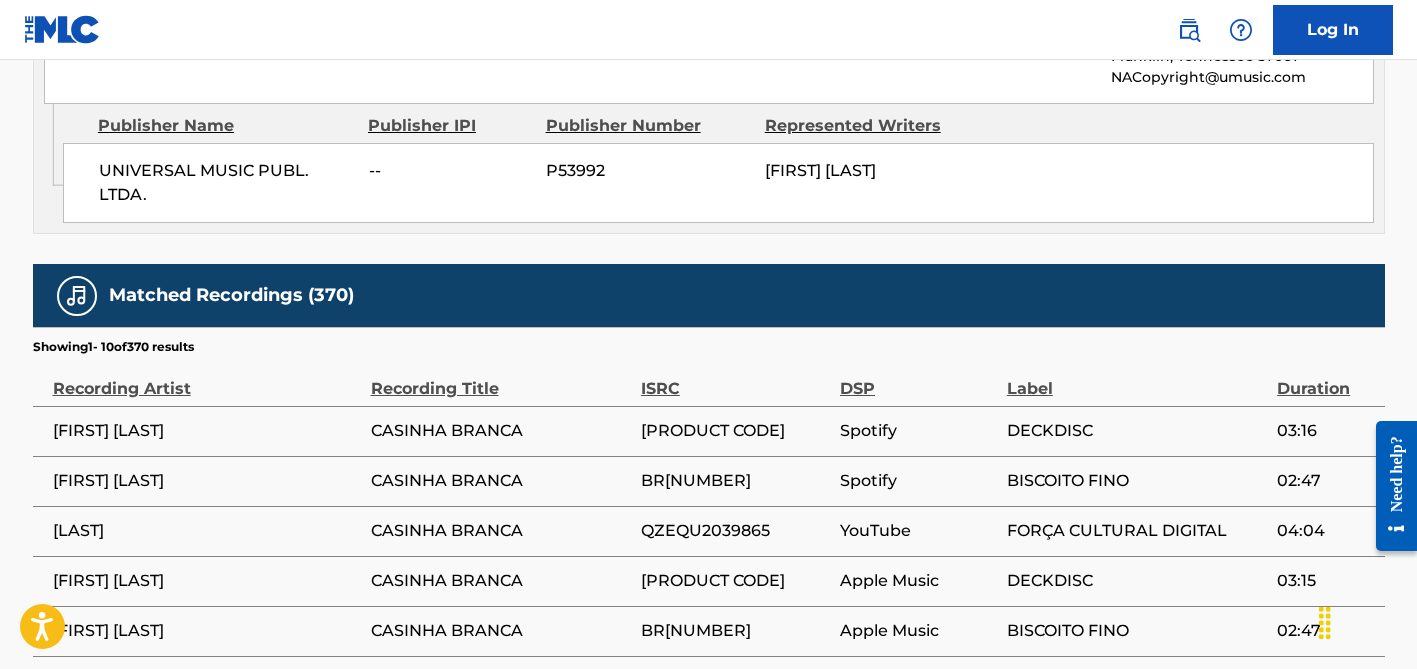 click on "[PRODUCT CODE]" at bounding box center [735, 431] 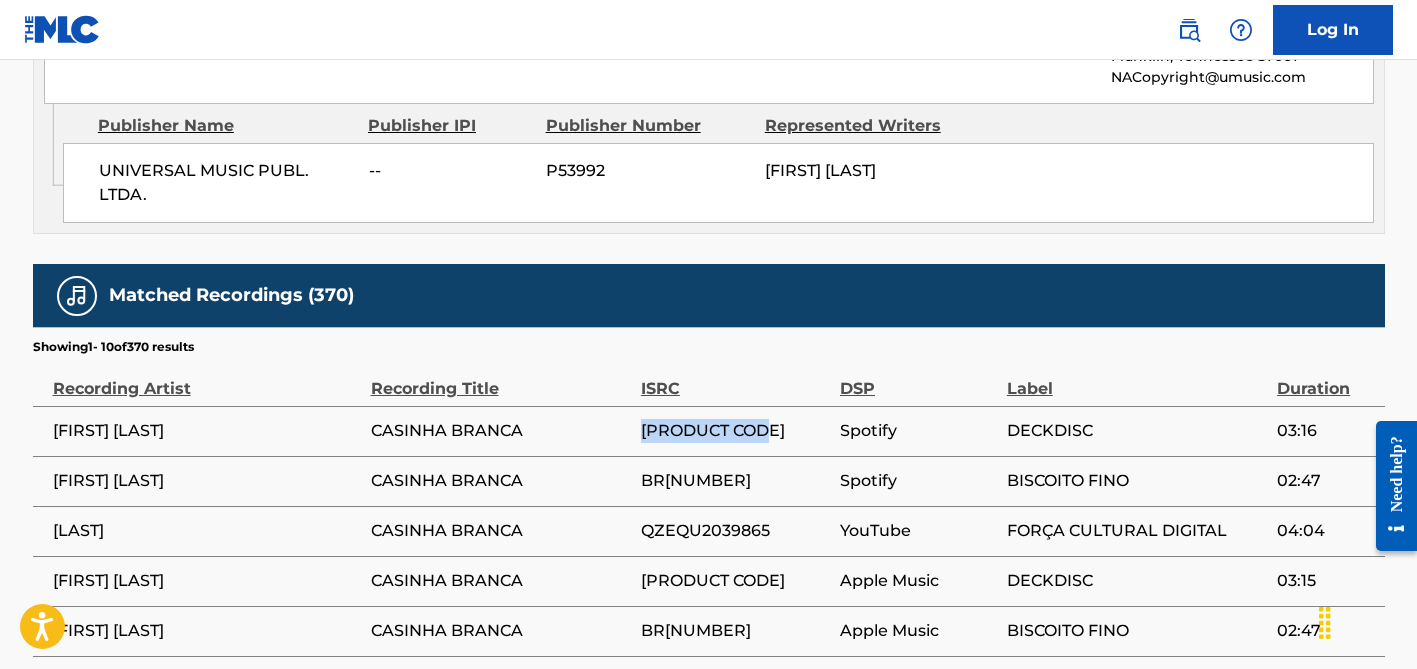 click on "[PRODUCT CODE]" at bounding box center (735, 431) 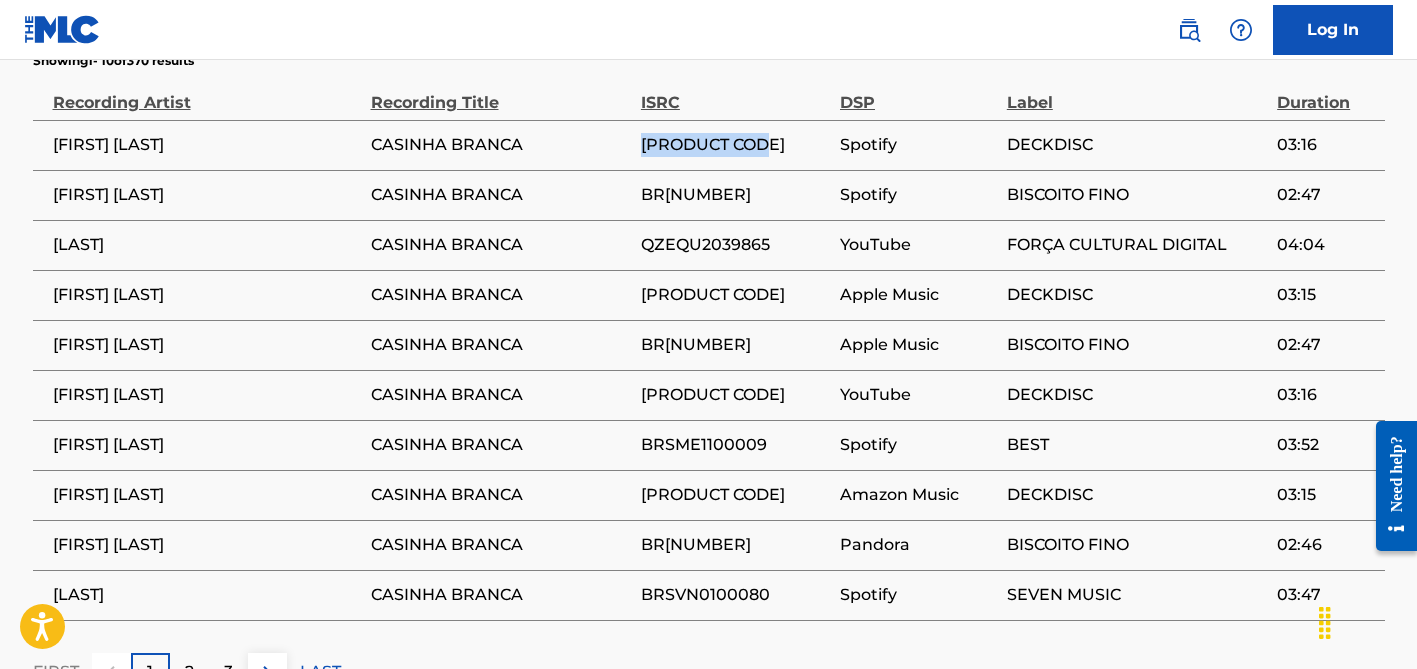 scroll, scrollTop: 1849, scrollLeft: 0, axis: vertical 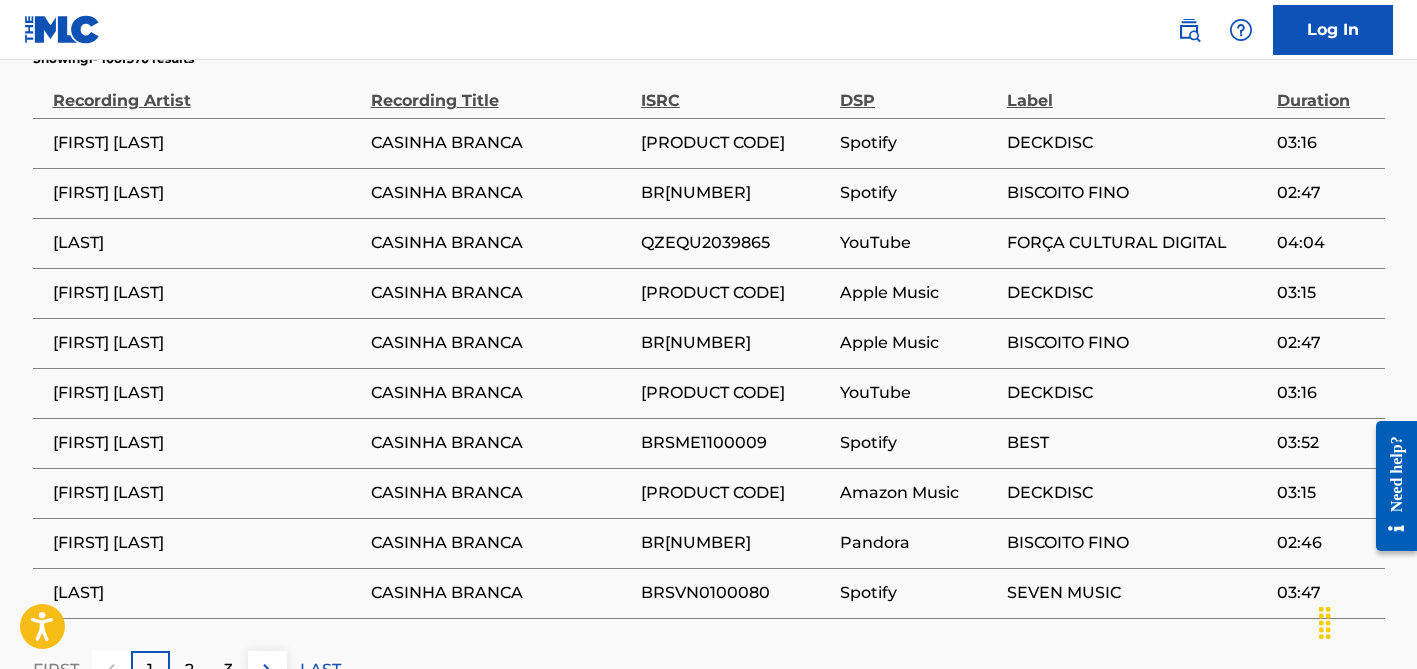 click on "[LAST]" at bounding box center [207, 593] 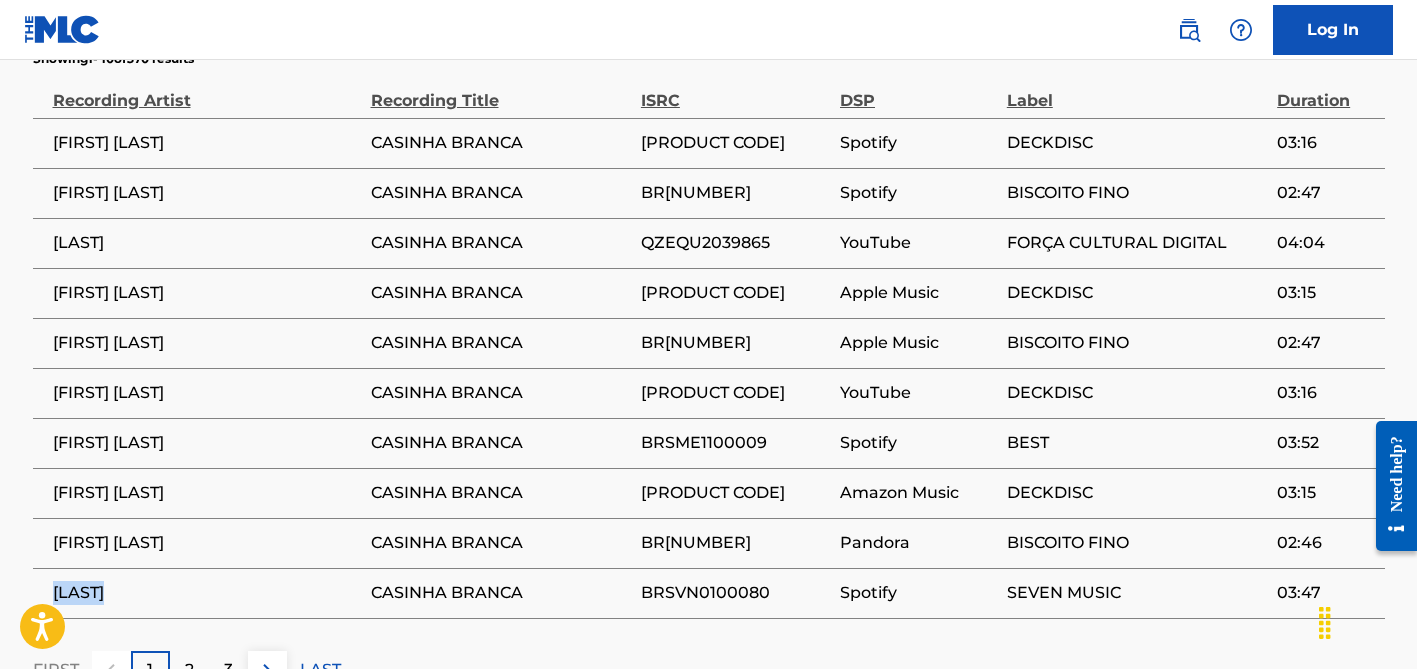 click on "[LAST]" at bounding box center (207, 593) 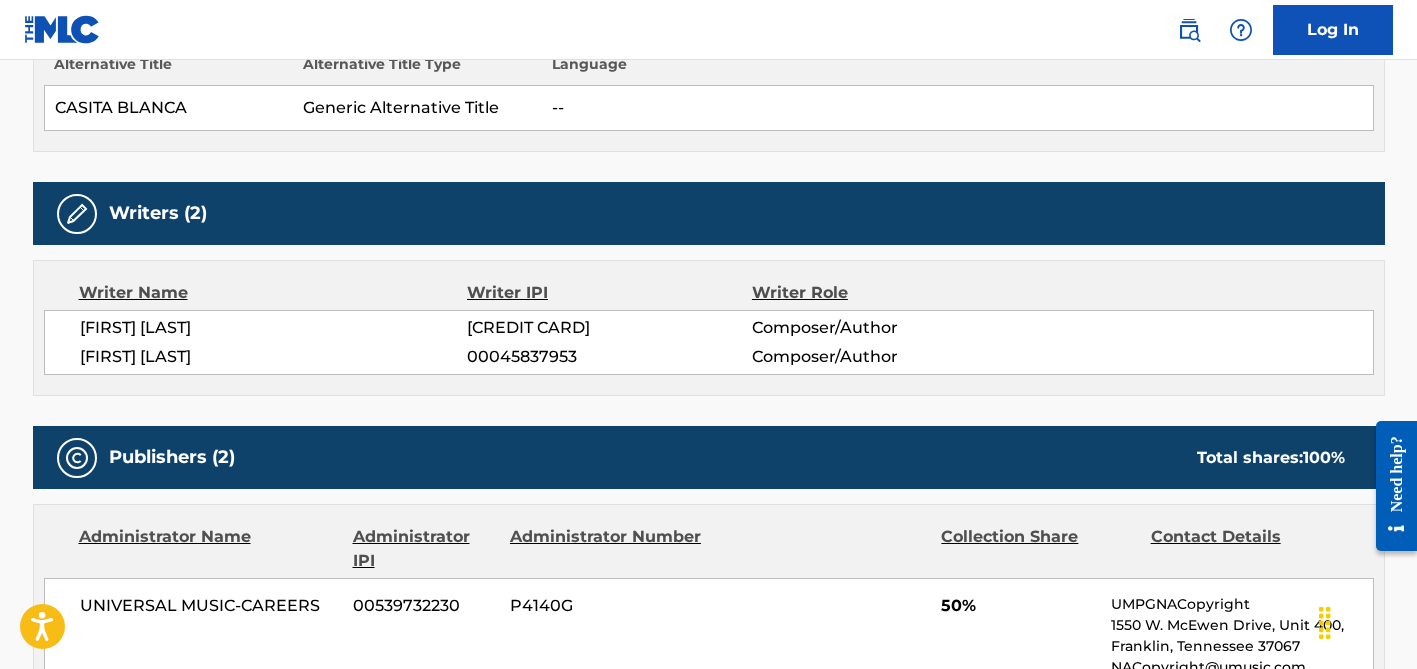 scroll, scrollTop: 0, scrollLeft: 0, axis: both 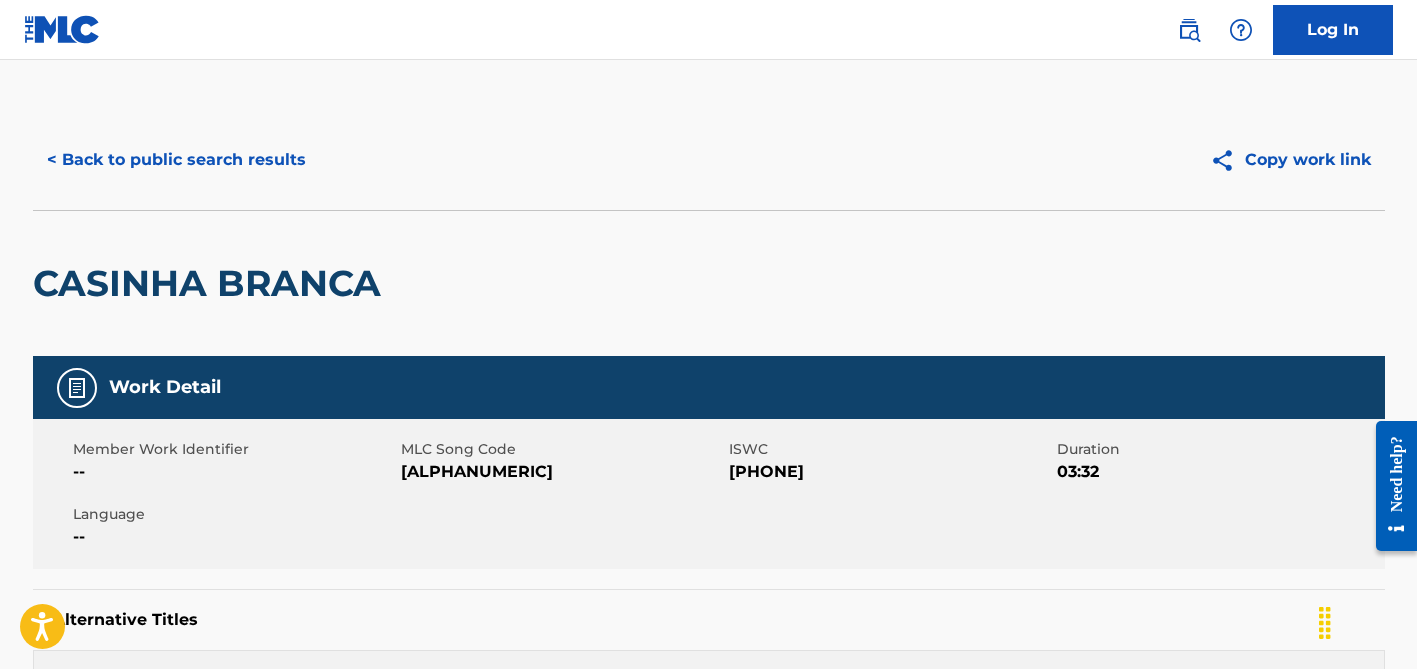 click on "< Back to public search results" at bounding box center [176, 160] 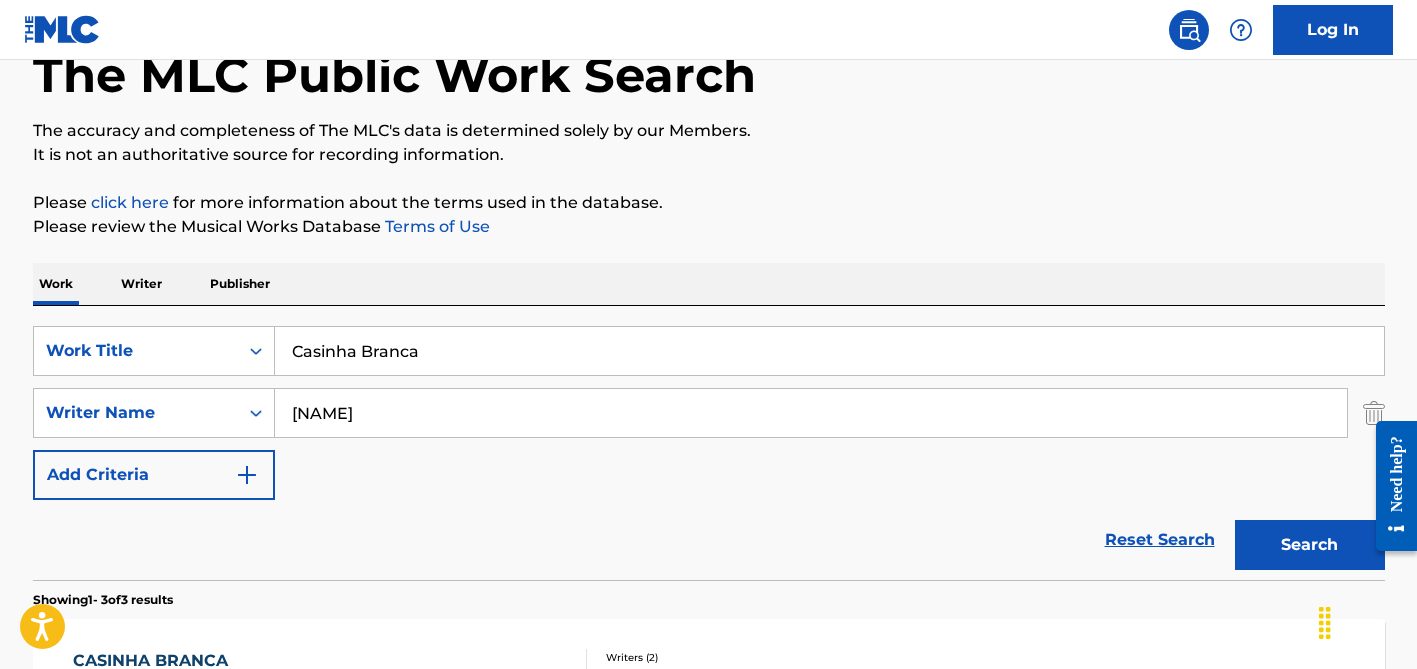 scroll, scrollTop: 0, scrollLeft: 0, axis: both 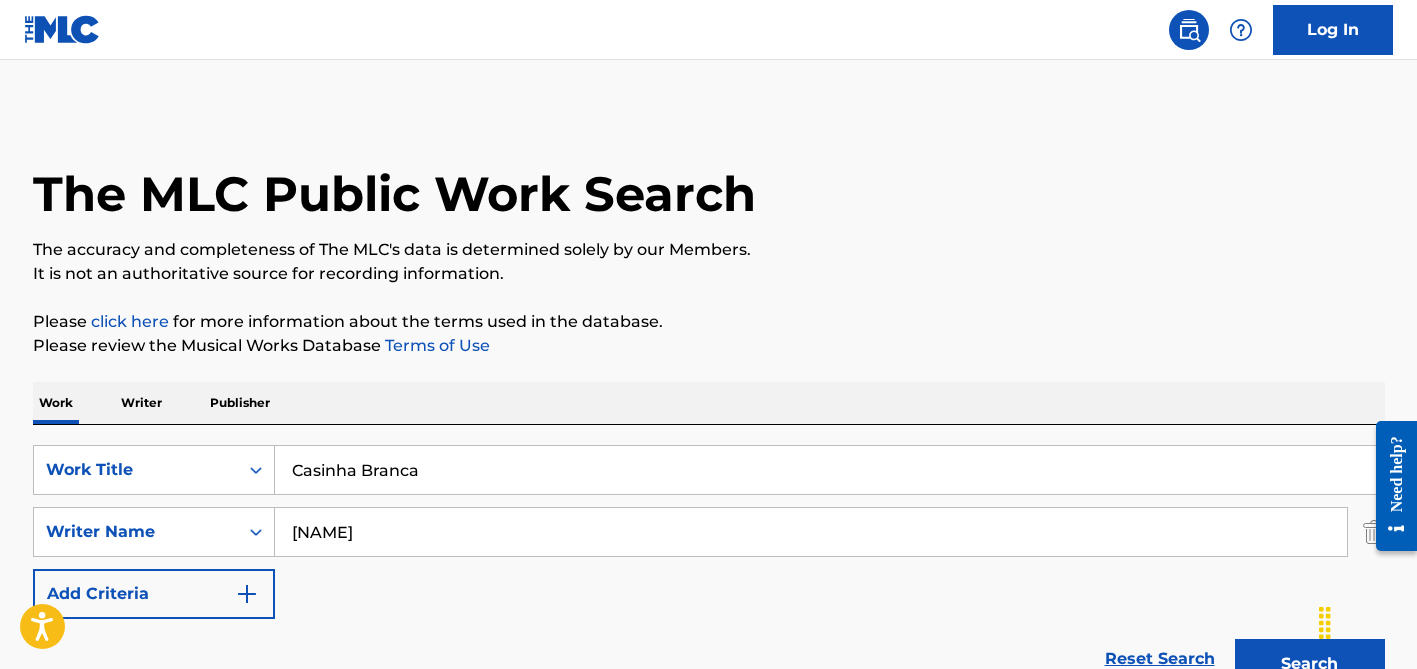 click on "Casinha Branca" at bounding box center (829, 470) 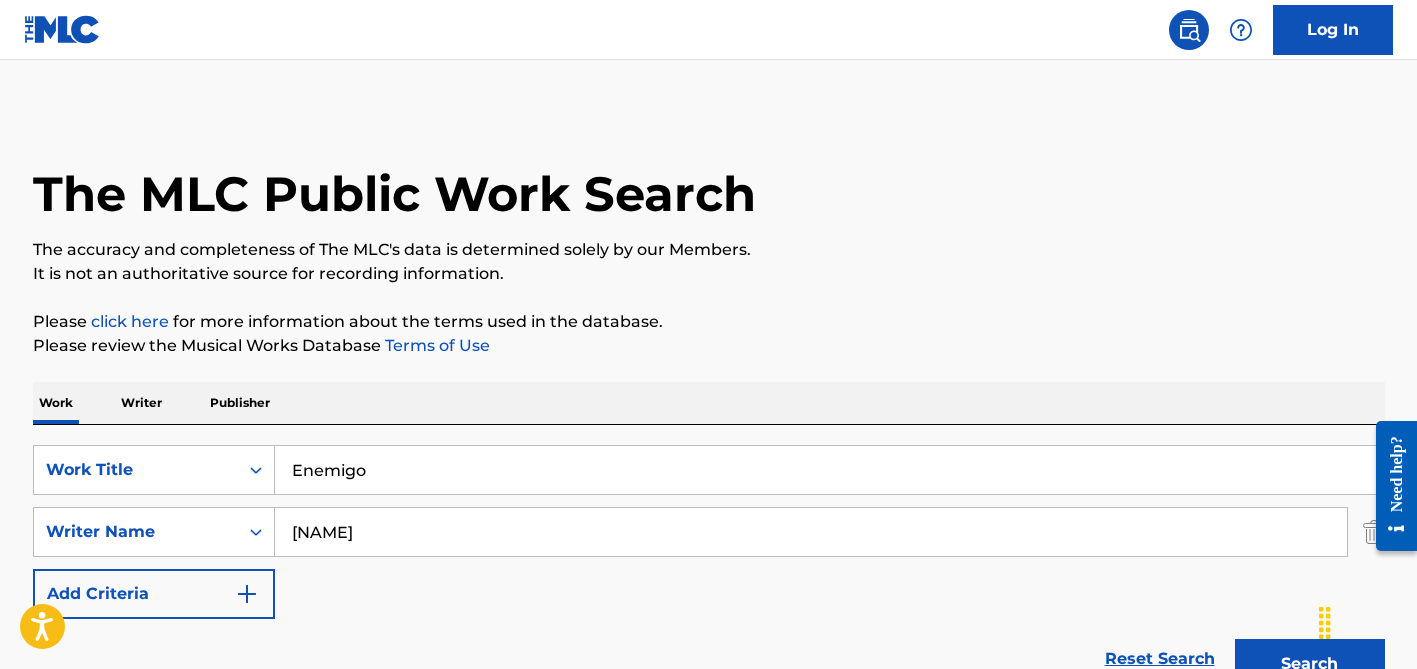 type on "Enemigo" 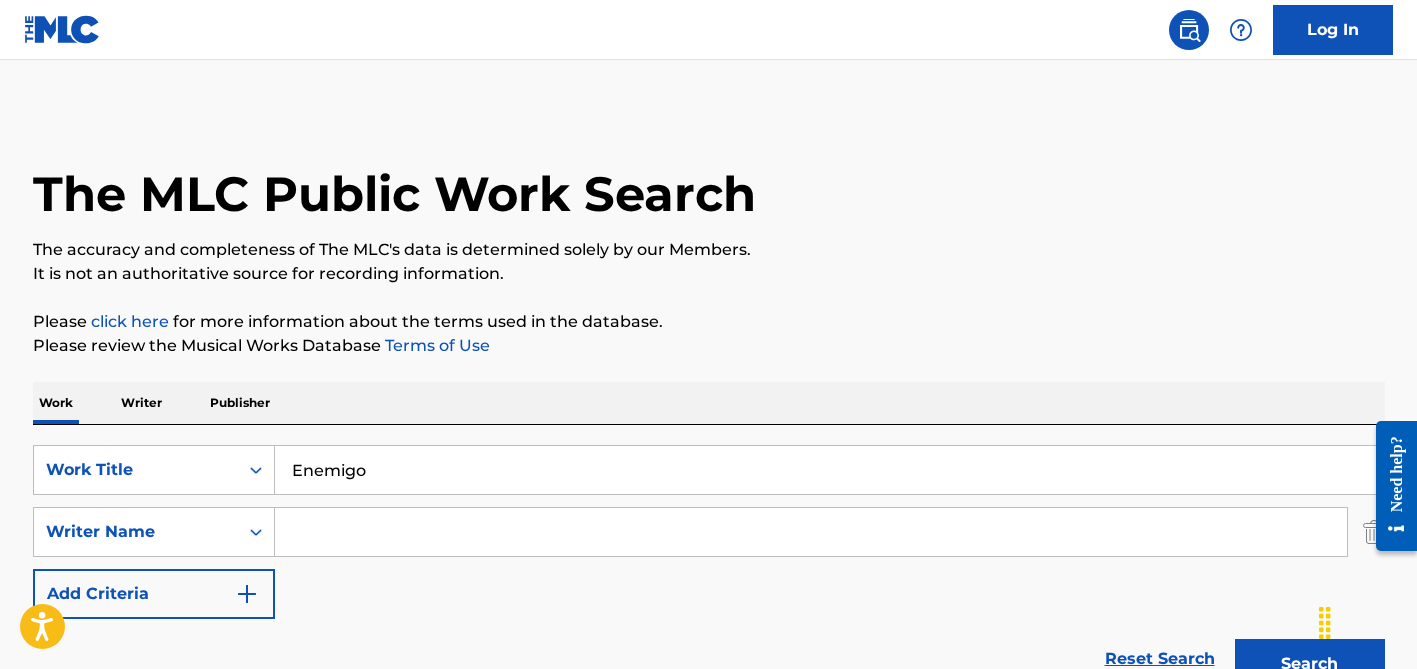 click on "Search" at bounding box center (1310, 664) 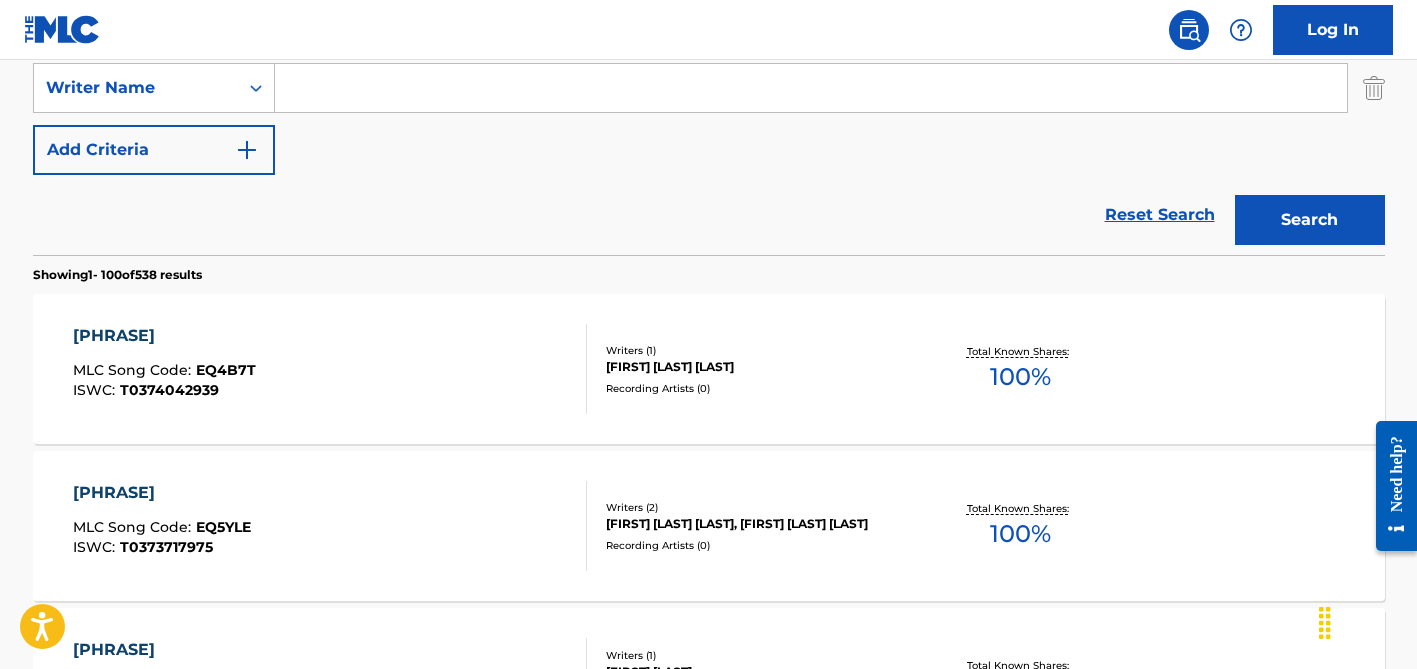 scroll, scrollTop: 0, scrollLeft: 0, axis: both 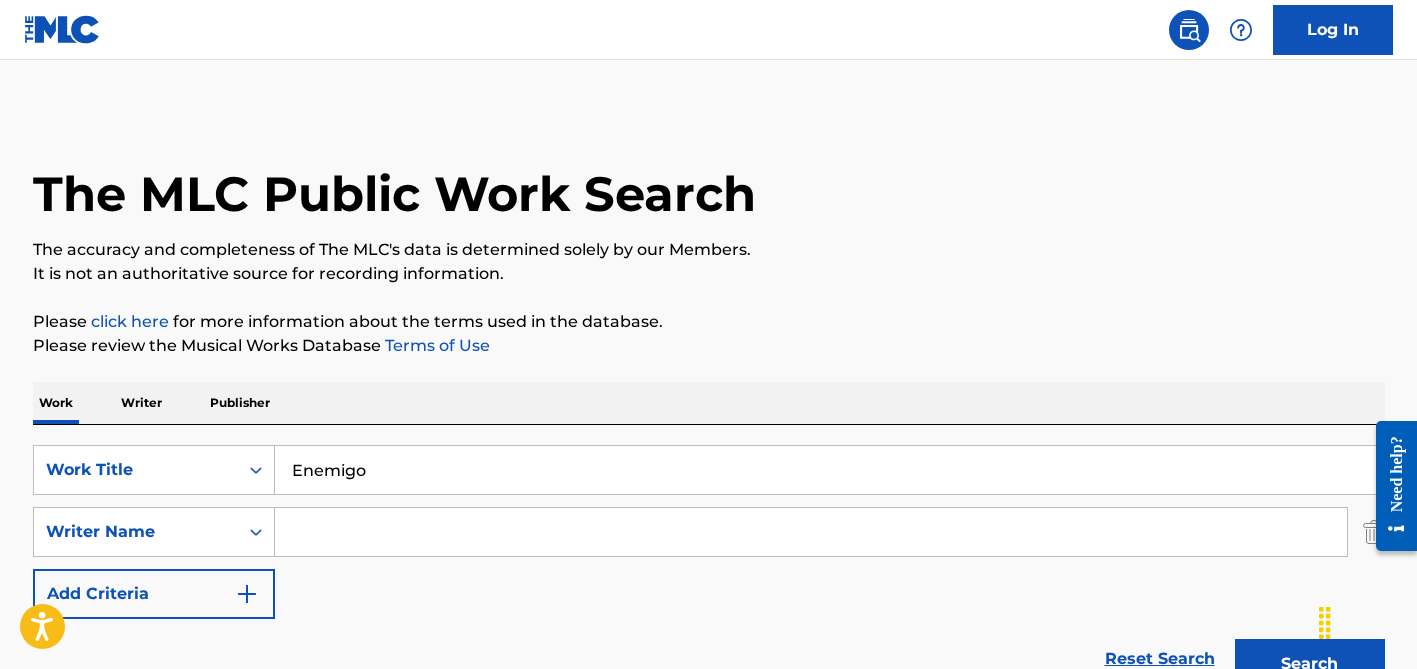 click at bounding box center (811, 532) 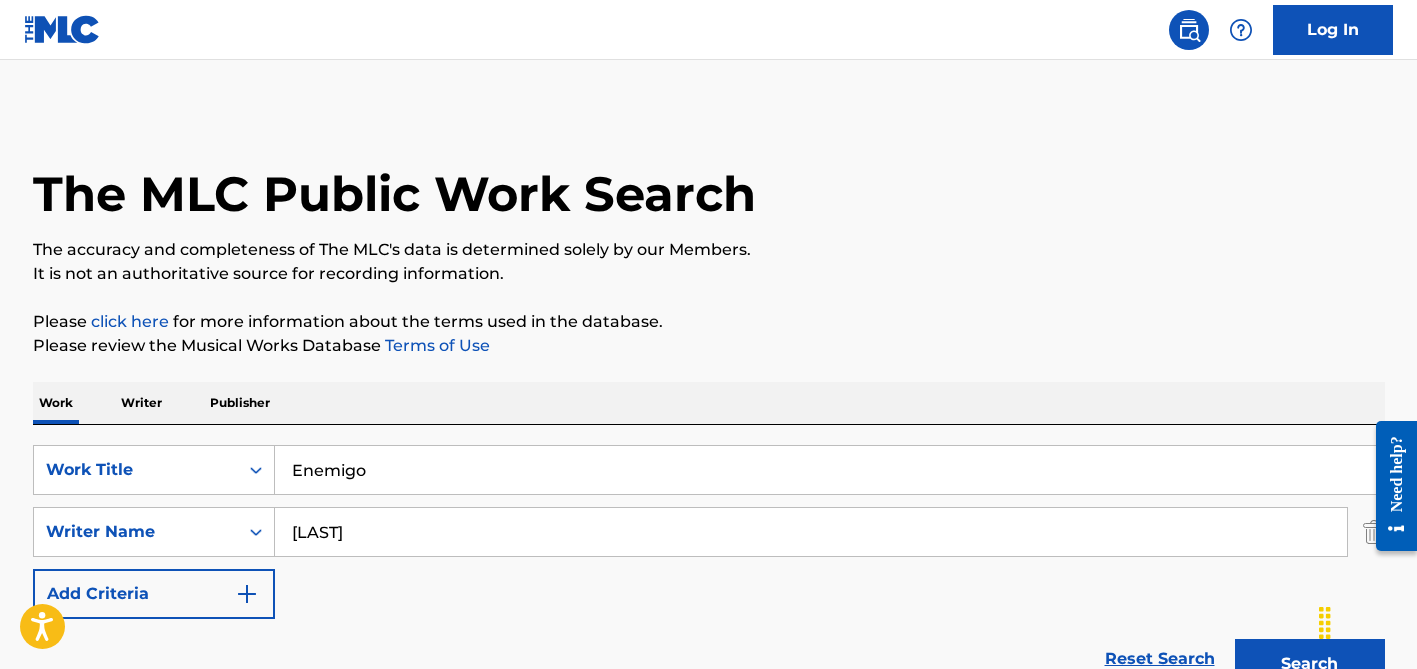 type on "[LAST]" 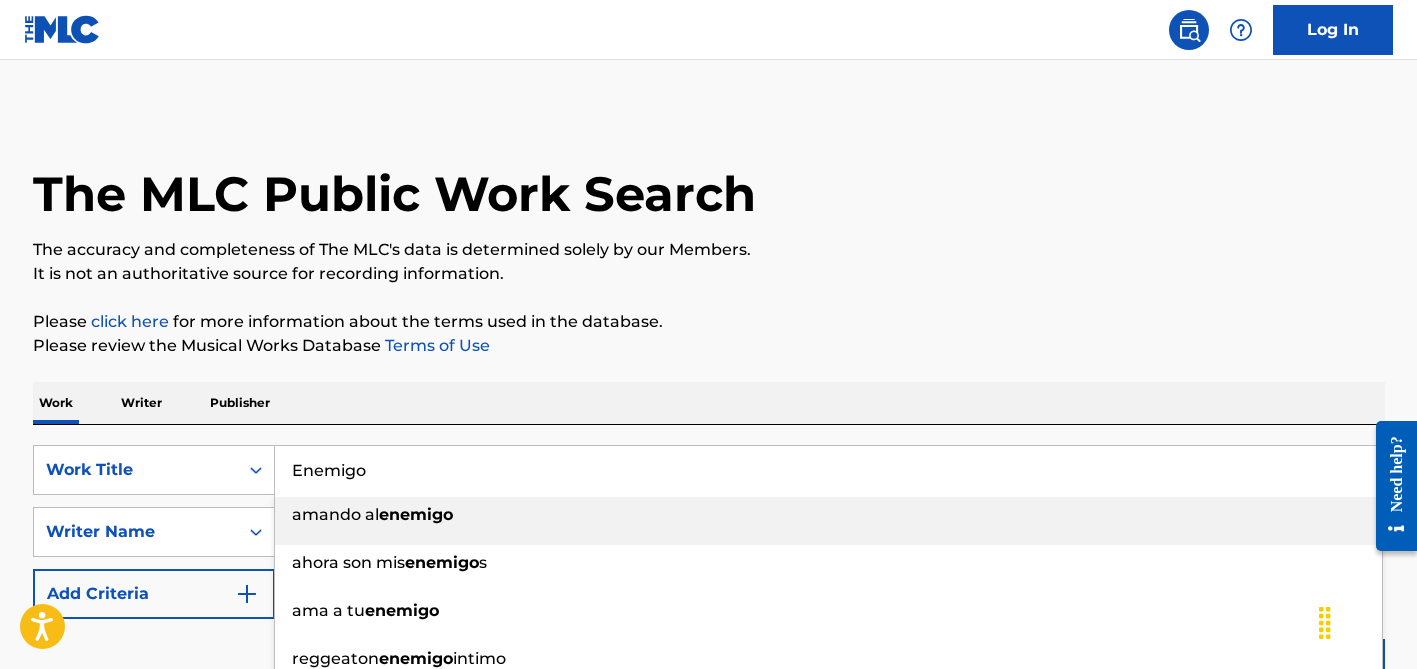 click on "Enemigo" at bounding box center (829, 470) 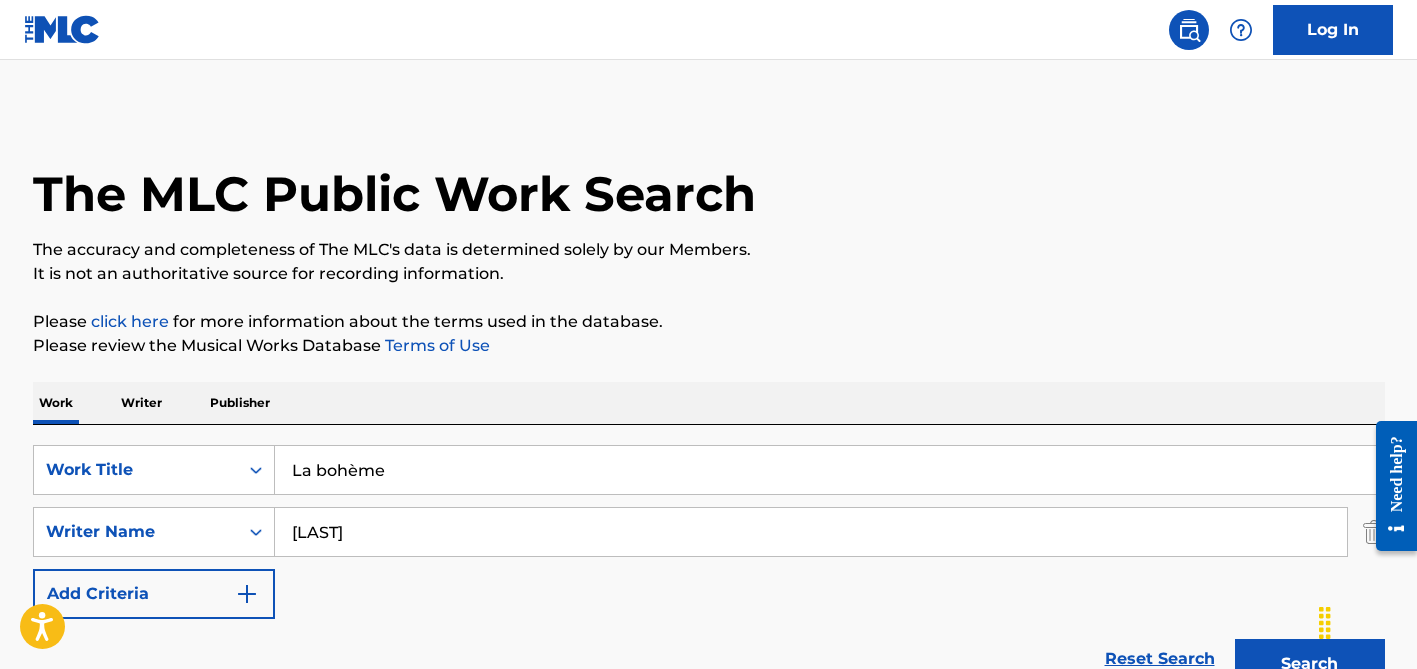 click on "SearchWithCriteriaa627c383-9a24-4013-b74b-c2bfada7103c Work Title La bohème SearchWithCriteriad4a31804-51f9-40d5-af1a-87e4183dbe69 Writer Name [LAST] Add Criteria Reset Search Search" at bounding box center (709, 562) 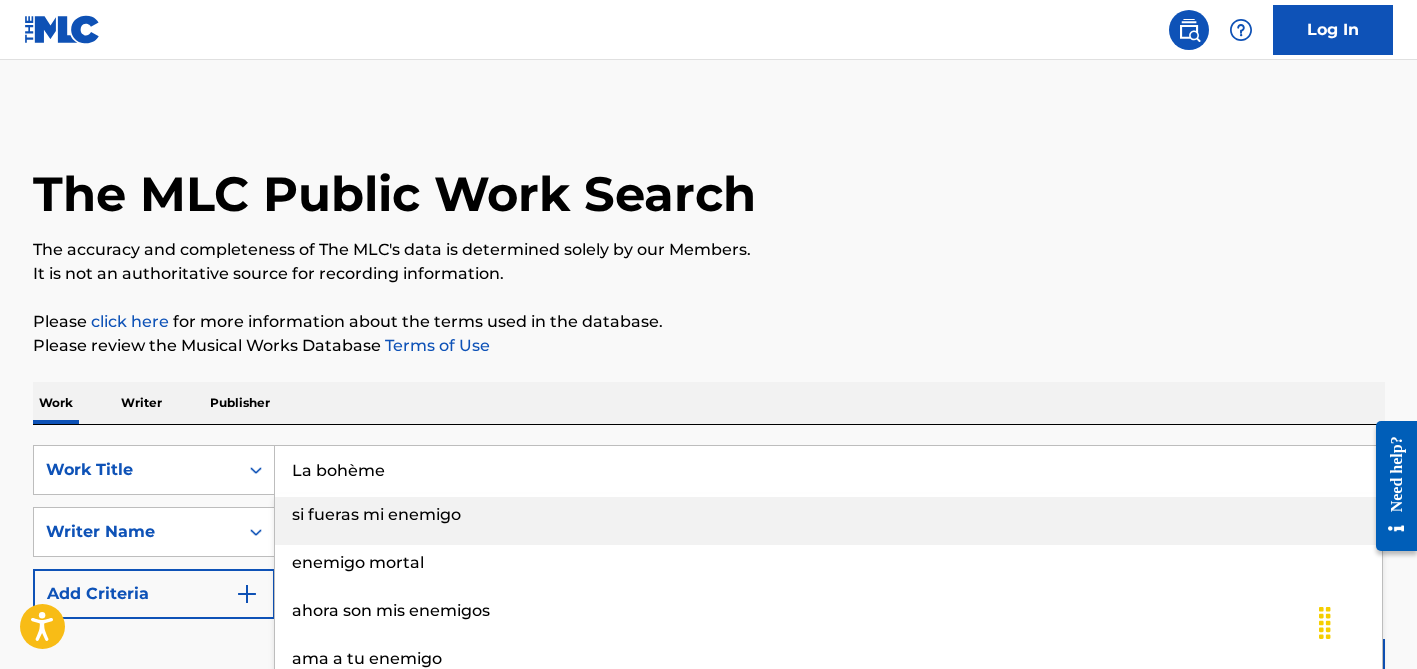 click on "La bohème" at bounding box center [829, 470] 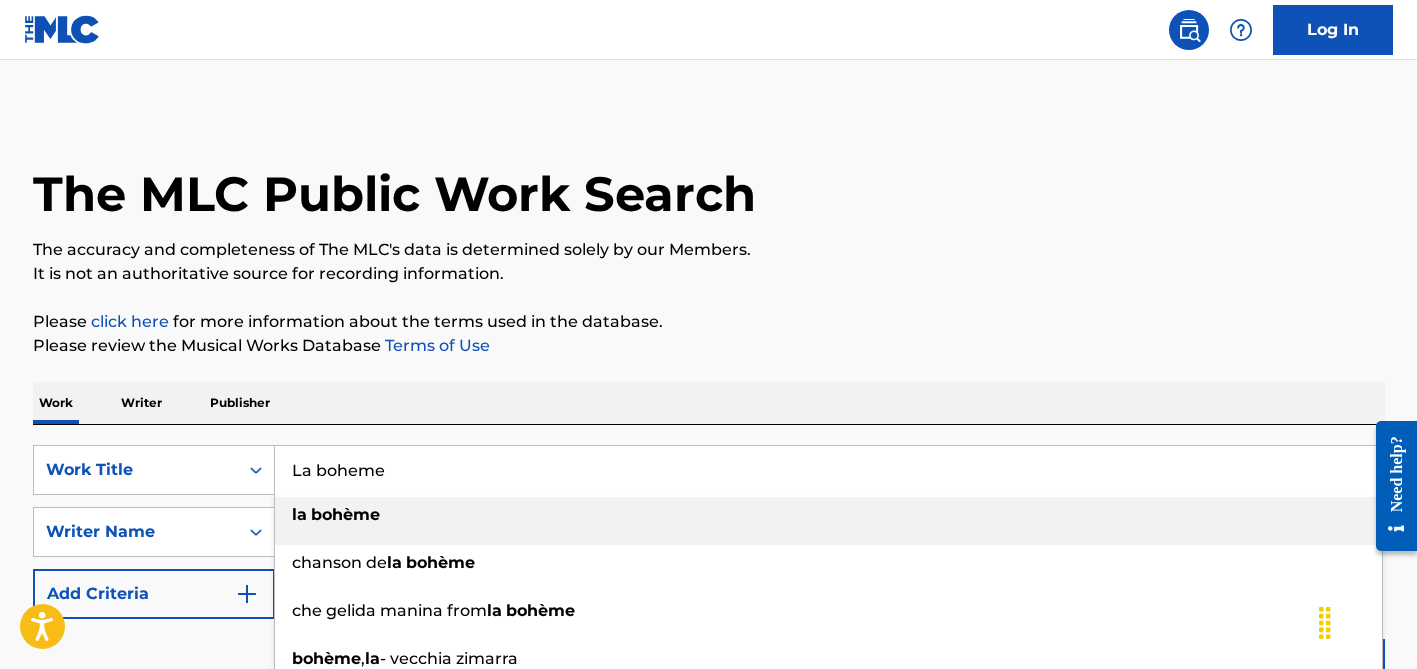 type on "La boheme" 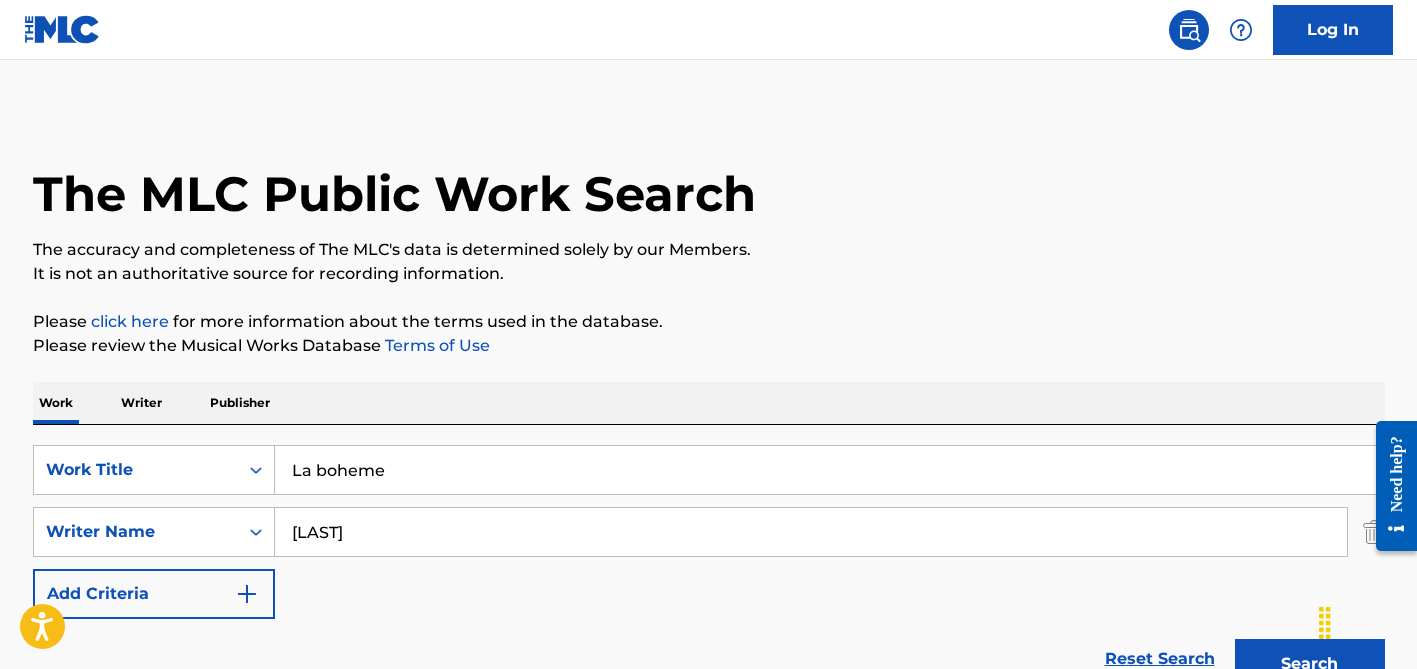 click on "[LAST]" at bounding box center [811, 532] 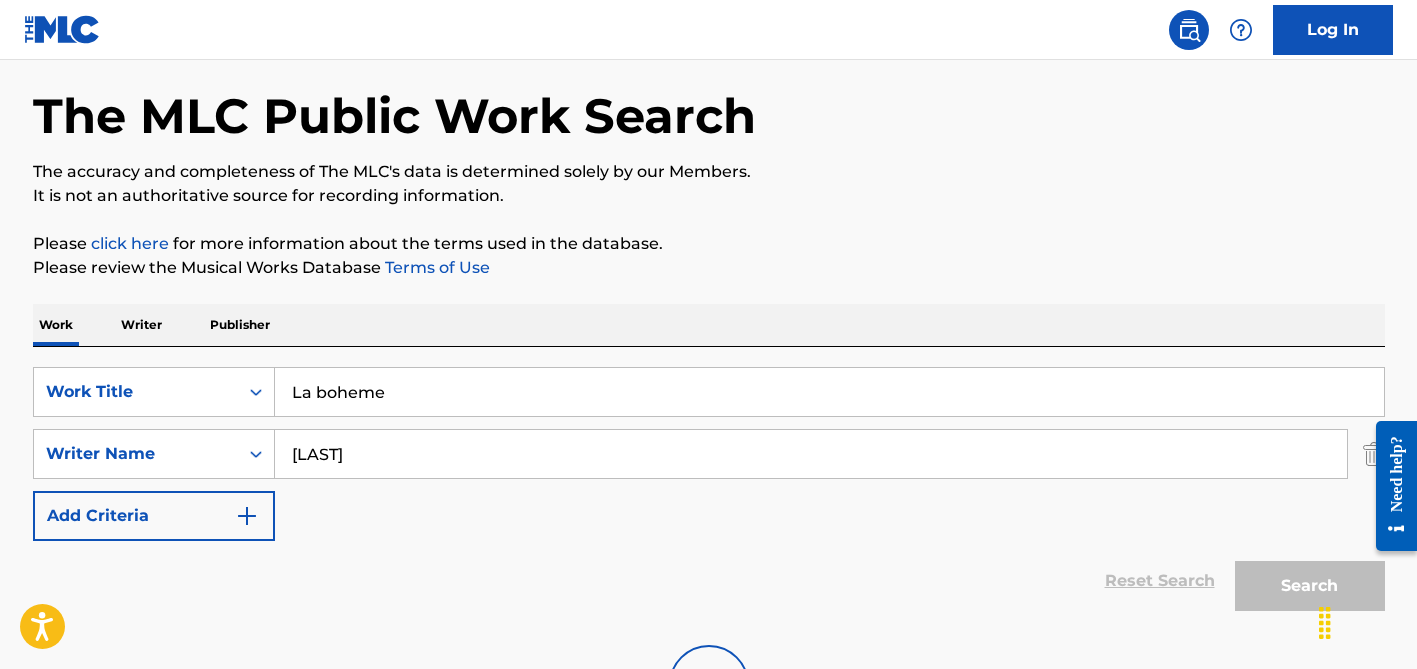 scroll, scrollTop: 264, scrollLeft: 0, axis: vertical 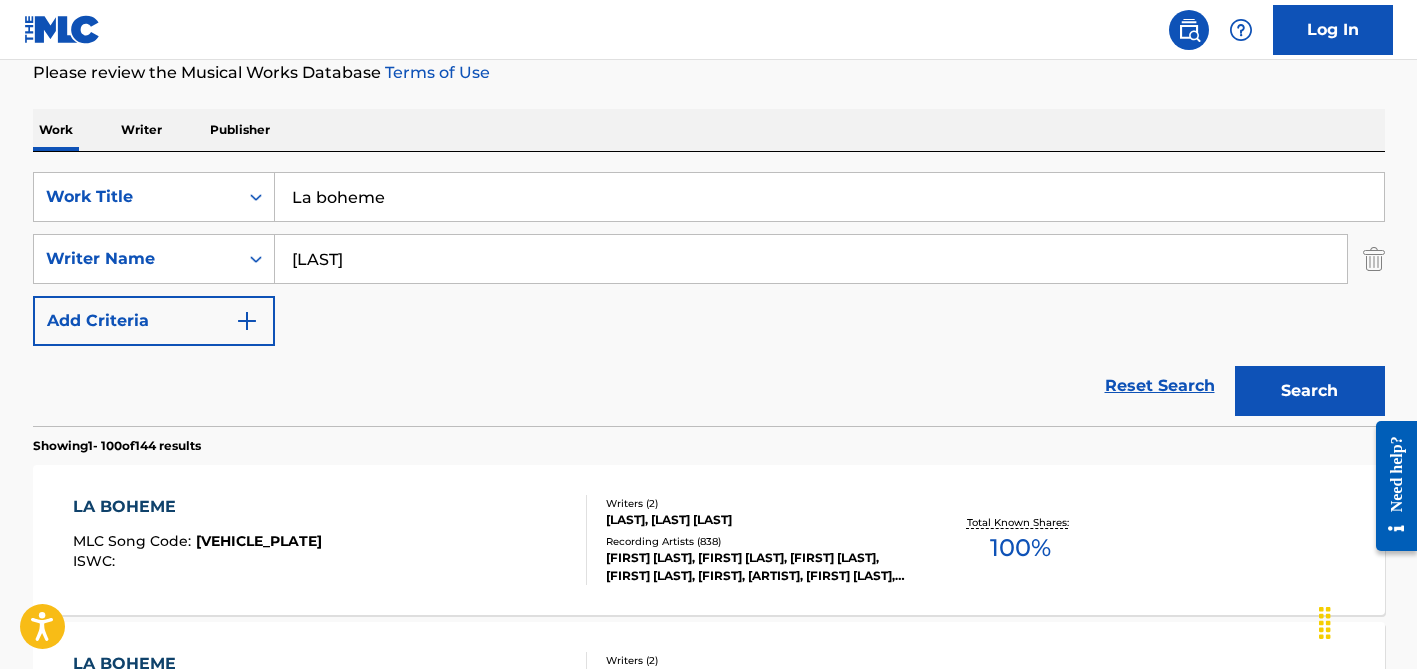 click on "[LAST]" at bounding box center (811, 259) 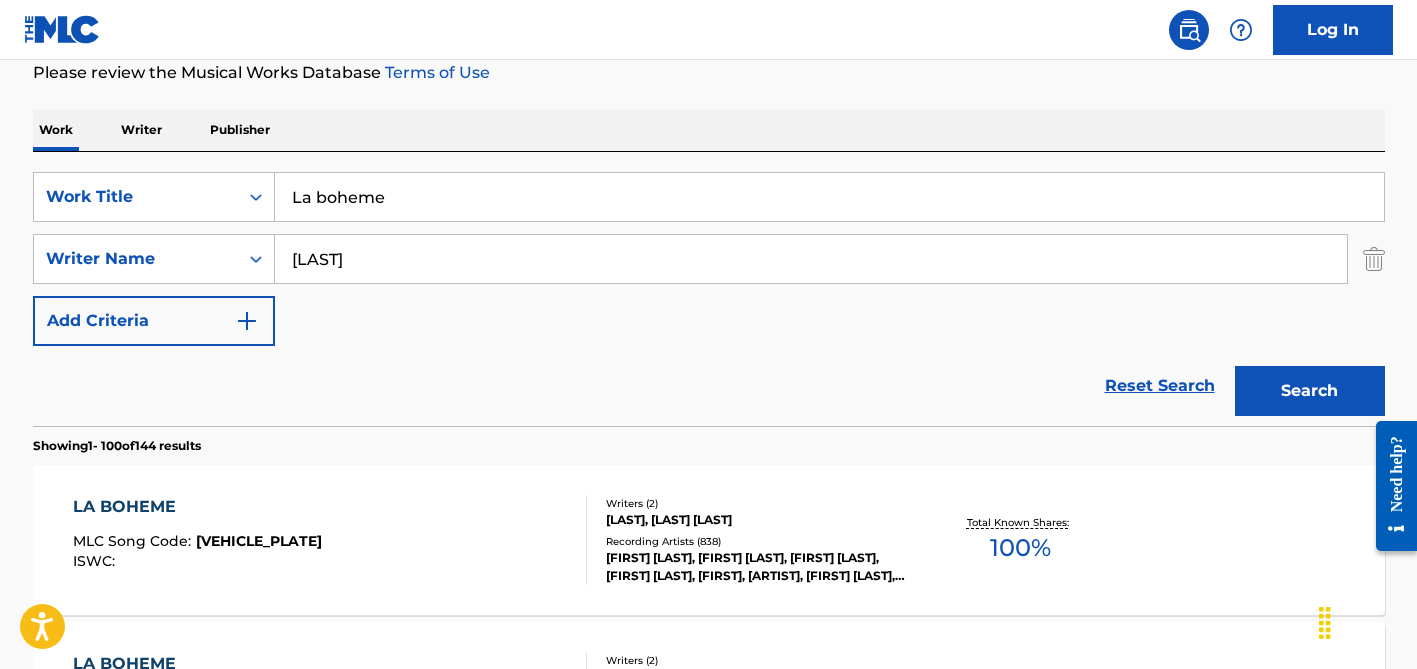 type on "[LAST]" 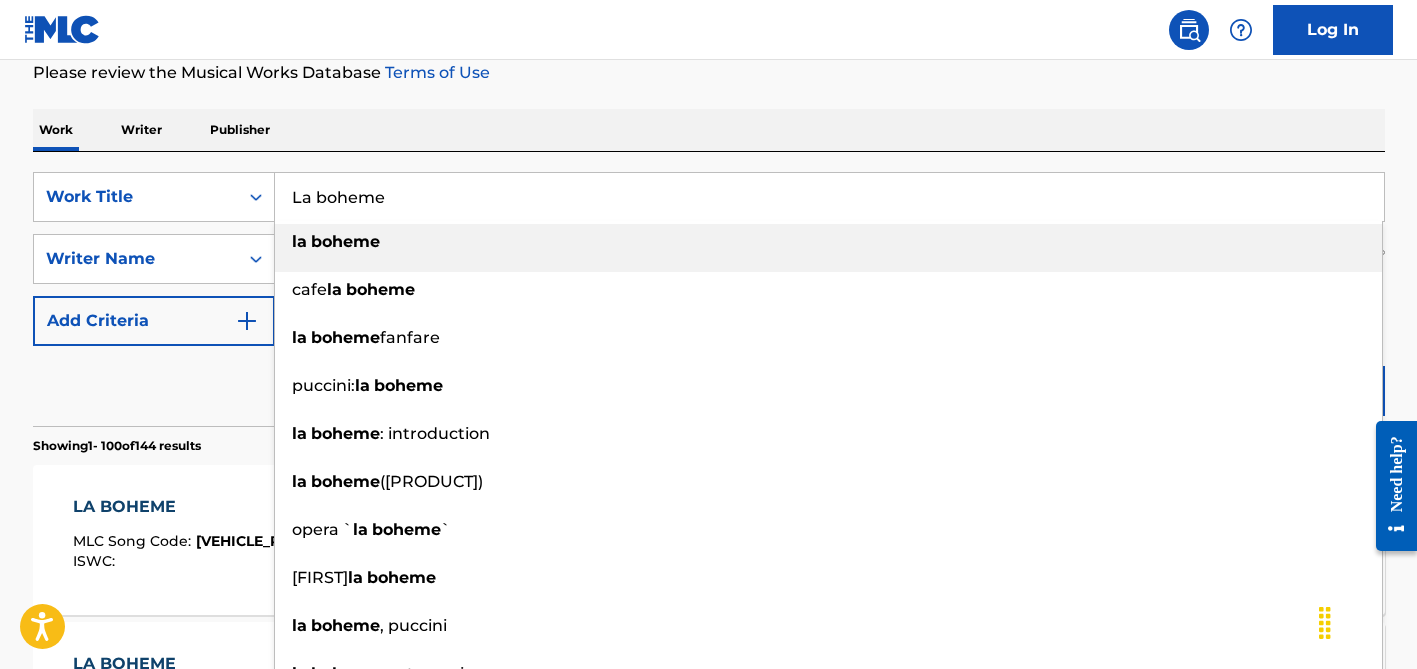 click on "La boheme" at bounding box center [829, 197] 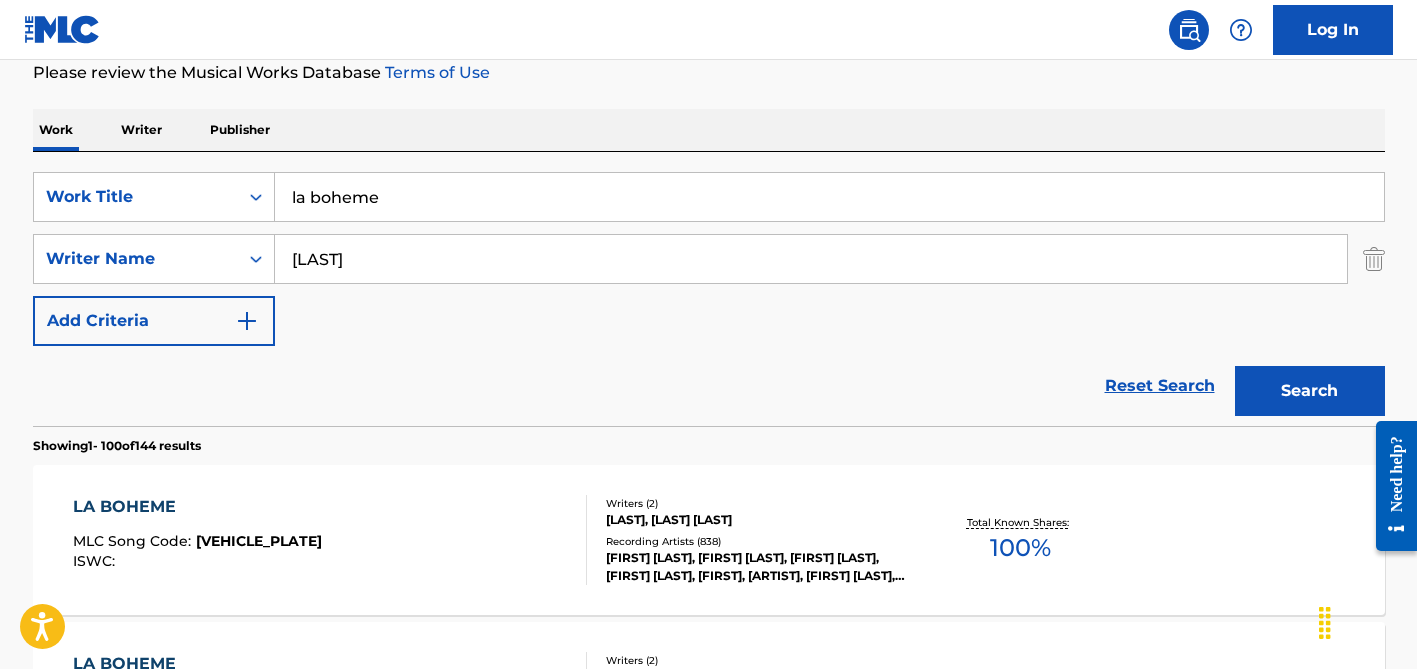 click on "la boheme" at bounding box center [829, 197] 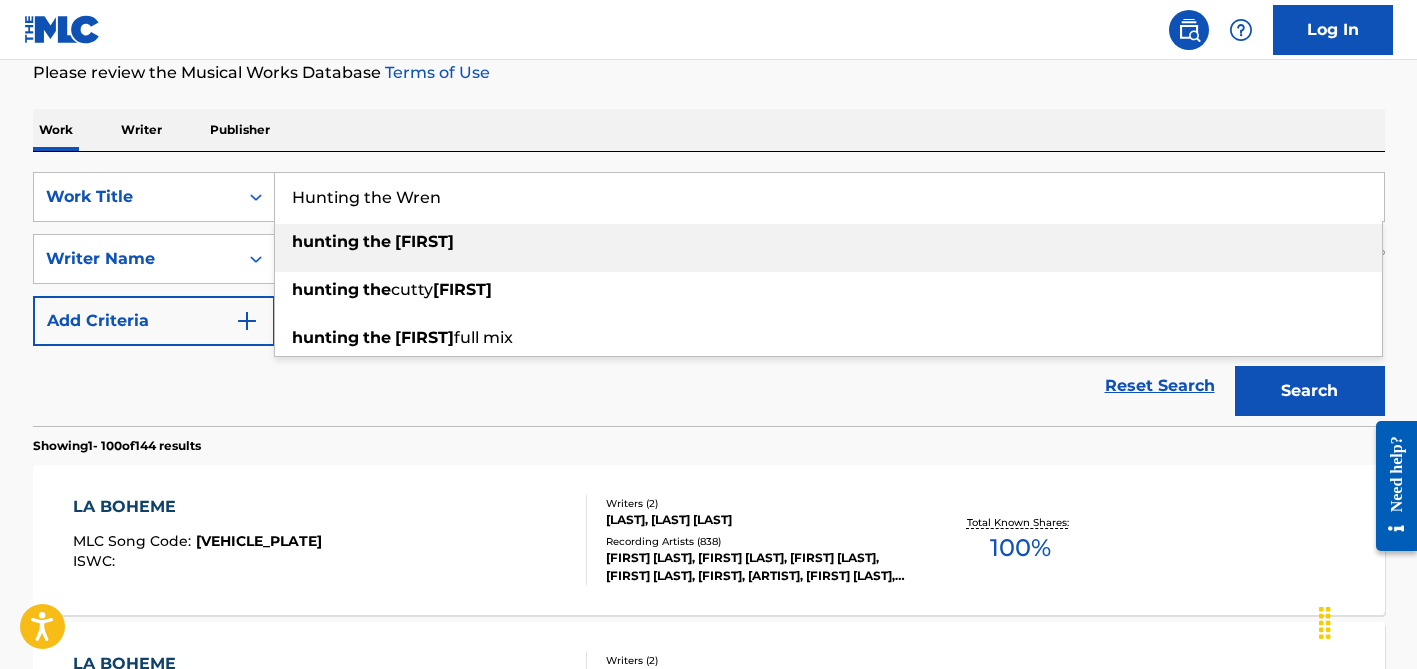 type on "Hunting the Wren" 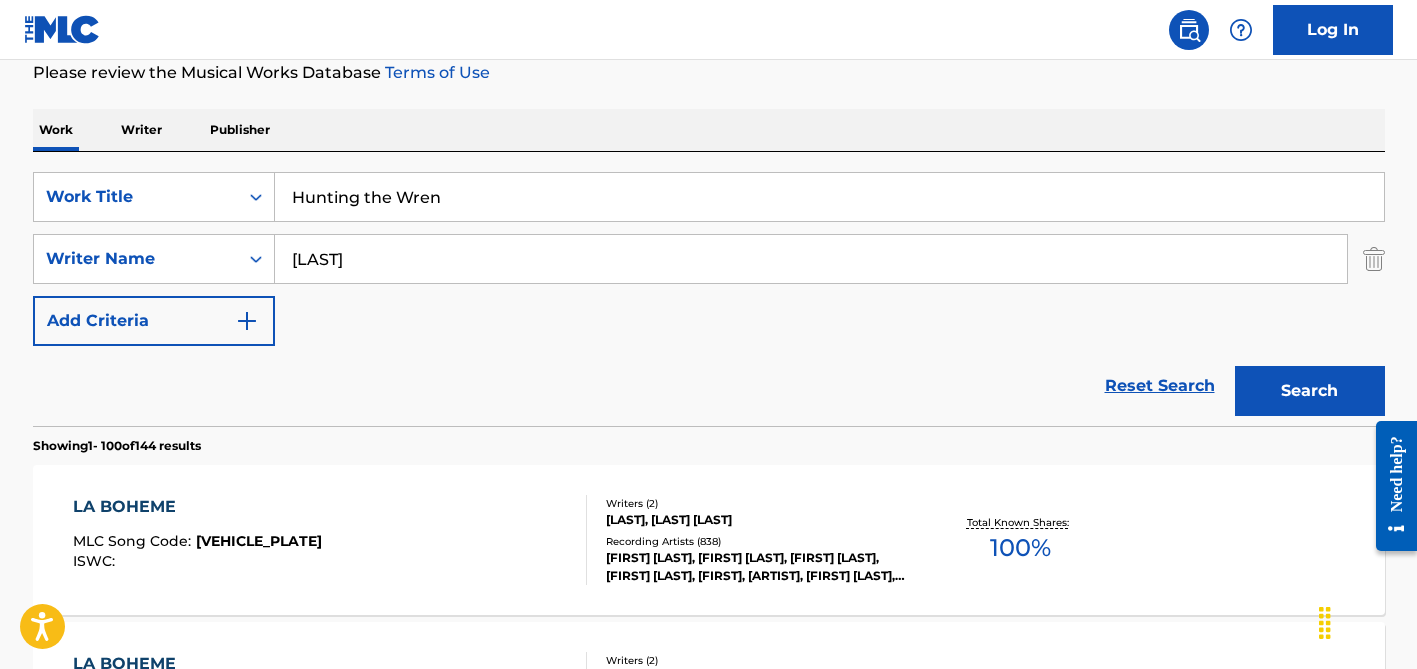 click on "[LAST]" at bounding box center [811, 259] 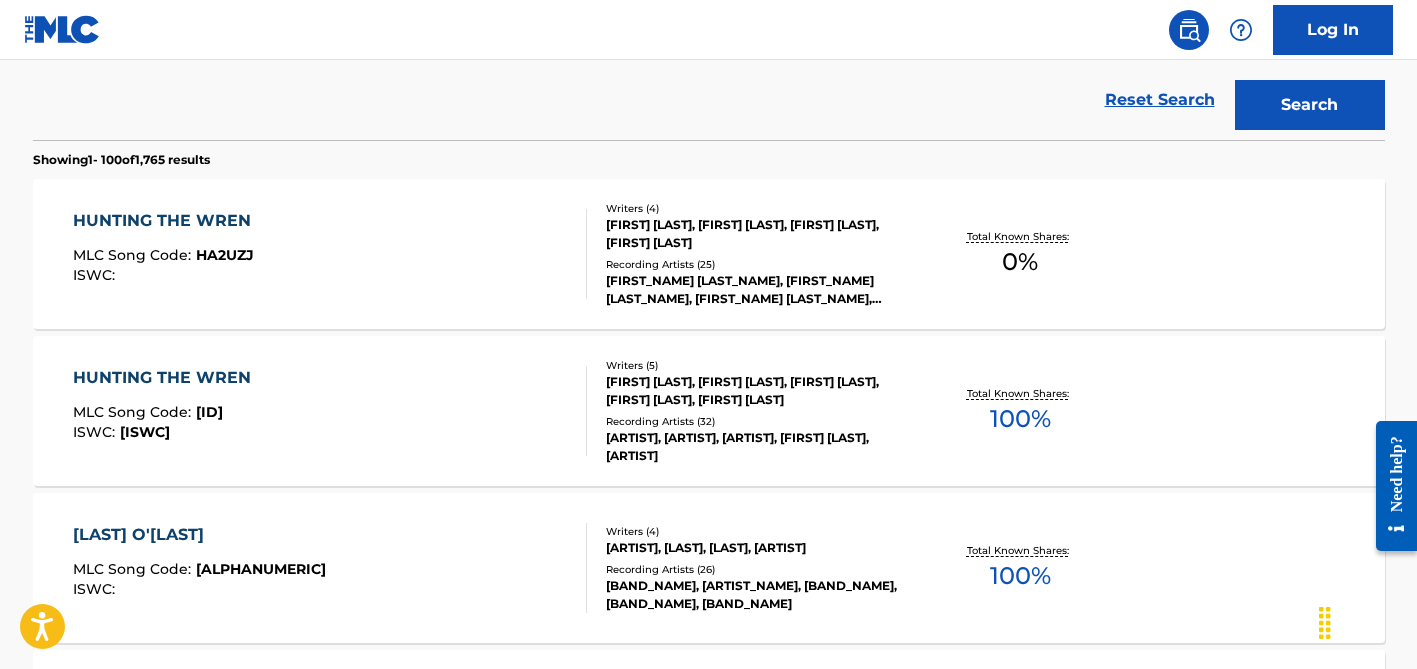 scroll, scrollTop: 565, scrollLeft: 0, axis: vertical 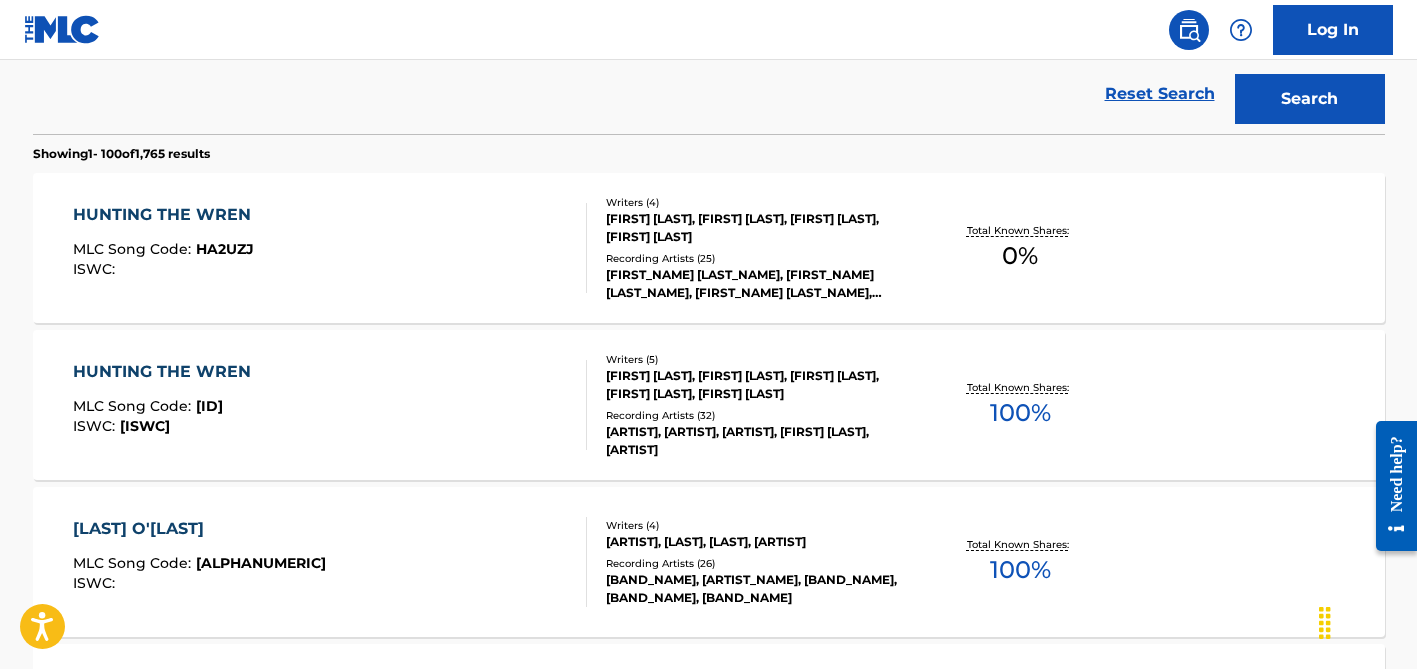 click on "[FIRST] [LAST], [FIRST] [LAST], [FIRST] [LAST], [FIRST] [LAST], [FIRST] [LAST]" at bounding box center (757, 385) 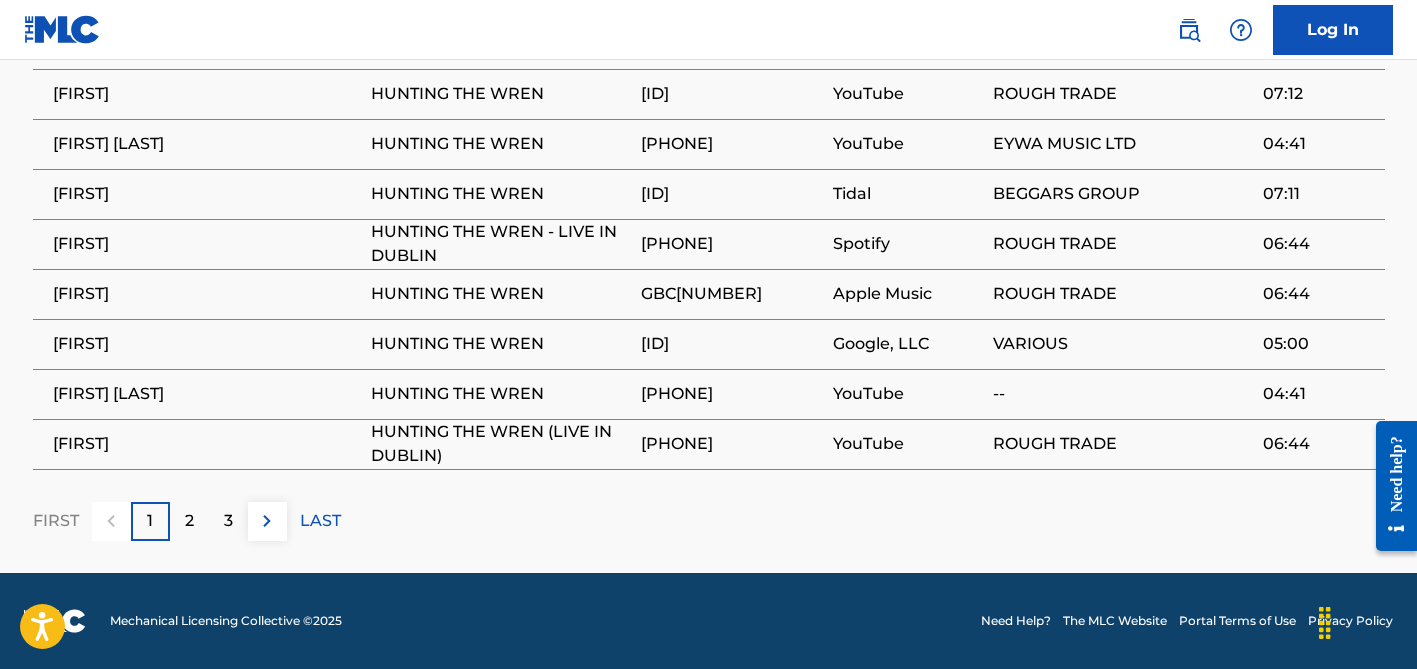 scroll, scrollTop: 1717, scrollLeft: 0, axis: vertical 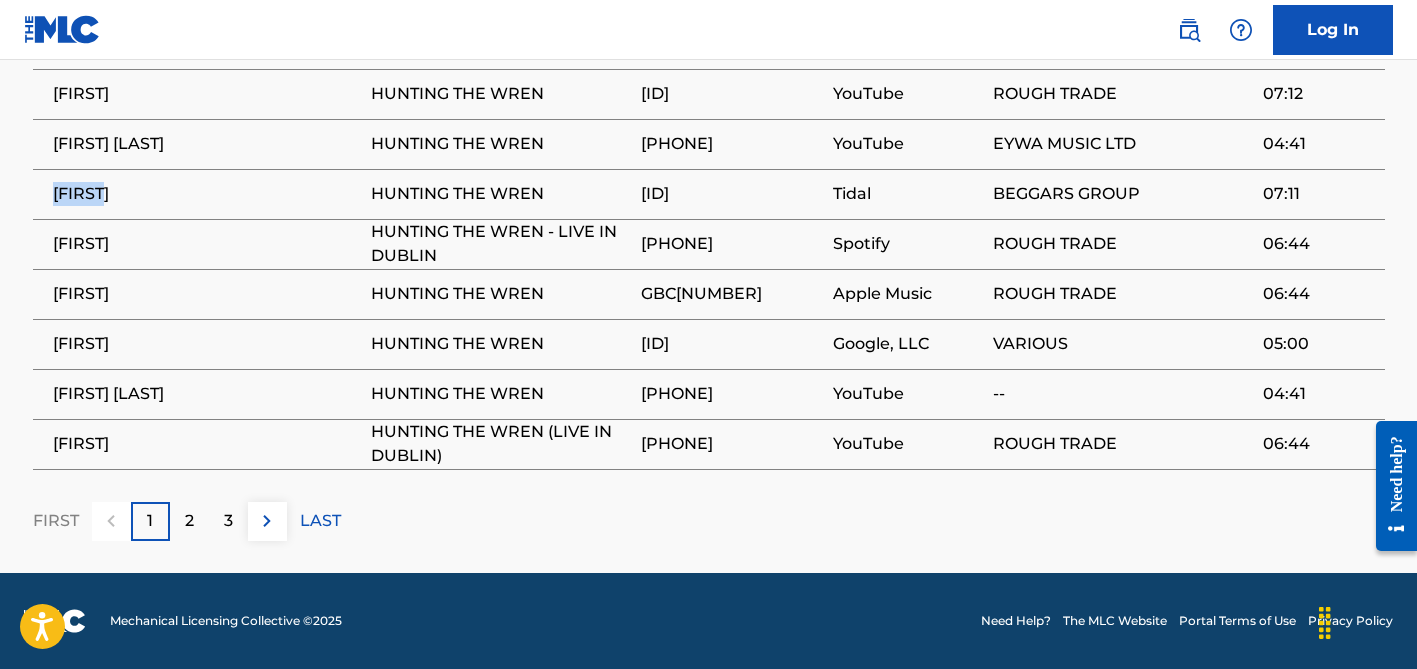 click on "[FIRST]" at bounding box center [207, 194] 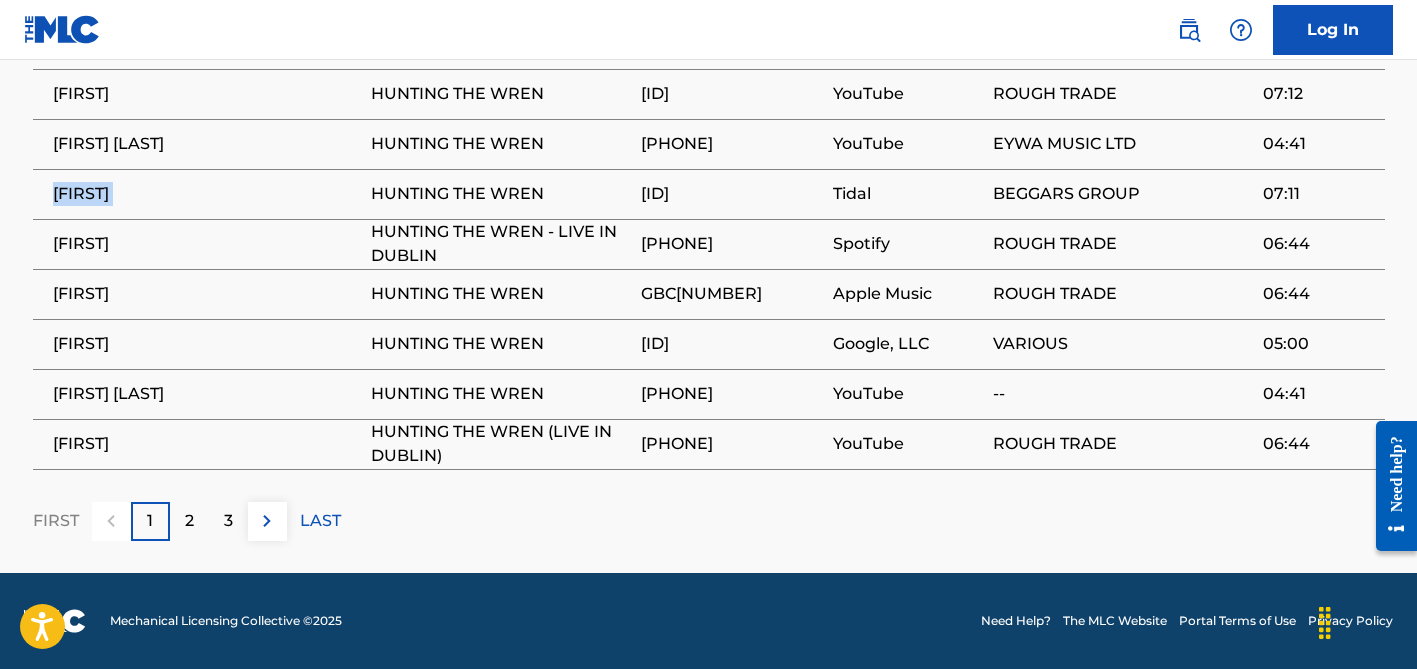 click on "[FIRST]" at bounding box center [207, 194] 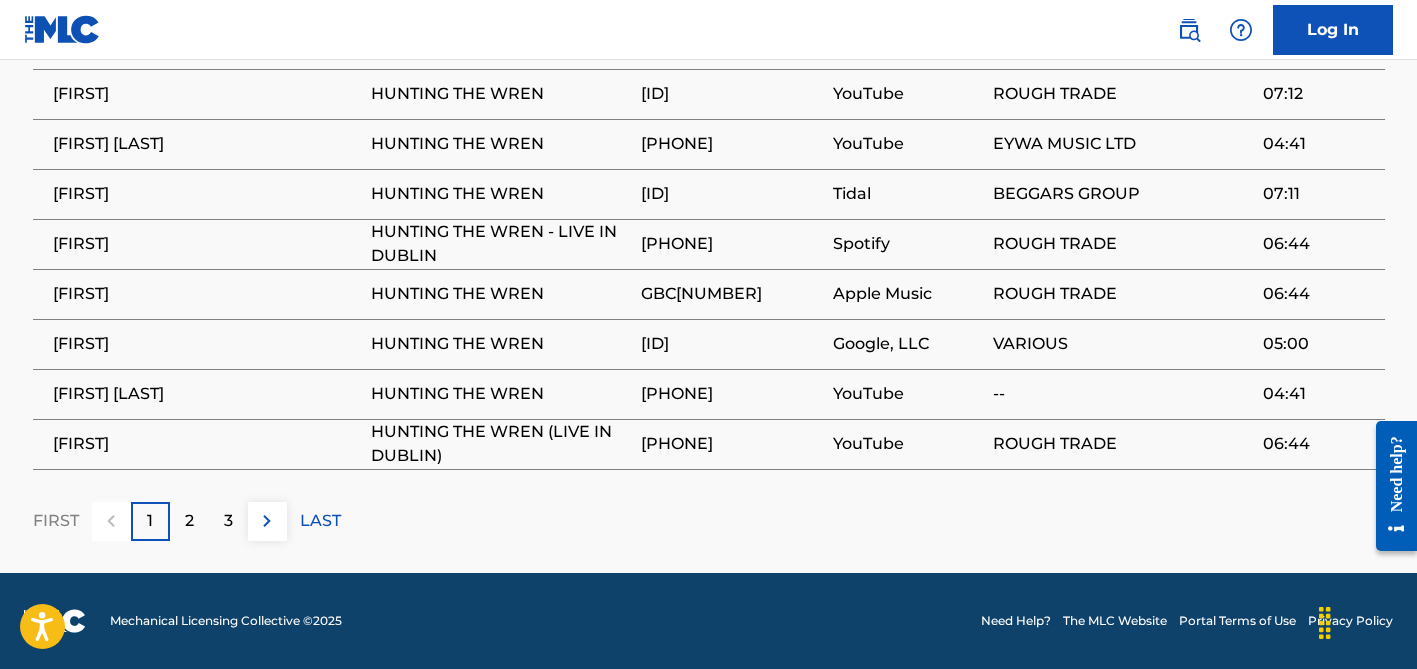 scroll, scrollTop: 0, scrollLeft: 0, axis: both 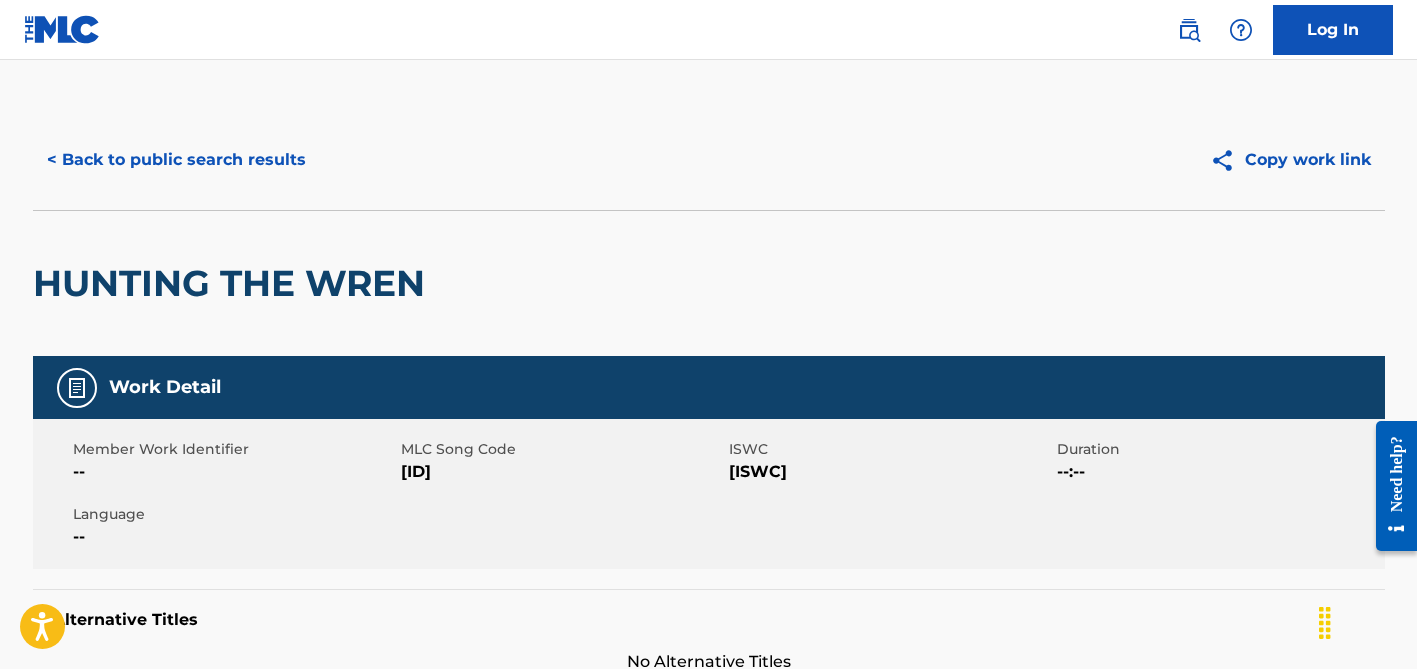 click on "< Back to public search results" at bounding box center (176, 160) 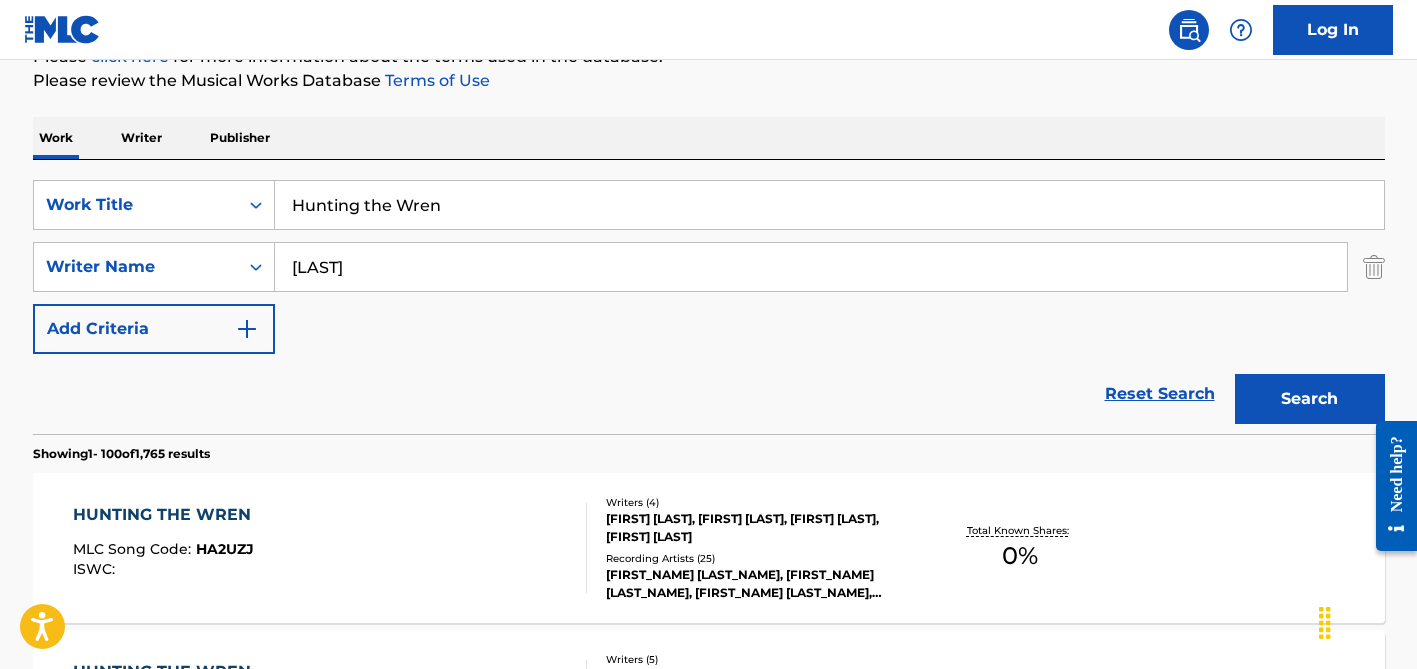 scroll, scrollTop: 252, scrollLeft: 0, axis: vertical 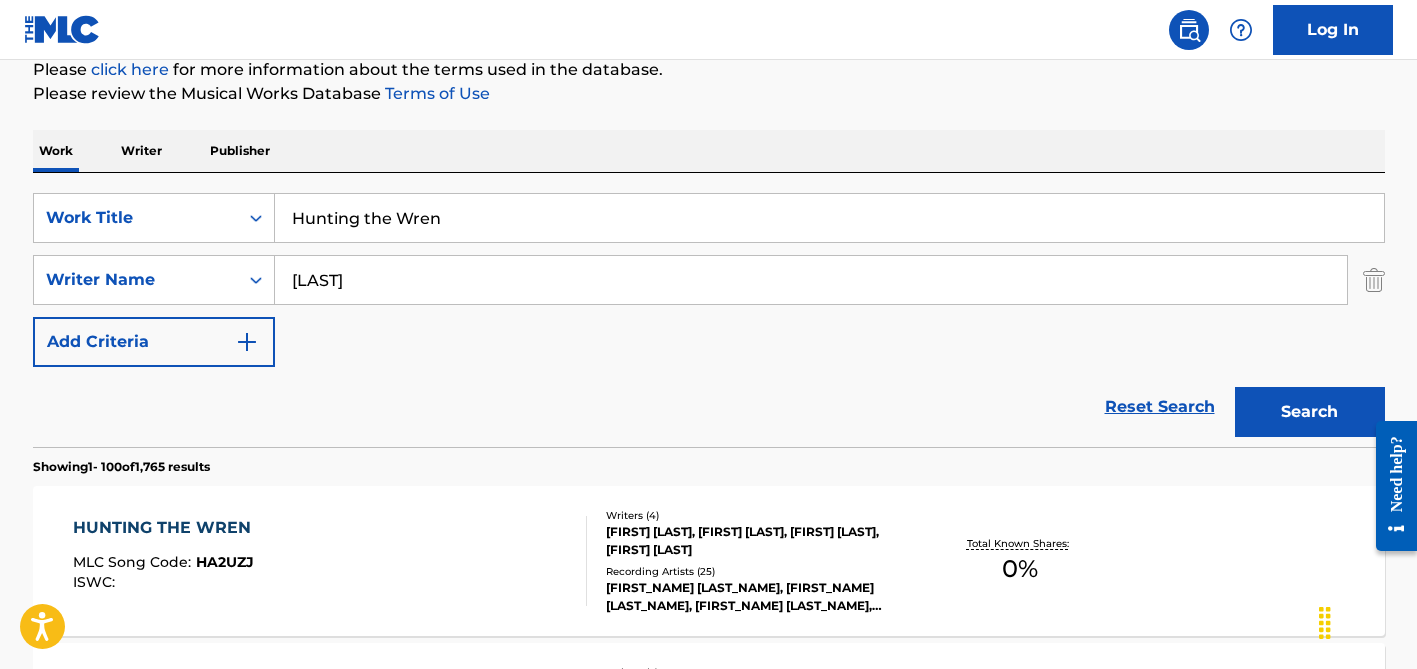 click on "[LAST]" at bounding box center [811, 280] 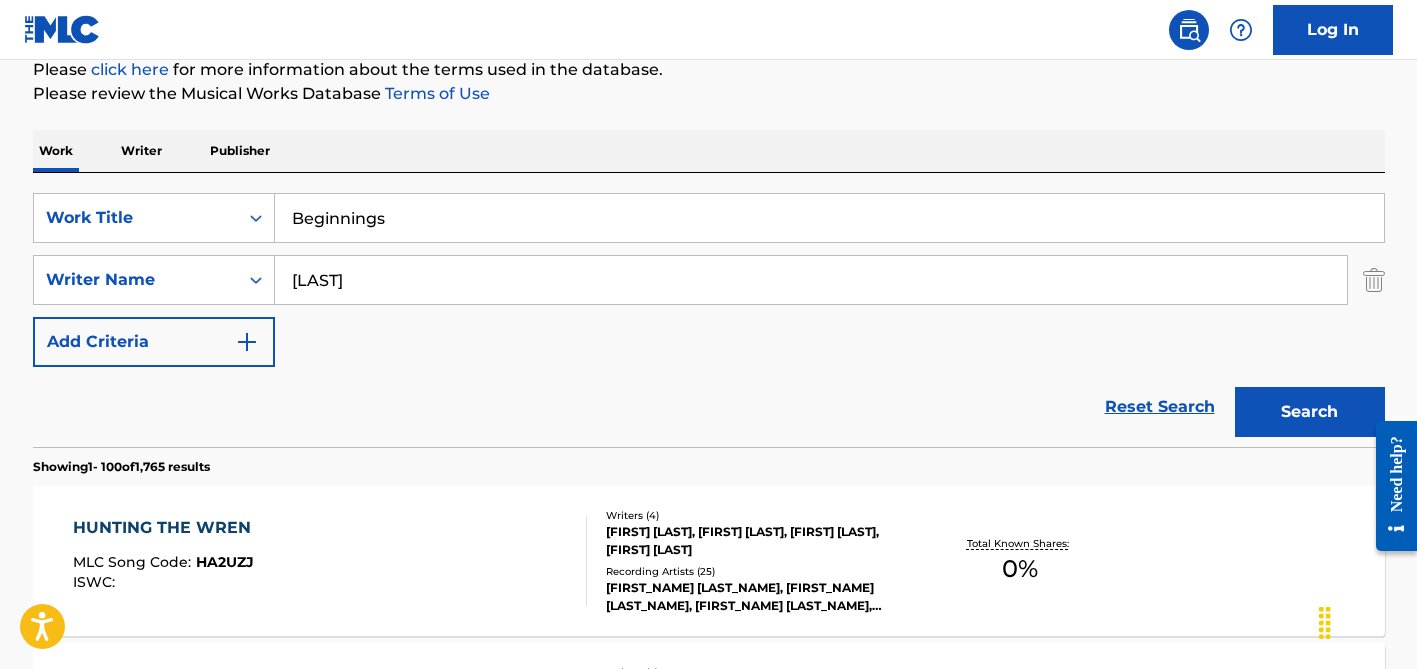 type on "Beginnings" 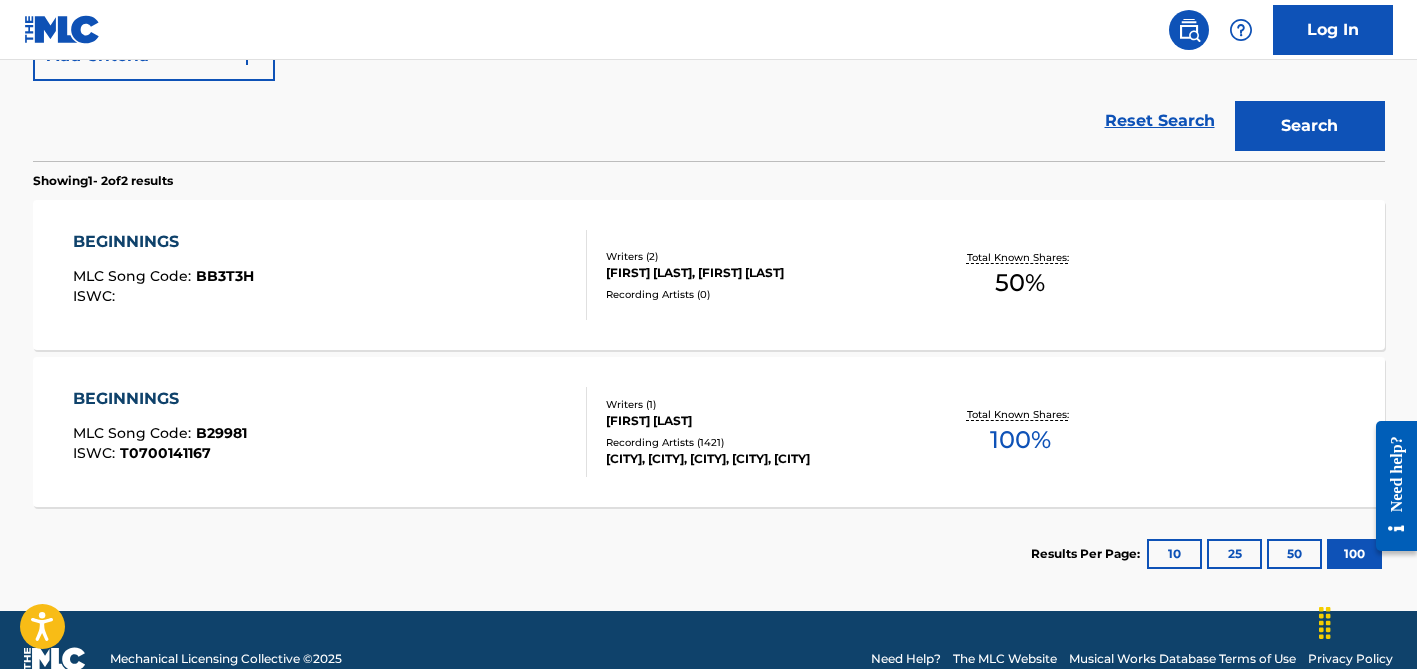 scroll, scrollTop: 543, scrollLeft: 0, axis: vertical 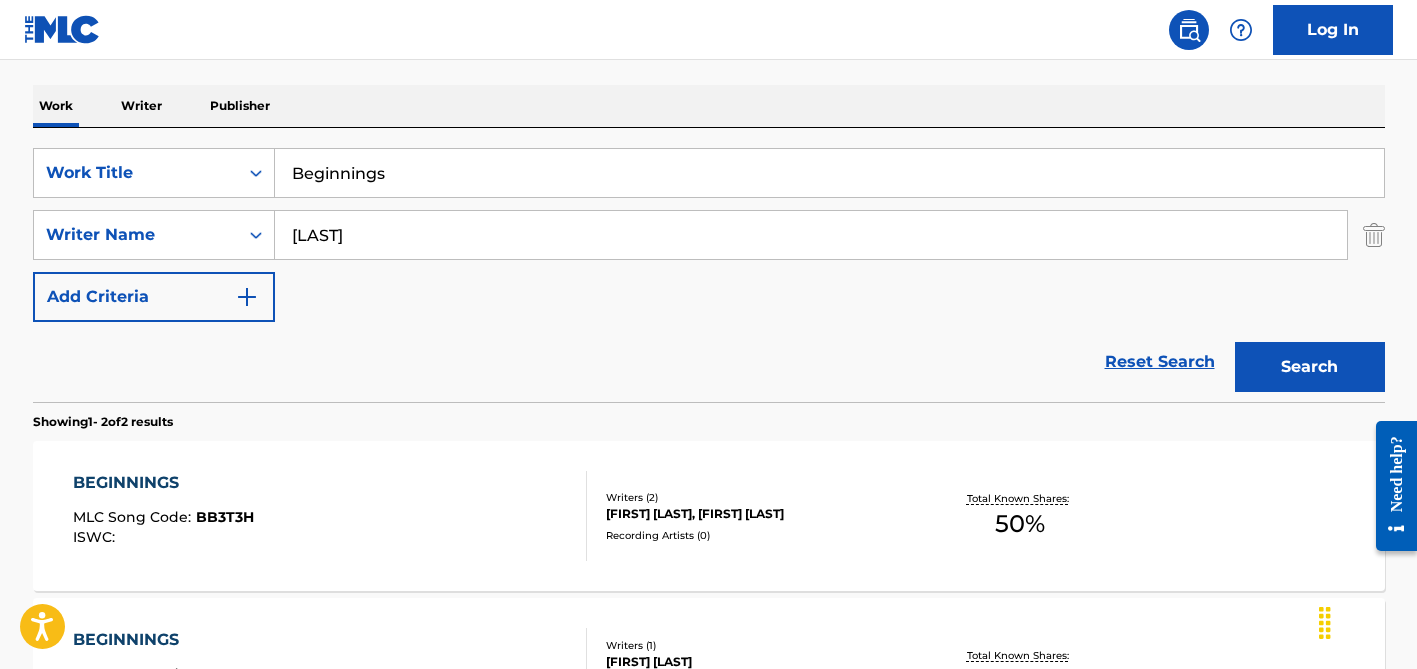 click on "[LAST]" at bounding box center (811, 235) 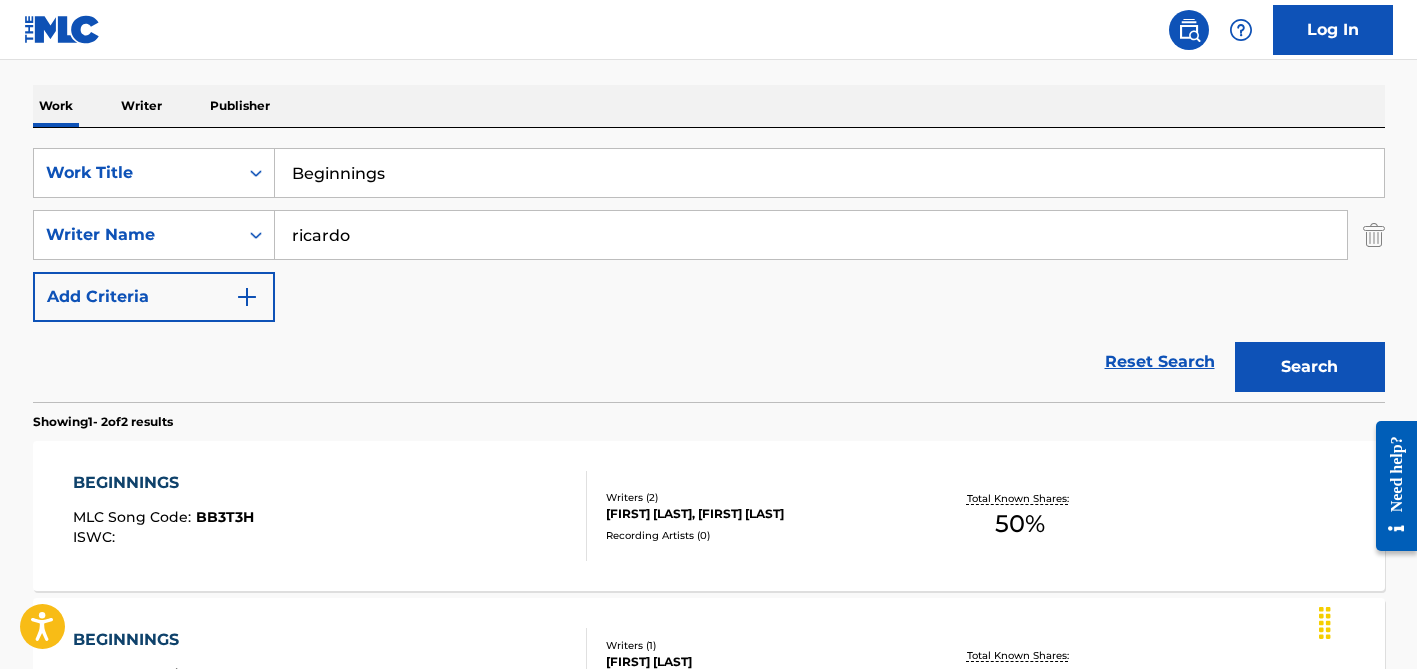 type on "ricardo" 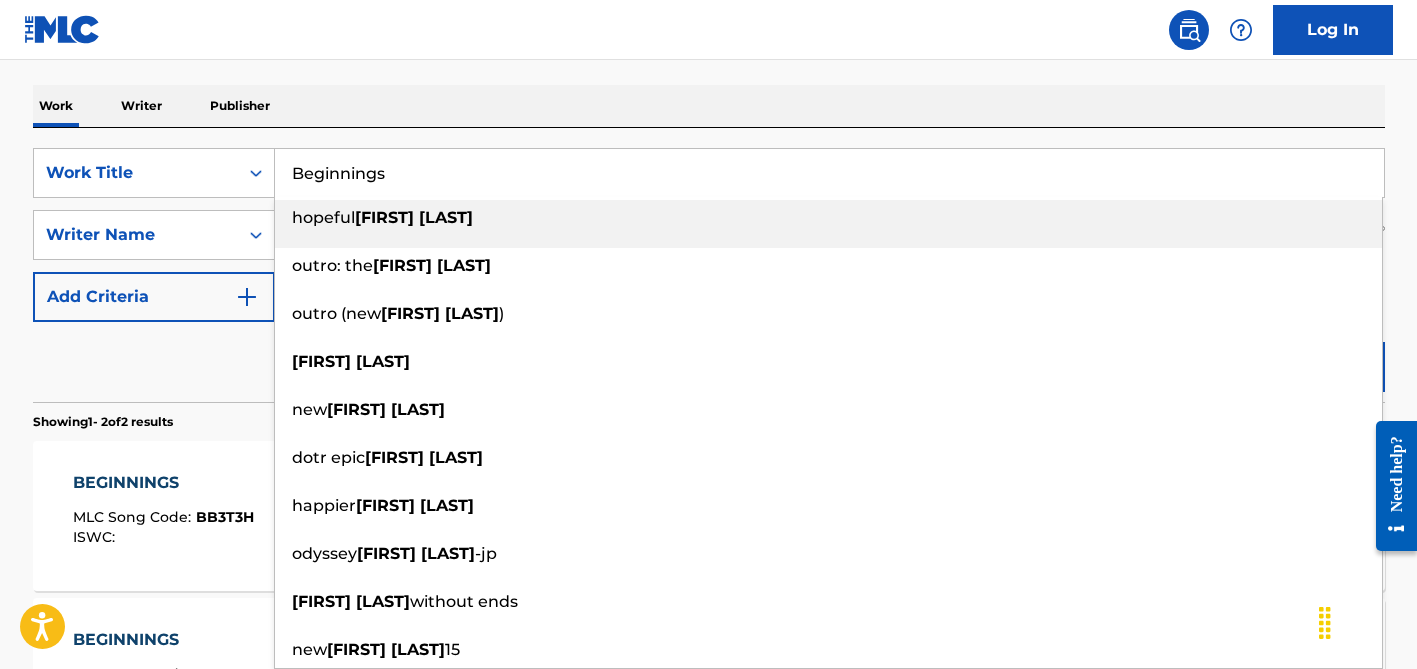 click on "Beginnings" at bounding box center [829, 173] 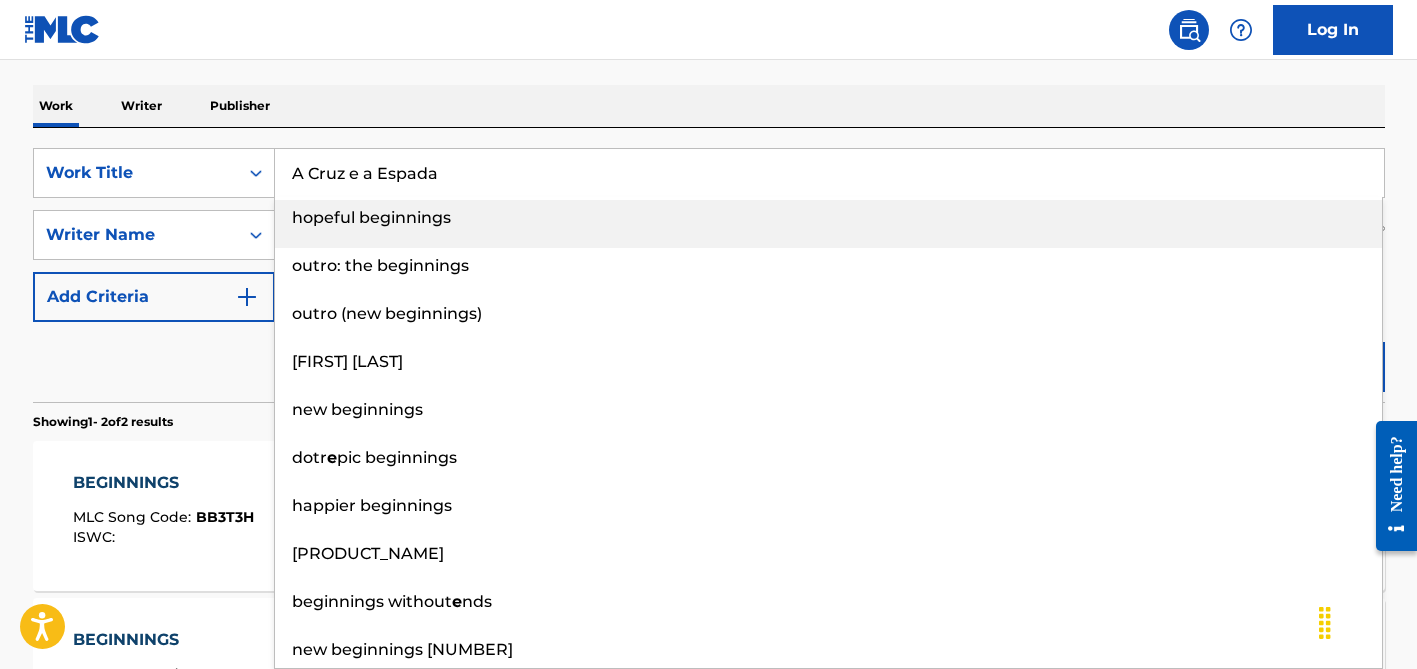 click on "Work Writer Publisher" at bounding box center [709, 106] 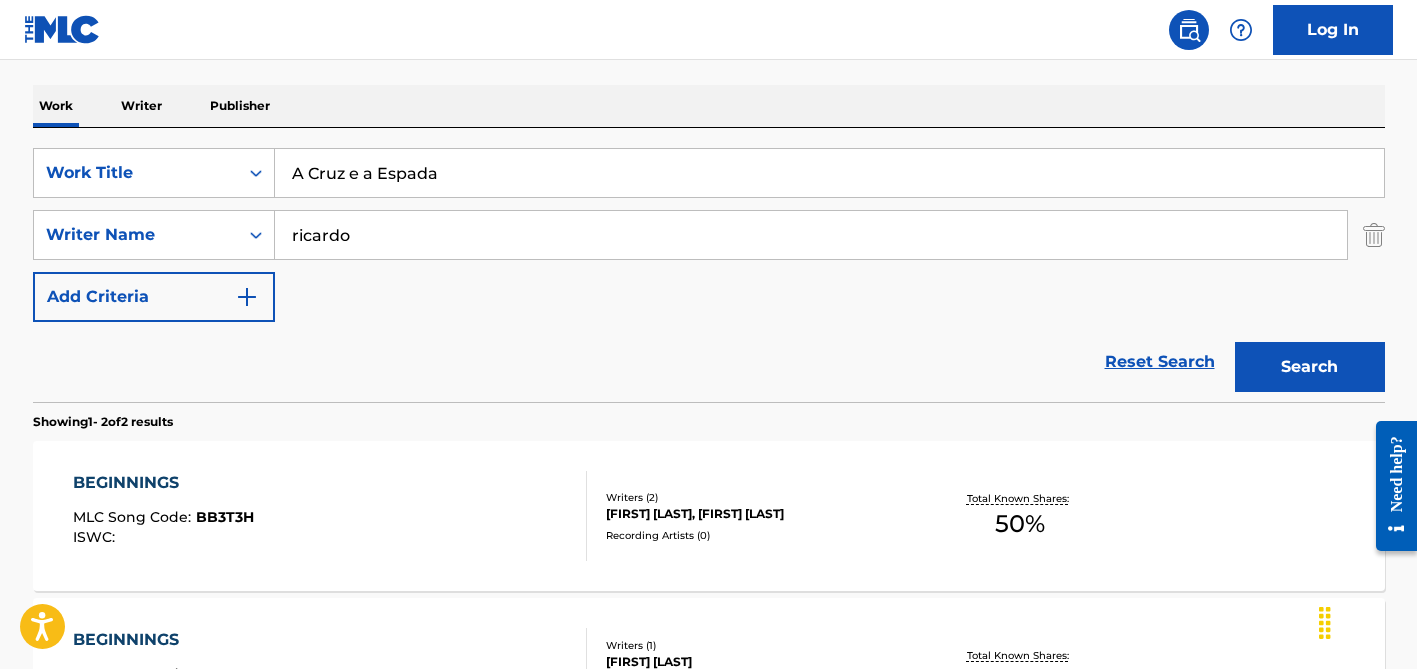 click on "ricardo" at bounding box center (811, 235) 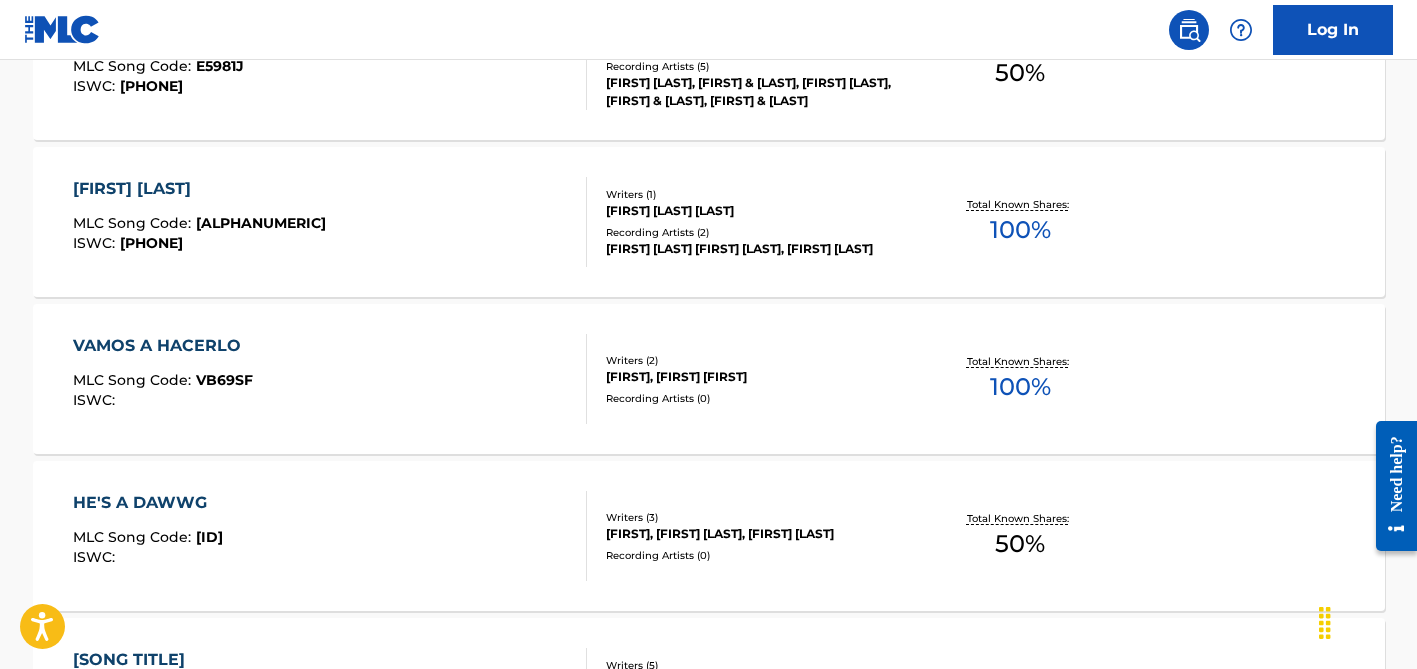 scroll, scrollTop: 750, scrollLeft: 0, axis: vertical 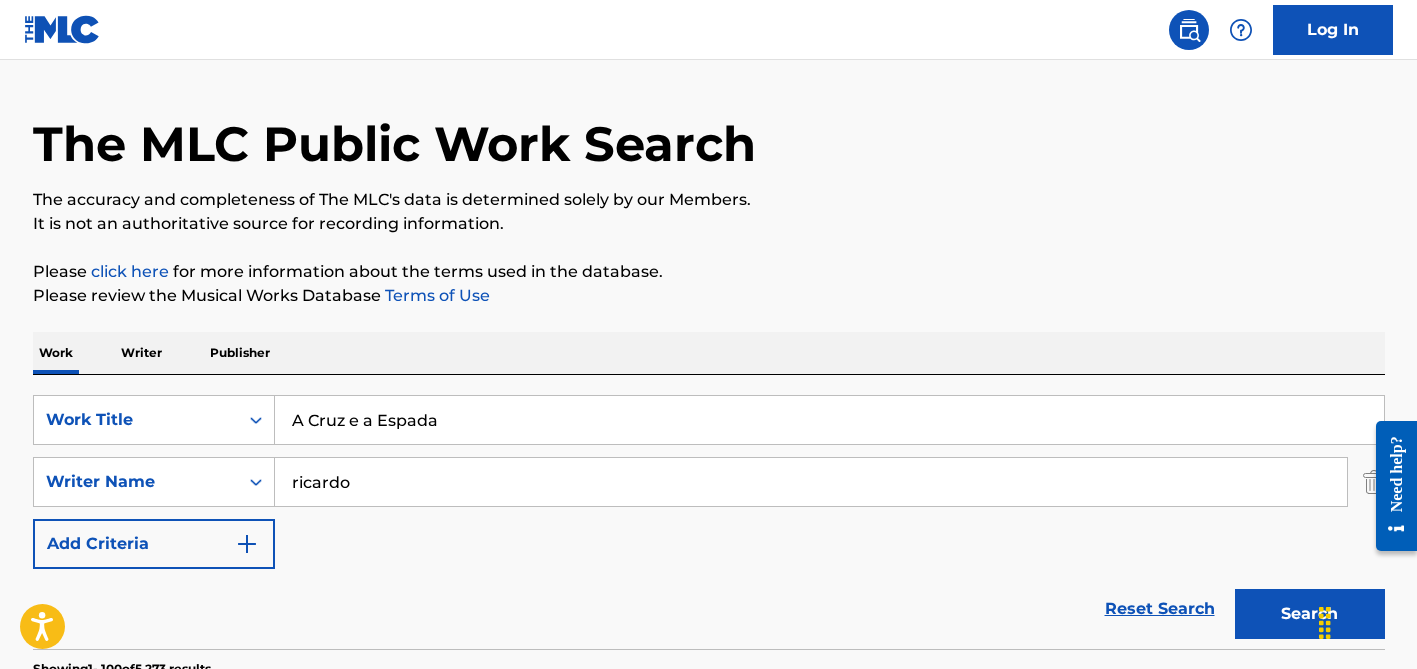 click on "A Cruz e a Espada" at bounding box center (829, 420) 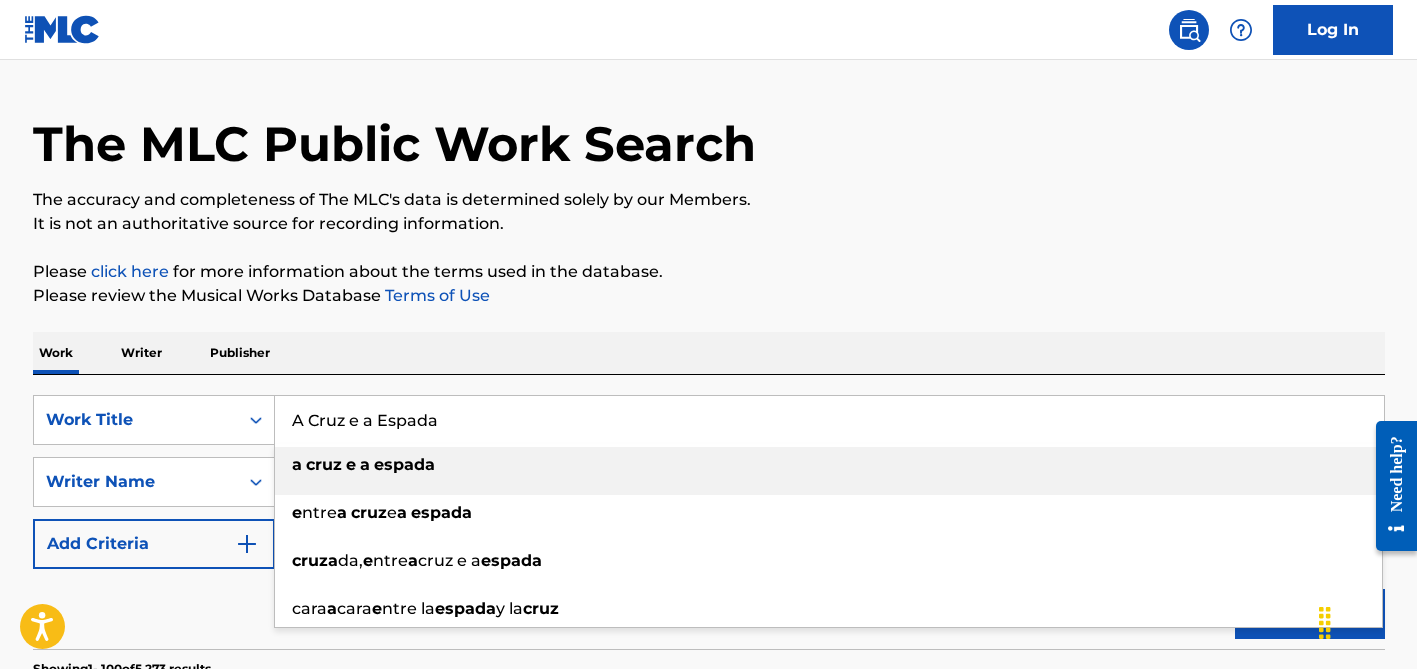 click on "A Cruz e a Espada" at bounding box center (829, 420) 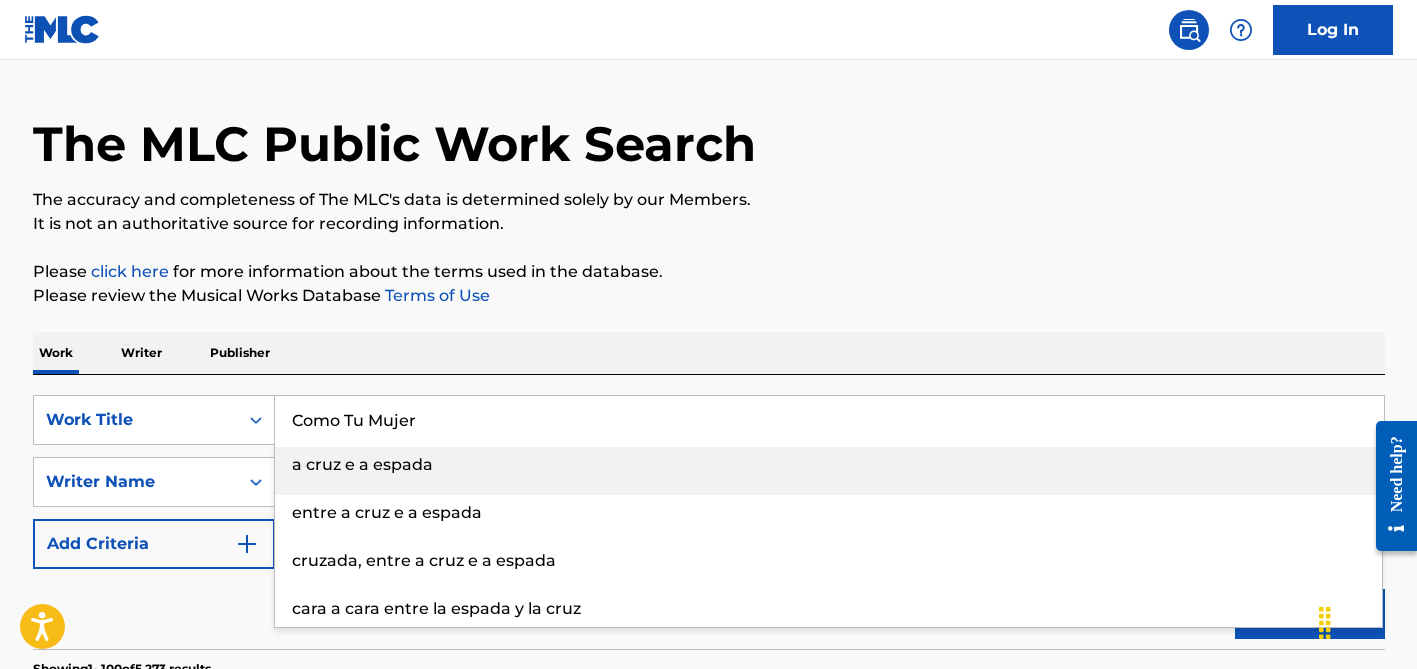 type on "Como Tu Mujer" 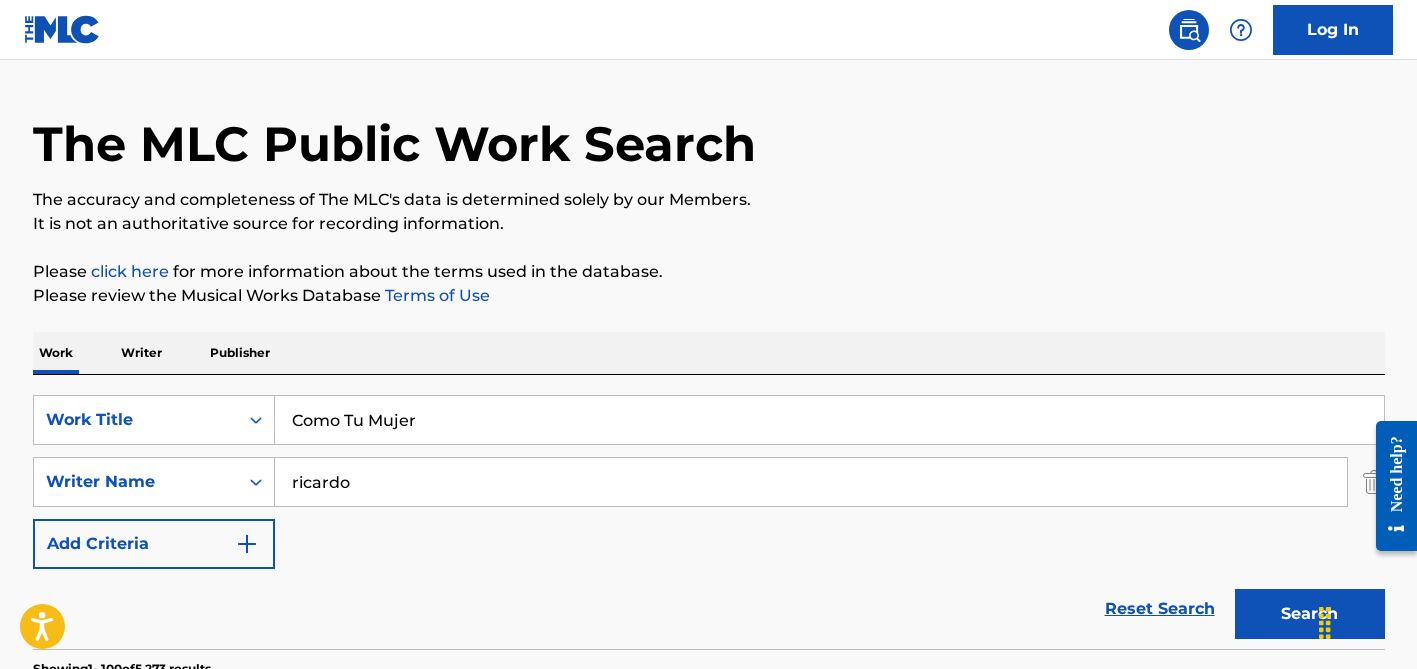 click on "ricardo" at bounding box center (811, 482) 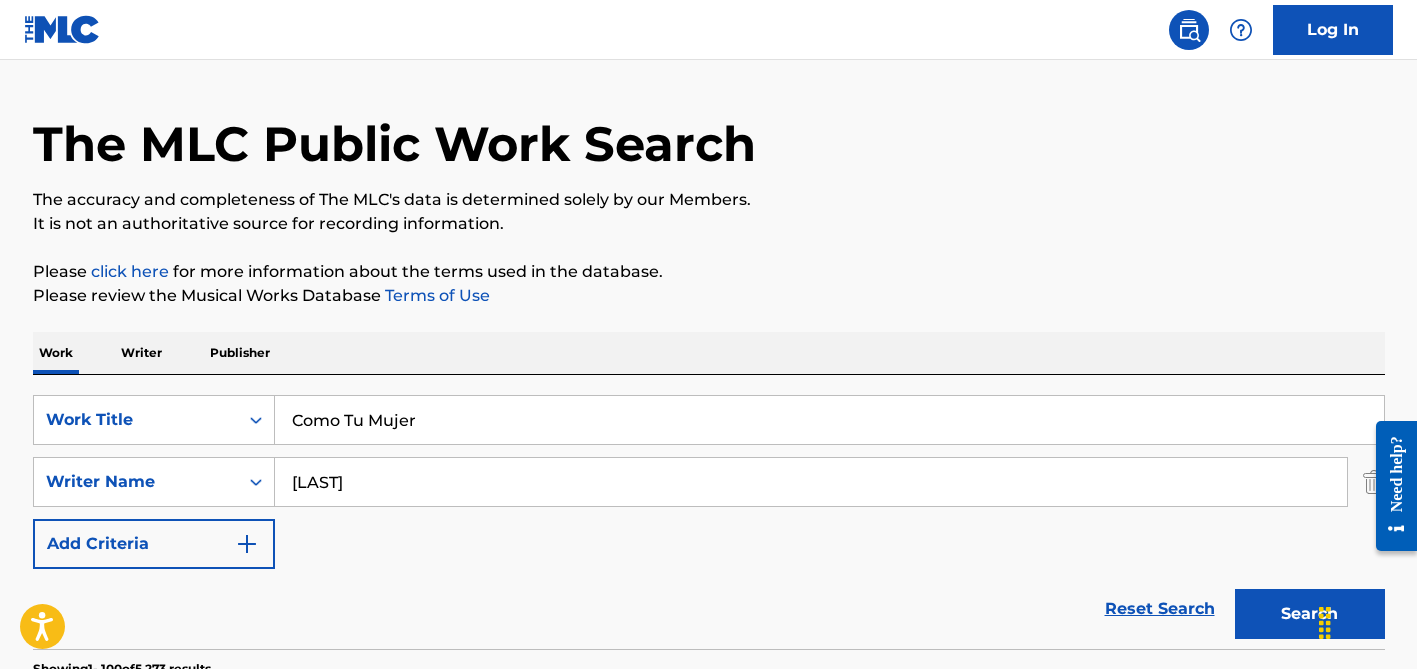 type on "[LAST]" 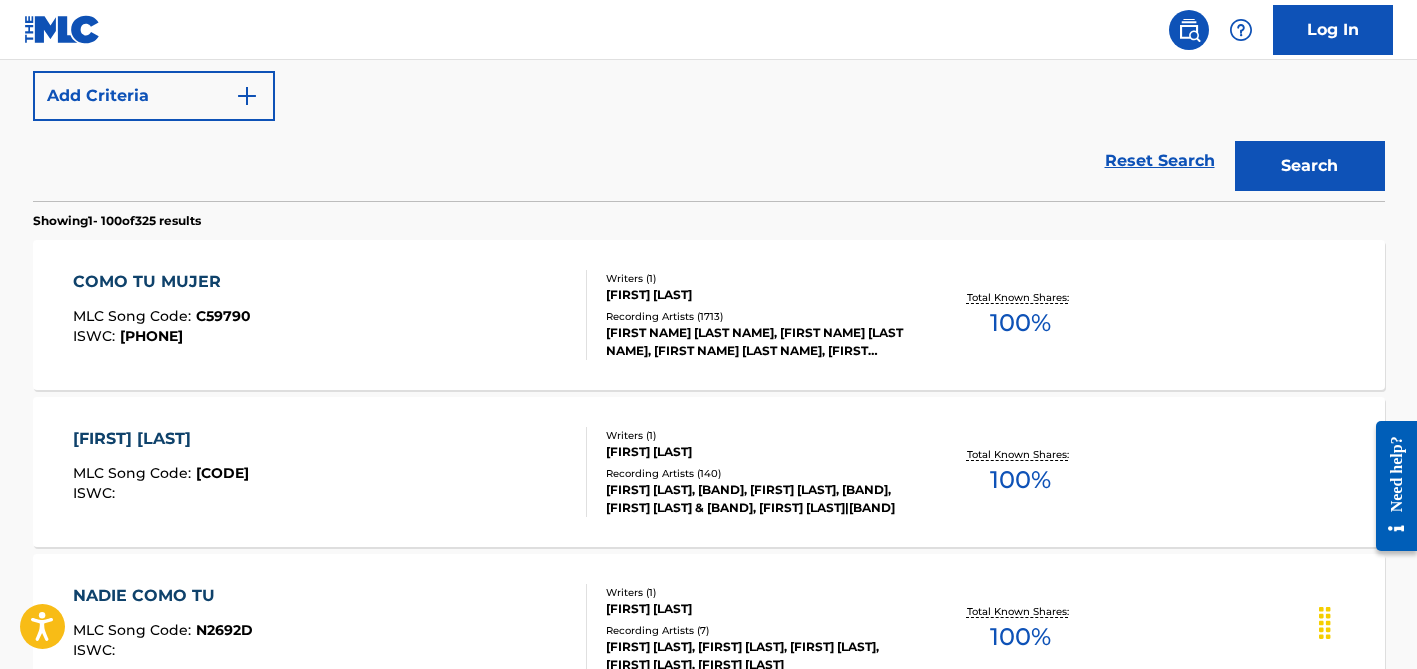 scroll, scrollTop: 499, scrollLeft: 0, axis: vertical 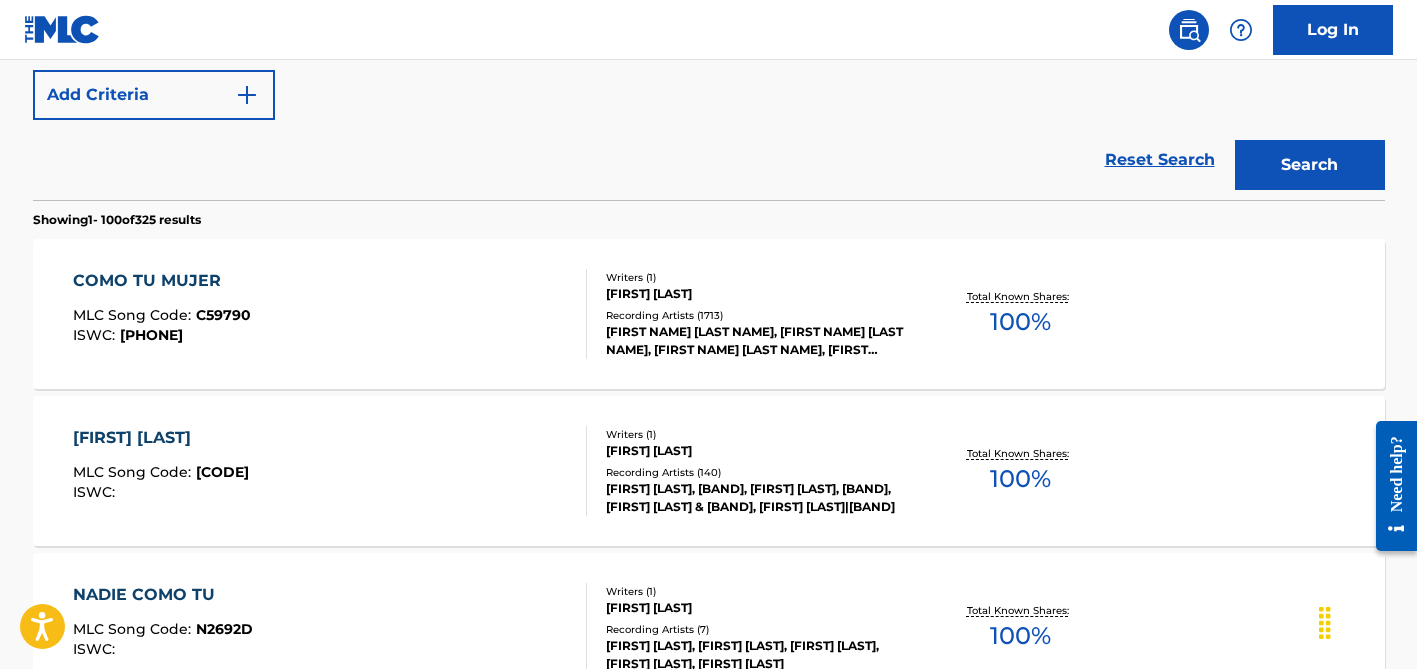 click on "Writers ( 1 ) [FIRST] [LAST] Recording Artists ( 1713 ) [FIRST] [LAST], [FIRST] [LAST], [FIRST] [LAST], [FIRST] [LAST], [FIRST] [LAST], [FIRST] [LAST], [FIRST] [LAST]" at bounding box center (747, 314) 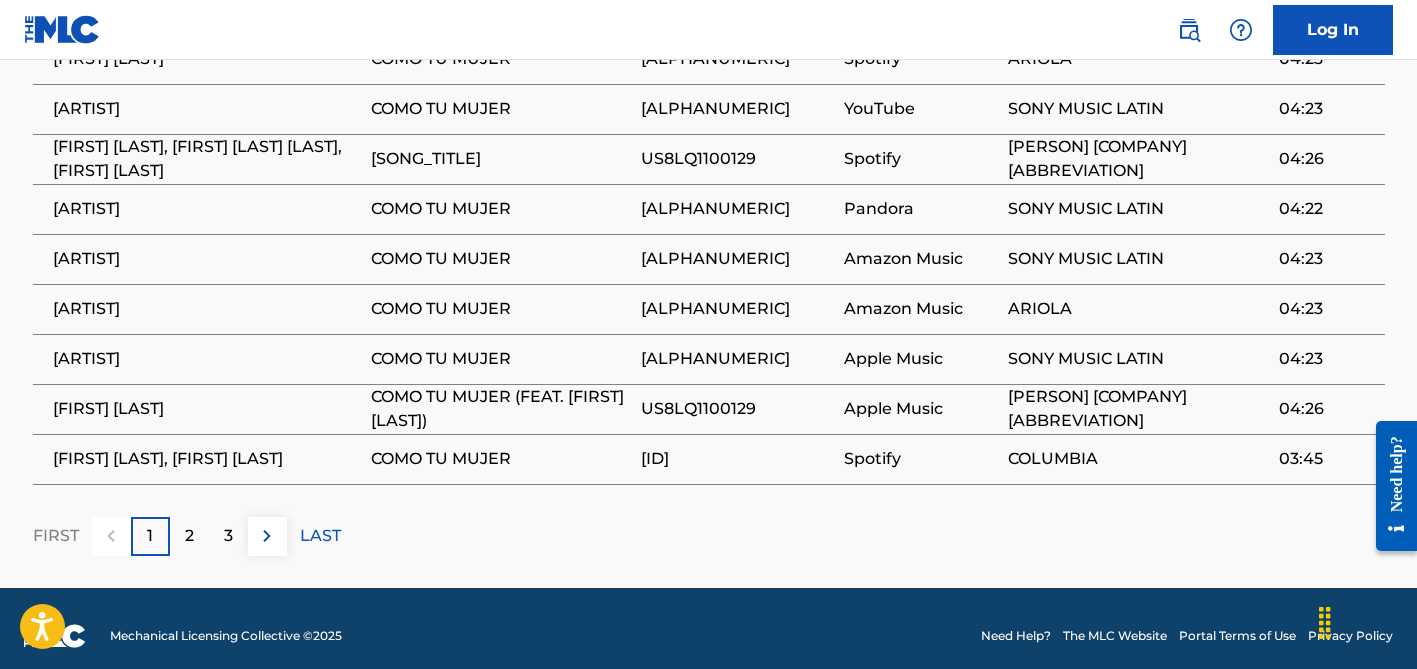 scroll, scrollTop: 1399, scrollLeft: 0, axis: vertical 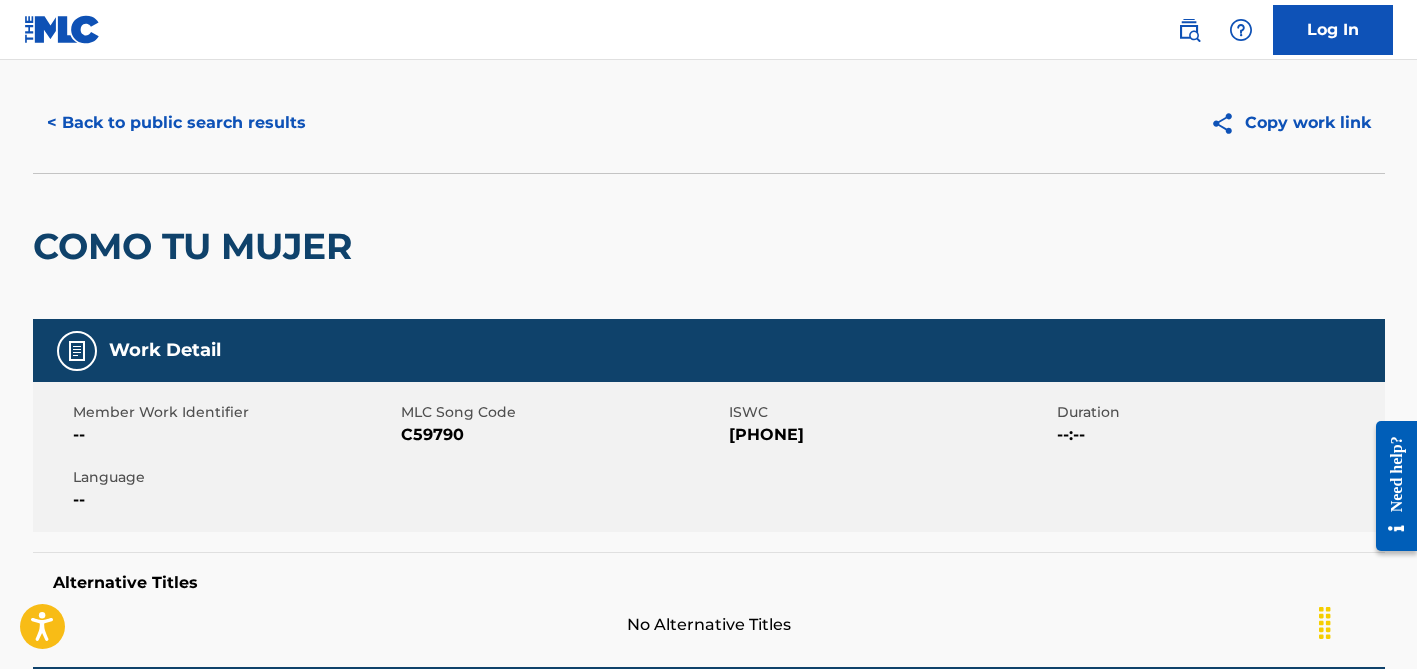 click on "< Back to public search results" at bounding box center [176, 123] 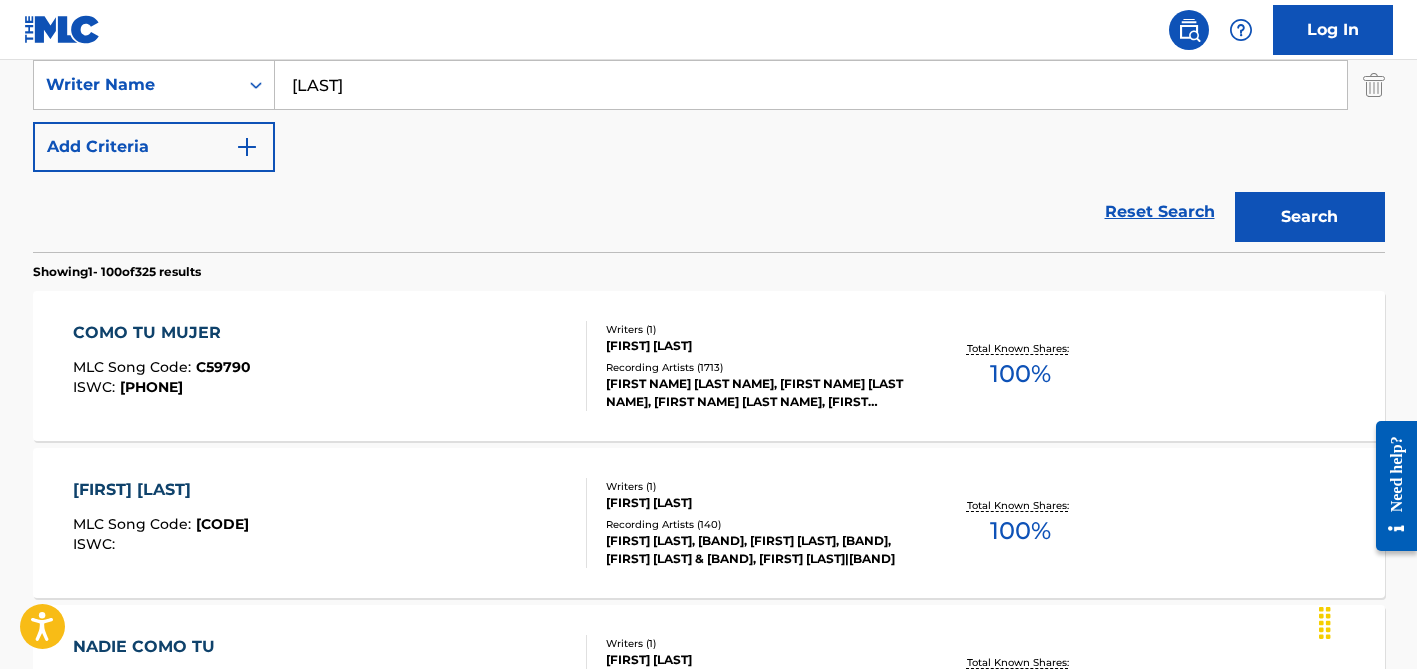 scroll, scrollTop: 387, scrollLeft: 0, axis: vertical 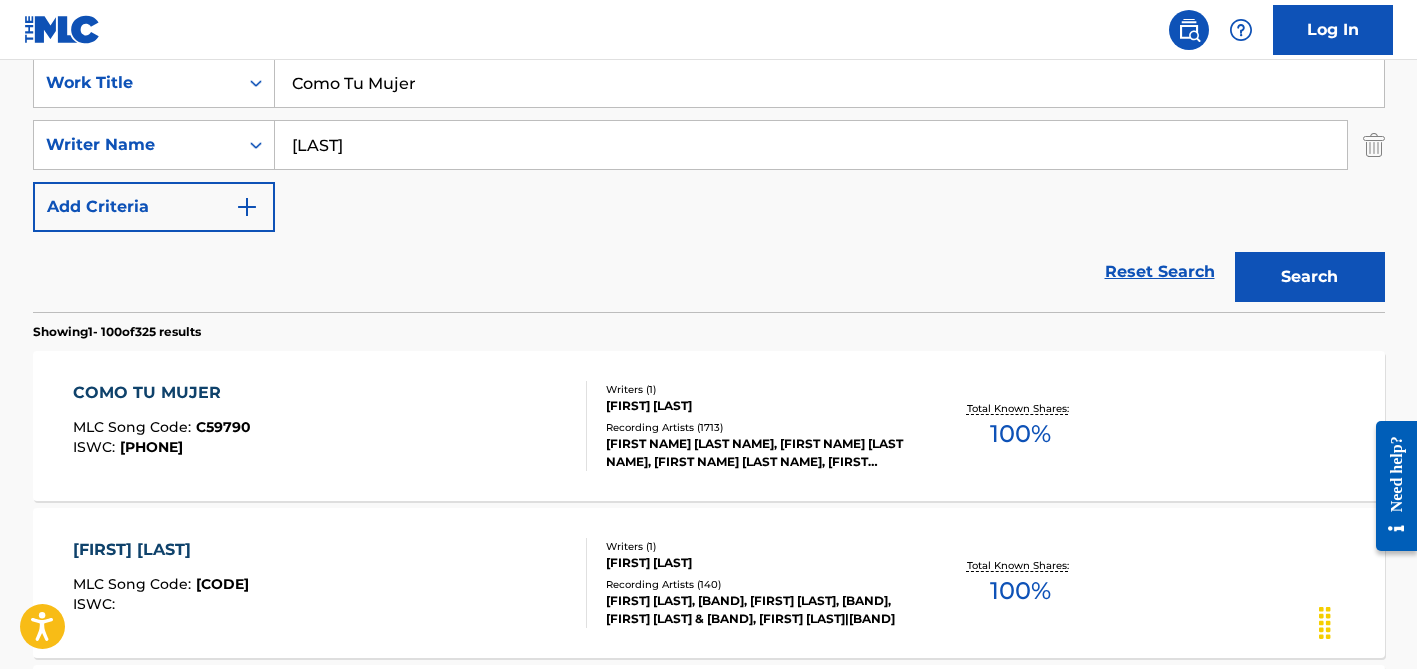 click on "[LAST]" at bounding box center (811, 145) 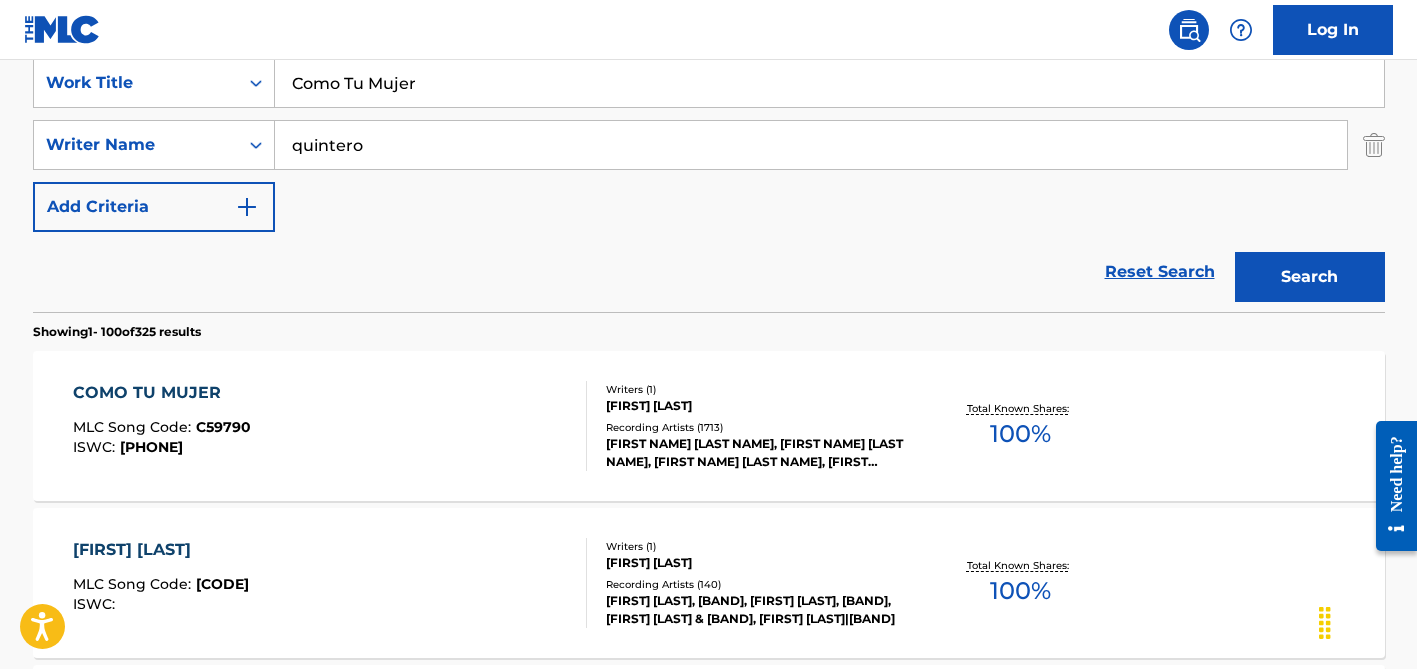type on "quintero" 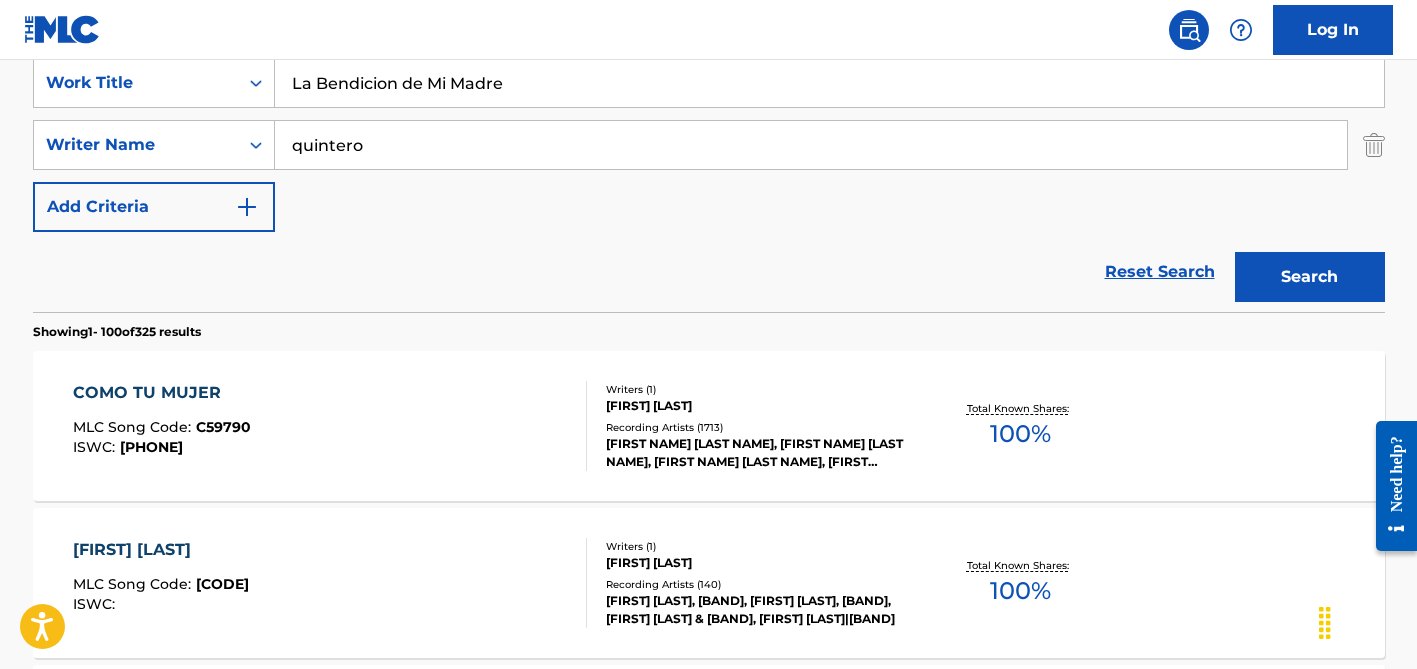 type on "La Bendicion de Mi Madre" 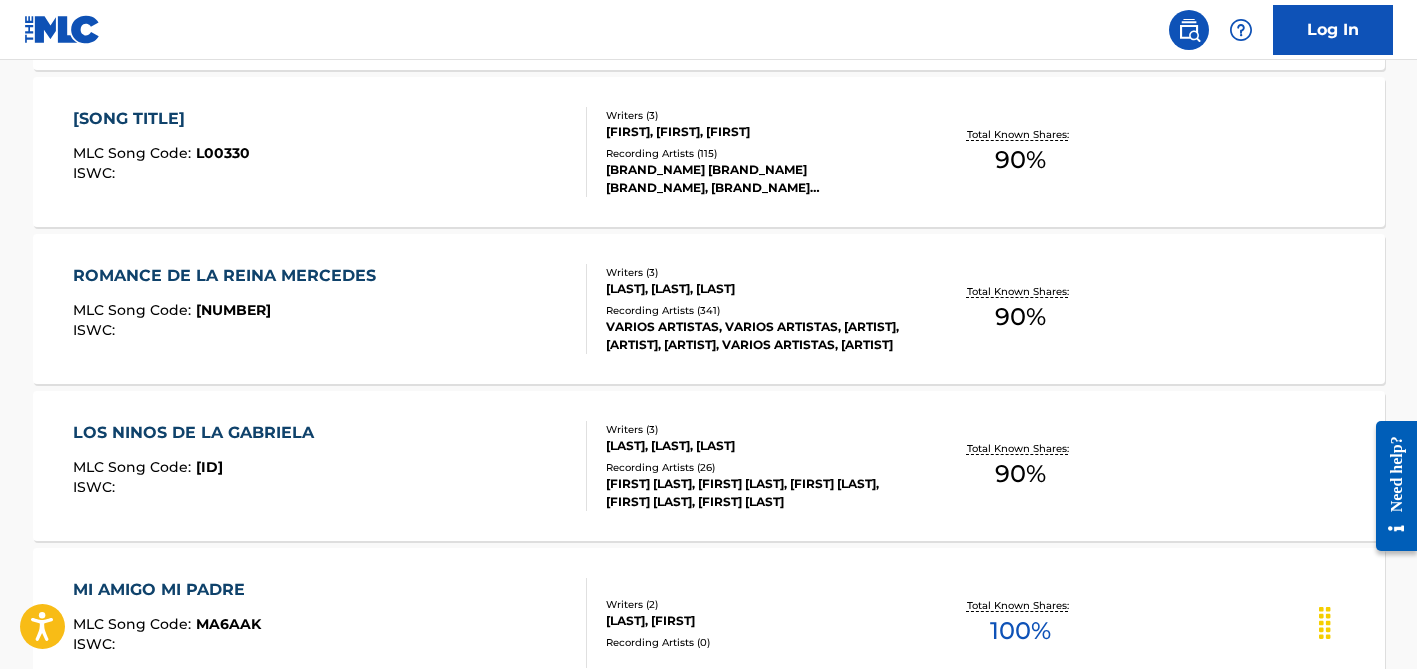 scroll, scrollTop: 988, scrollLeft: 0, axis: vertical 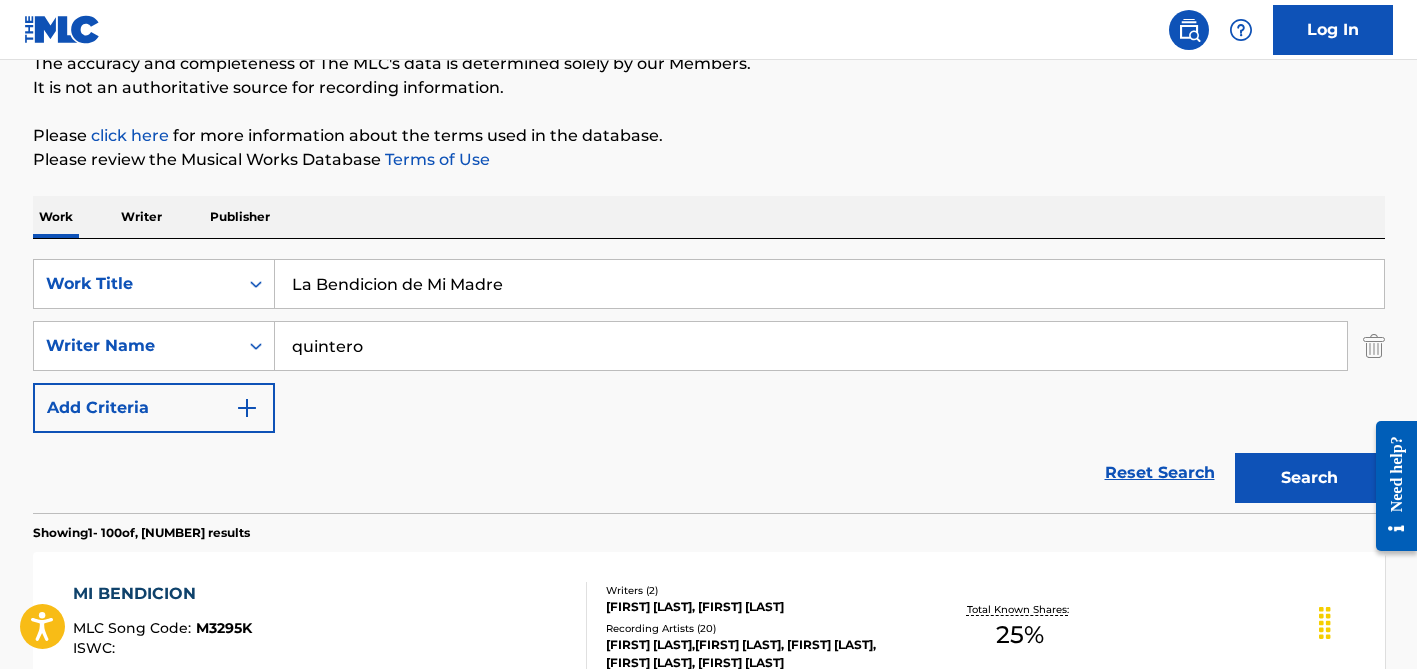 click on "quintero" at bounding box center (811, 346) 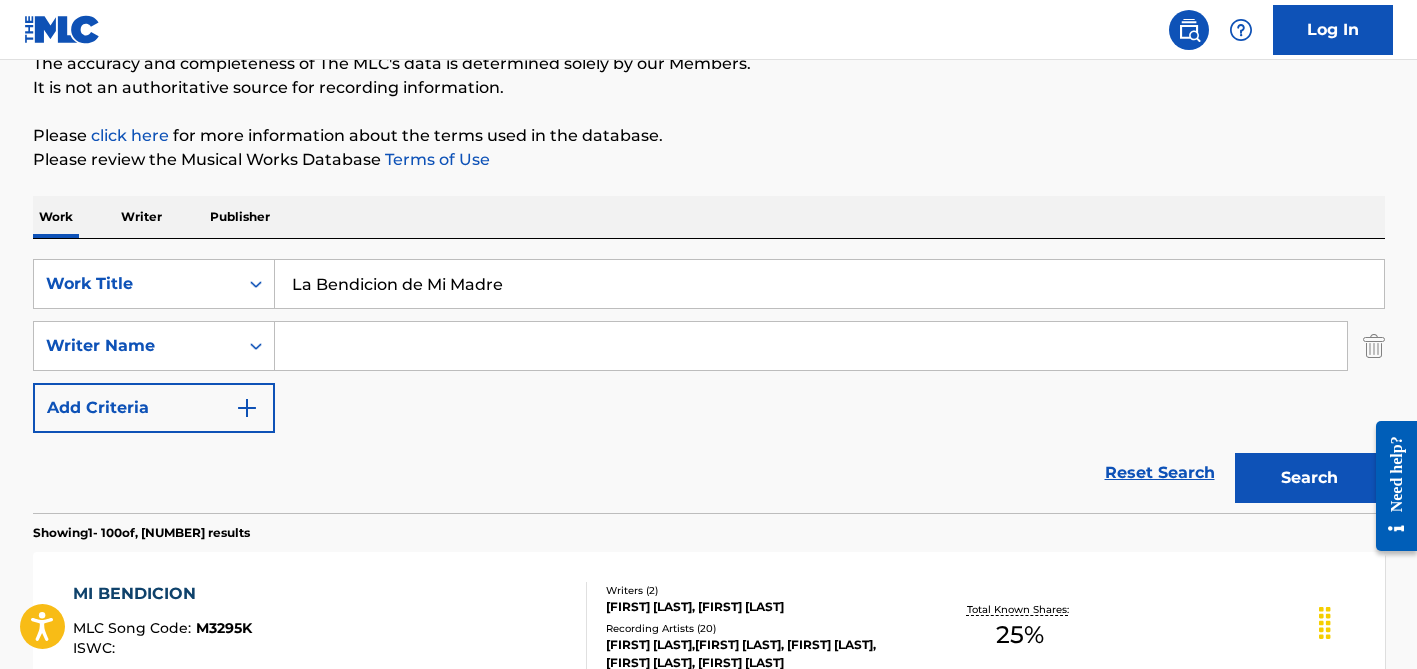 type 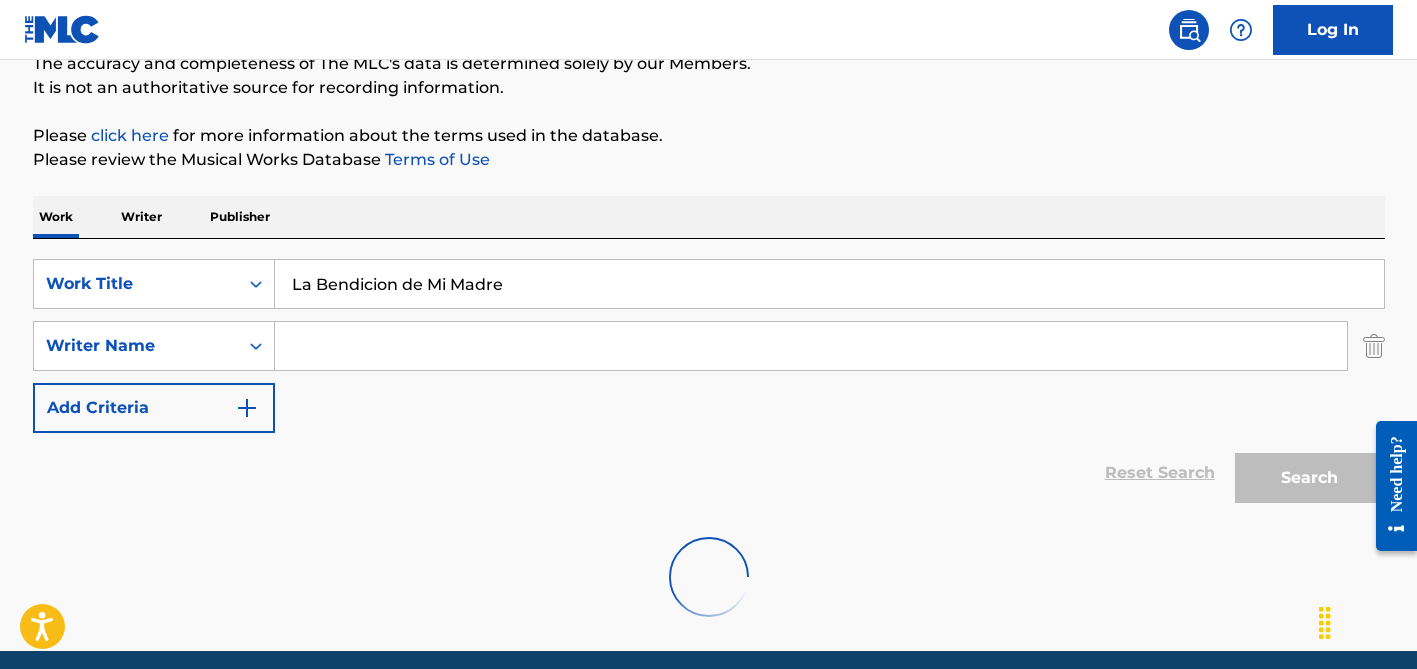 click on "La Bendicion de Mi Madre" at bounding box center [829, 284] 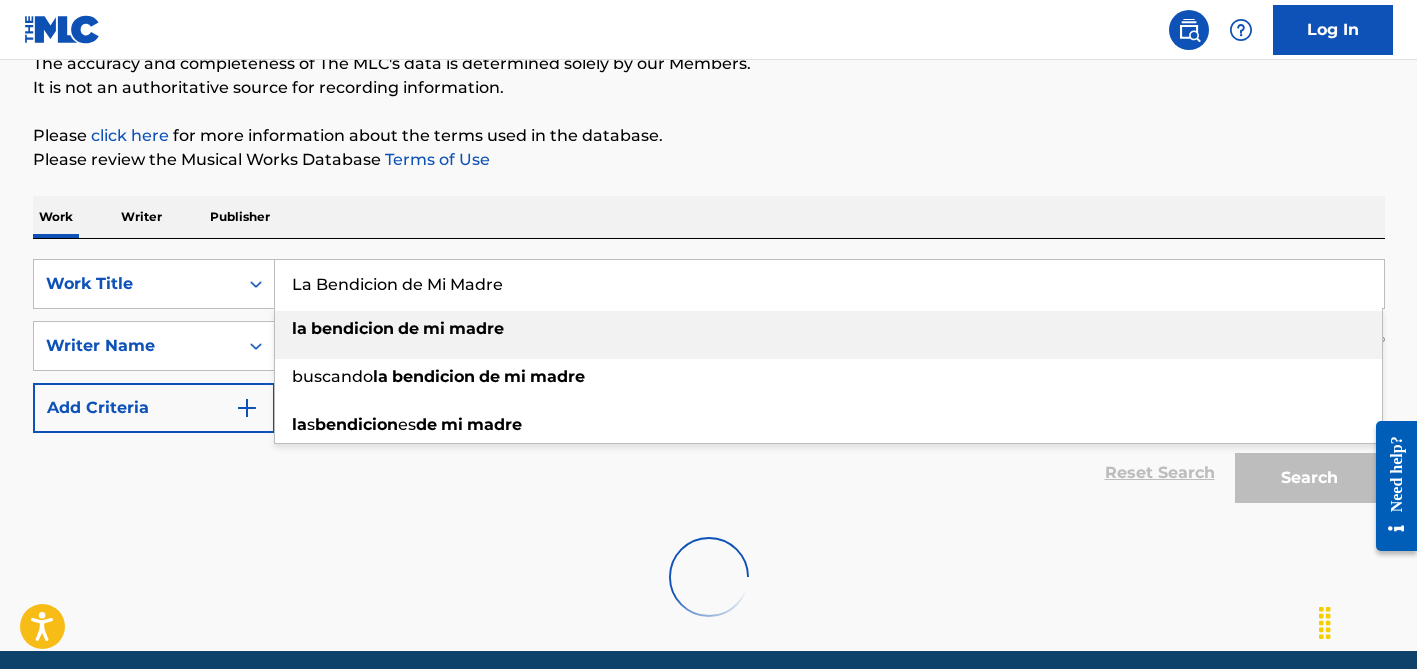 click on "La Bendicion de Mi Madre" at bounding box center (829, 284) 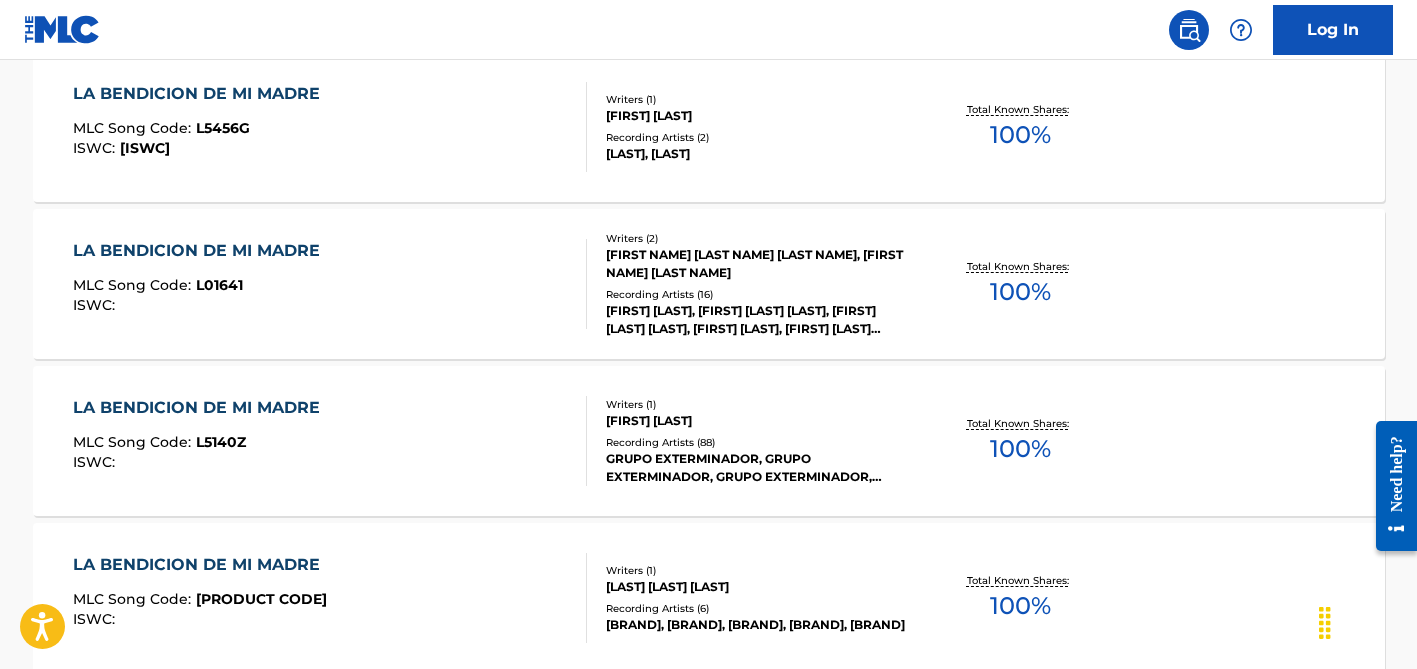 scroll, scrollTop: 1158, scrollLeft: 0, axis: vertical 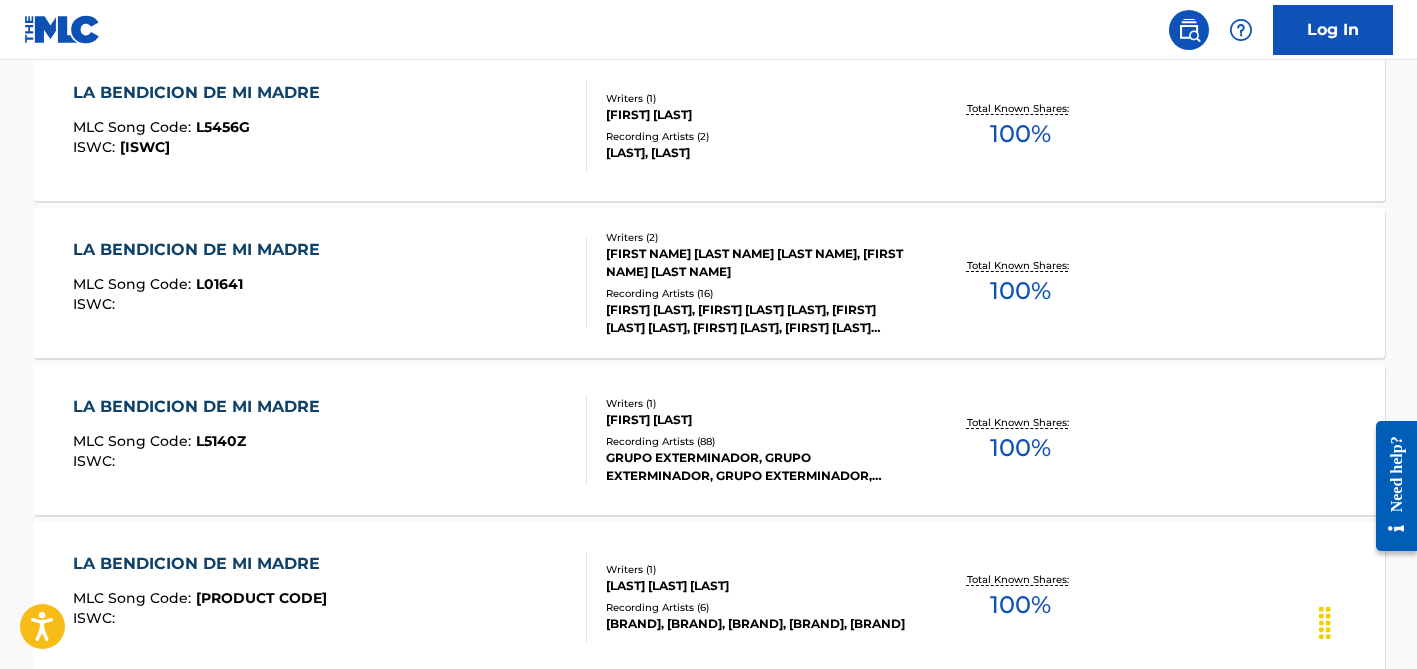 click on "[FIRST] [LAST]" at bounding box center (757, 420) 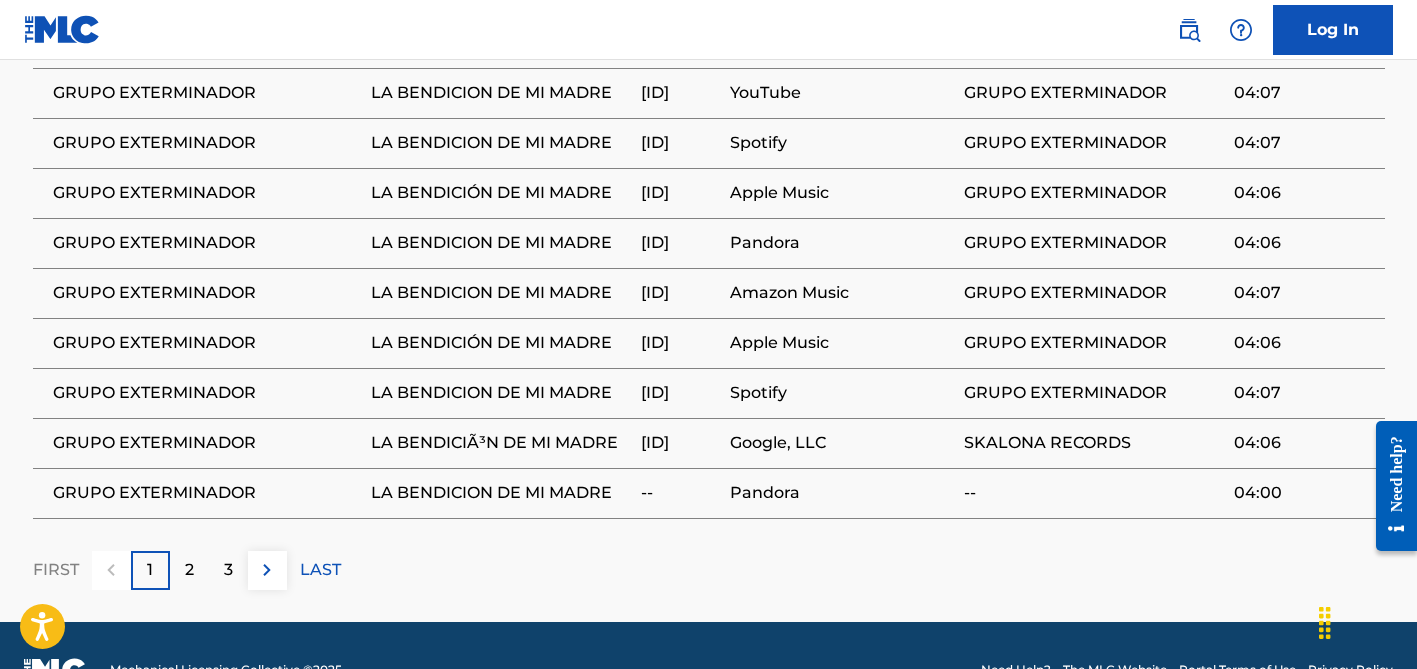 scroll, scrollTop: 1462, scrollLeft: 0, axis: vertical 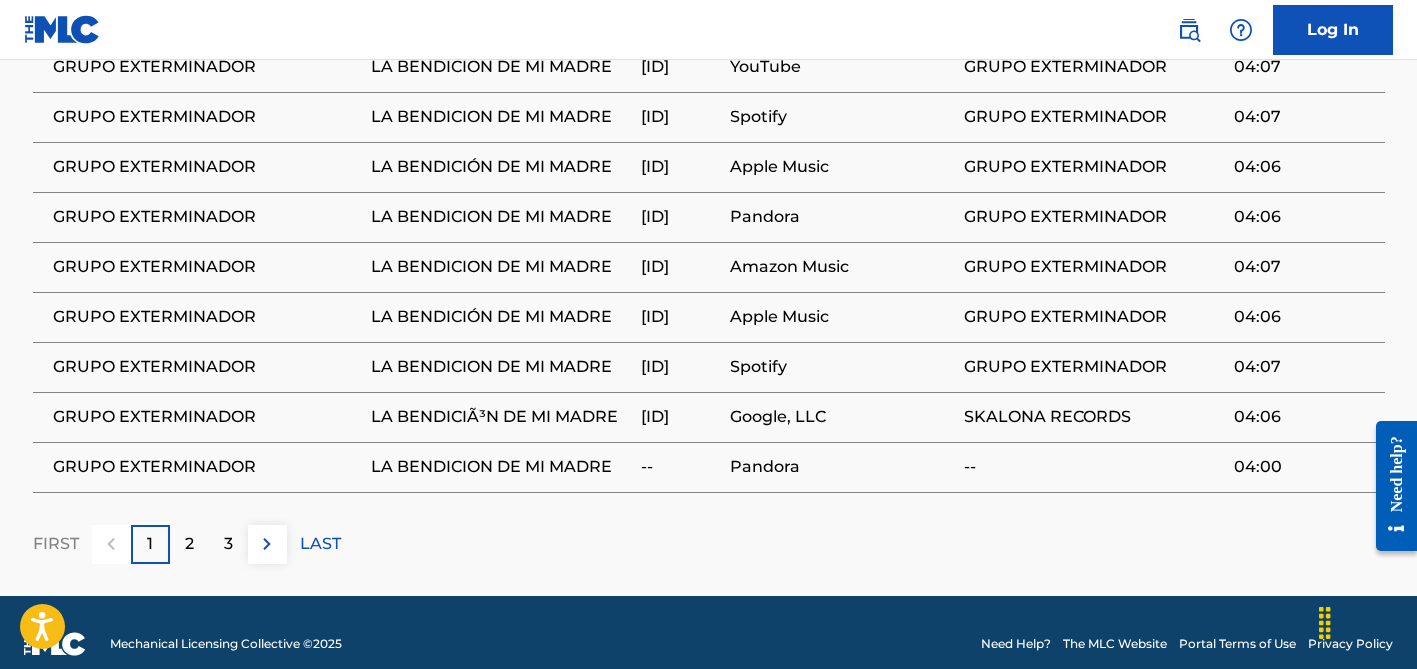 click on "2" at bounding box center [189, 544] 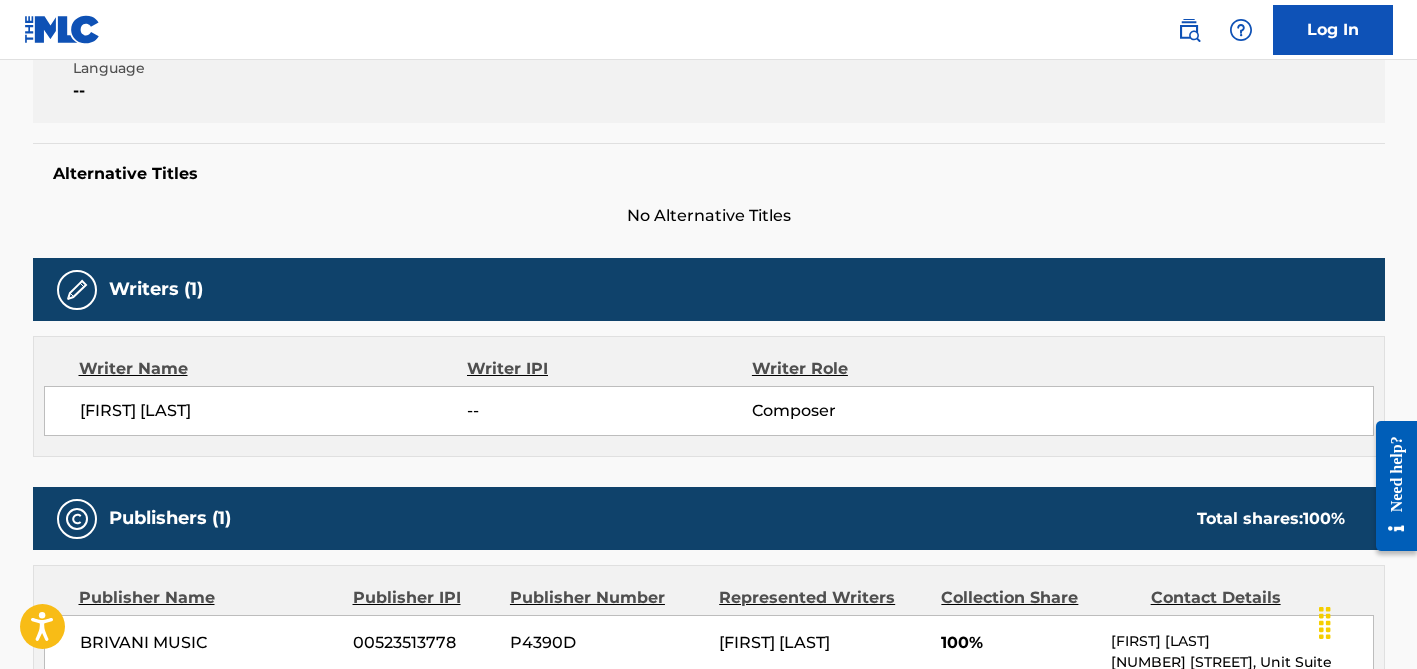 scroll, scrollTop: 418, scrollLeft: 0, axis: vertical 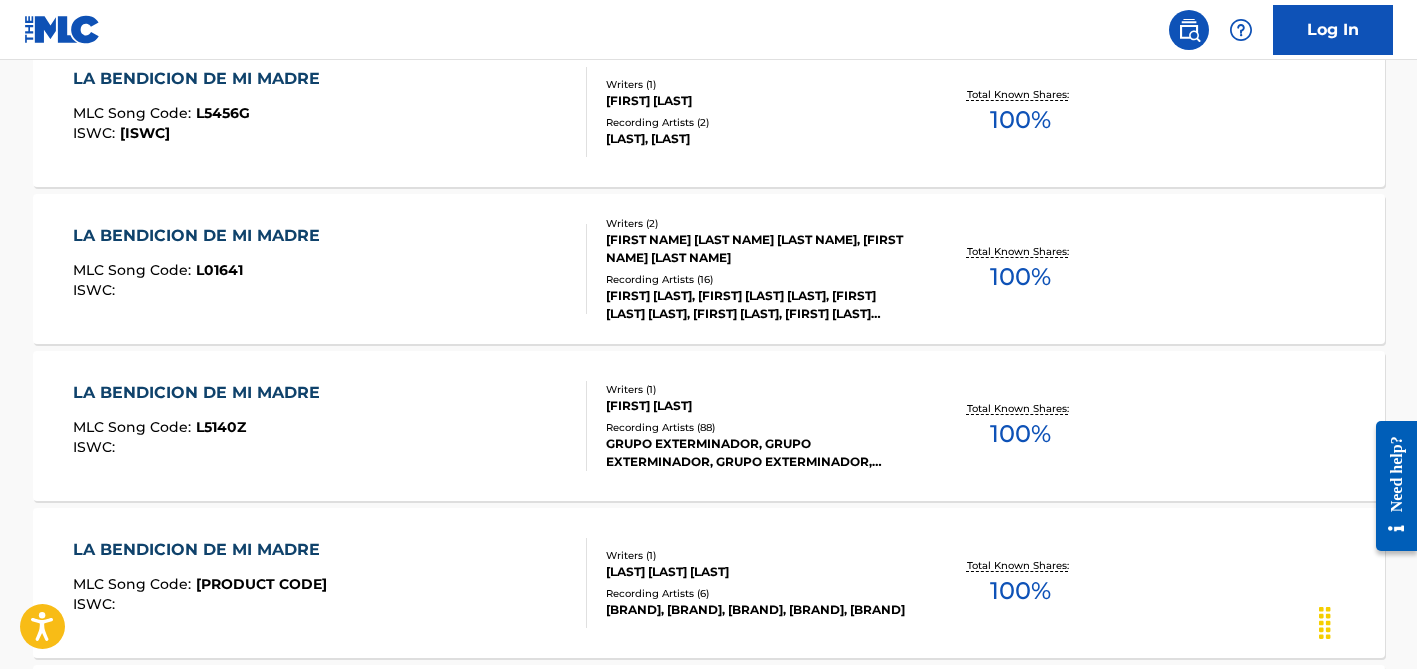 click on "[FIRST NAME] [LAST NAME] [LAST NAME], [FIRST NAME] [LAST NAME]" at bounding box center (757, 249) 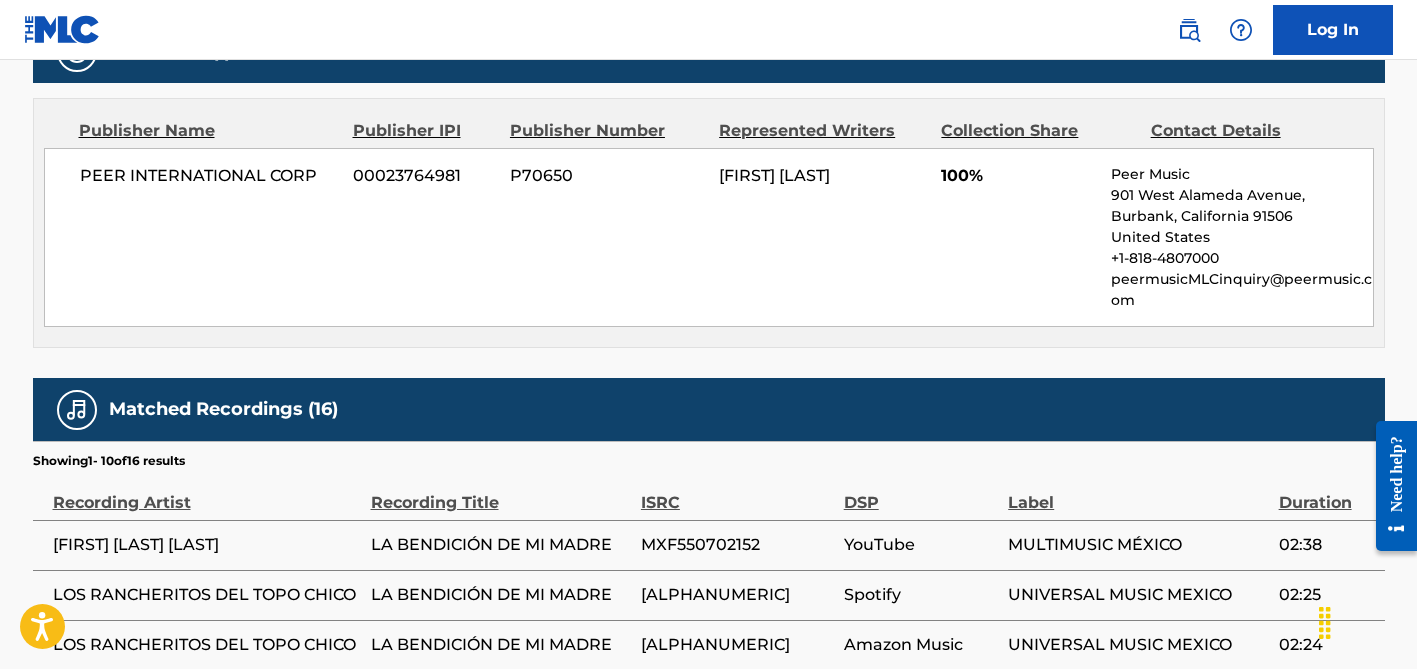 scroll, scrollTop: 931, scrollLeft: 0, axis: vertical 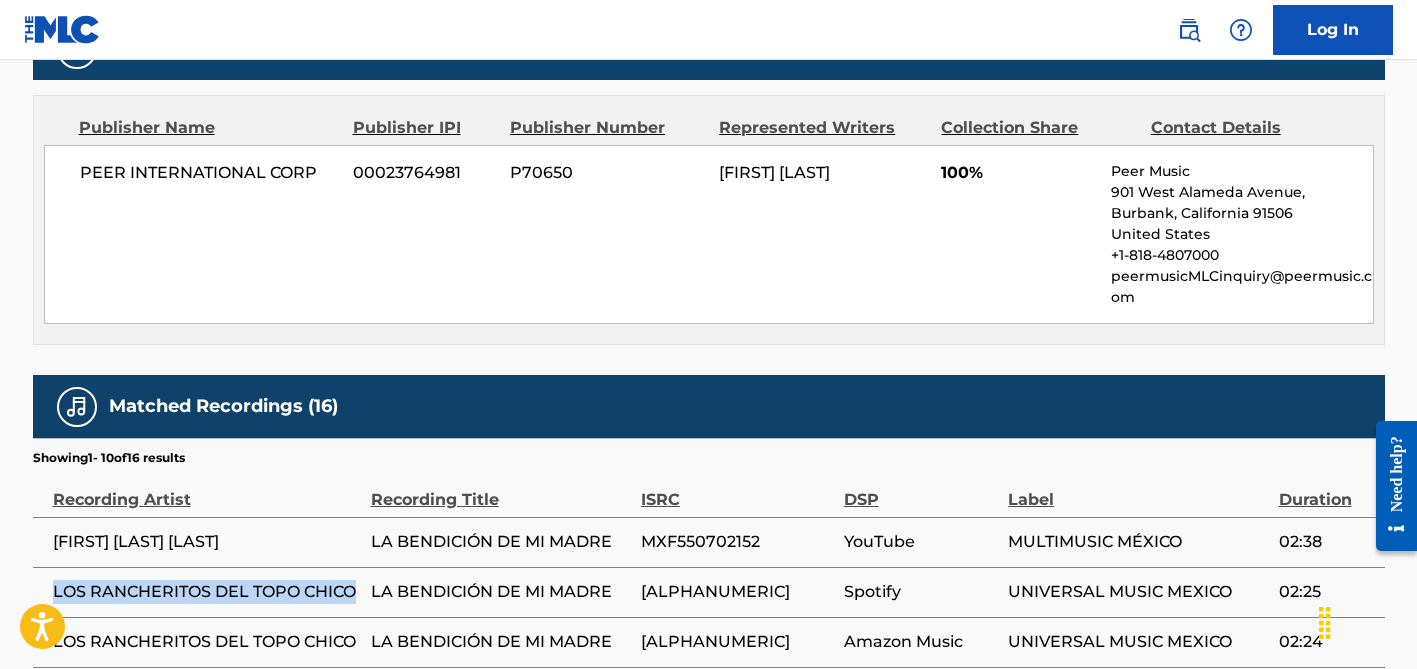 drag, startPoint x: 56, startPoint y: 584, endPoint x: 357, endPoint y: 585, distance: 301.00165 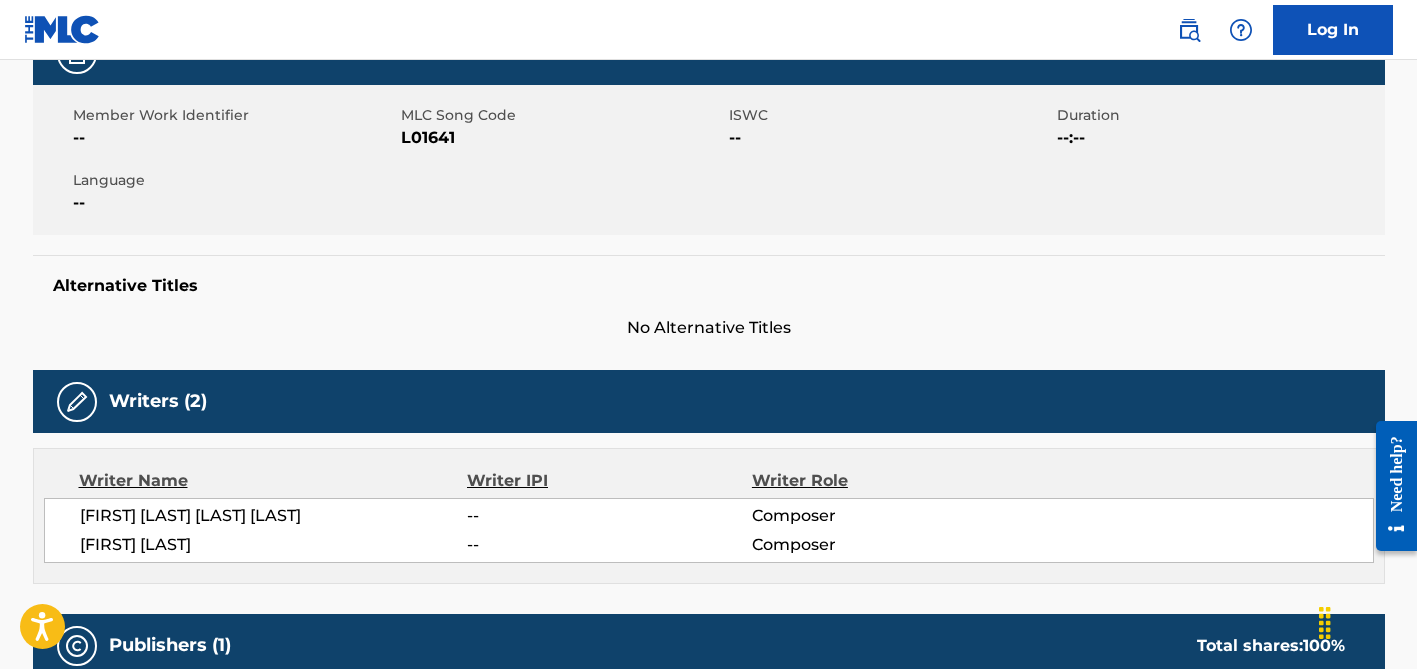 scroll, scrollTop: 0, scrollLeft: 0, axis: both 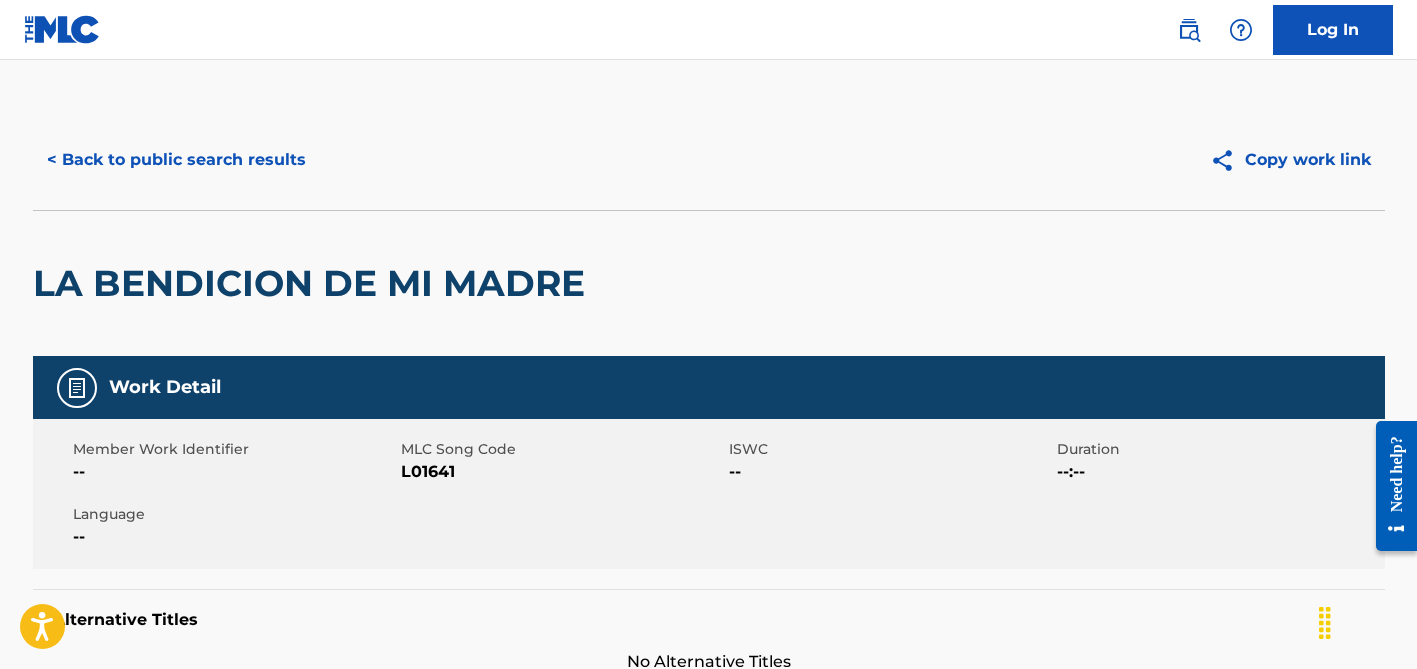 click on "< Back to public search results" at bounding box center (176, 160) 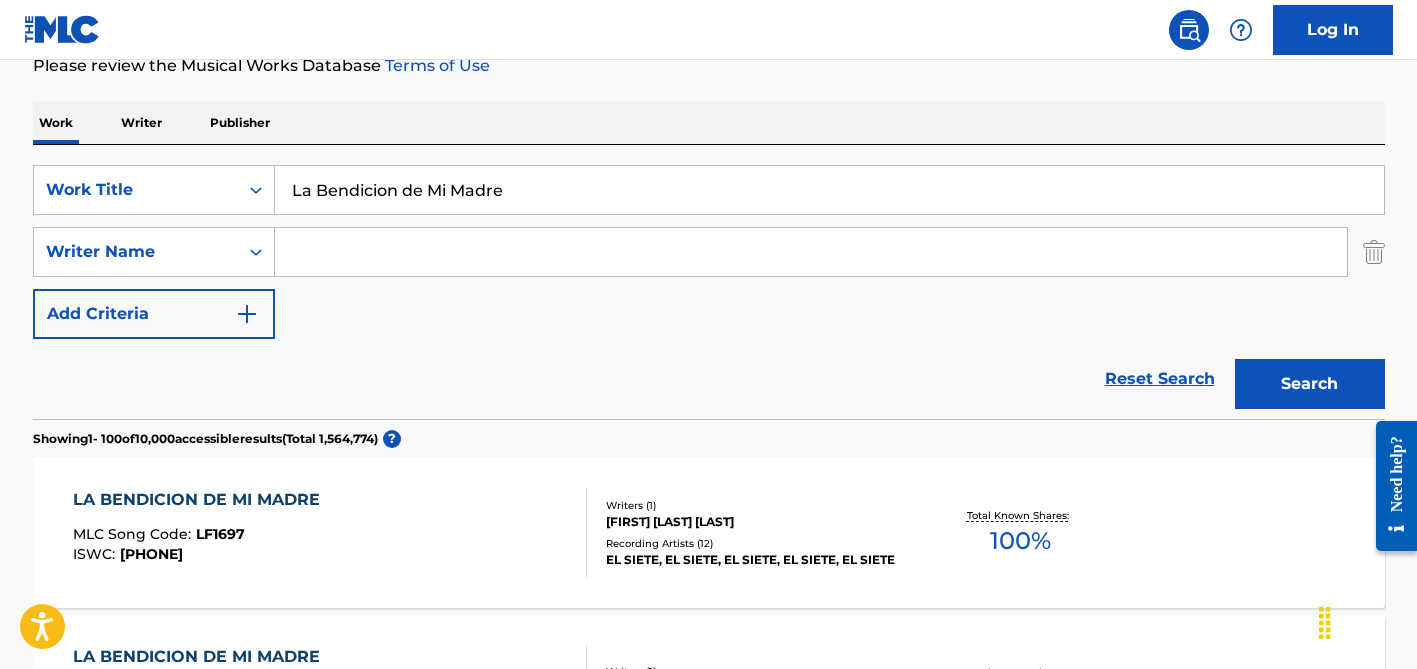 scroll, scrollTop: 118, scrollLeft: 0, axis: vertical 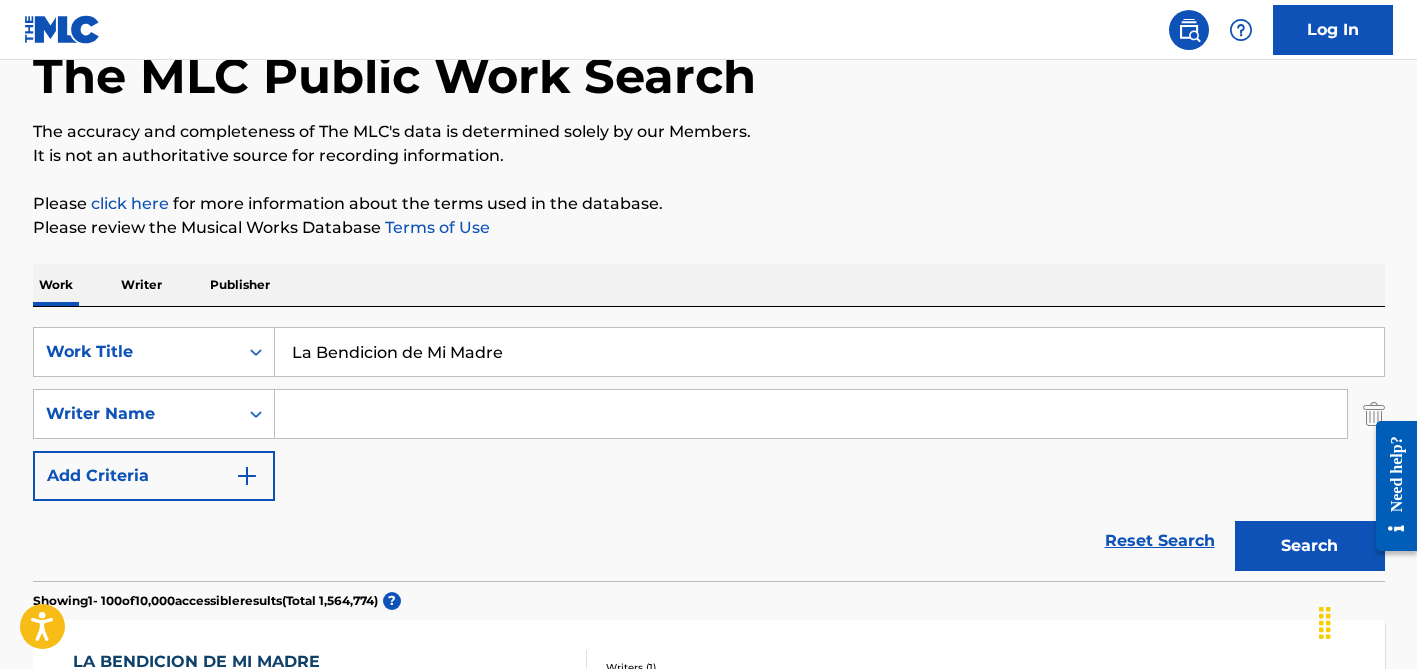 click on "La Bendicion de Mi Madre" at bounding box center [829, 352] 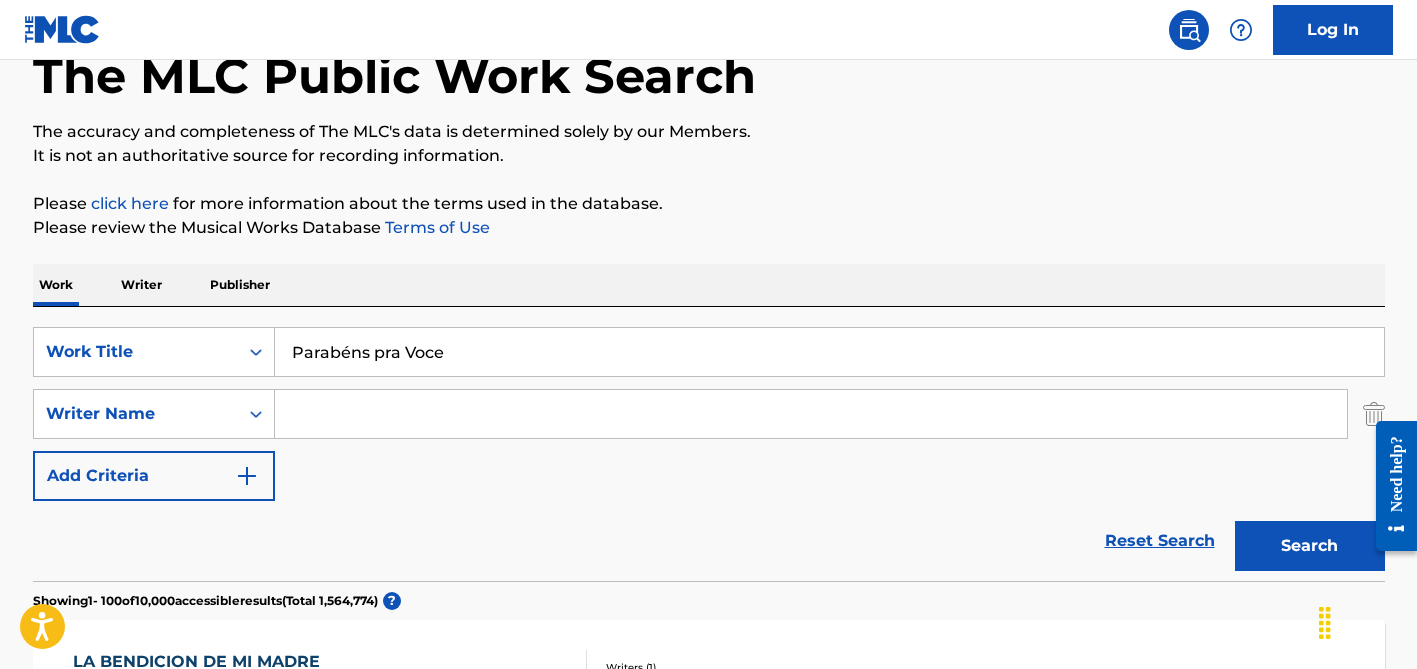 type on "Parabéns pra Voce" 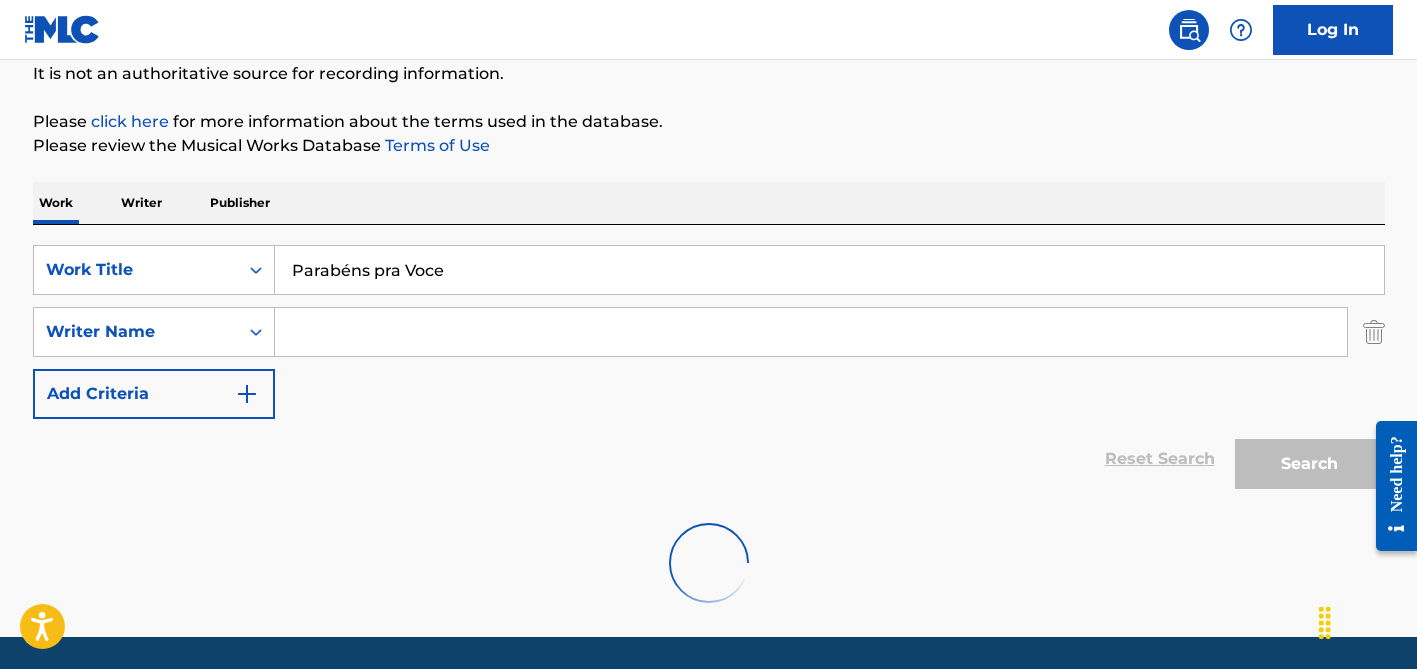 scroll, scrollTop: 264, scrollLeft: 0, axis: vertical 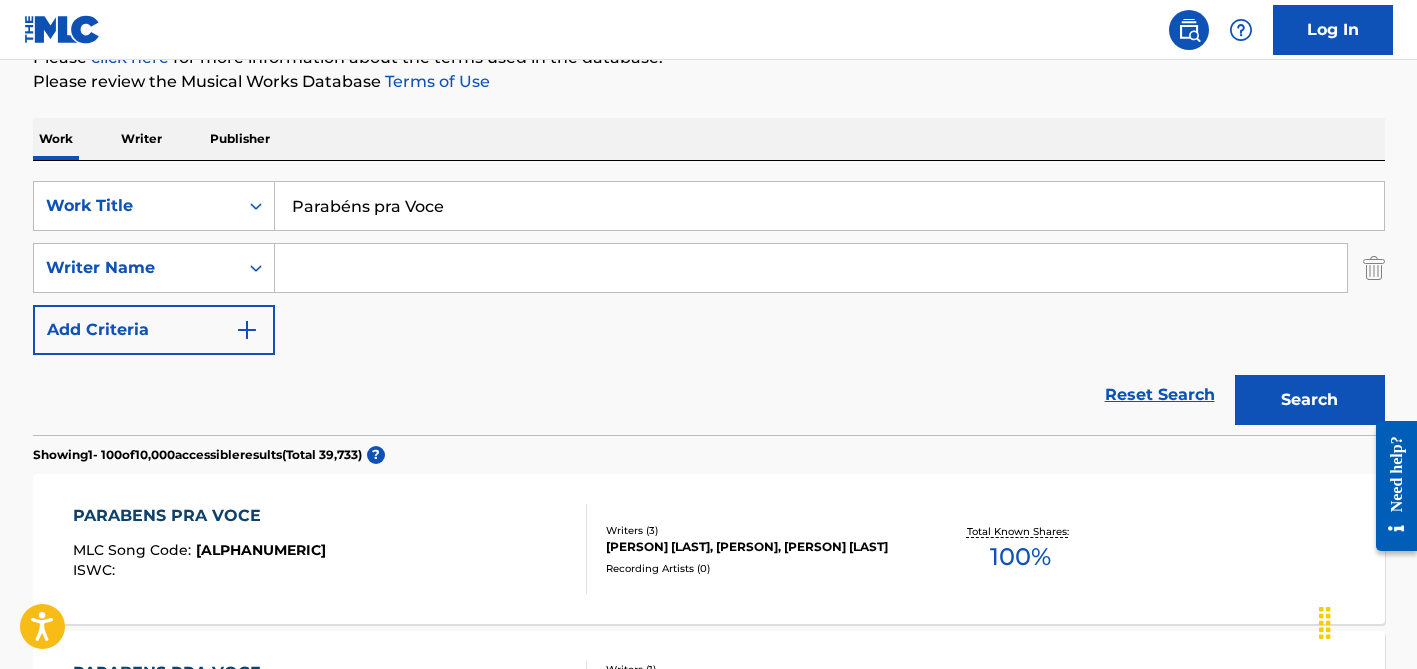 click at bounding box center (811, 268) 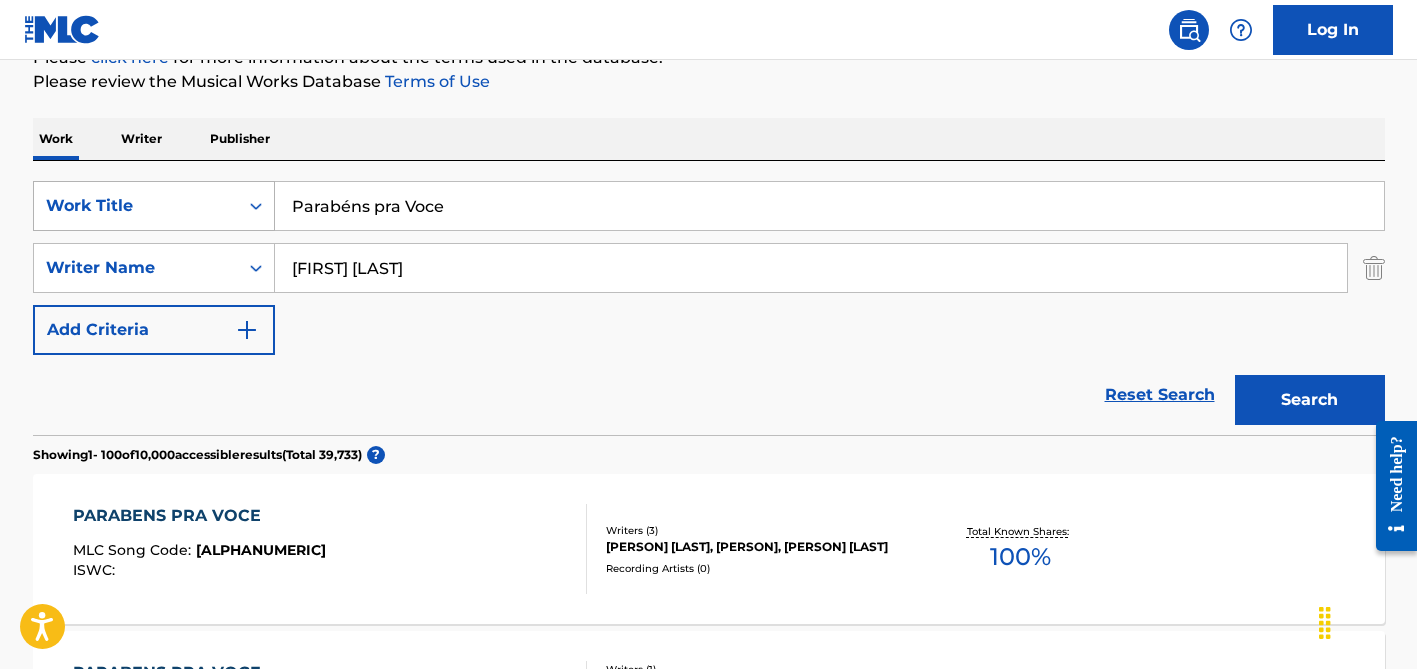 drag, startPoint x: 353, startPoint y: 266, endPoint x: 197, endPoint y: 222, distance: 162.0864 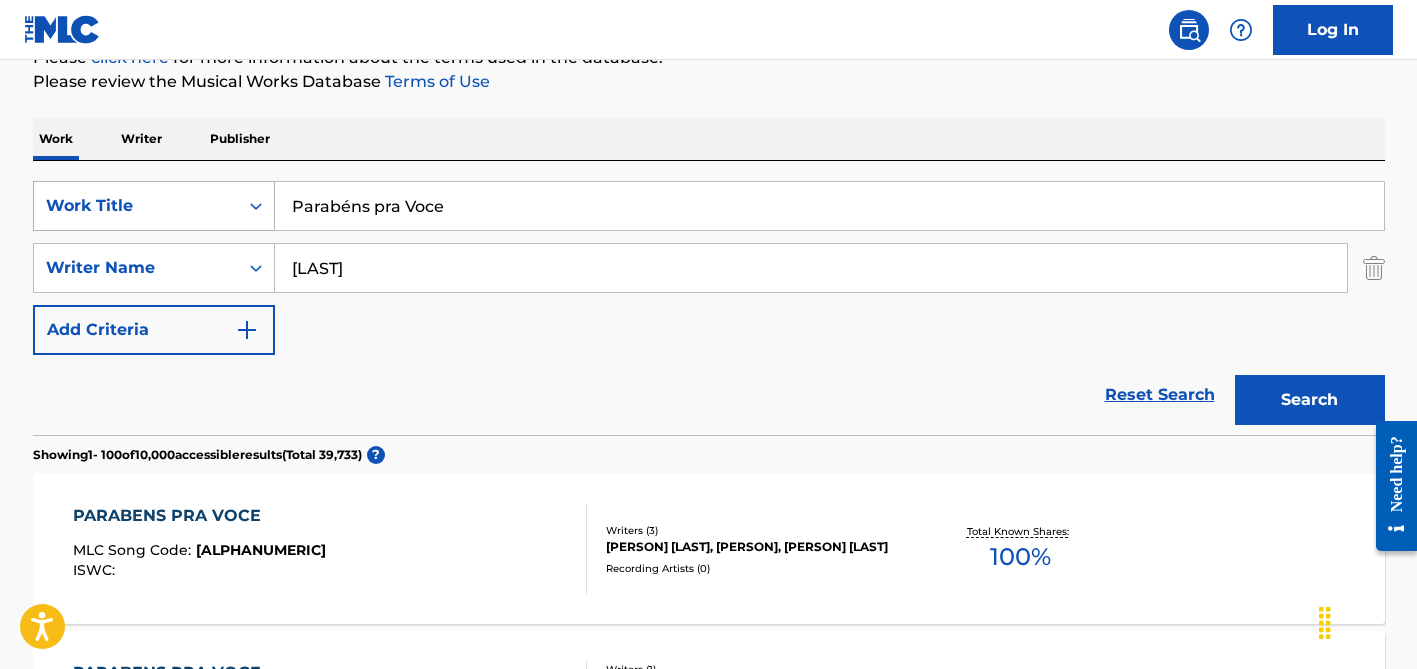 type on "[LAST]" 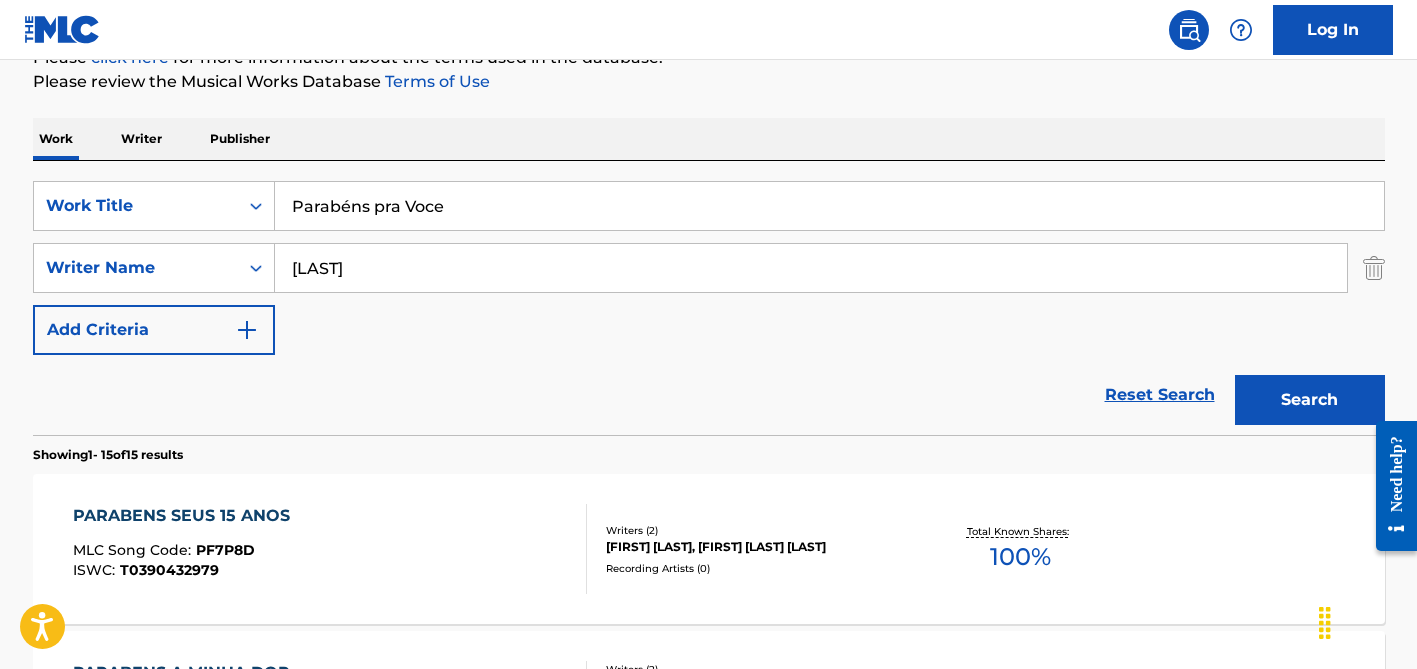 click on "Parabéns pra Voce" at bounding box center [829, 206] 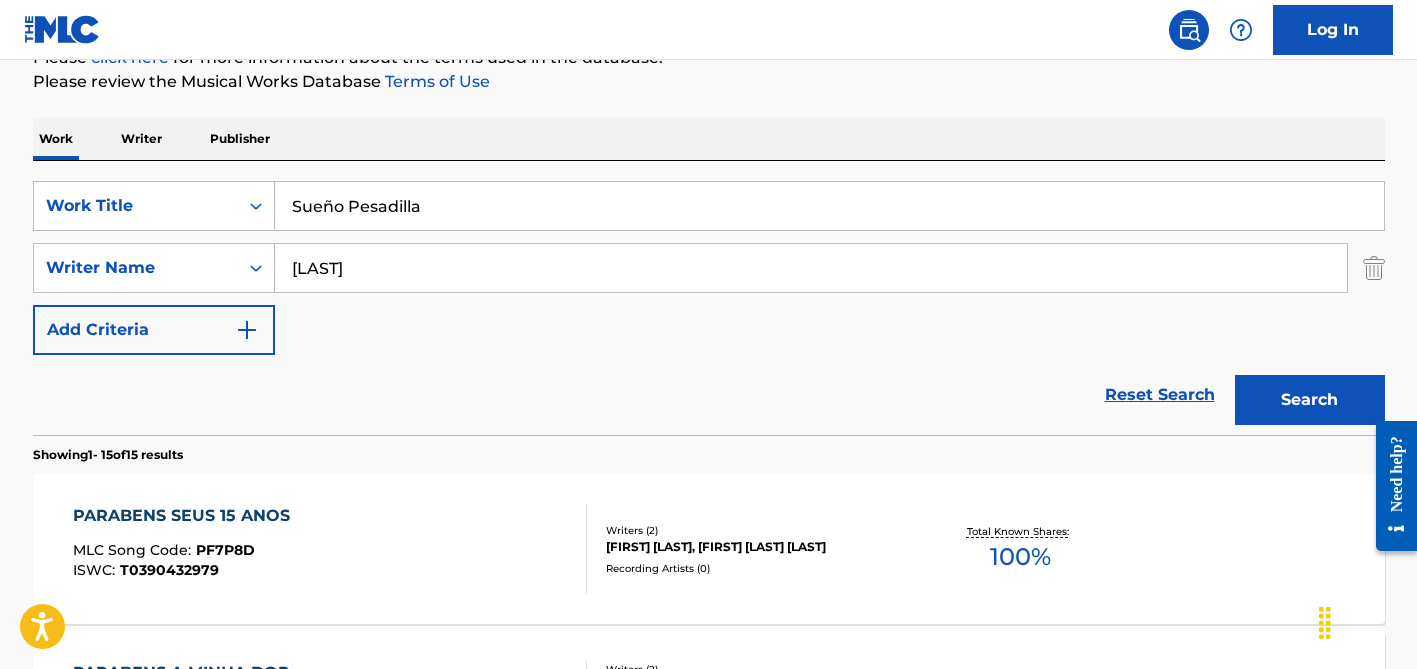 click on "Sueño Pesadilla" at bounding box center [829, 206] 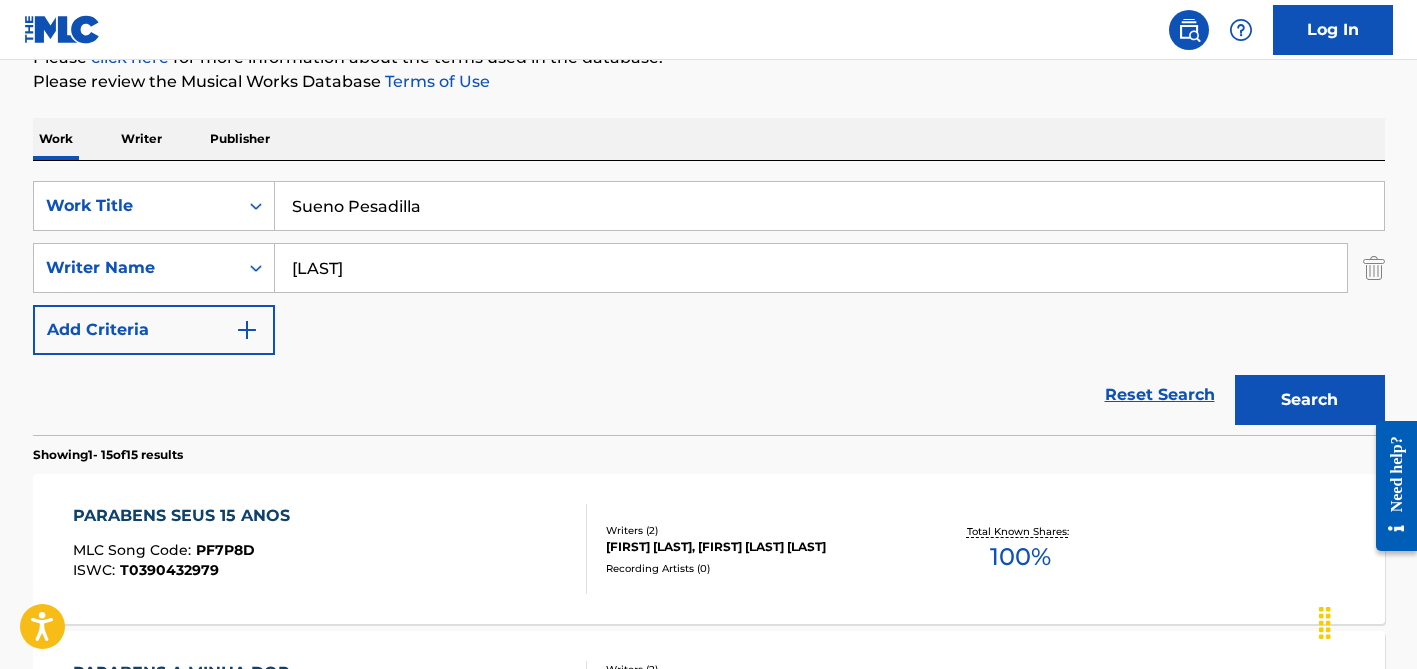 type on "Sueno Pesadilla" 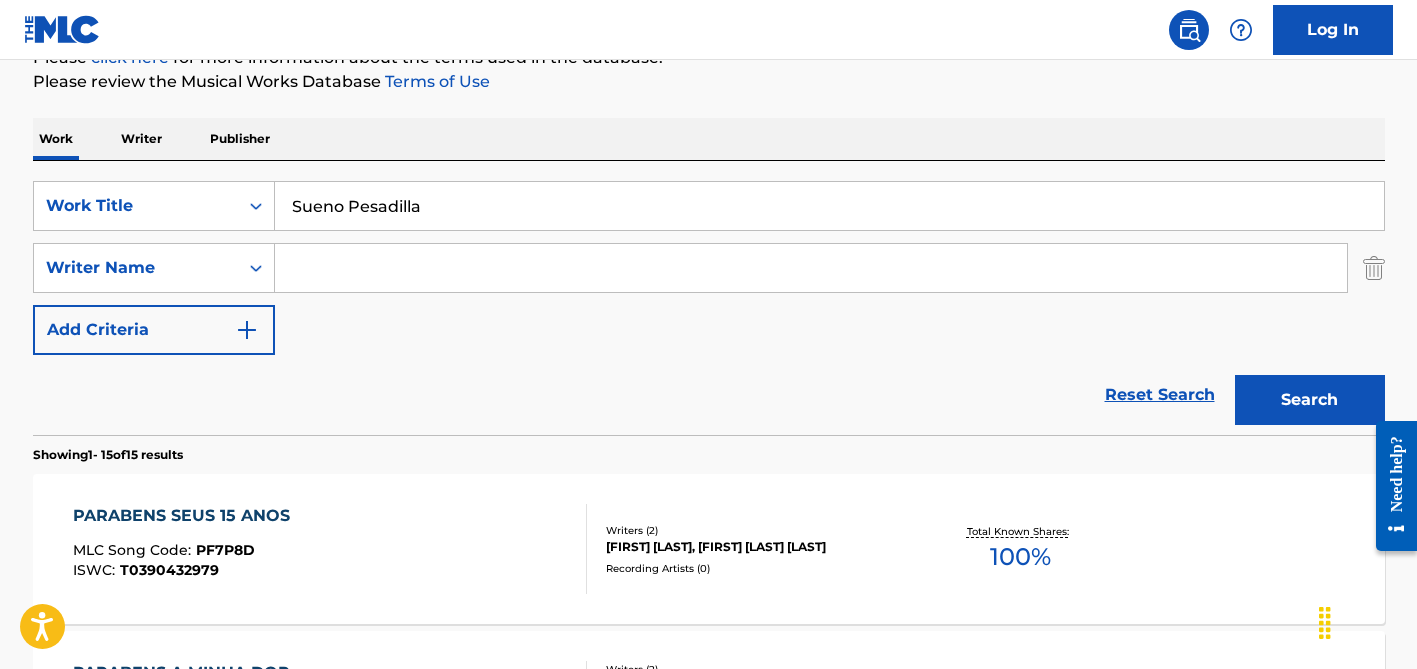 type 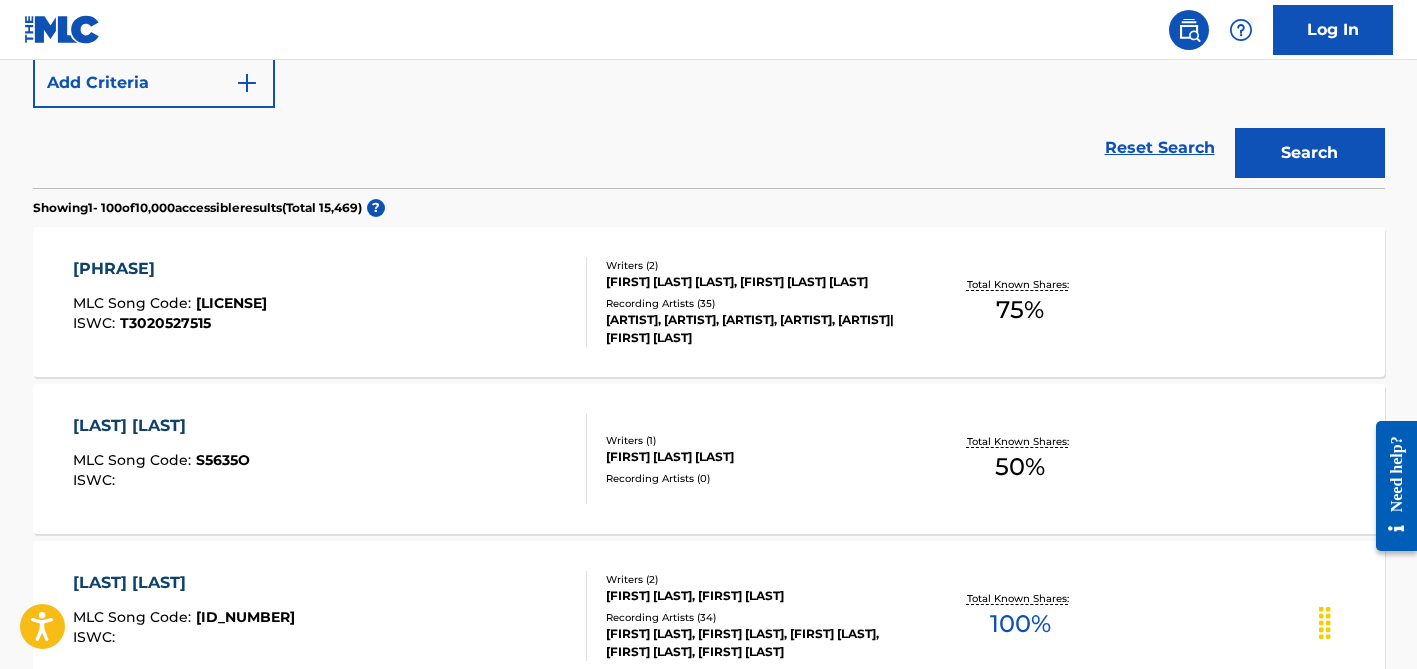 scroll, scrollTop: 513, scrollLeft: 0, axis: vertical 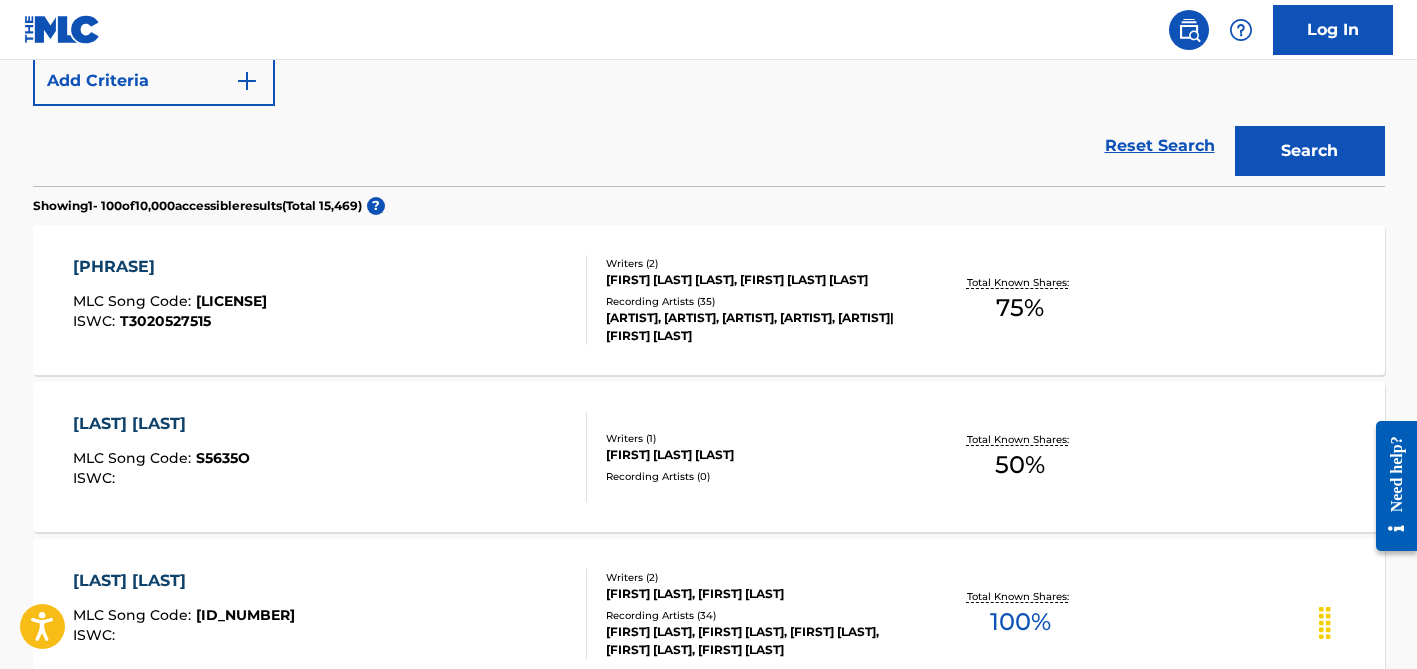 click on "Recording Artists ( 35 )" at bounding box center [757, 301] 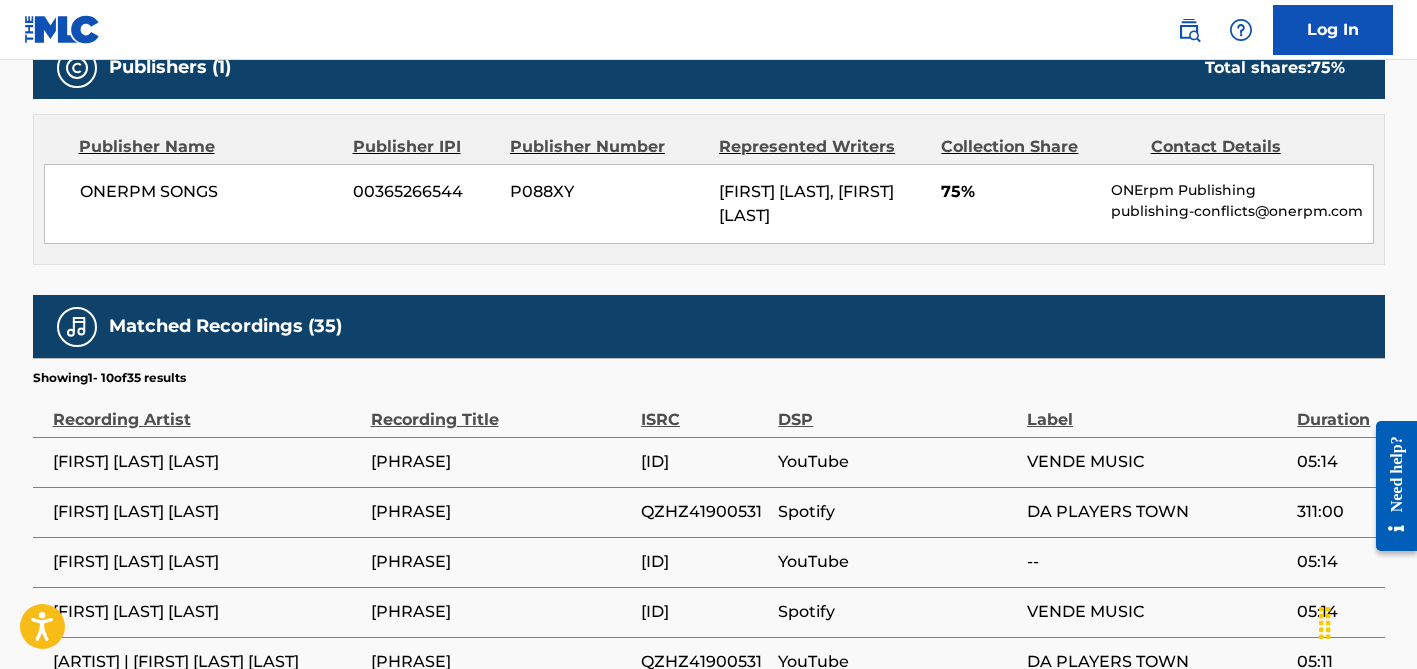scroll, scrollTop: 710, scrollLeft: 0, axis: vertical 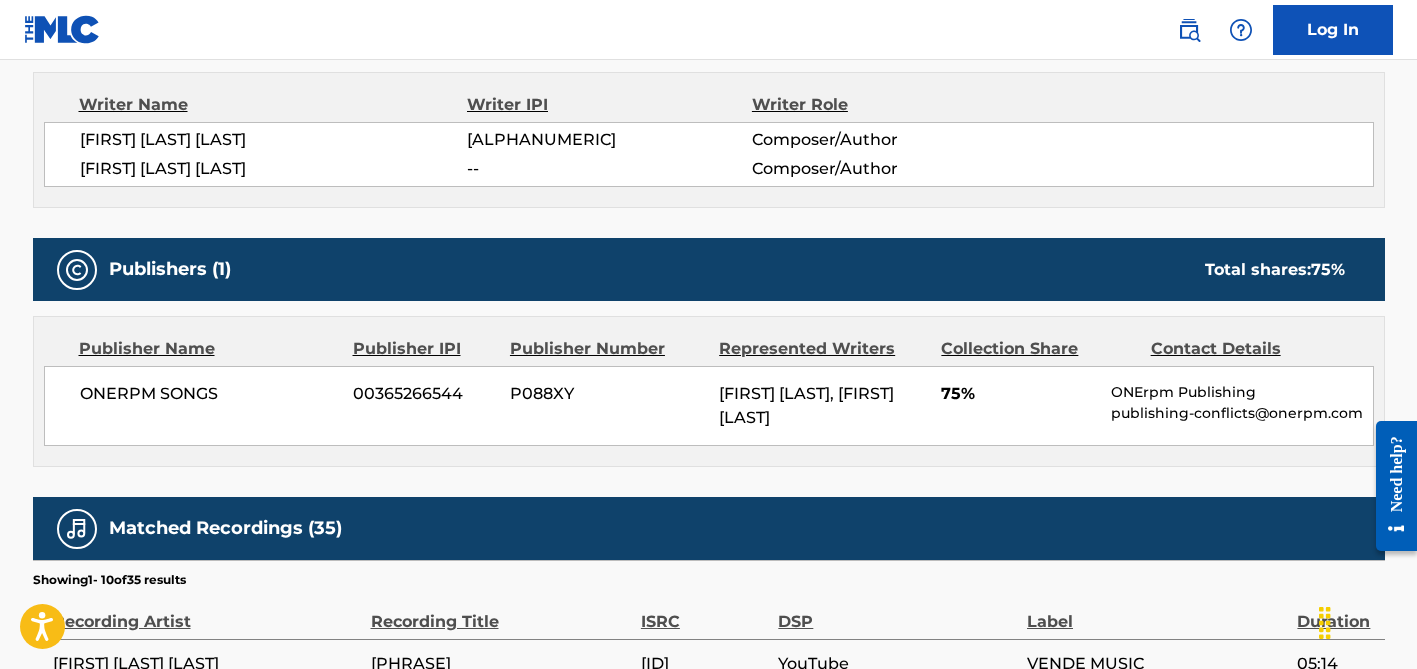 click on "[FIRST] [LAST] [LAST]" at bounding box center (274, 140) 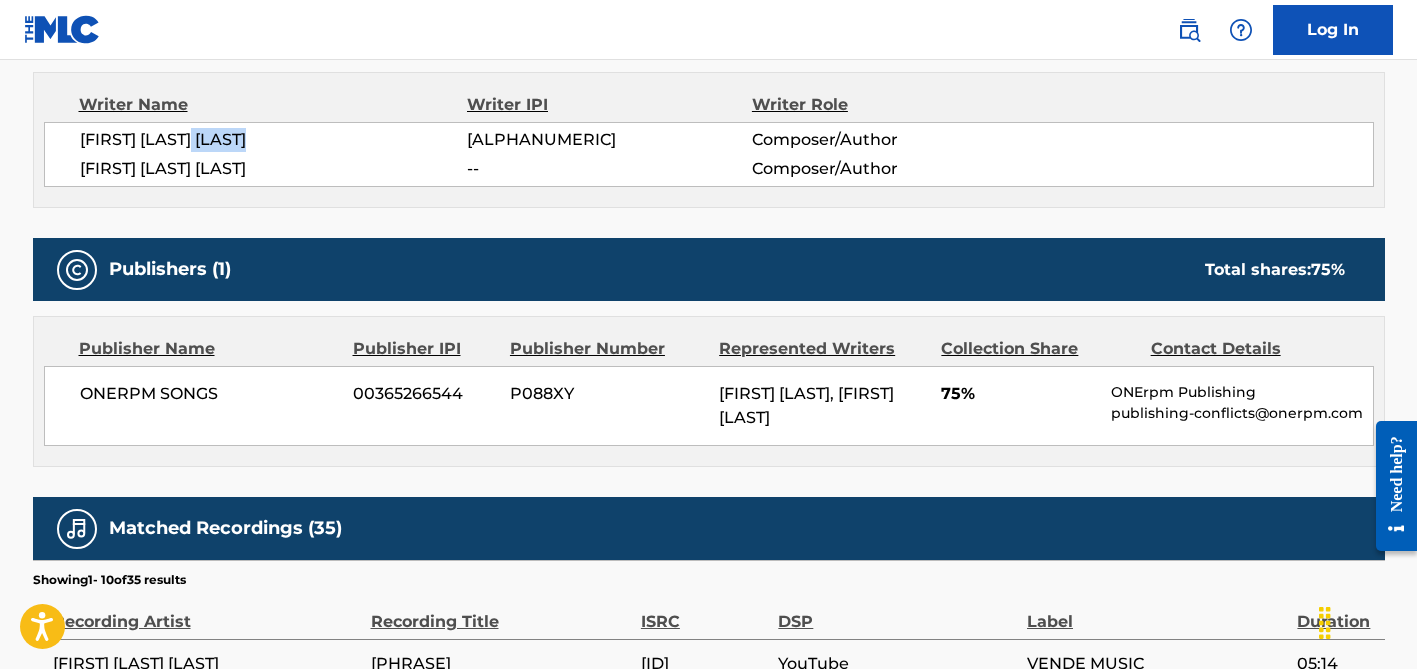 click on "[FIRST] [LAST] [LAST]" at bounding box center [274, 140] 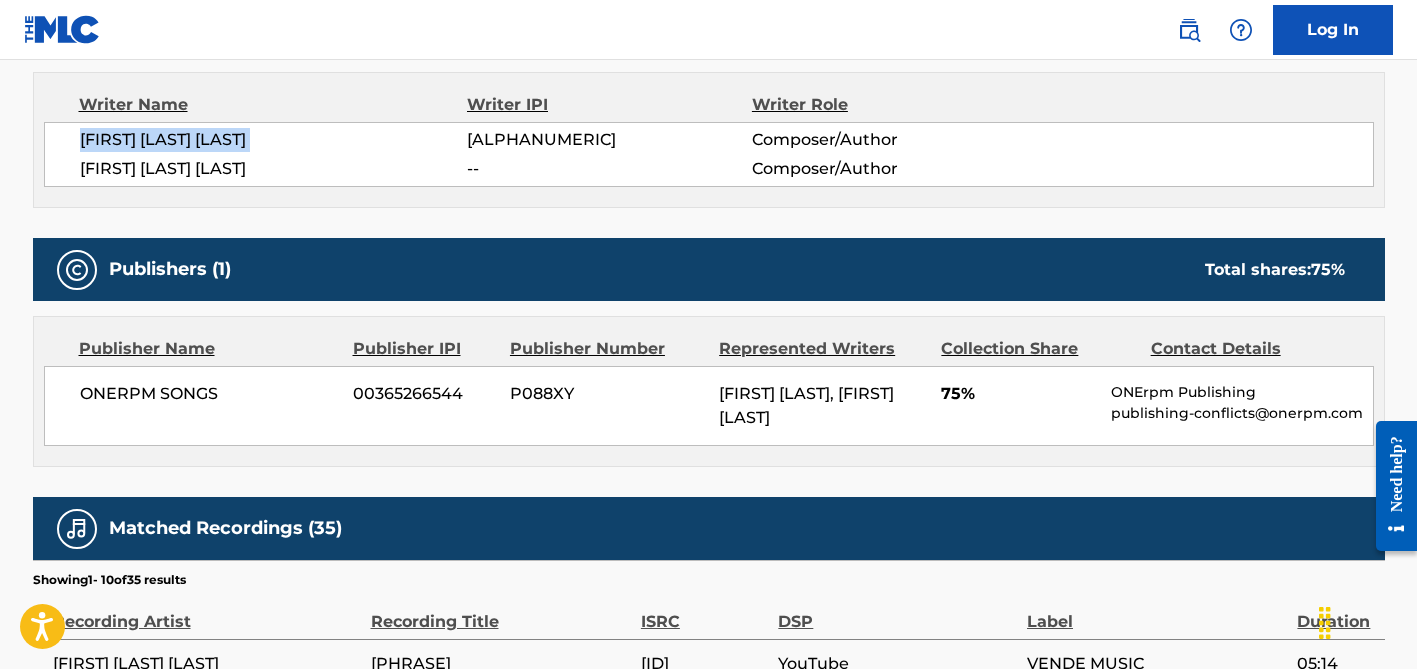 click on "[FIRST] [LAST] [LAST]" at bounding box center (274, 140) 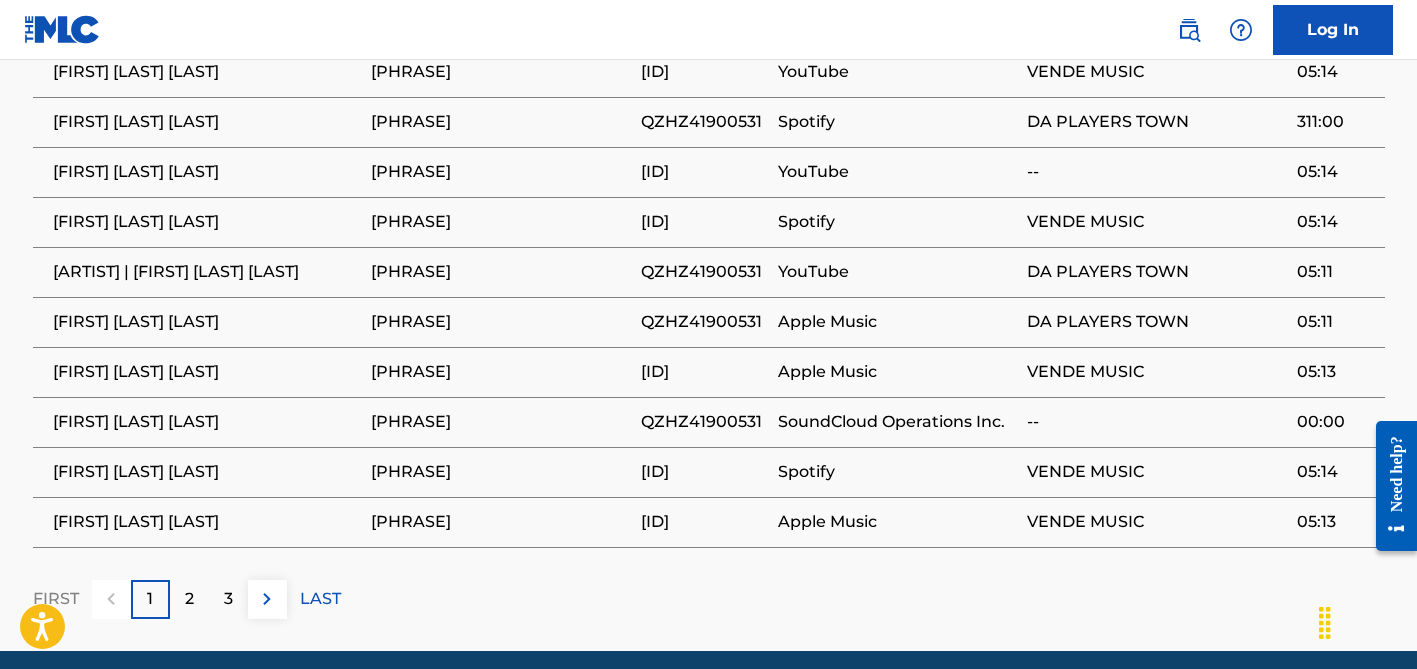 scroll, scrollTop: 1401, scrollLeft: 0, axis: vertical 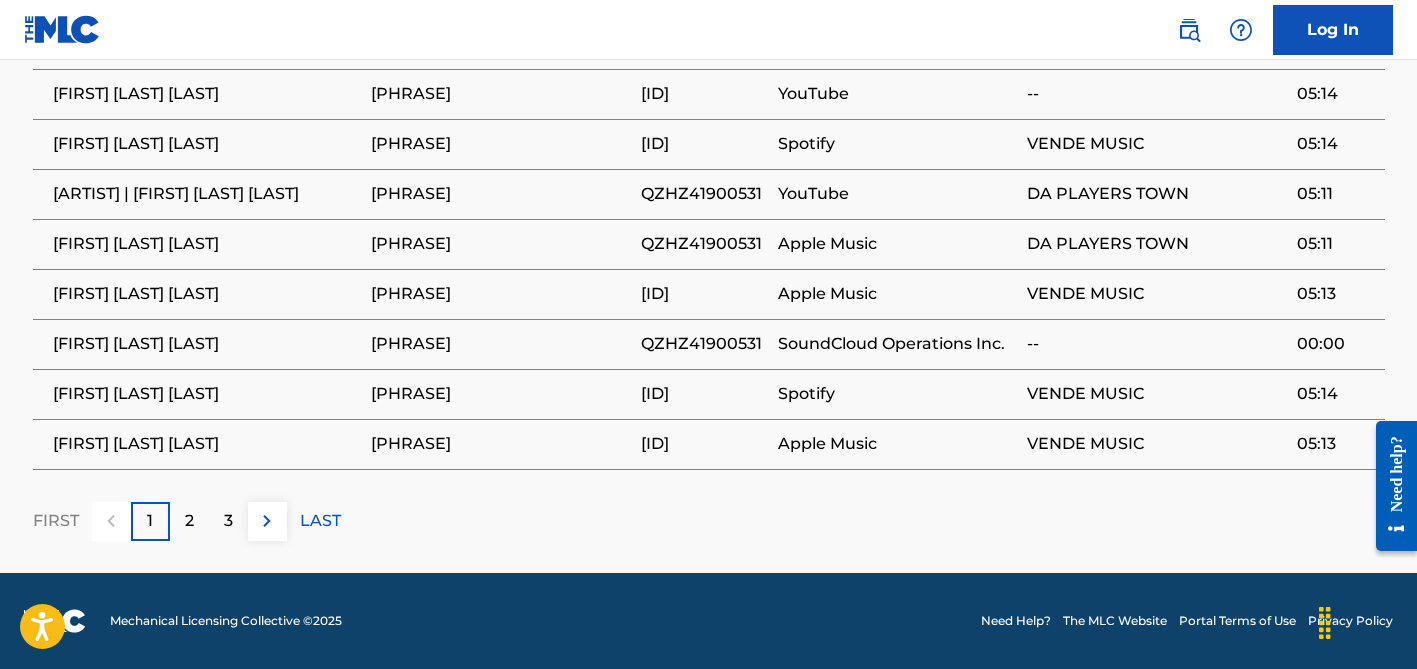 click on "2" at bounding box center [189, 521] 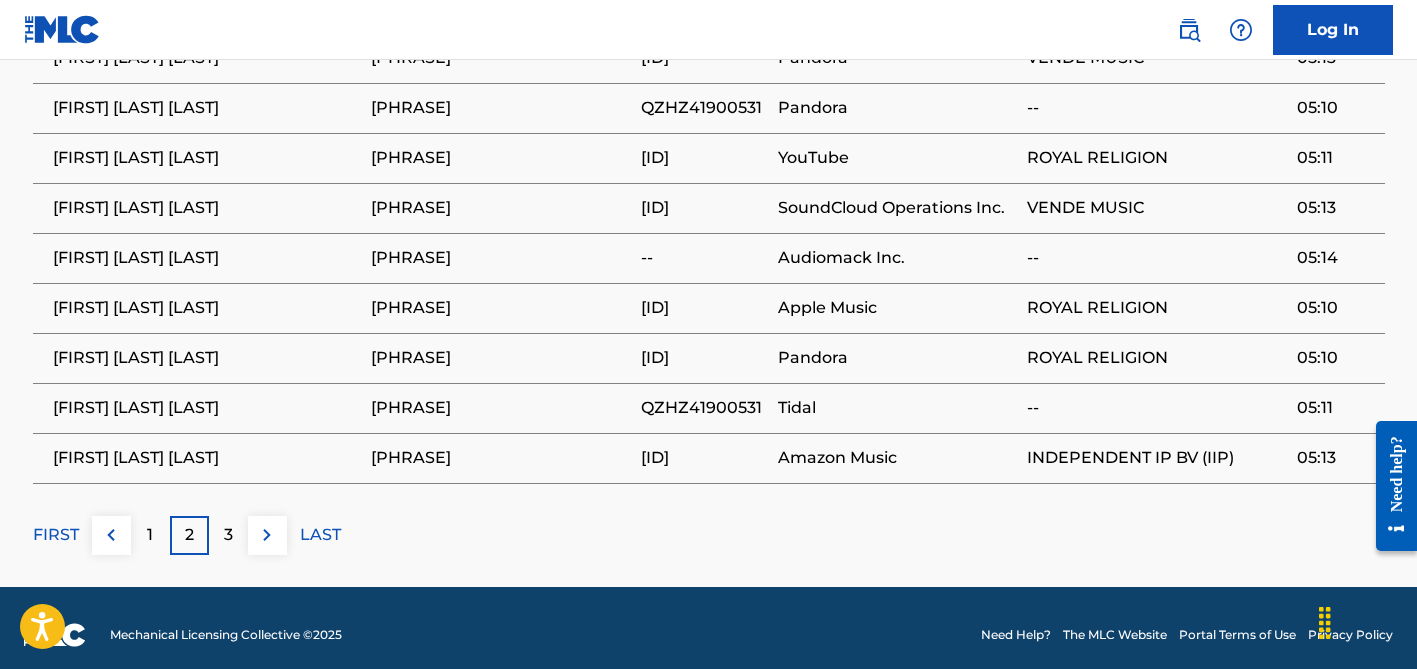 scroll, scrollTop: 1401, scrollLeft: 0, axis: vertical 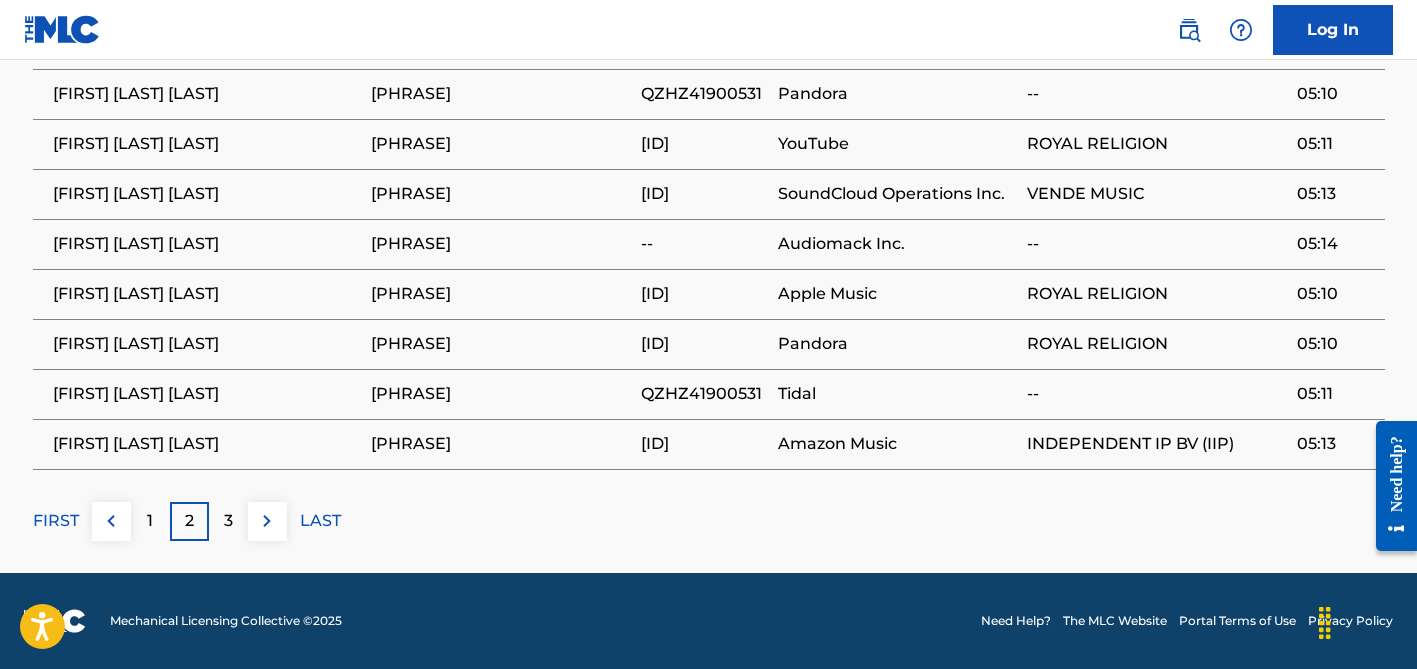 click on "3" at bounding box center (228, 521) 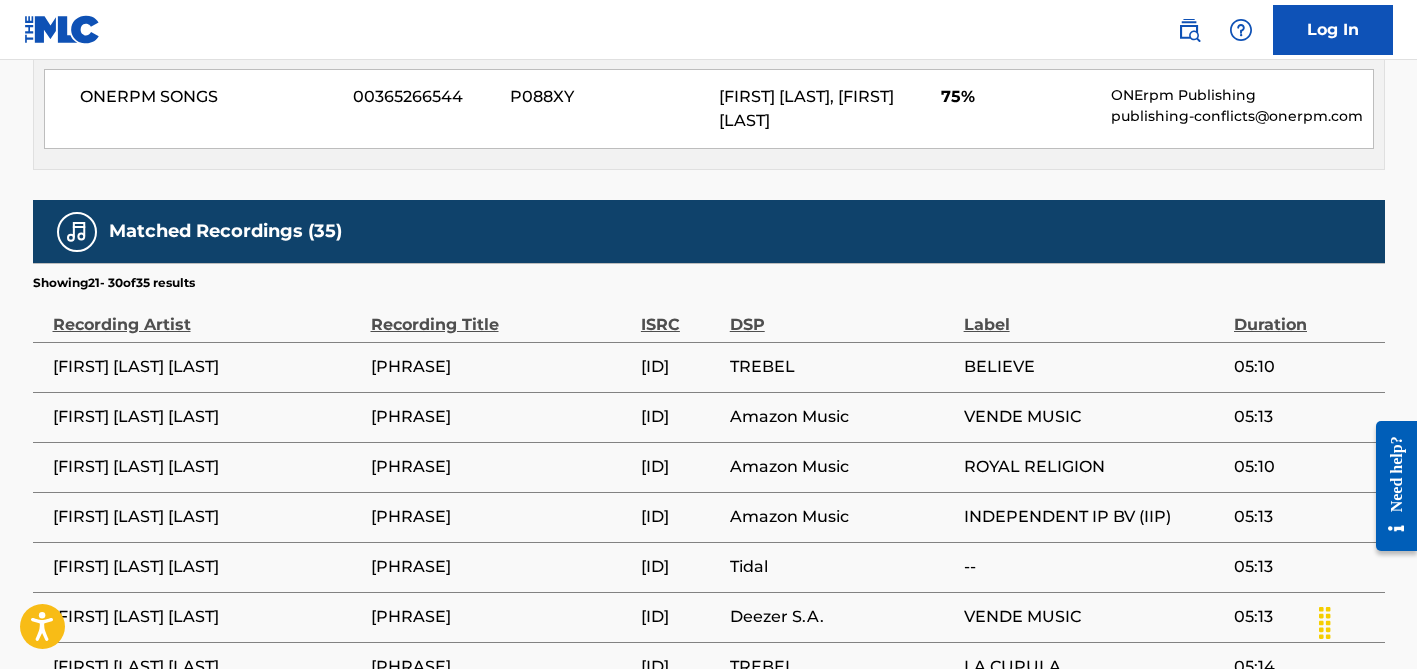 scroll, scrollTop: 0, scrollLeft: 0, axis: both 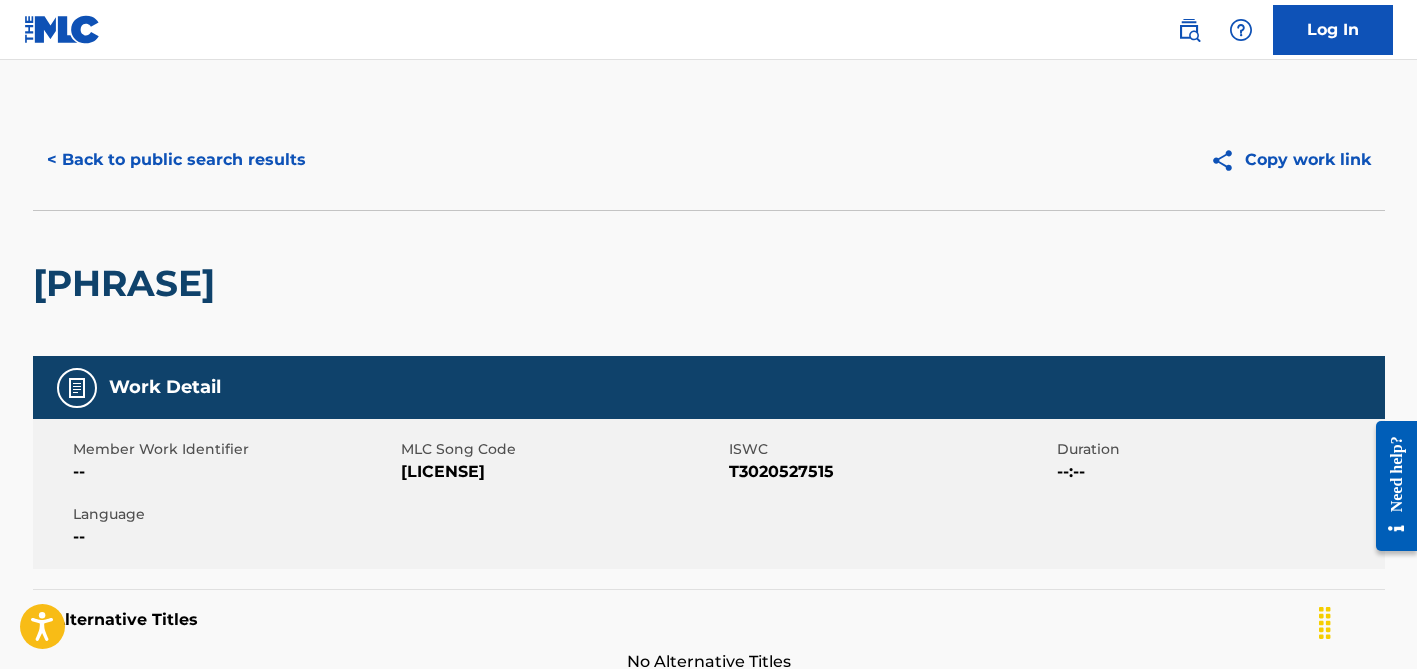 click on "< Back to public search results" at bounding box center (176, 160) 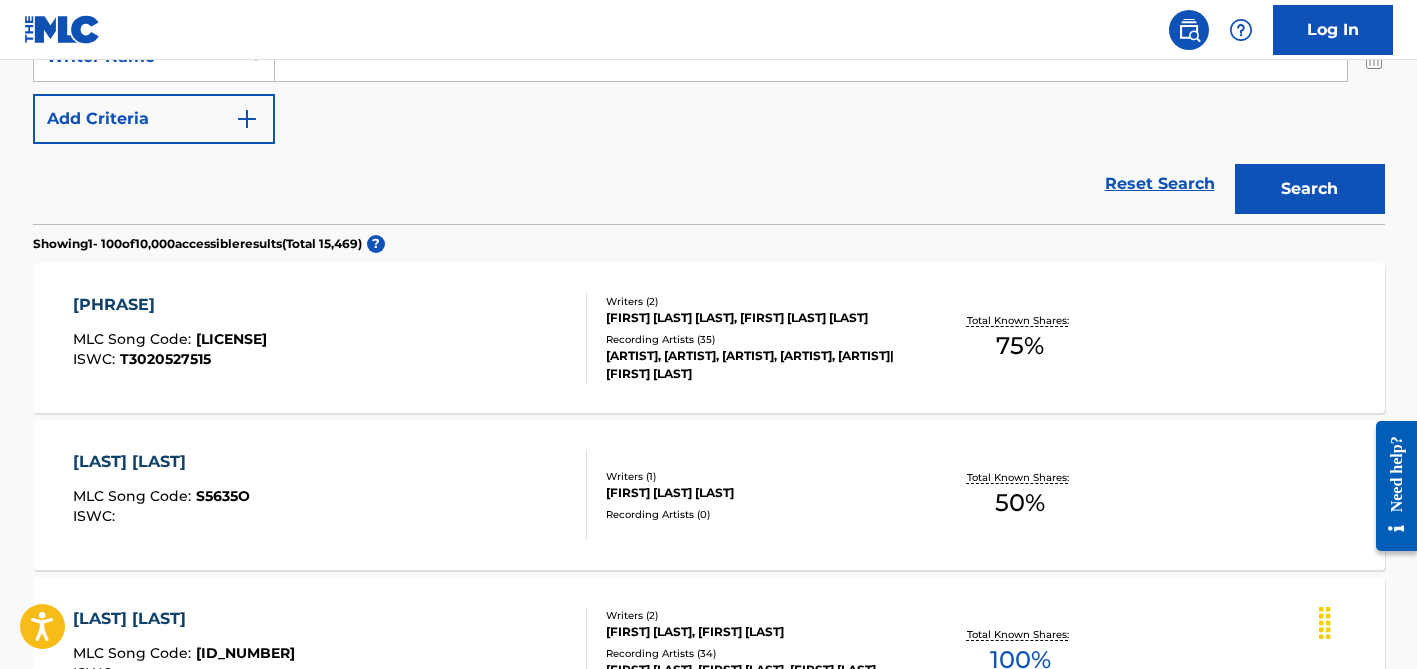 scroll, scrollTop: 383, scrollLeft: 0, axis: vertical 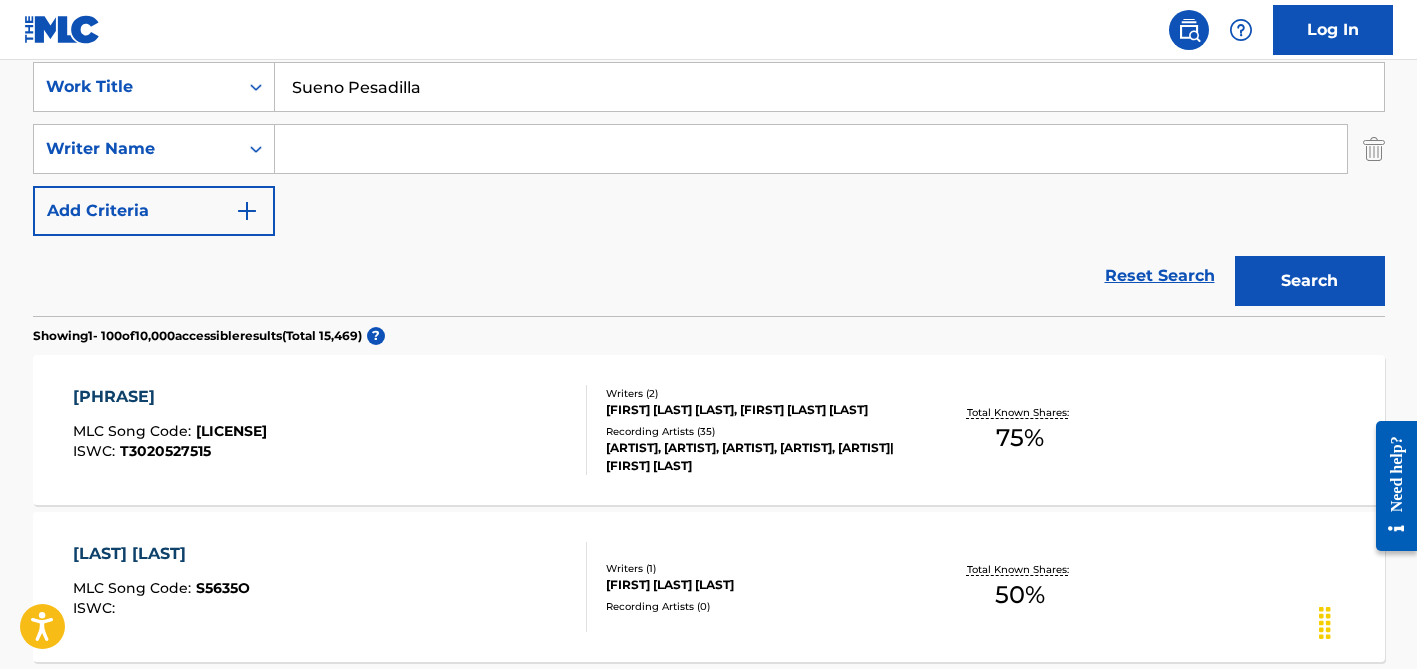 click on "Sueno Pesadilla" at bounding box center (829, 87) 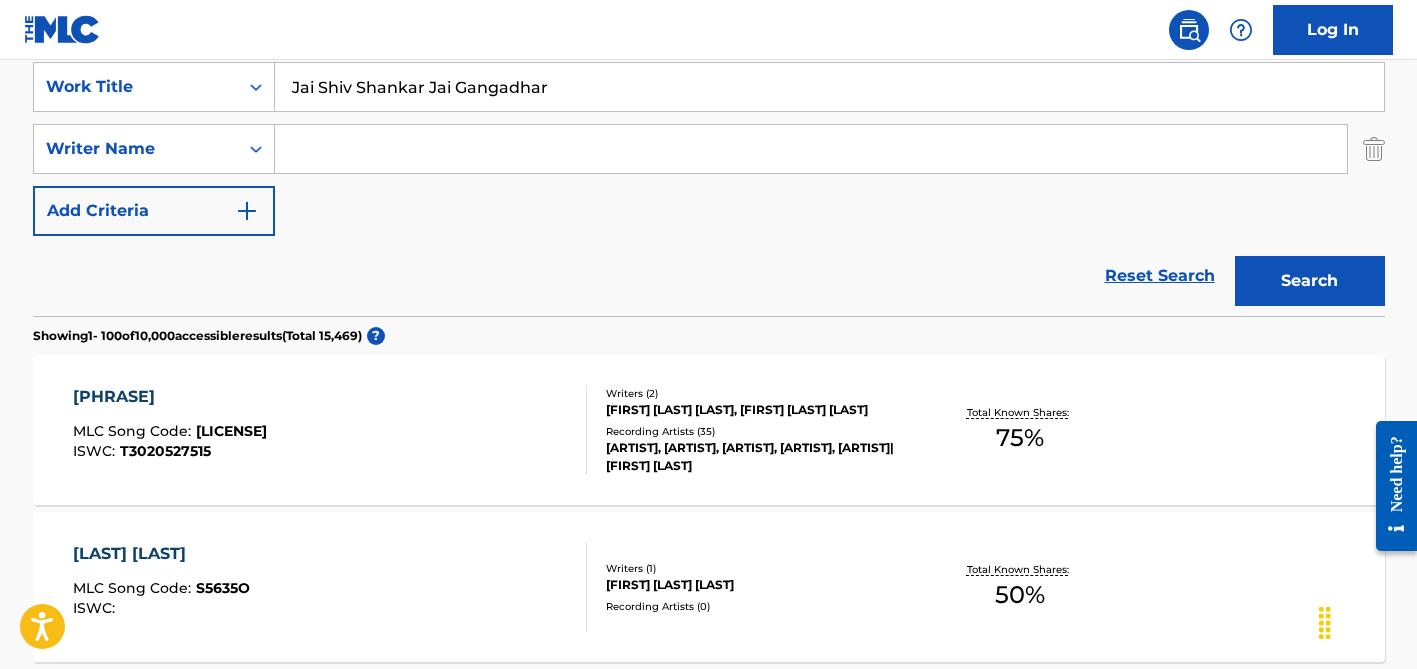 type on "Jai Shiv Shankar Jai Gangadhar" 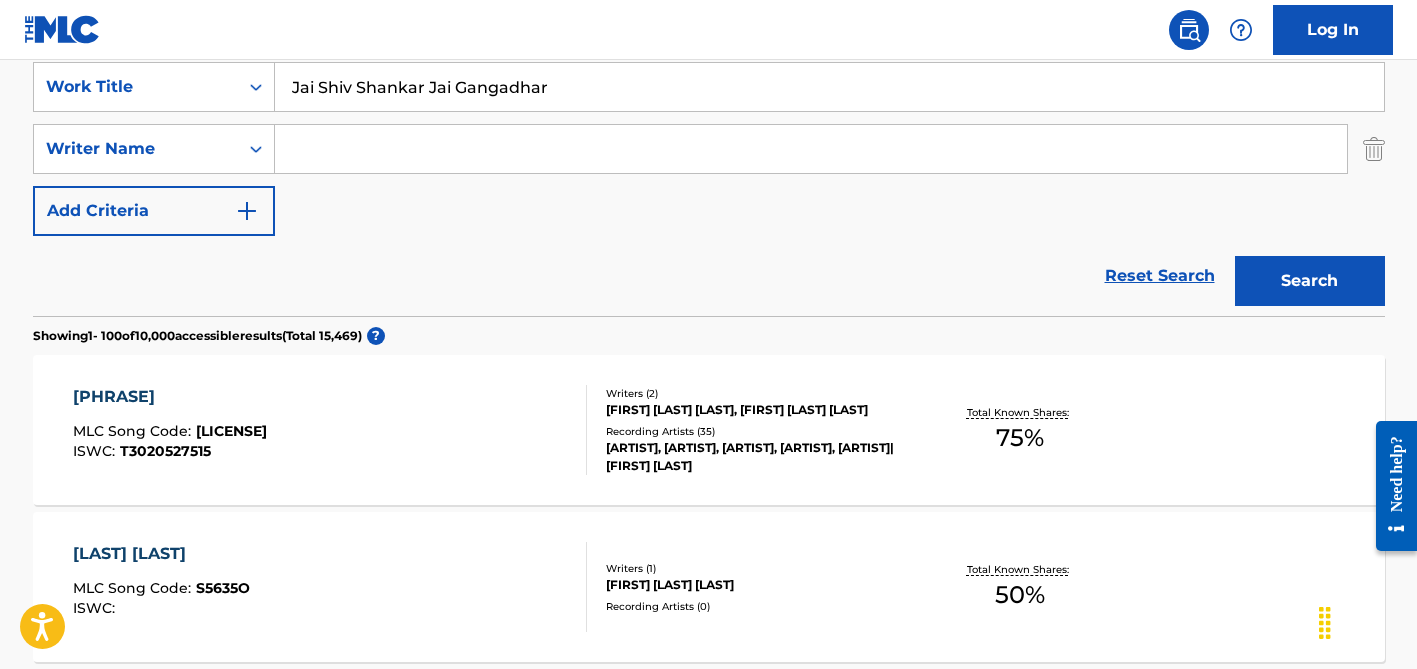 click on "SearchWithCriteriaa627c383-9a24-4013-b74b-c2bfada7103c Work Title Jai Shiv Shankar Jai Gangadhar SearchWithCriteriad4a31804-51f9-40d5-af1a-87e4183dbe69 Writer Name Add Criteria" at bounding box center (709, 149) 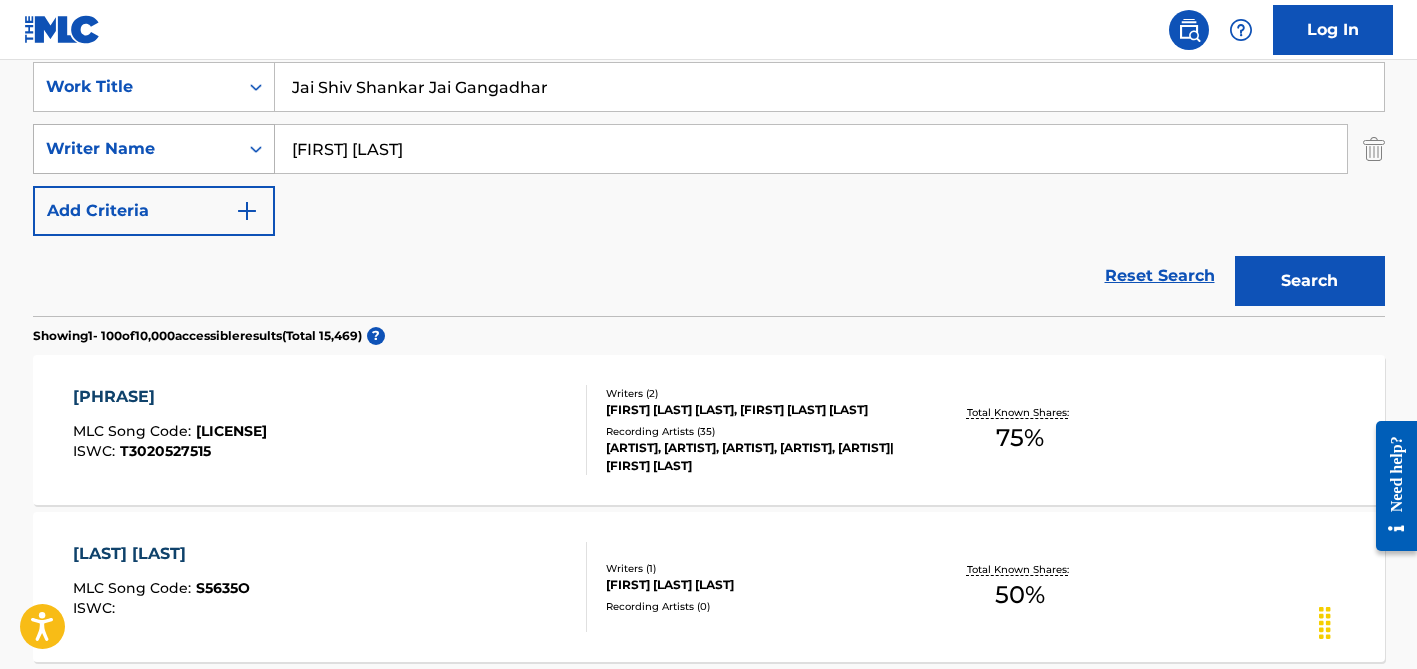 drag, startPoint x: 334, startPoint y: 145, endPoint x: 242, endPoint y: 140, distance: 92.13577 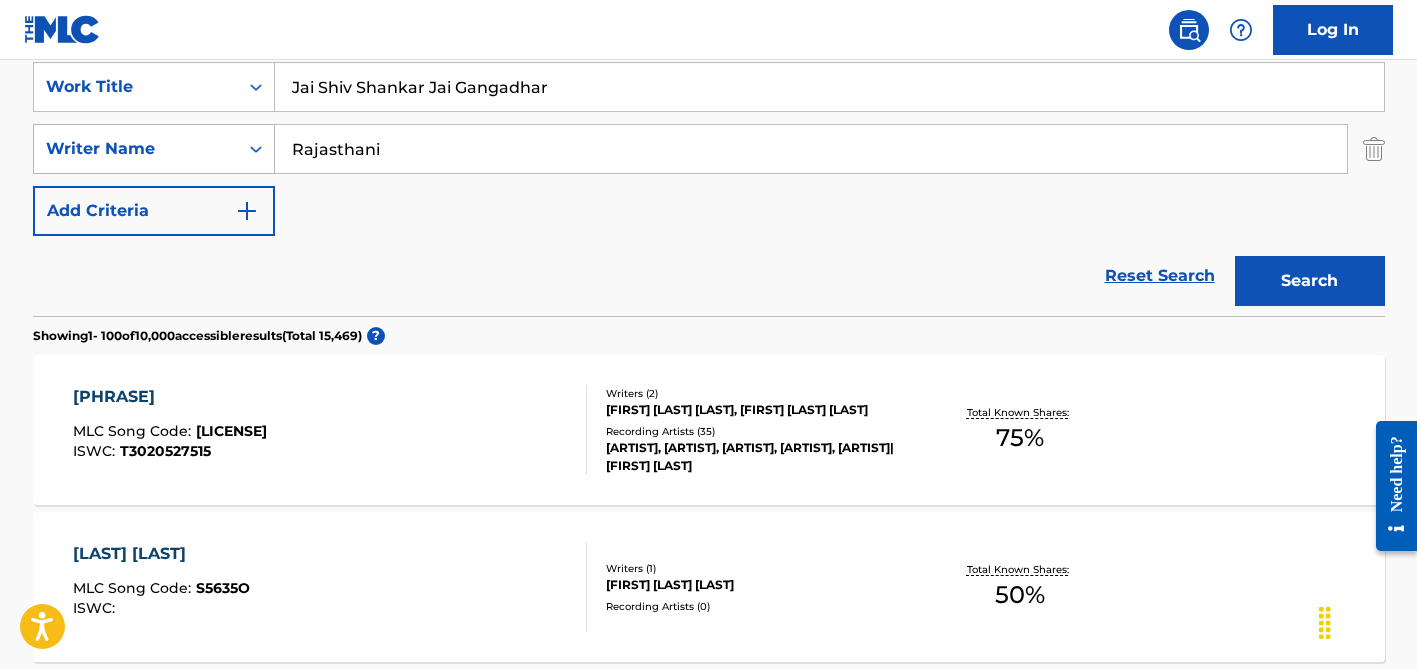 type on "Rajasthani" 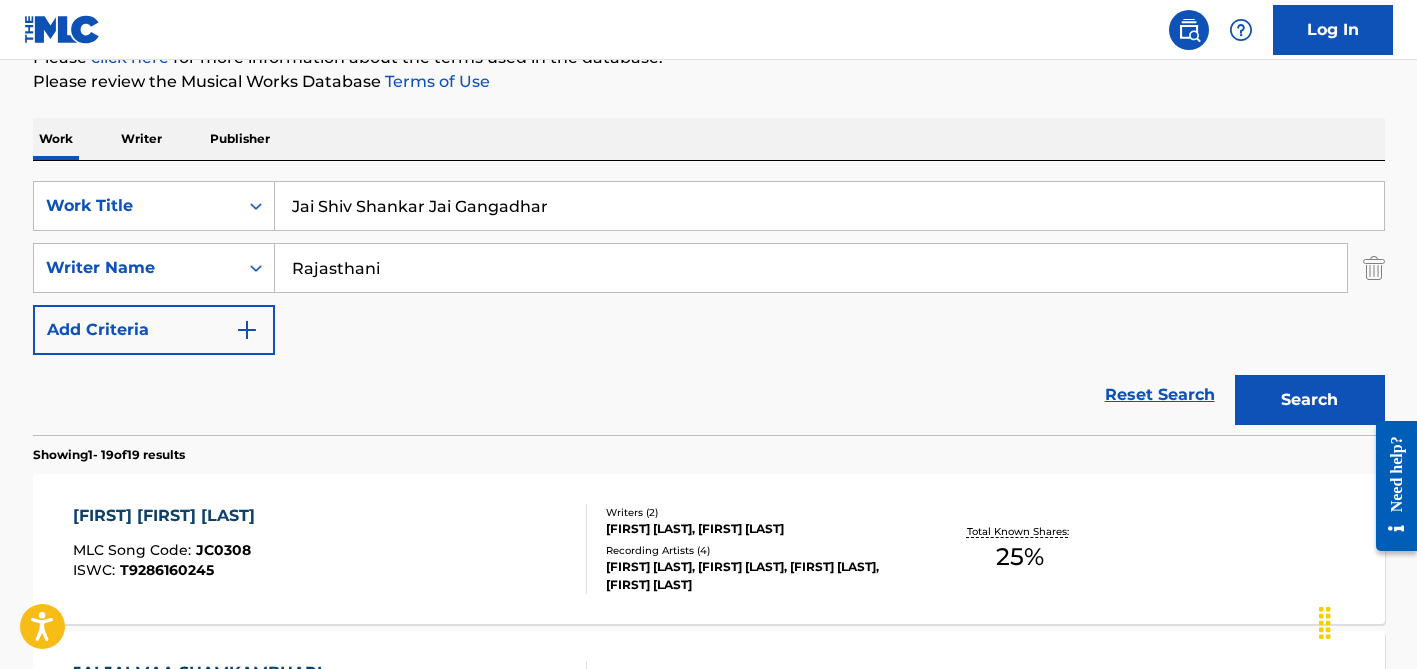 scroll, scrollTop: 383, scrollLeft: 0, axis: vertical 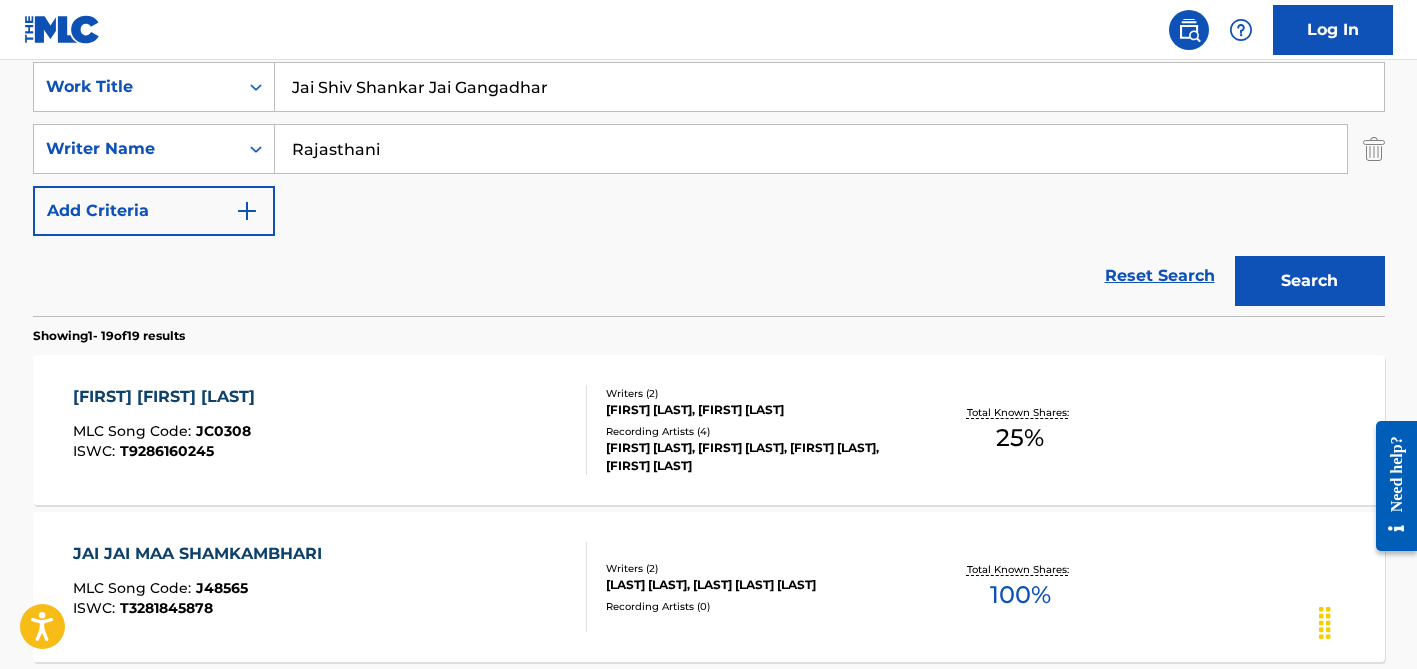 click on "Jai Shiv Shankar Jai Gangadhar" at bounding box center [829, 87] 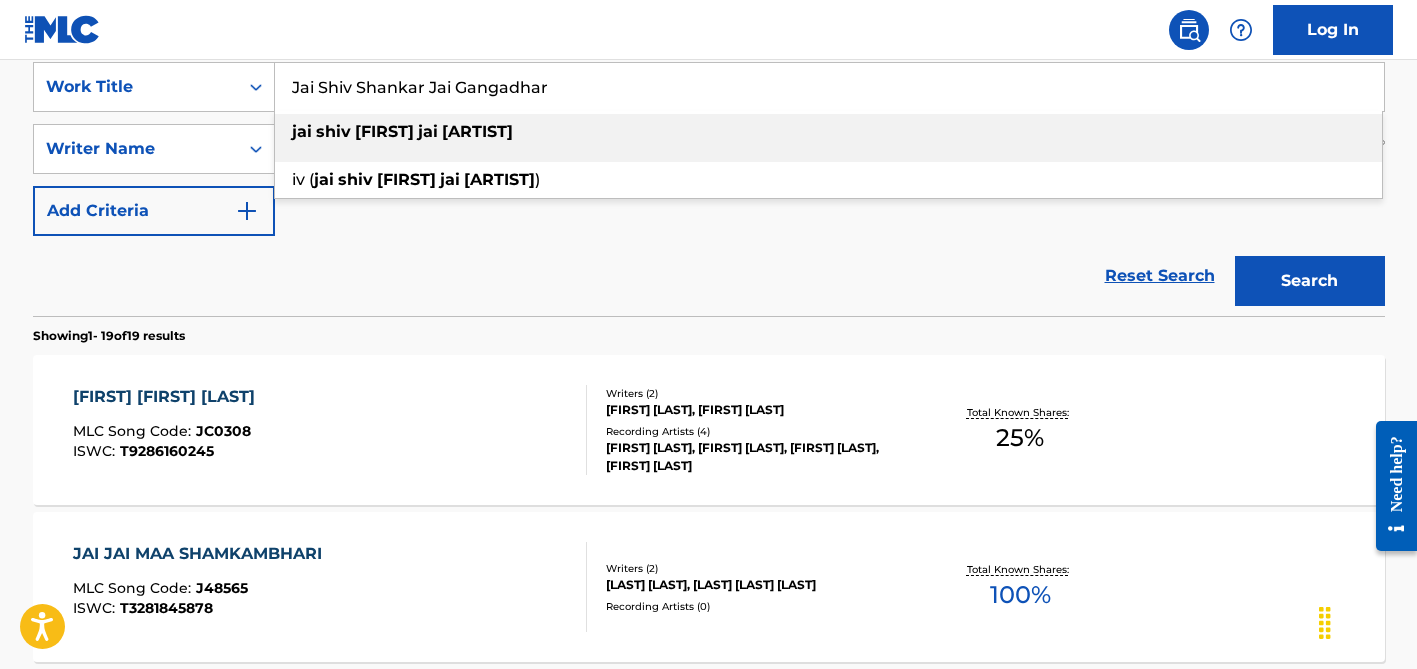 click on "Jai Shiv Shankar Jai Gangadhar" at bounding box center (829, 87) 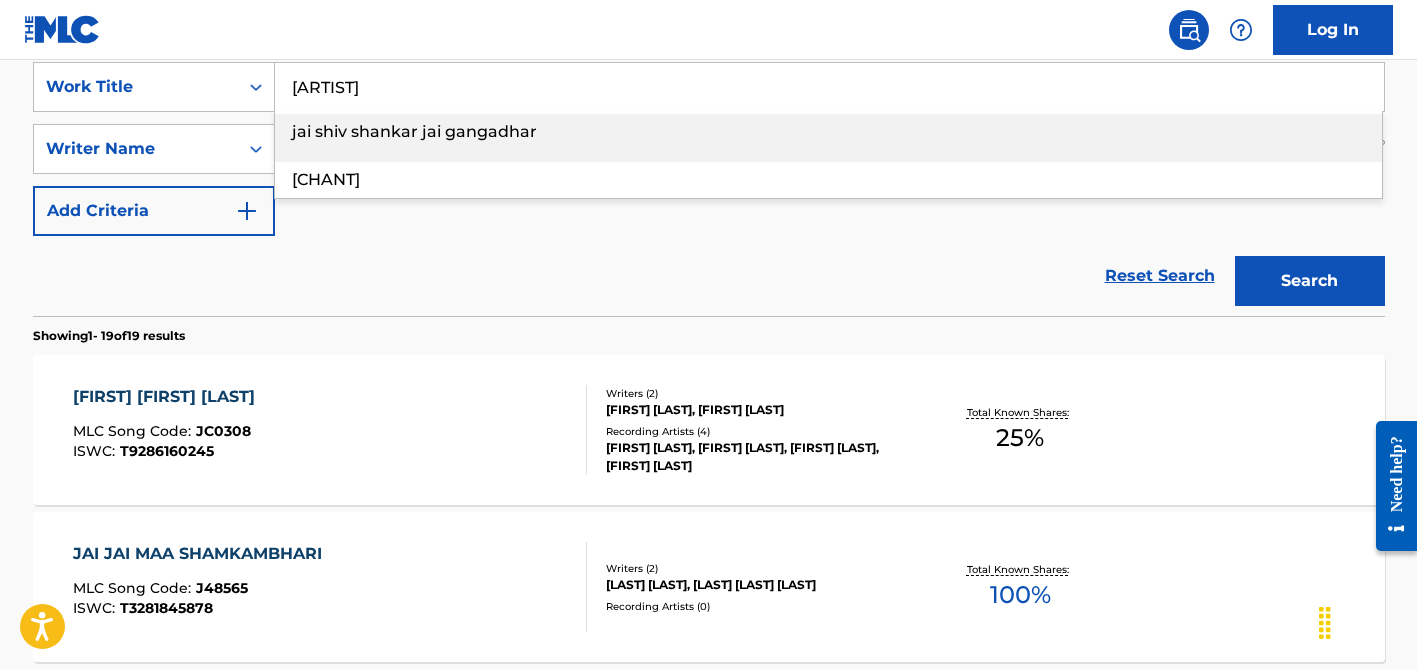 click on "[ARTIST]" at bounding box center [829, 87] 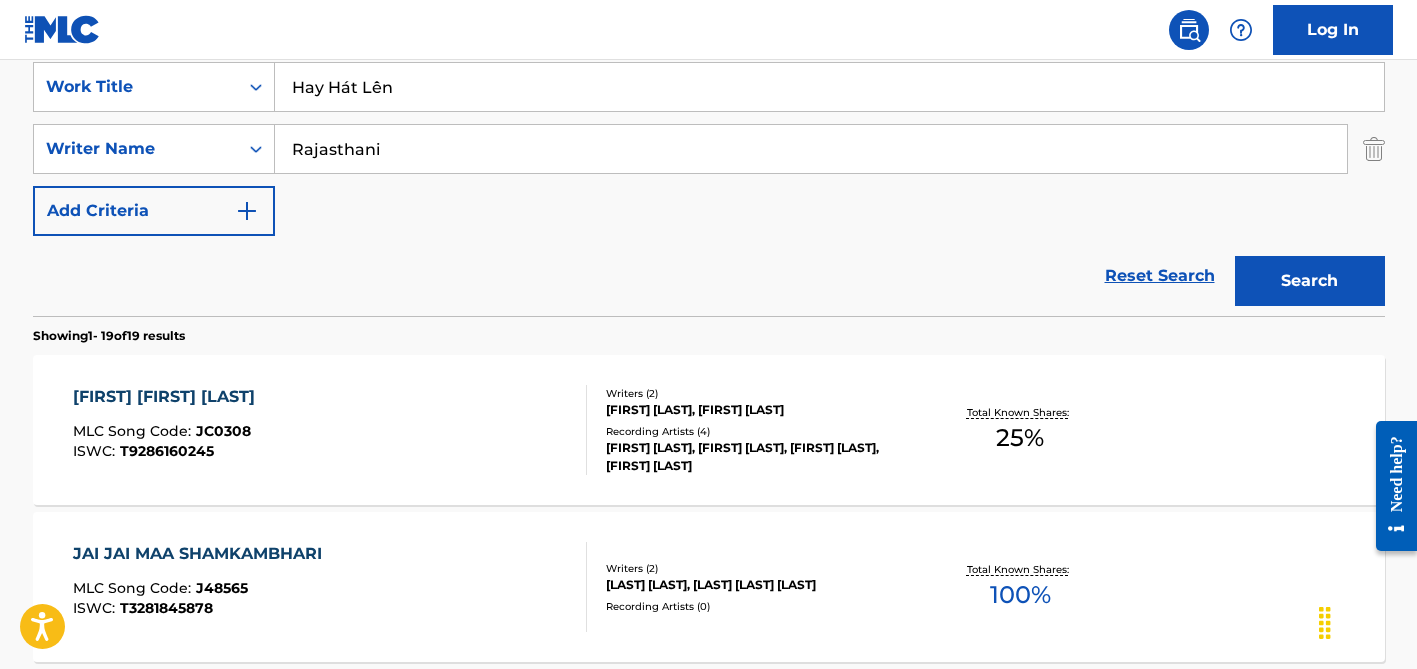 click on "Hay Hát Lên" at bounding box center [829, 87] 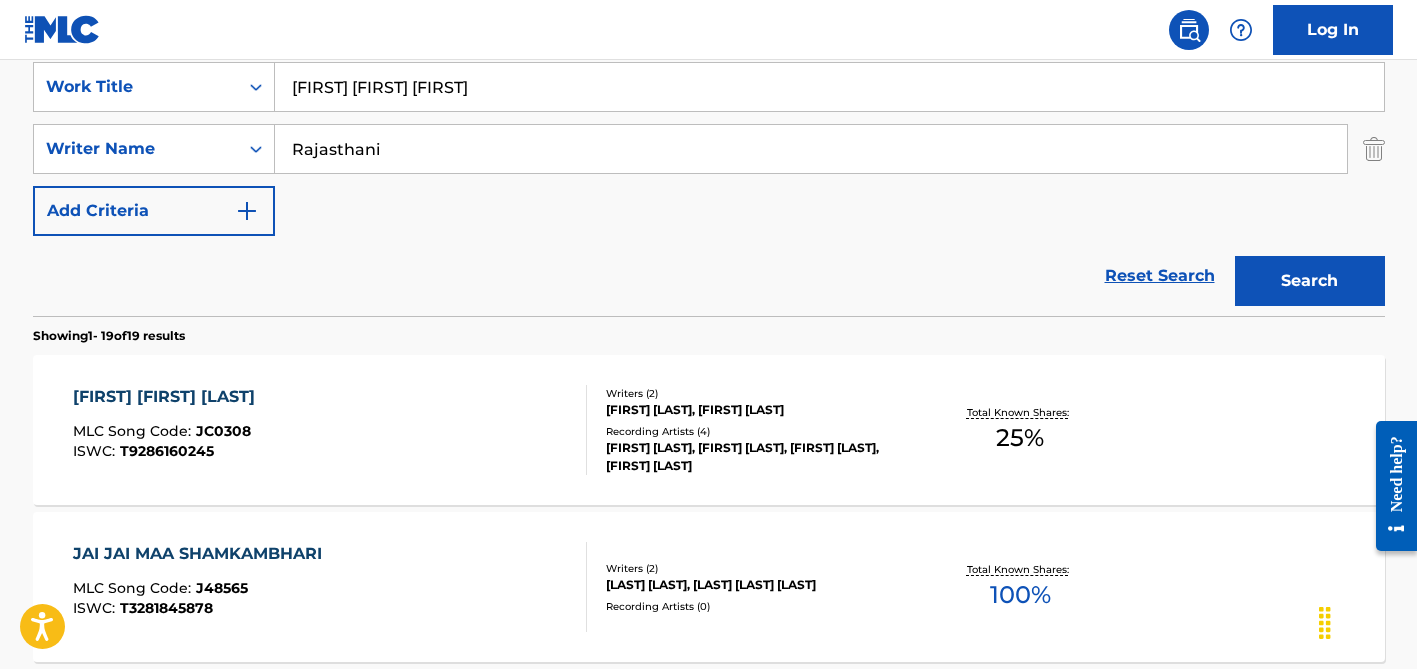 click on "[FIRST] [FIRST] [FIRST]" at bounding box center (829, 87) 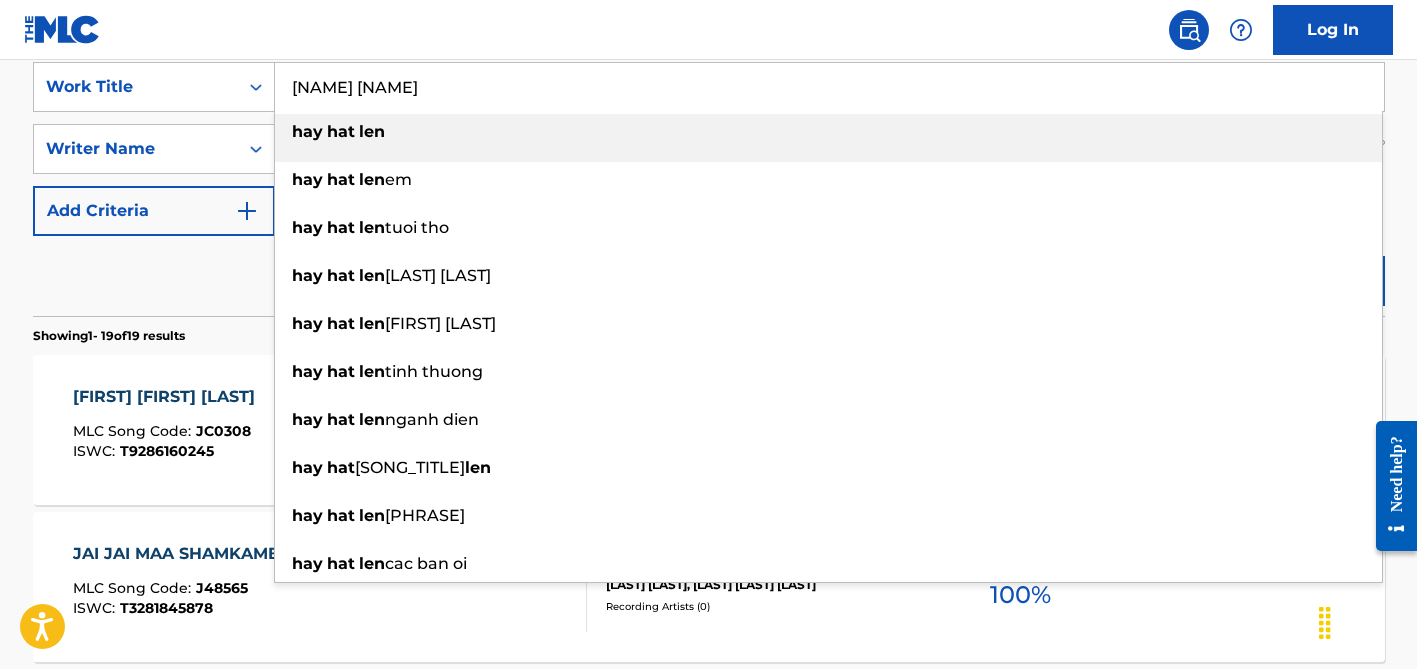 click on "[NAME] [NAME] [NAME]" at bounding box center (828, 138) 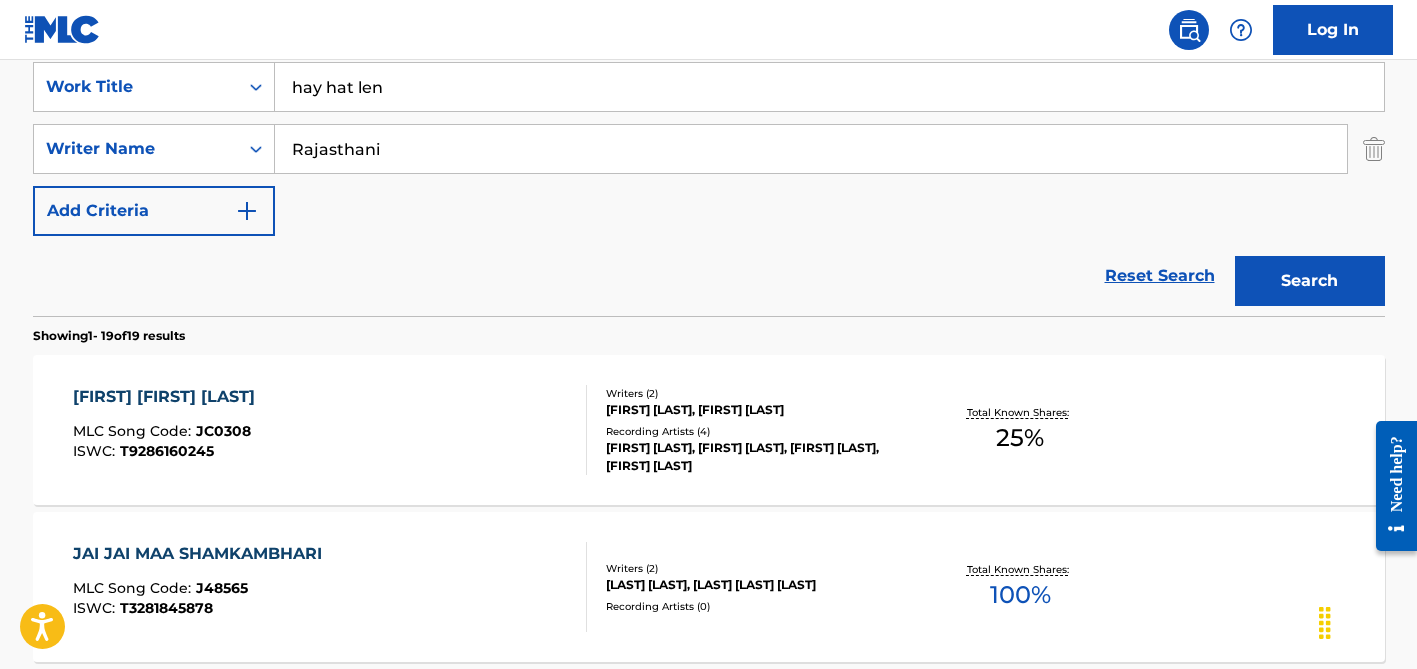 click on "Rajasthani" at bounding box center [811, 149] 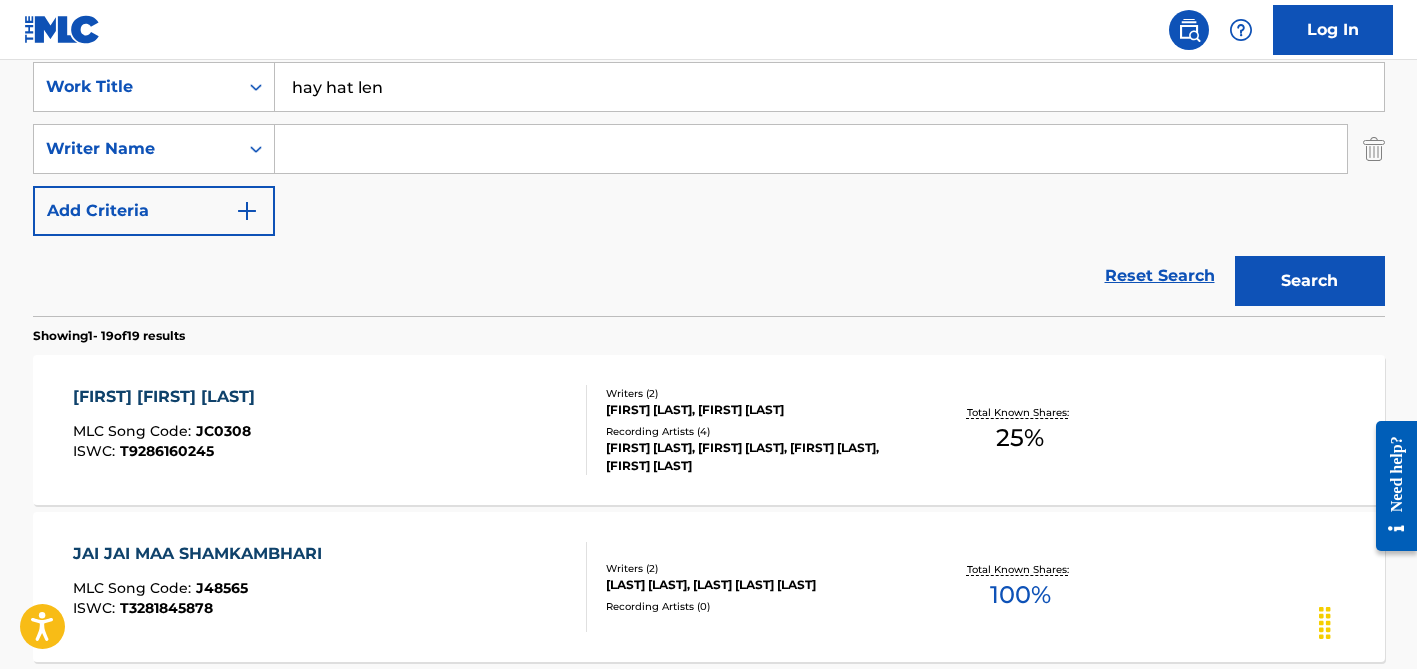 type 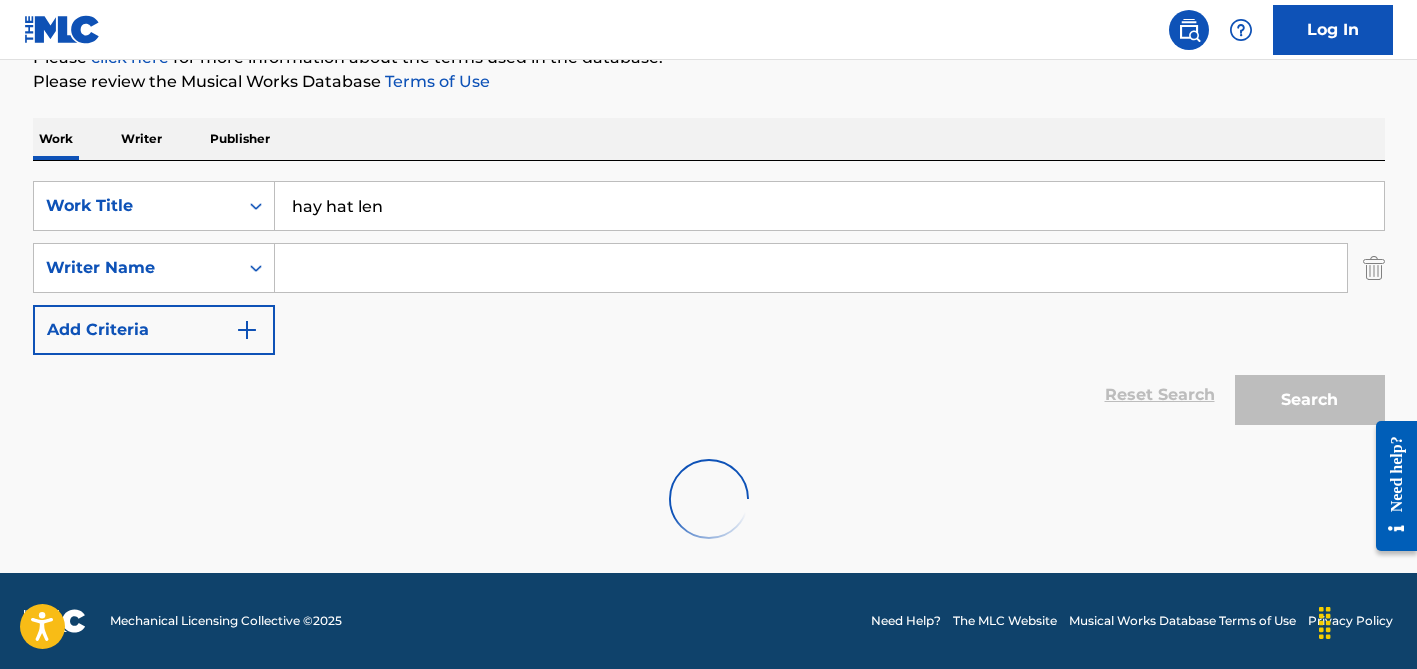 scroll, scrollTop: 264, scrollLeft: 0, axis: vertical 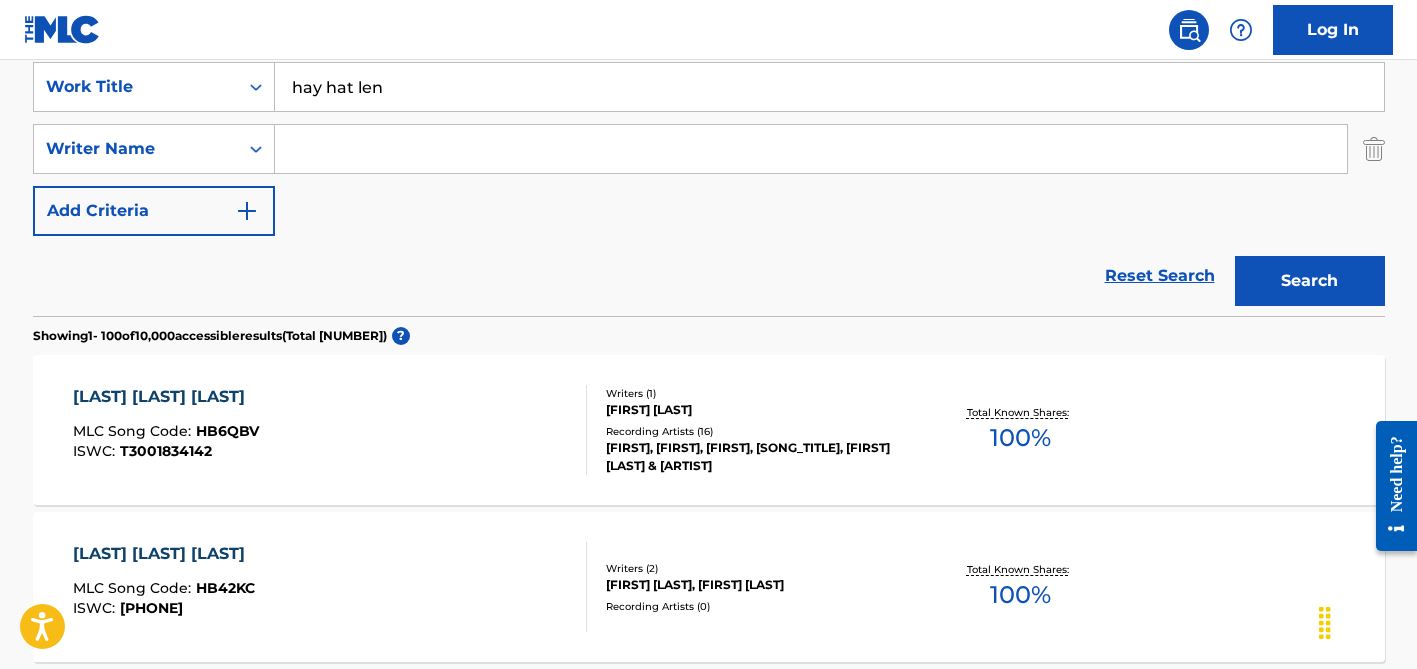 click on "[FIRST] [LAST]" at bounding box center (757, 410) 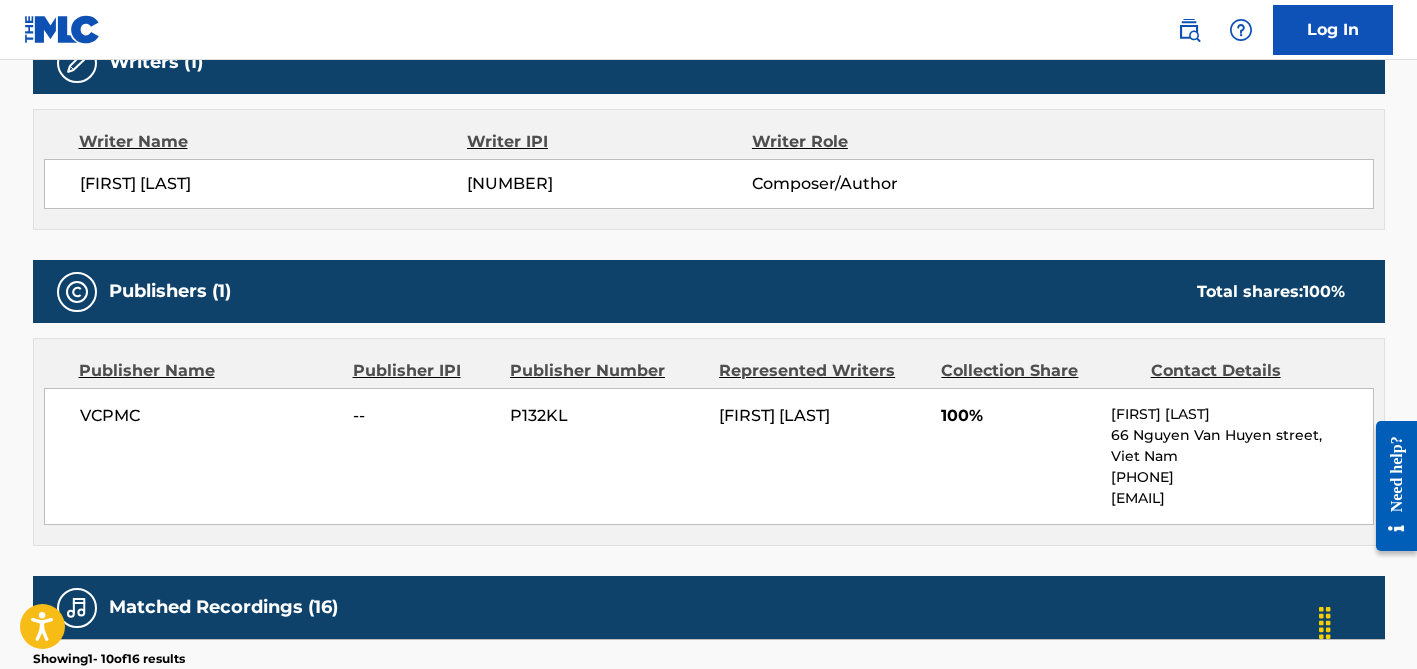 scroll, scrollTop: 613, scrollLeft: 0, axis: vertical 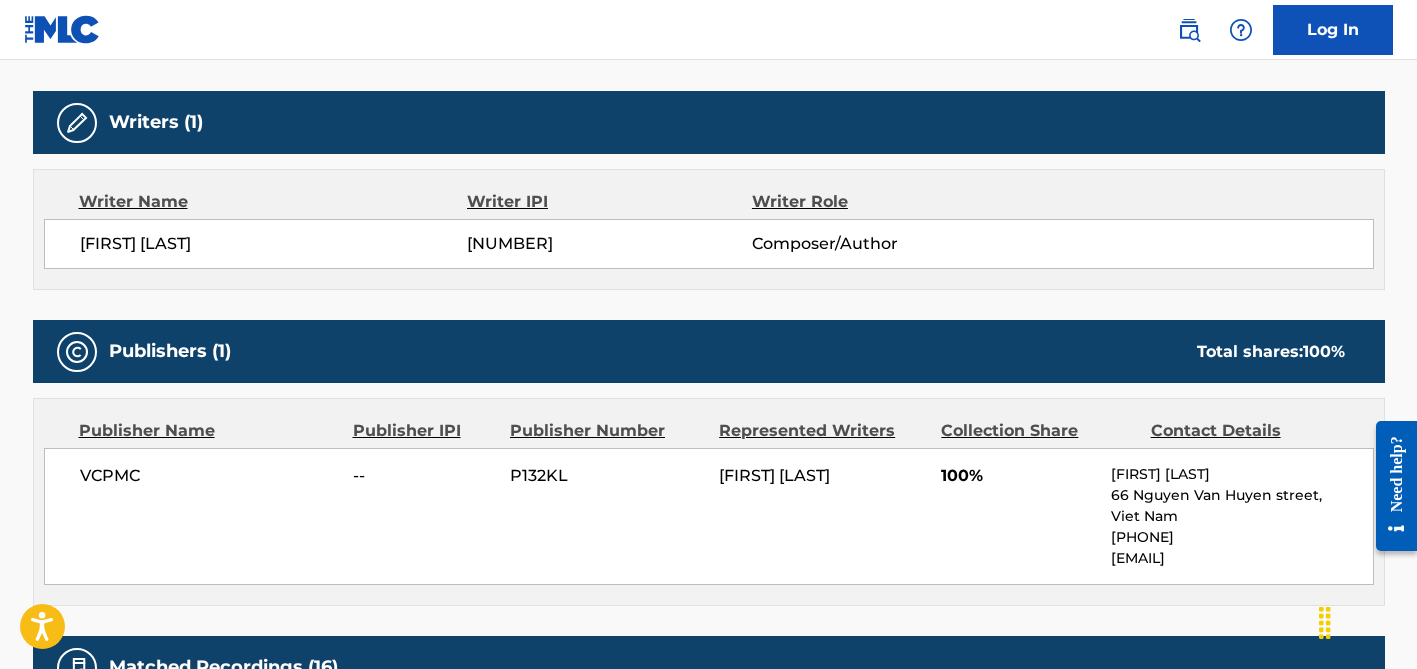 click on "[FIRST] [LAST]" at bounding box center [274, 244] 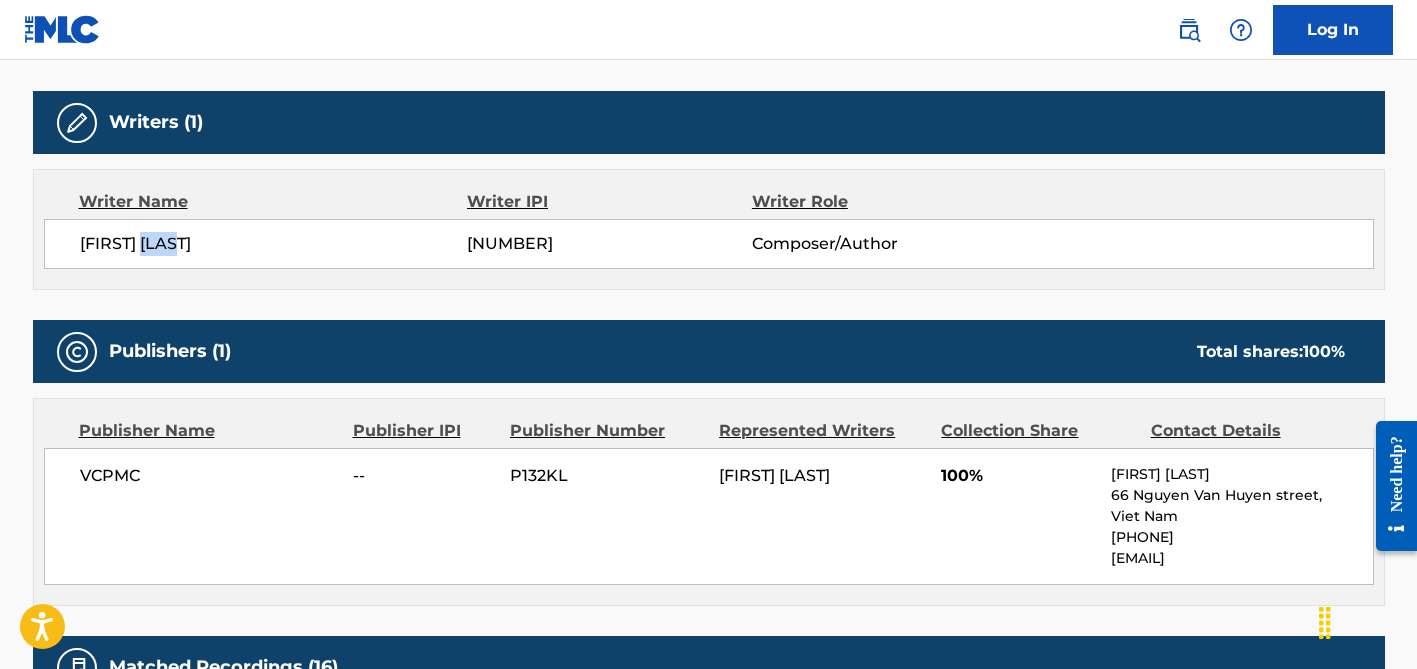 click on "[FIRST] [LAST]" at bounding box center (274, 244) 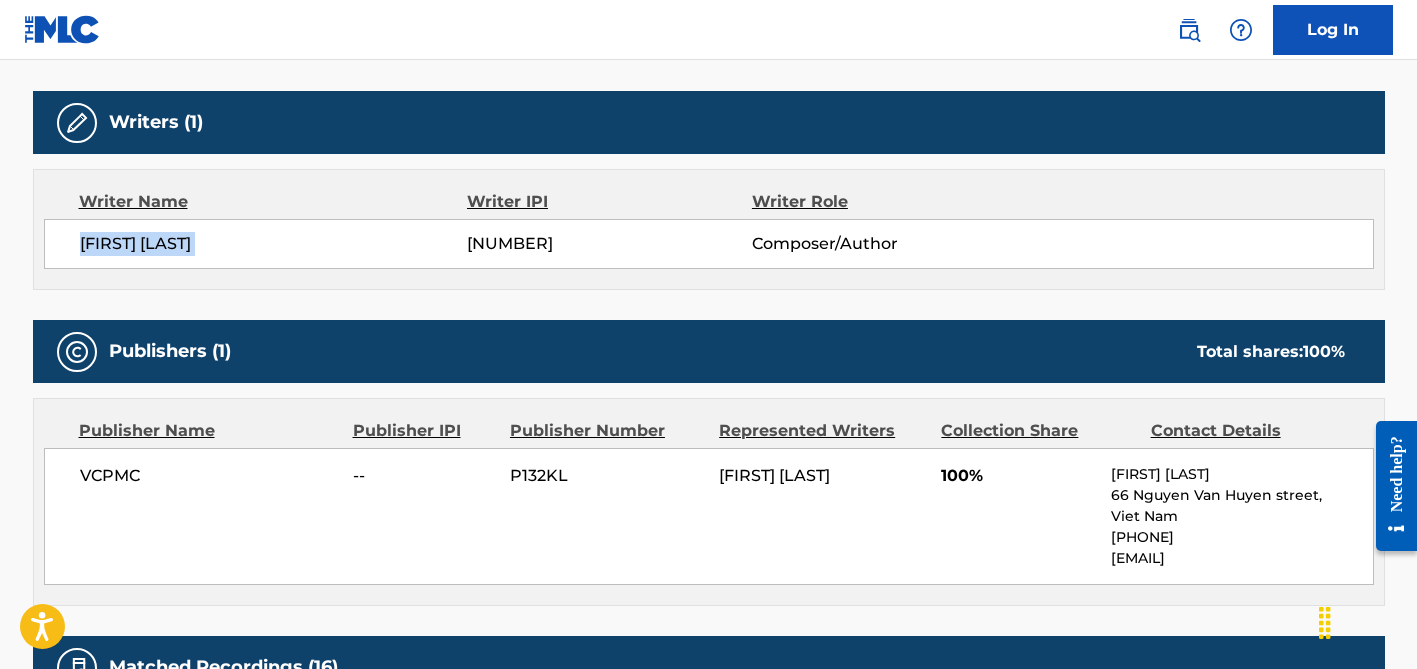click on "[FIRST] [LAST]" at bounding box center (274, 244) 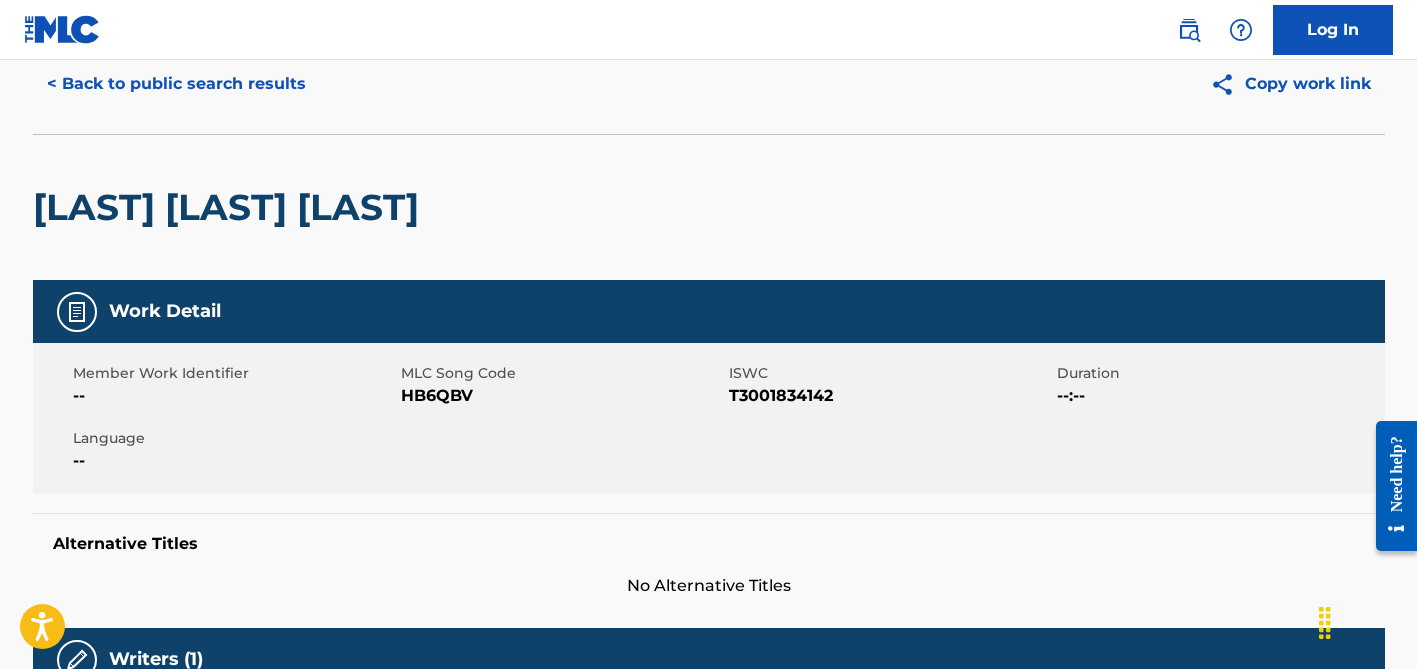 scroll, scrollTop: 0, scrollLeft: 0, axis: both 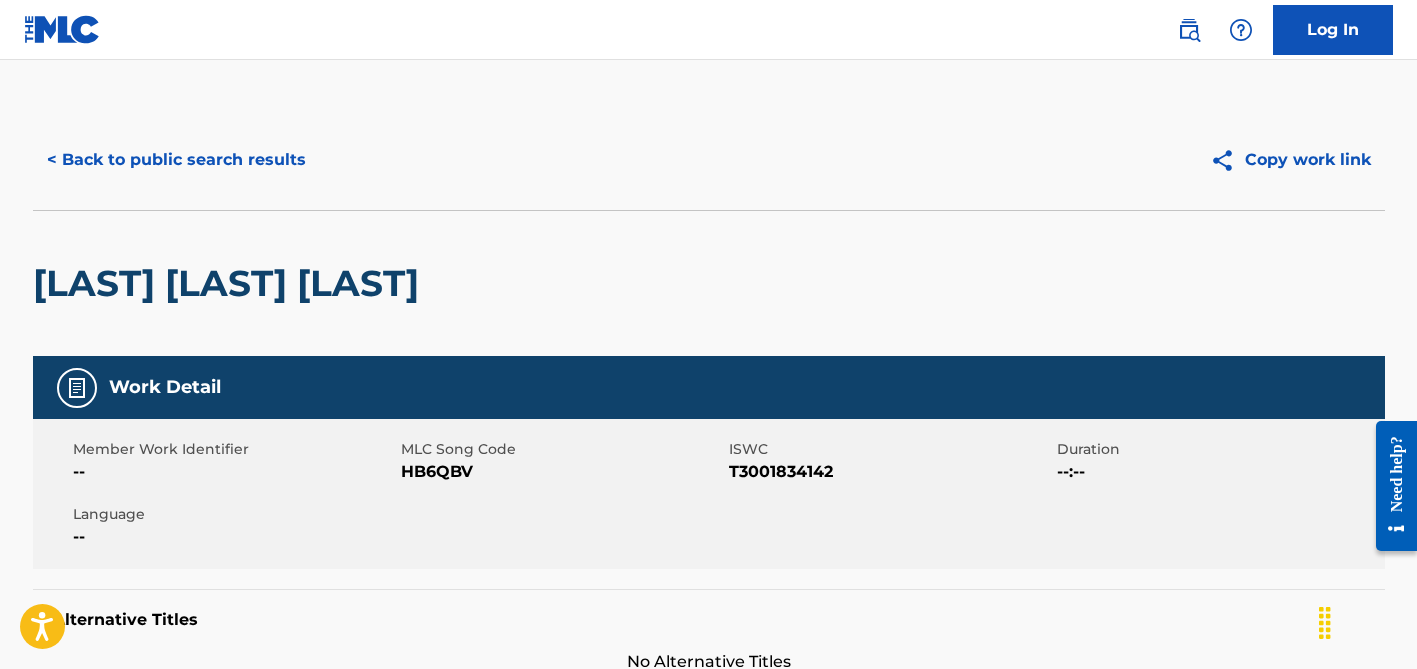 click on "< Back to public search results" at bounding box center [176, 160] 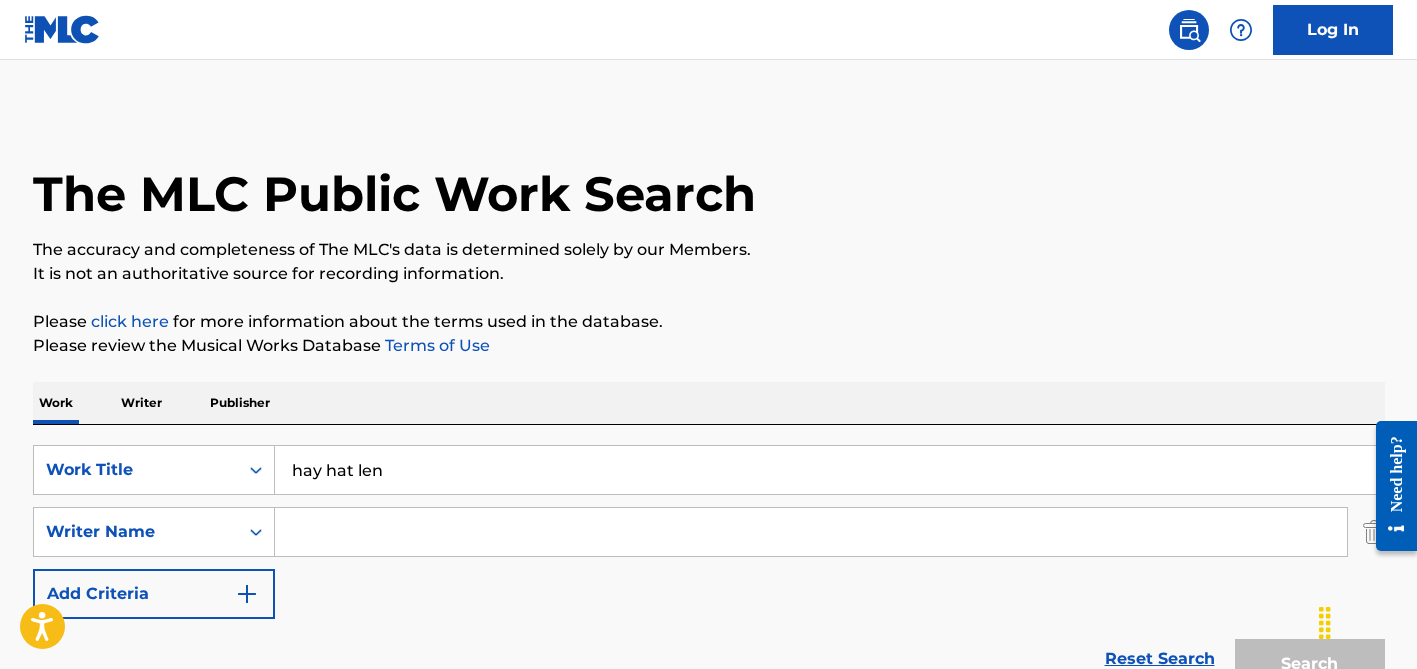 scroll, scrollTop: 383, scrollLeft: 0, axis: vertical 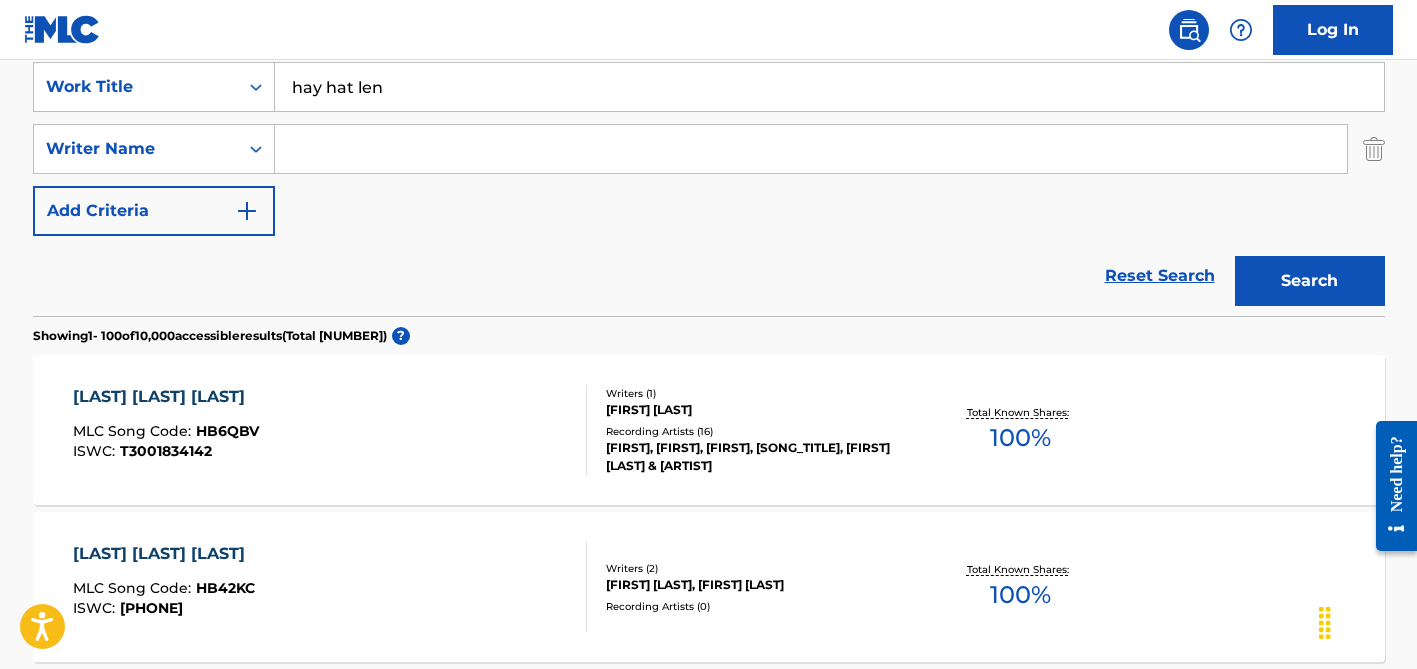 click at bounding box center [811, 149] 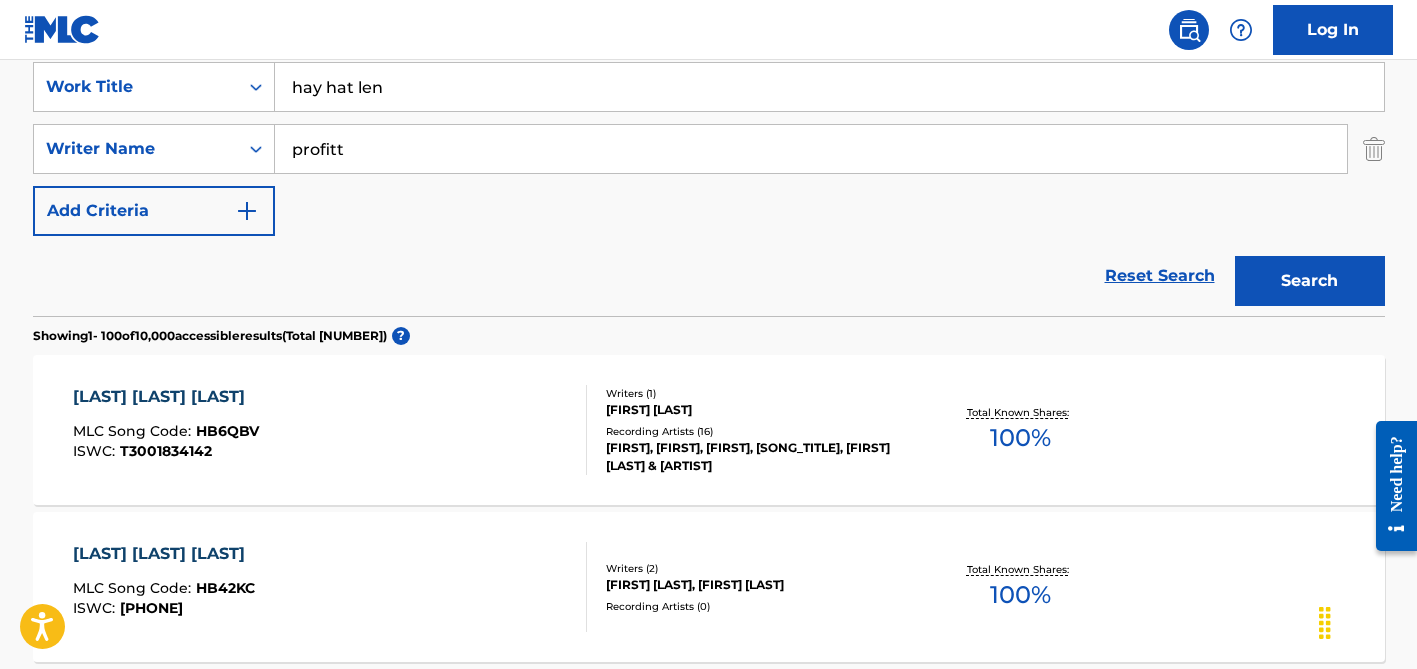 type on "profitt" 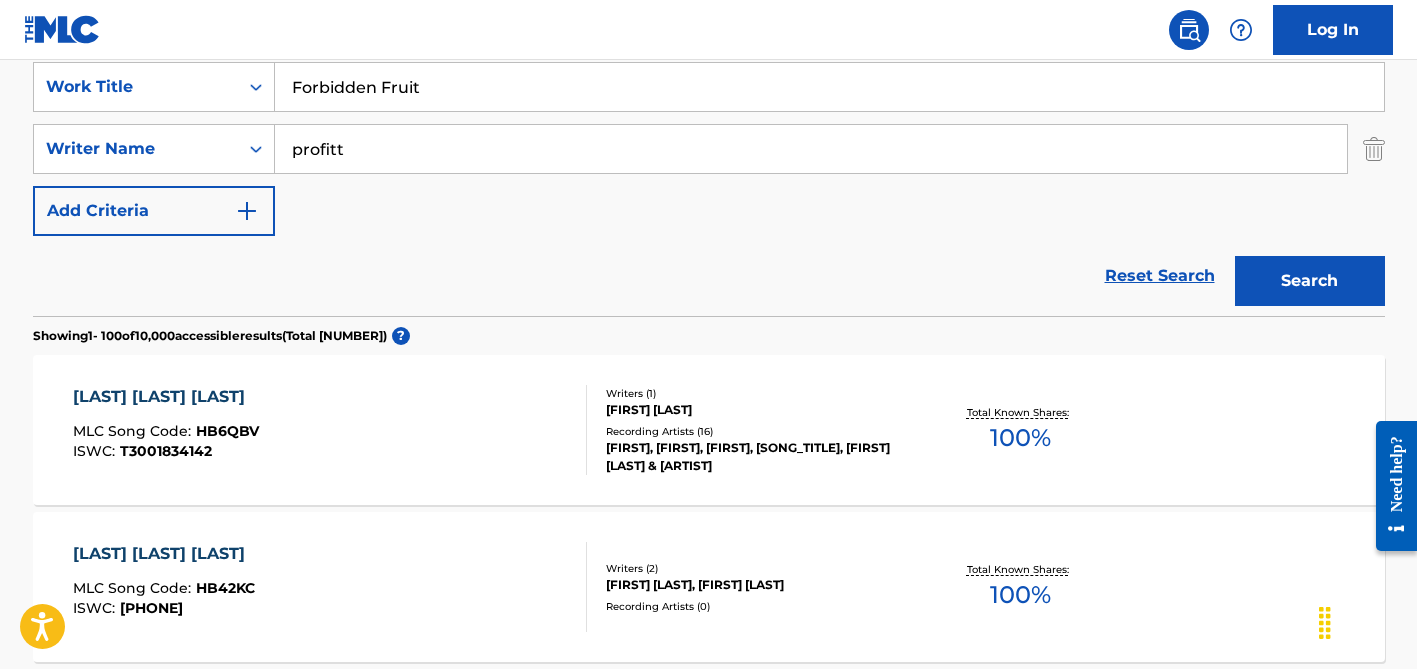 type on "Forbidden Fruit" 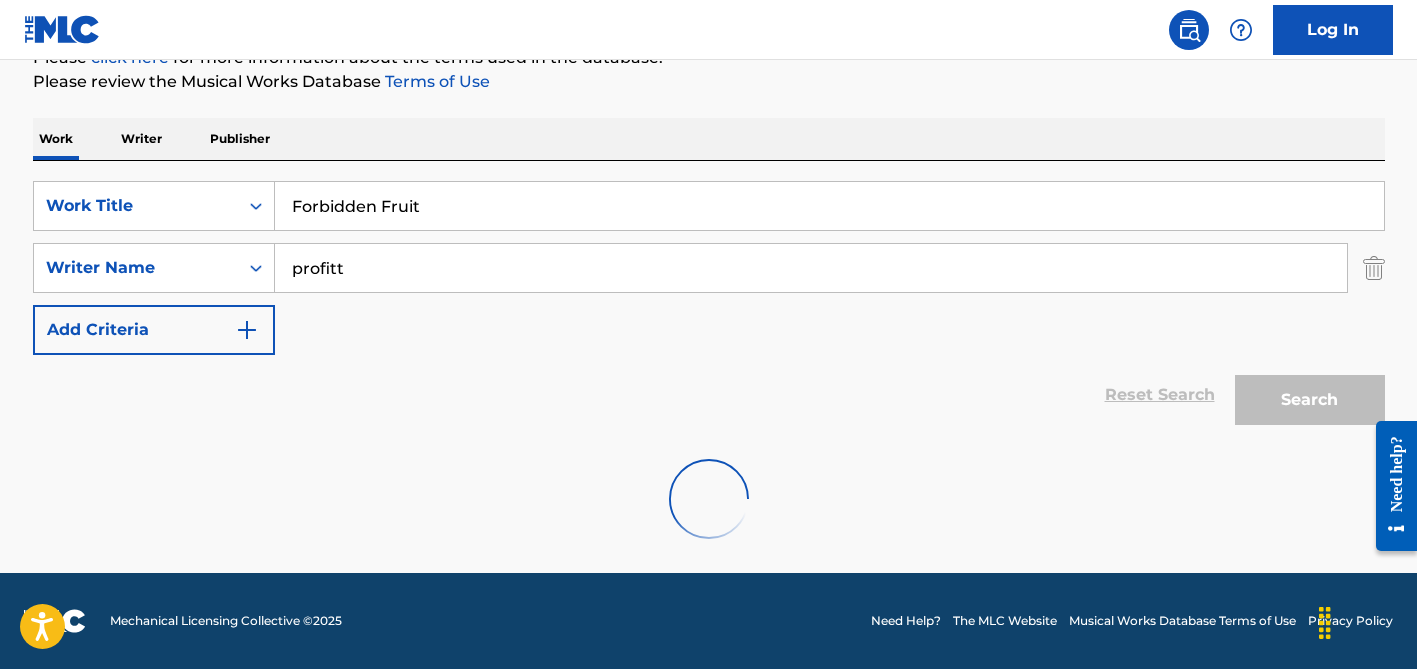 scroll, scrollTop: 383, scrollLeft: 0, axis: vertical 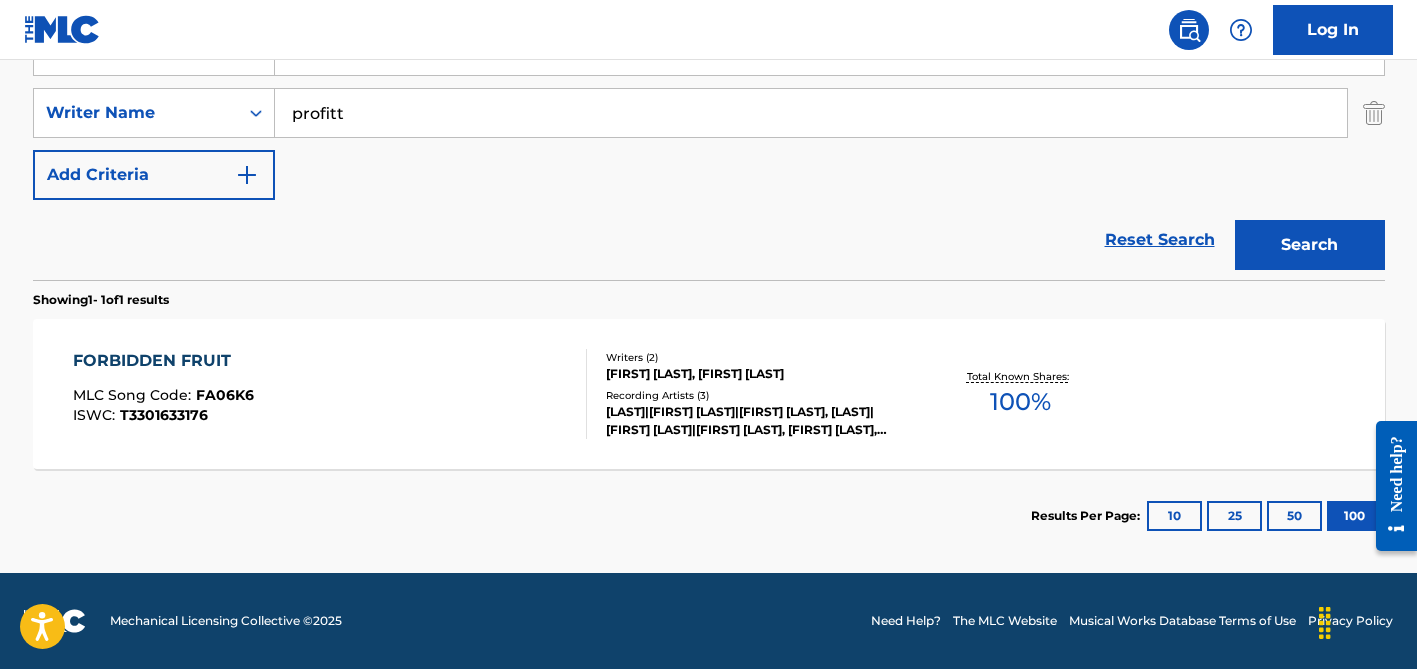 click on "Writers ( 2 ) [FIRST] [LAST], [FIRST] [LAST] Recording Artists ( 3 ) [FIRST]|[FIRST] [LAST]|[FIRST] [LAST], [FIRST] [LAST]|[FIRST] [LAST], [FIRST] [LAST], [FIRST]" at bounding box center [747, 394] 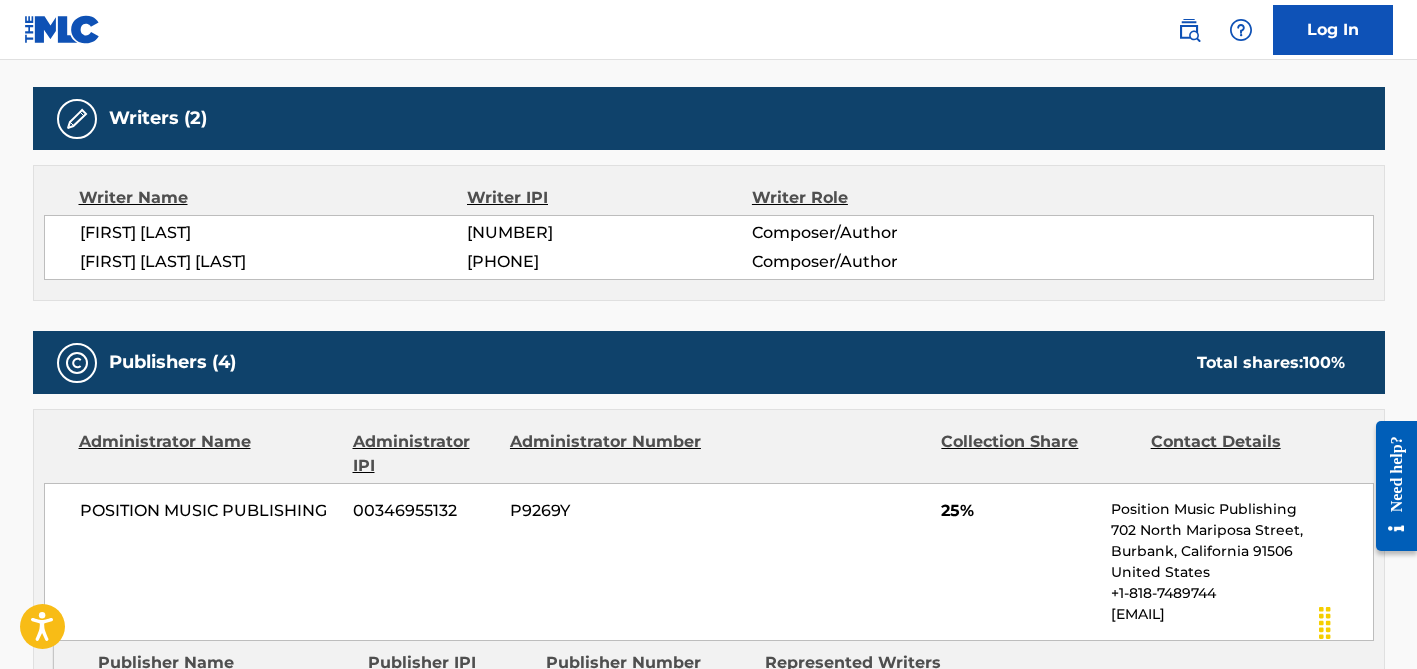 scroll, scrollTop: 0, scrollLeft: 0, axis: both 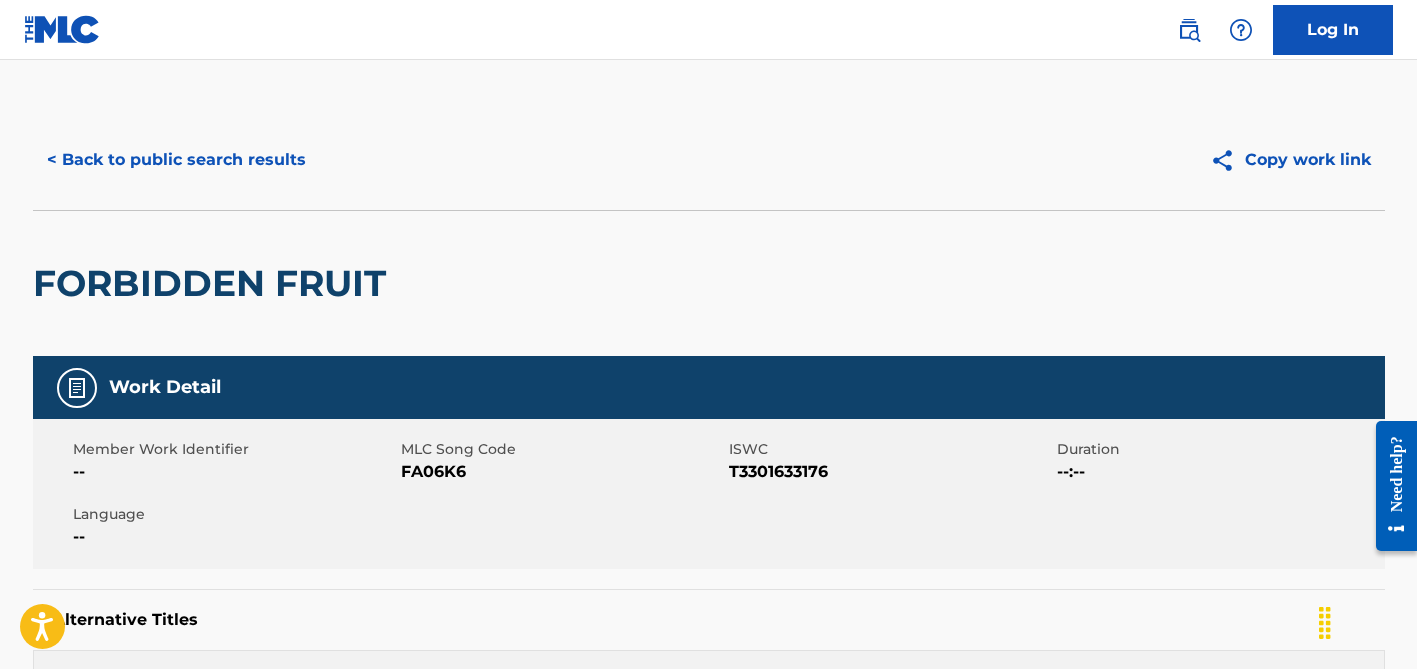 click on "< Back to public search results" at bounding box center (176, 160) 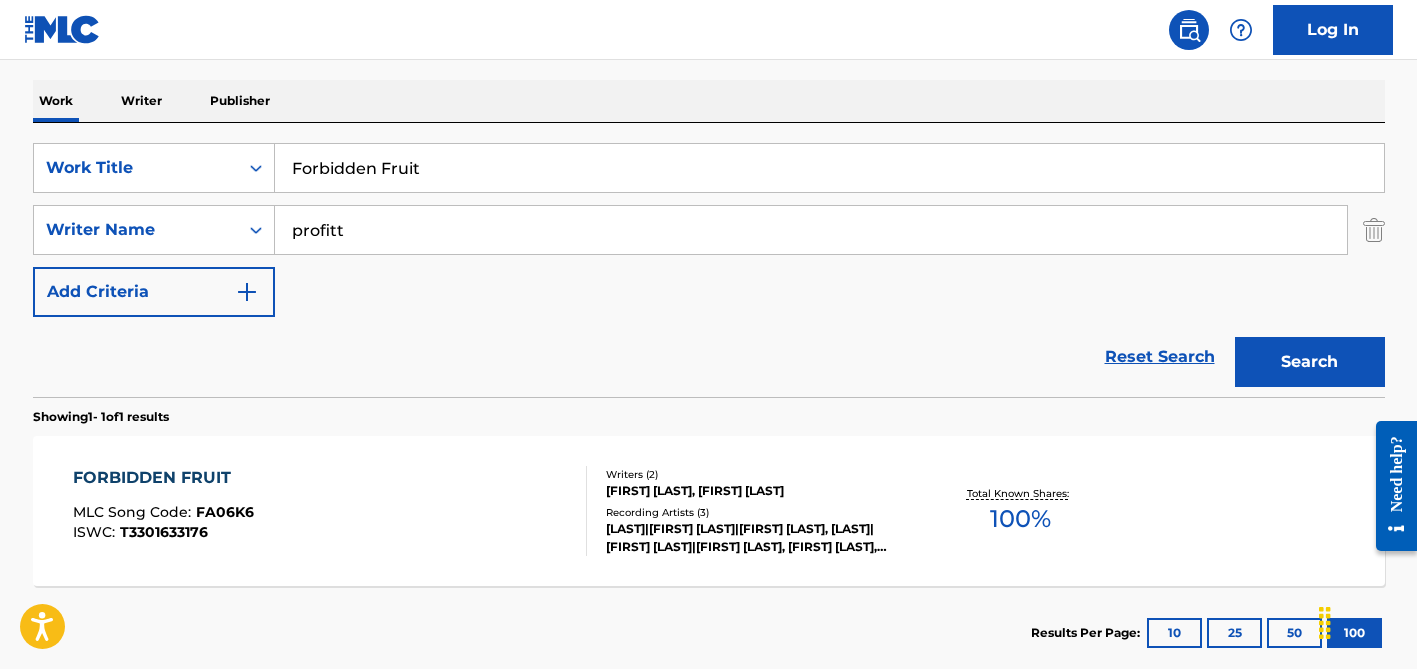 click on "Forbidden Fruit" at bounding box center [829, 168] 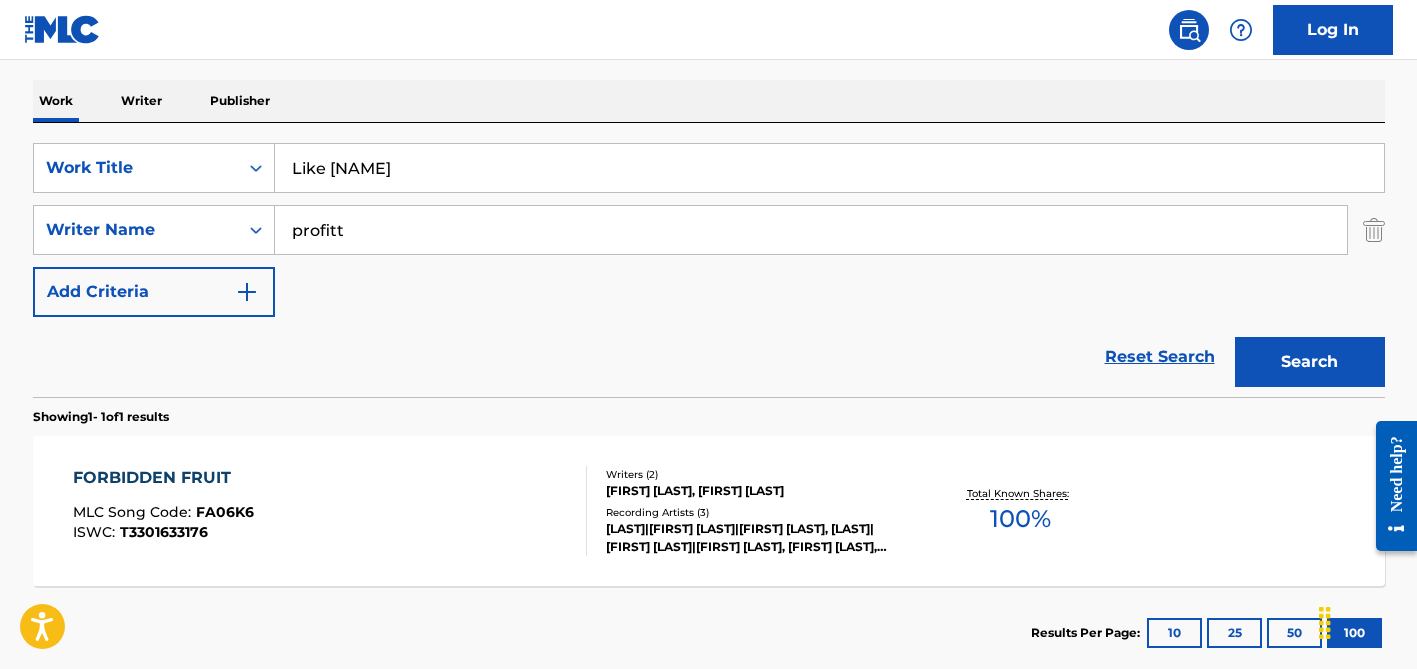 type on "Like [NAME]" 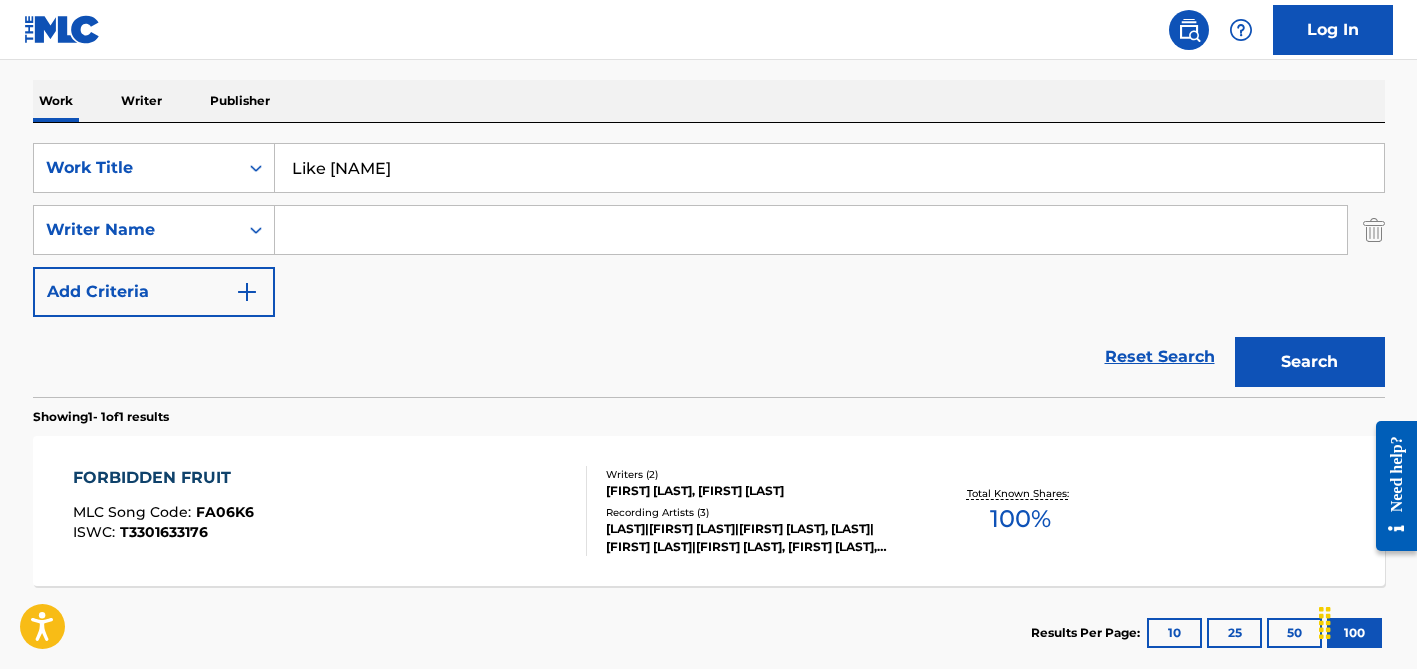 click on "Search" at bounding box center [1310, 362] 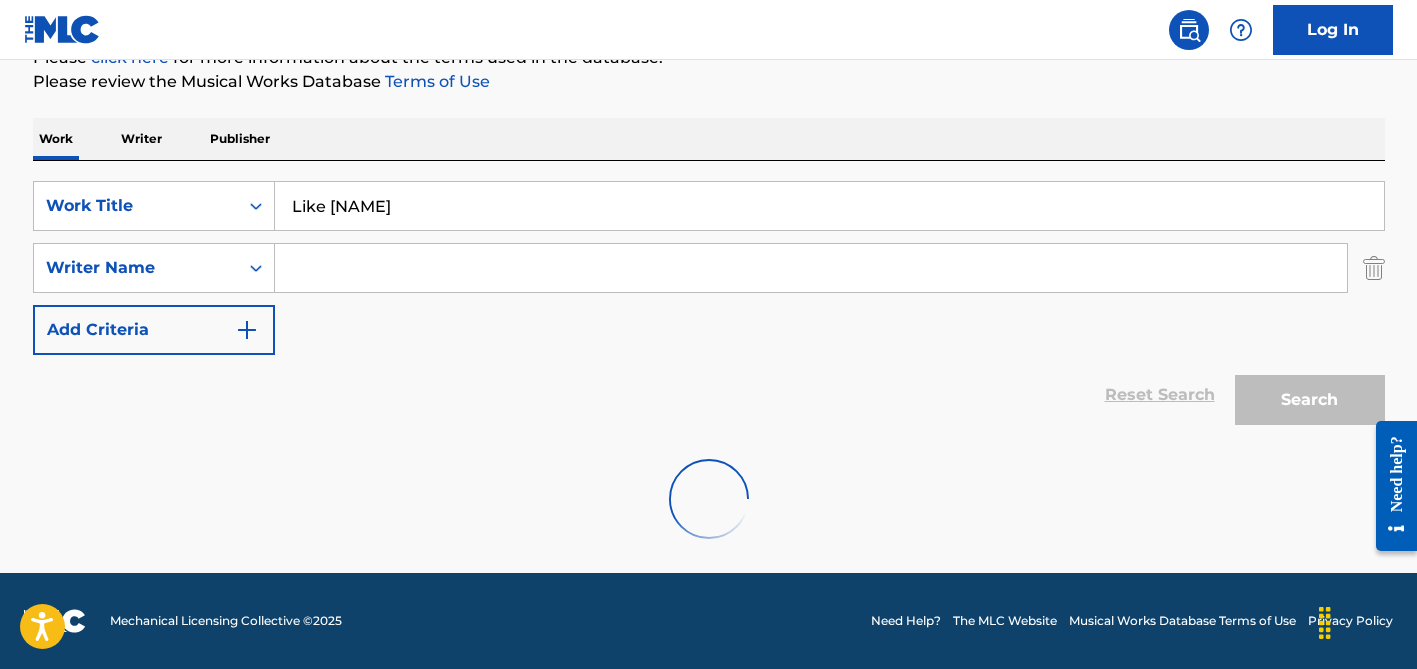 scroll, scrollTop: 264, scrollLeft: 0, axis: vertical 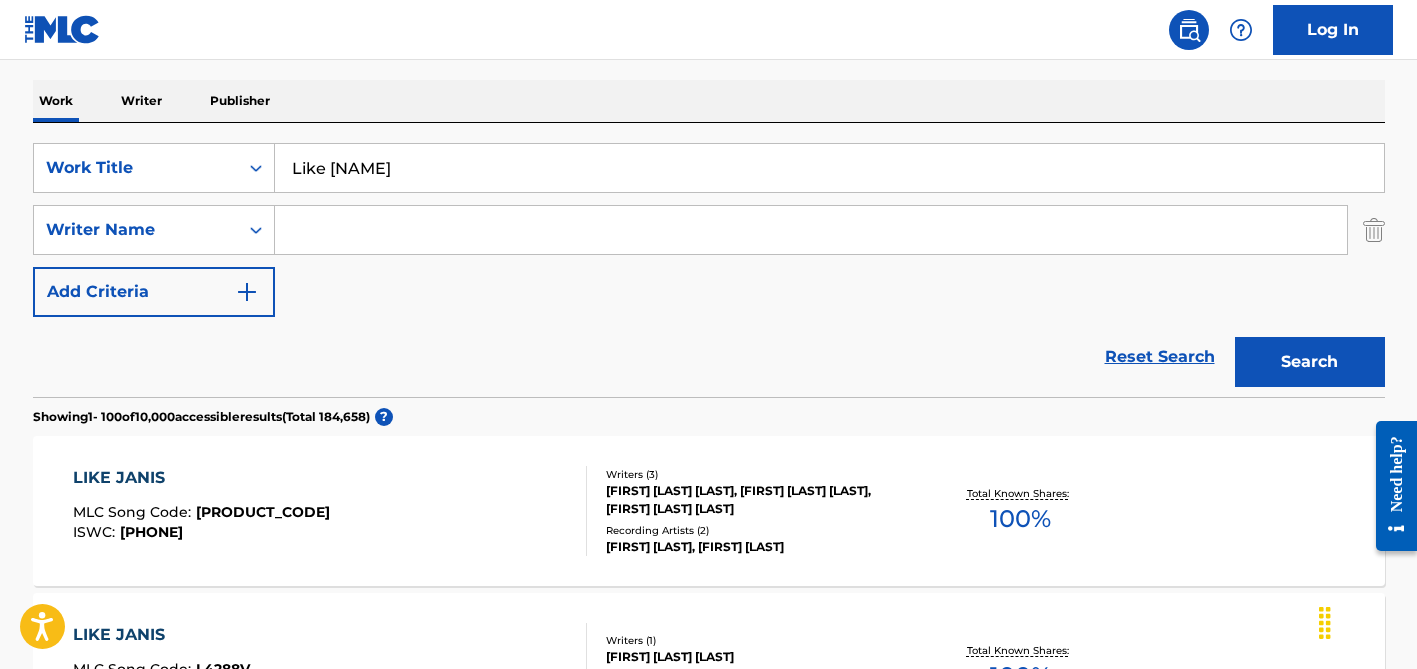 paste on "Rodriguez" 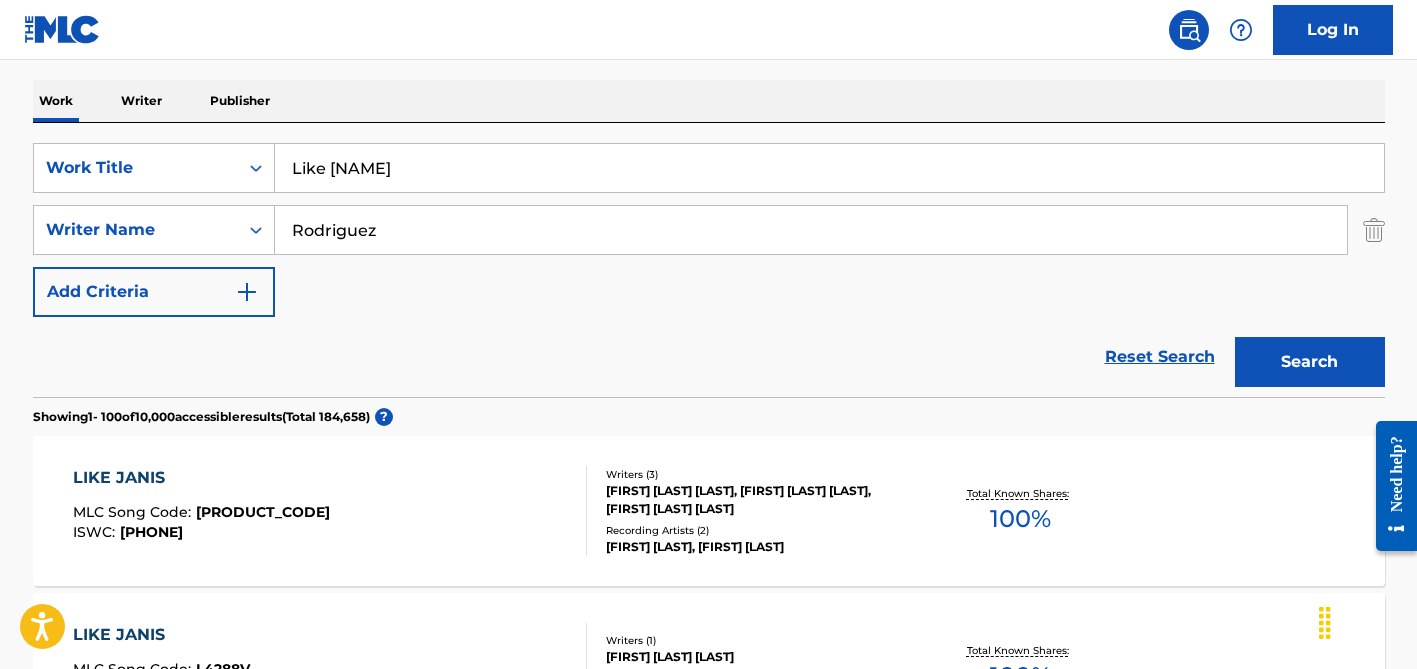 type on "Rodriguez" 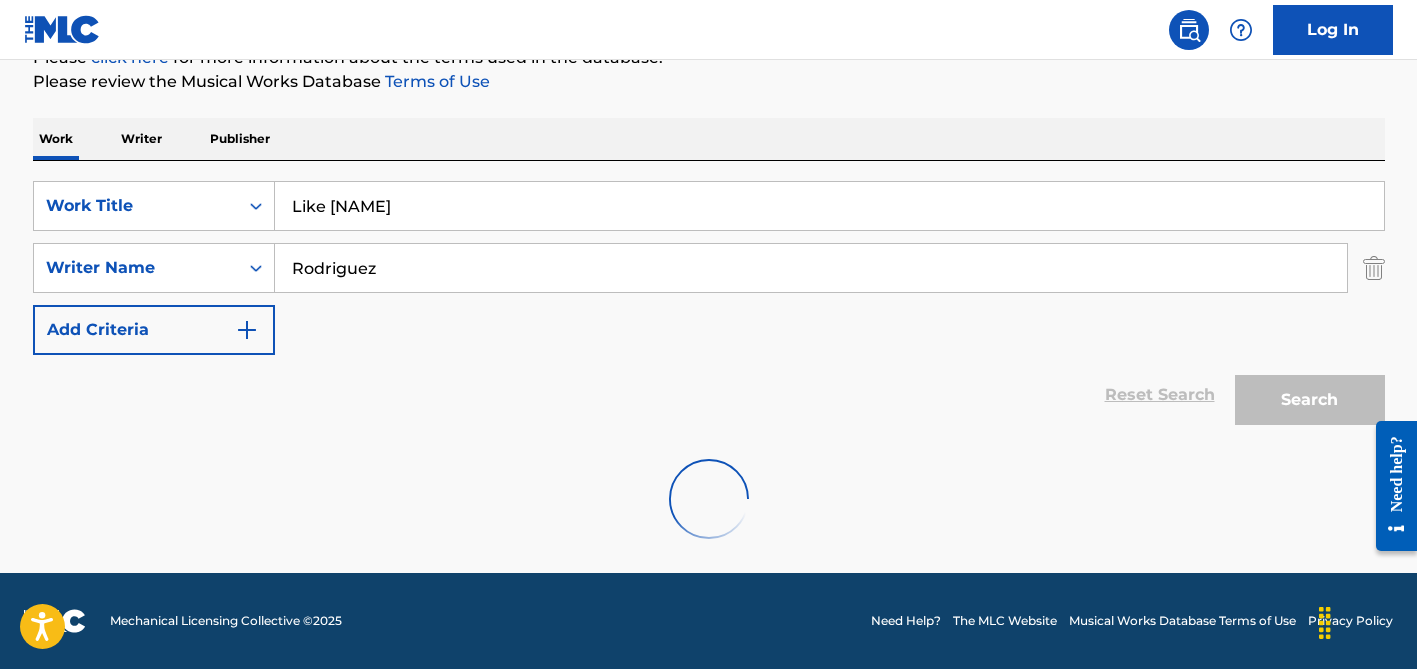 scroll, scrollTop: 264, scrollLeft: 0, axis: vertical 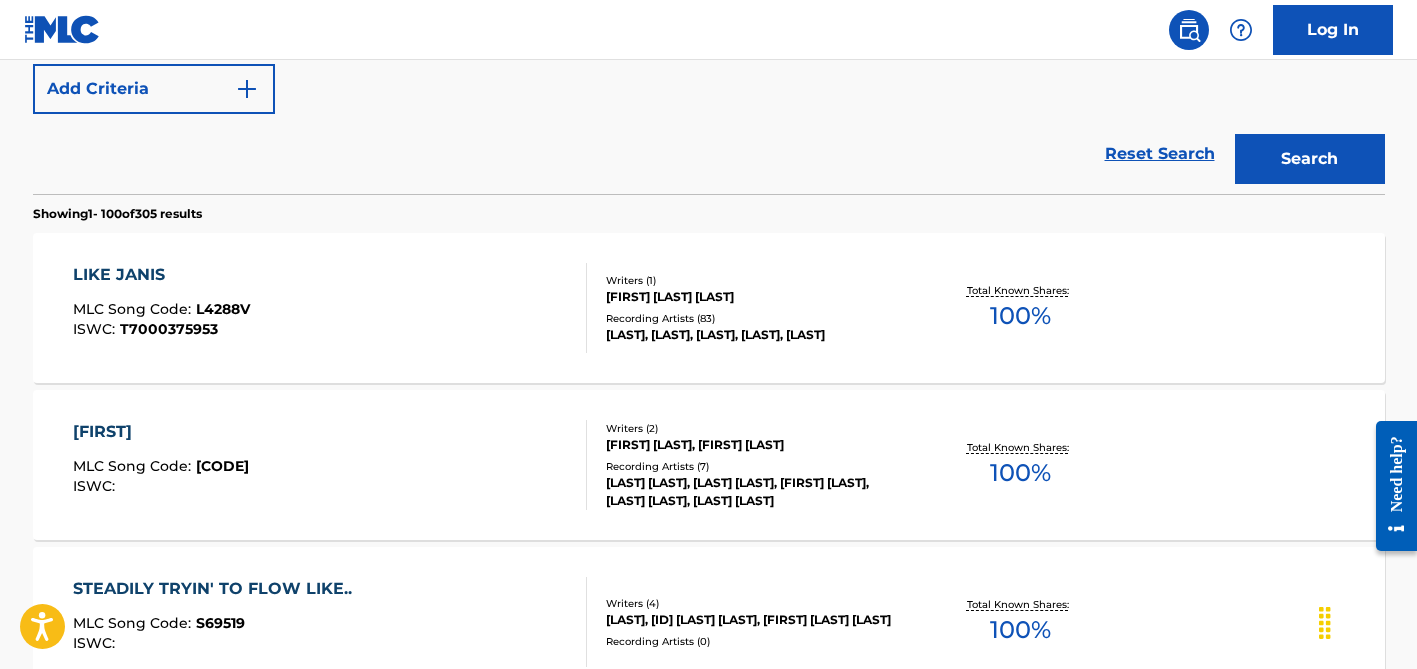 click on "[LAST], [LAST], [LAST], [LAST], [LAST]" at bounding box center (757, 335) 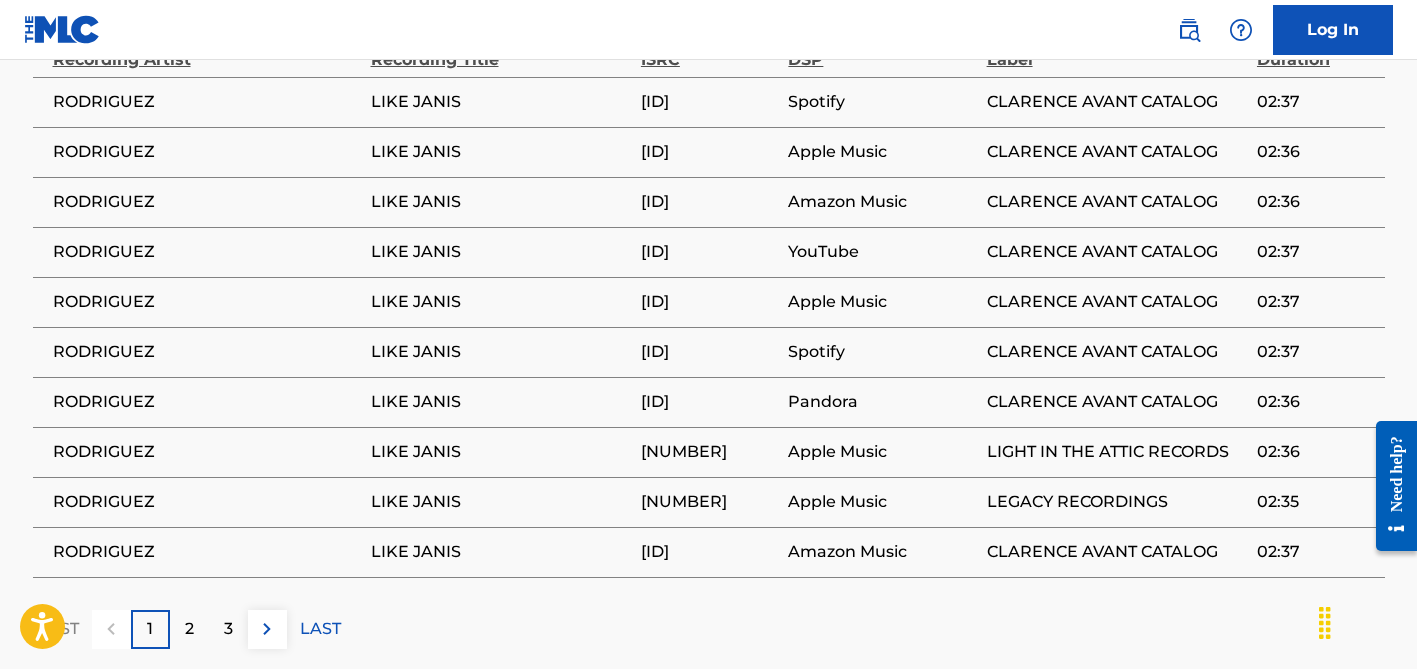 scroll, scrollTop: 0, scrollLeft: 0, axis: both 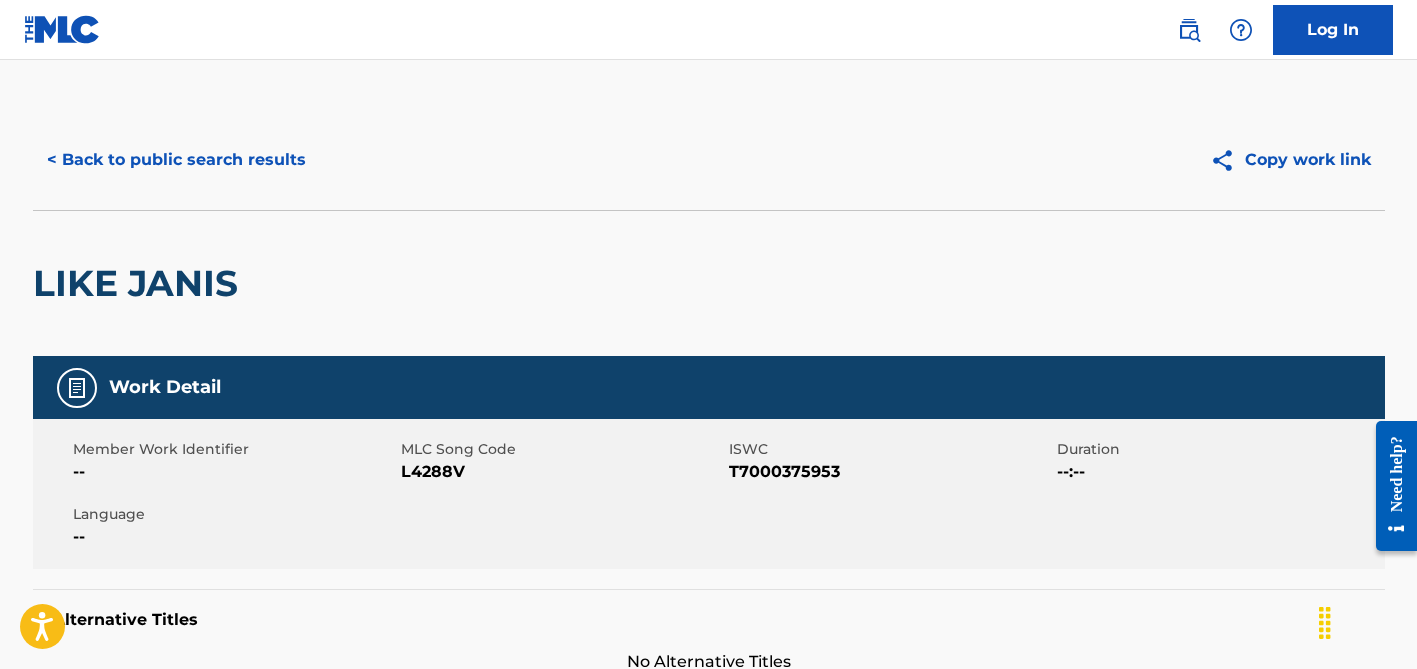 click on "< Back to public search results" at bounding box center (176, 160) 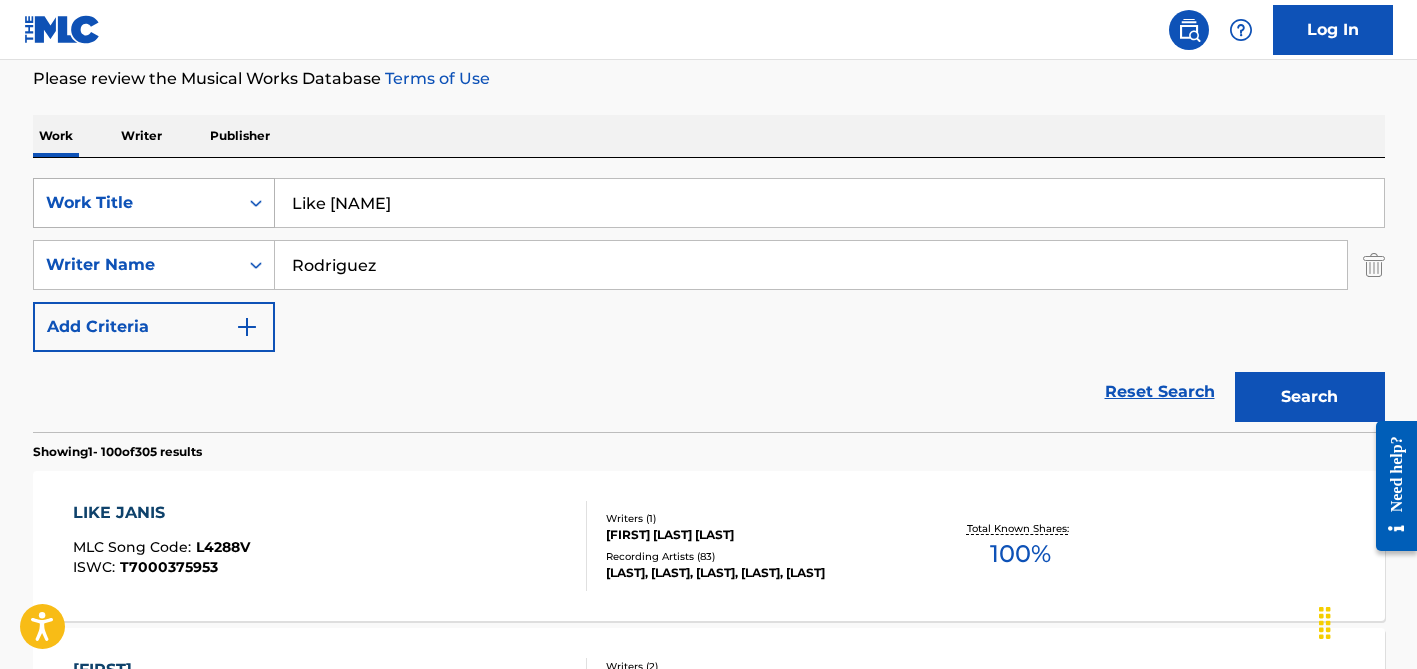 scroll, scrollTop: 257, scrollLeft: 0, axis: vertical 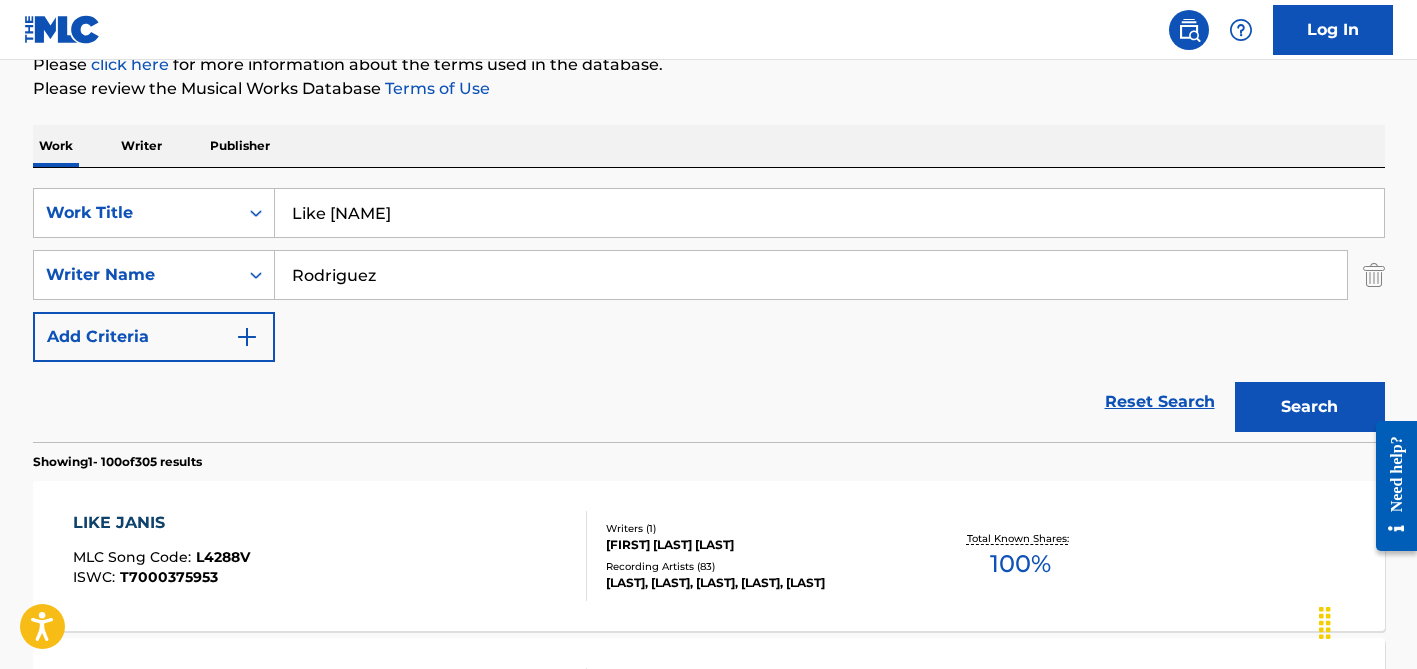 click on "Rodriguez" at bounding box center [811, 275] 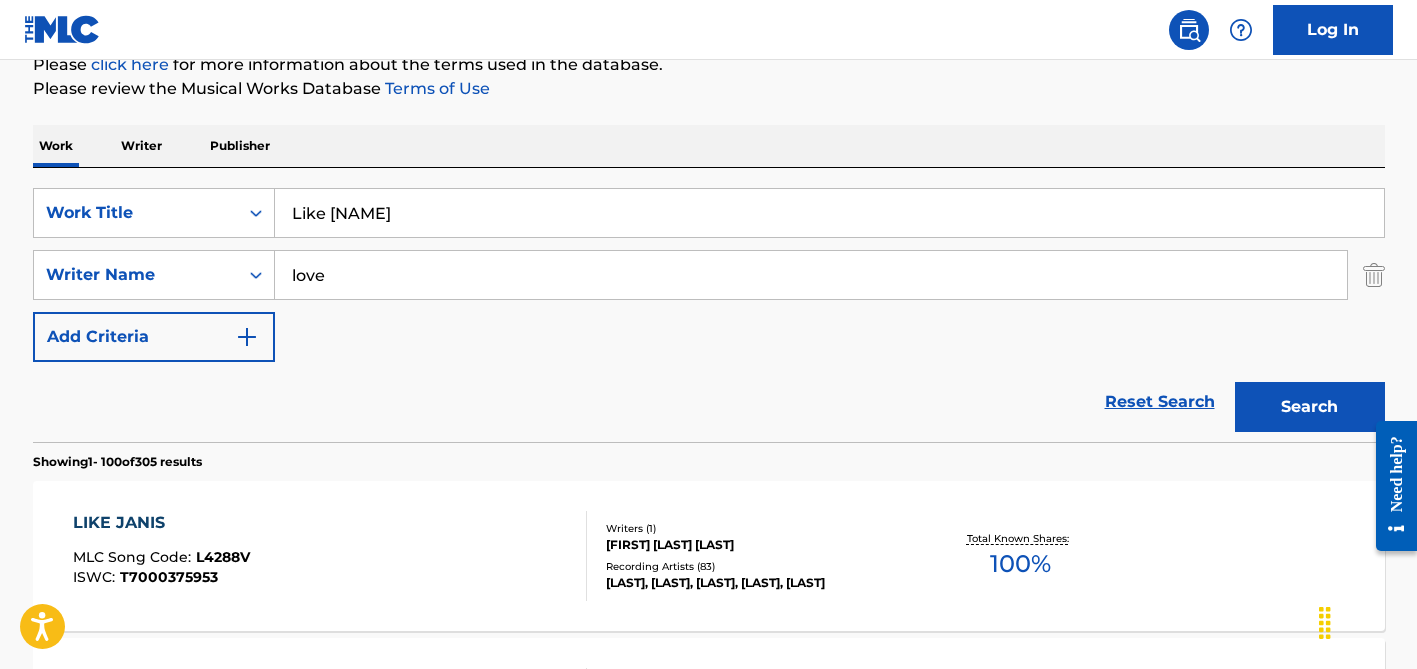 type on "love" 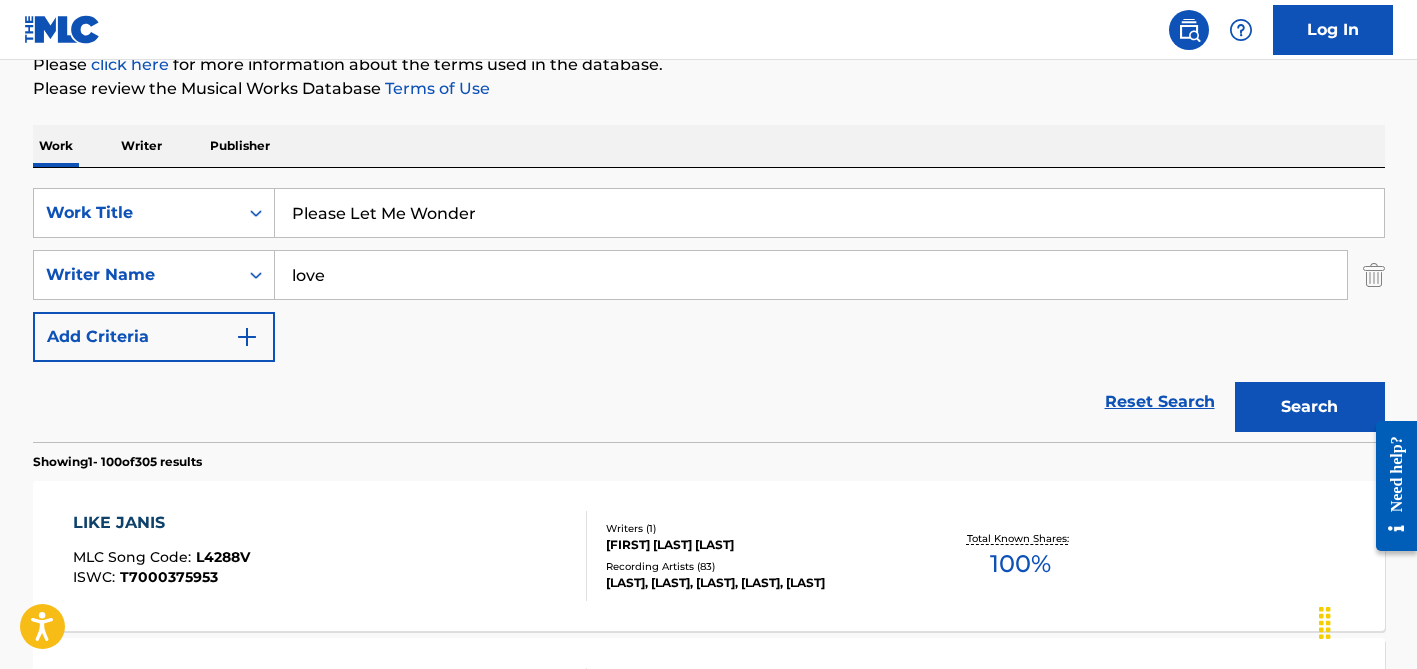 click on "love" at bounding box center (811, 275) 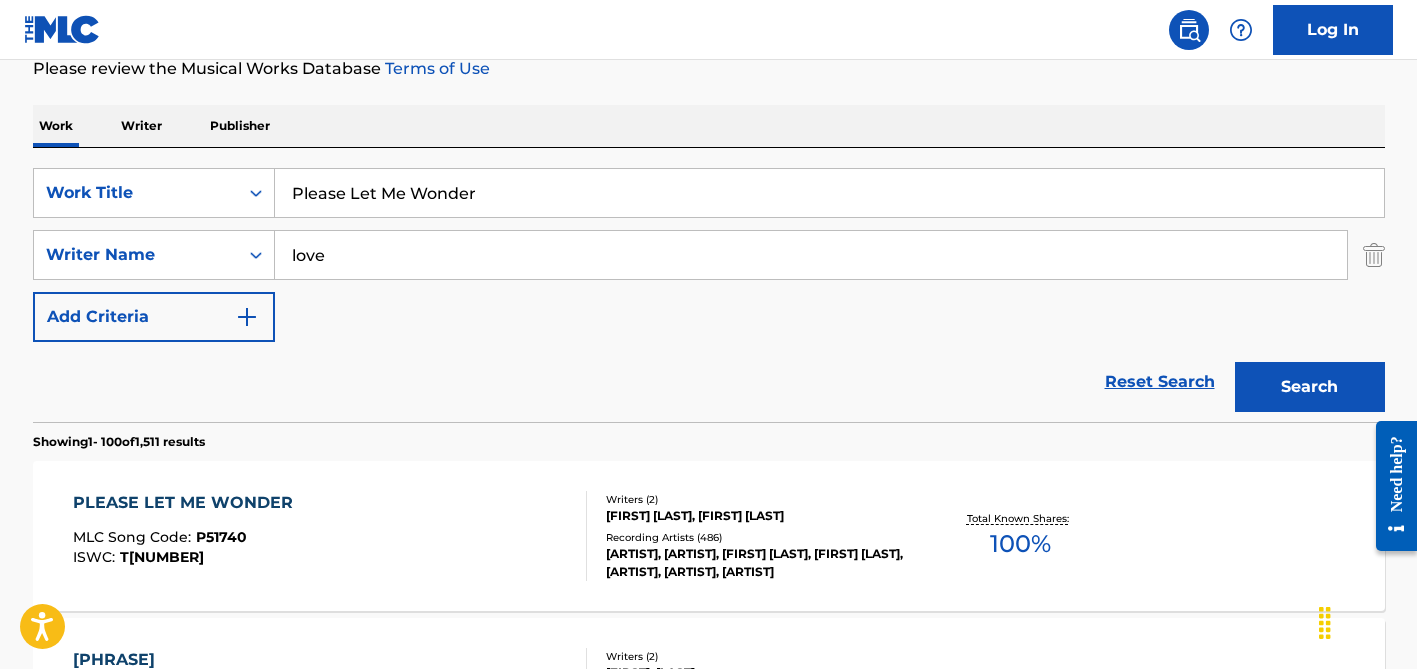 scroll, scrollTop: 279, scrollLeft: 0, axis: vertical 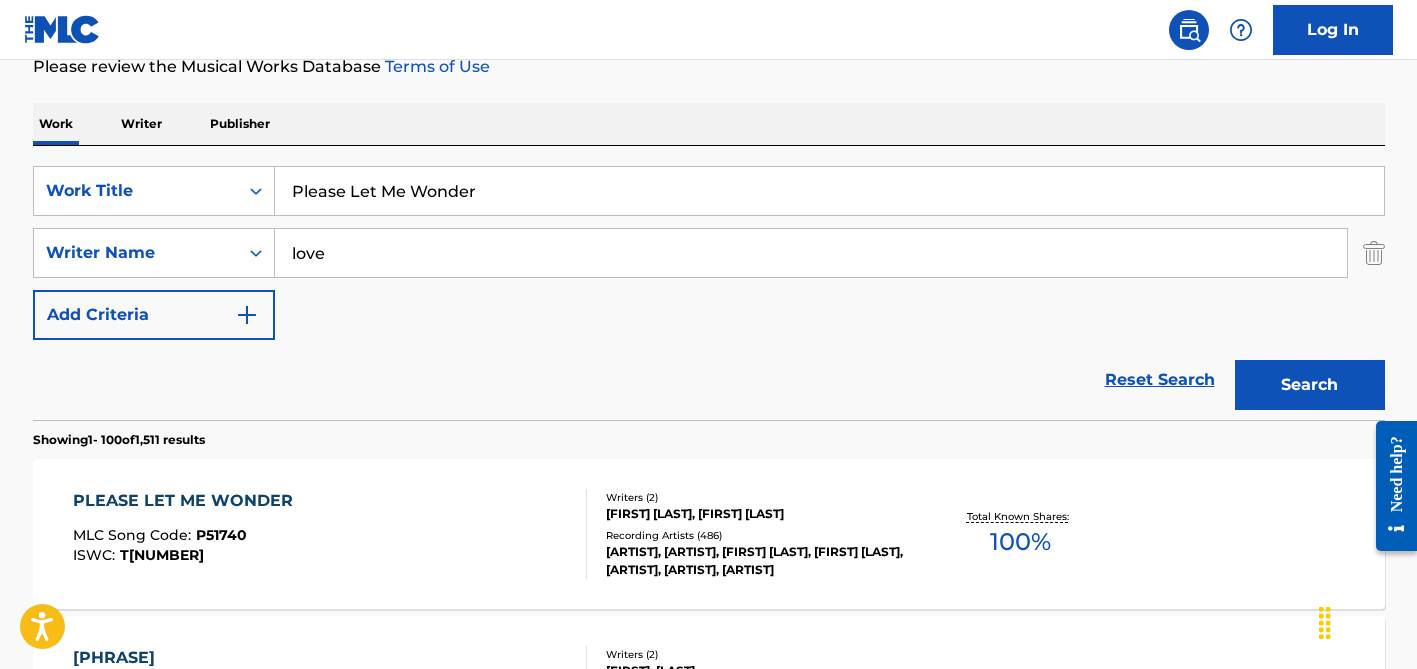 click on "Please Let Me Wonder" at bounding box center [829, 191] 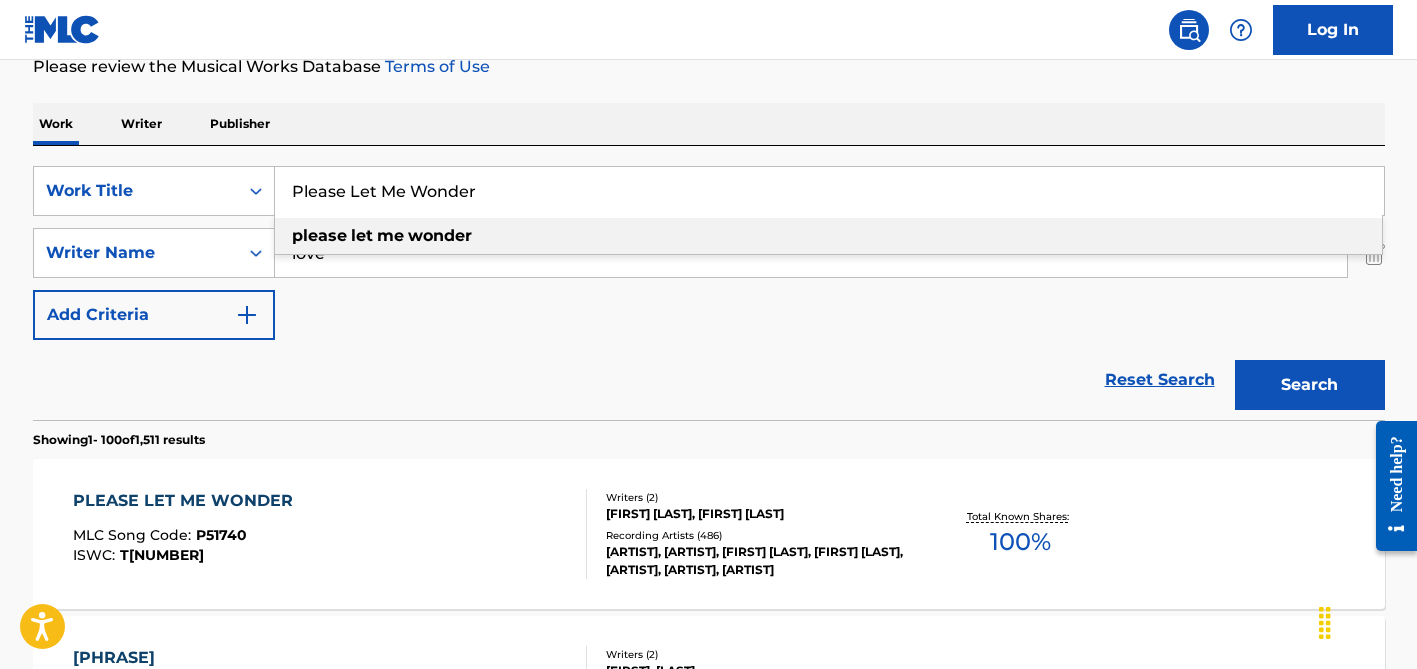click on "Please Let Me Wonder" at bounding box center [829, 191] 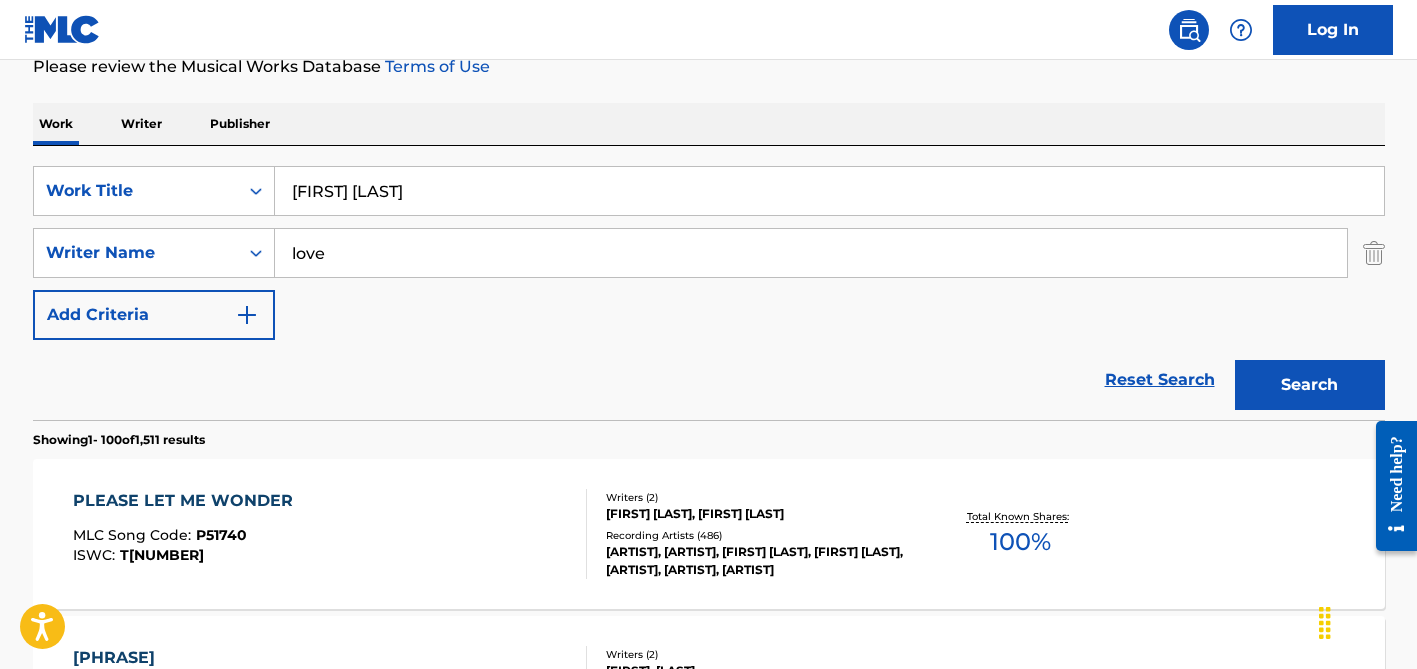 click on "[FIRST] [LAST]" at bounding box center (829, 191) 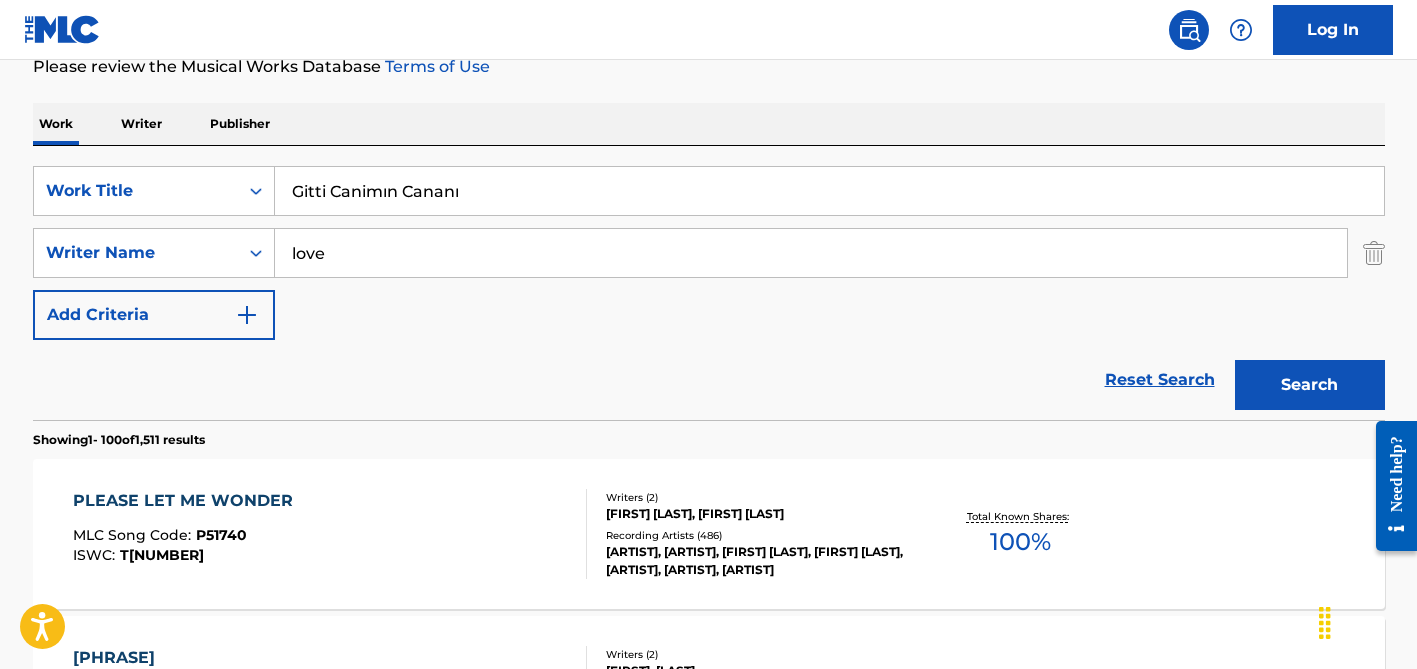 click on "Gitti Canimın Cananı" at bounding box center [829, 191] 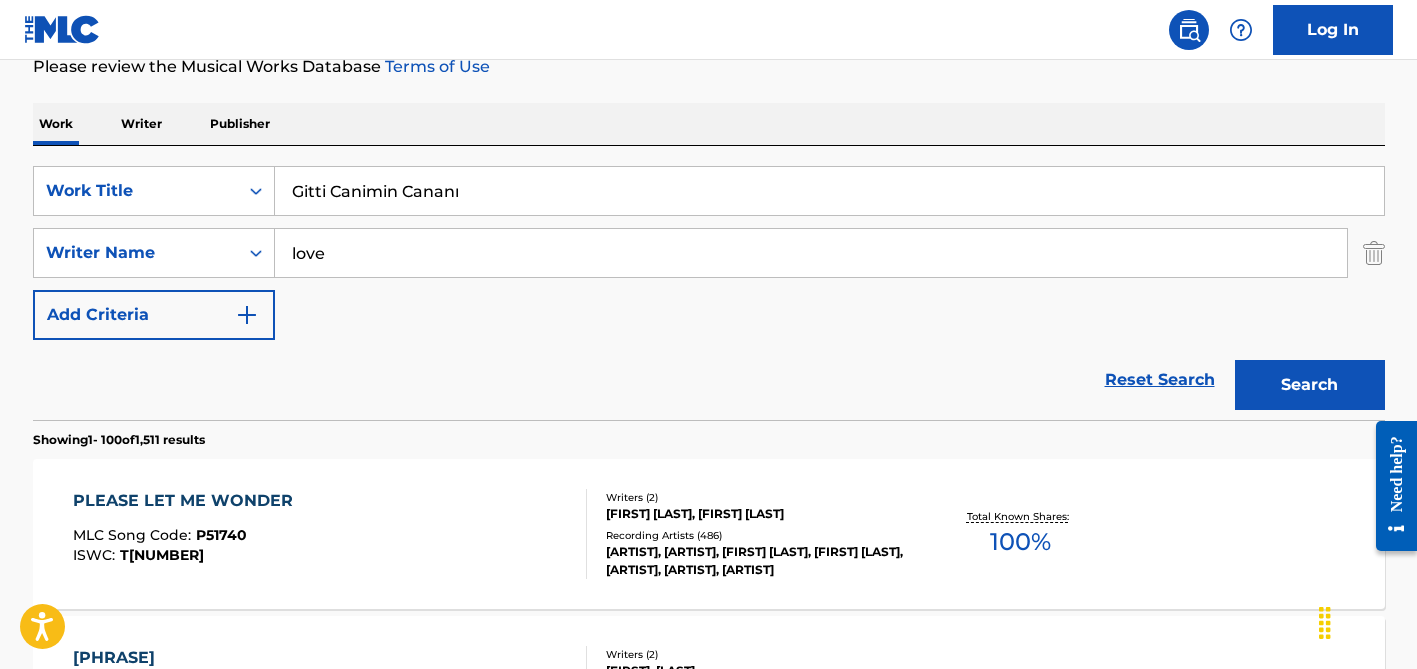 click on "Gitti Canimin Cananı" at bounding box center (829, 191) 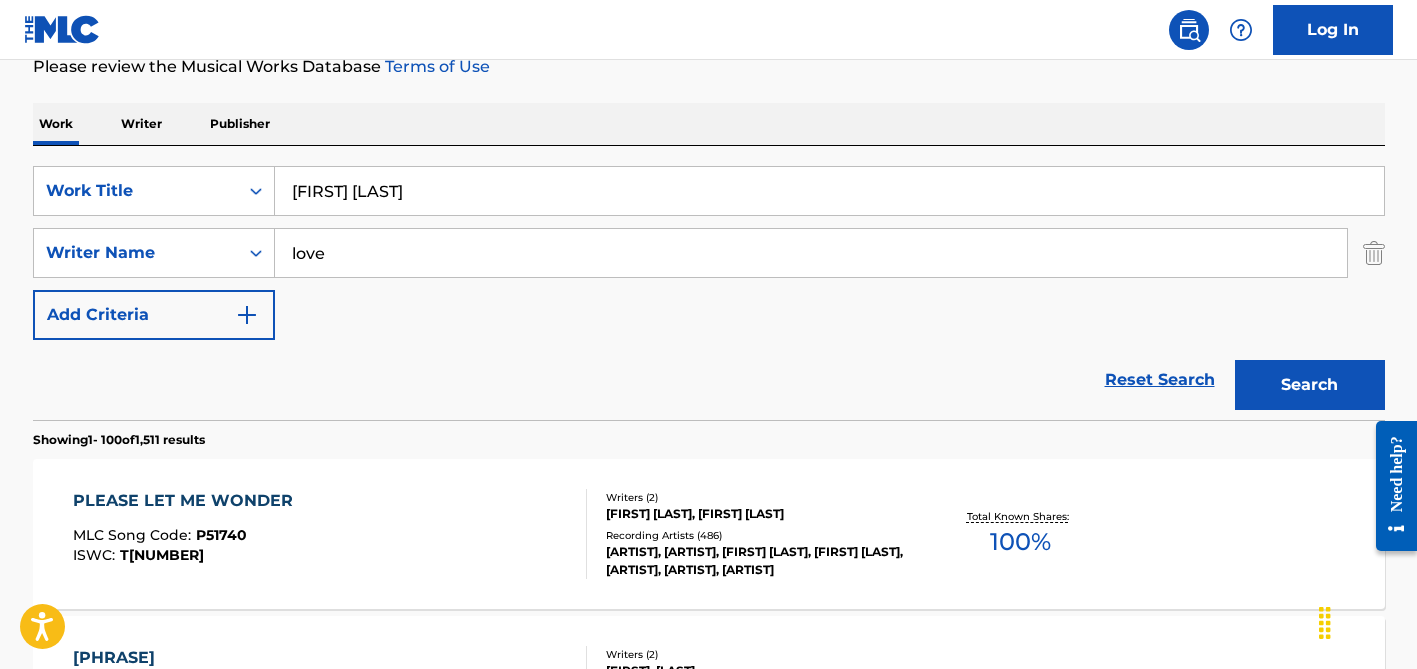 type on "[FIRST] [LAST]" 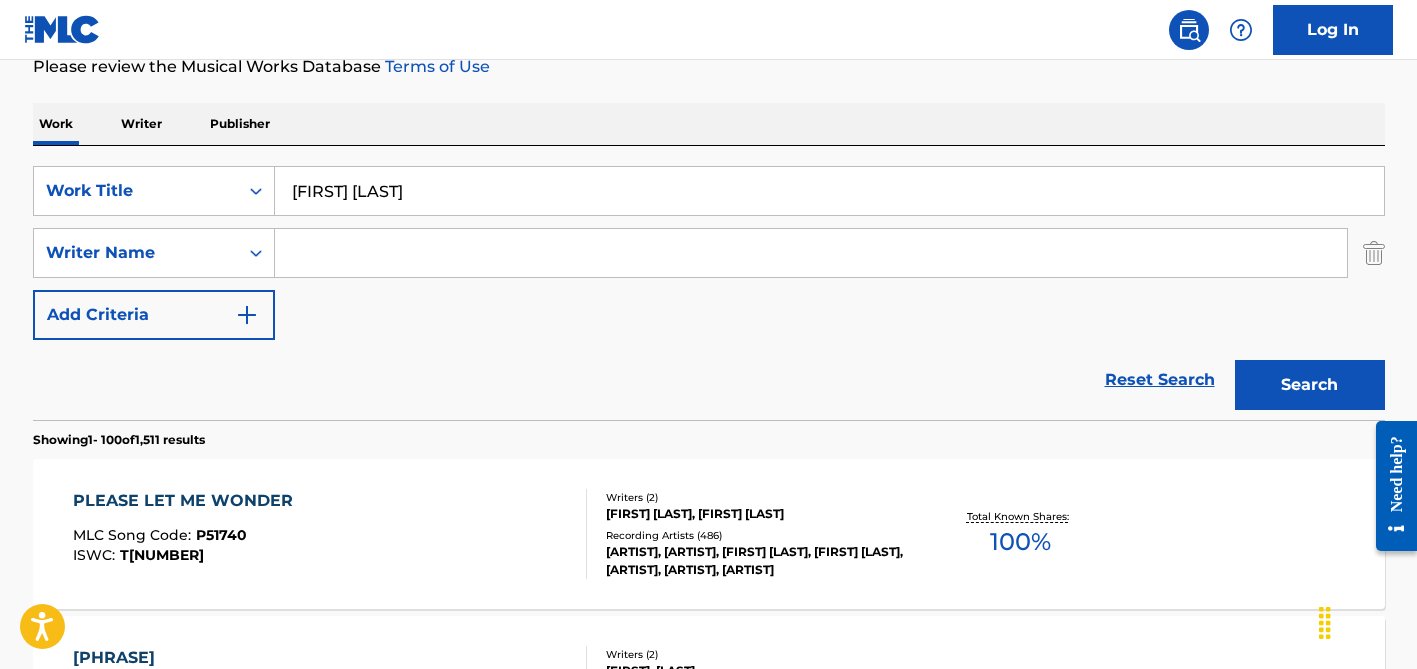 type 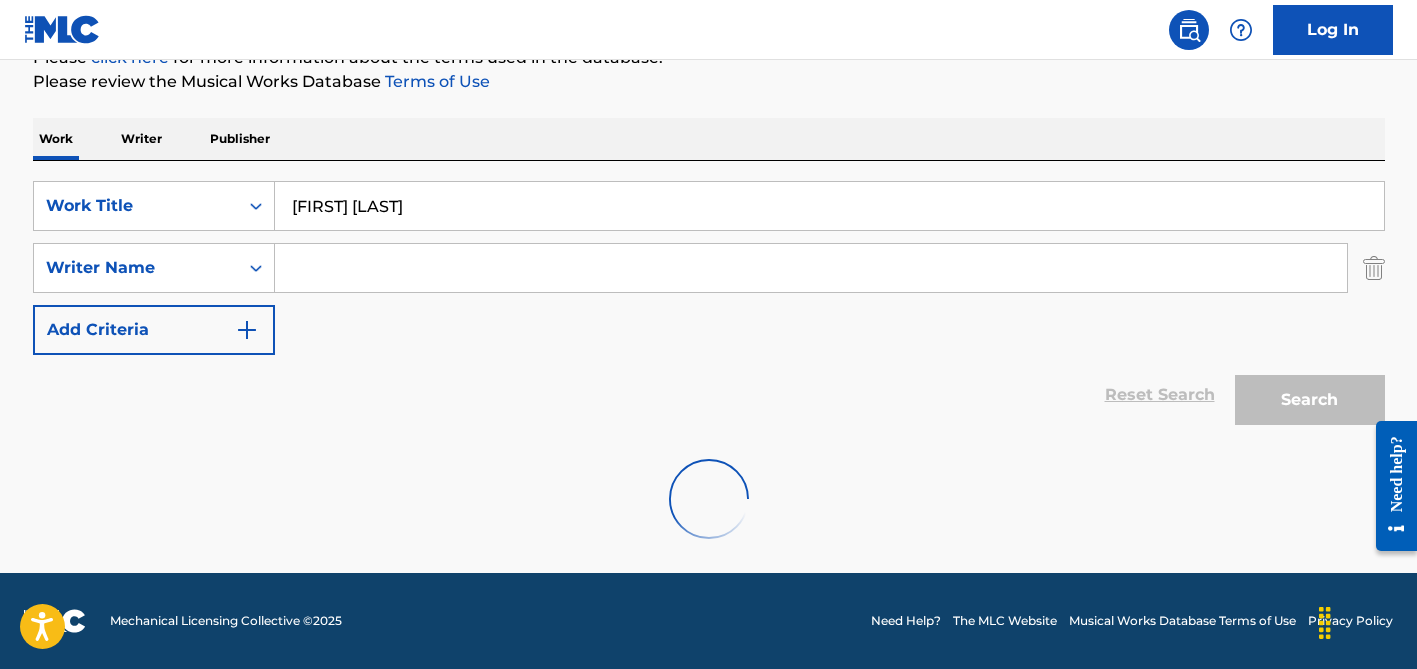 scroll, scrollTop: 264, scrollLeft: 0, axis: vertical 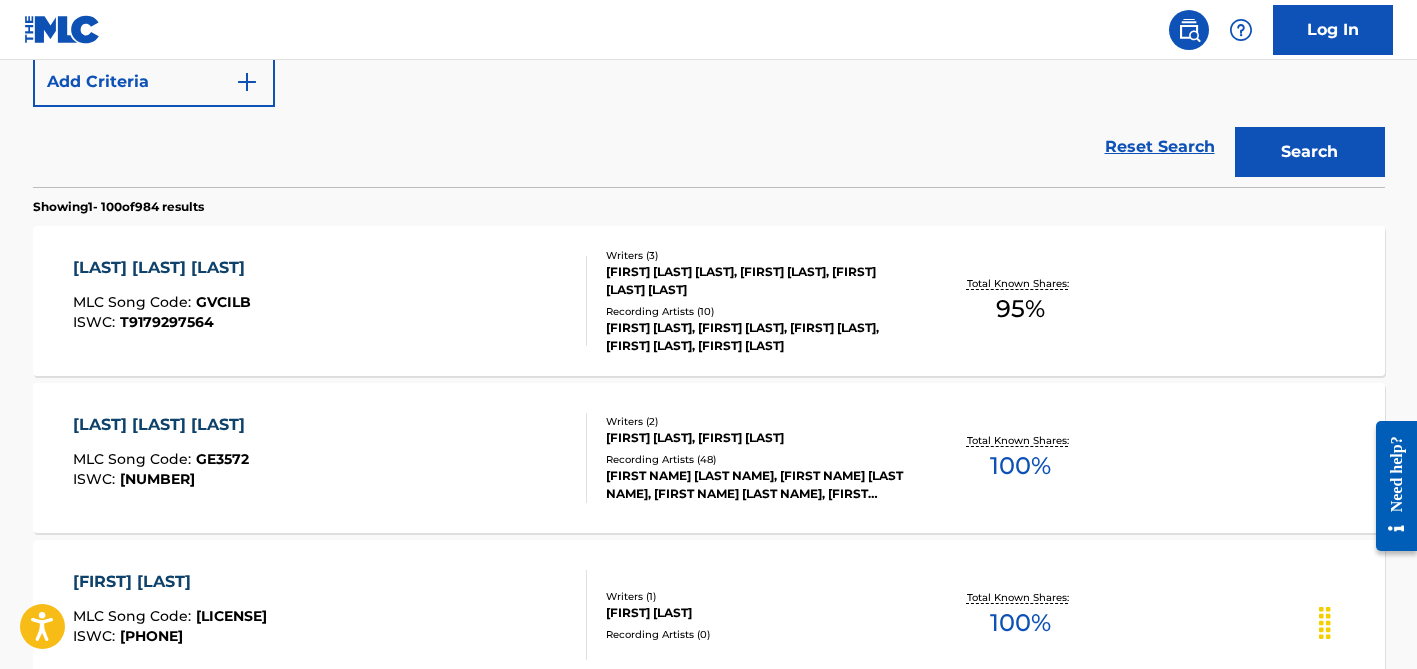 click on "[FIRST] [LAST] [LAST], [FIRST] [LAST], [FIRST] [LAST] [LAST]" at bounding box center [757, 281] 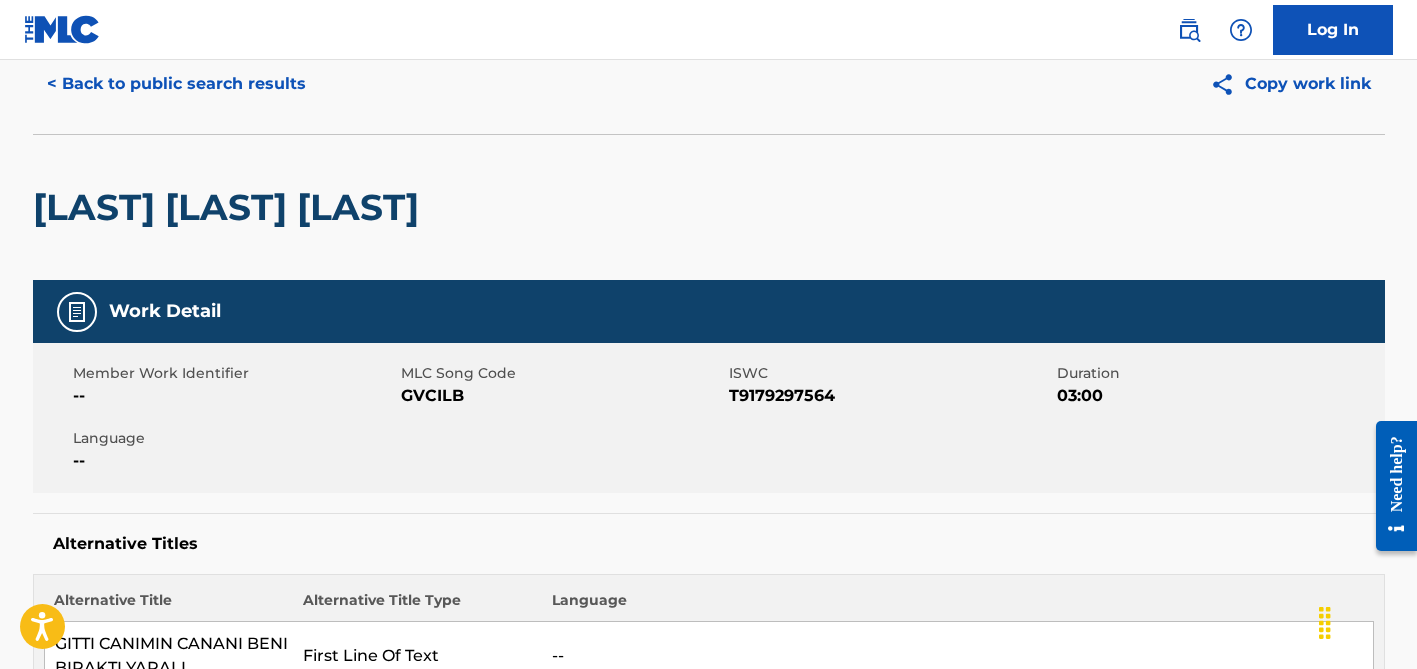 scroll, scrollTop: 0, scrollLeft: 0, axis: both 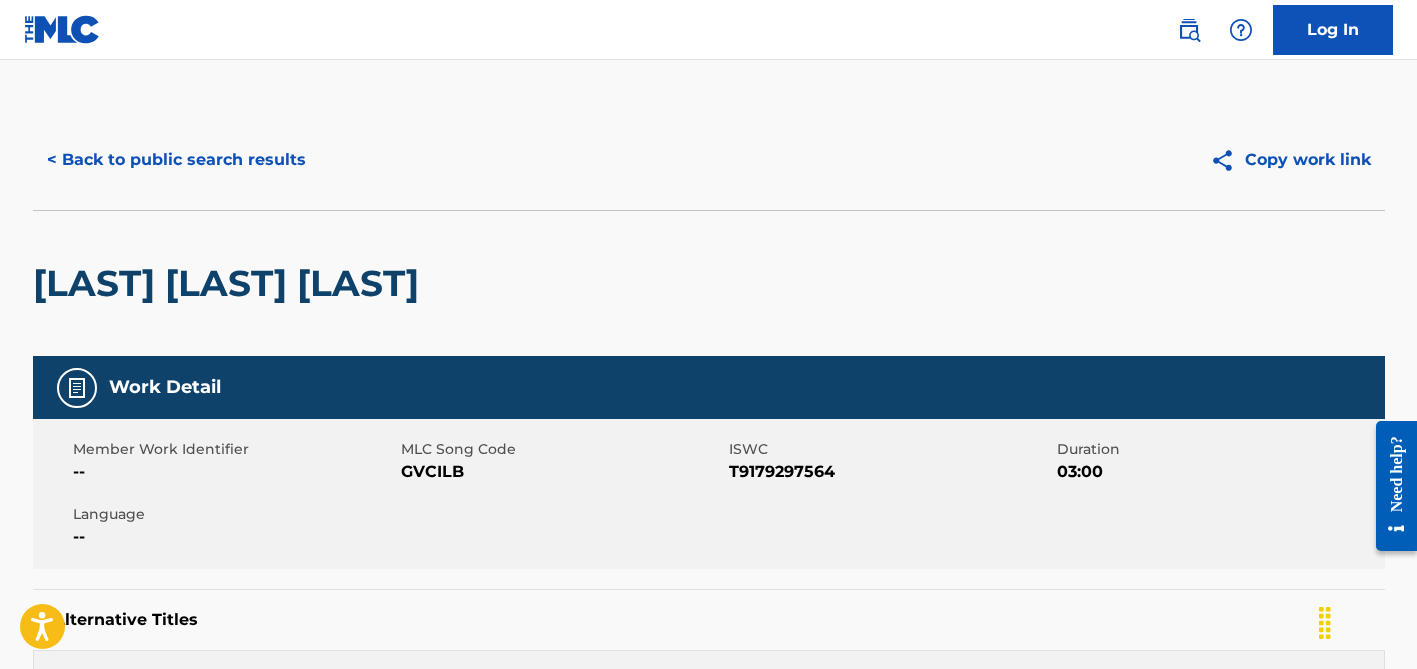 click on "< Back to public search results" at bounding box center (176, 160) 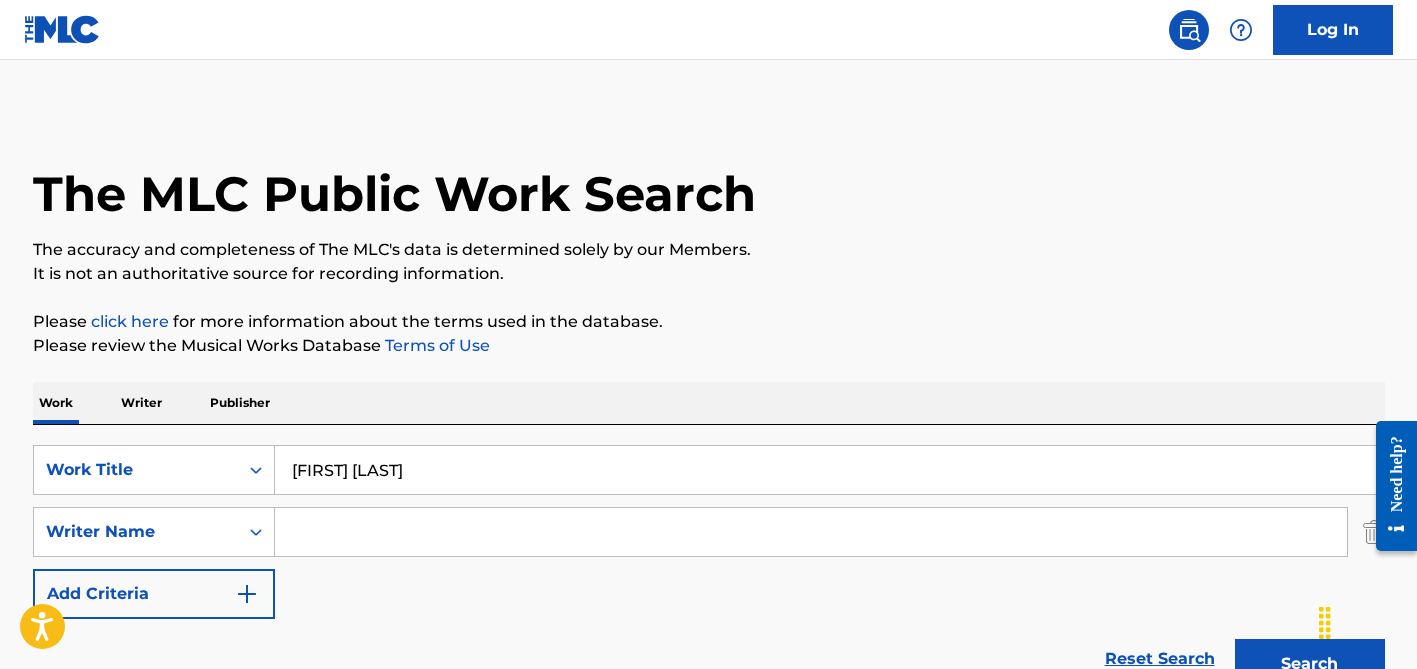 scroll, scrollTop: 626, scrollLeft: 0, axis: vertical 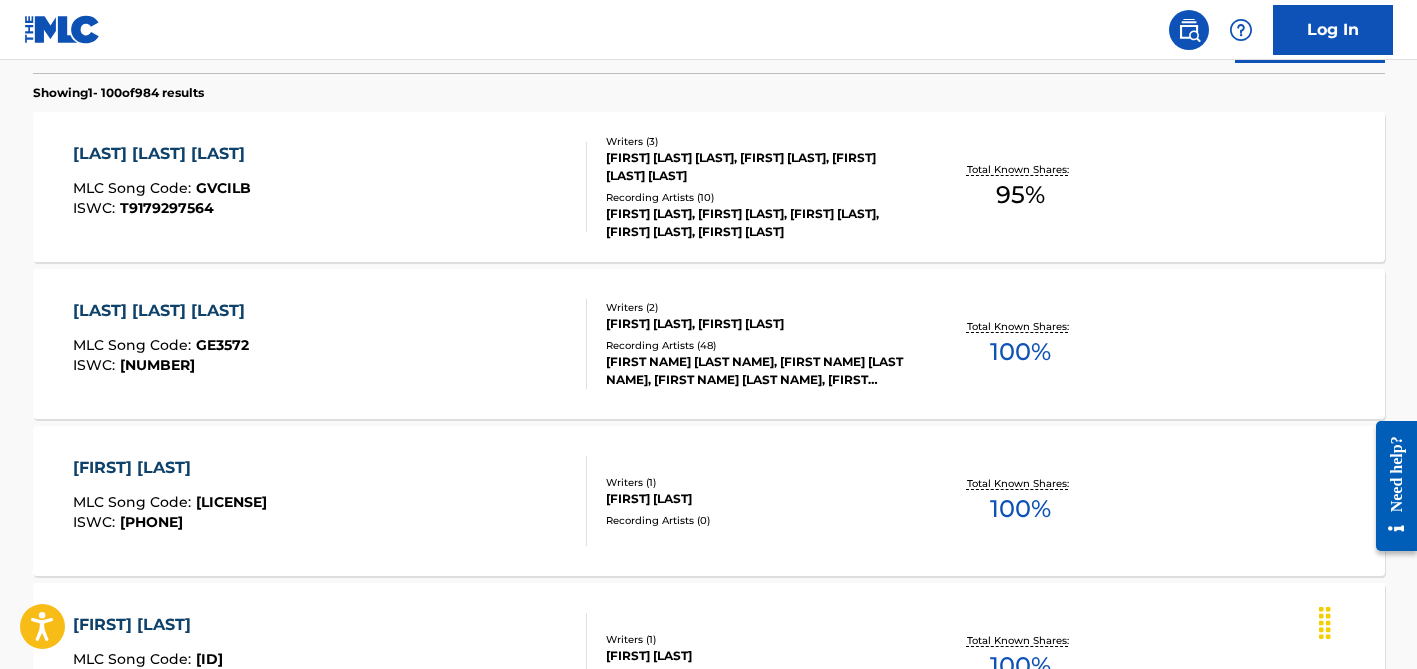 click on "Recording Artists ( 48 )" at bounding box center (757, 345) 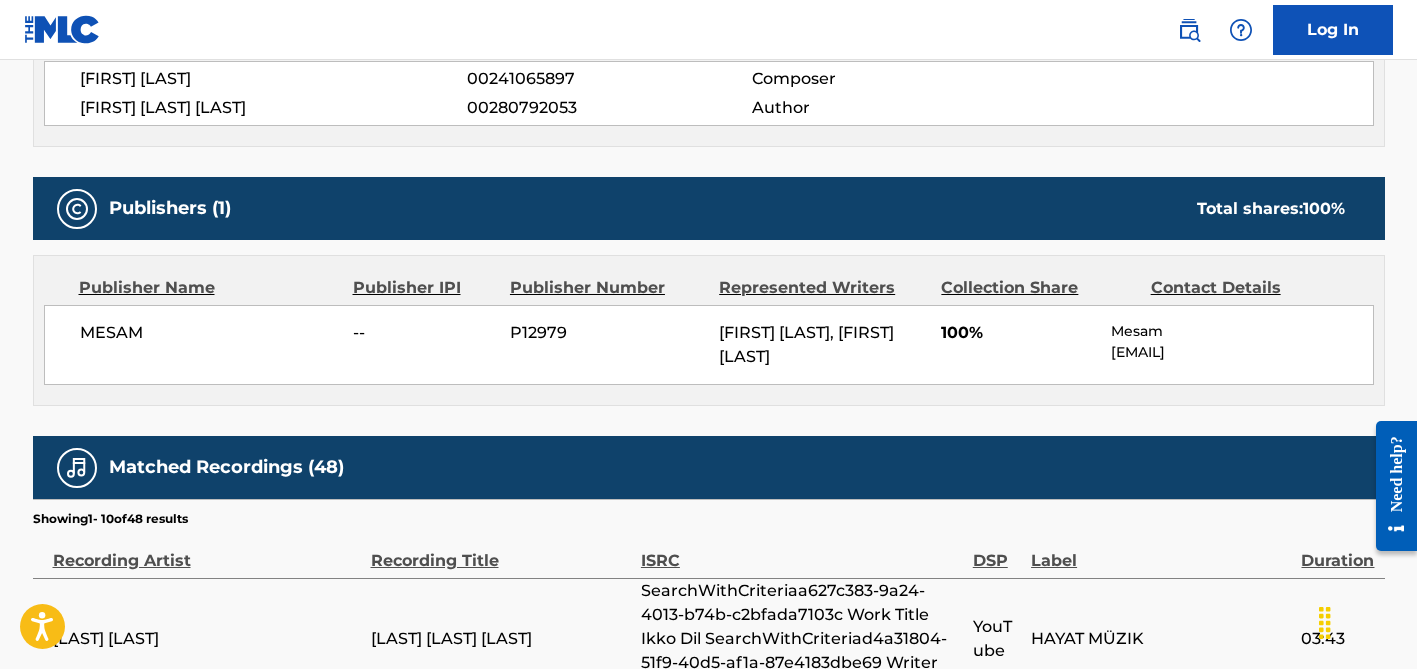 scroll, scrollTop: 0, scrollLeft: 0, axis: both 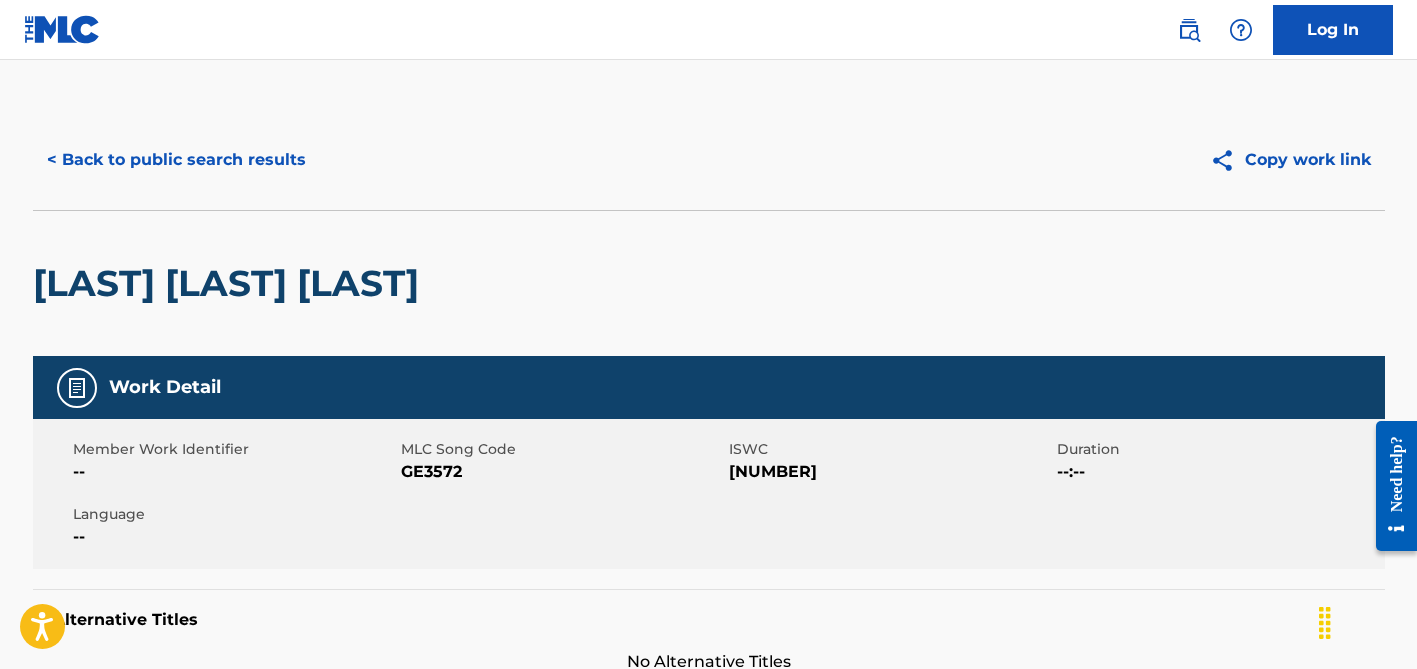 click on "< Back to public search results" at bounding box center [176, 160] 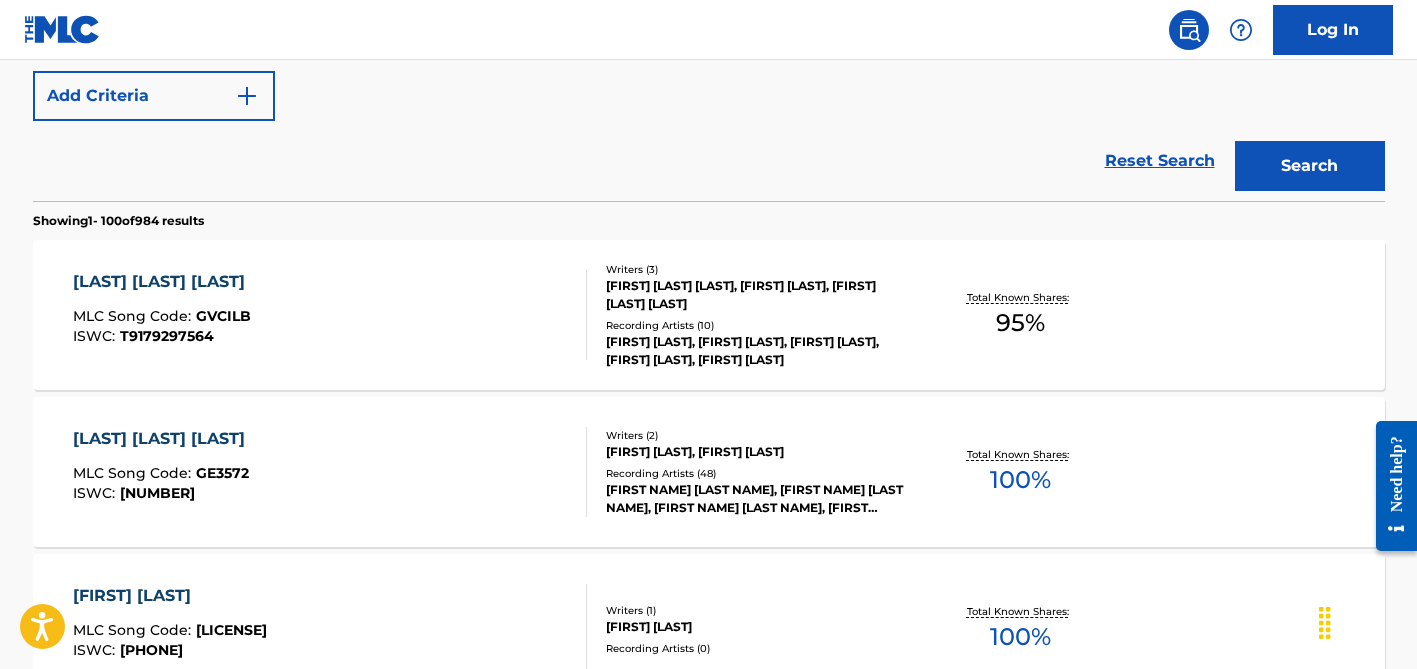 scroll, scrollTop: 396, scrollLeft: 0, axis: vertical 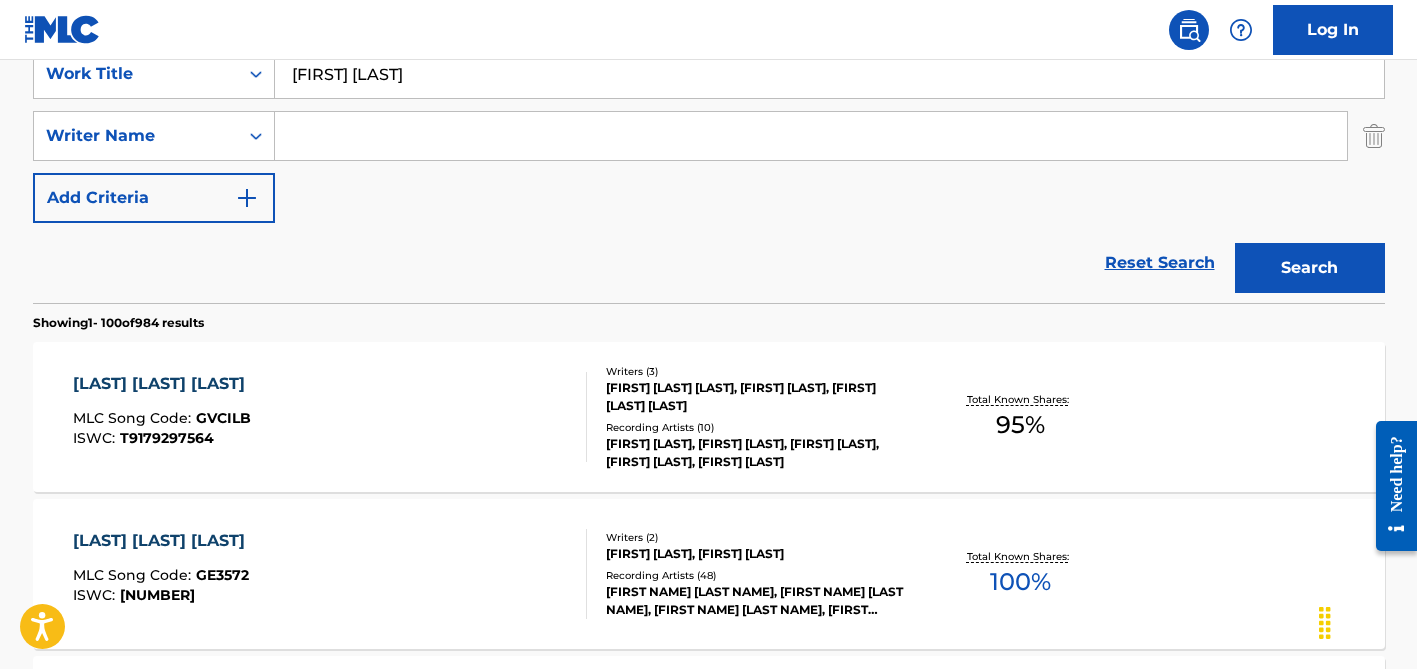 click on "[FIRST] [LAST]" at bounding box center [829, 74] 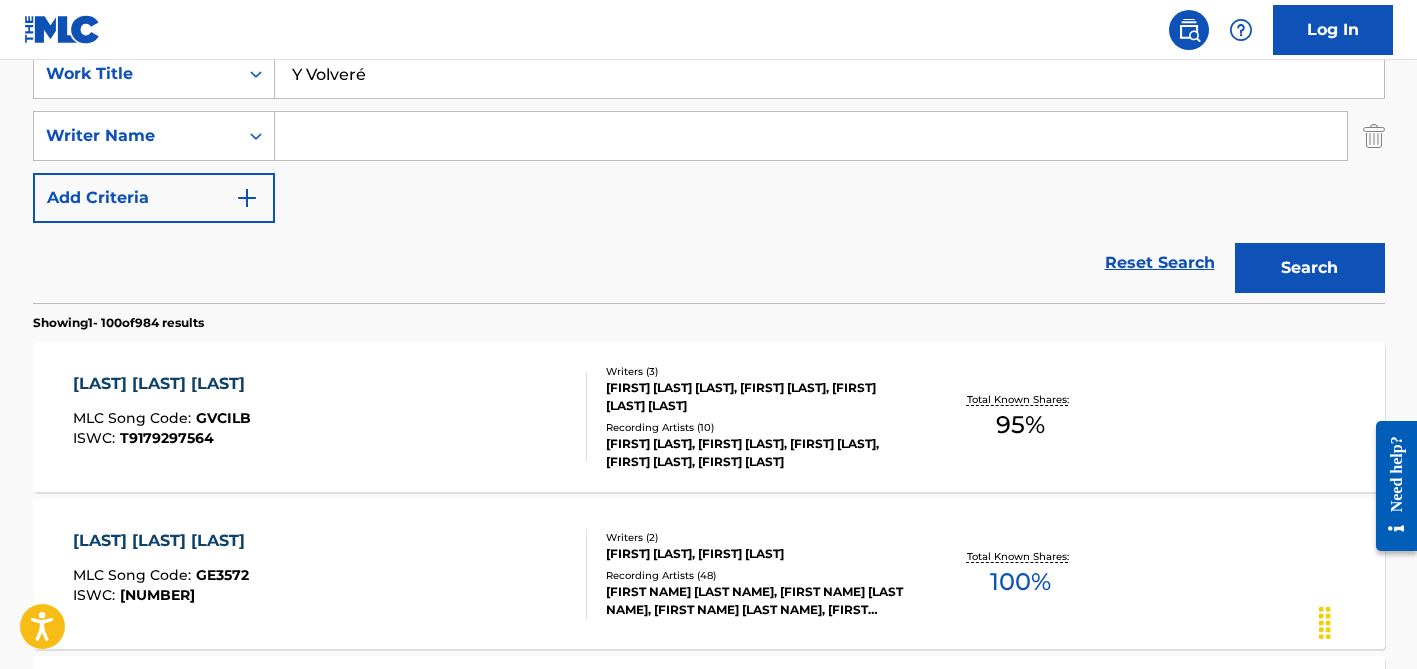 click on "Y Volveré" at bounding box center [829, 74] 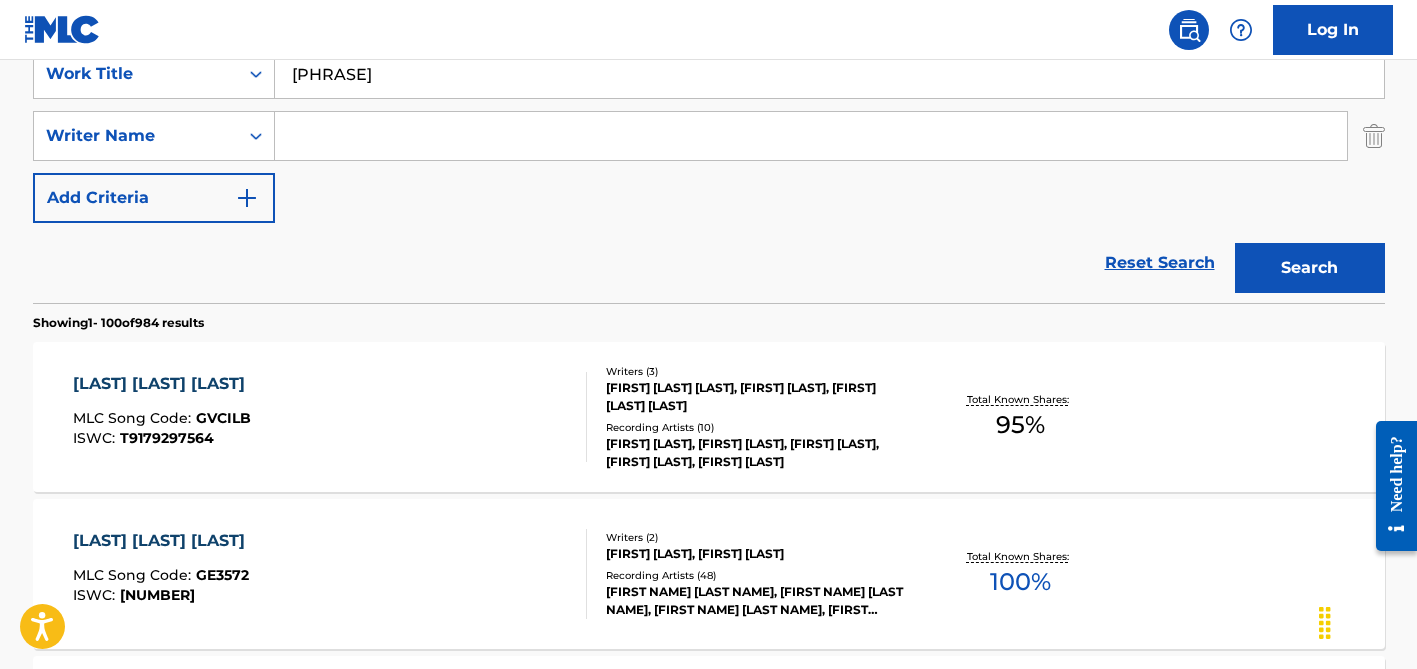 click on "Reset Search Search" at bounding box center (709, 263) 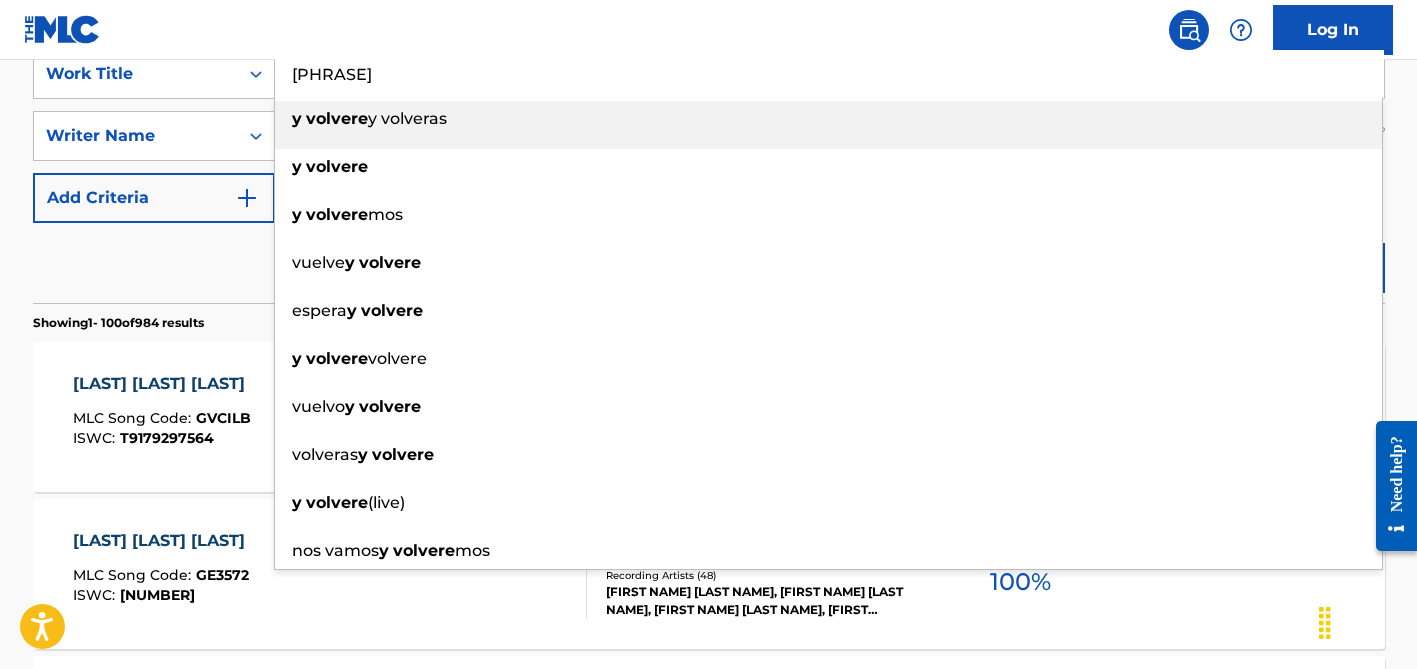 click on "[PHRASE]" at bounding box center [829, 74] 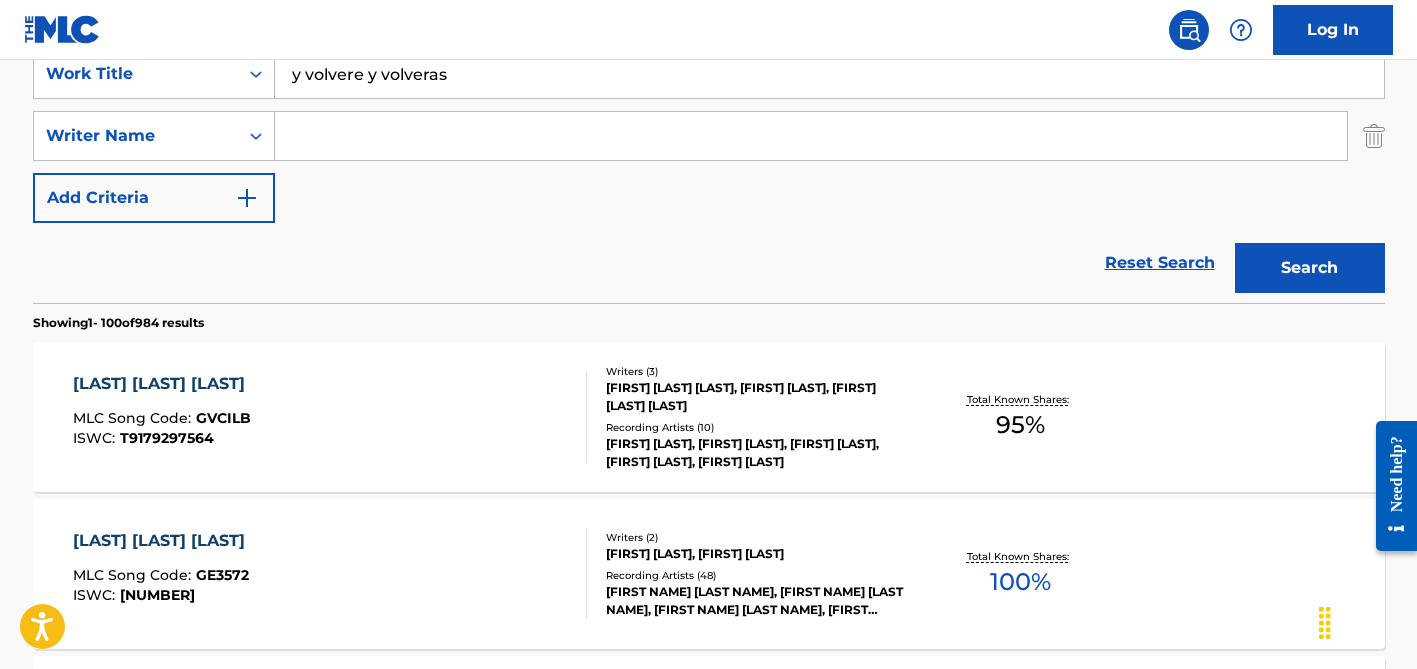 click on "y volvere y volveras" at bounding box center (829, 74) 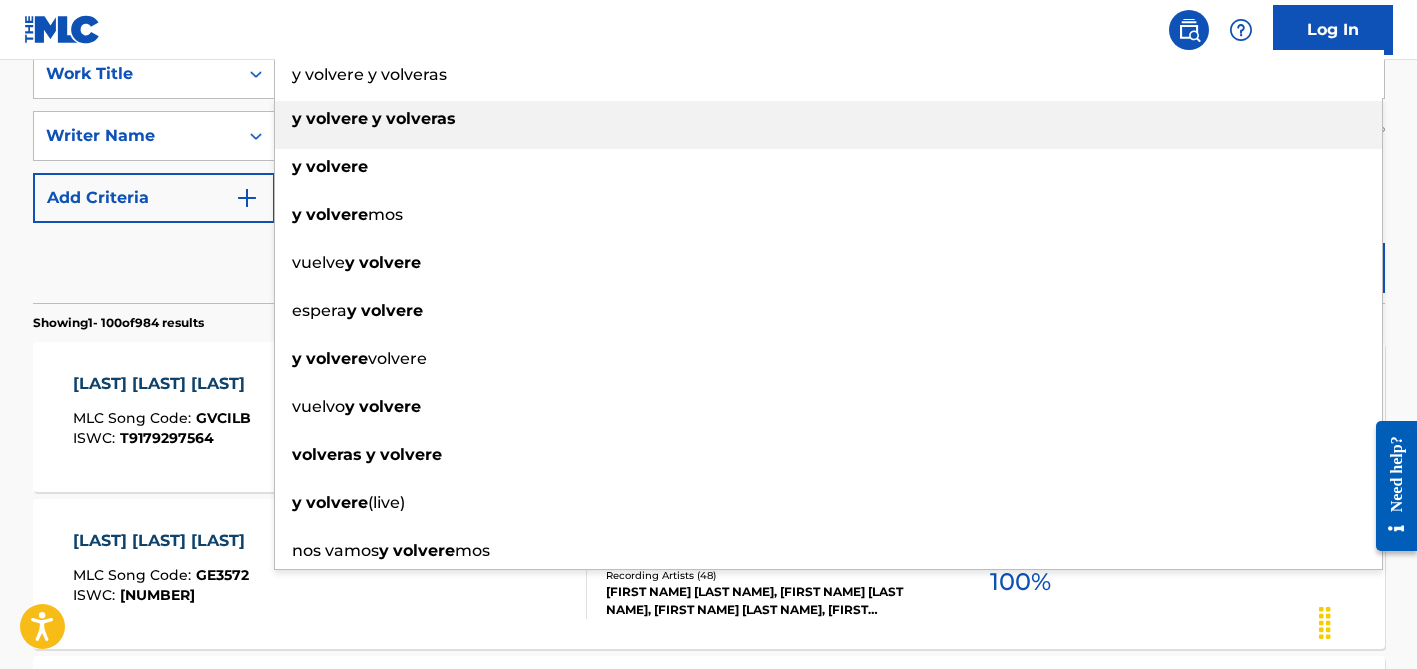 paste on "Y Volveré" 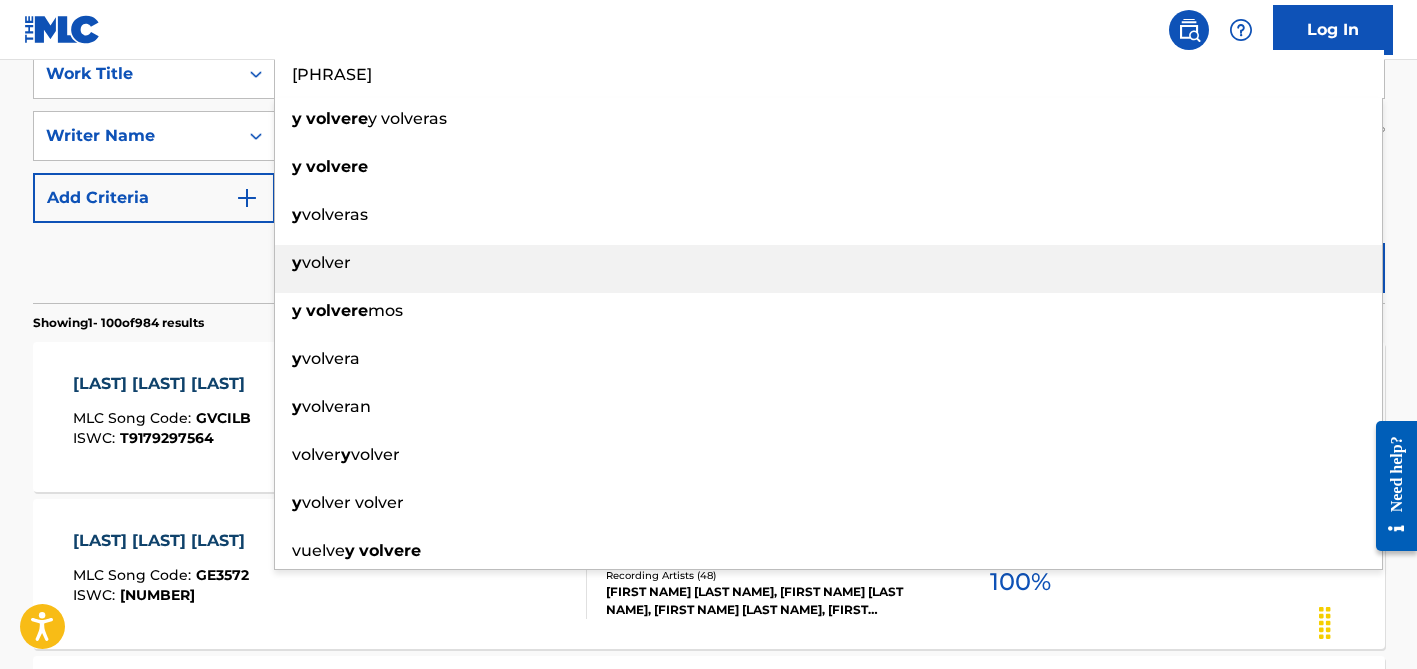 click on "y  volveras" at bounding box center [828, 221] 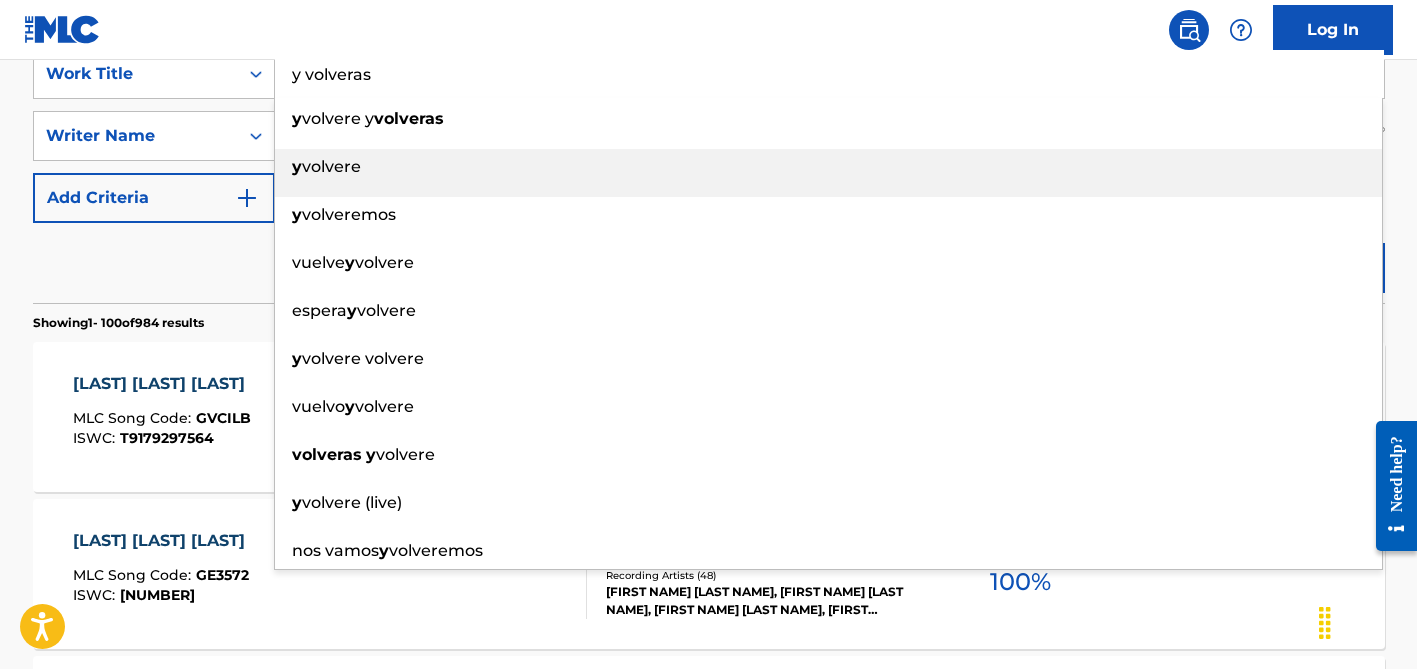 click on "volvere" at bounding box center (331, 166) 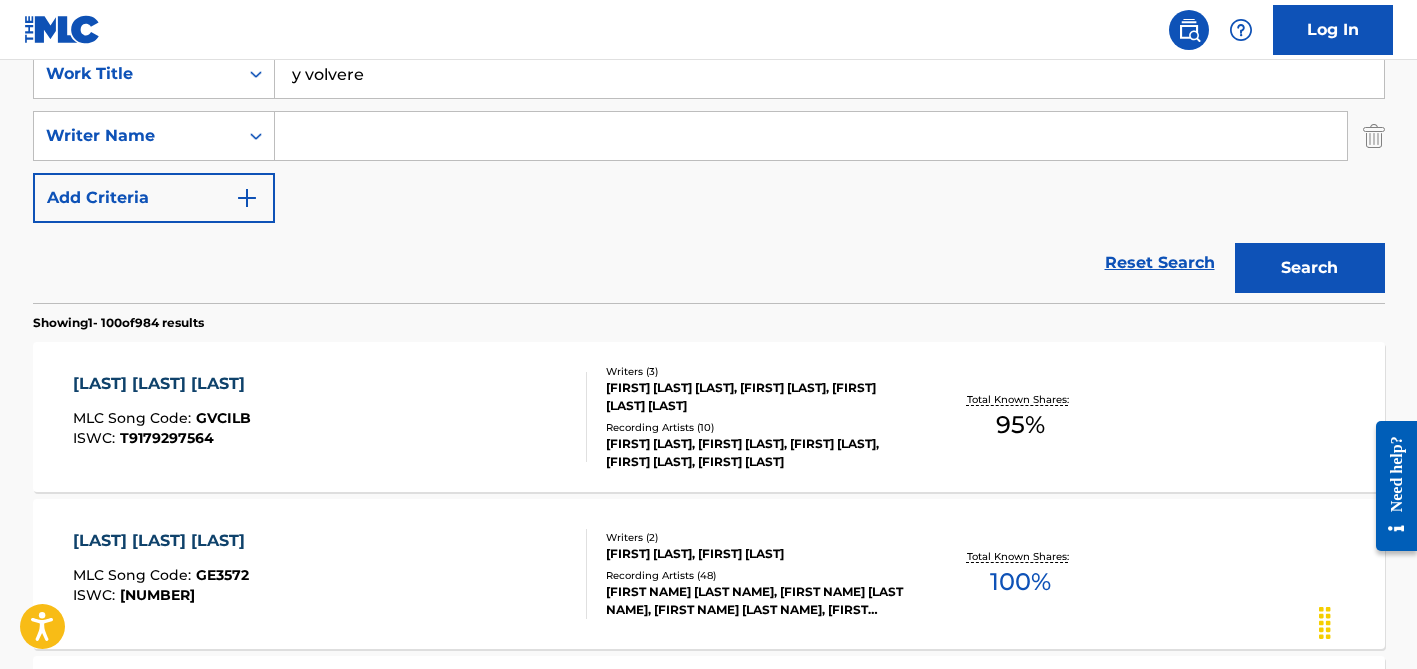 click at bounding box center [811, 136] 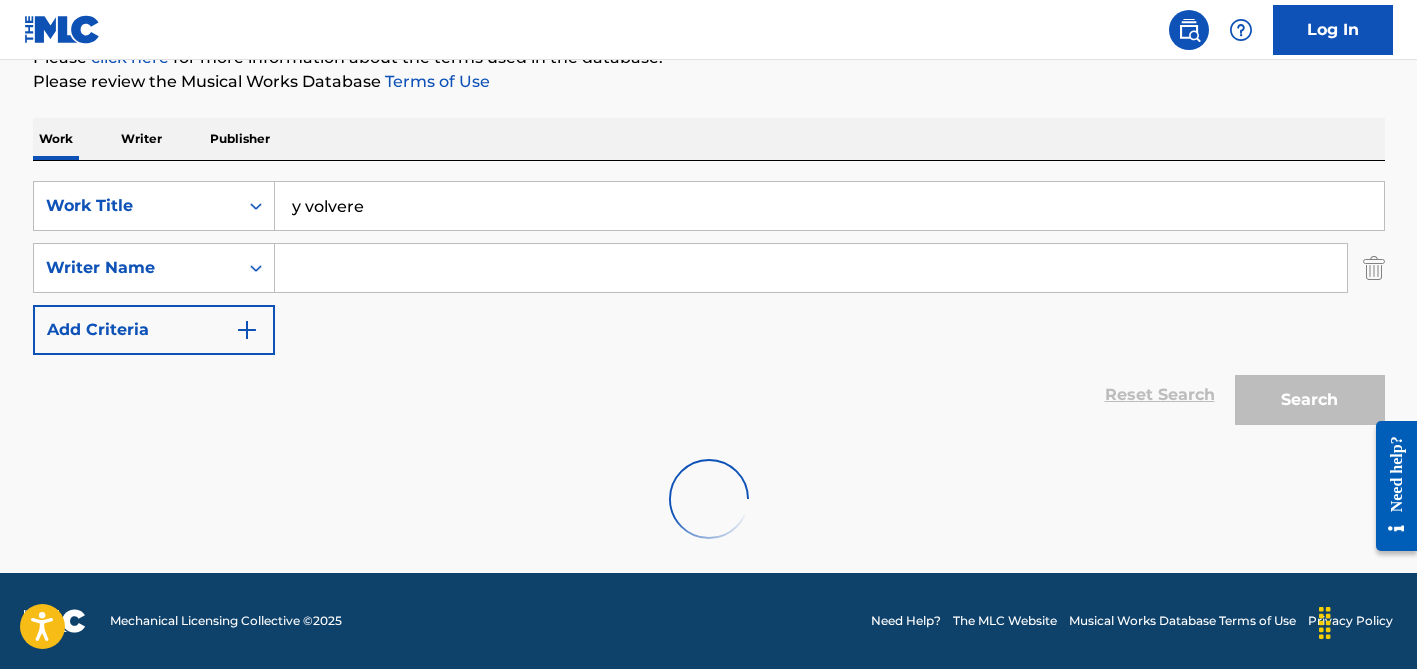 scroll, scrollTop: 264, scrollLeft: 0, axis: vertical 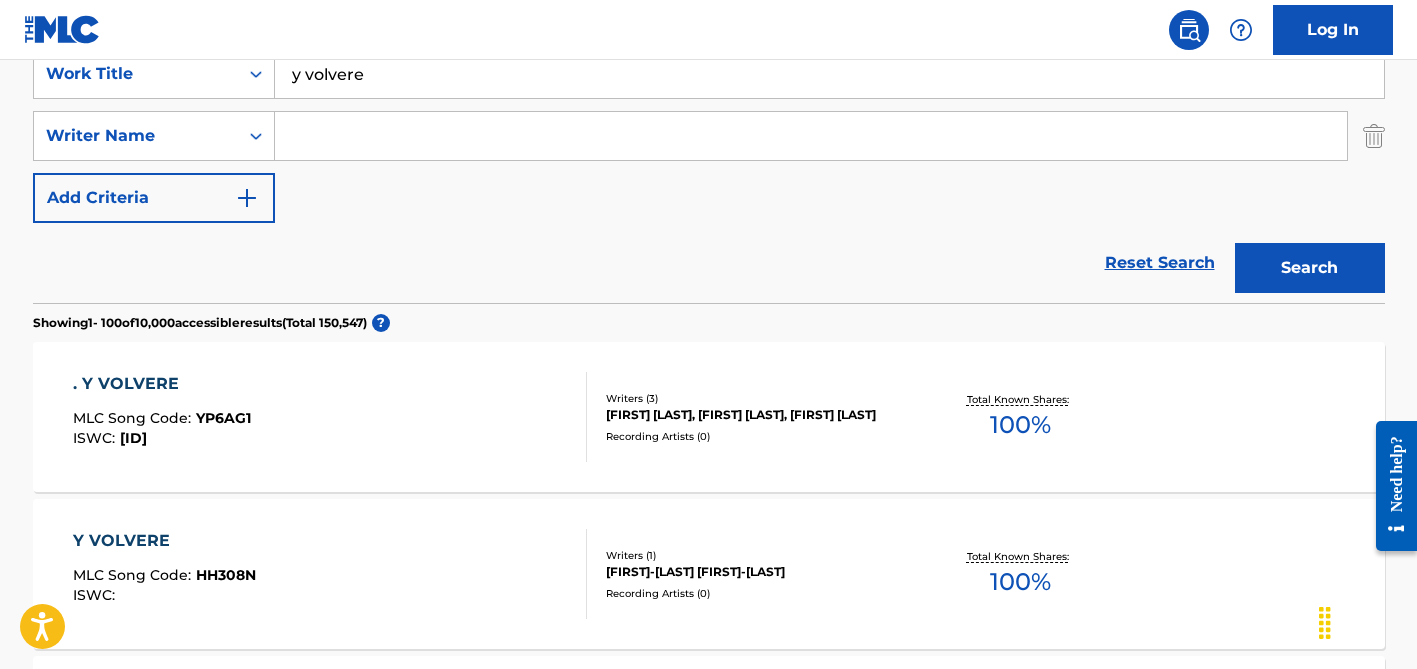 paste on "Alguero" 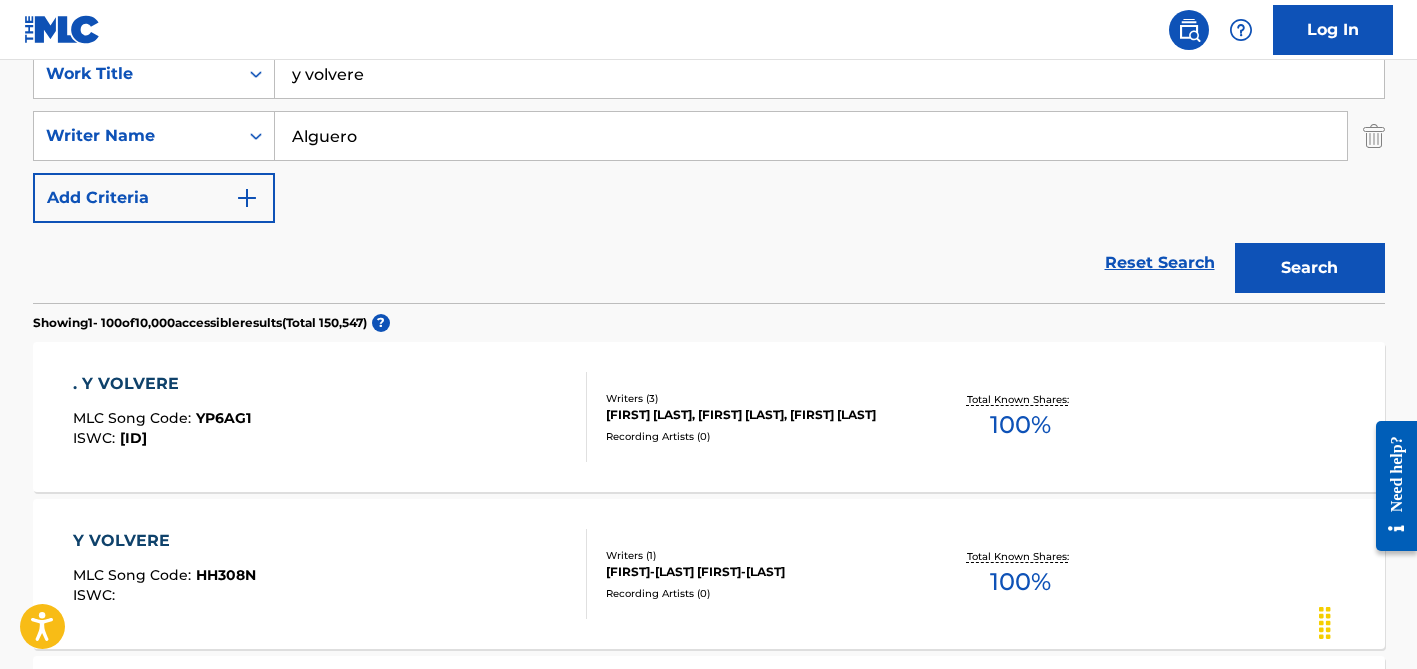 type on "Alguero" 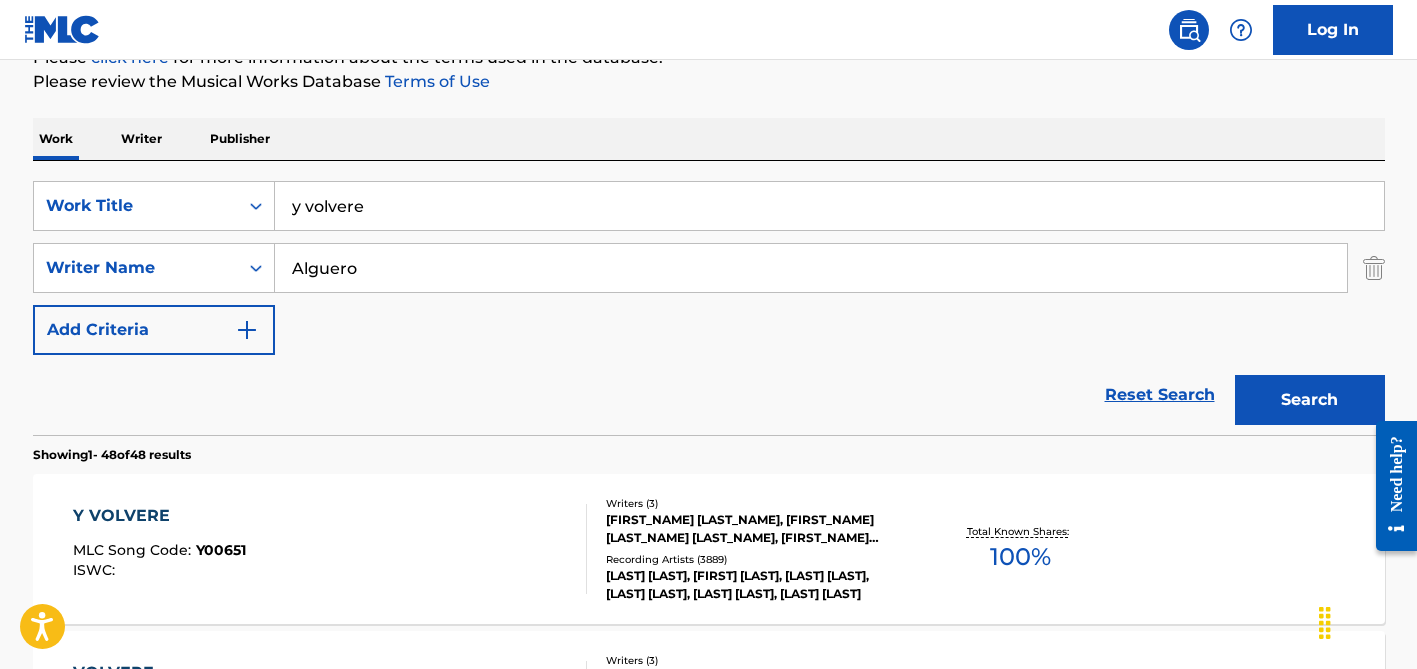 scroll, scrollTop: 396, scrollLeft: 0, axis: vertical 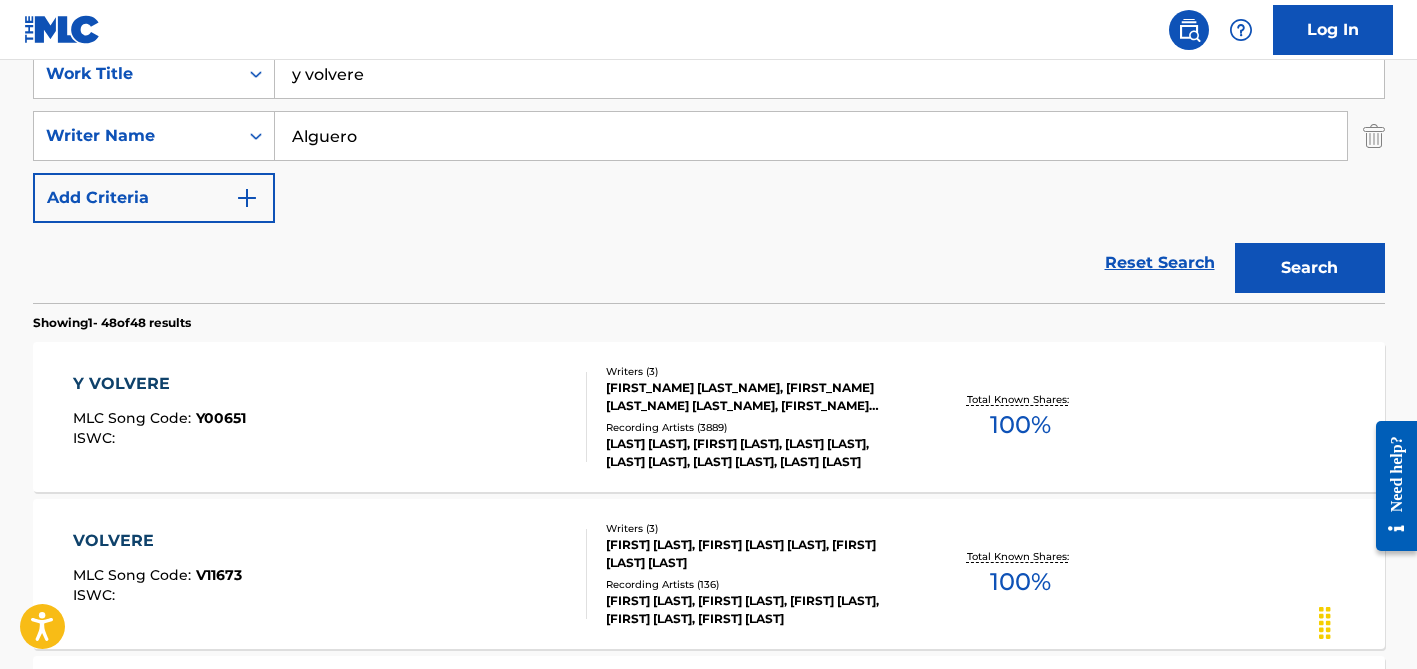 click on "y volvere" at bounding box center [829, 74] 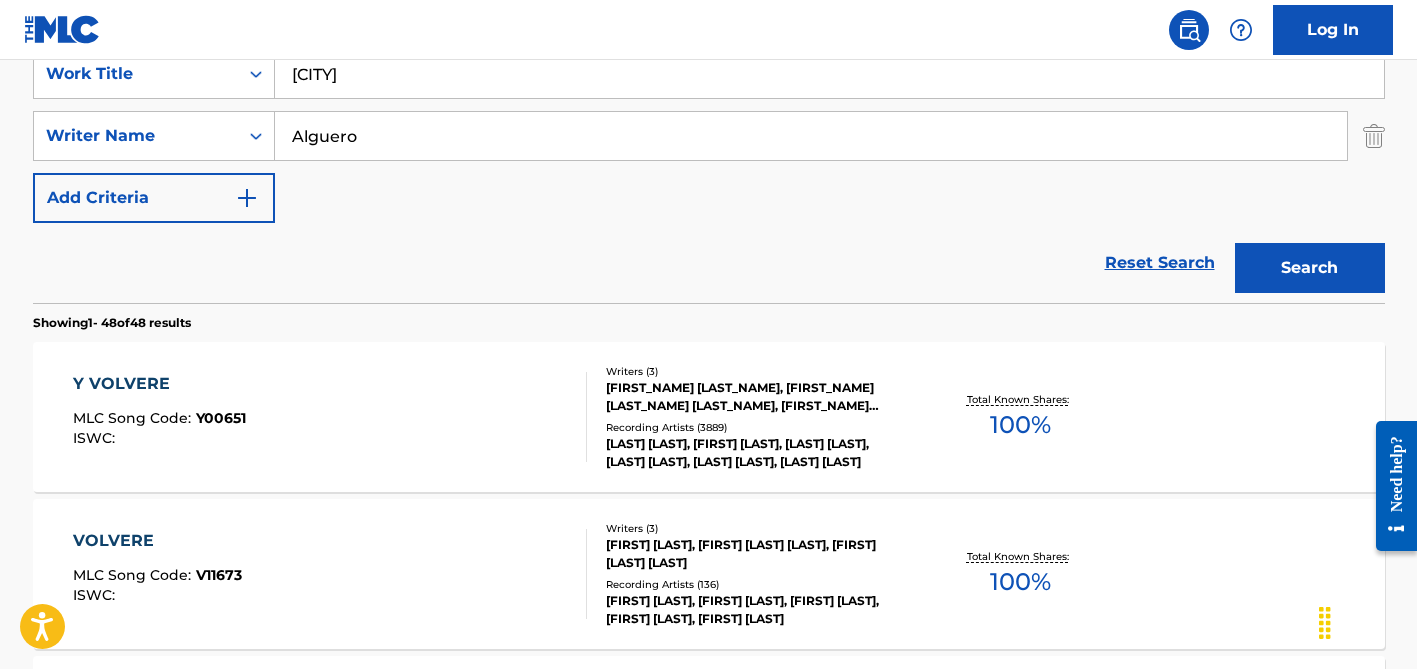 type on "[CITY]" 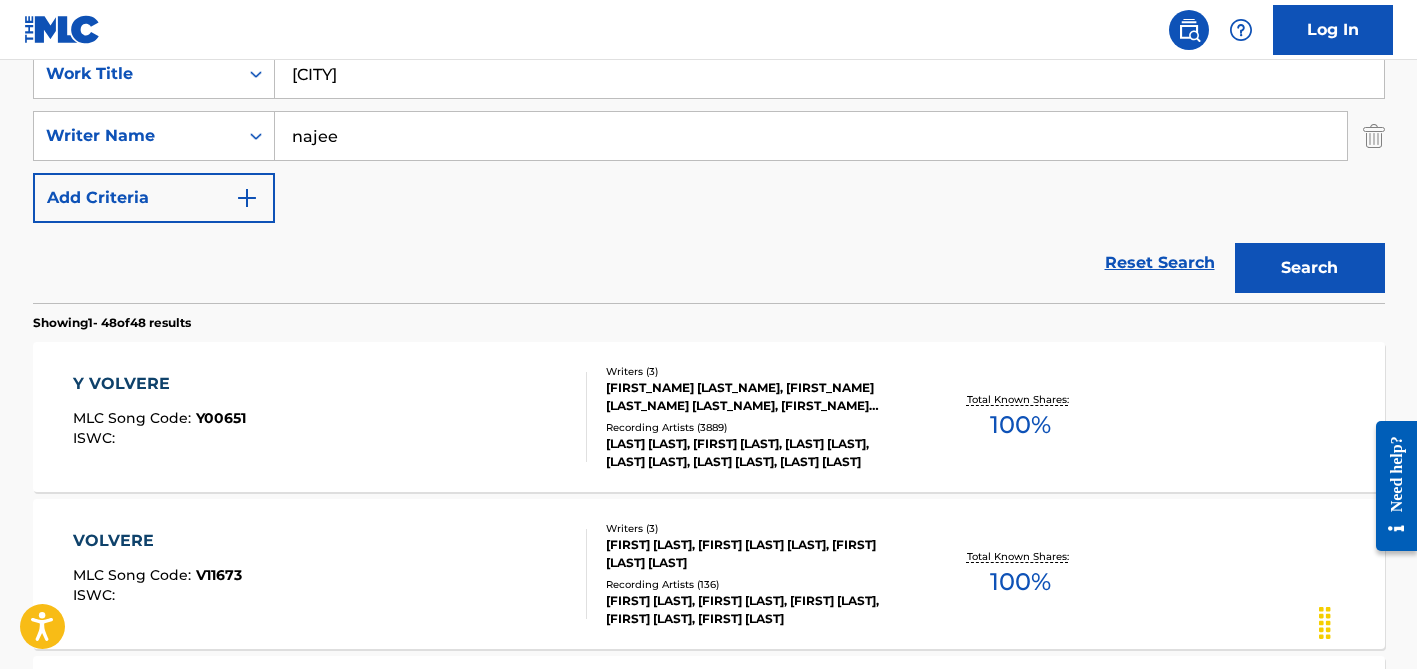 type on "najee" 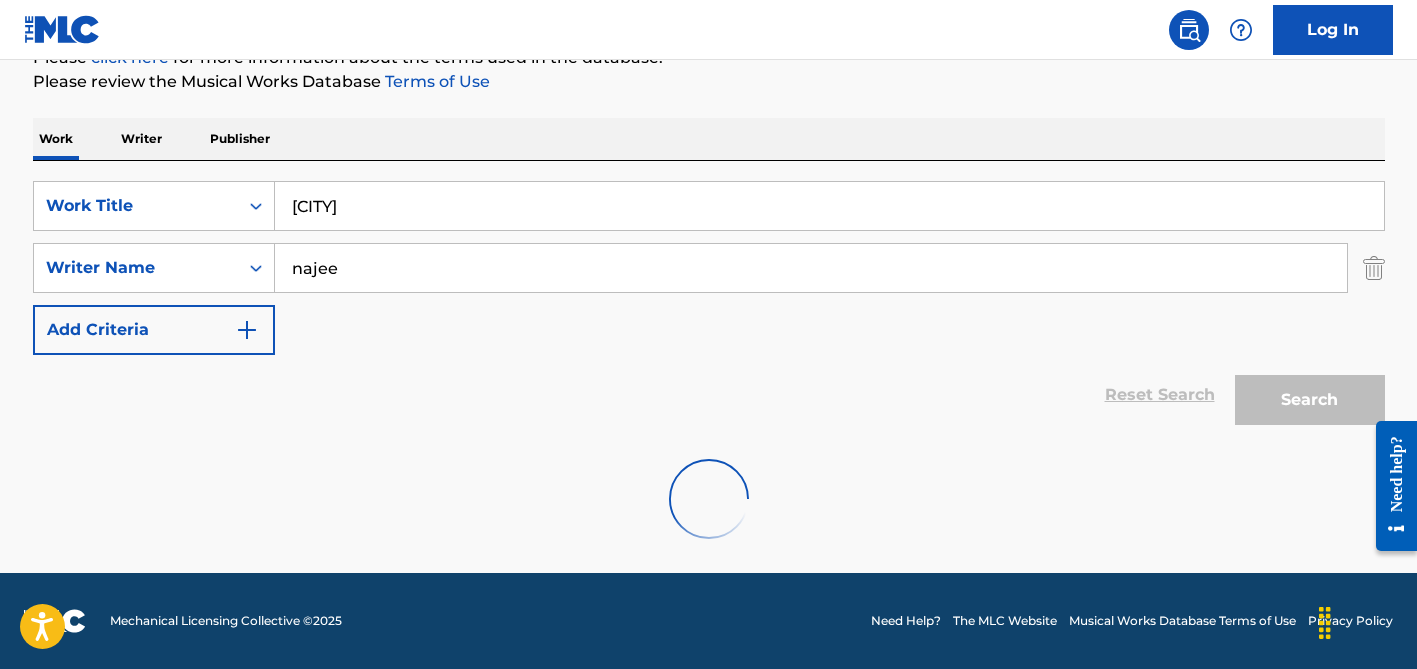 scroll, scrollTop: 264, scrollLeft: 0, axis: vertical 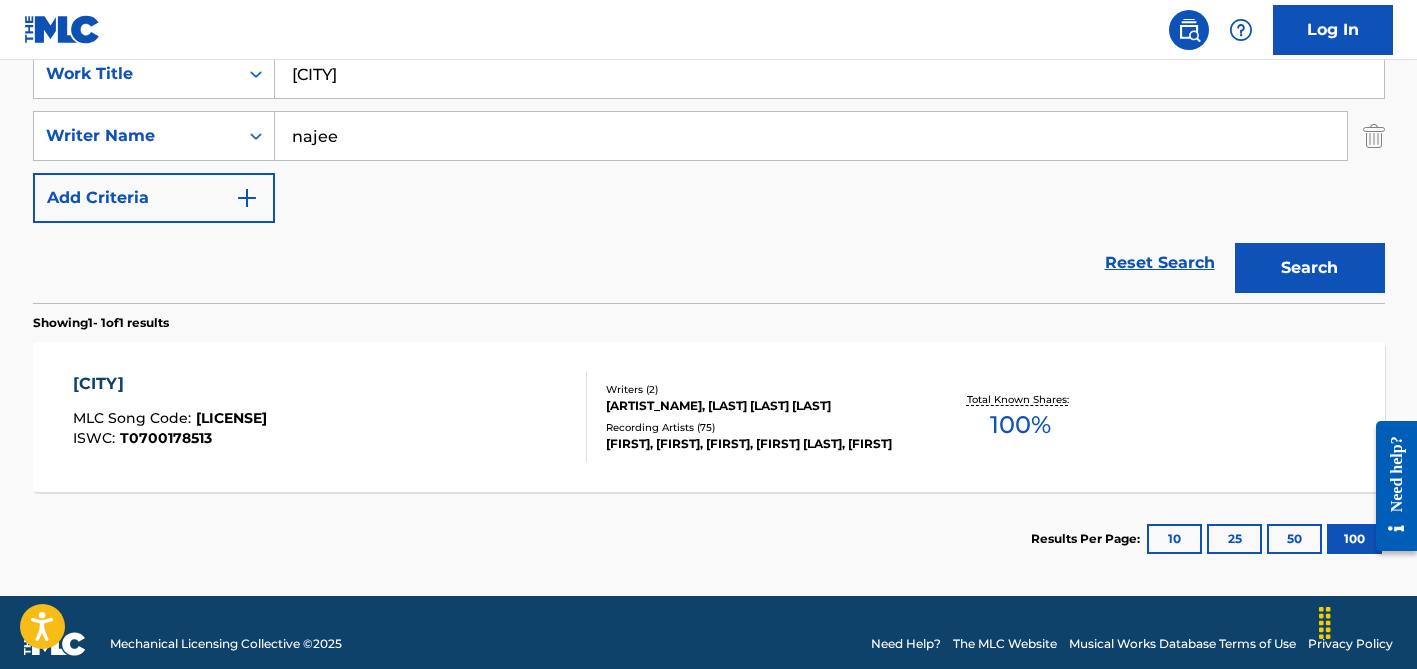 click on "Recording Artists ( 75 )" at bounding box center [757, 427] 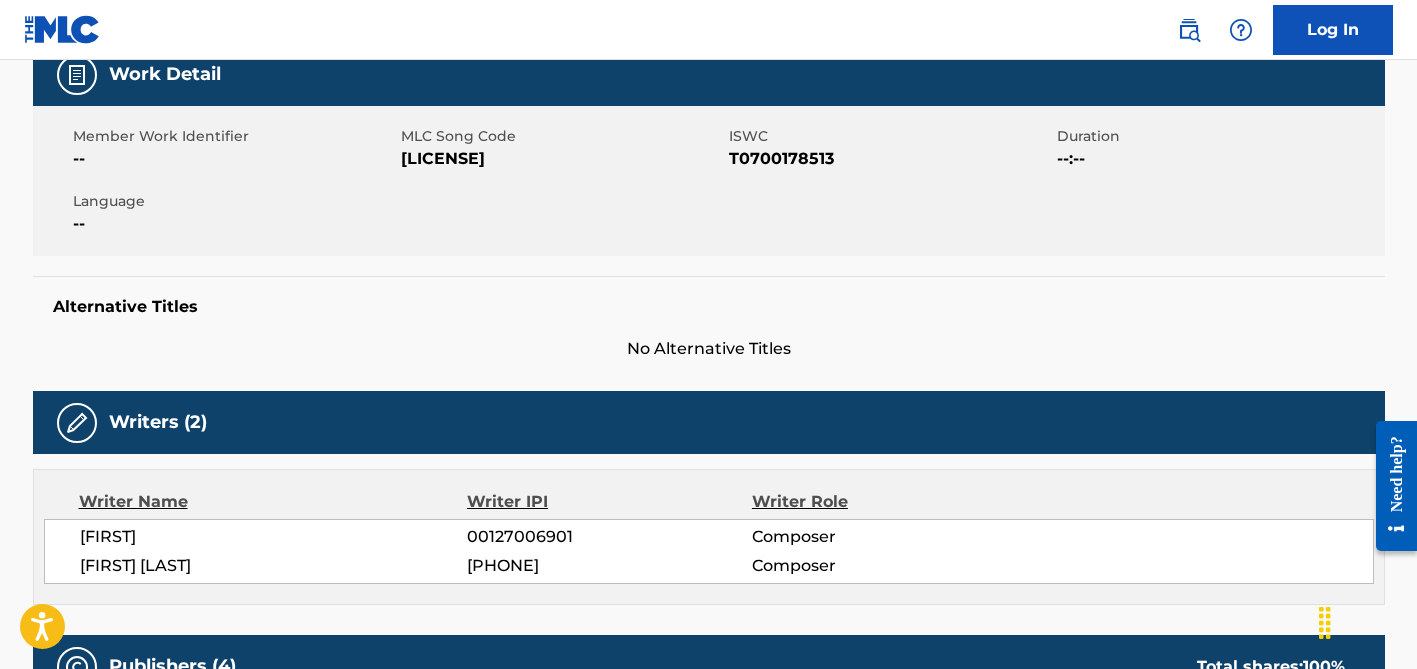 scroll, scrollTop: 0, scrollLeft: 0, axis: both 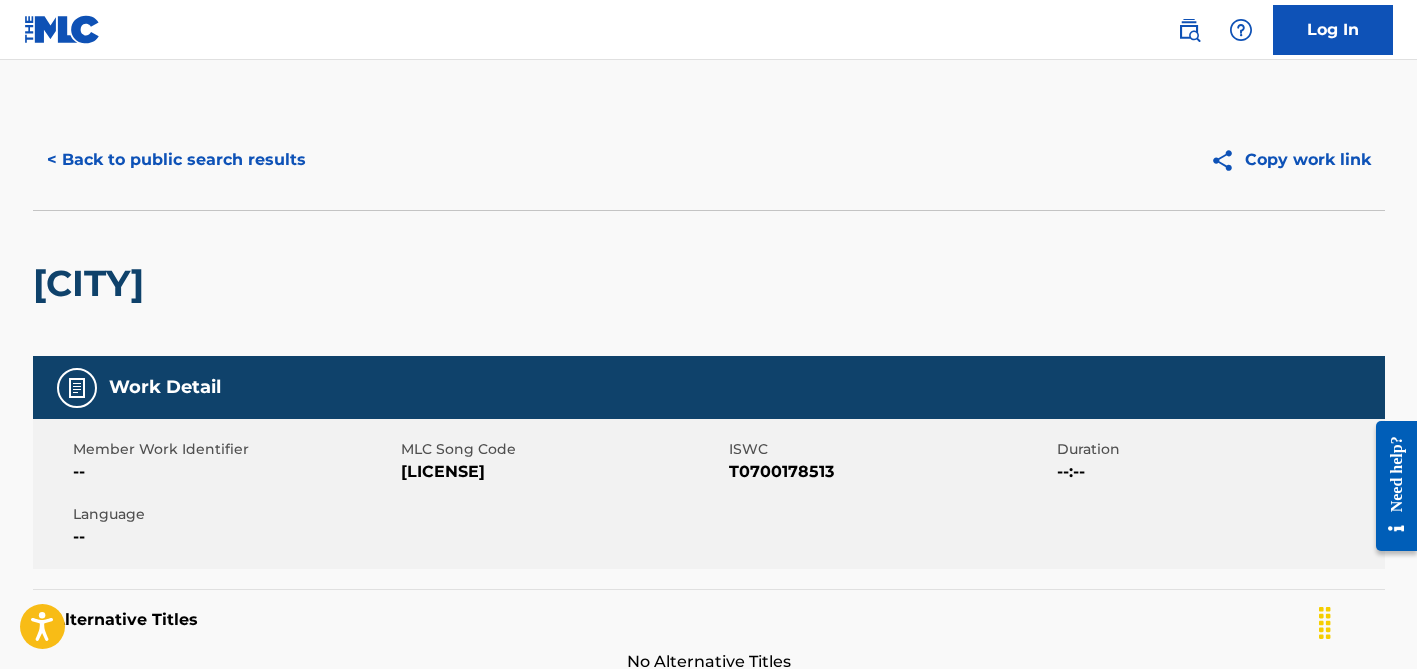 click on "< Back to public search results" at bounding box center [176, 160] 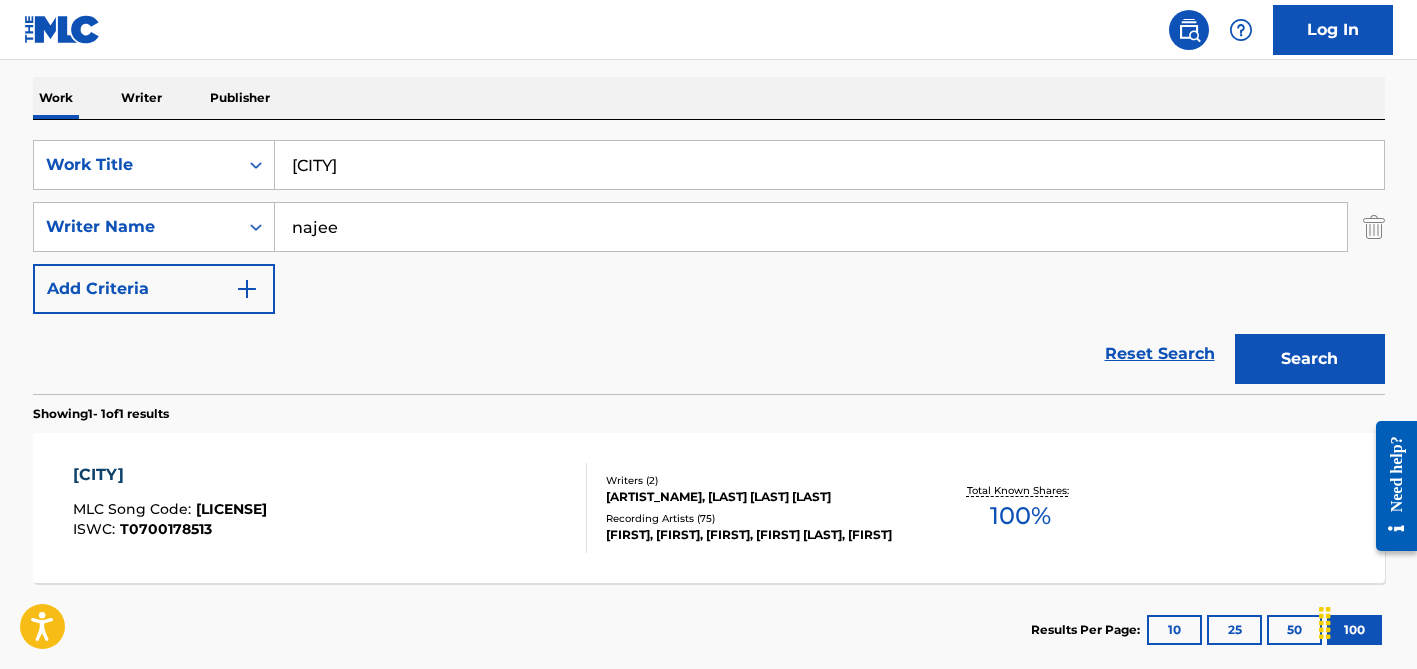 click on "najee" at bounding box center [811, 227] 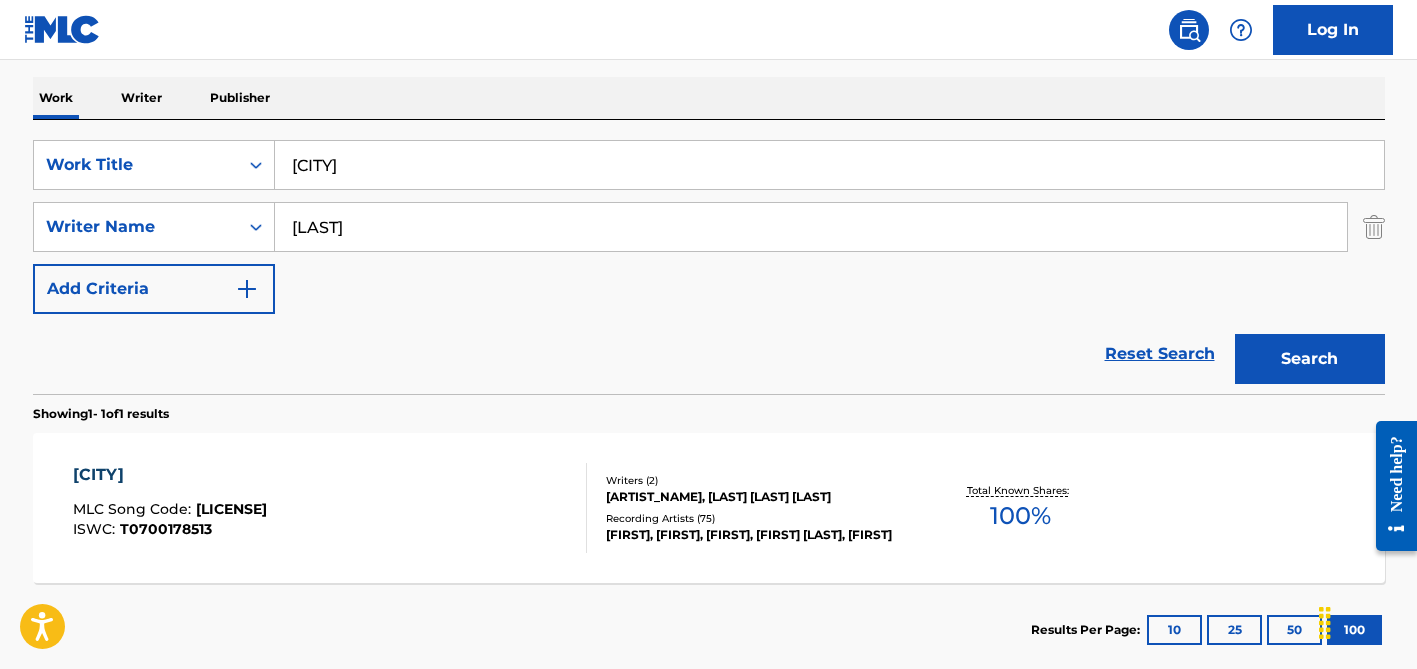 type on "[LAST]" 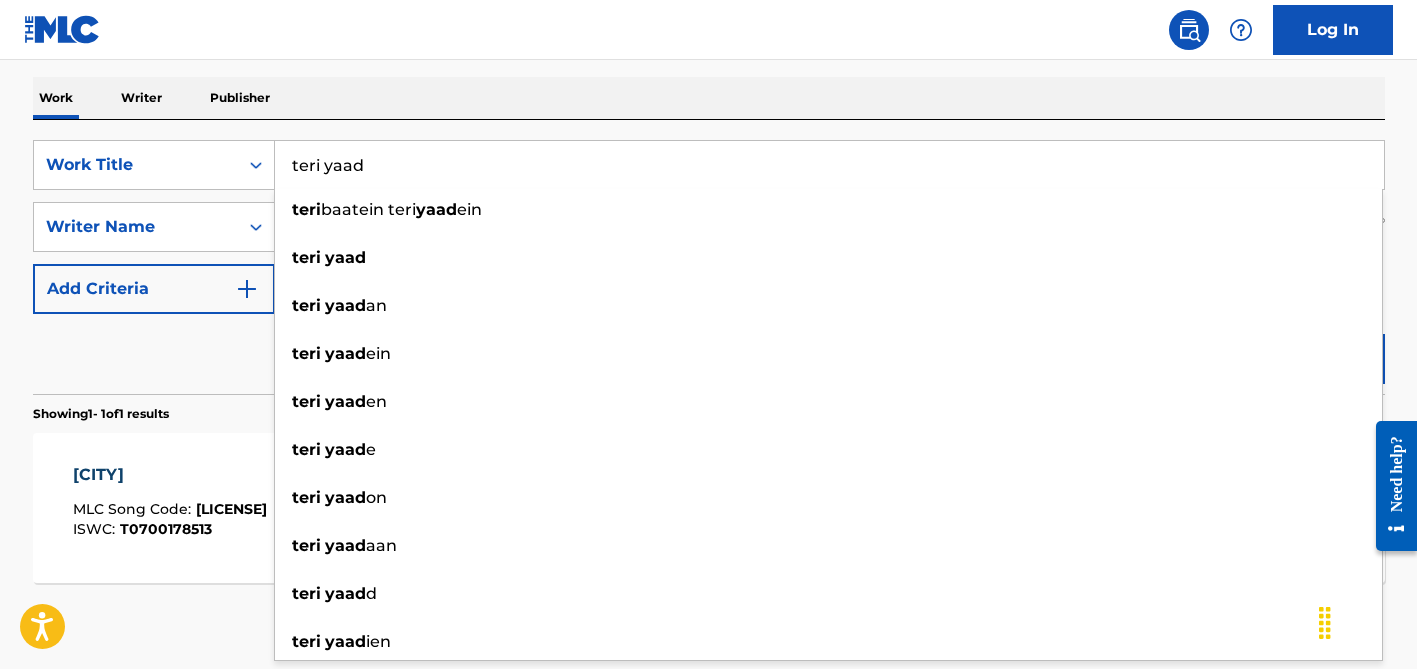 type on "teri yaad" 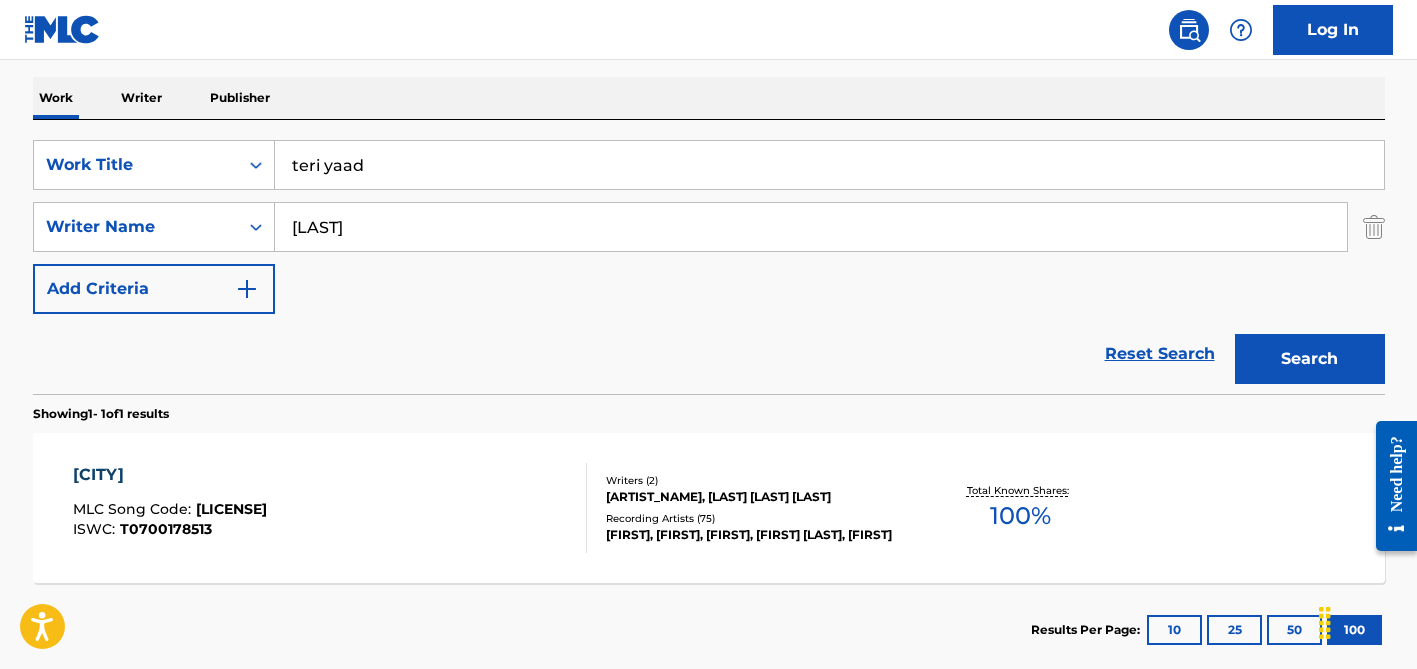 click on "Reset Search Search" at bounding box center [709, 354] 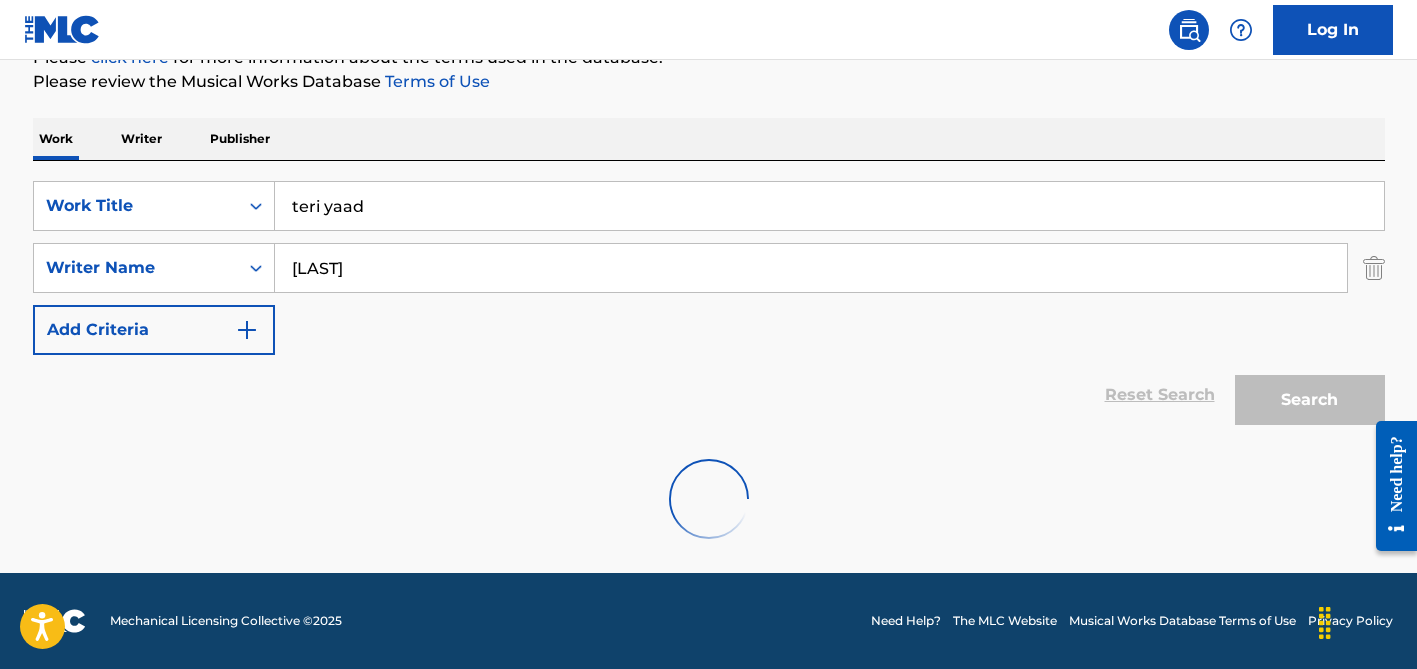 click on "teri yaad" at bounding box center (829, 206) 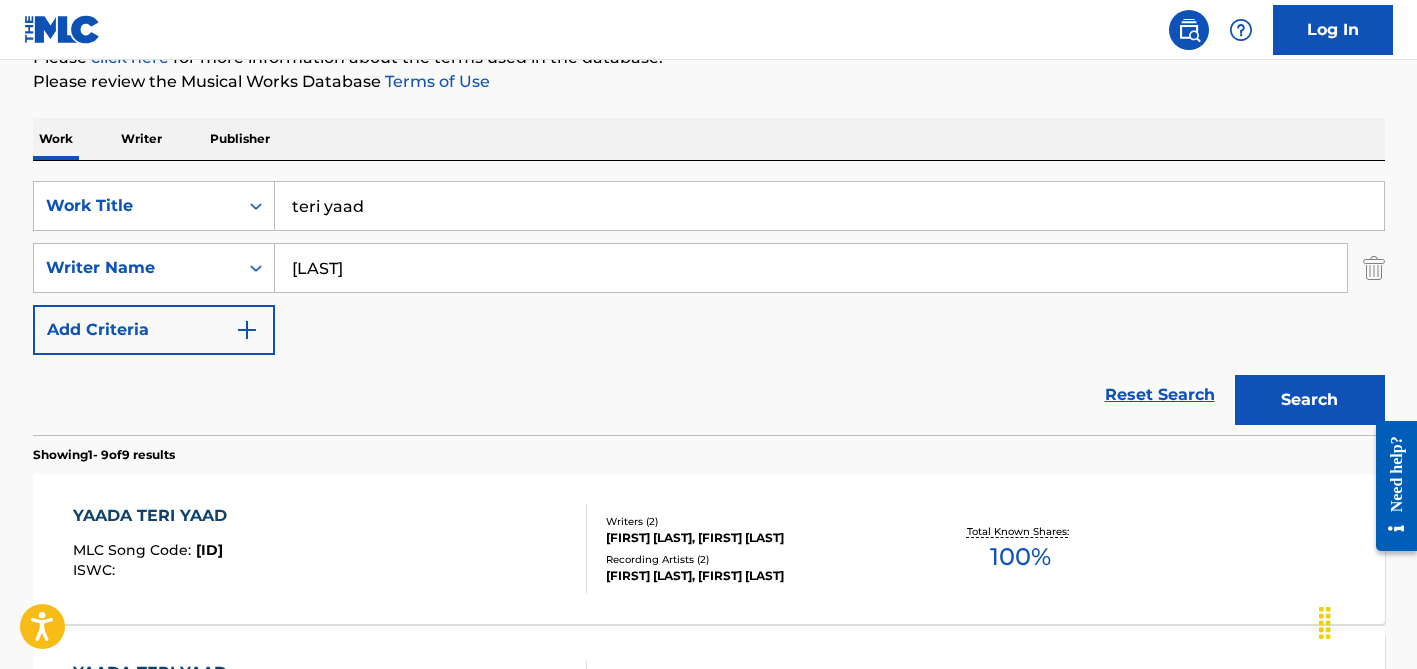 click on "[LAST]" at bounding box center (811, 268) 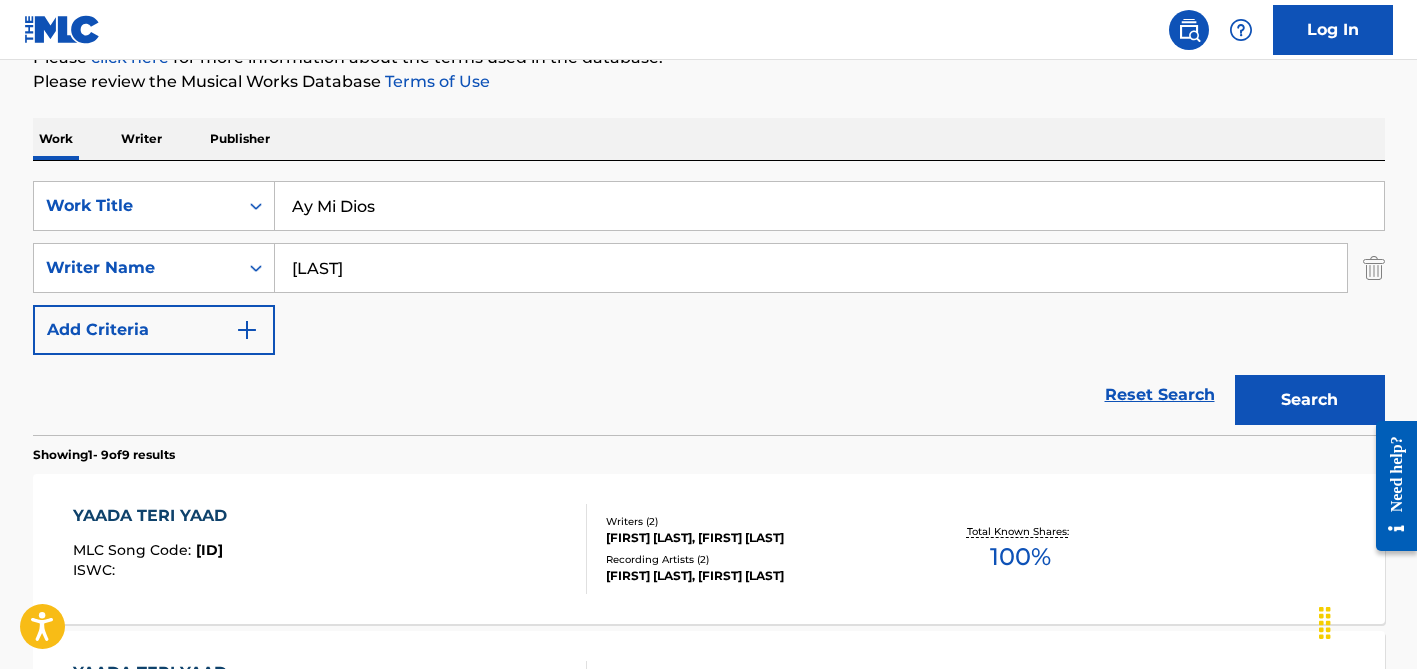 type on "Ay Mi Dios" 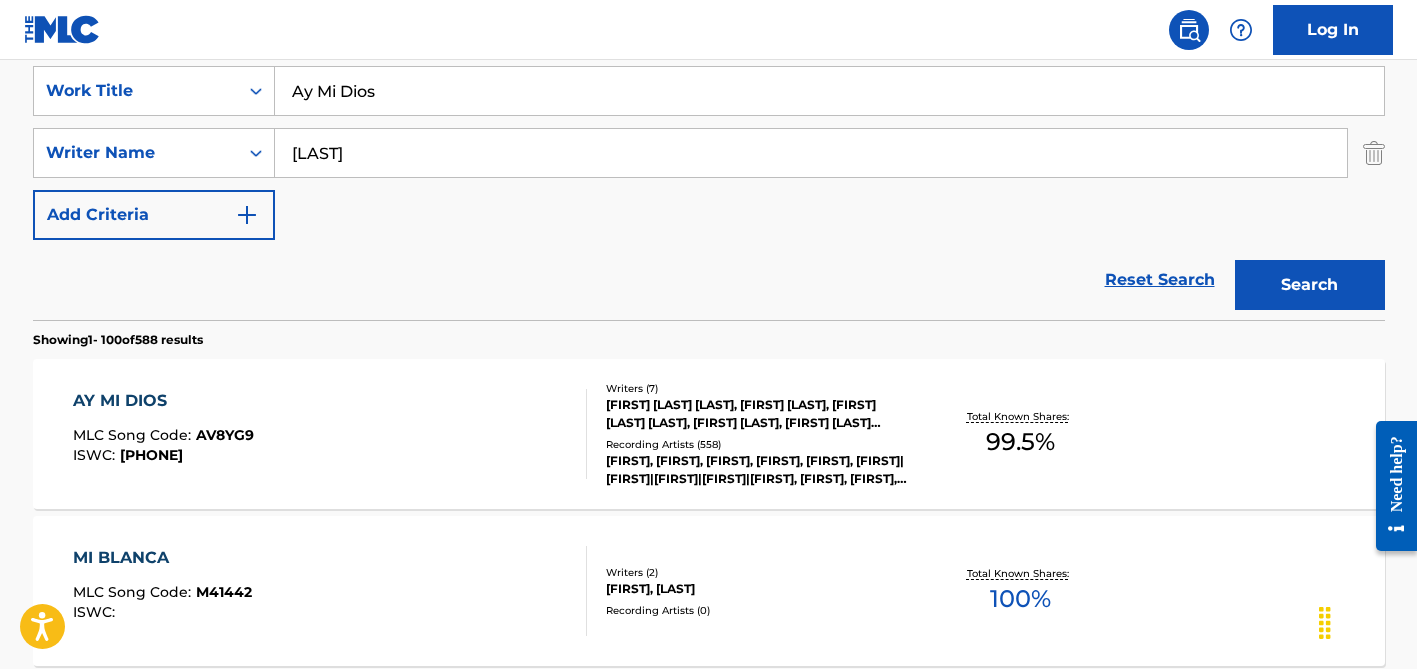 scroll, scrollTop: 380, scrollLeft: 0, axis: vertical 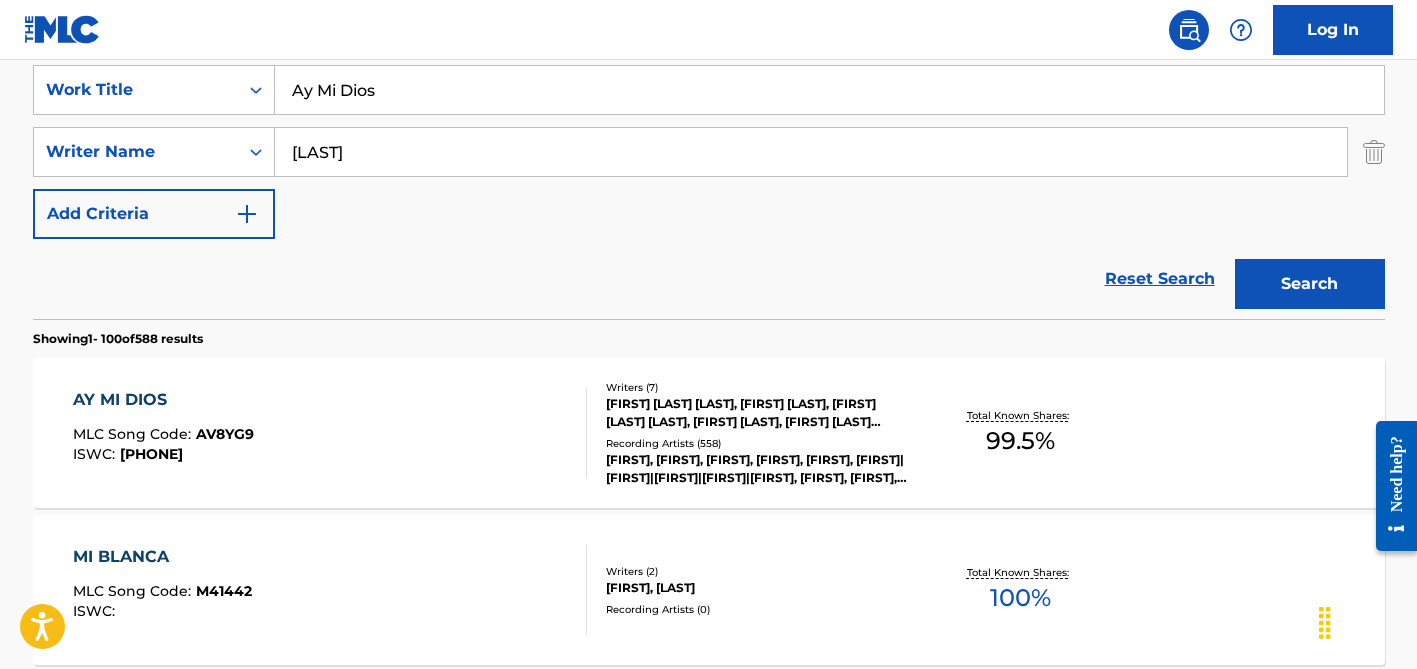click on "[FIRST] [LAST] [LAST], [FIRST] [LAST], [FIRST] [LAST] [LAST], [FIRST] [LAST], [FIRST] [LAST] [LAST], [FIRST] [LAST], [FIRST] [LAST] [LAST], [FIRST] [LAST] [LAST], [FIRST] [LAST]" at bounding box center [757, 413] 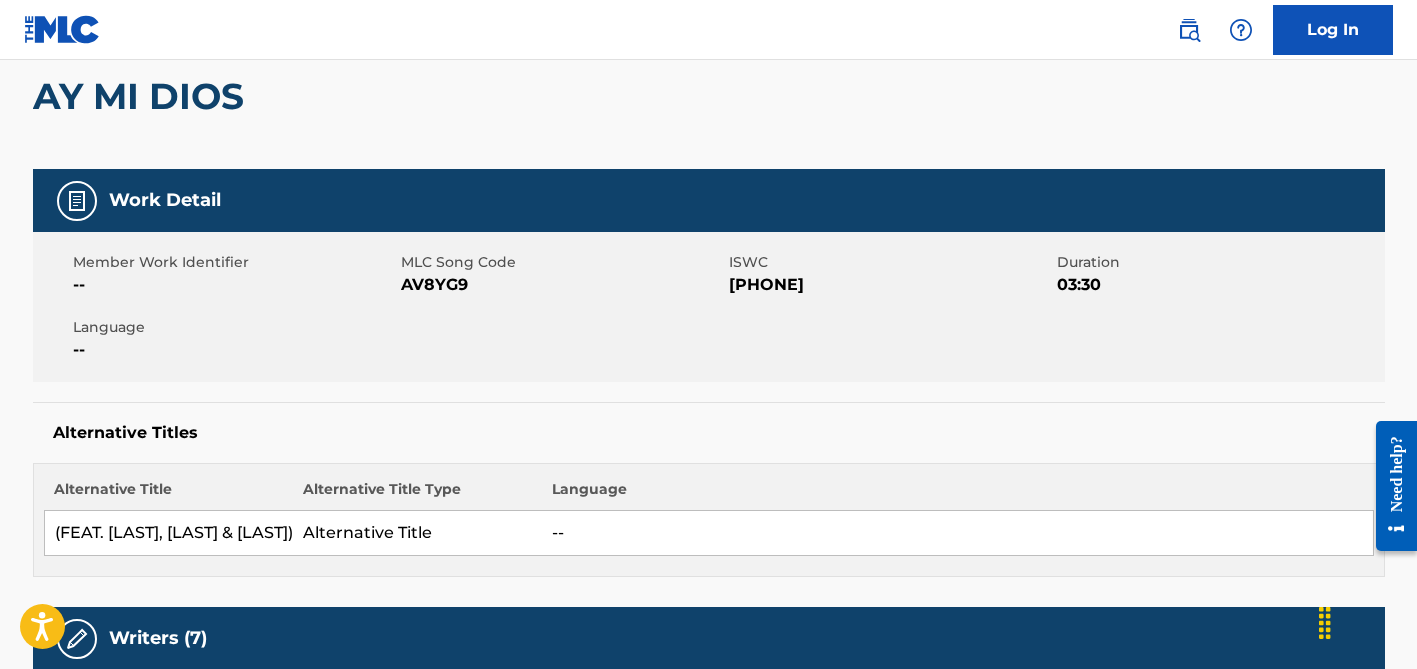 scroll, scrollTop: 0, scrollLeft: 0, axis: both 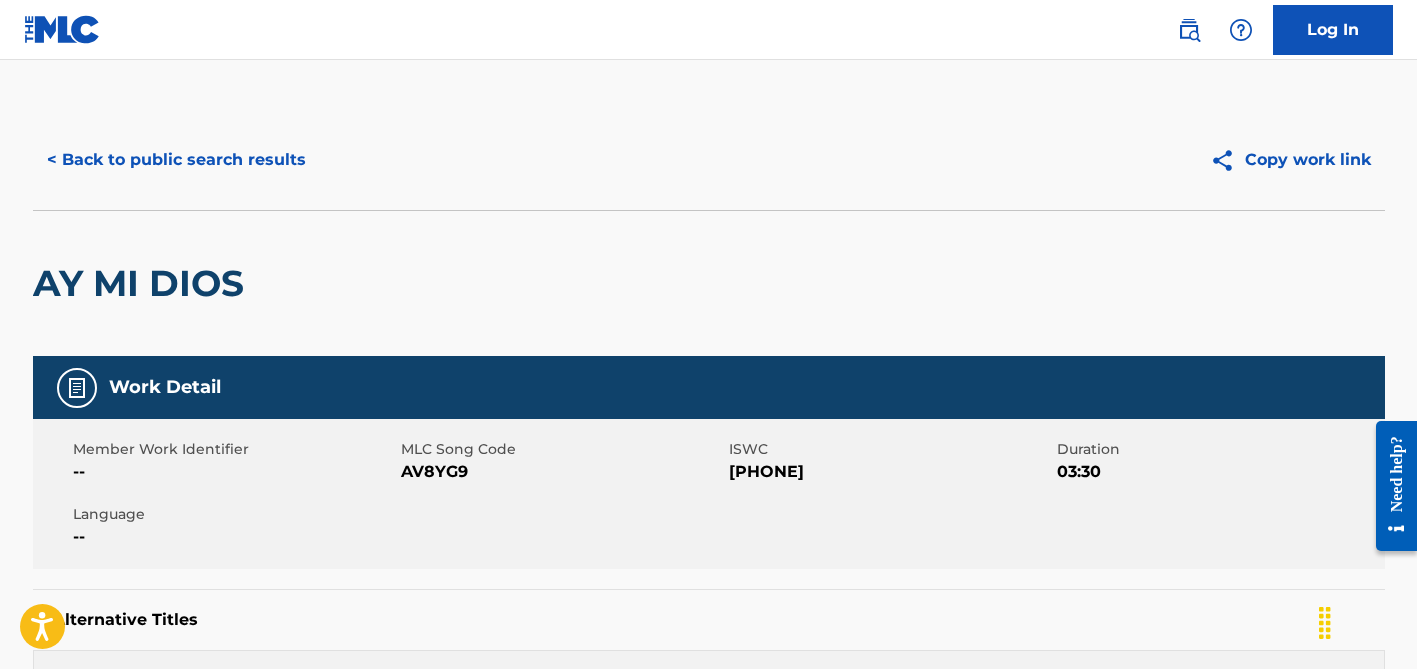 click on "< Back to public search results" at bounding box center (176, 160) 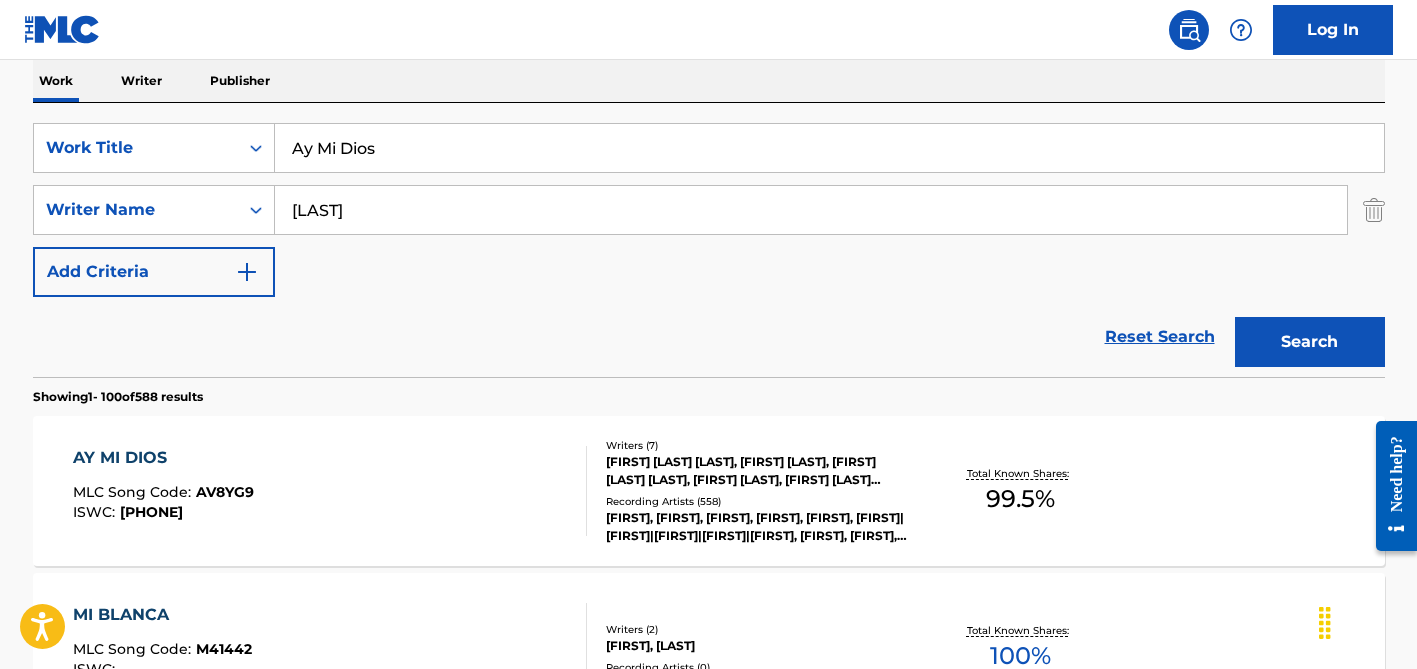 scroll, scrollTop: 244, scrollLeft: 0, axis: vertical 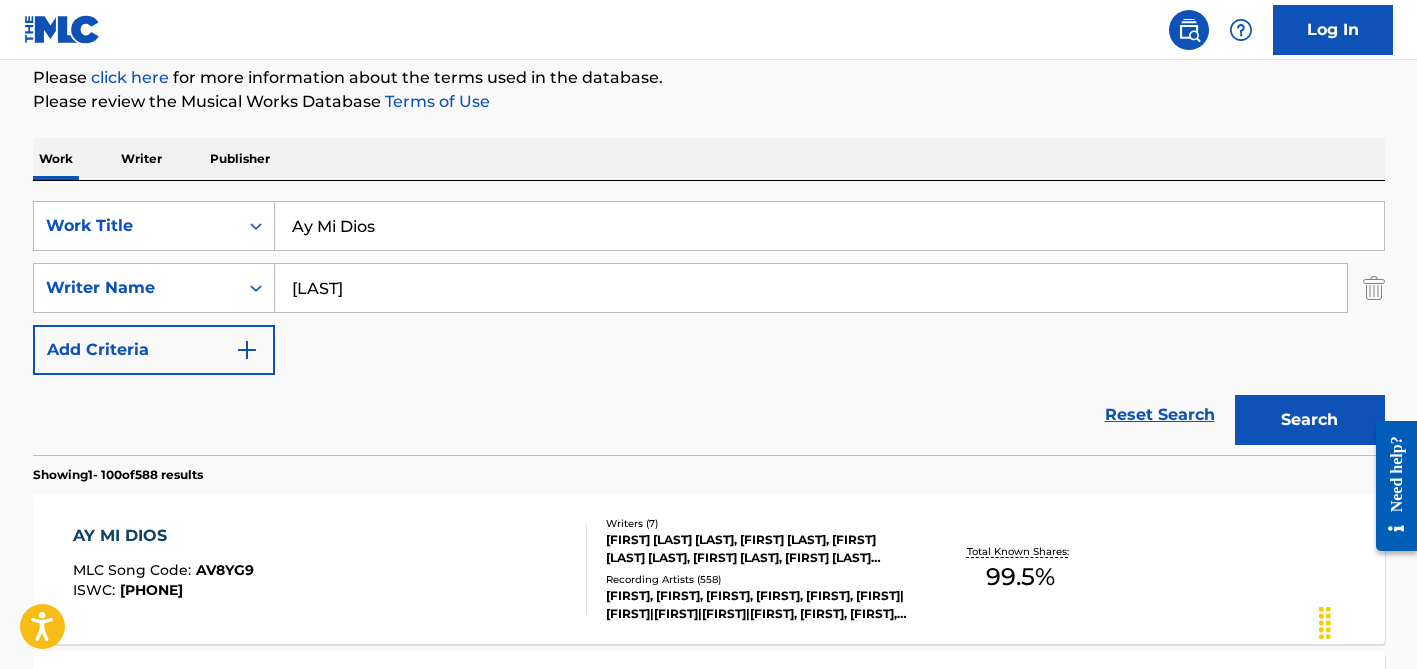 click on "Ay Mi Dios" at bounding box center [829, 226] 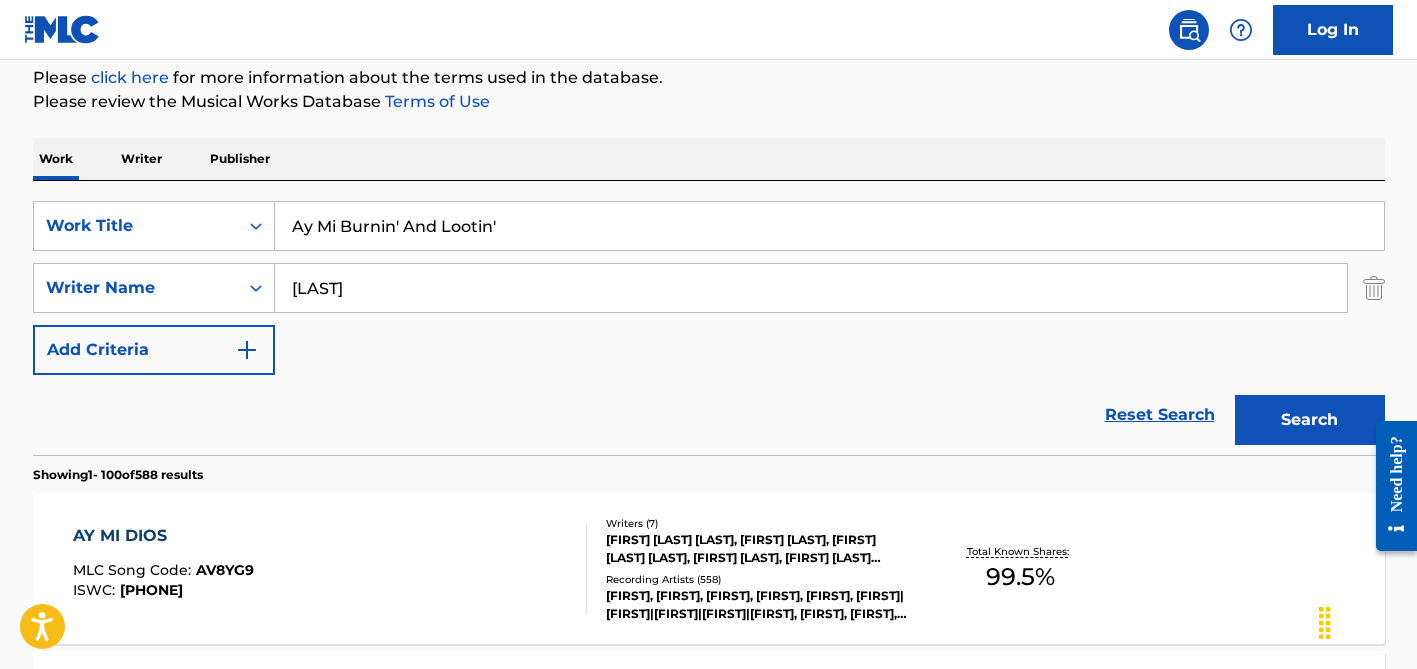 click on "Ay Mi Burnin' And Lootin'" at bounding box center (829, 226) 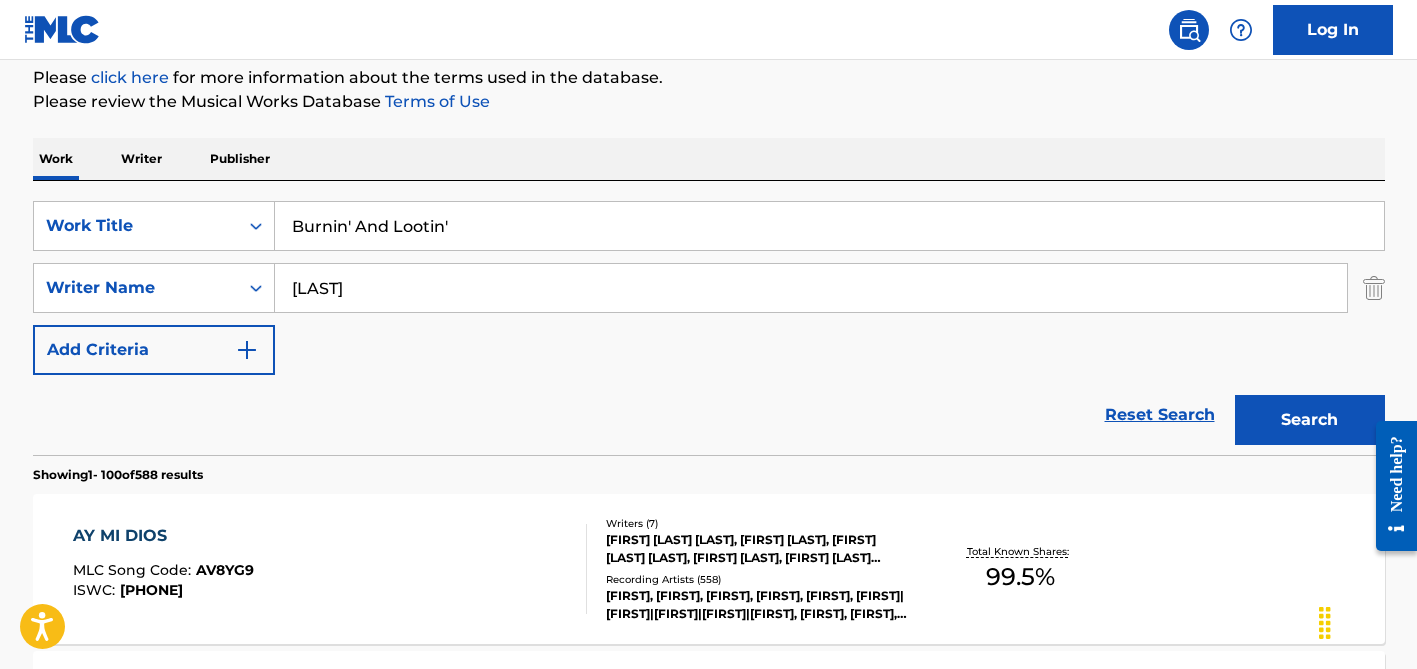 type on "Burnin' And Lootin'" 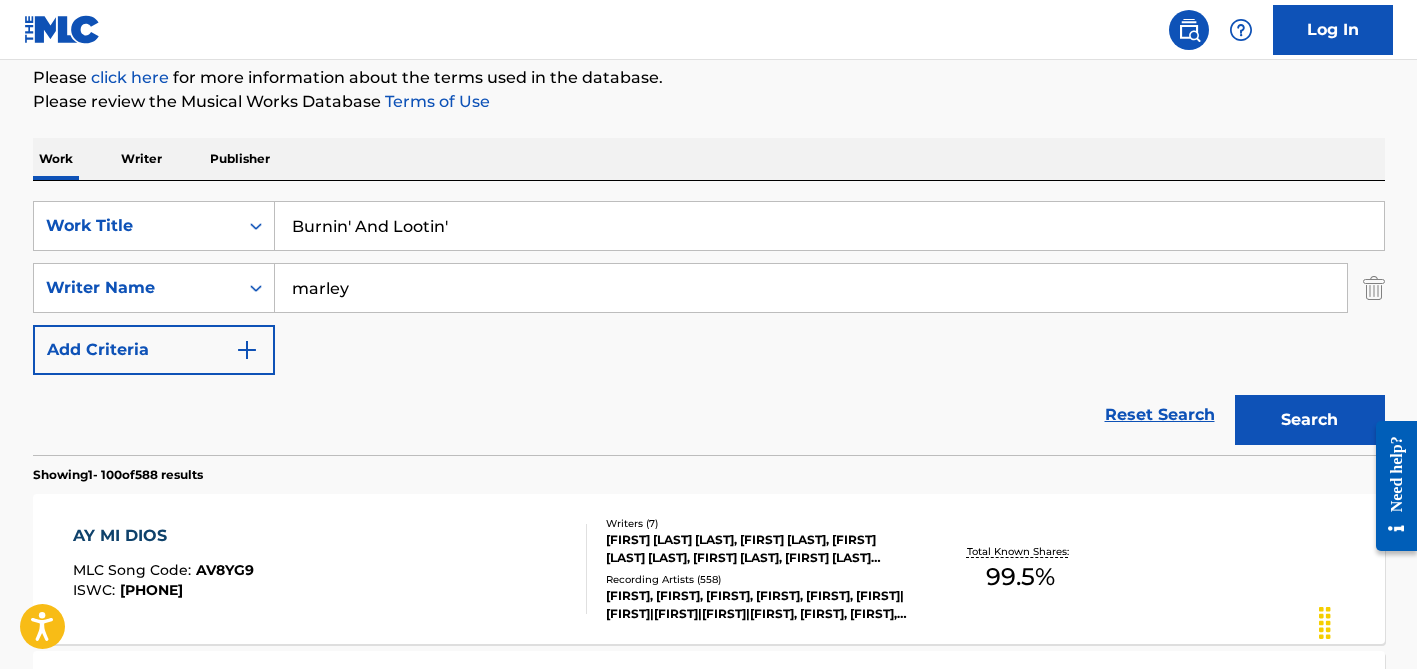 type on "marley" 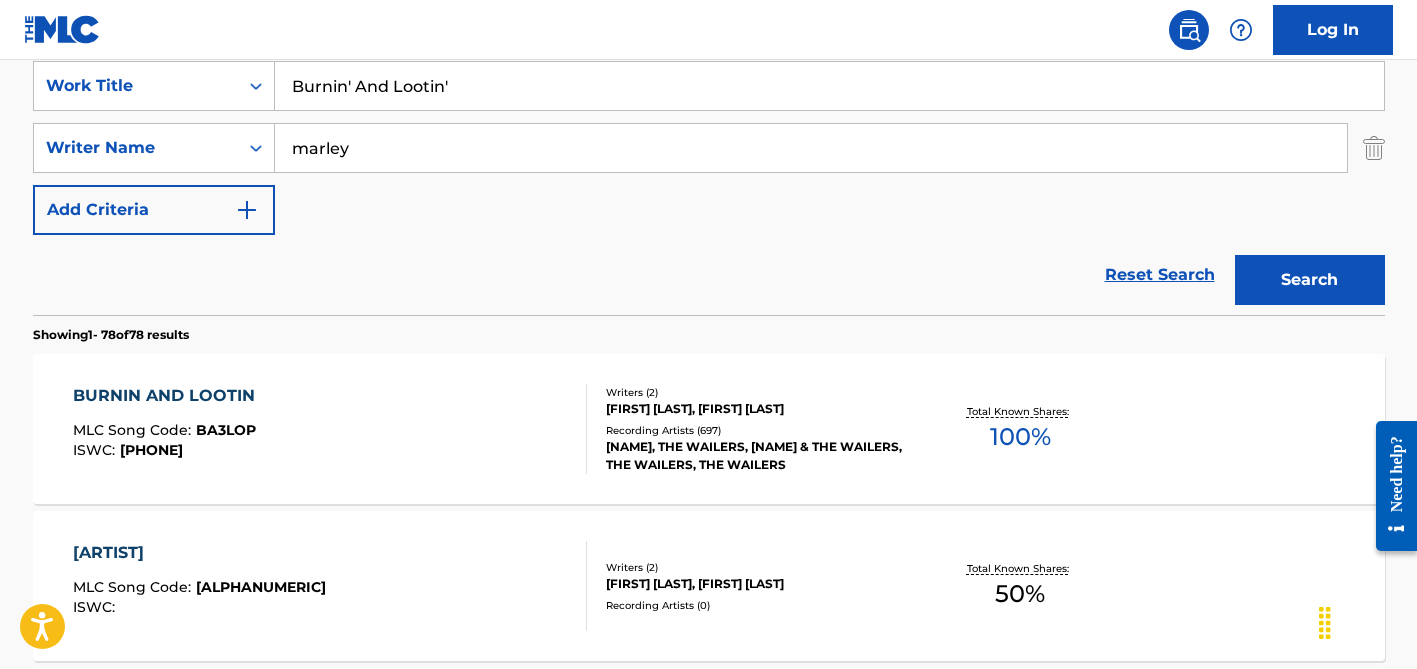 scroll, scrollTop: 394, scrollLeft: 0, axis: vertical 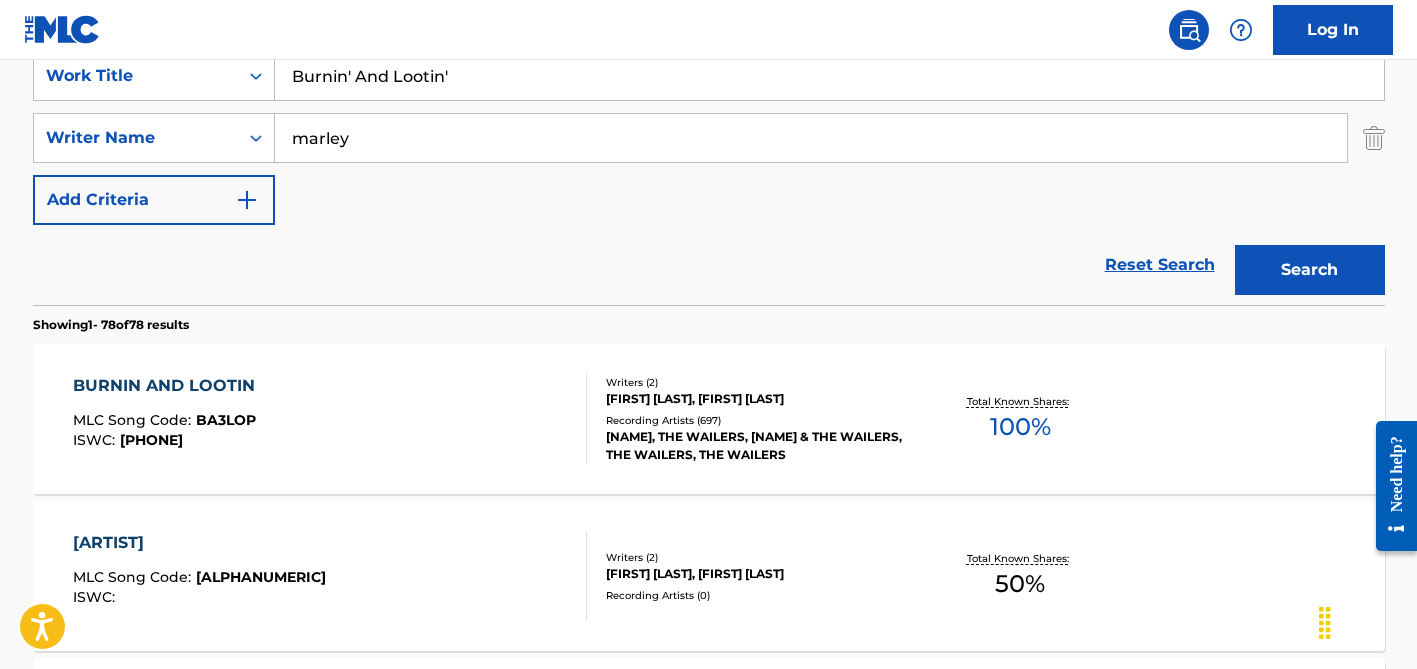 click on "Recording Artists ( 697 )" at bounding box center [757, 420] 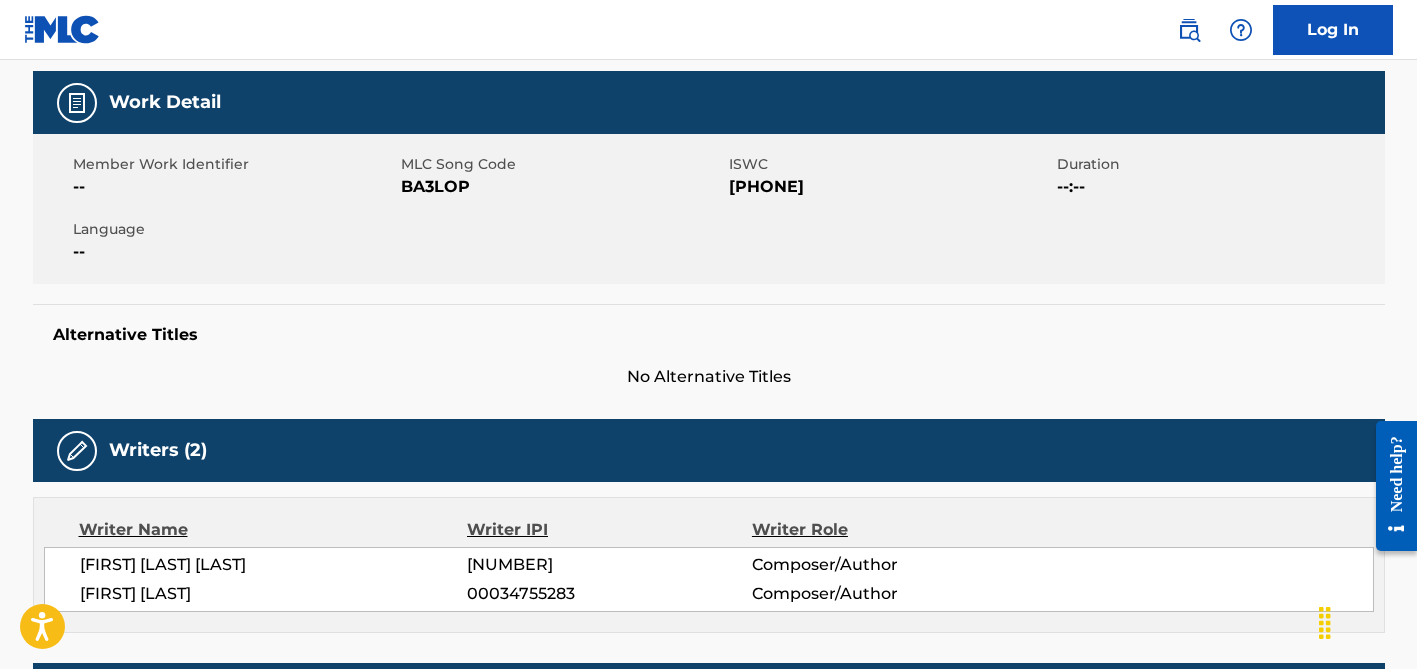 scroll, scrollTop: 0, scrollLeft: 0, axis: both 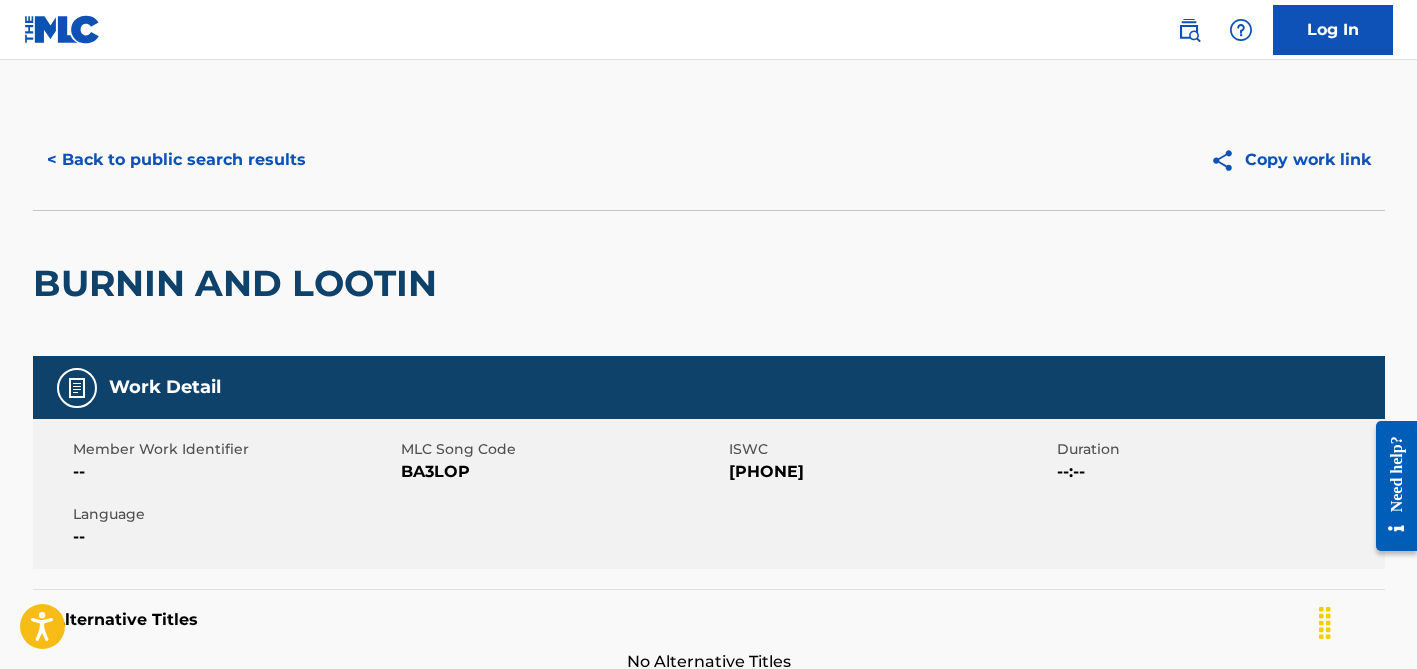 click on "< Back to public search results" at bounding box center (176, 160) 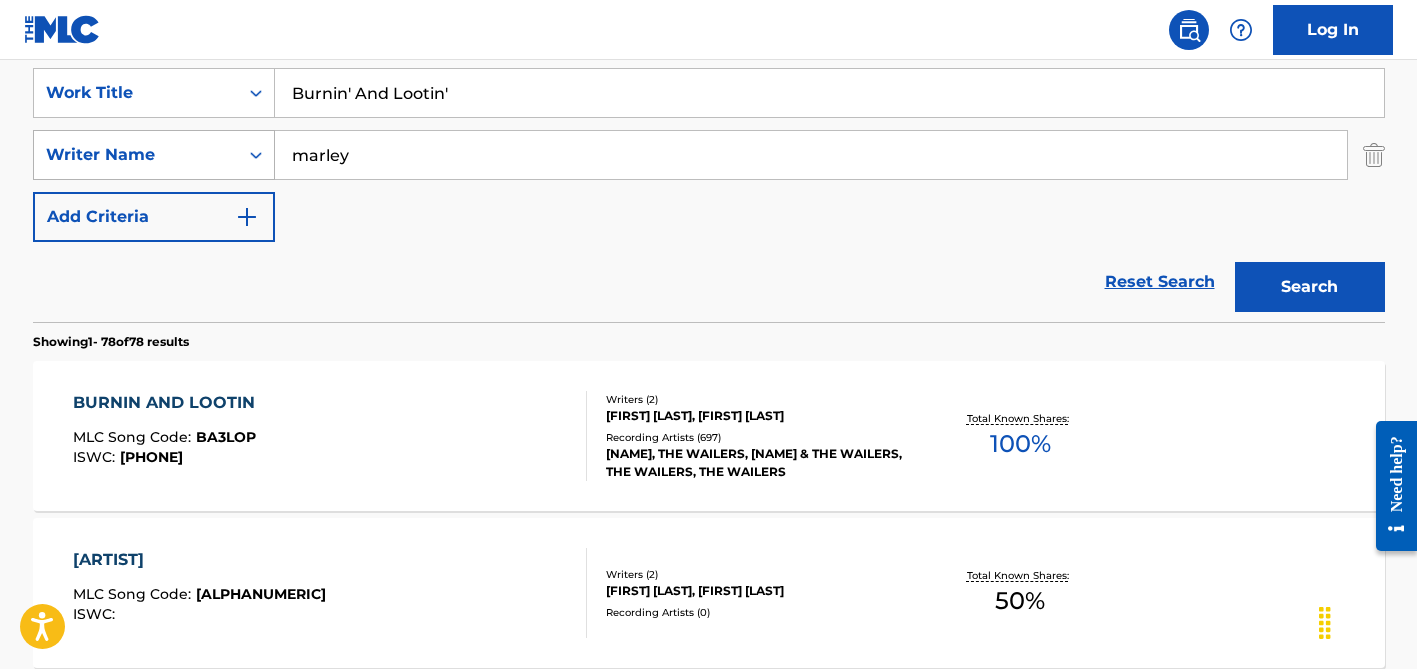 scroll, scrollTop: 375, scrollLeft: 0, axis: vertical 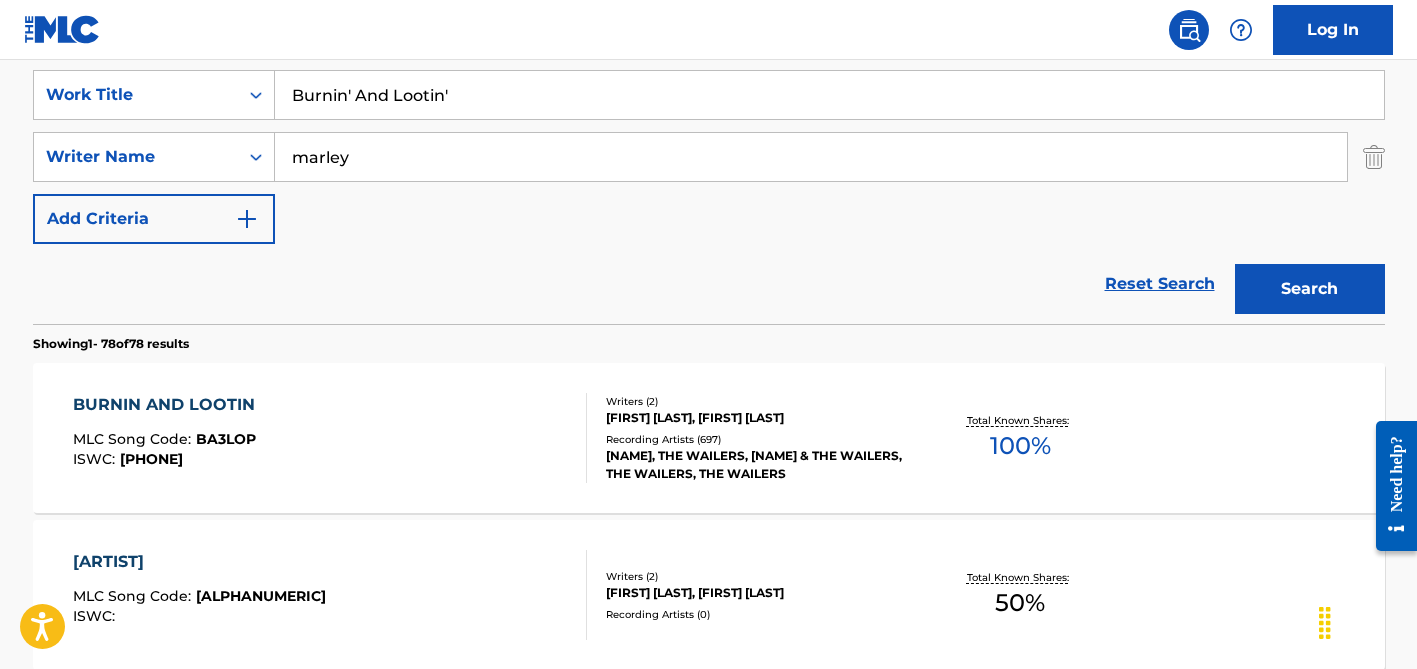 click on "marley" at bounding box center [811, 157] 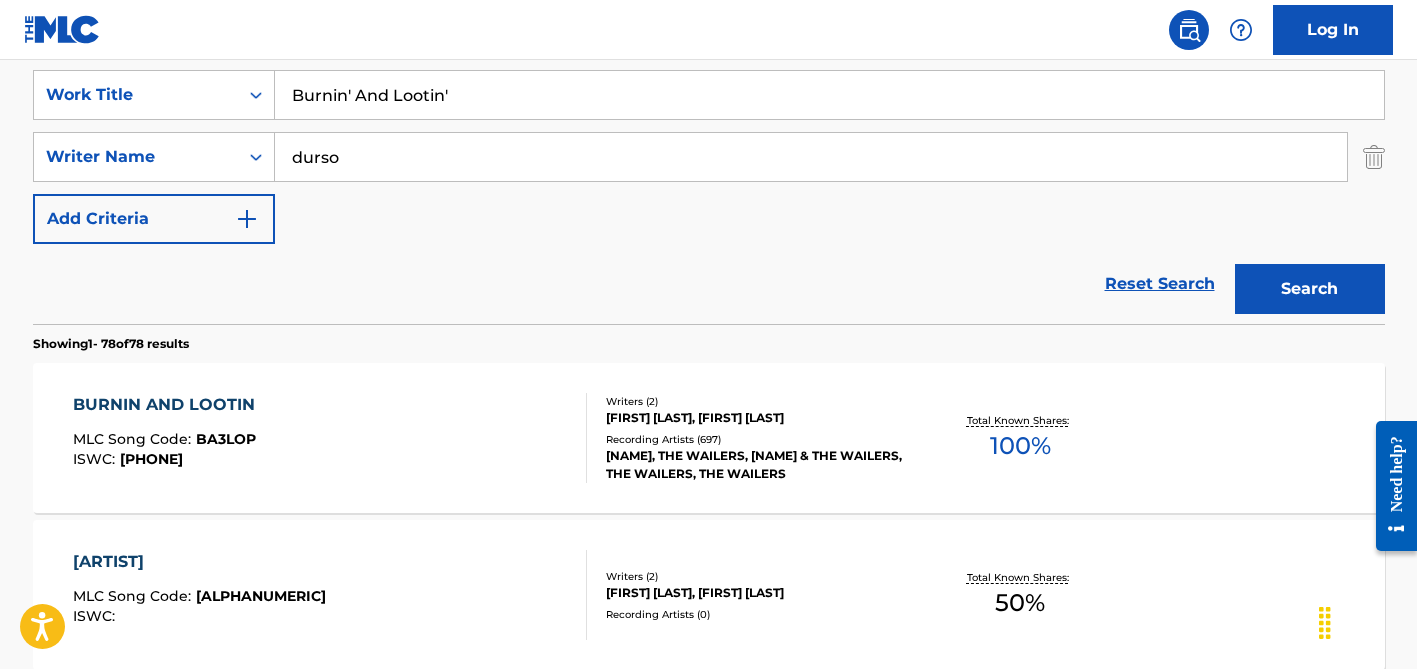 type on "durso" 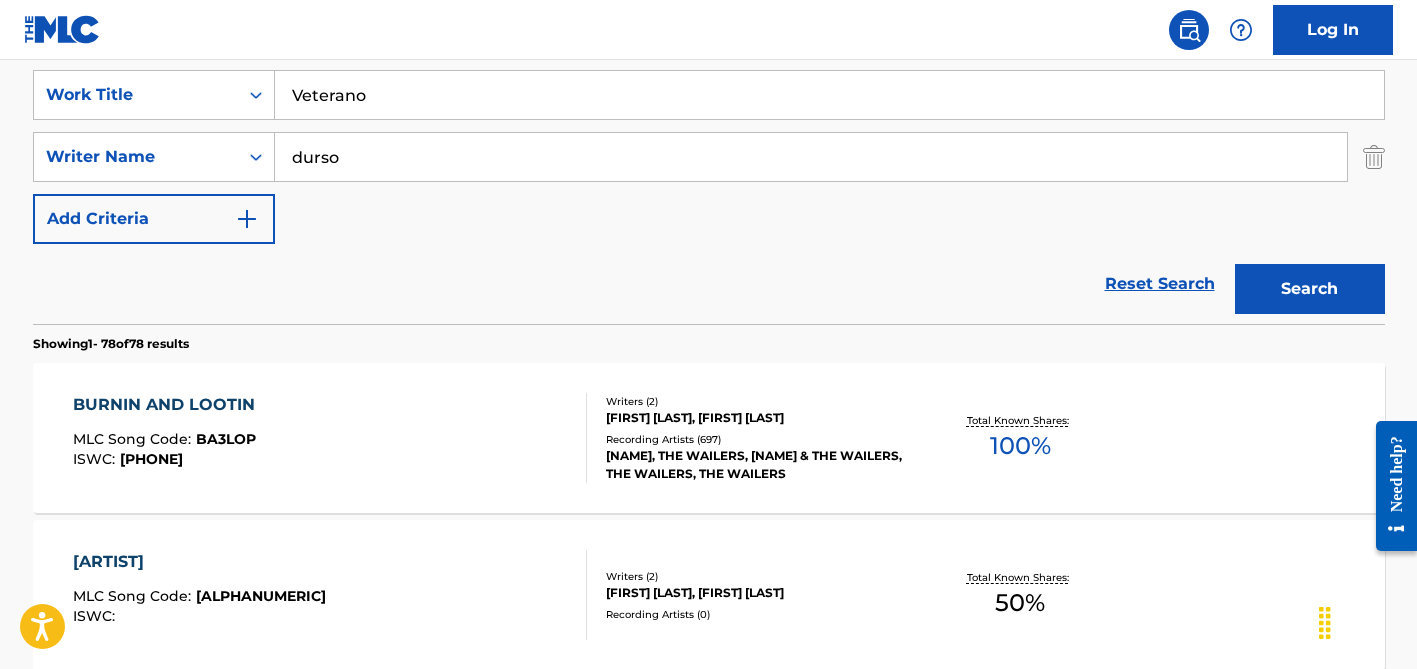 type on "Veterano" 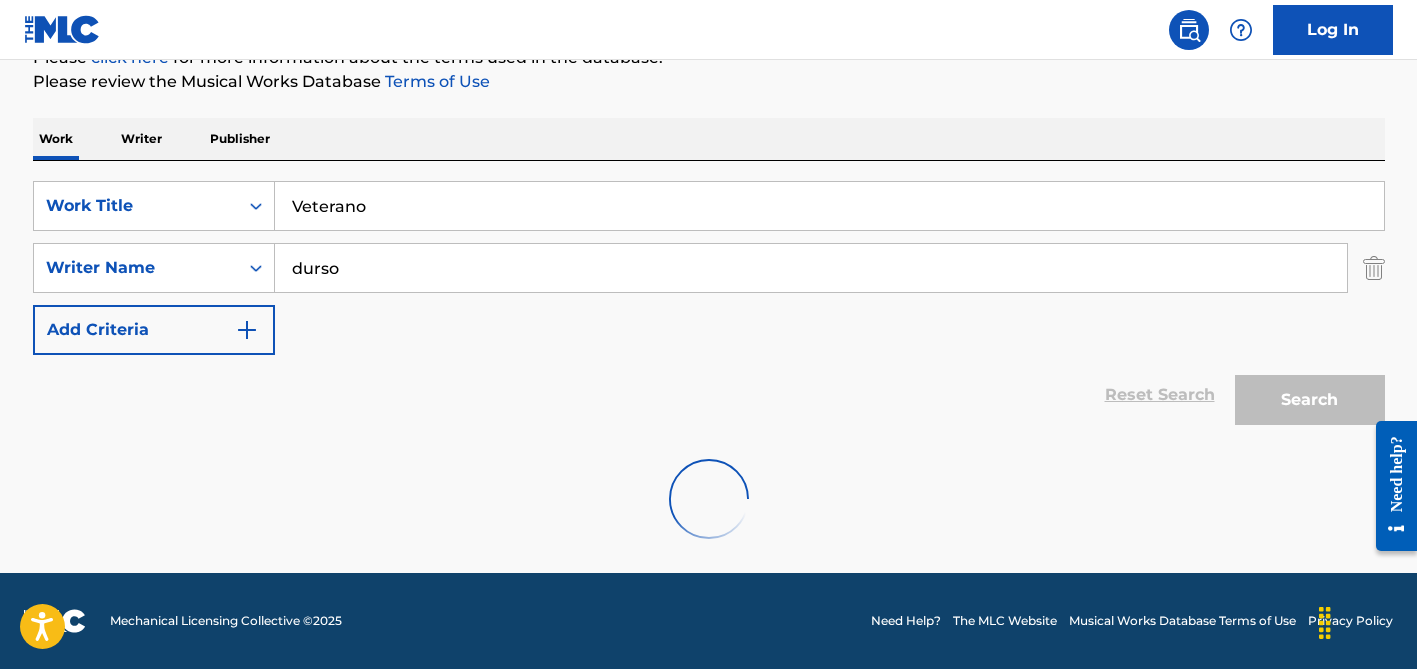scroll, scrollTop: 264, scrollLeft: 0, axis: vertical 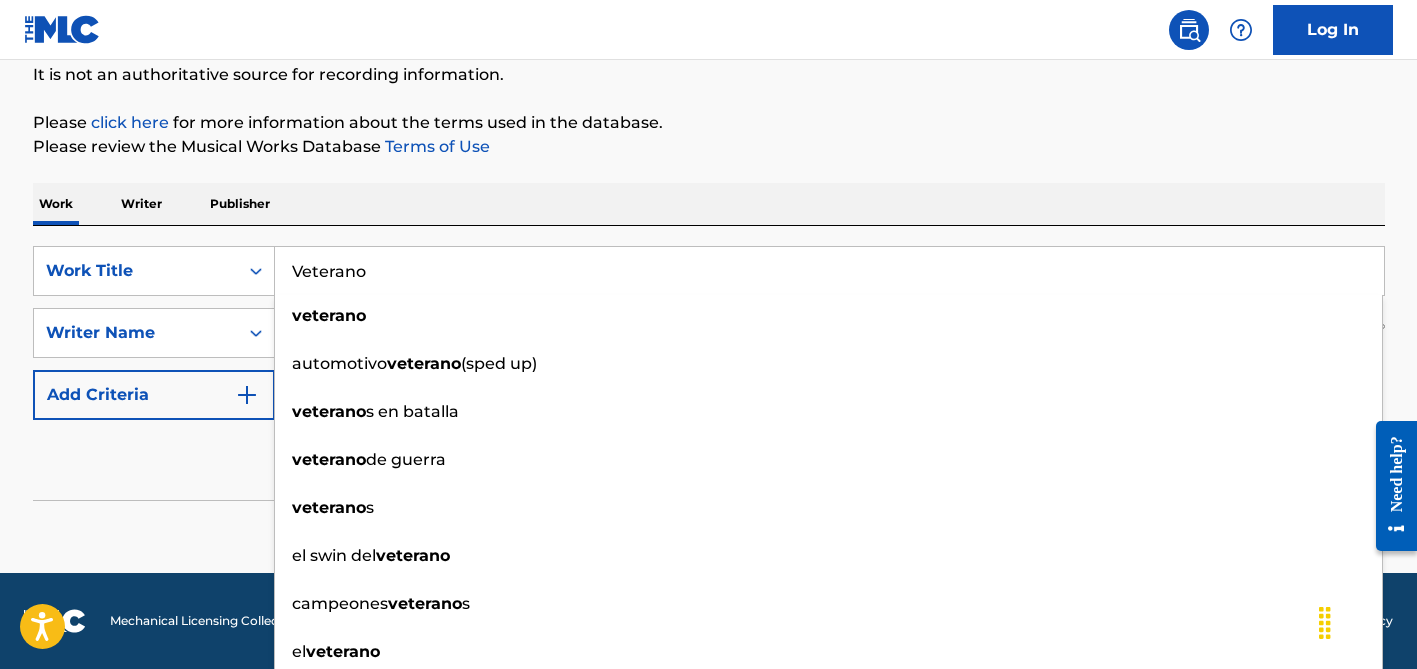 click on "Reset Search Search" at bounding box center (709, 460) 